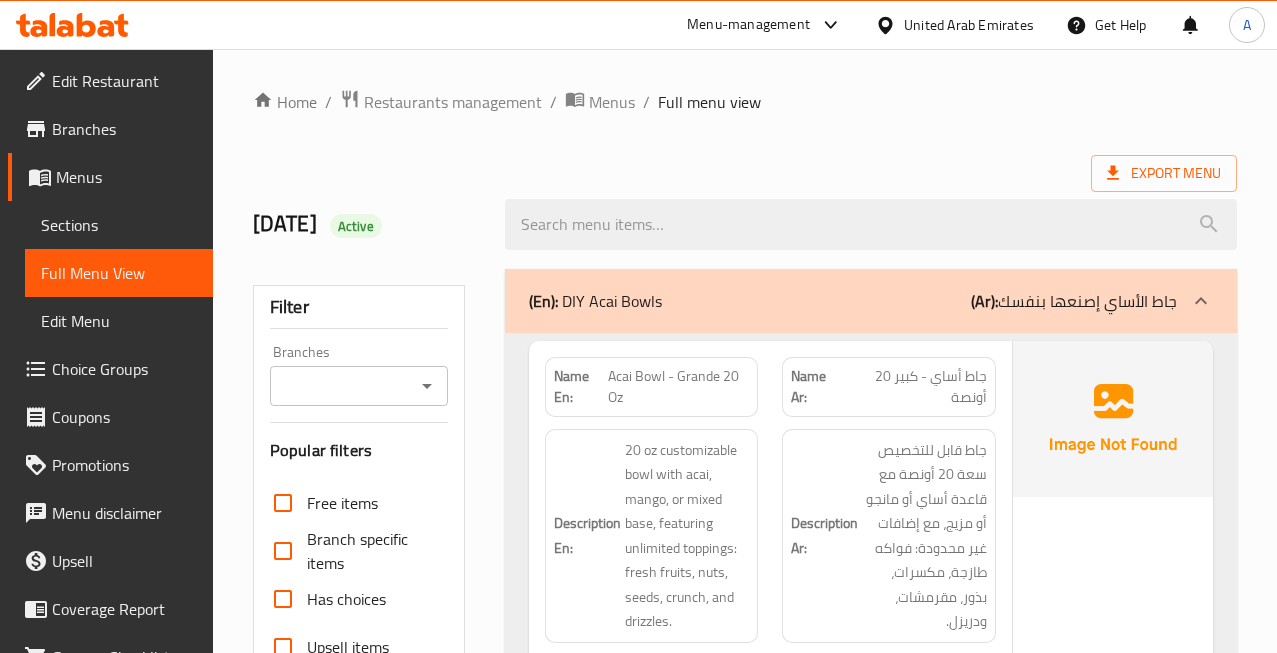 scroll, scrollTop: 4602, scrollLeft: 0, axis: vertical 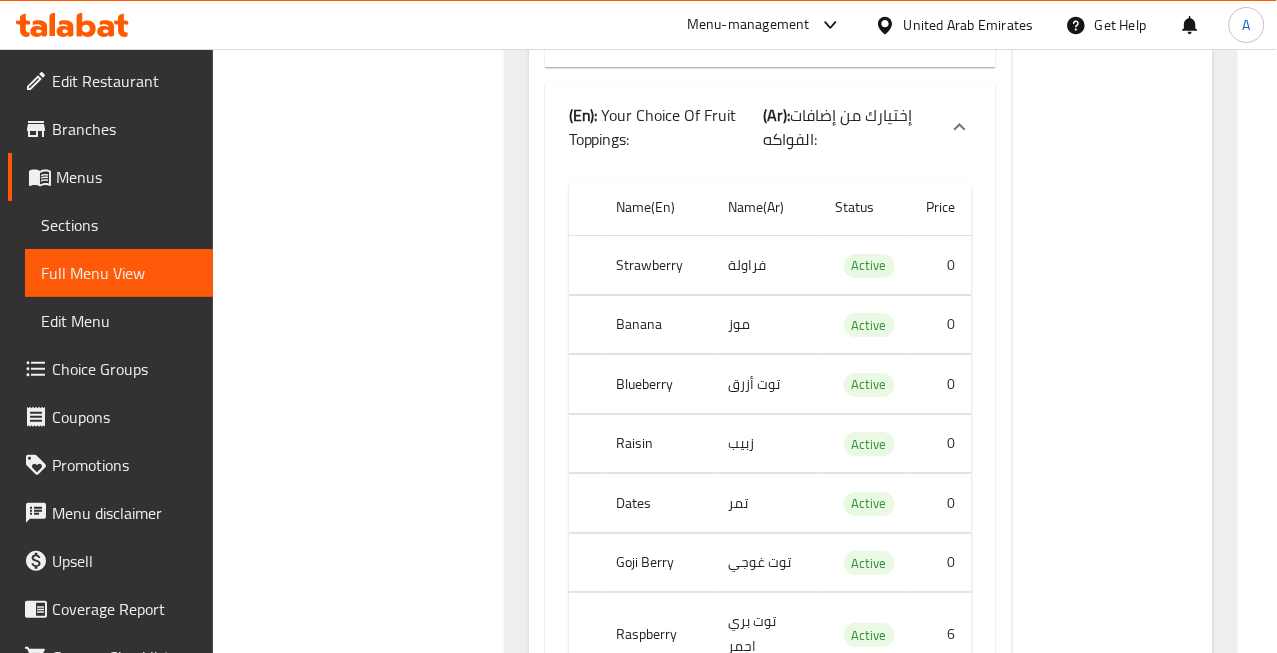 click on "Raisin" at bounding box center [657, -3070] 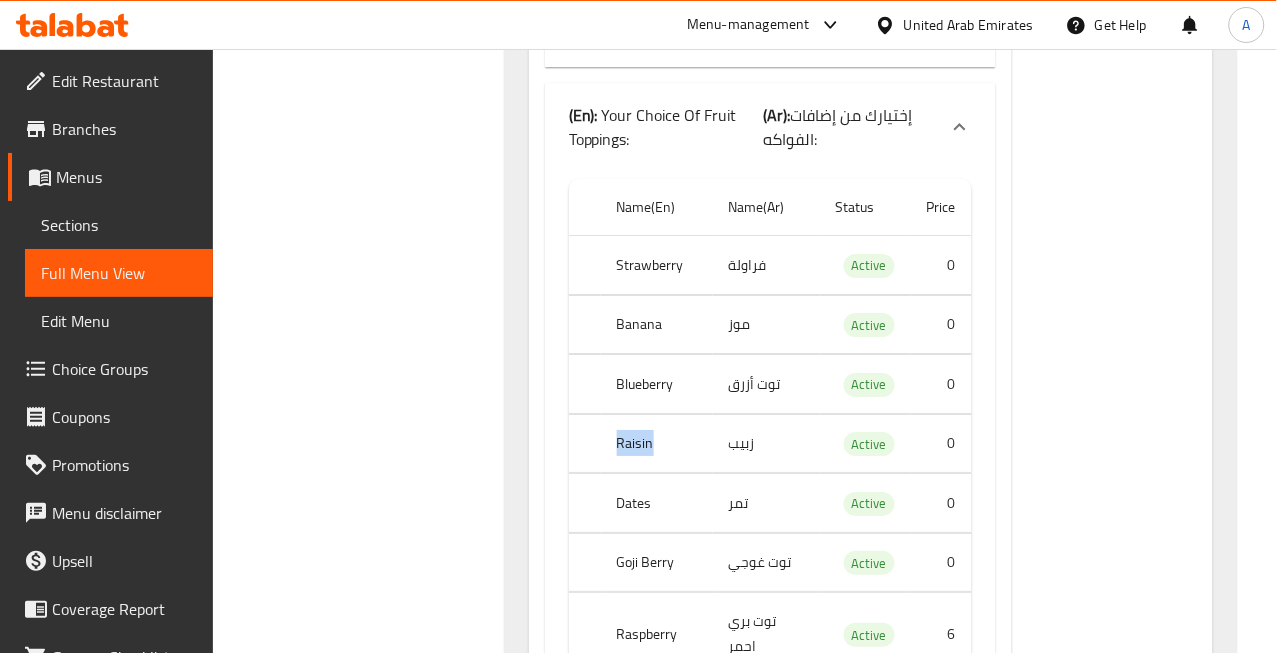 click on "Raisin" at bounding box center (657, -3070) 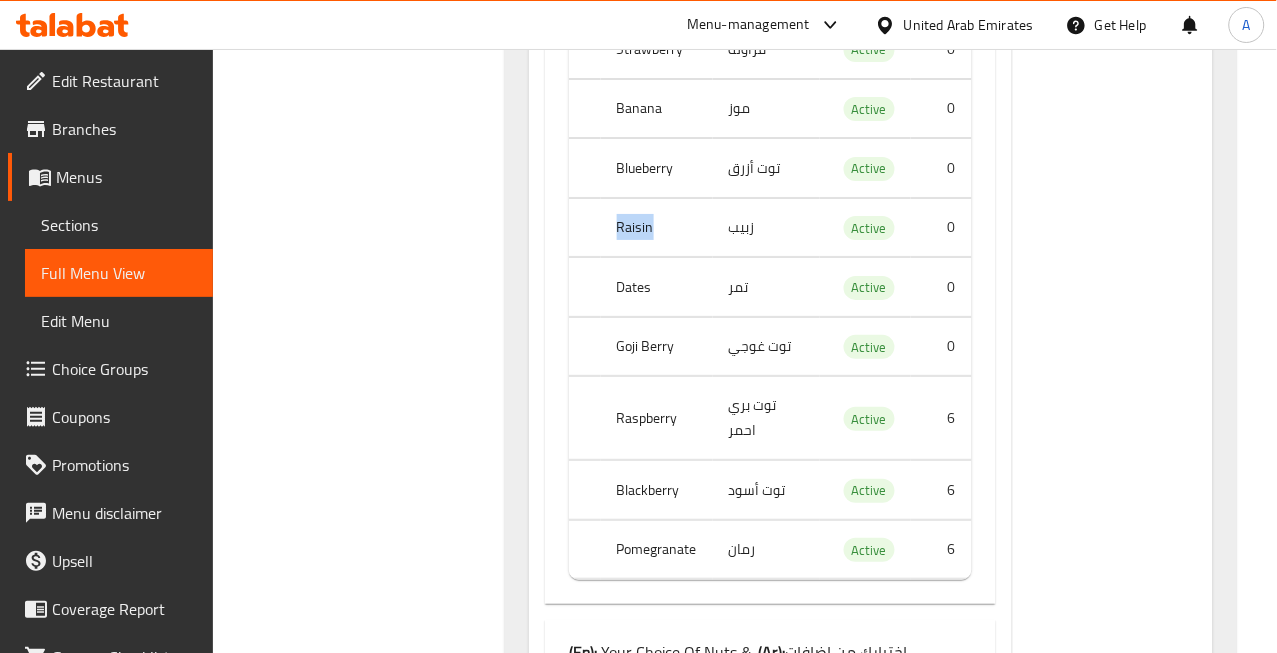 scroll, scrollTop: 4824, scrollLeft: 0, axis: vertical 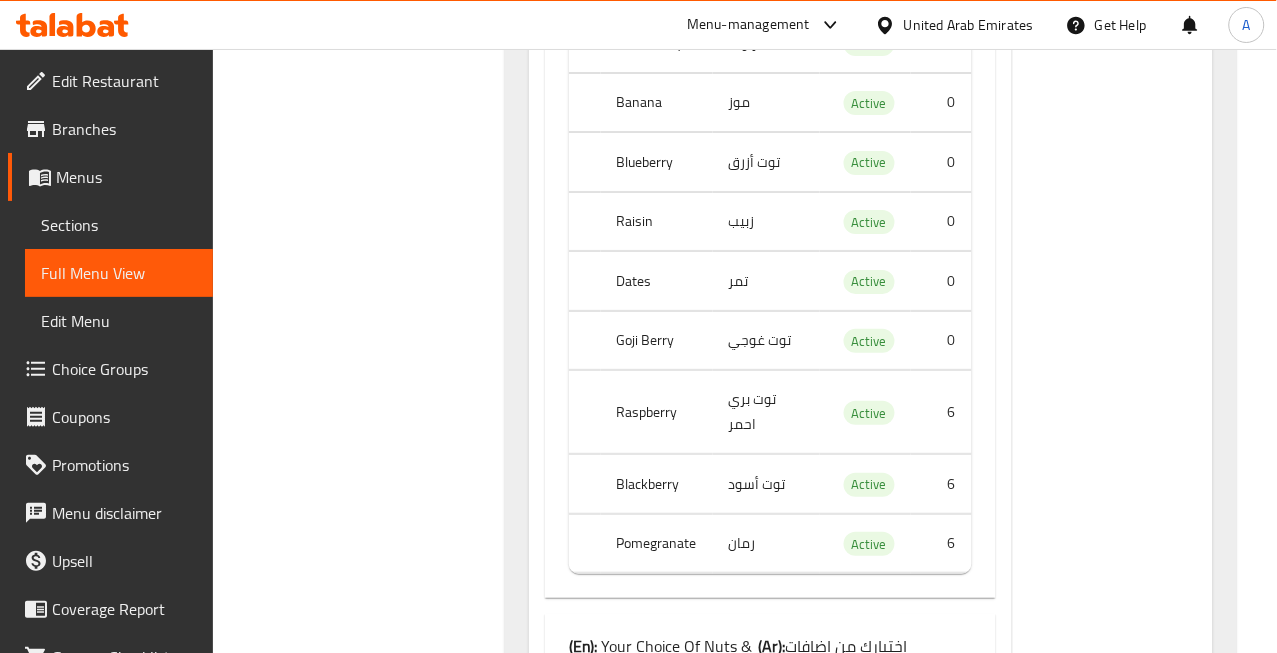 click on "Goji Berry" at bounding box center (657, -3173) 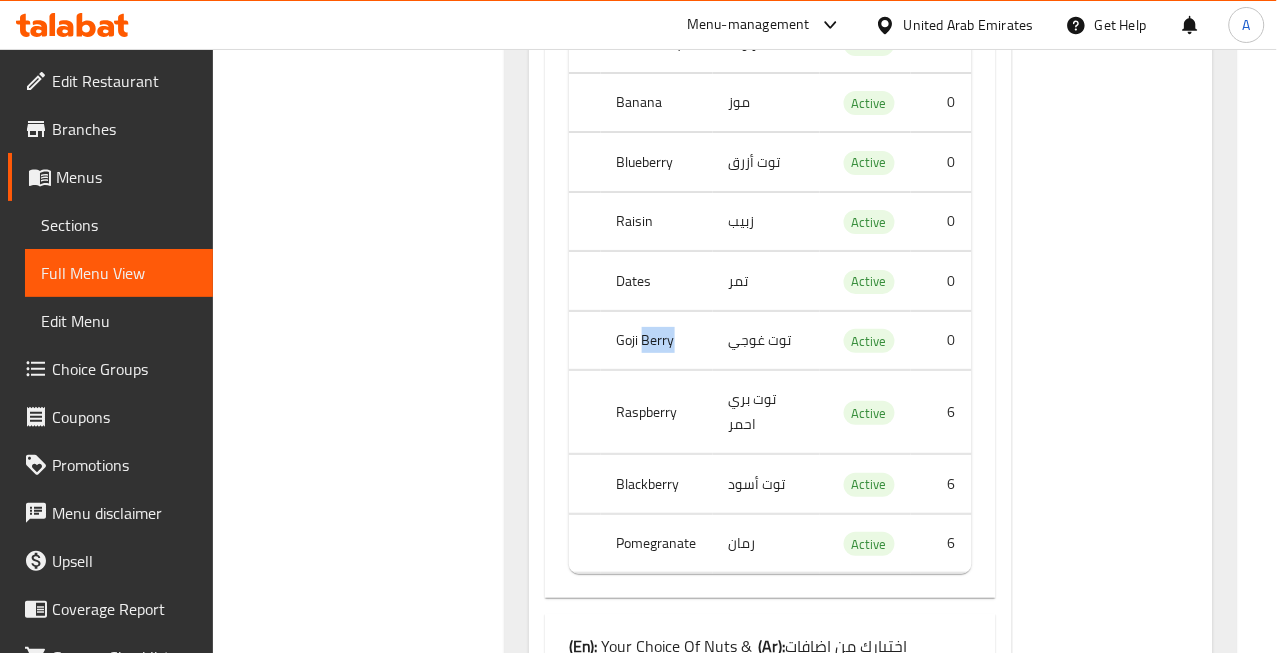 click on "Goji Berry" at bounding box center [657, -3173] 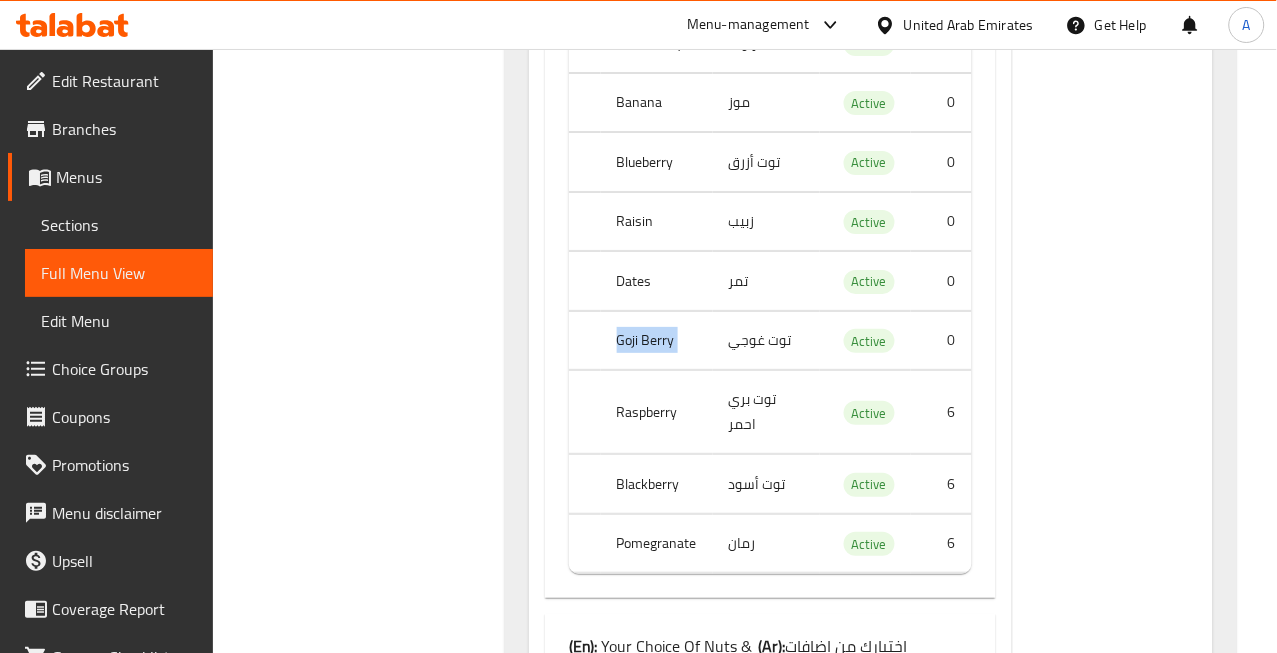 click on "Goji Berry" at bounding box center [657, -3173] 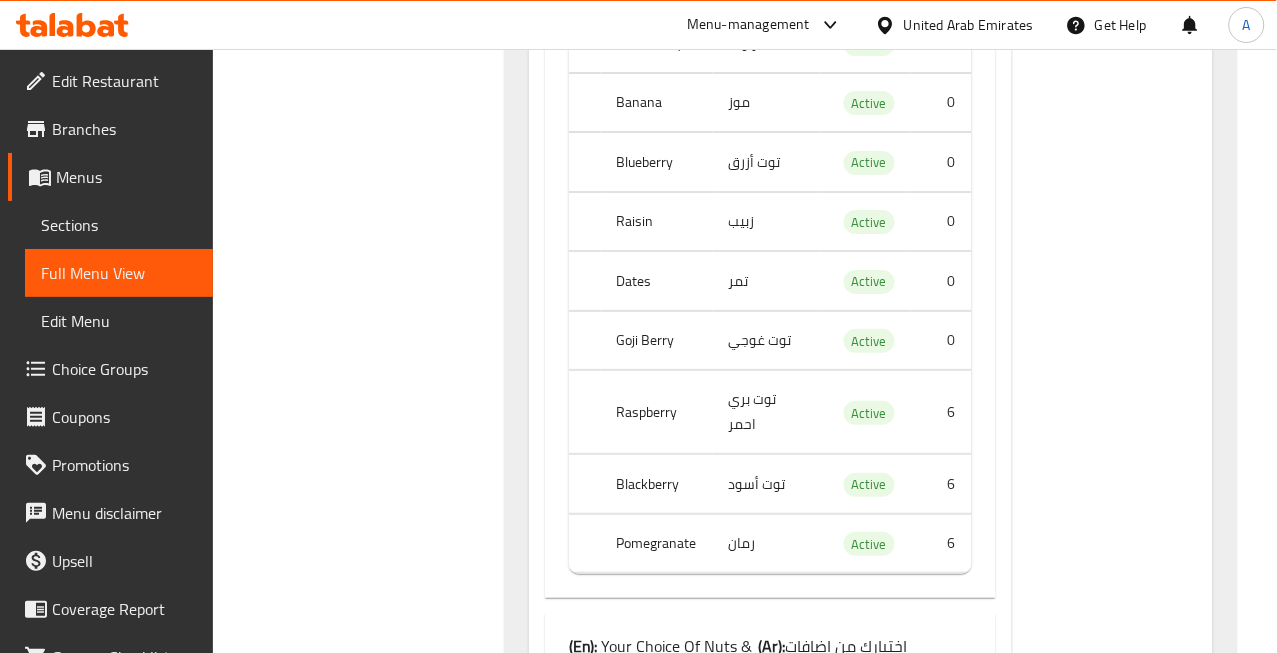 click on "Raspberry" at bounding box center [657, -3101] 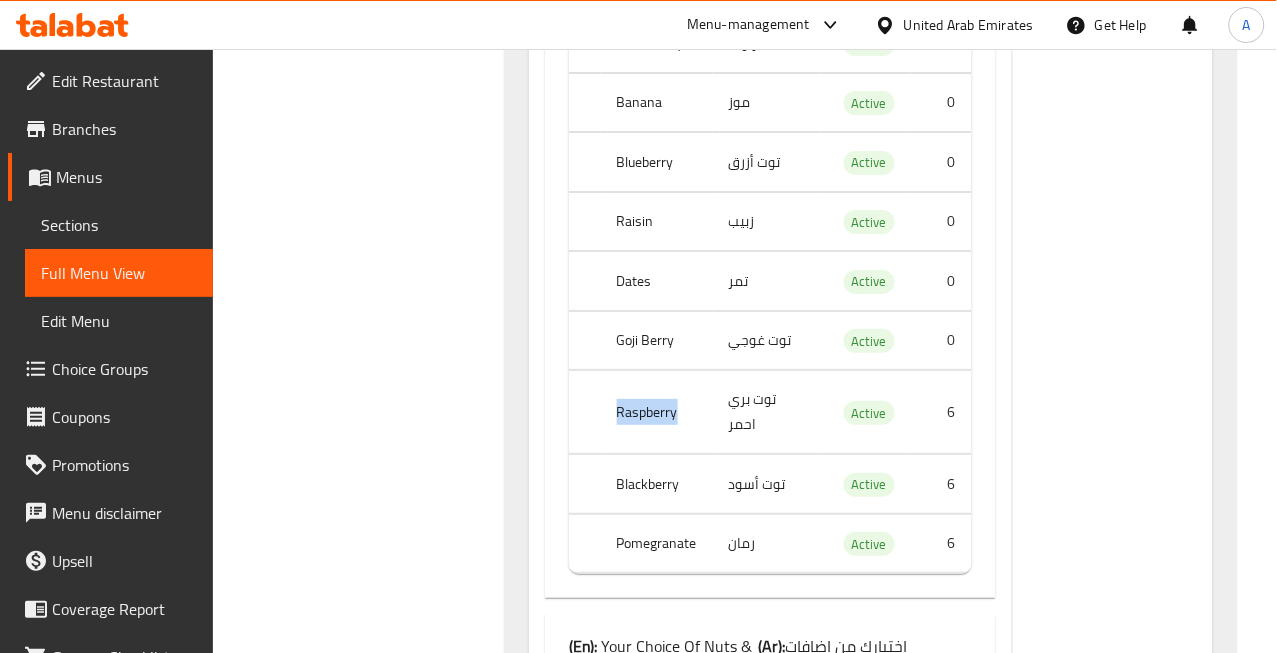 click on "Raspberry" at bounding box center (657, -3101) 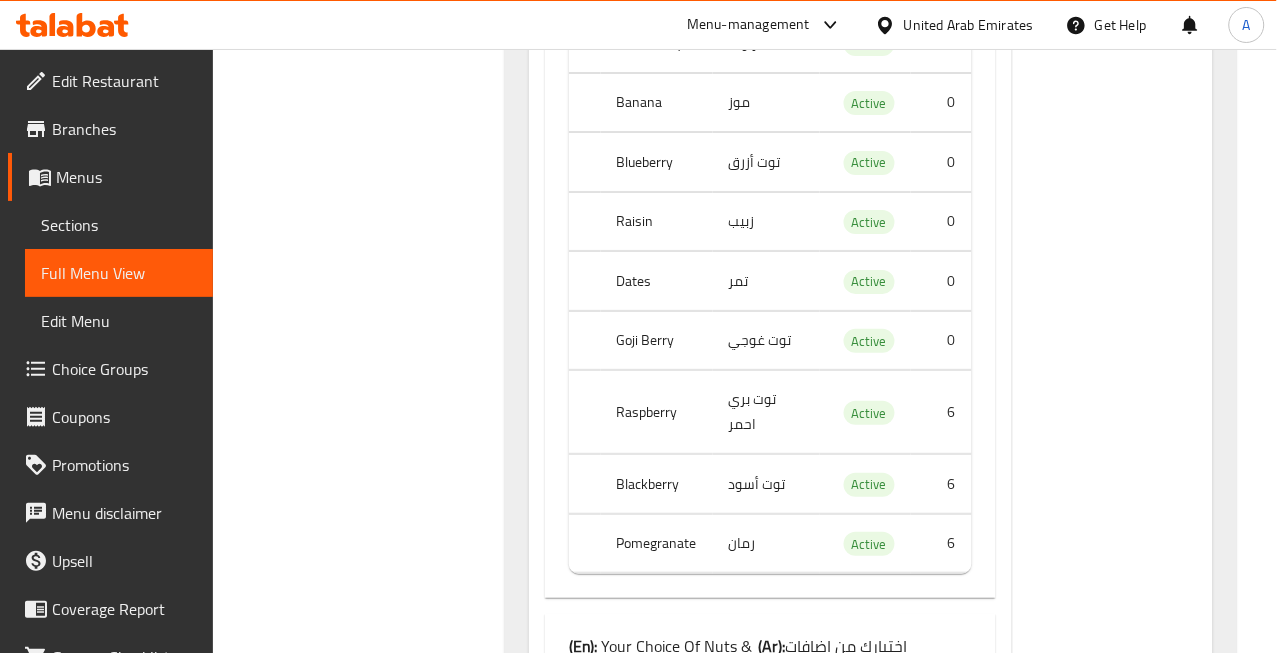 click on "توت بري احمر" at bounding box center [766, -3101] 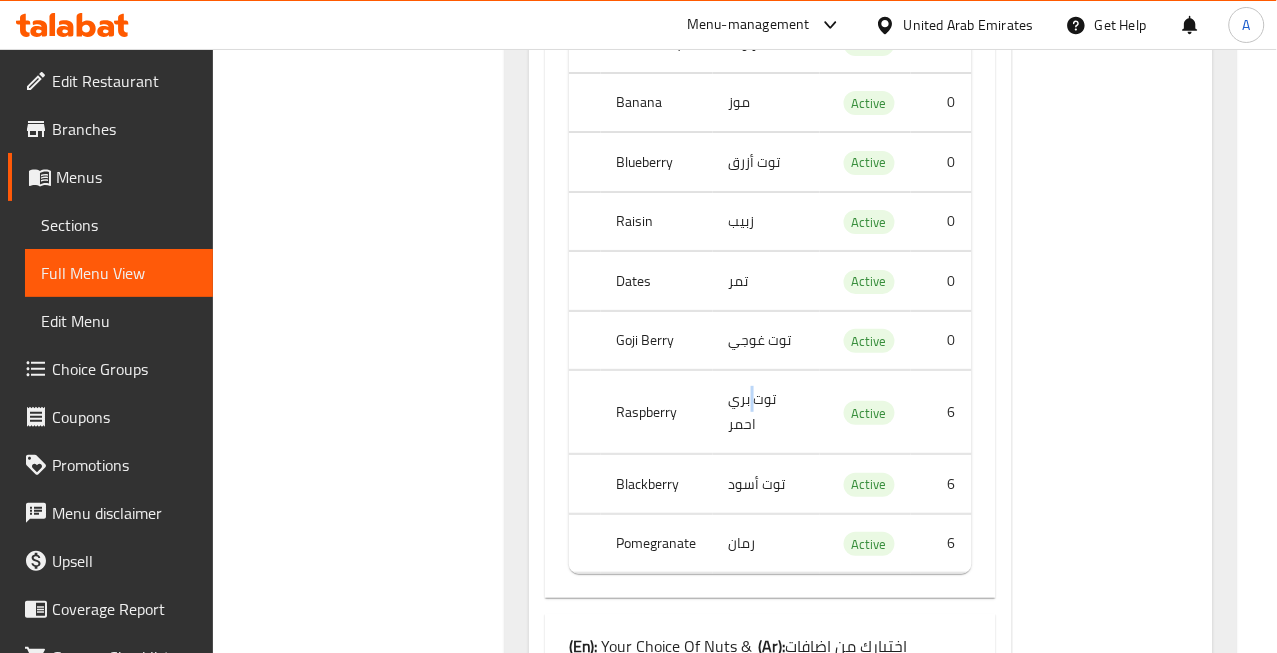 click on "توت بري احمر" at bounding box center (766, -3101) 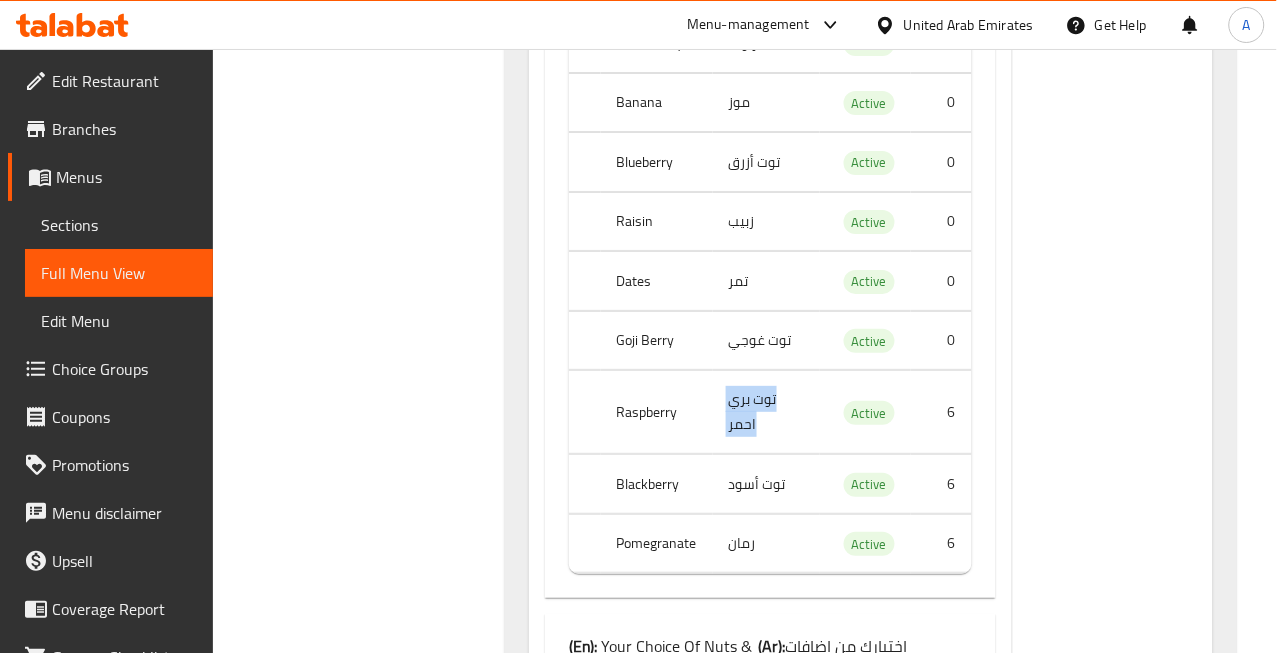 click on "توت بري احمر" at bounding box center [766, -3101] 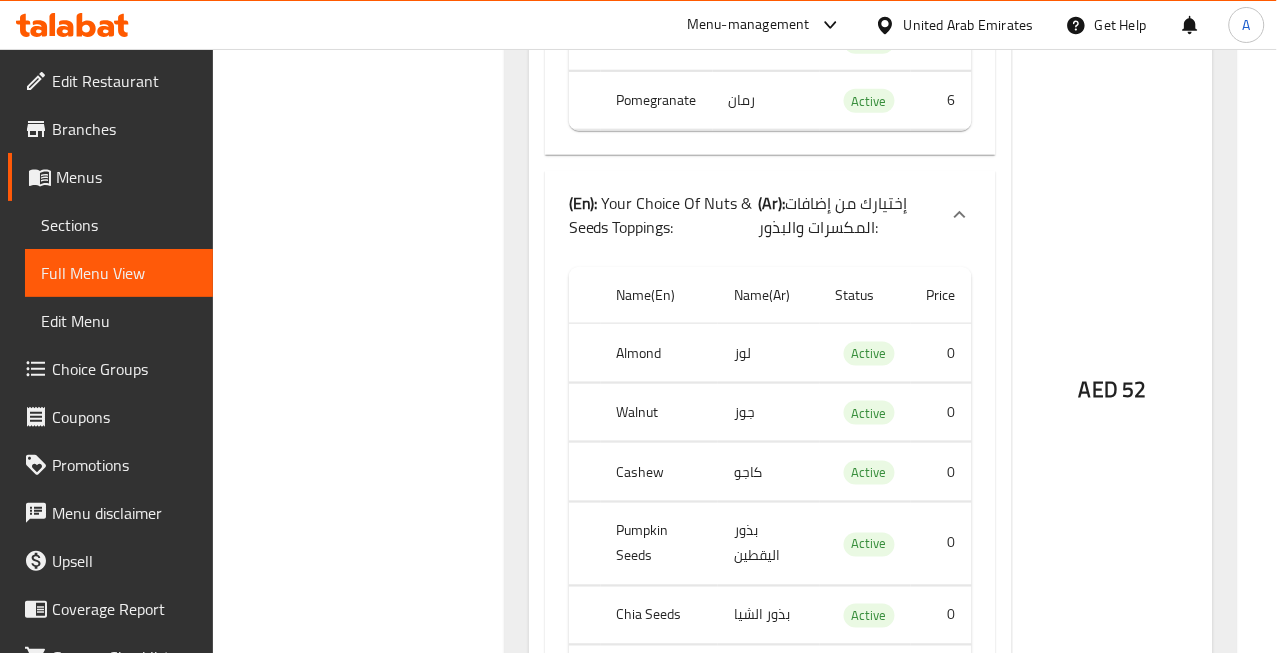 scroll, scrollTop: 5268, scrollLeft: 0, axis: vertical 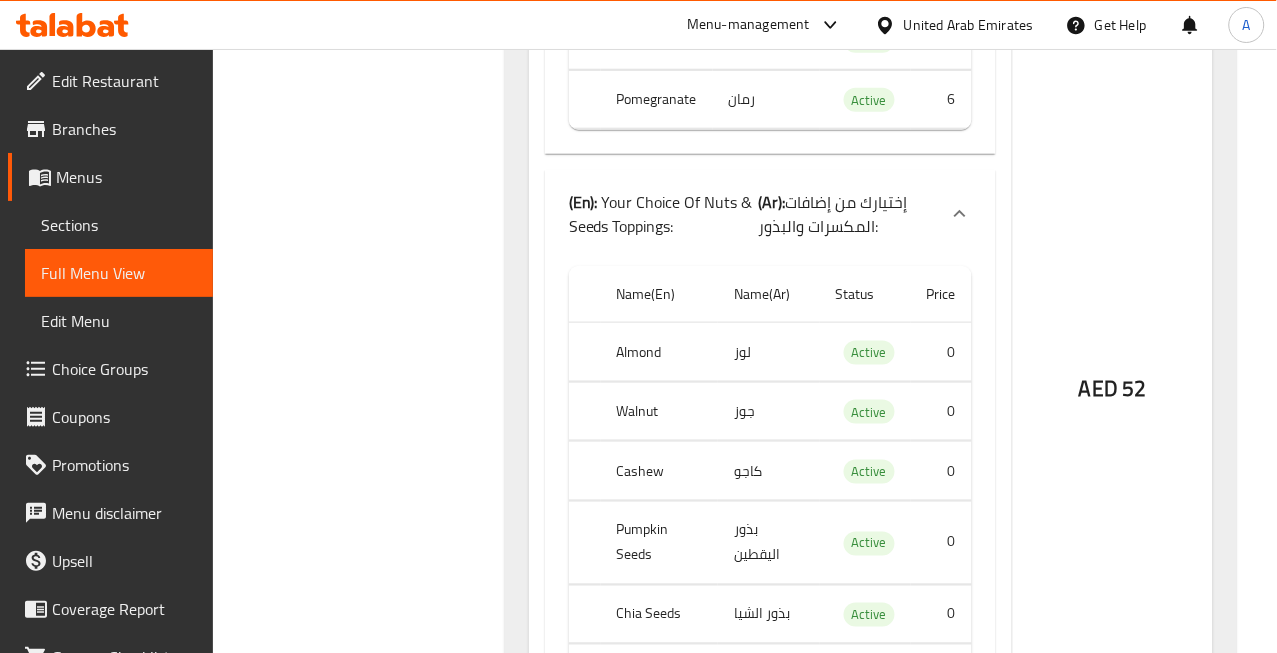 click on "Cashew" at bounding box center (659, -4179) 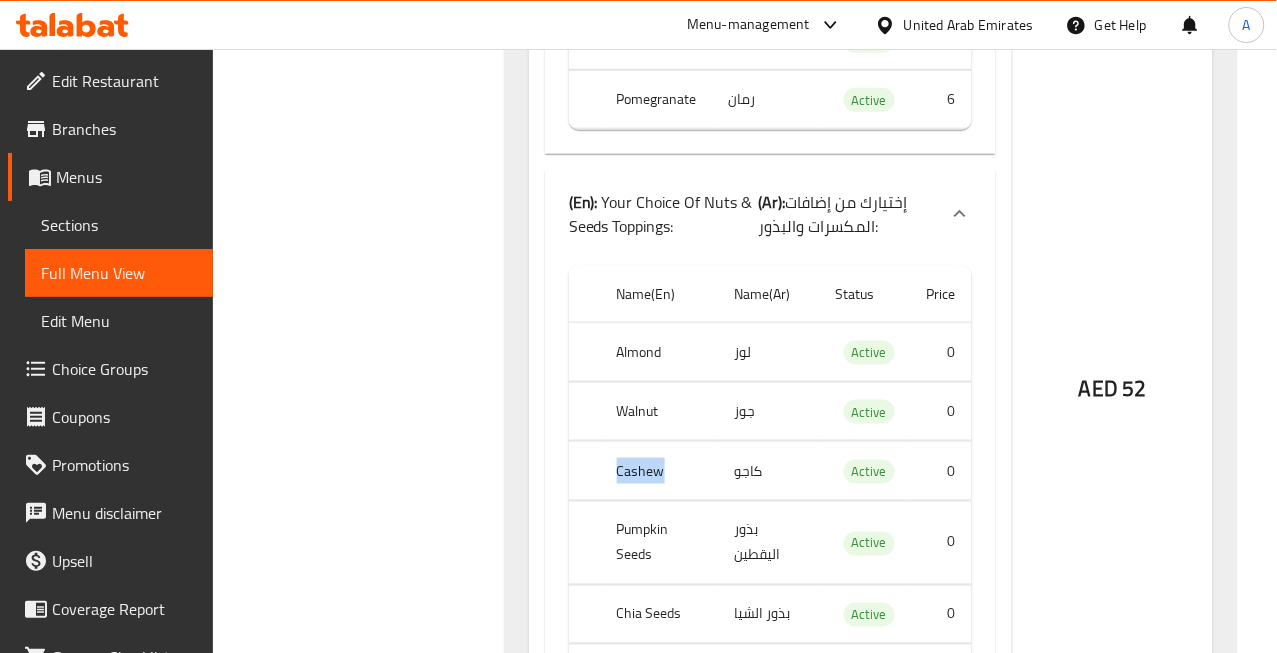 click on "Cashew" at bounding box center [659, -4179] 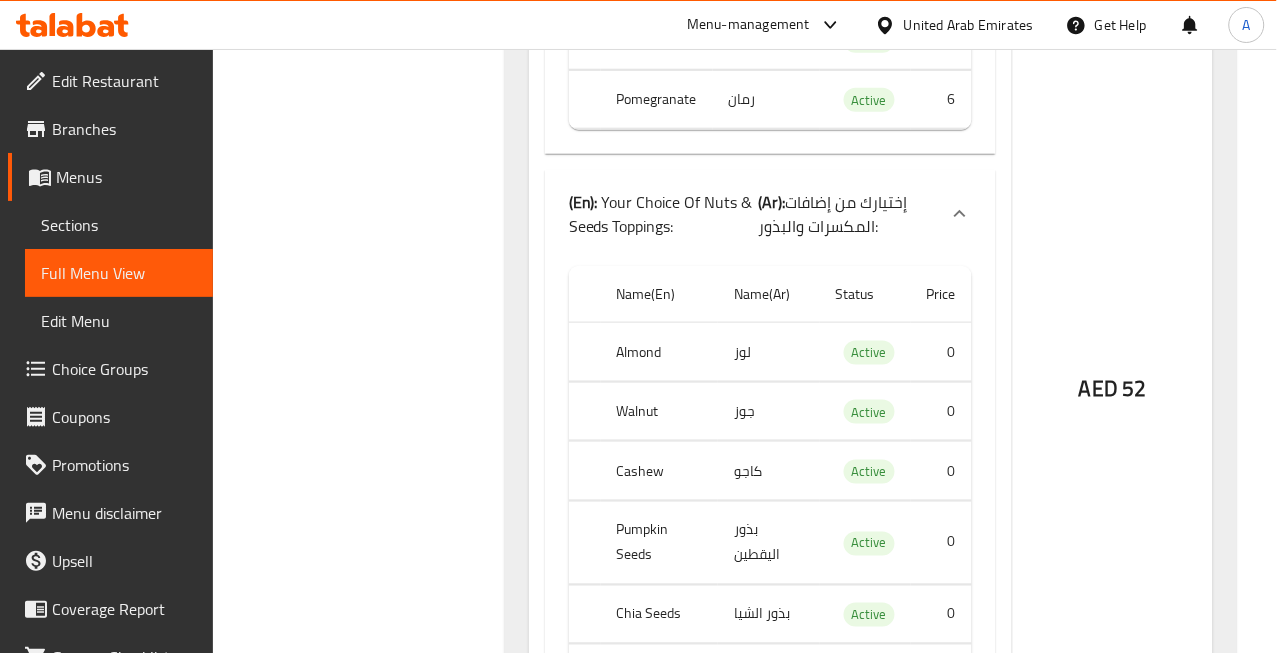 click on "Pumpkin Seeds" at bounding box center (657, -3736) 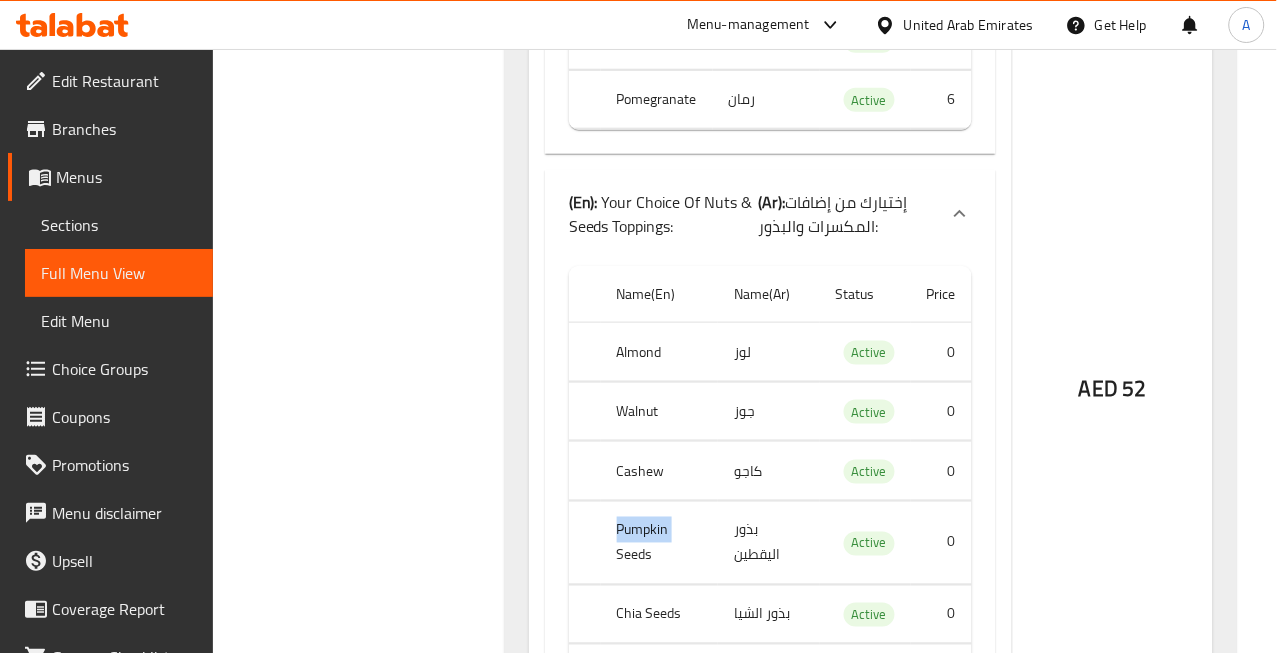 click on "Pumpkin Seeds" at bounding box center (657, -3736) 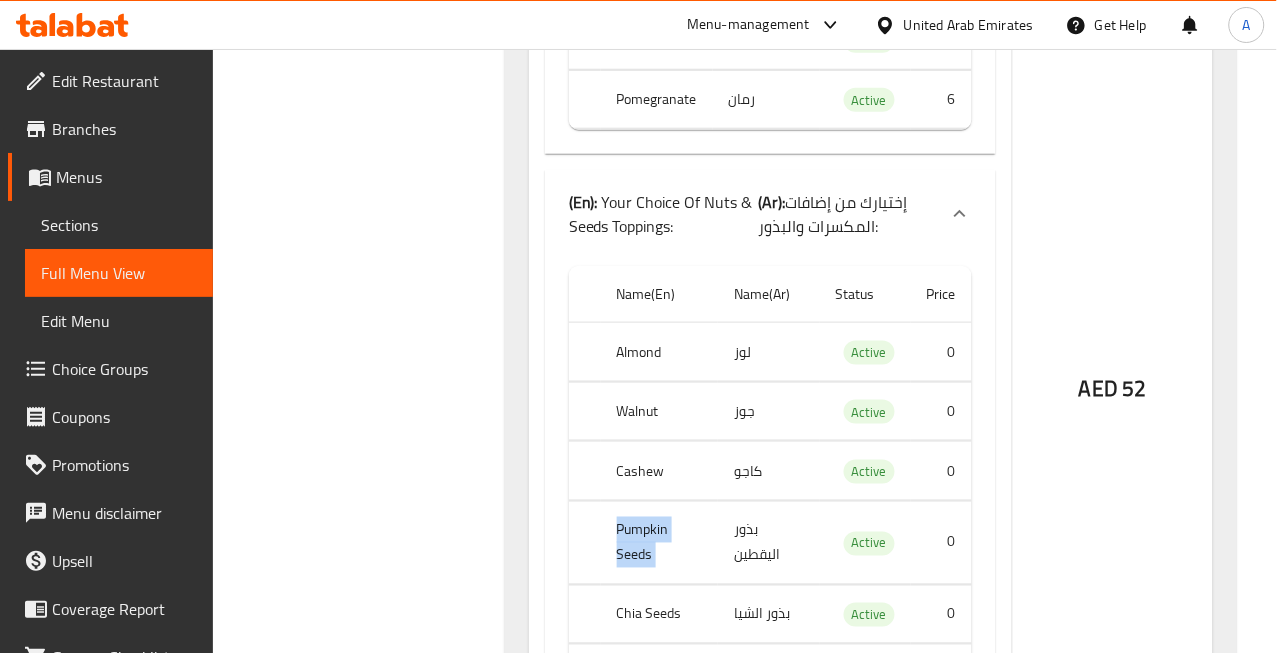 click on "Pumpkin Seeds" at bounding box center (657, -3736) 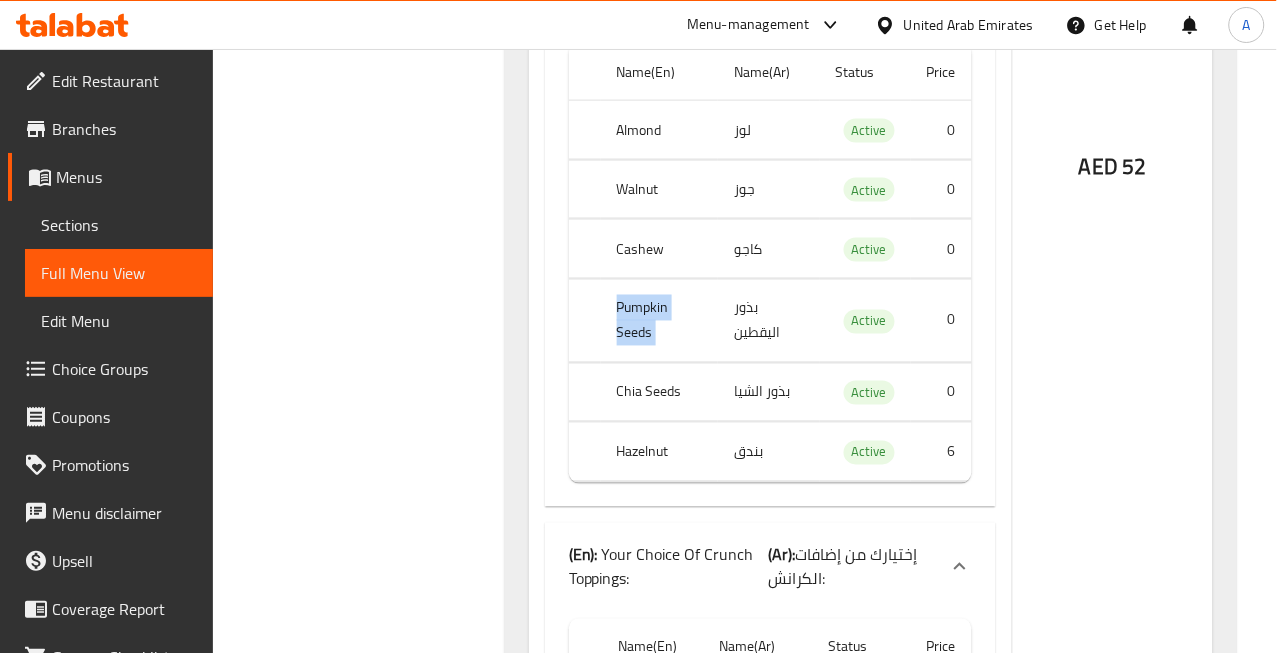 scroll, scrollTop: 5491, scrollLeft: 0, axis: vertical 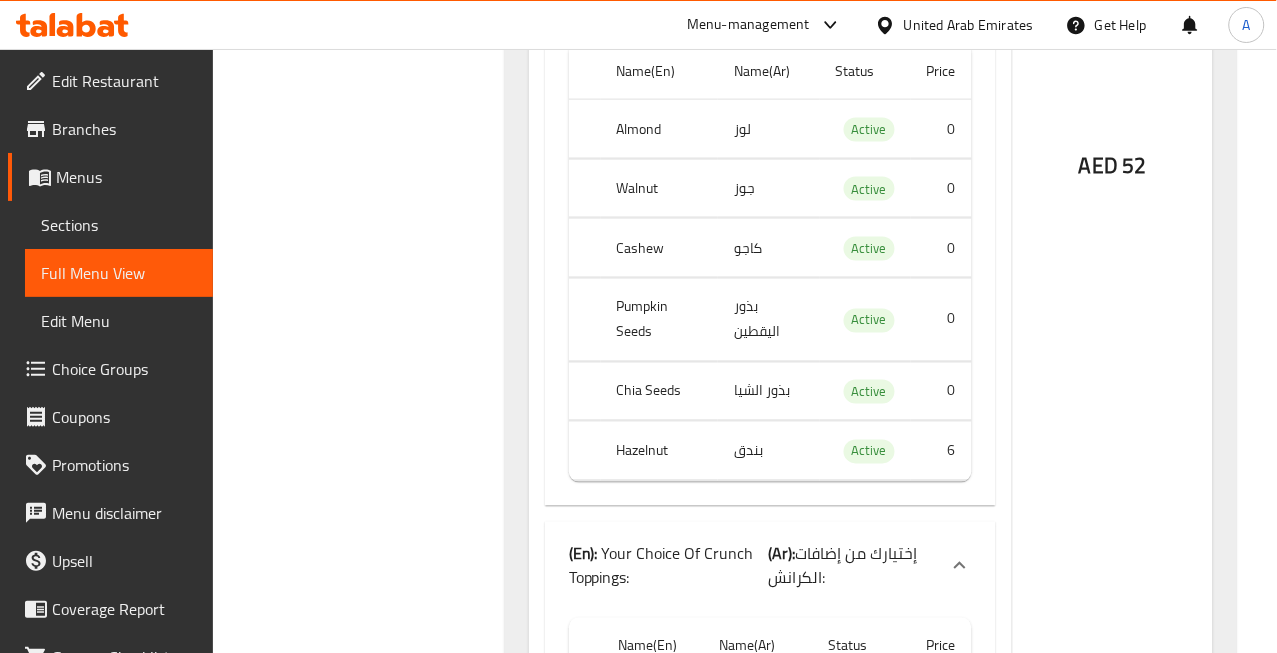 click on "Chia Seeds" at bounding box center (657, -3899) 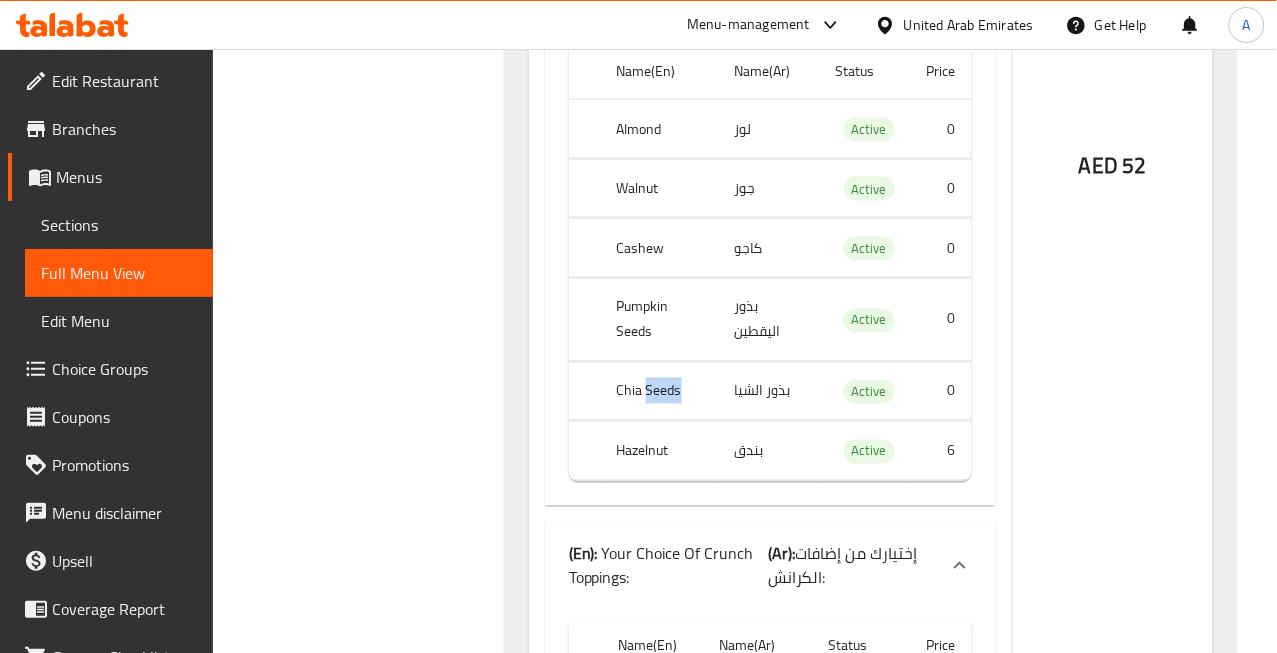 click on "Chia Seeds" at bounding box center [657, -3899] 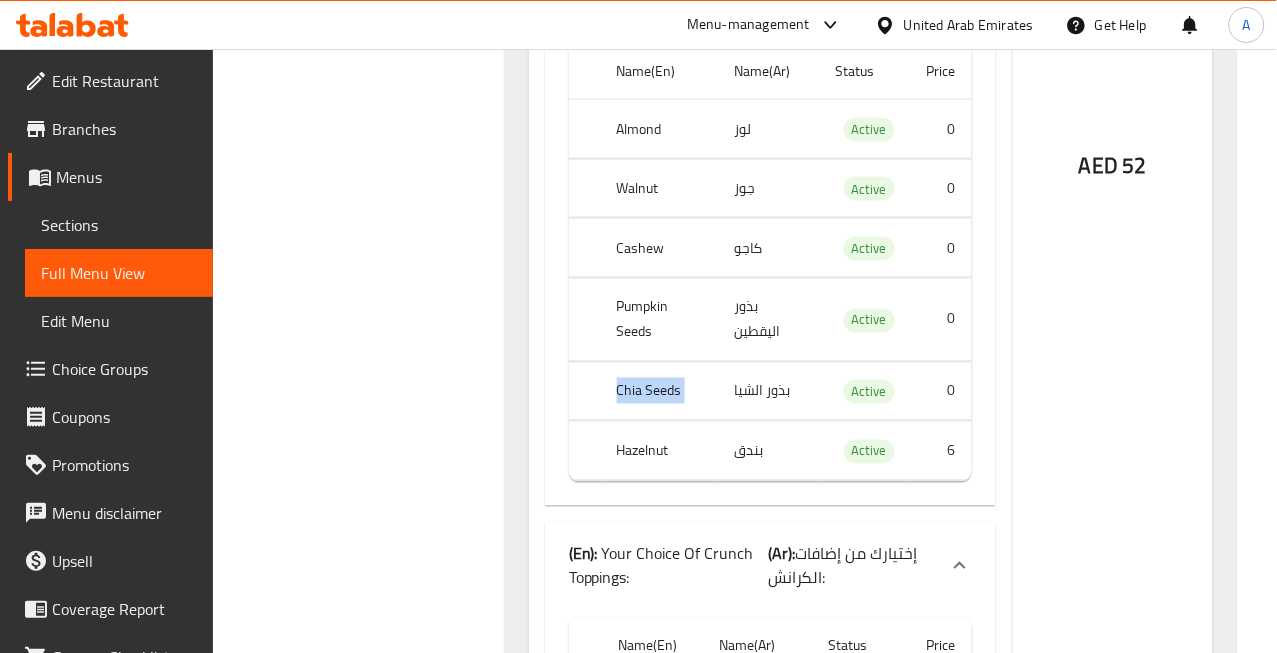 click on "Chia Seeds" at bounding box center (657, -3899) 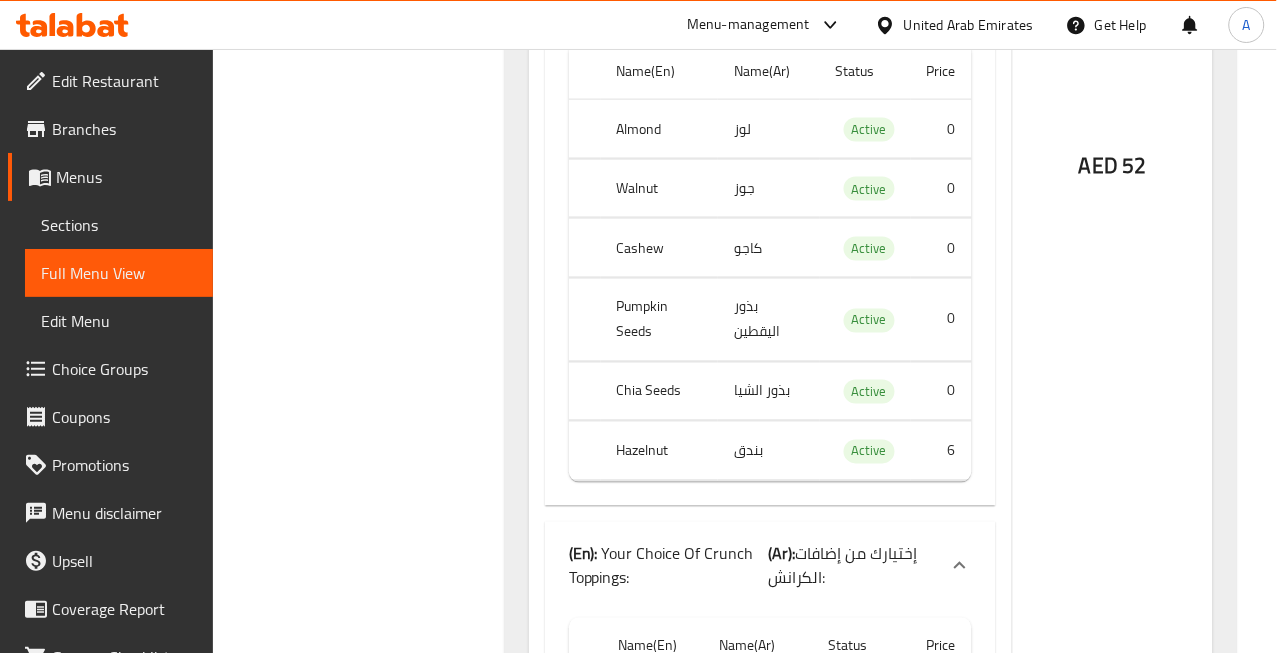 click on "Hazelnut" at bounding box center (657, -3840) 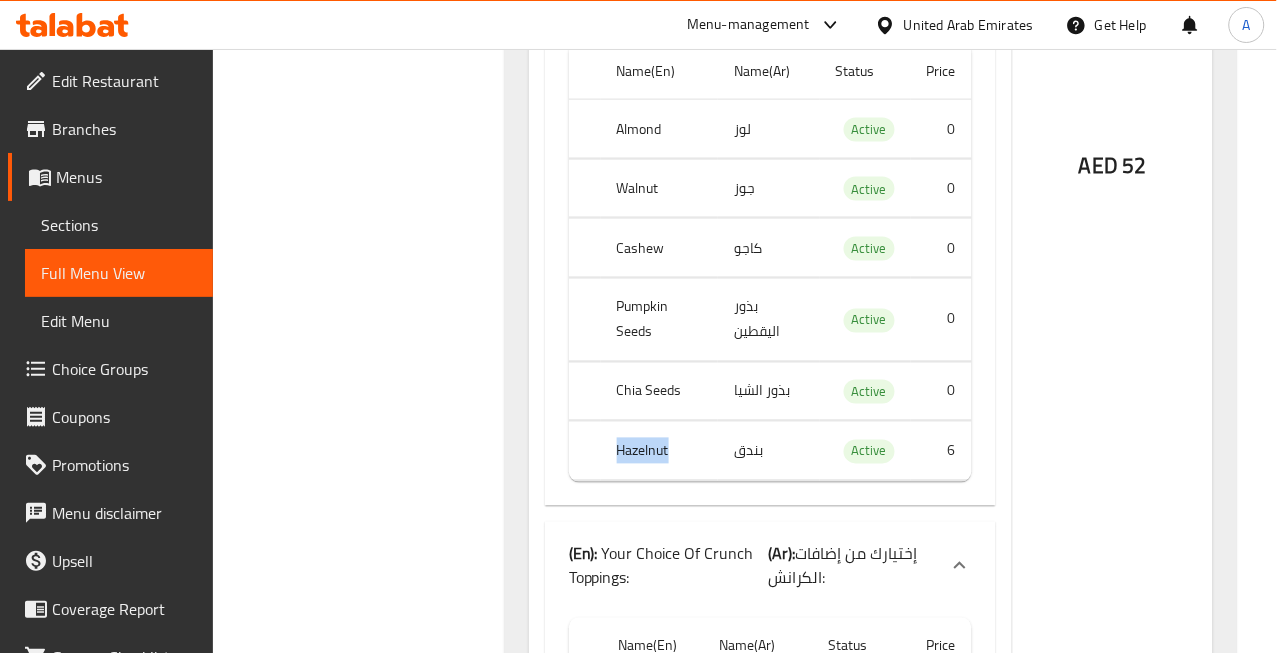 click on "Hazelnut" at bounding box center [657, -3840] 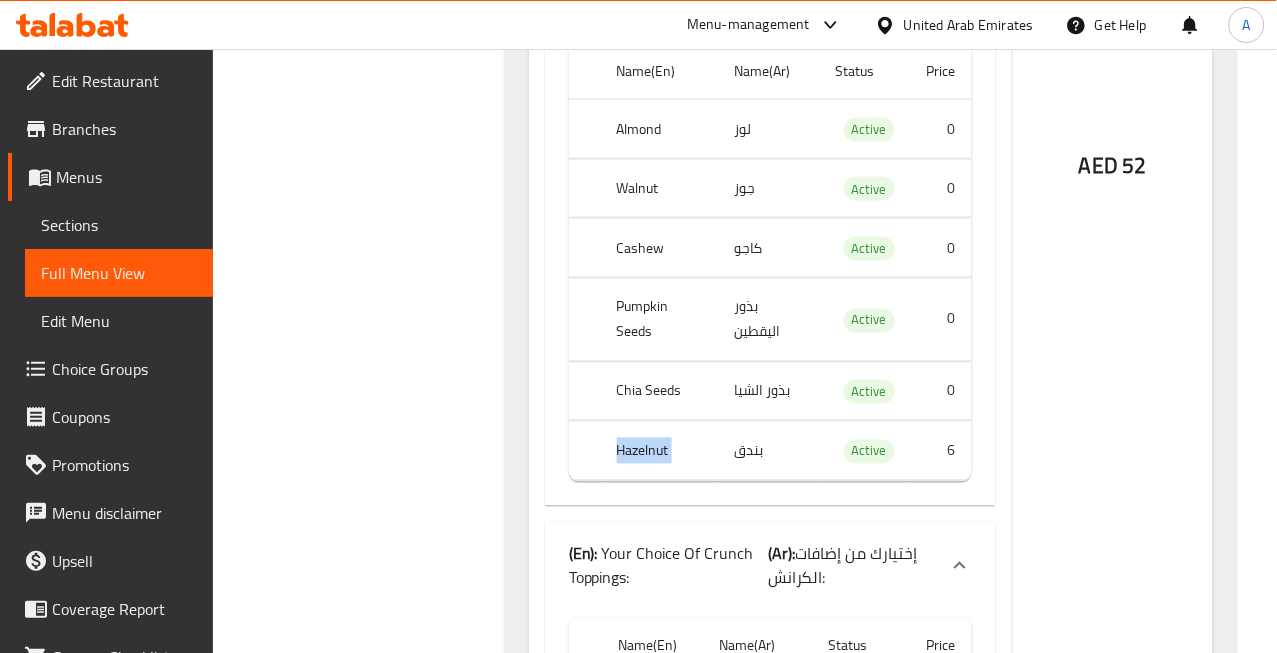 click on "Hazelnut" at bounding box center (657, -3840) 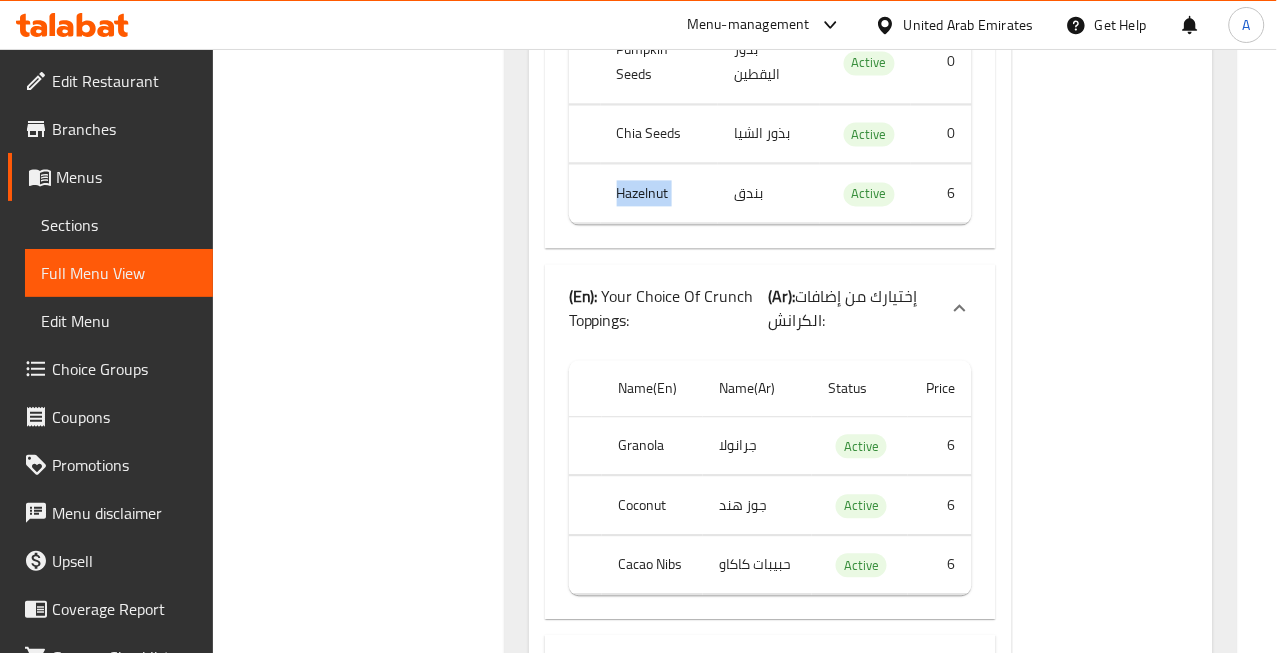scroll, scrollTop: 5824, scrollLeft: 0, axis: vertical 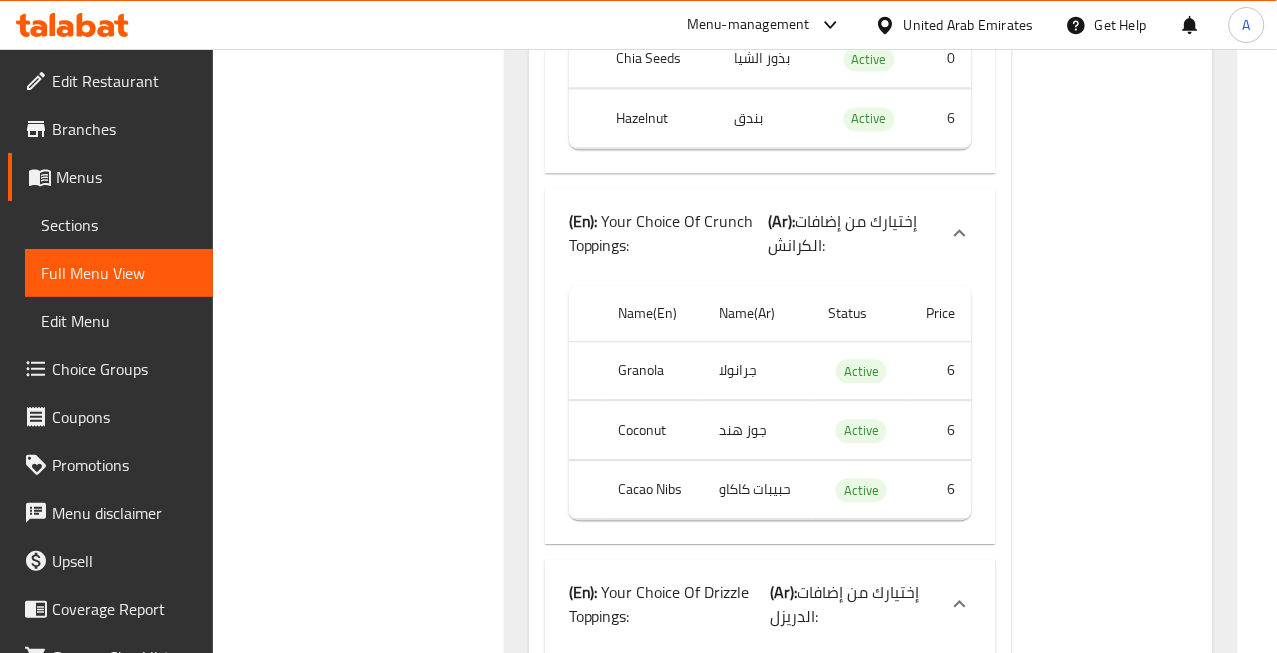 click on "جوز هند" at bounding box center (769, -4807) 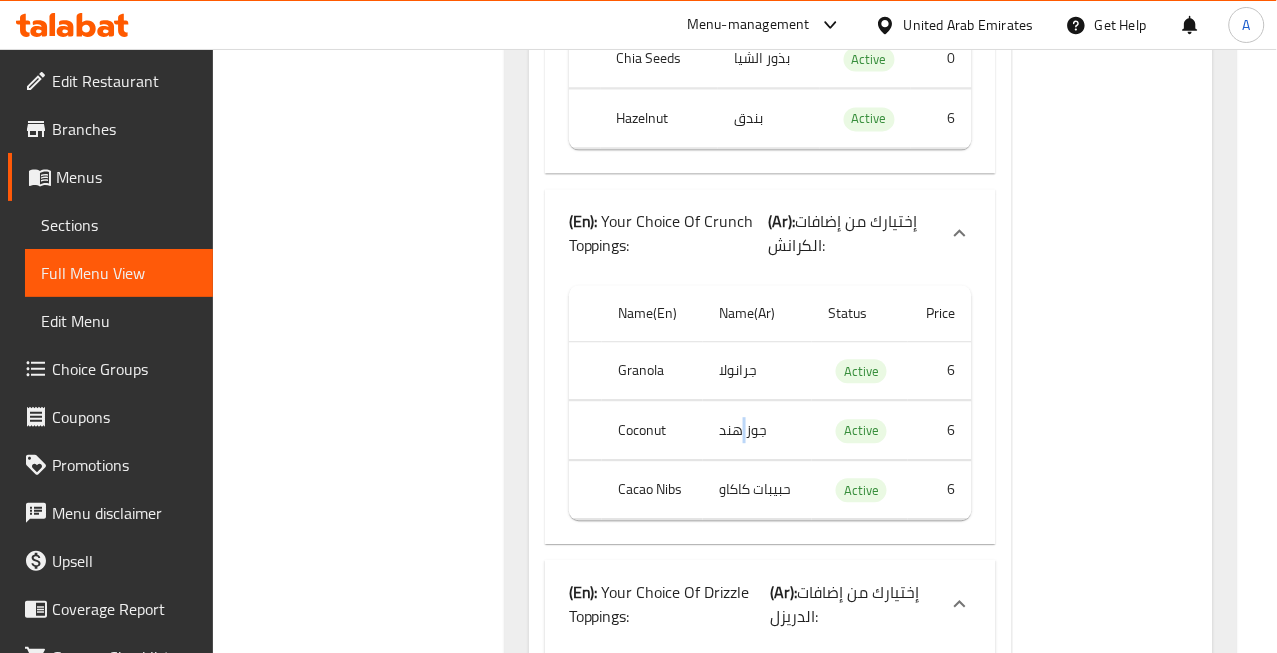 click on "جوز هند" at bounding box center (769, -4807) 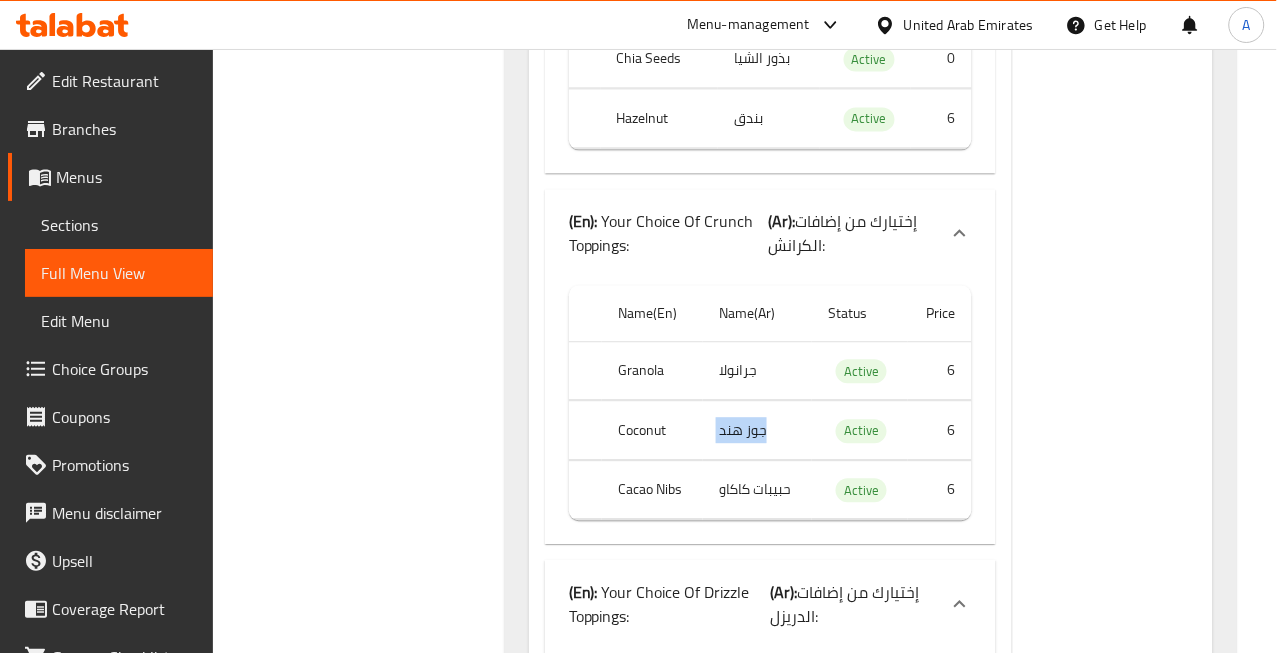 click on "جوز هند" at bounding box center (769, -4807) 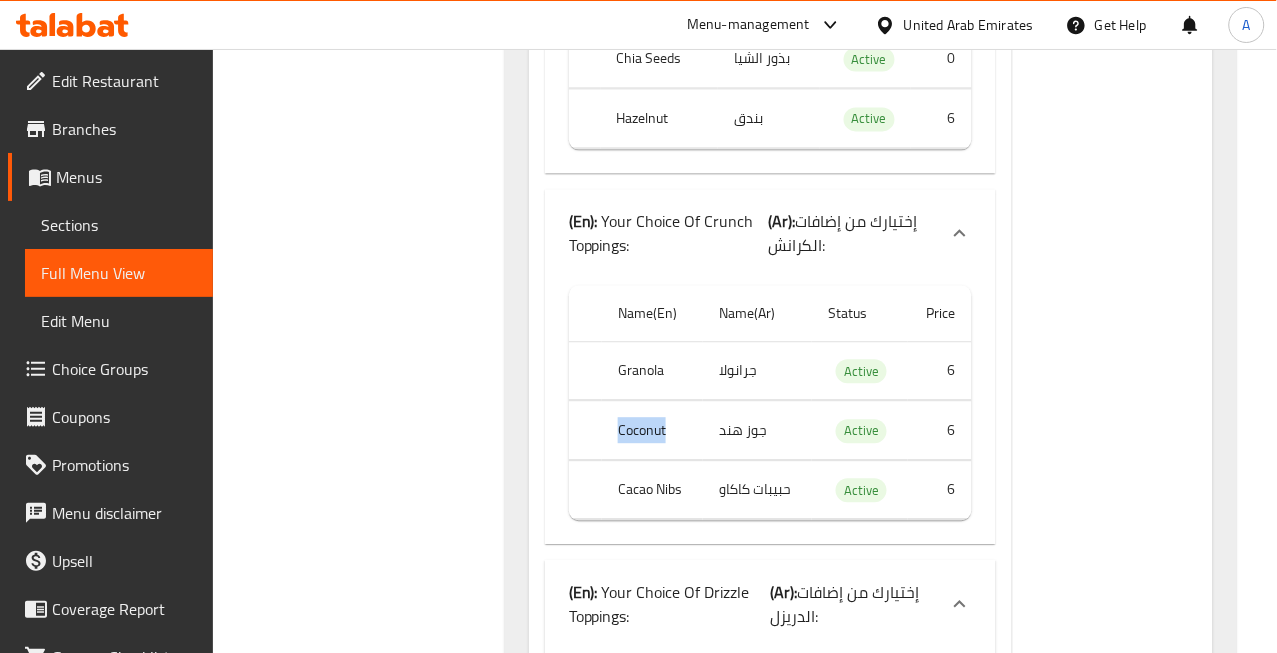 click on "Coconut" at bounding box center [659, -4807] 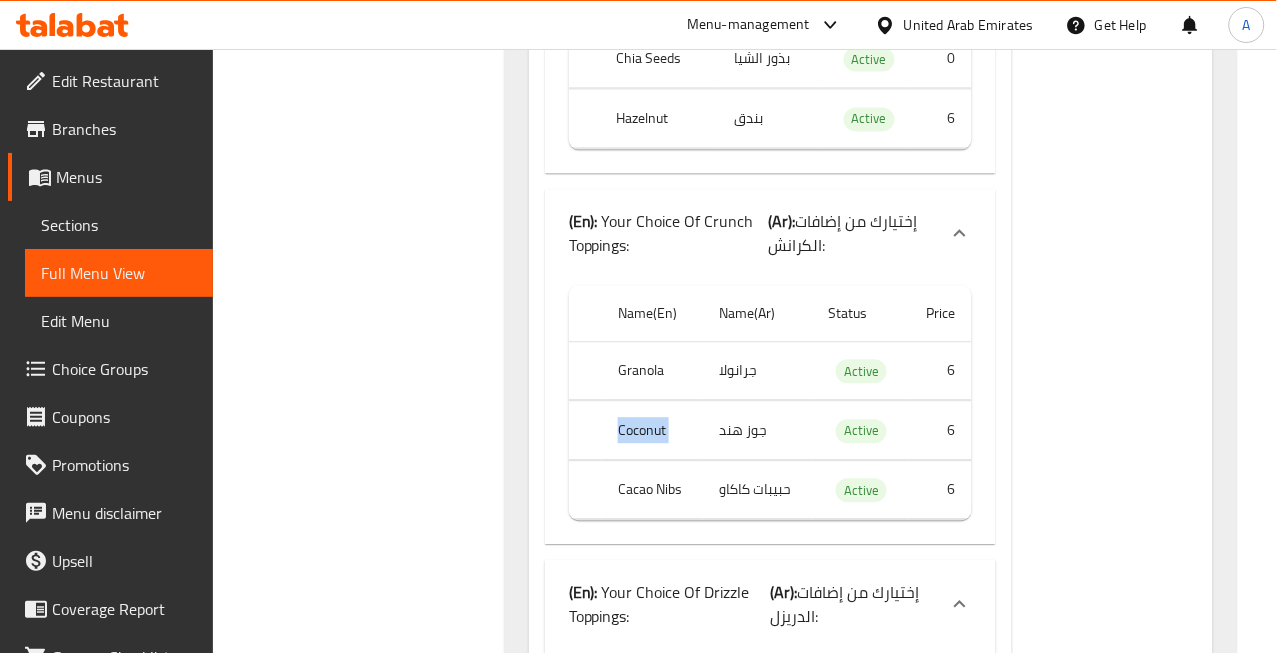 click on "Coconut" at bounding box center [659, -4807] 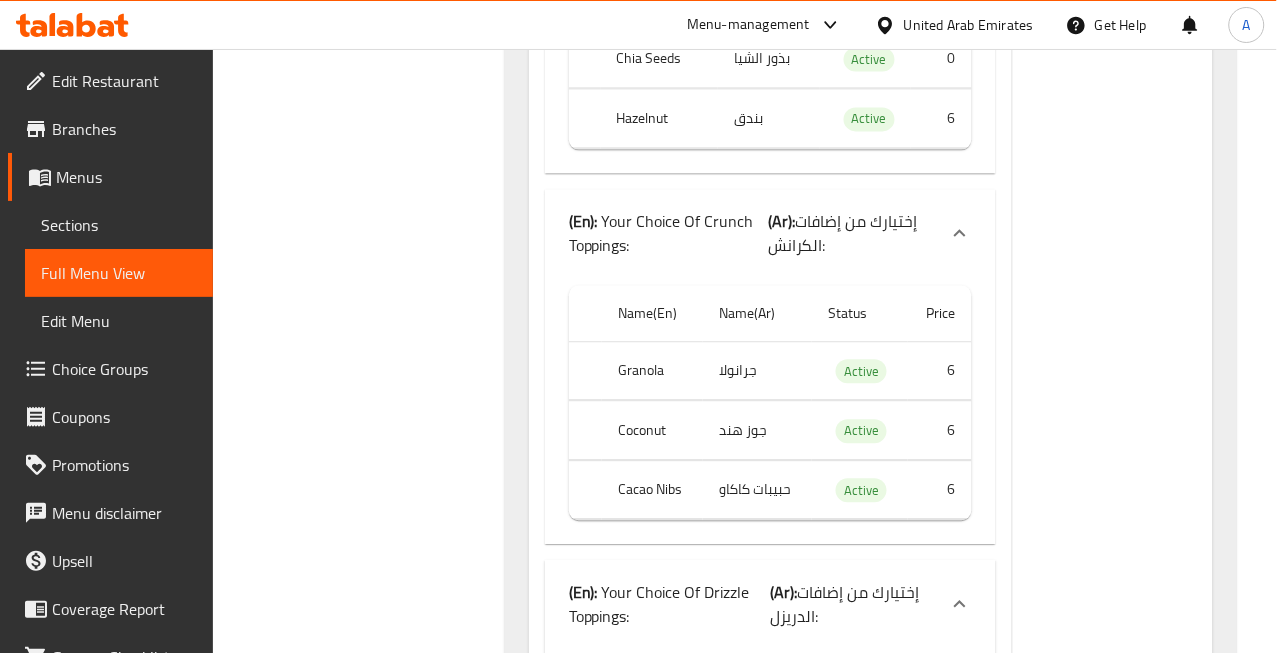 click on "حبيبات كاكاو" at bounding box center (769, -4735) 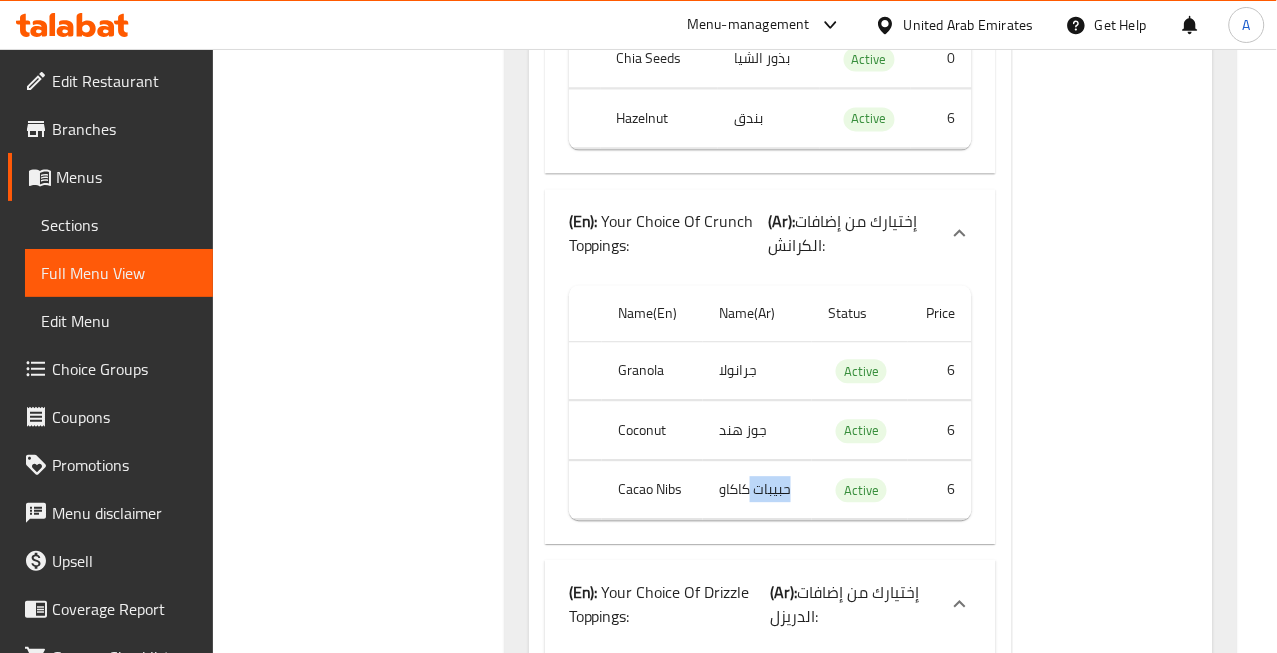 click on "حبيبات كاكاو" at bounding box center [769, -4735] 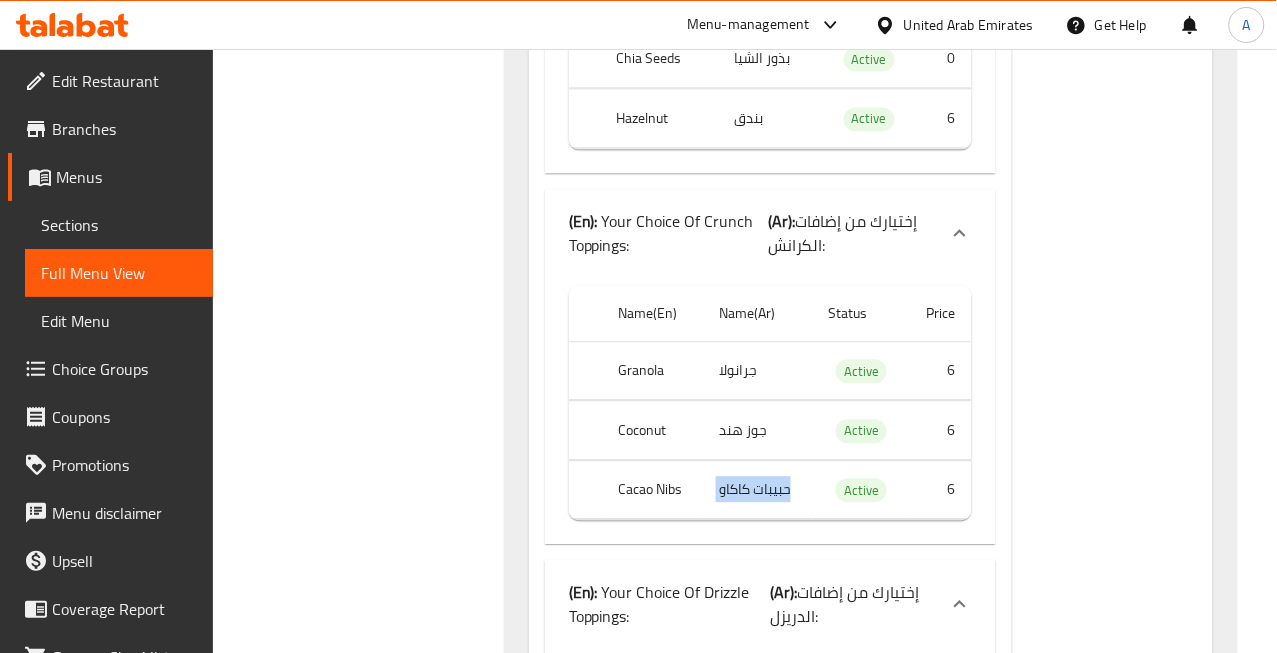 click on "حبيبات كاكاو" at bounding box center [769, -4735] 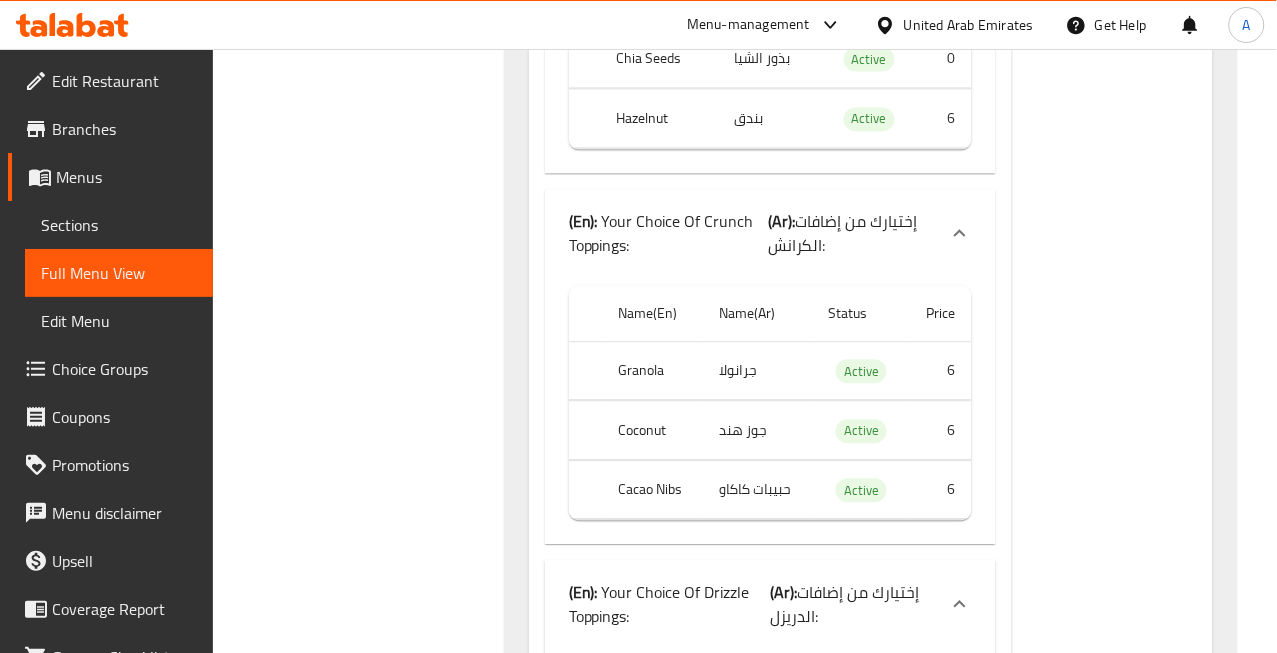 click on "جوز هند" at bounding box center [769, -4807] 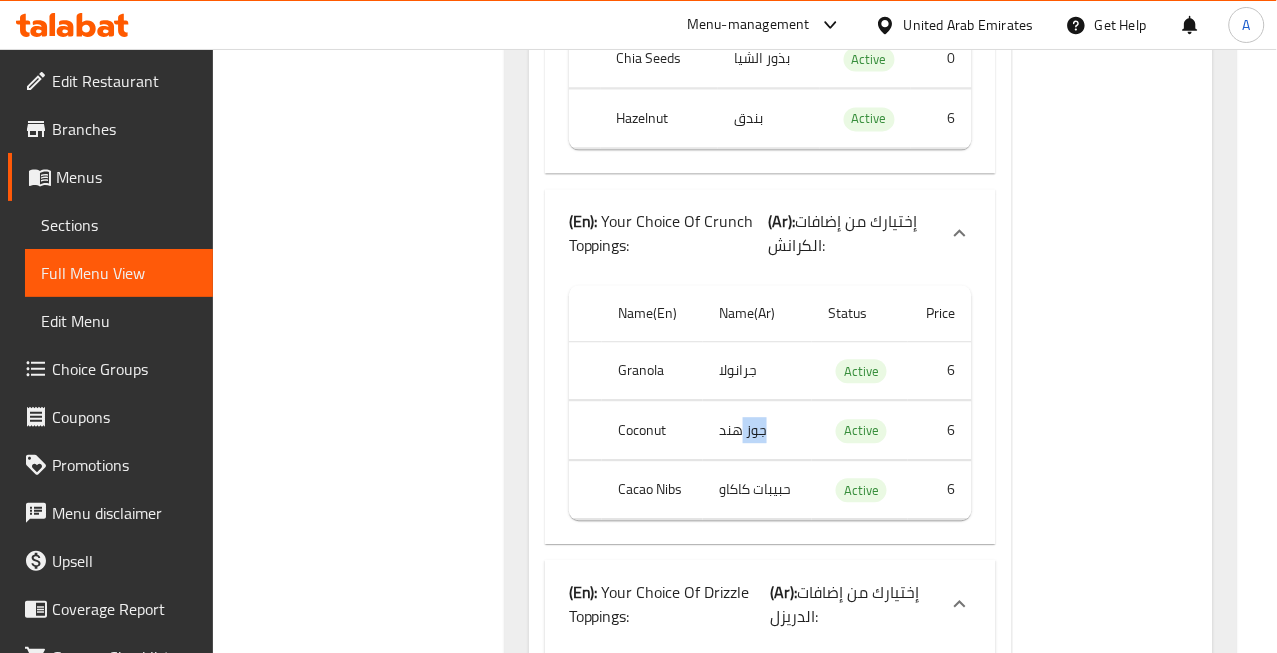 click on "جوز هند" at bounding box center [769, -4807] 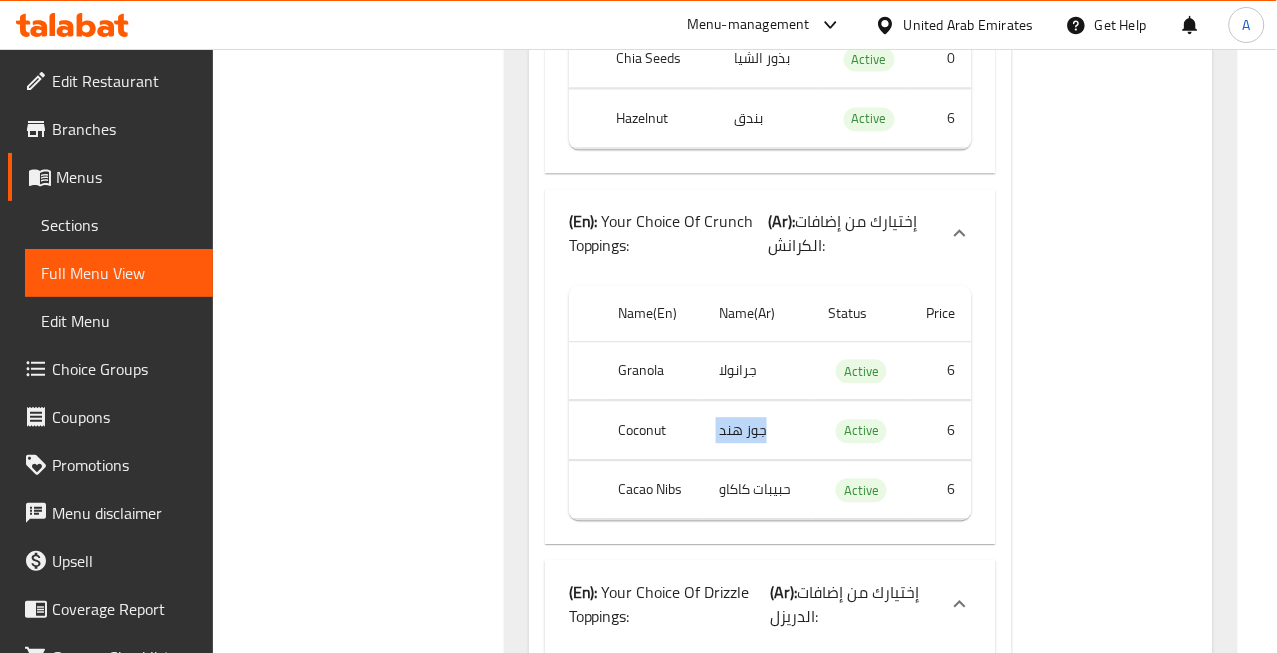 click on "جوز هند" at bounding box center [769, -4807] 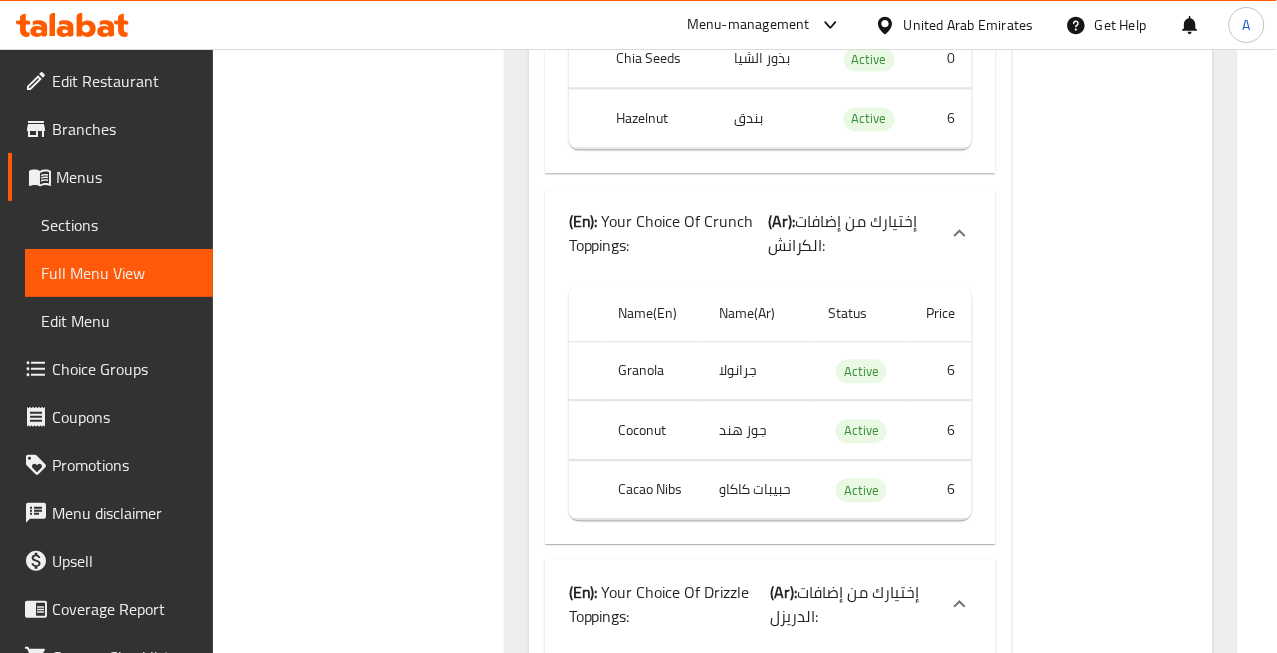click on "جرانولا" at bounding box center [769, -4866] 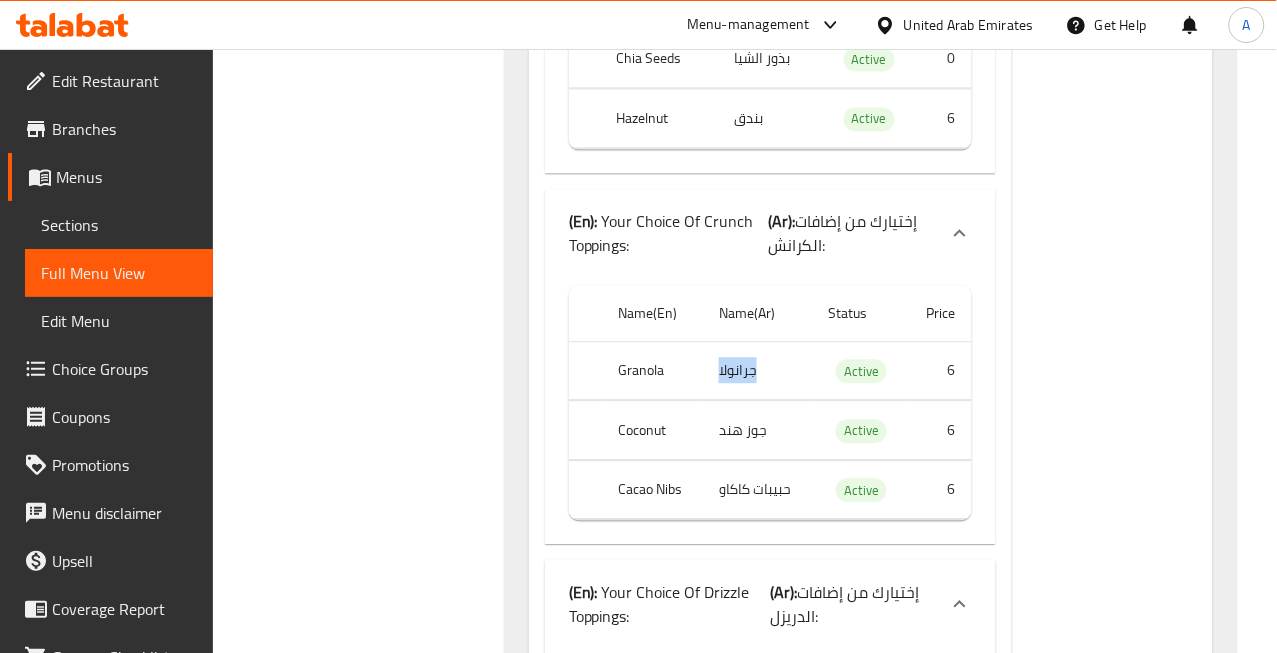 click on "جرانولا" at bounding box center [769, -4866] 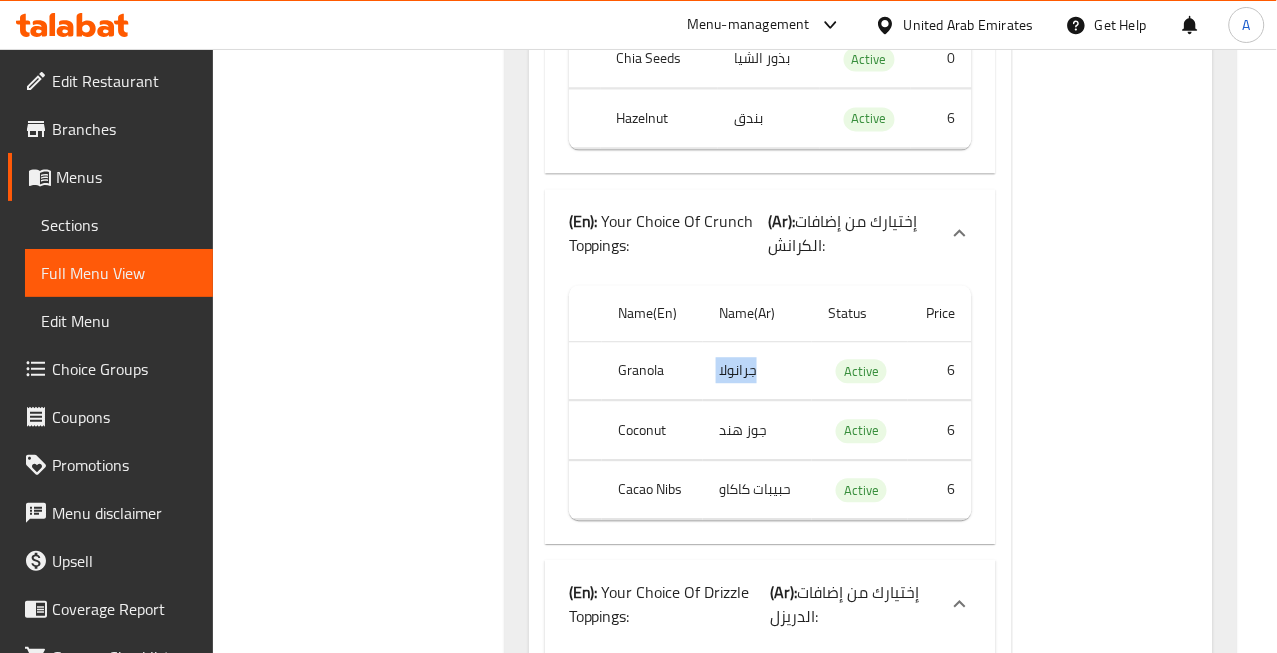click on "جرانولا" at bounding box center (769, -4866) 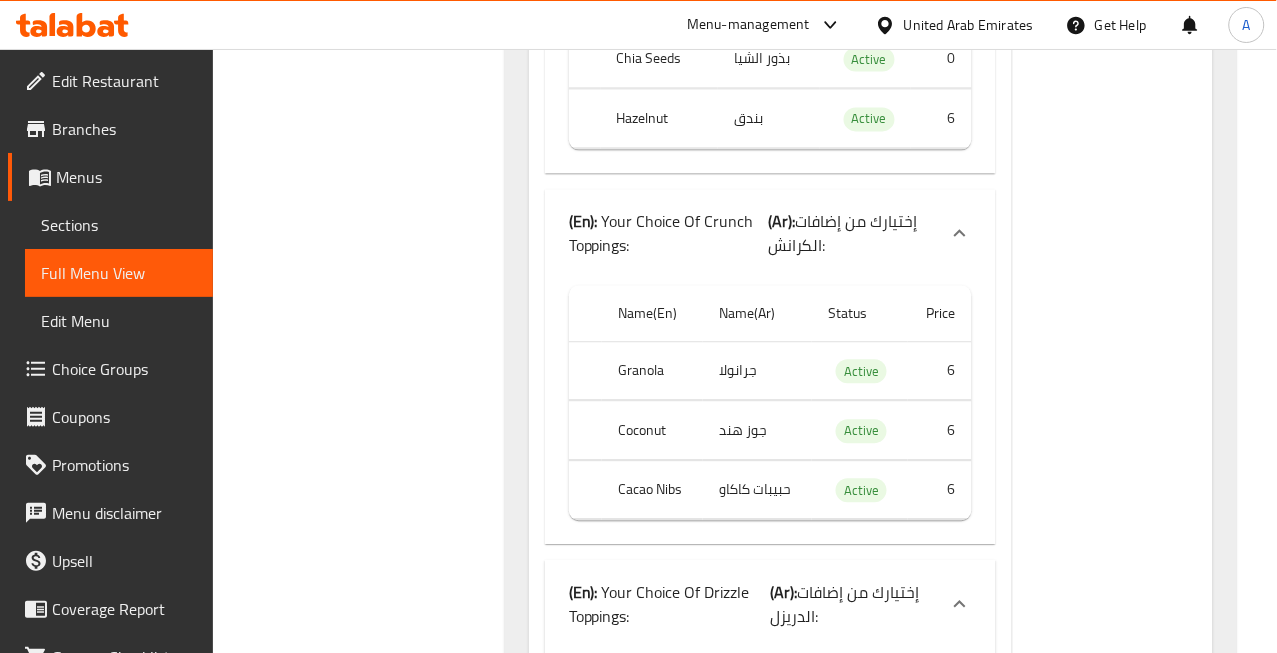 click on "Granola" at bounding box center [659, -4866] 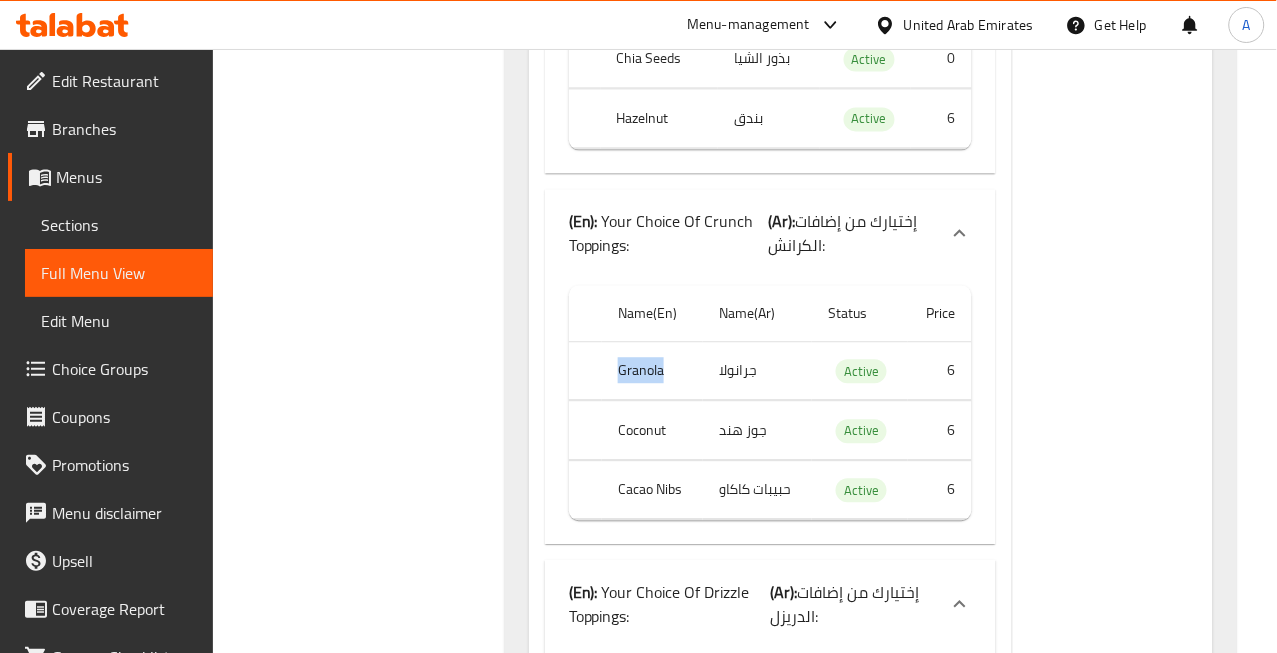 click on "Granola" at bounding box center (659, -4866) 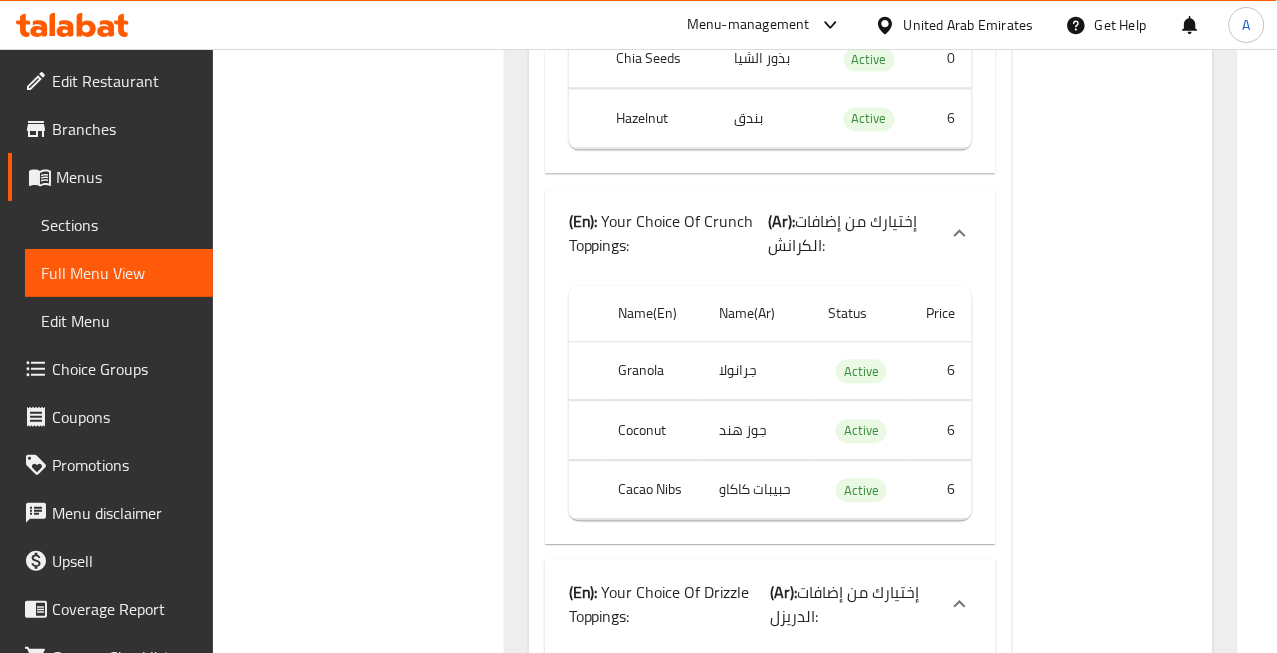 click on "Coconut" at bounding box center (659, -4807) 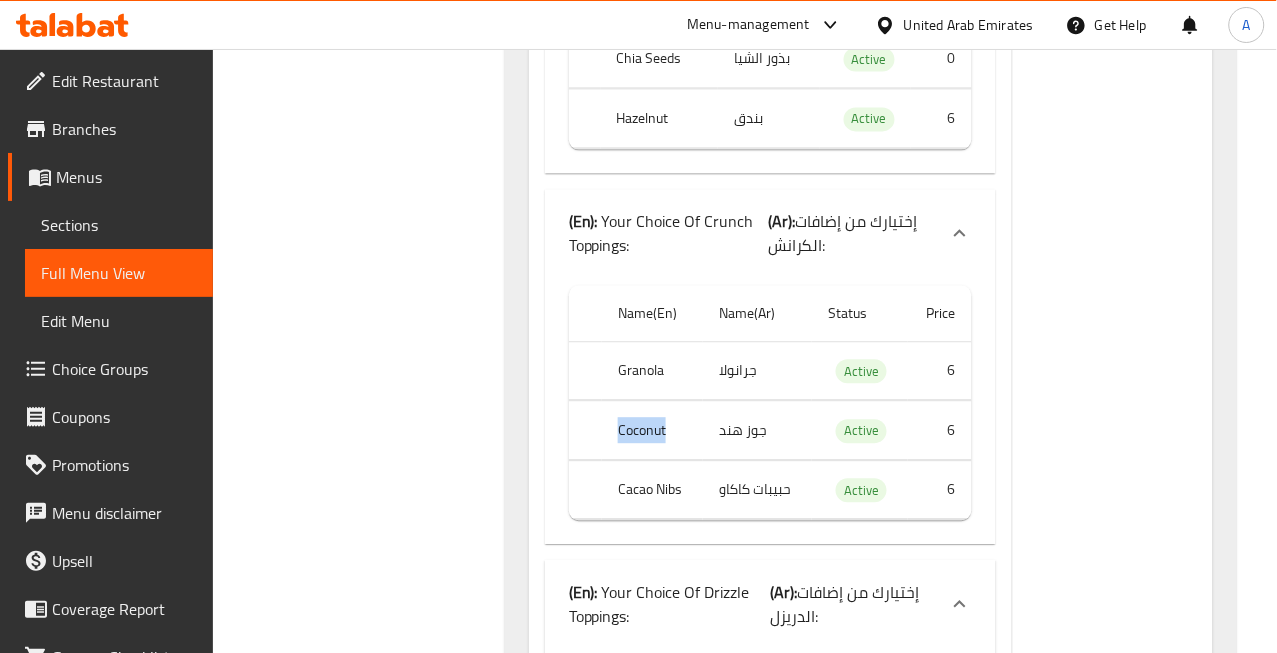 click on "Coconut" at bounding box center [659, -4807] 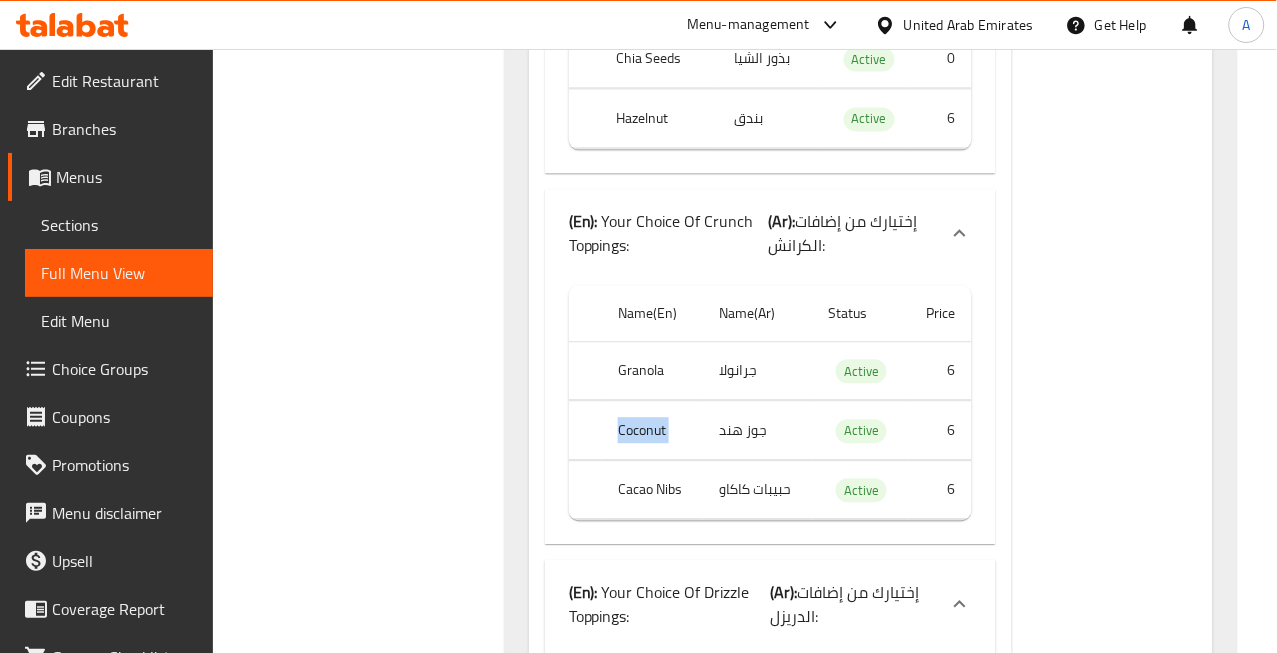 click on "Coconut" at bounding box center (659, -4807) 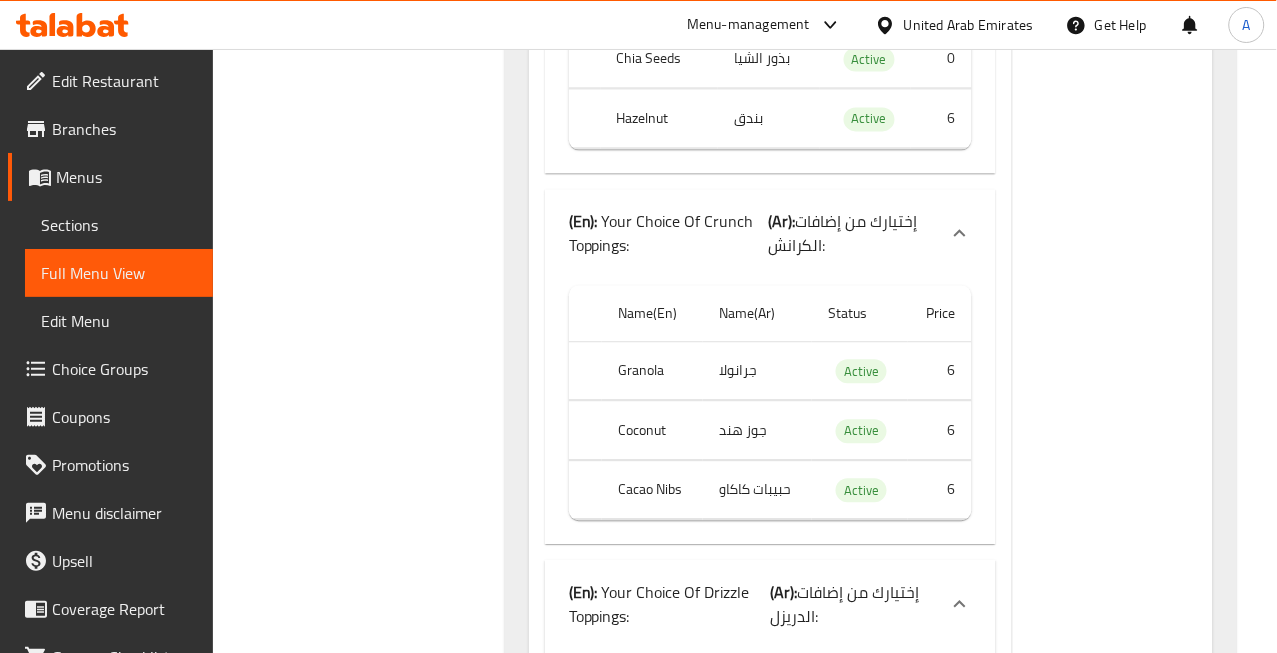 click on "Cacao Nibs" at bounding box center (659, -4735) 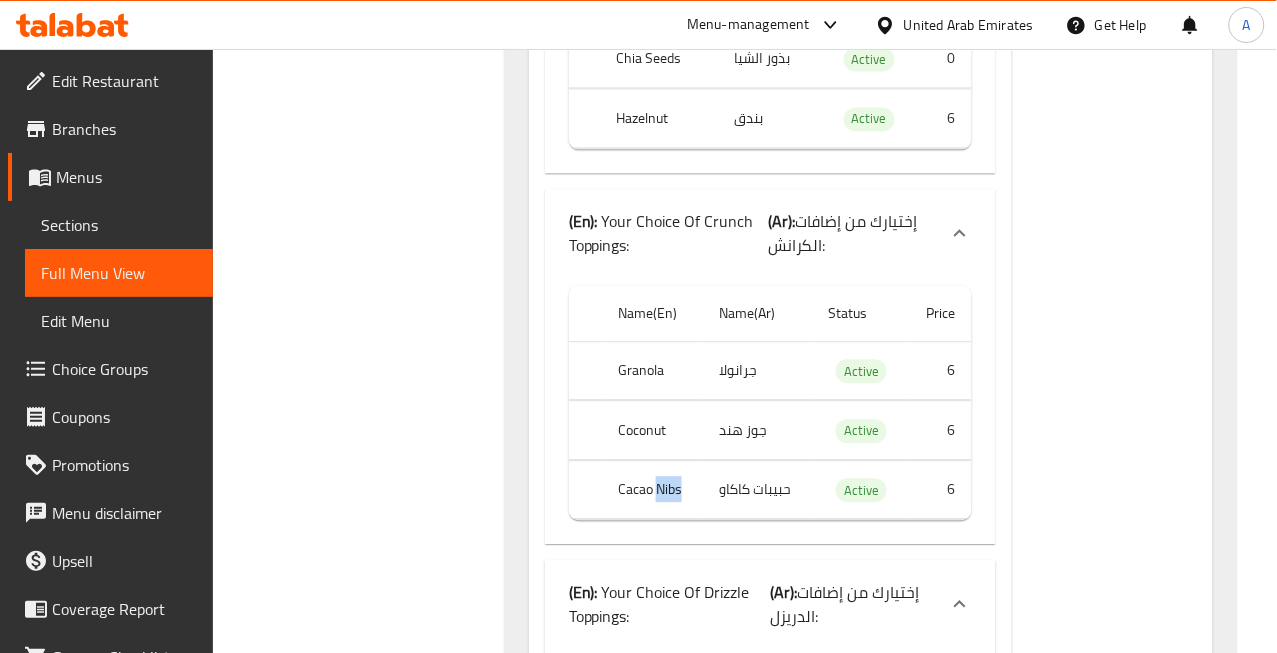 click on "Cacao Nibs" at bounding box center [659, -4735] 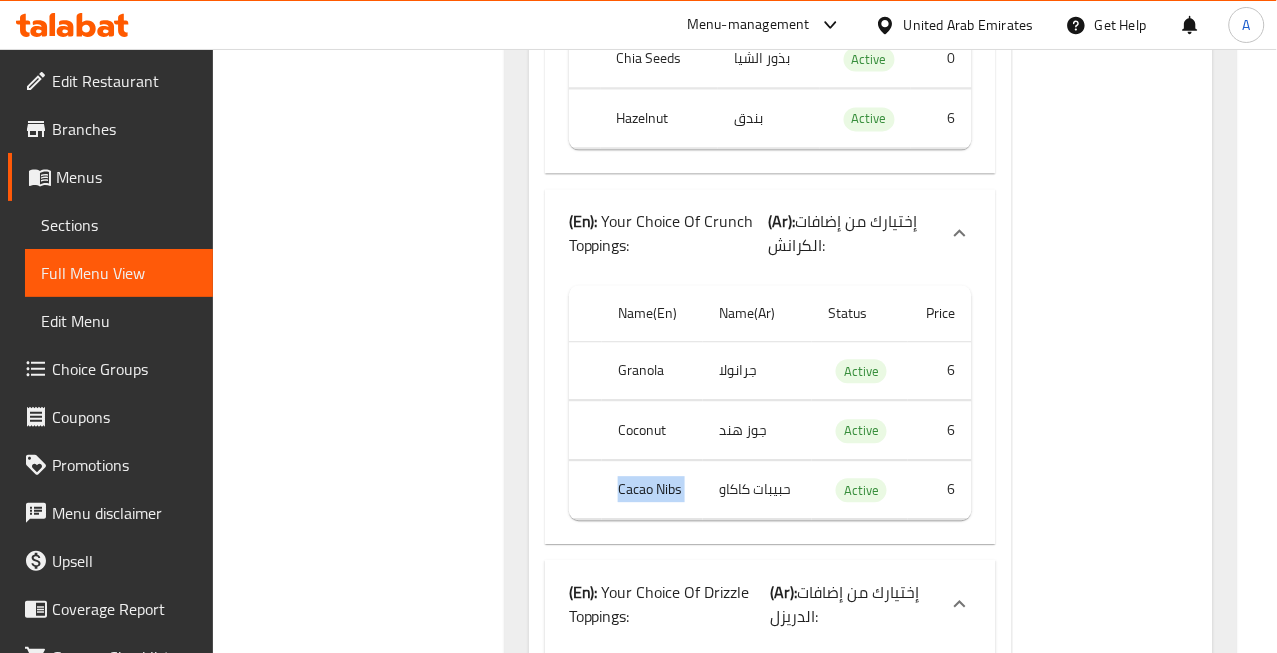 click on "Cacao Nibs" at bounding box center [659, -4735] 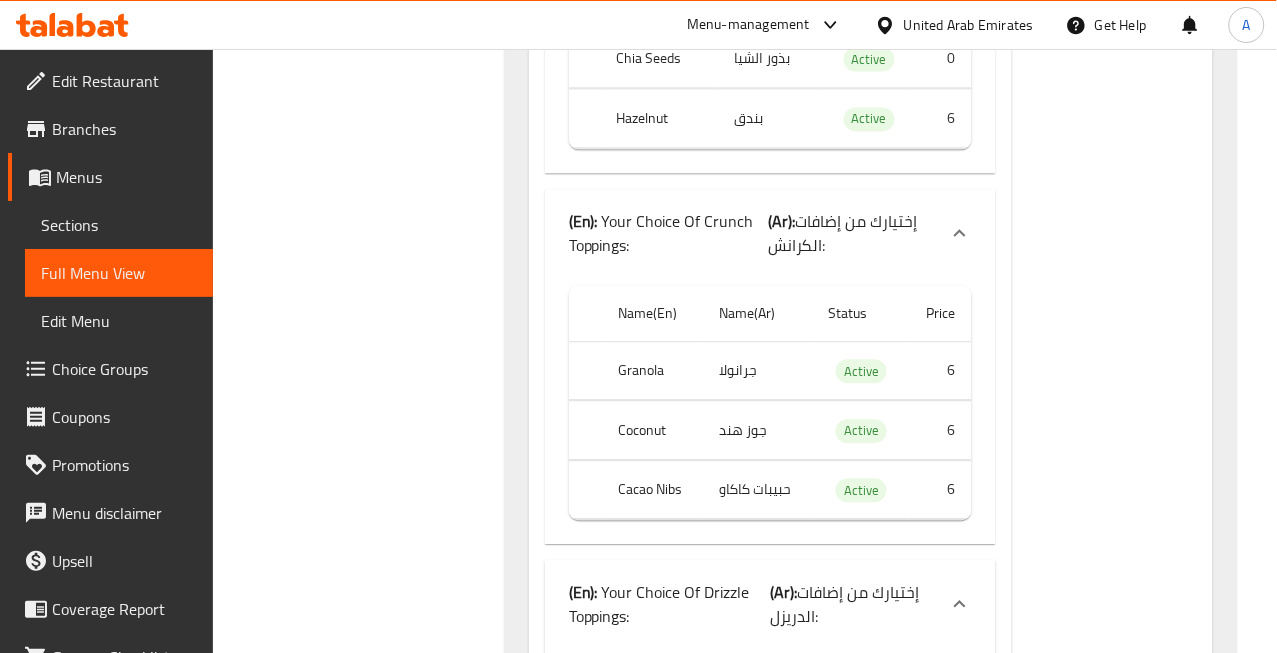 click on "حبيبات كاكاو" at bounding box center [769, -4735] 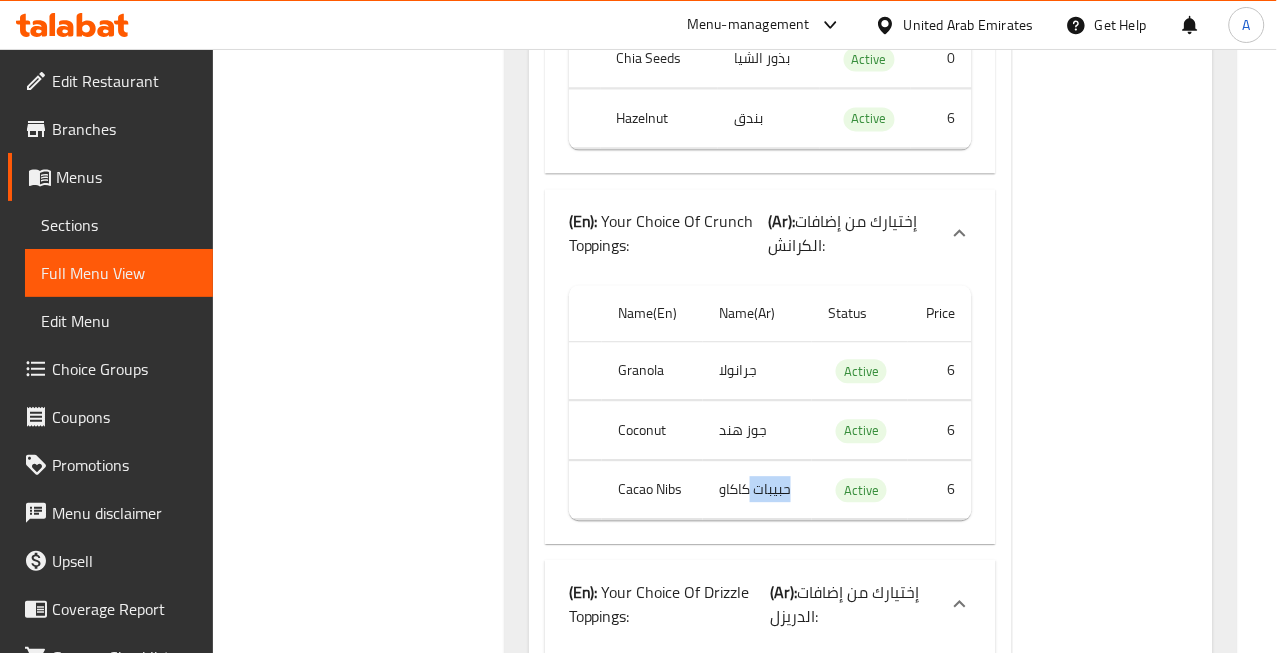 click on "حبيبات كاكاو" at bounding box center [769, -4735] 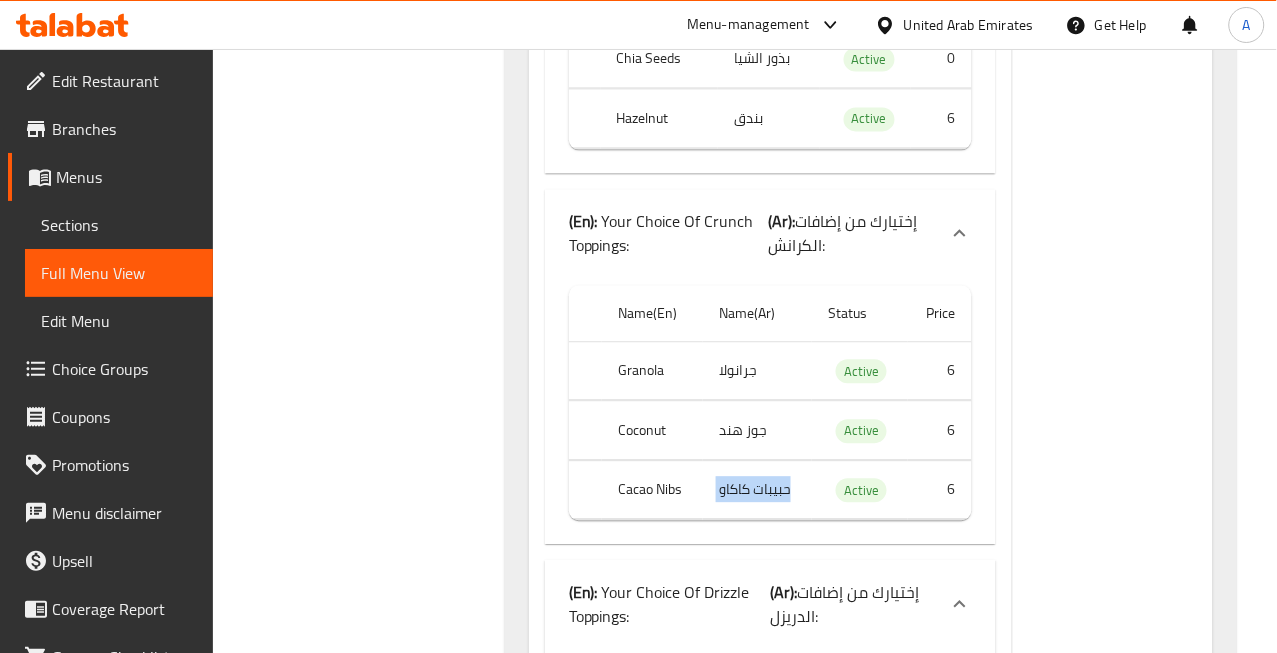 click on "حبيبات كاكاو" at bounding box center (769, -4735) 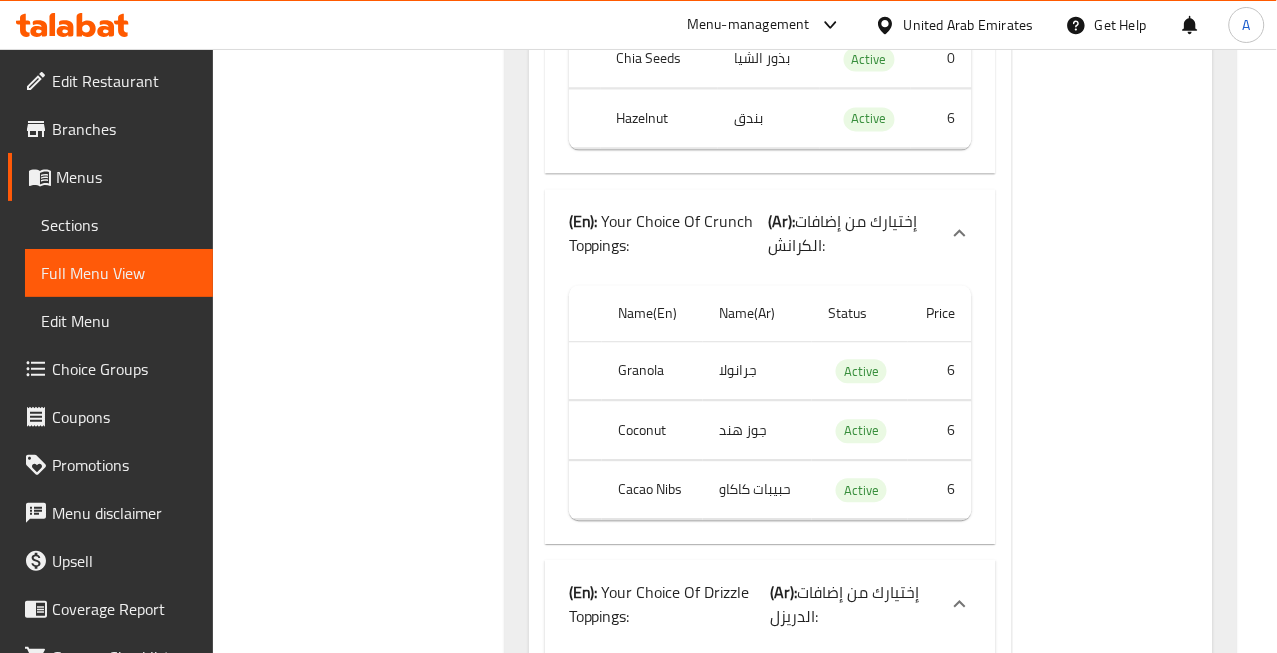 click on "جوز هند" at bounding box center [769, -4807] 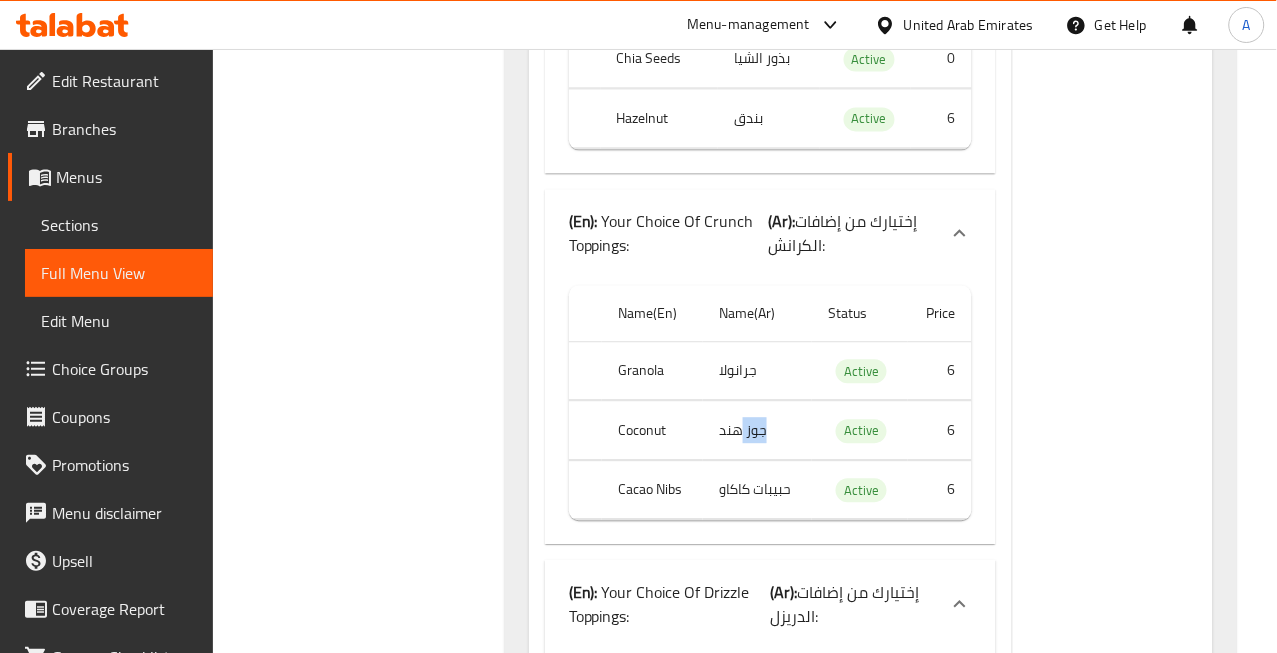 click on "جوز هند" at bounding box center (769, -4807) 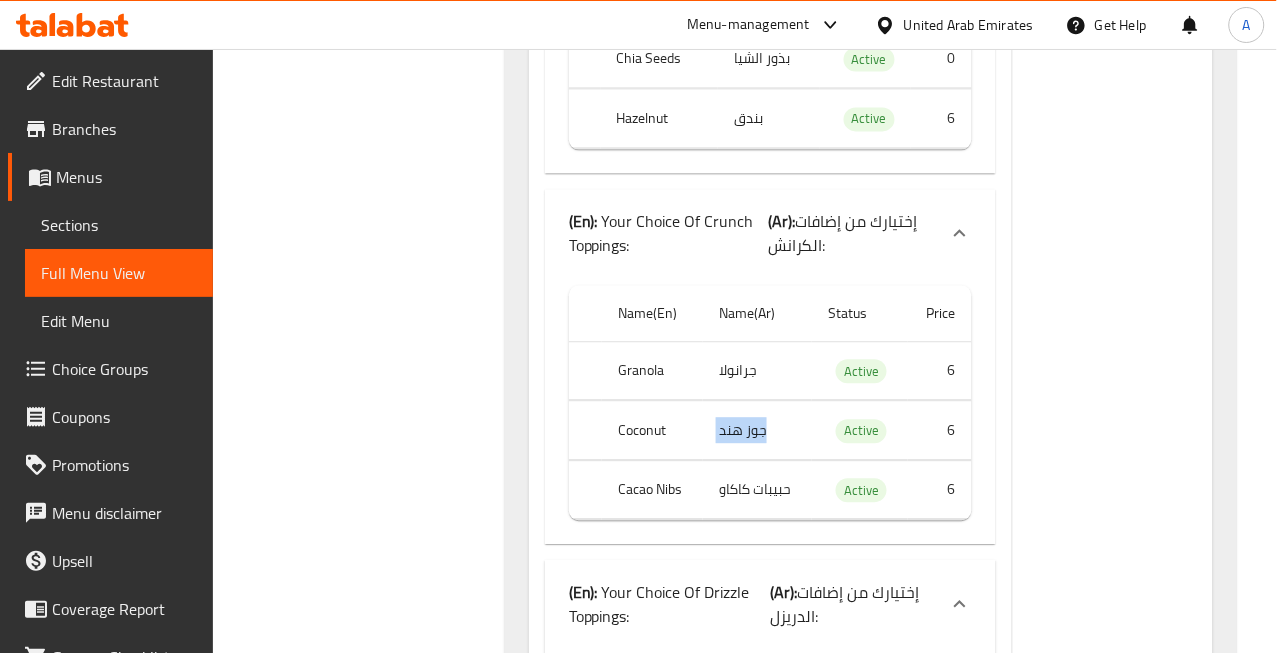 drag, startPoint x: 756, startPoint y: 437, endPoint x: 774, endPoint y: 443, distance: 18.973665 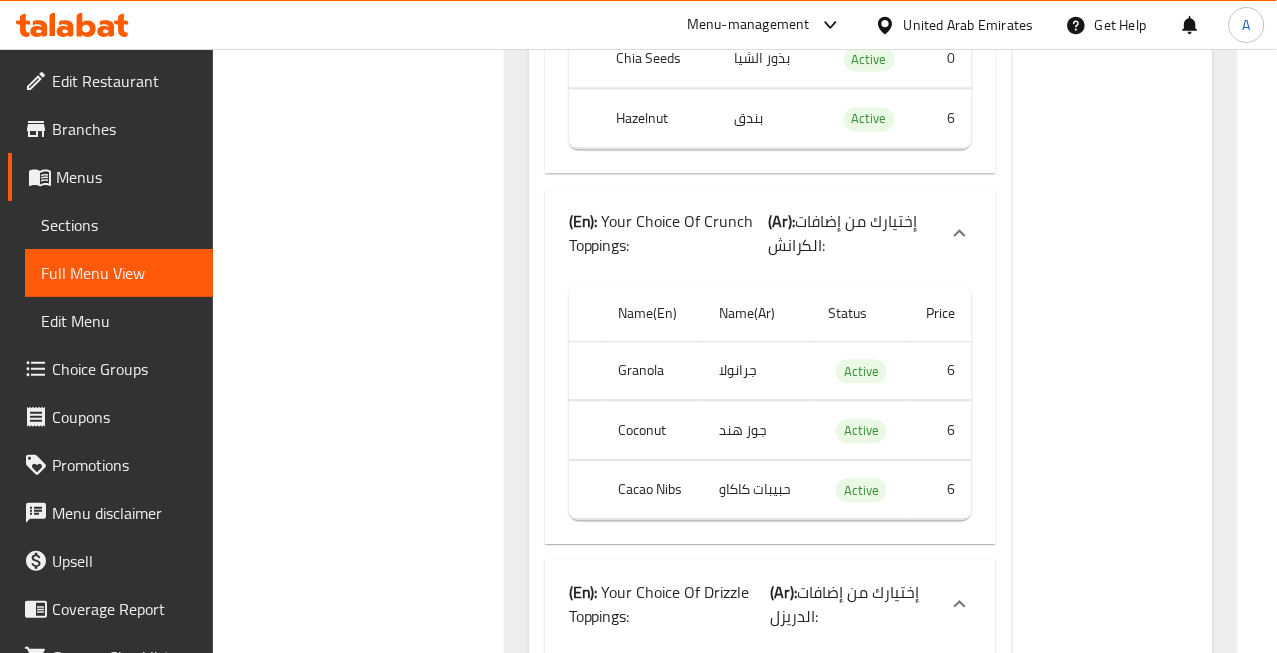 click on "Cacao Nibs" at bounding box center (659, -4735) 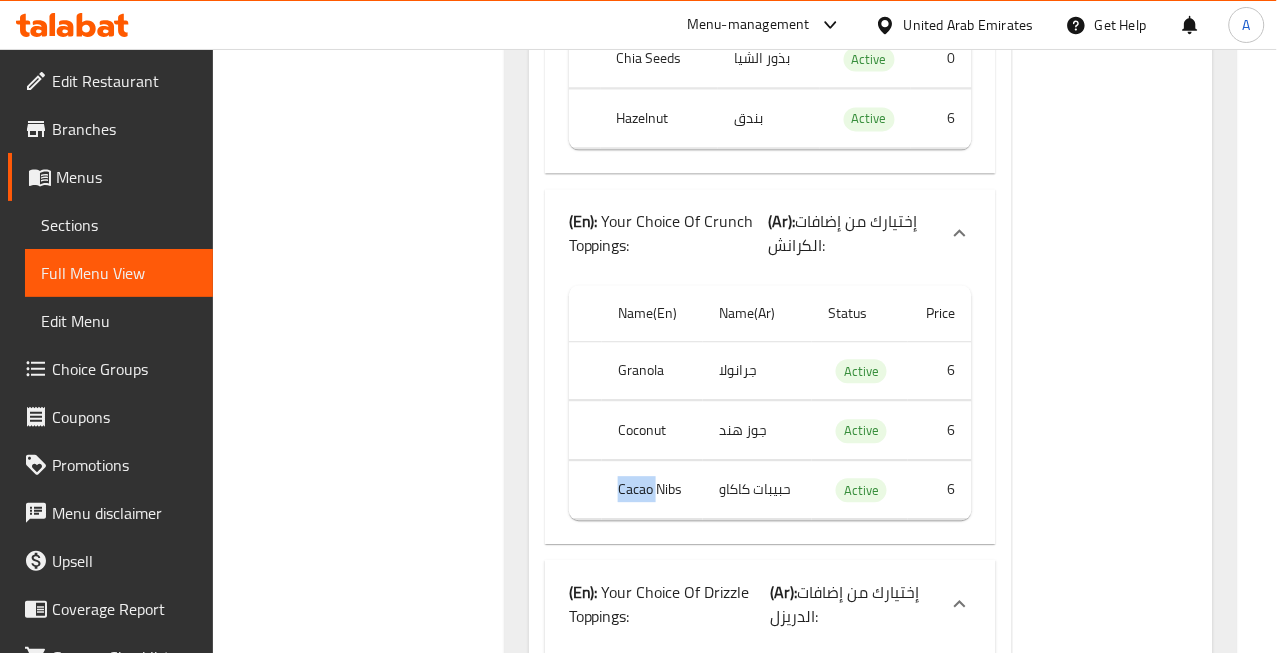 click on "Cacao Nibs" at bounding box center [659, -4735] 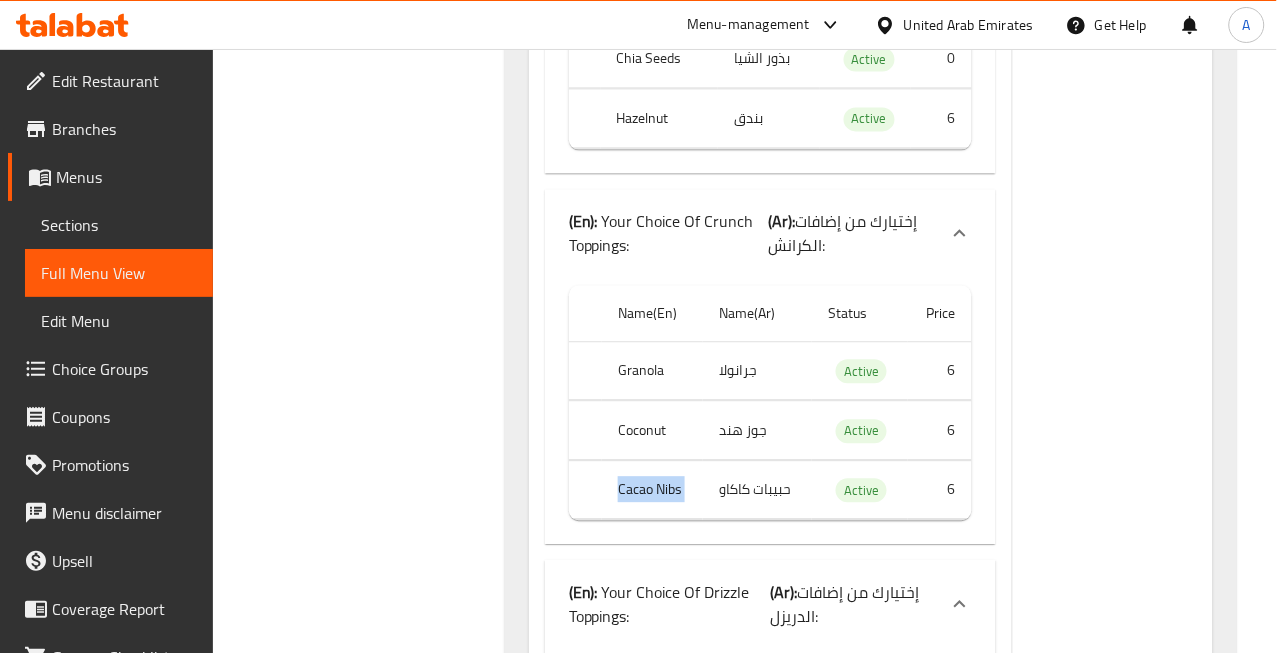 click on "Cacao Nibs" at bounding box center [659, -4735] 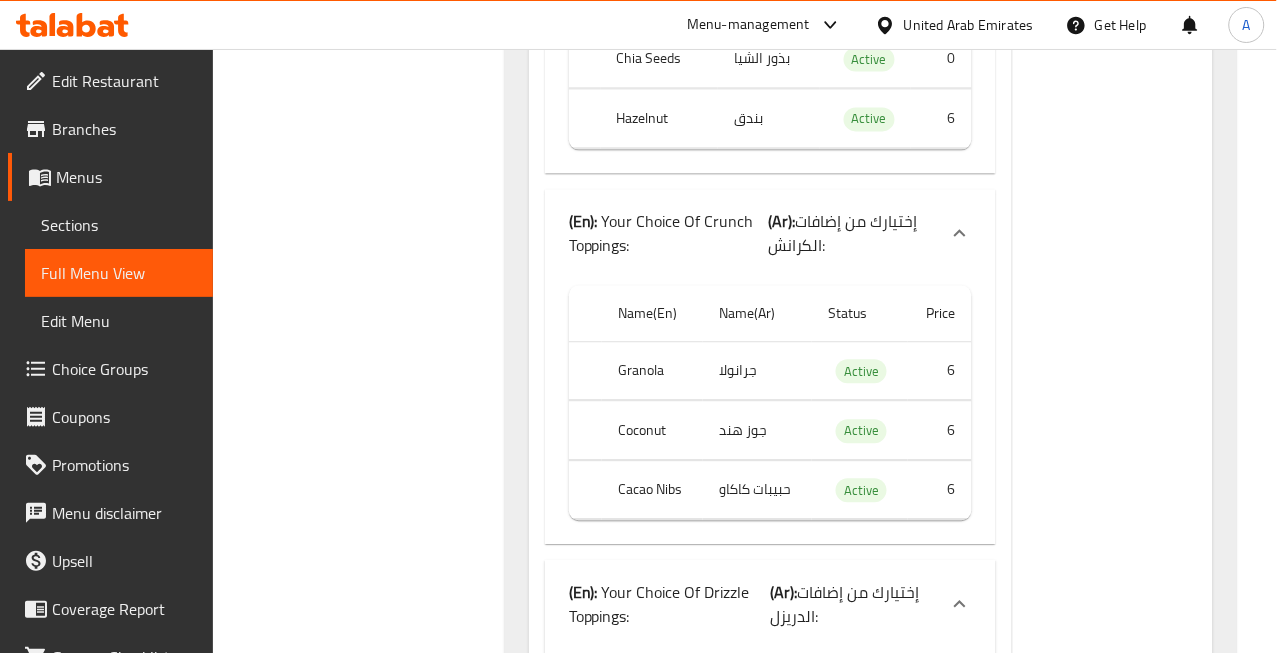 click on "حبيبات كاكاو" at bounding box center (769, -4735) 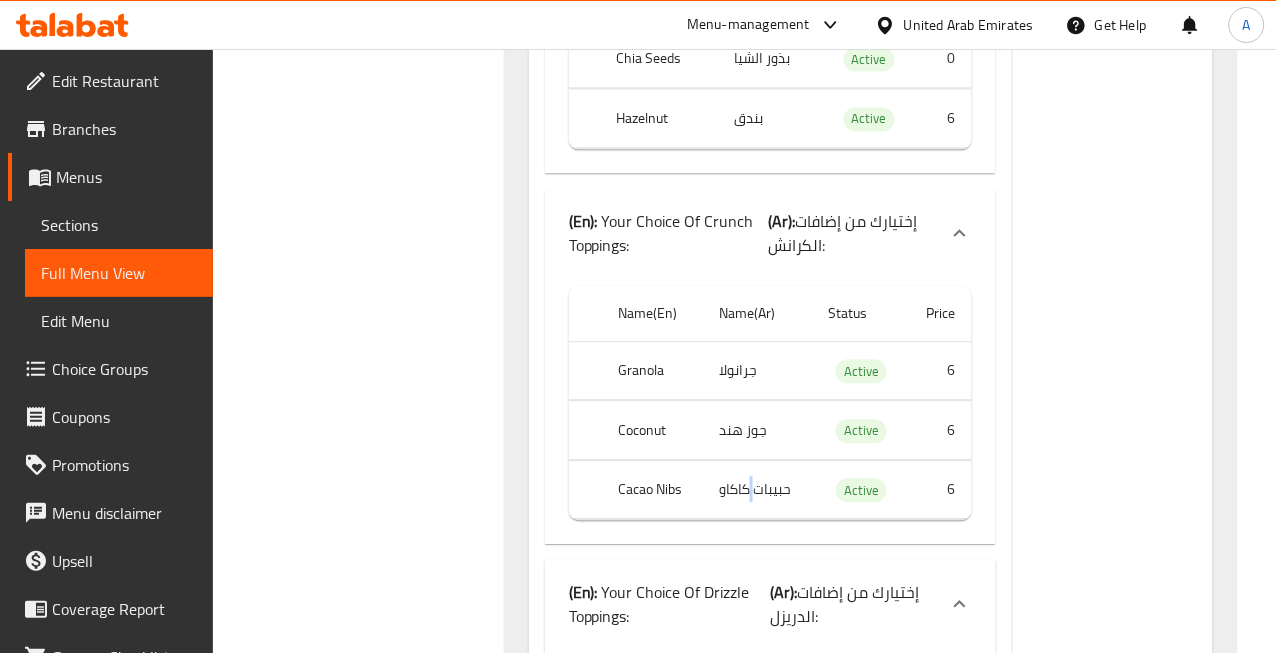 click on "حبيبات كاكاو" at bounding box center [769, -4735] 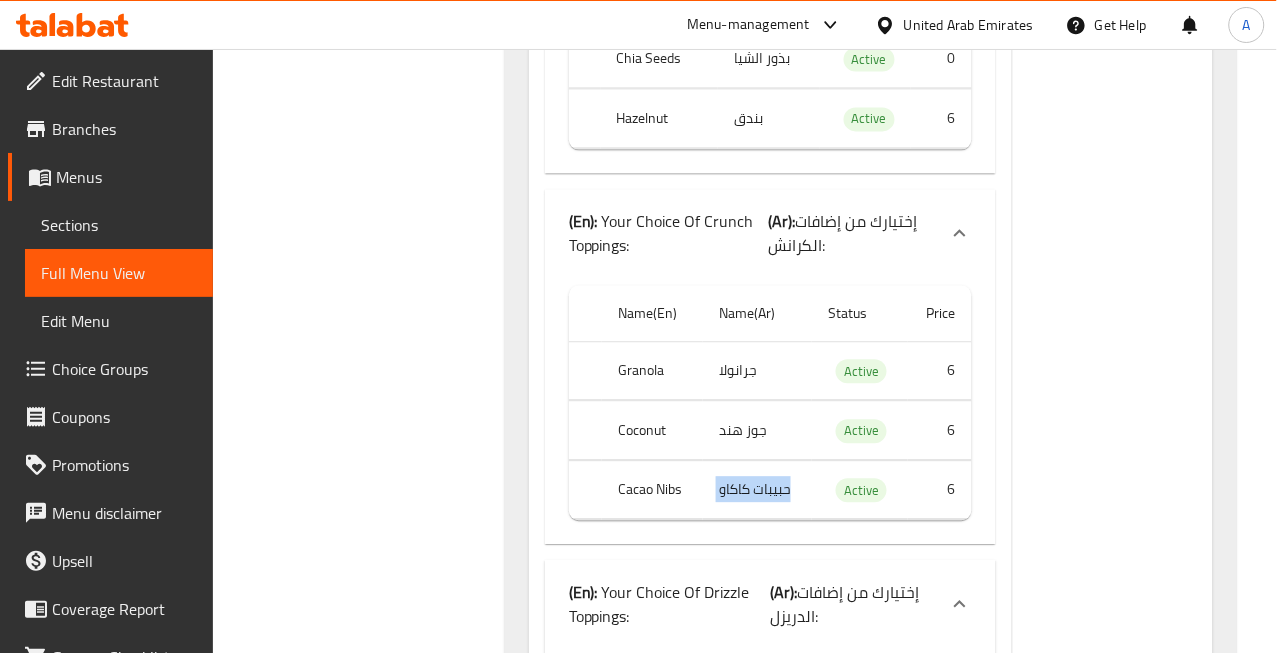 click on "حبيبات كاكاو" at bounding box center [769, -4735] 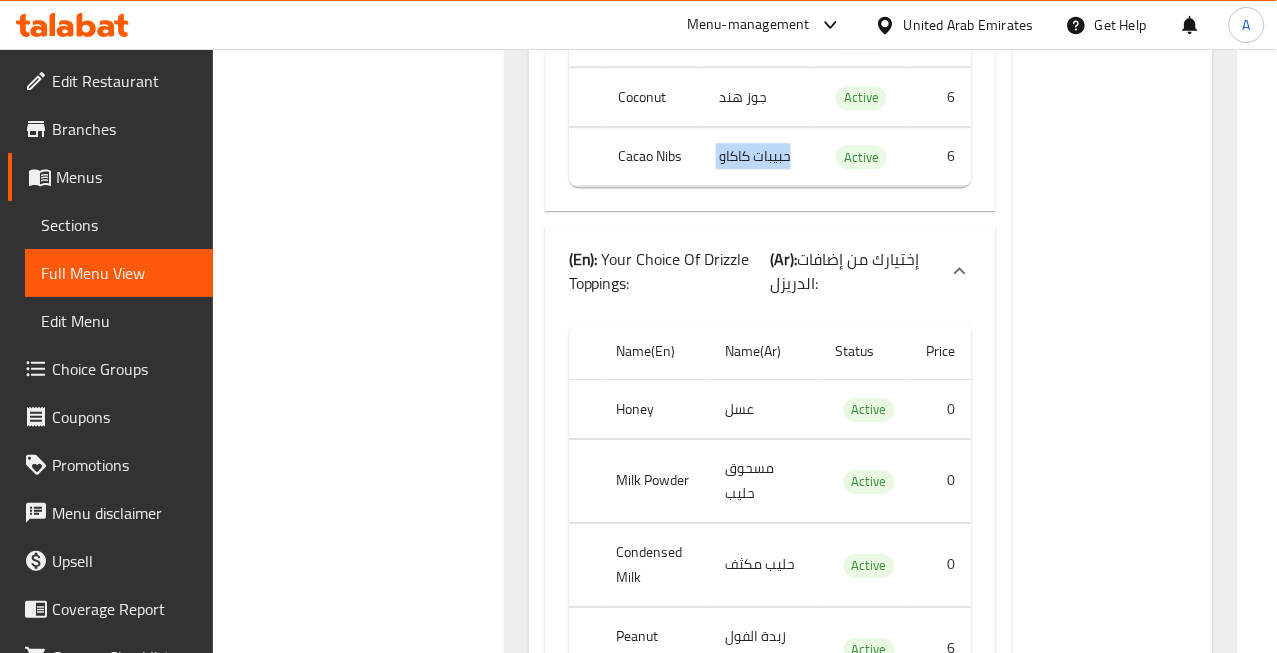 scroll, scrollTop: 6268, scrollLeft: 0, axis: vertical 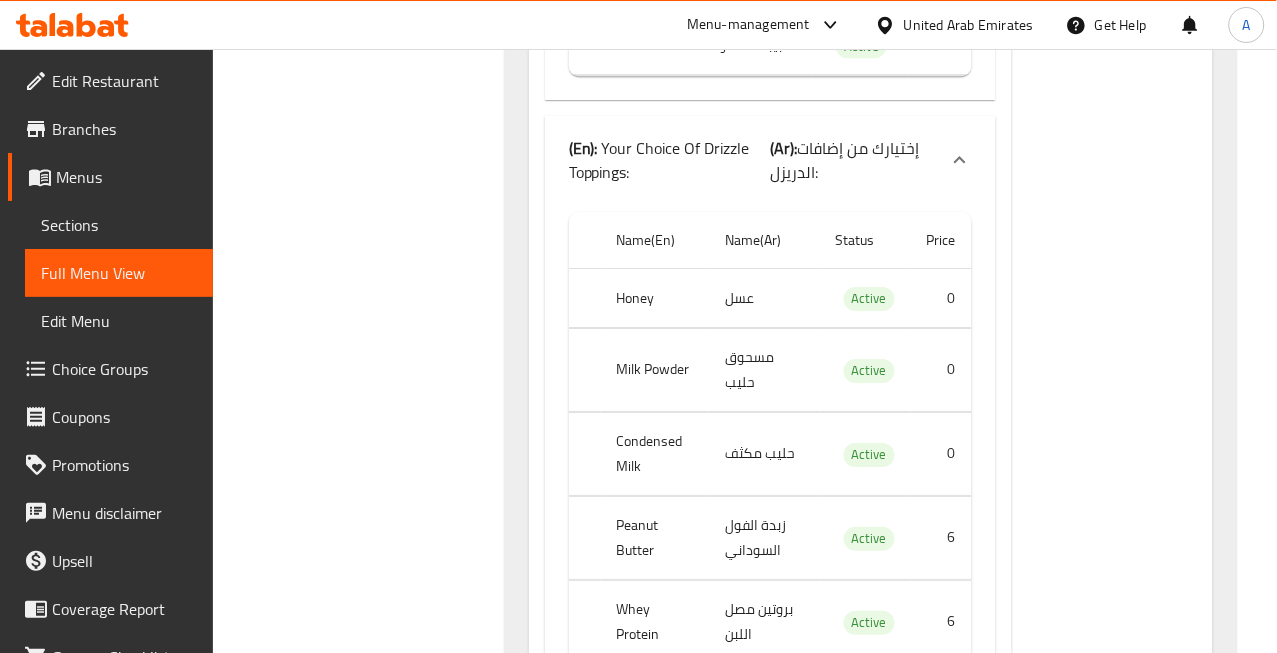 click on "Milk Powder" at bounding box center (659, -5251) 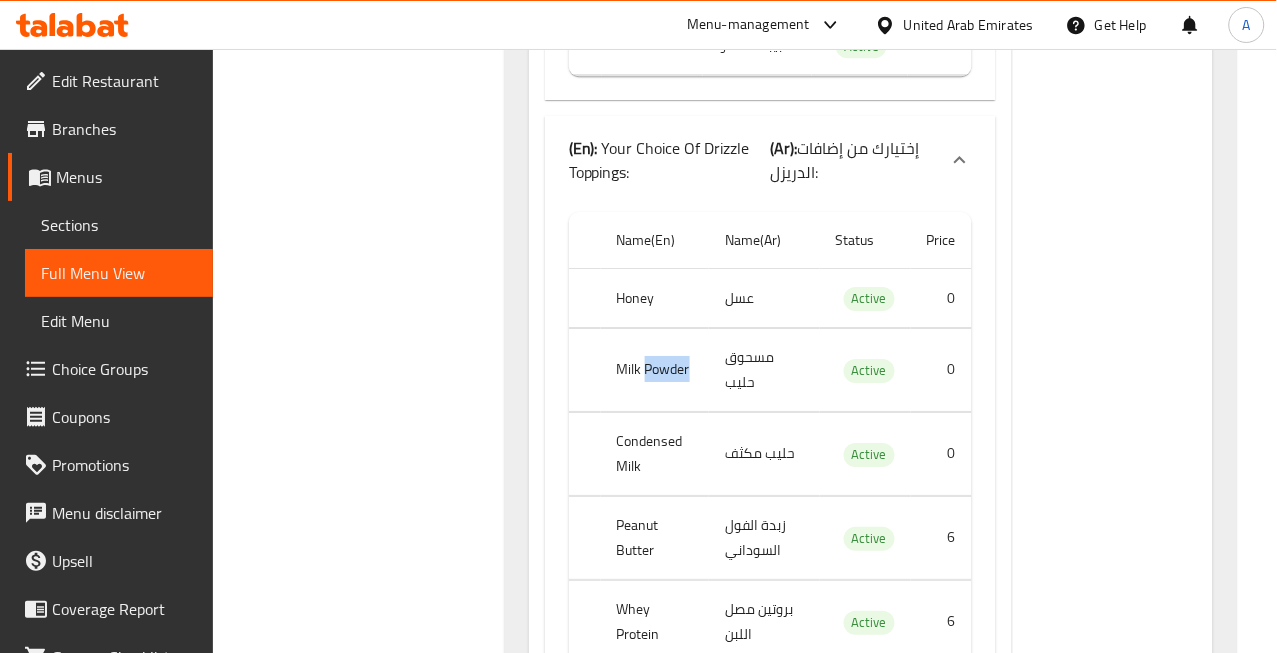 click on "Milk Powder" at bounding box center (659, -5251) 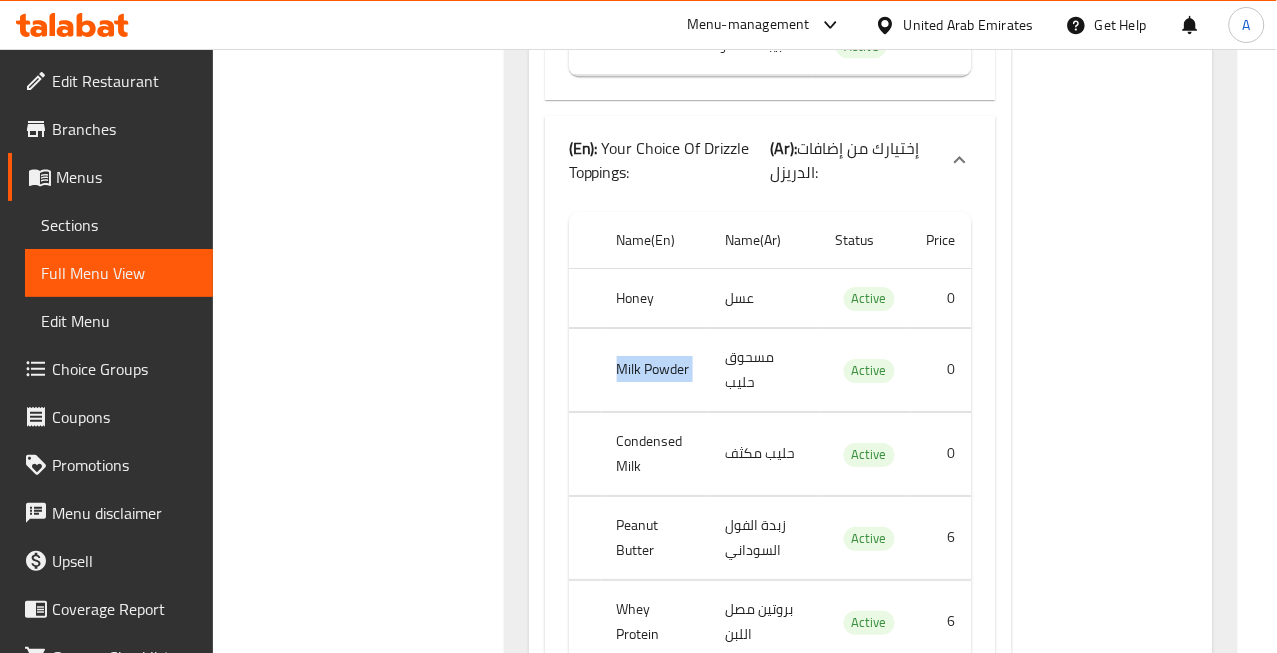 click on "Milk Powder" at bounding box center (659, -5251) 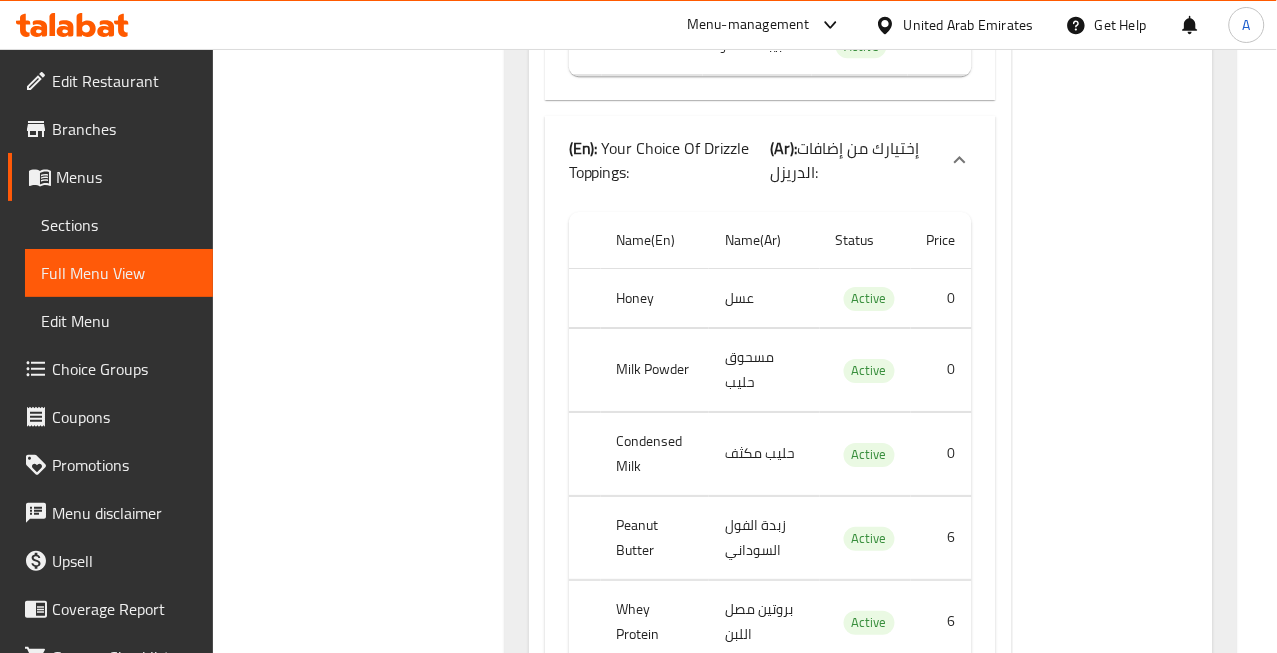 click on "مسحوق حليب" at bounding box center [769, -5251] 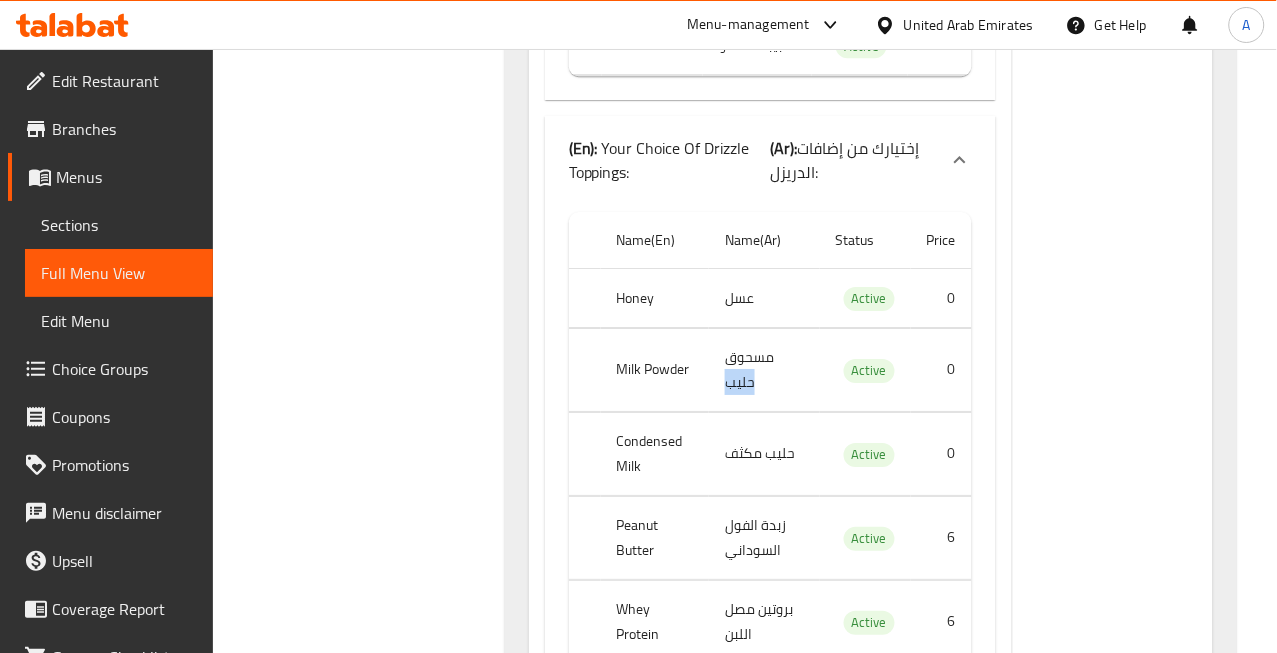 click on "مسحوق حليب" at bounding box center (769, -5251) 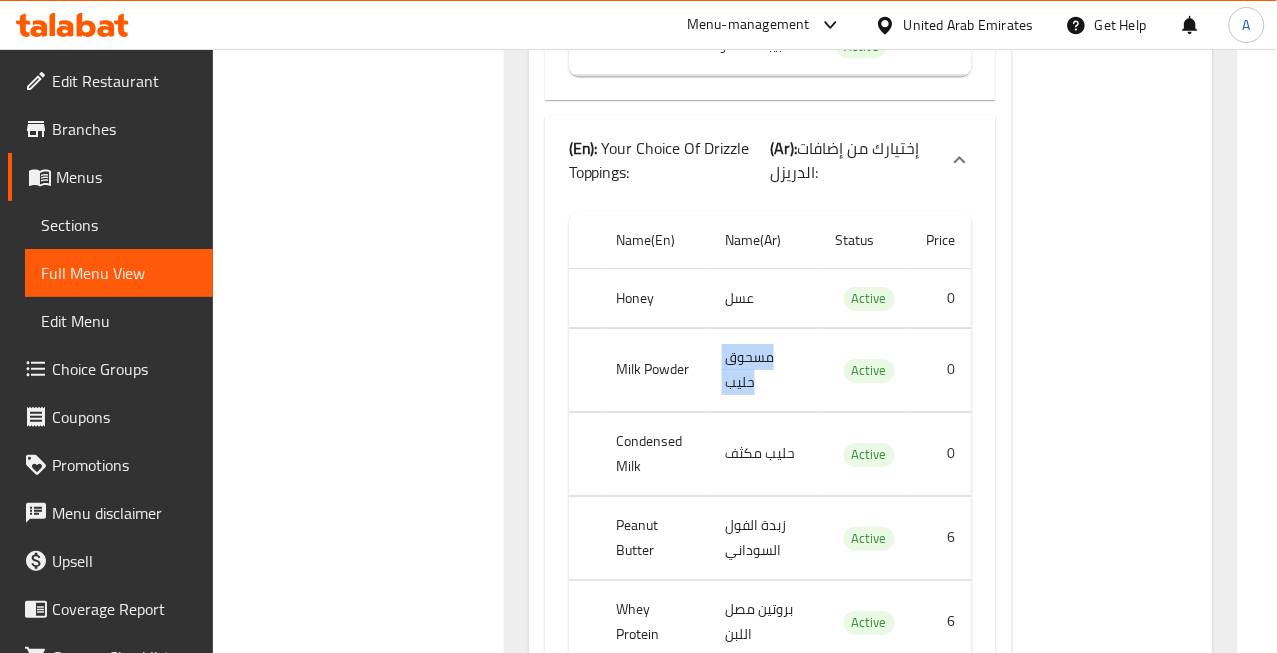 click on "مسحوق حليب" at bounding box center (769, -5251) 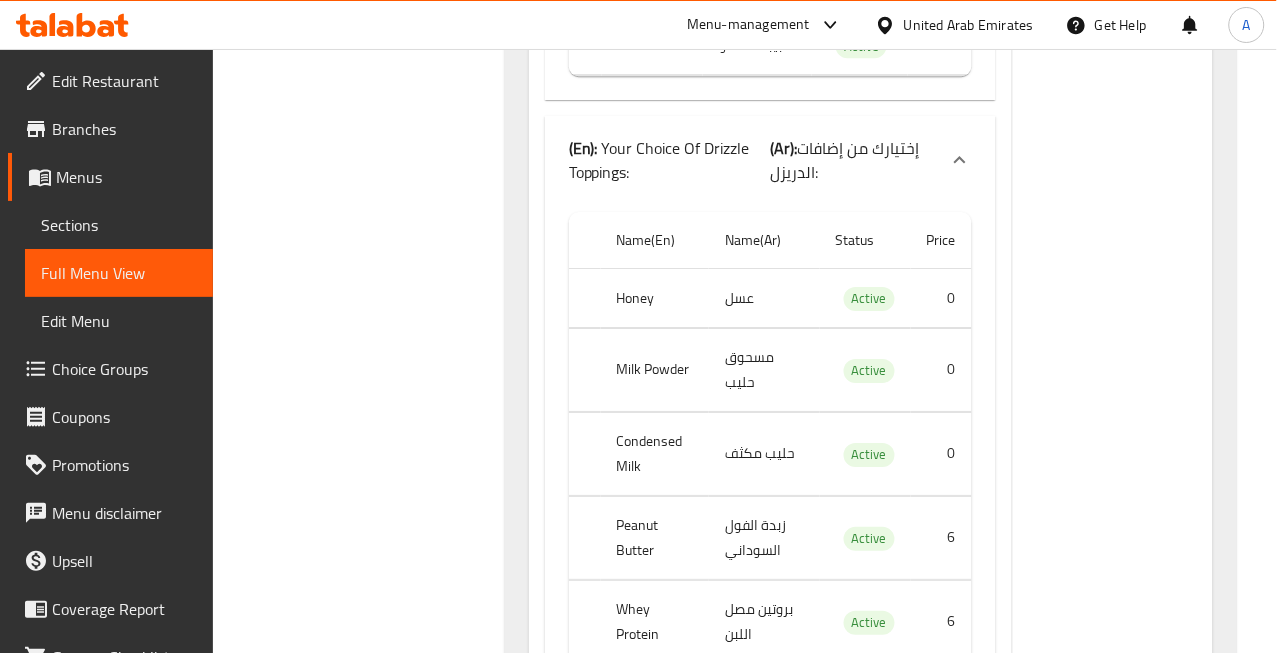 click on "Condensed Milk" at bounding box center (659, -5179) 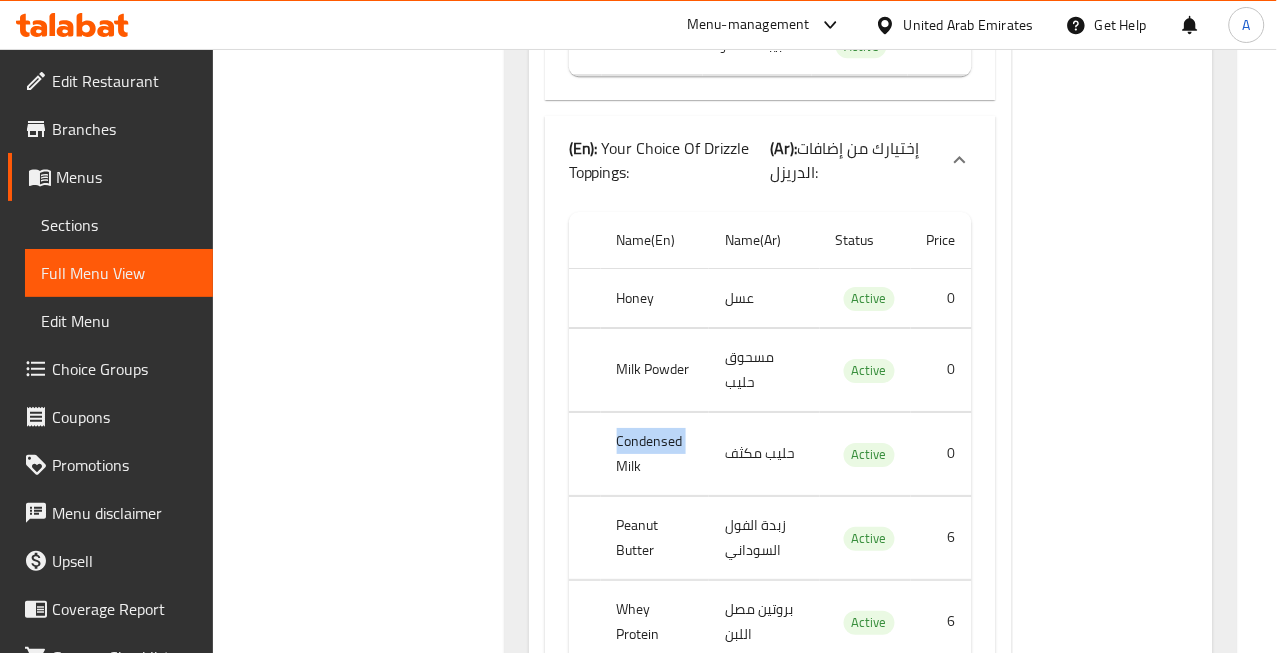 click on "Condensed Milk" at bounding box center (659, -5179) 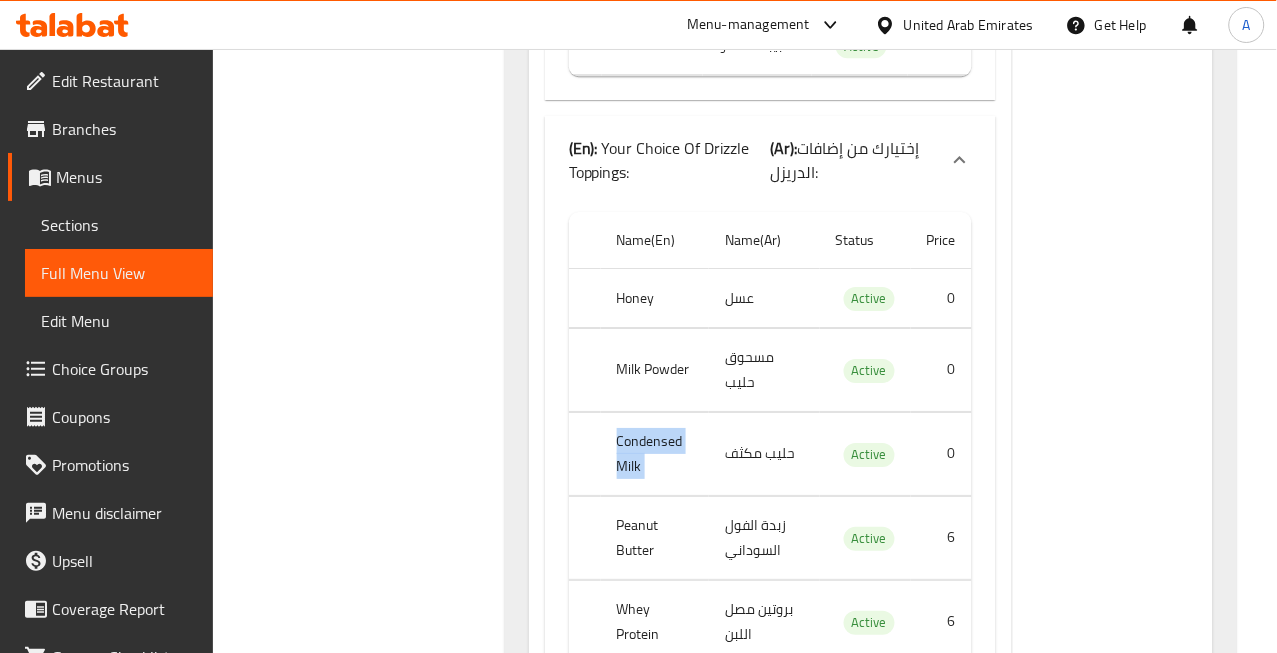 click on "Condensed Milk" at bounding box center [659, -5179] 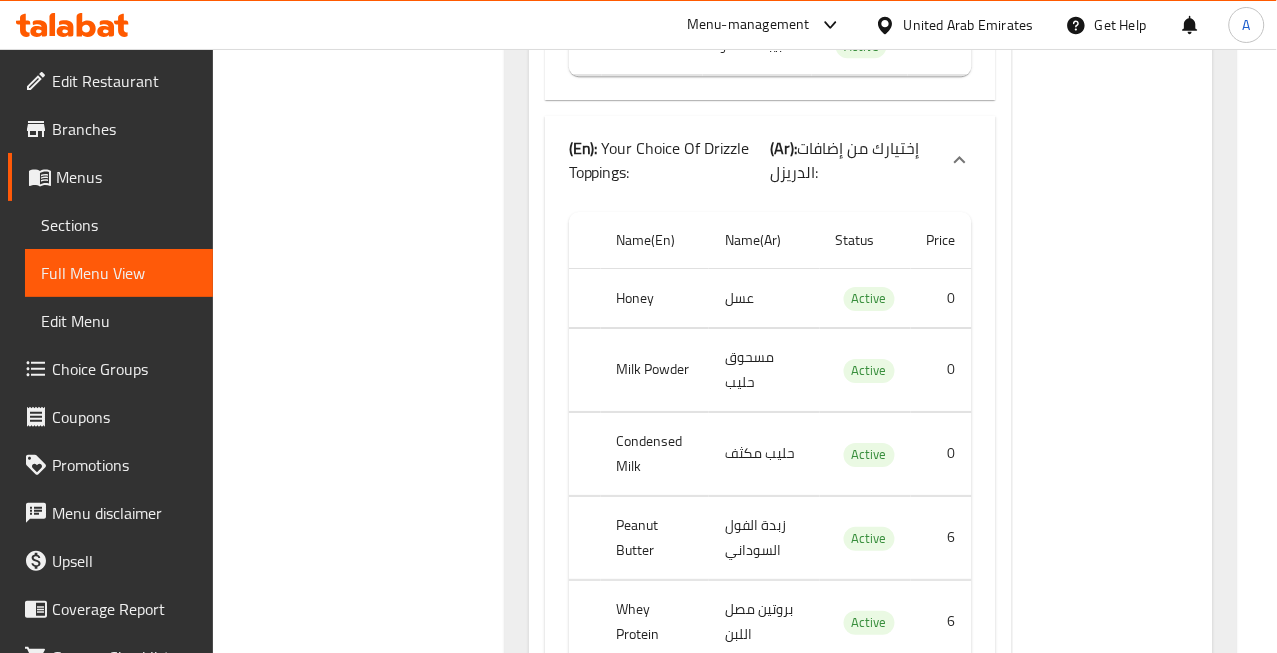 click on "حليب مكثف" at bounding box center [769, -5179] 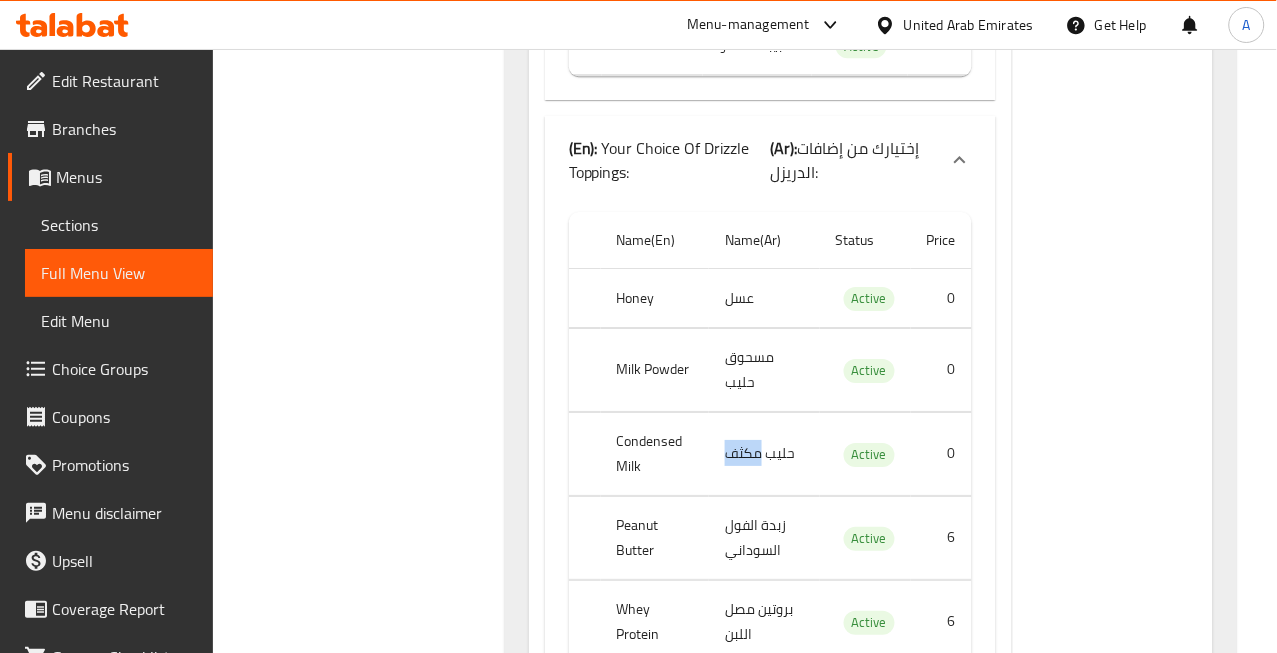 click on "حليب مكثف" at bounding box center [769, -5179] 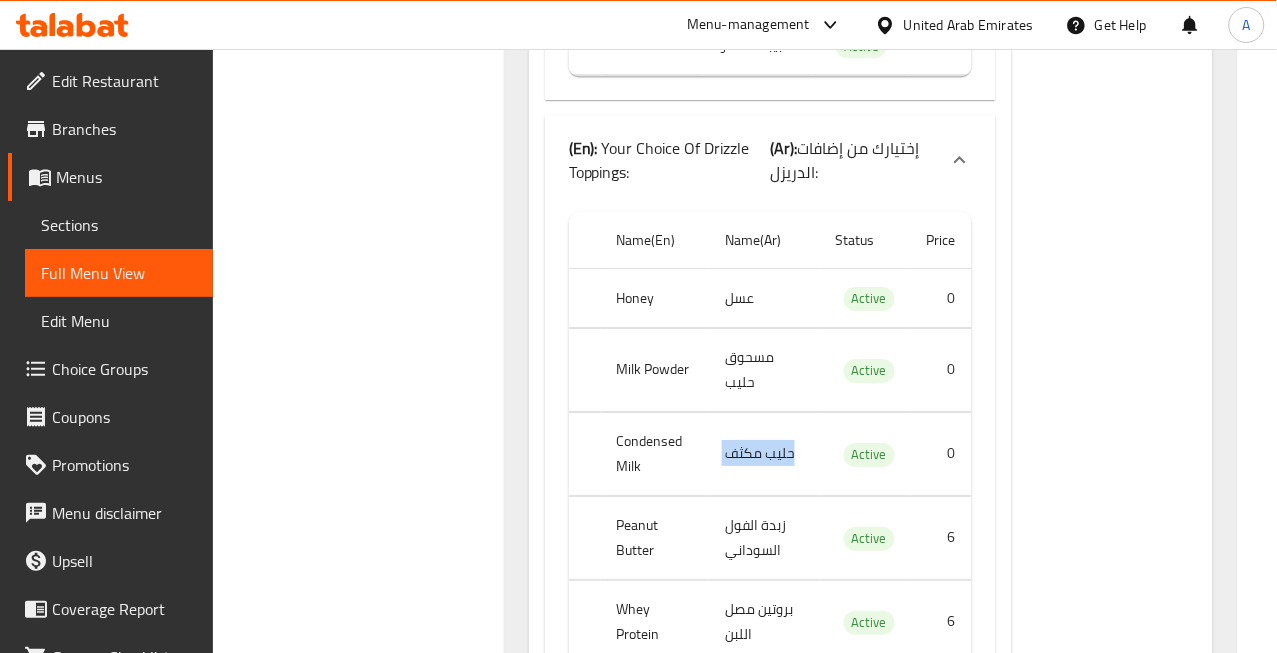 click on "حليب مكثف" at bounding box center [769, -5179] 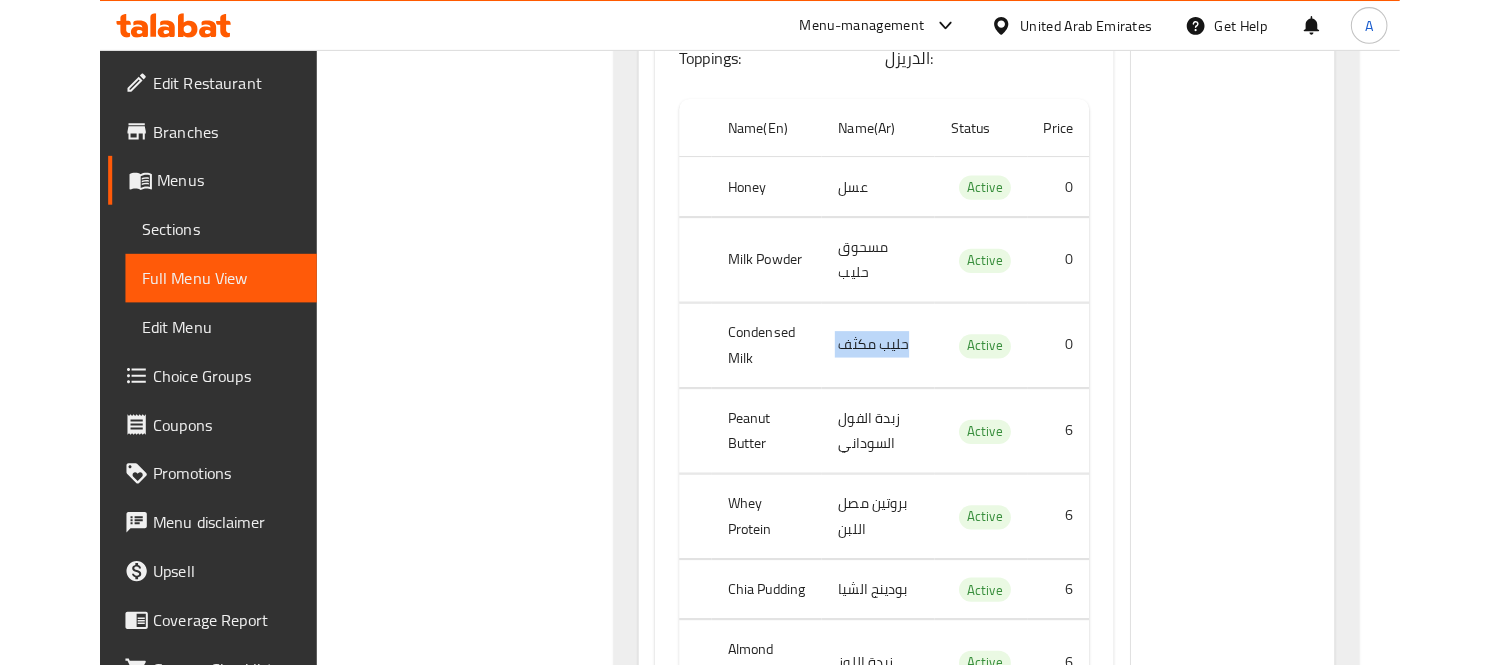 scroll, scrollTop: 6491, scrollLeft: 0, axis: vertical 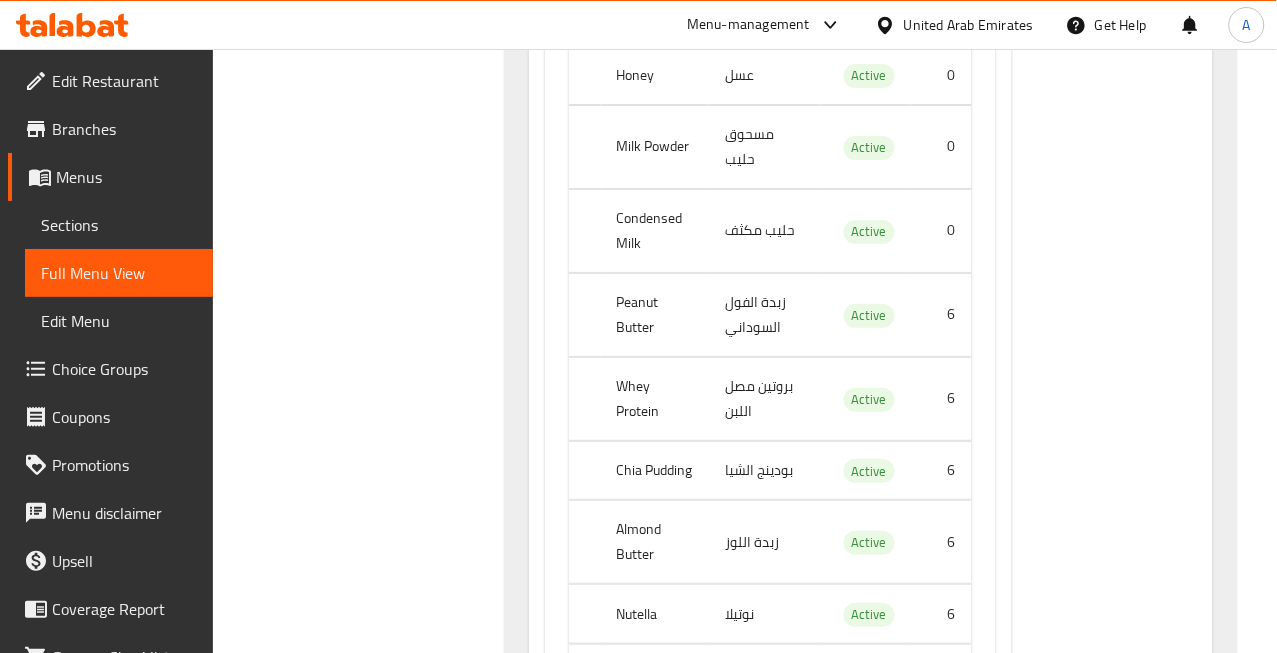click on "Peanut Butter" at bounding box center (657, -4959) 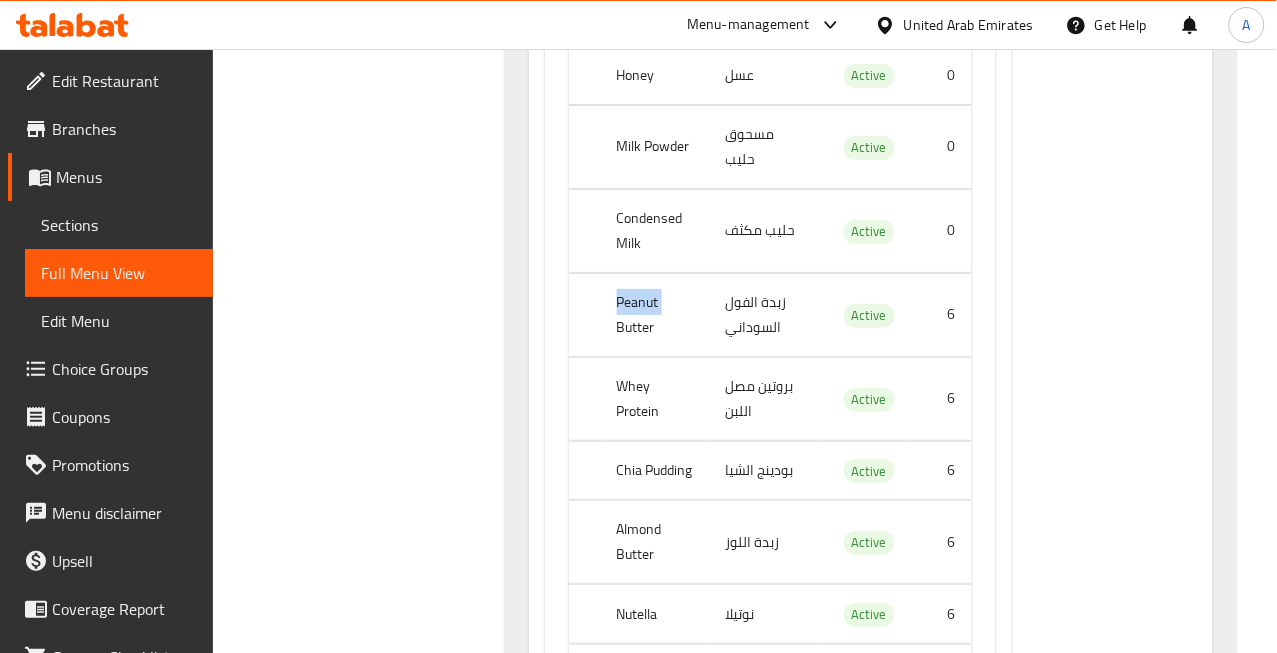 click on "Peanut Butter" at bounding box center (657, -4959) 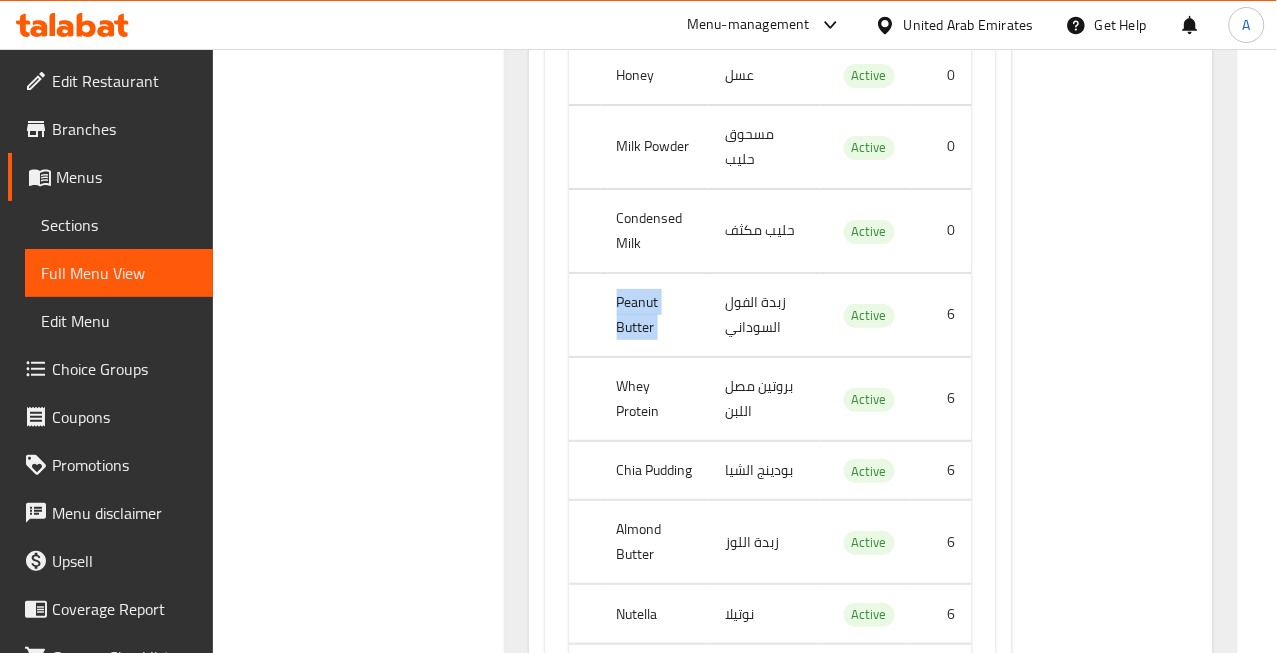 click on "Peanut Butter" at bounding box center (657, -4959) 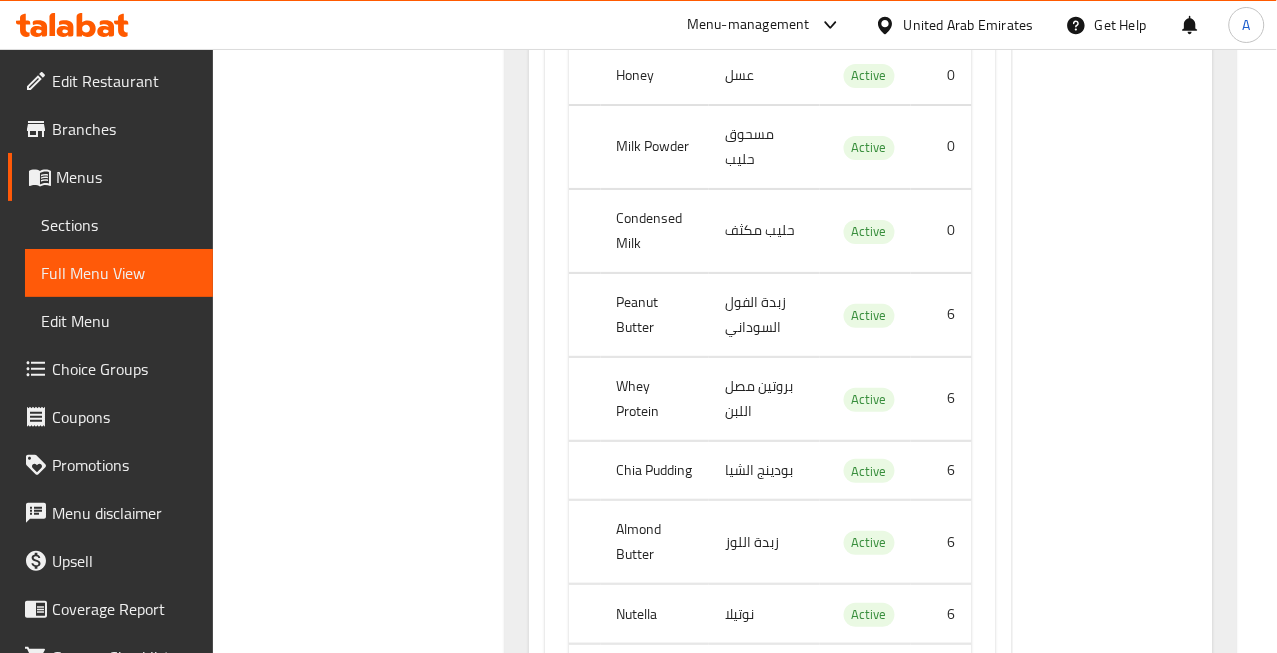 click on "Whey Protein" at bounding box center (657, -4899) 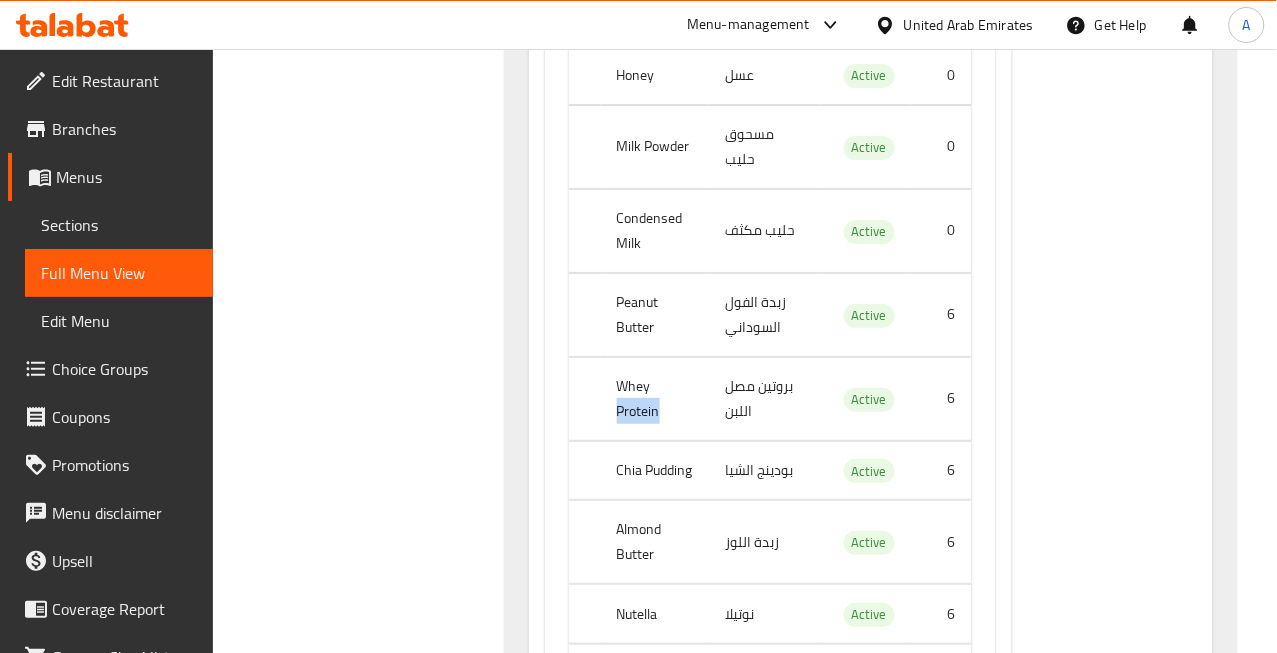 click on "Whey Protein" at bounding box center [657, -4899] 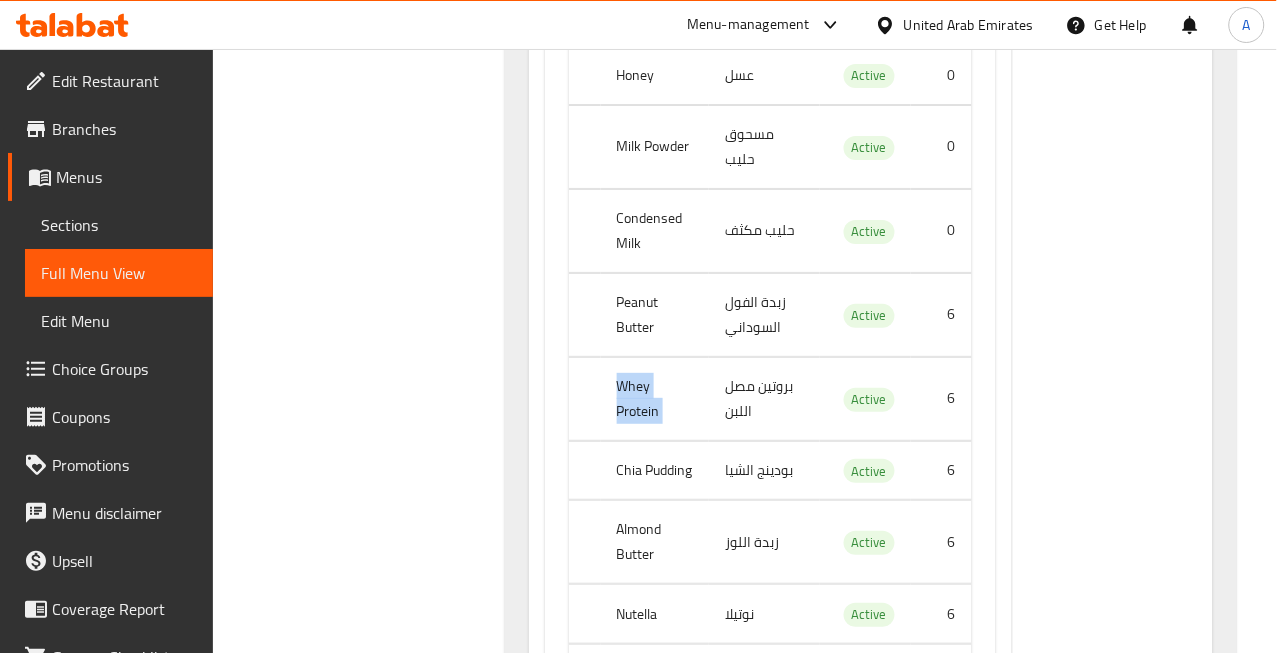 click on "Whey Protein" at bounding box center (657, -4899) 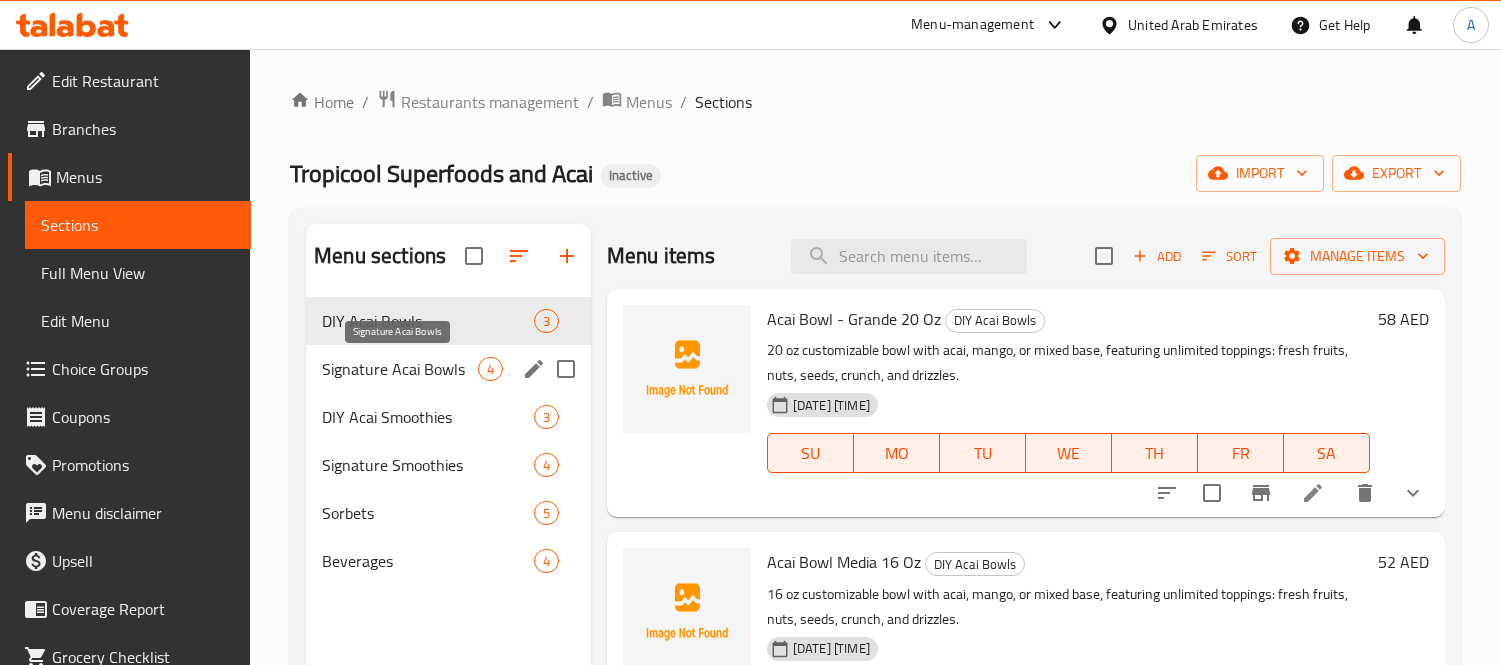 scroll, scrollTop: 0, scrollLeft: 0, axis: both 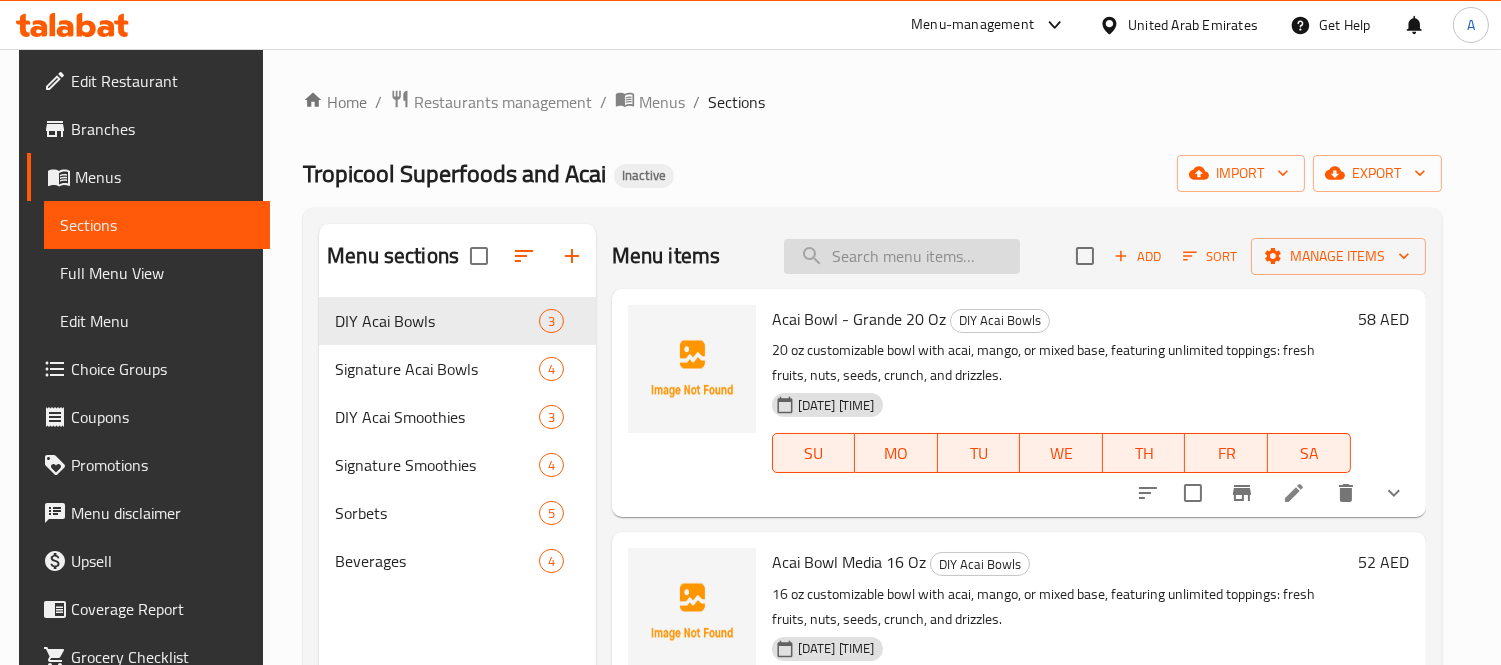 click at bounding box center [902, 256] 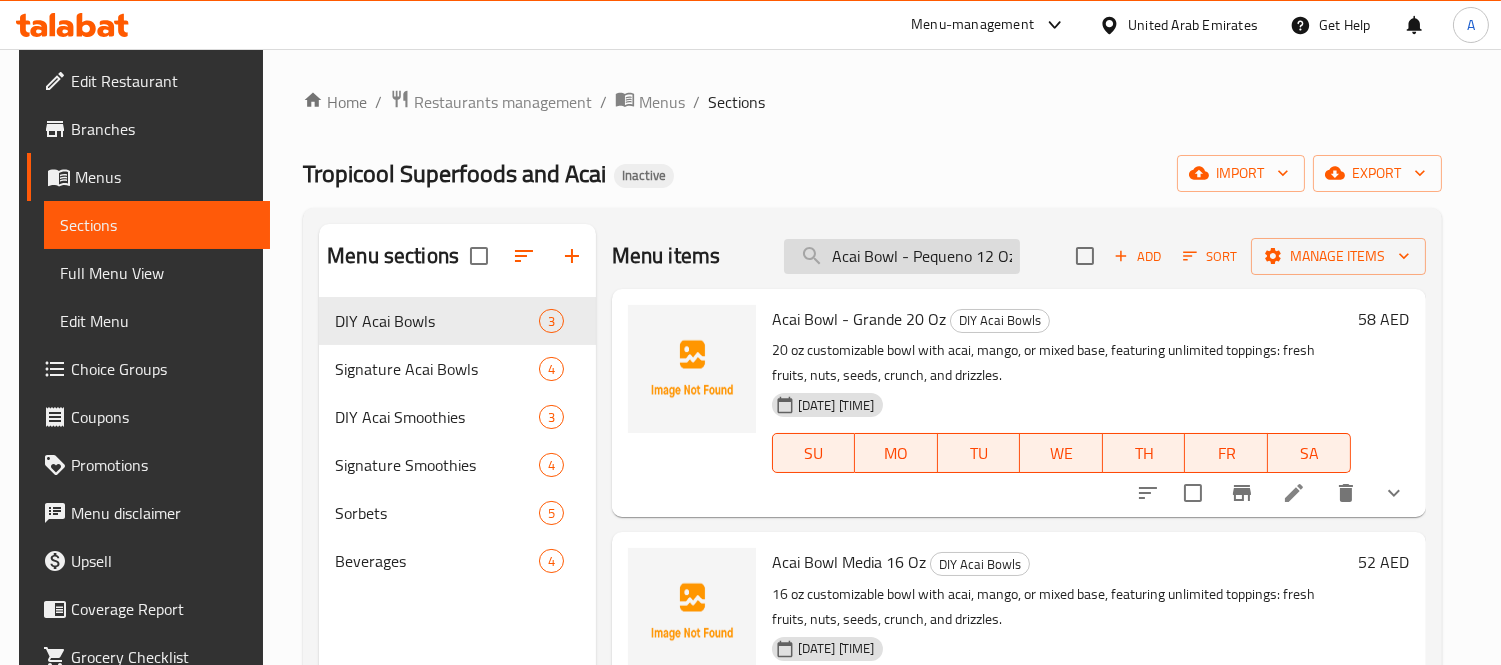 scroll, scrollTop: 0, scrollLeft: 2, axis: horizontal 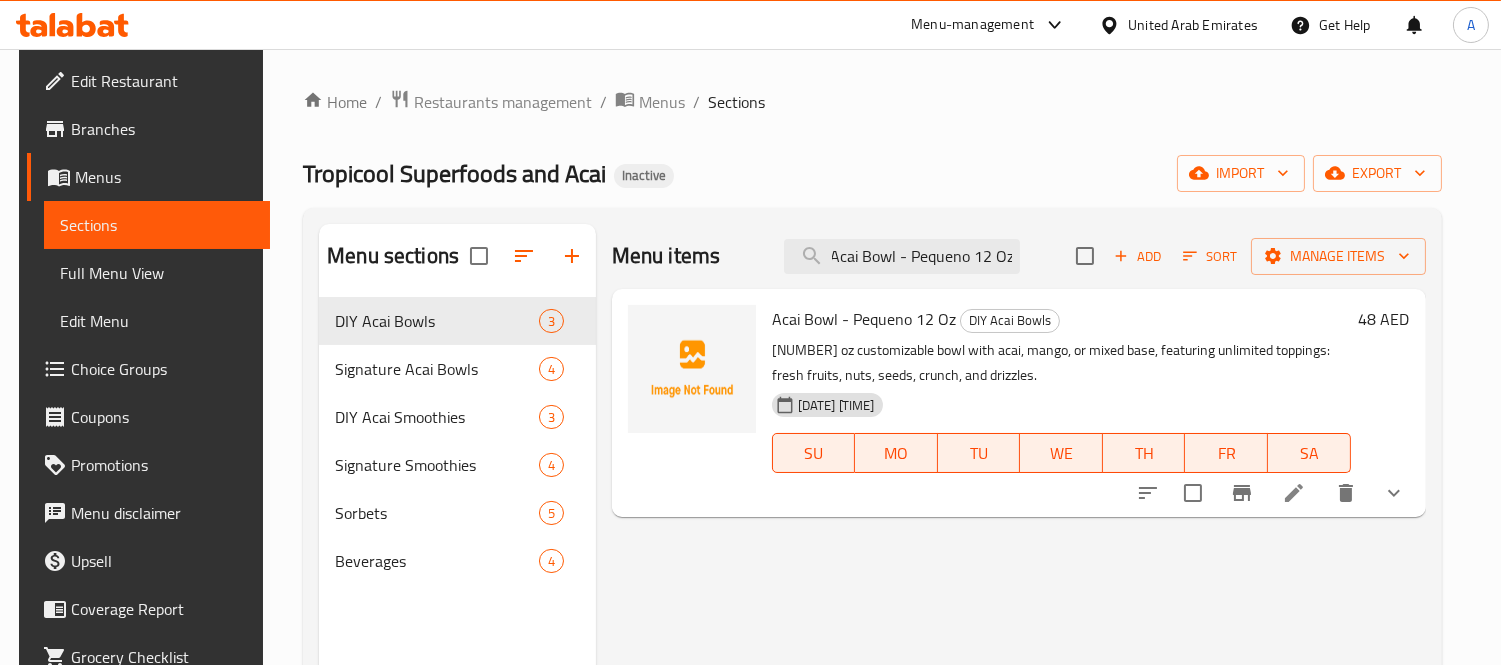type on "Acai Bowl - Pequeno 12 Oz" 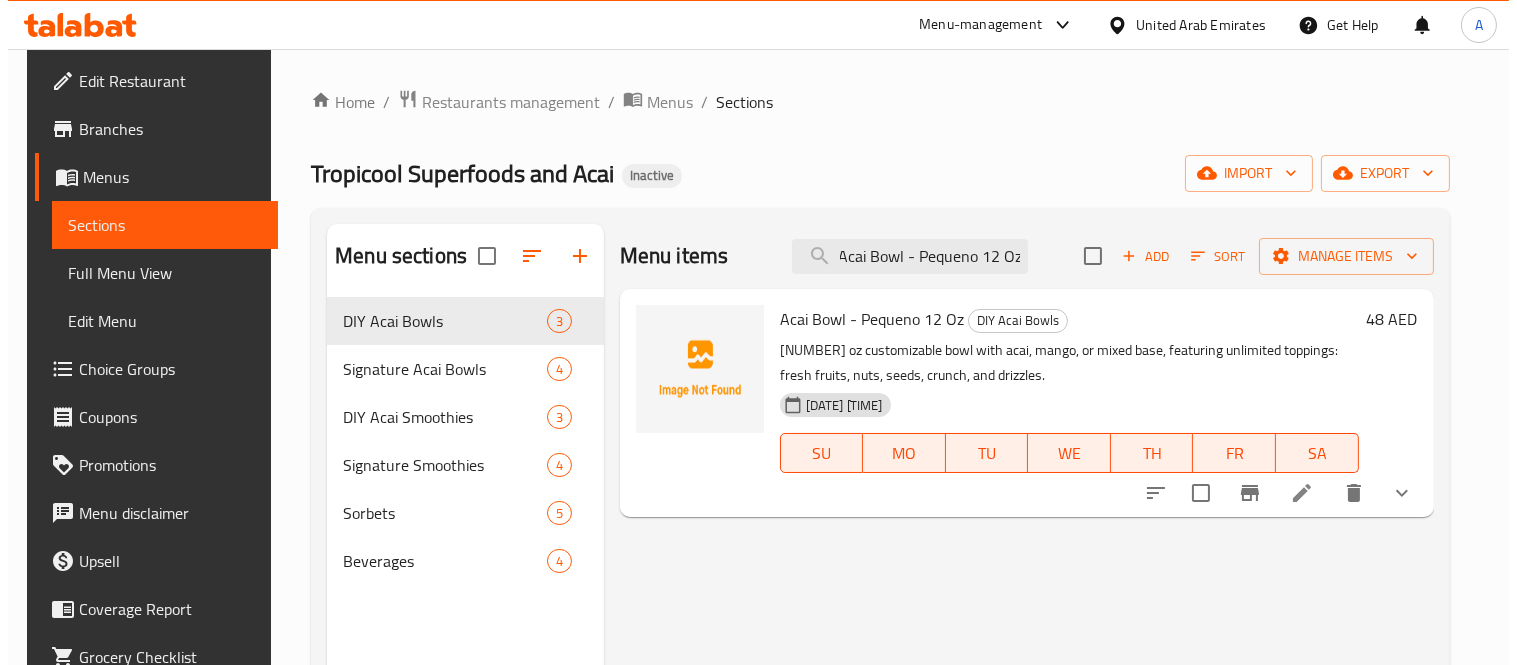 scroll, scrollTop: 0, scrollLeft: 0, axis: both 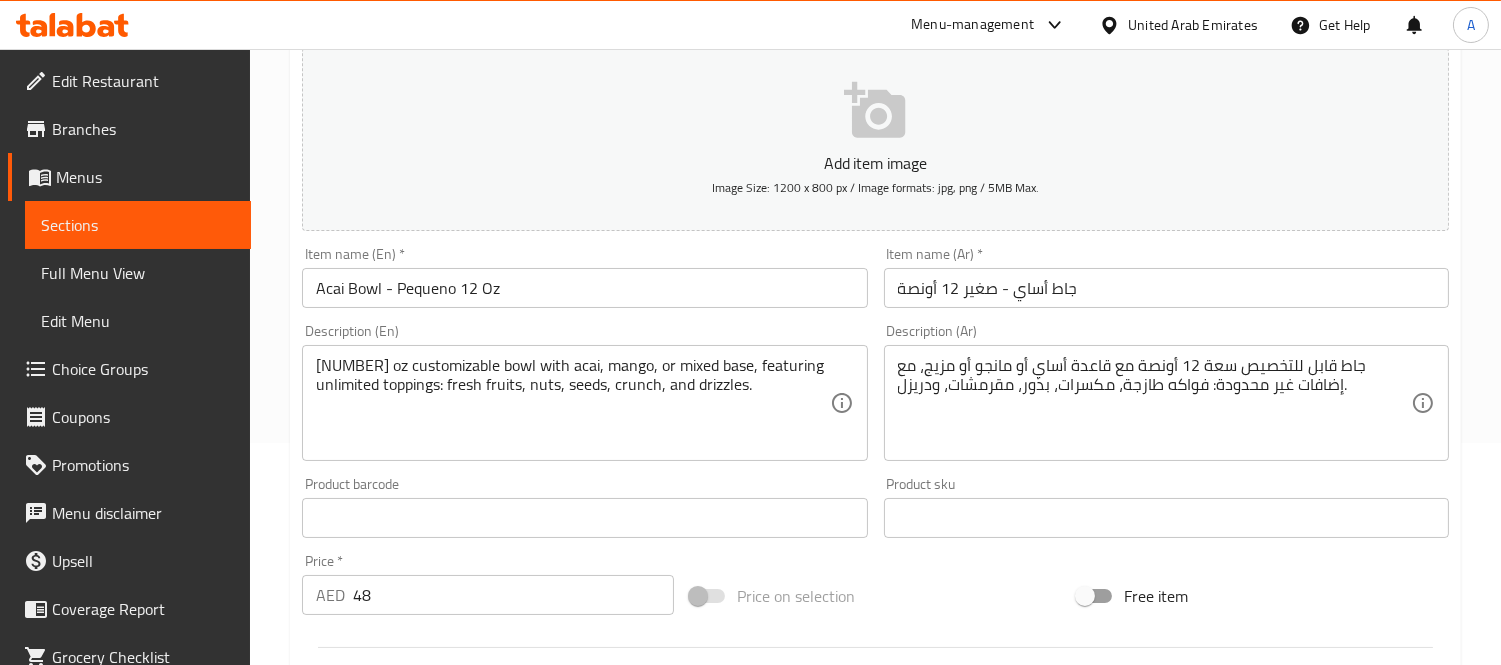 click on "Acai Bowl - Pequeno 12 Oz" at bounding box center (584, 288) 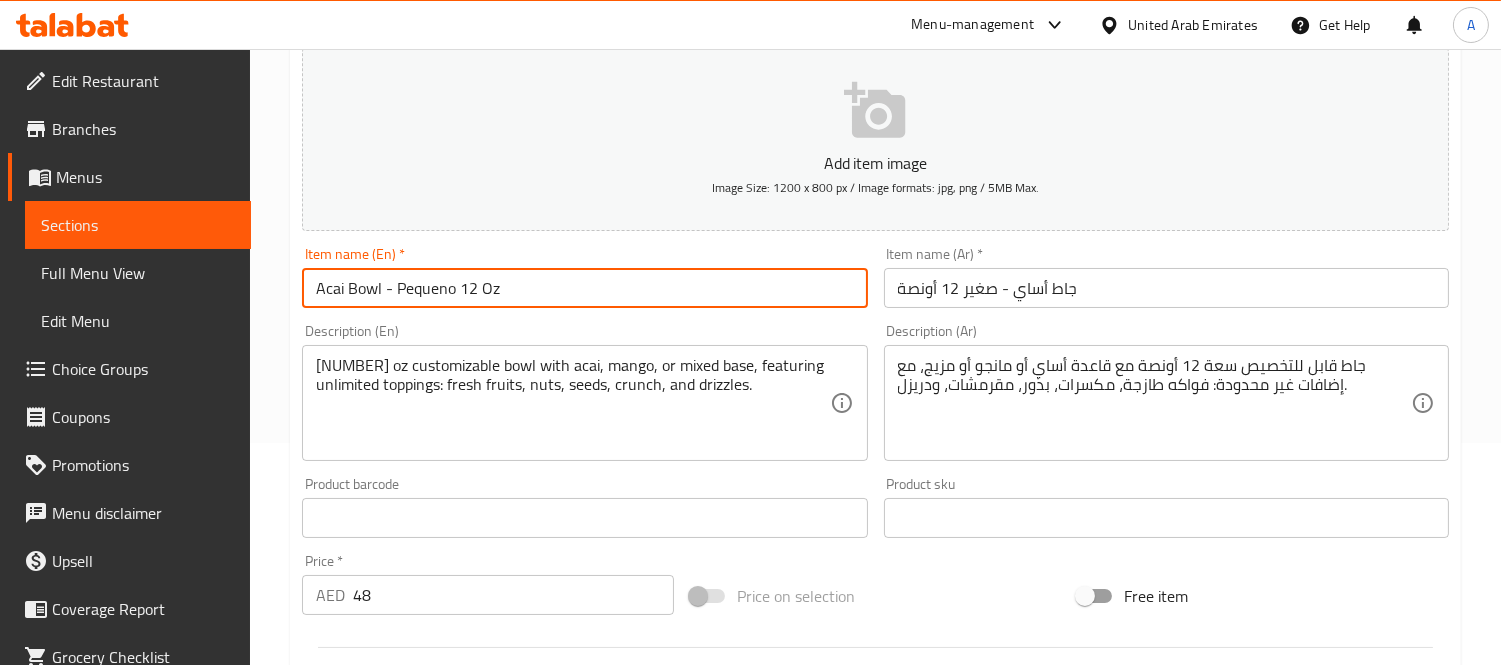 click on "Acai Bowl - Pequeno 12 Oz" at bounding box center (584, 288) 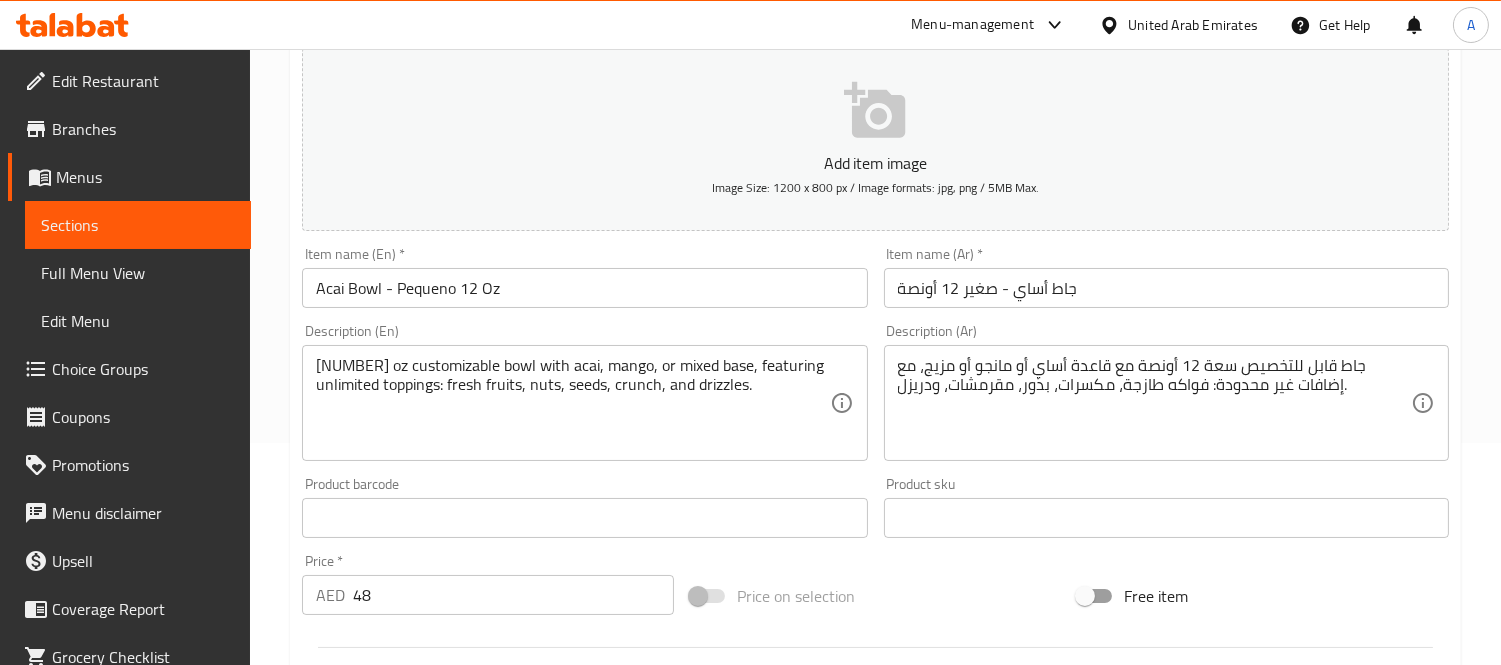 click on "جاط أساي - صغير 12 أونصة" at bounding box center [1166, 288] 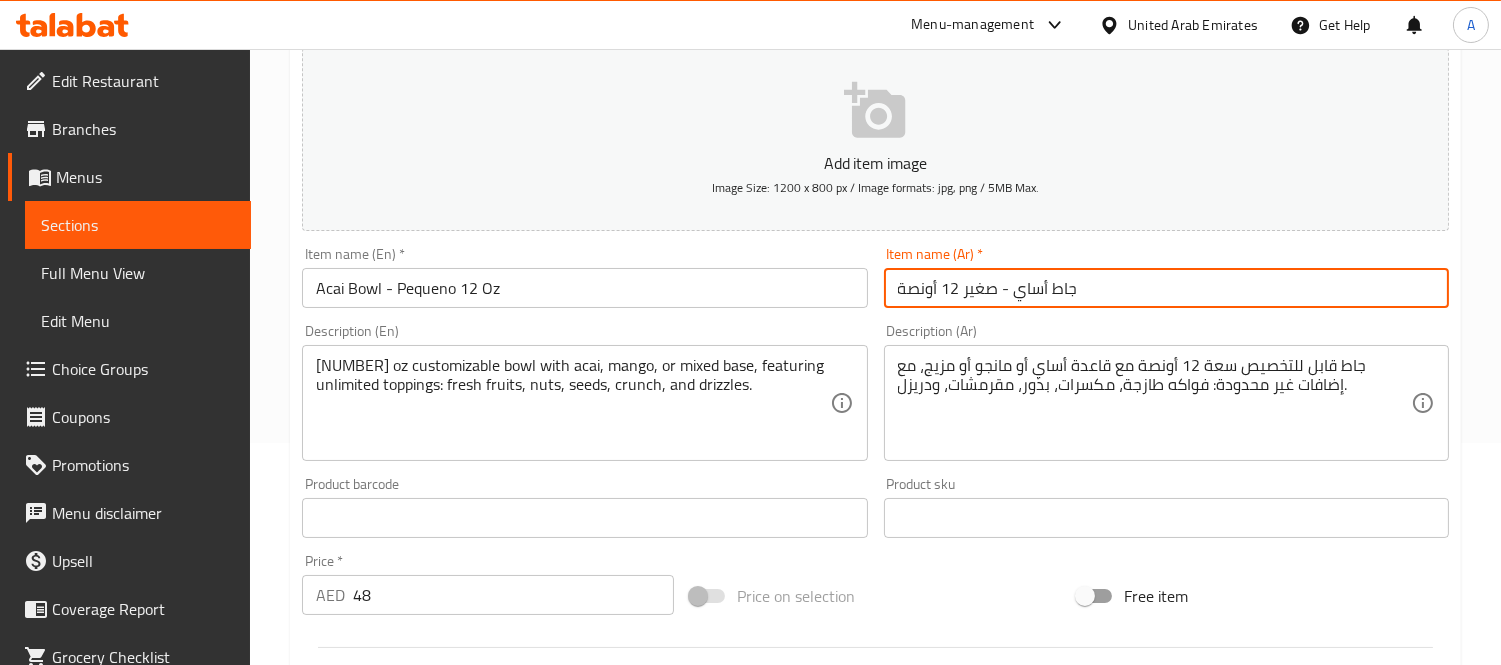 click on "جاط أساي - صغير 12 أونصة" at bounding box center [1166, 288] 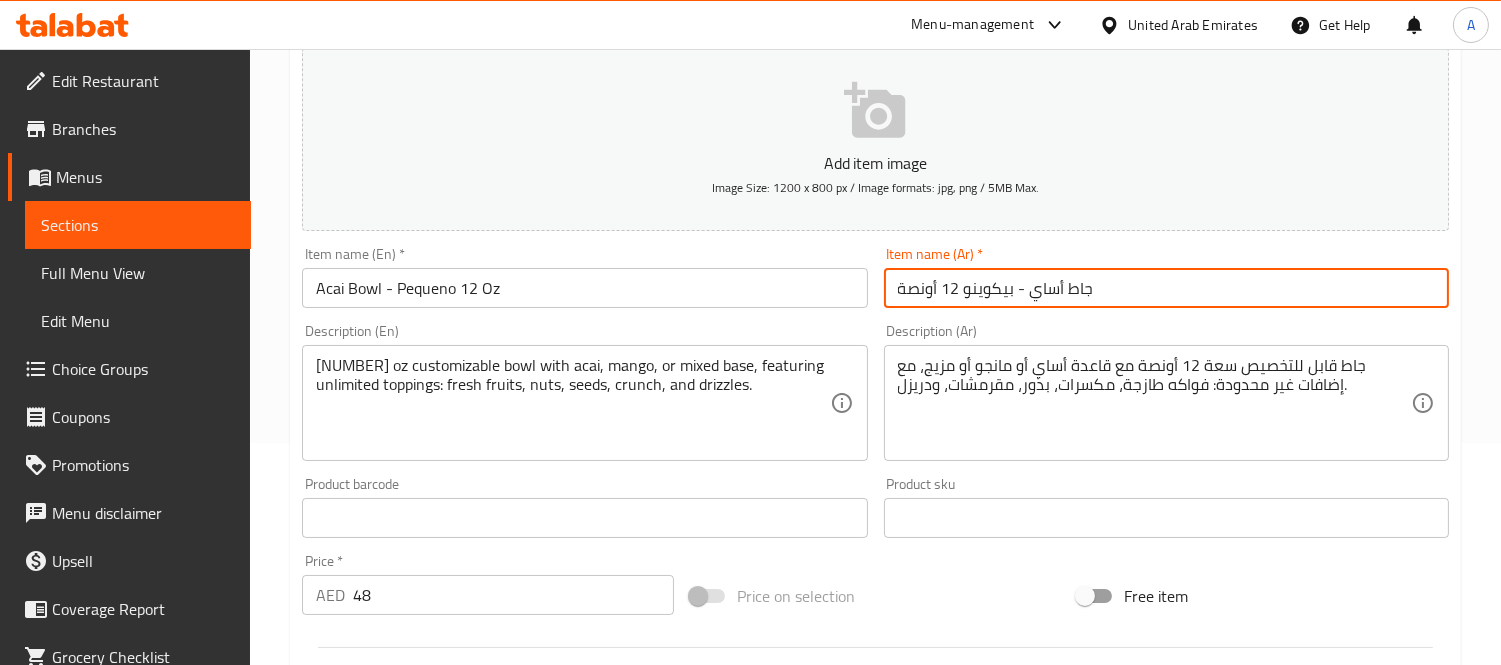 type on "جاط أساي - بيكوينو 12 أونصة" 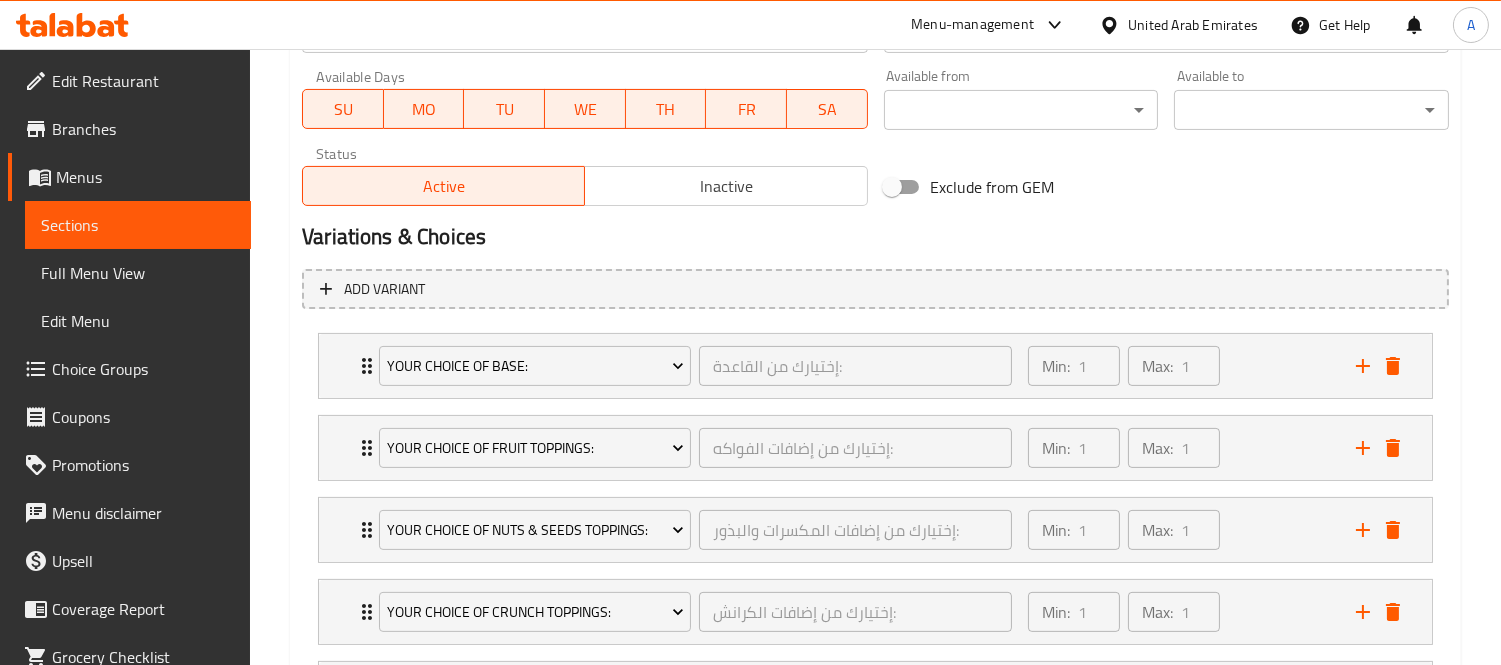 scroll, scrollTop: 1107, scrollLeft: 0, axis: vertical 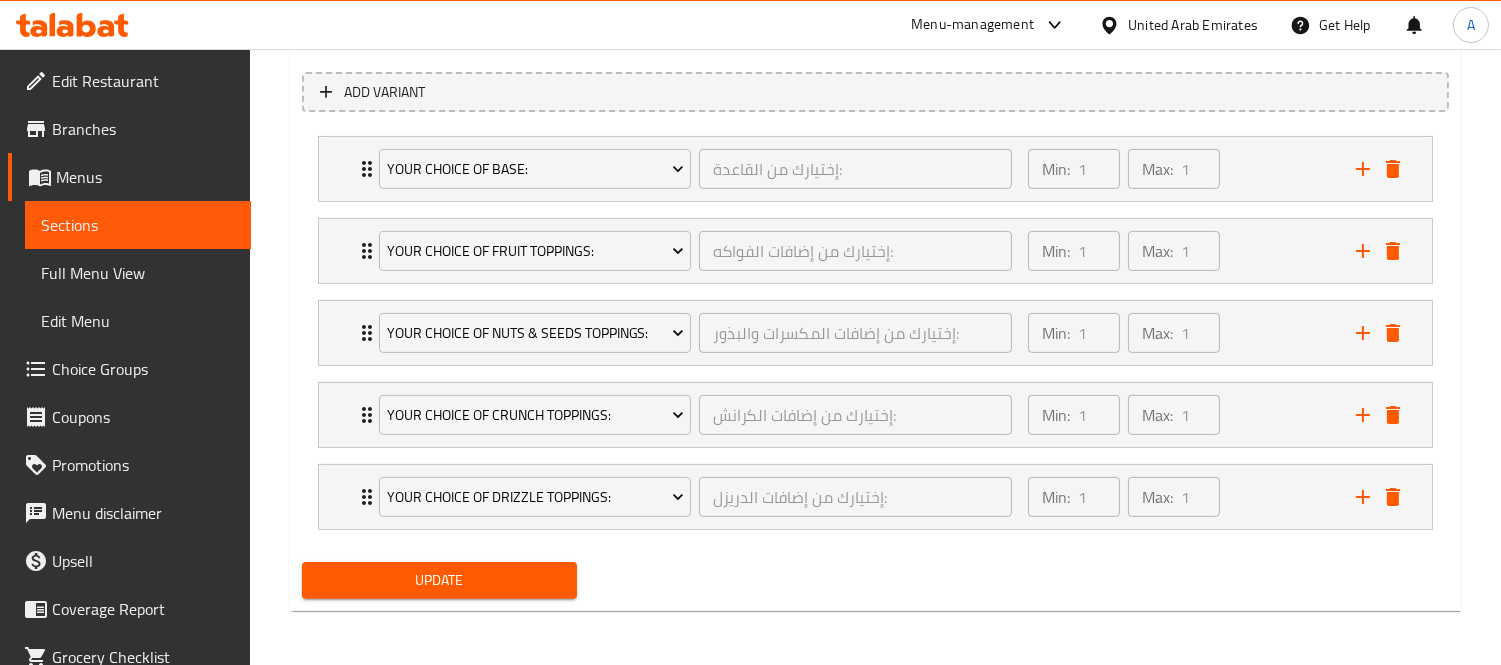 click on "Update" at bounding box center (439, 580) 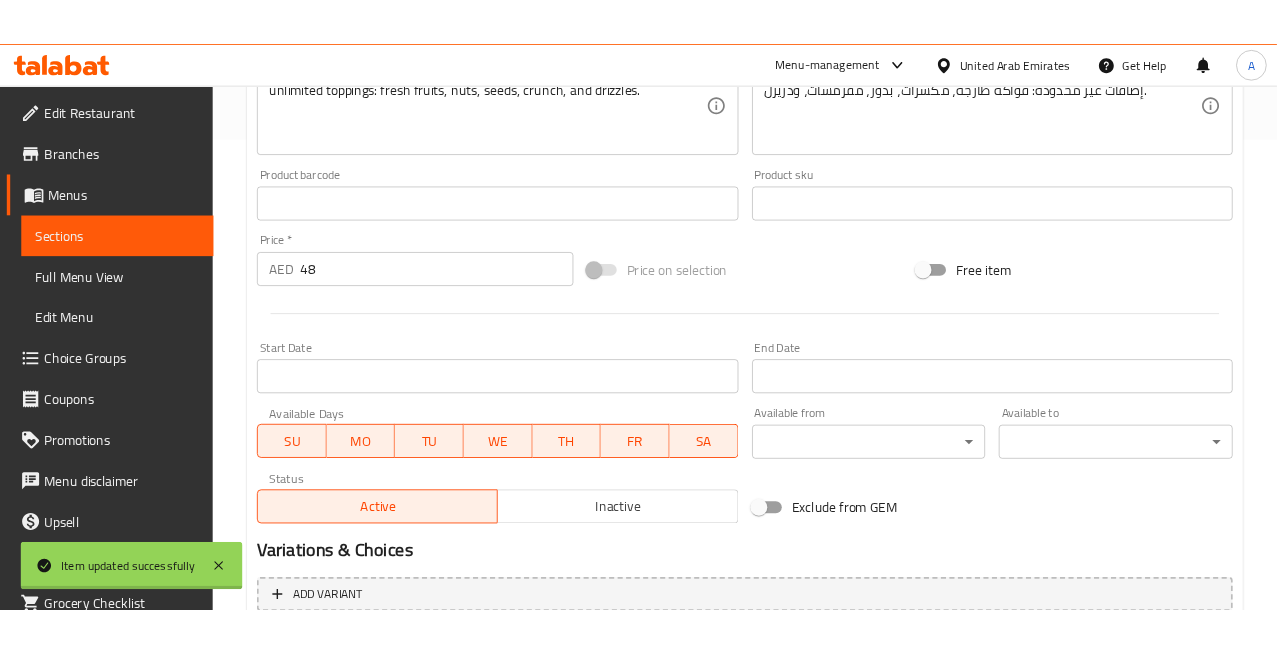 scroll, scrollTop: 0, scrollLeft: 0, axis: both 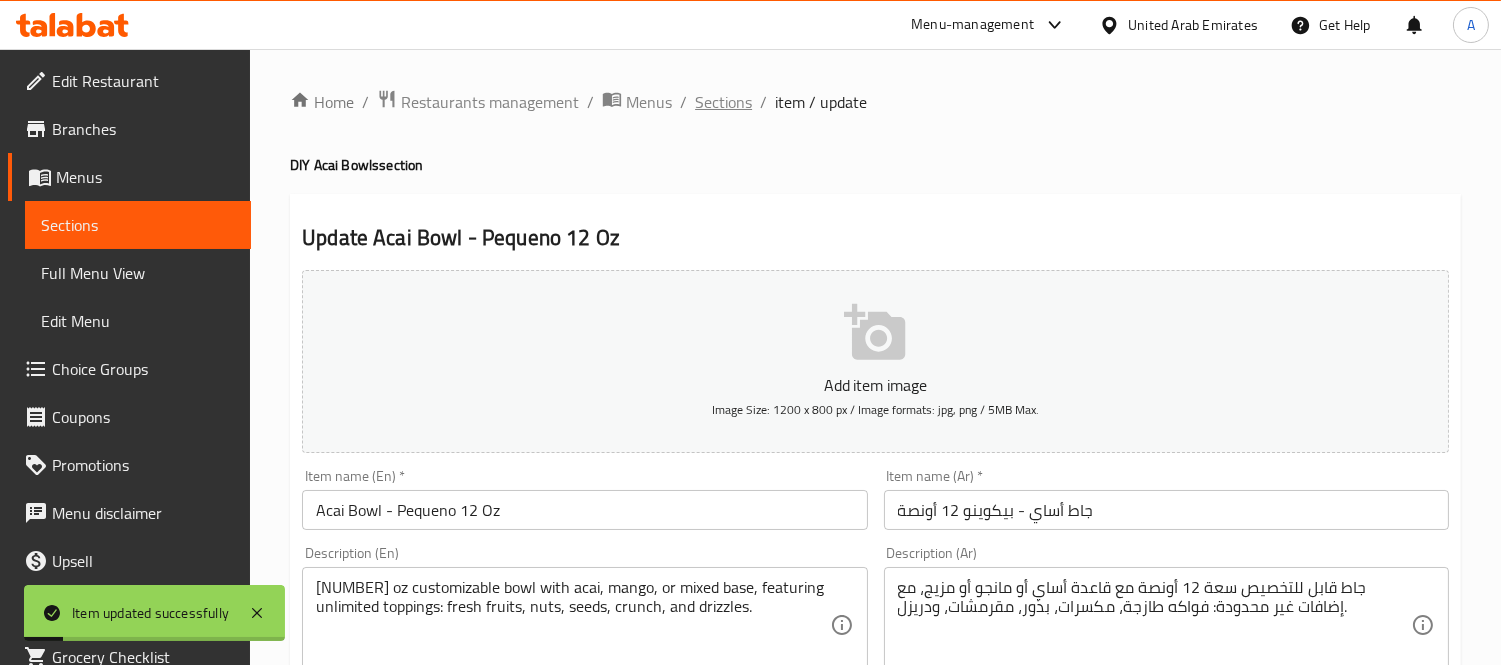 click on "Sections" at bounding box center [723, 102] 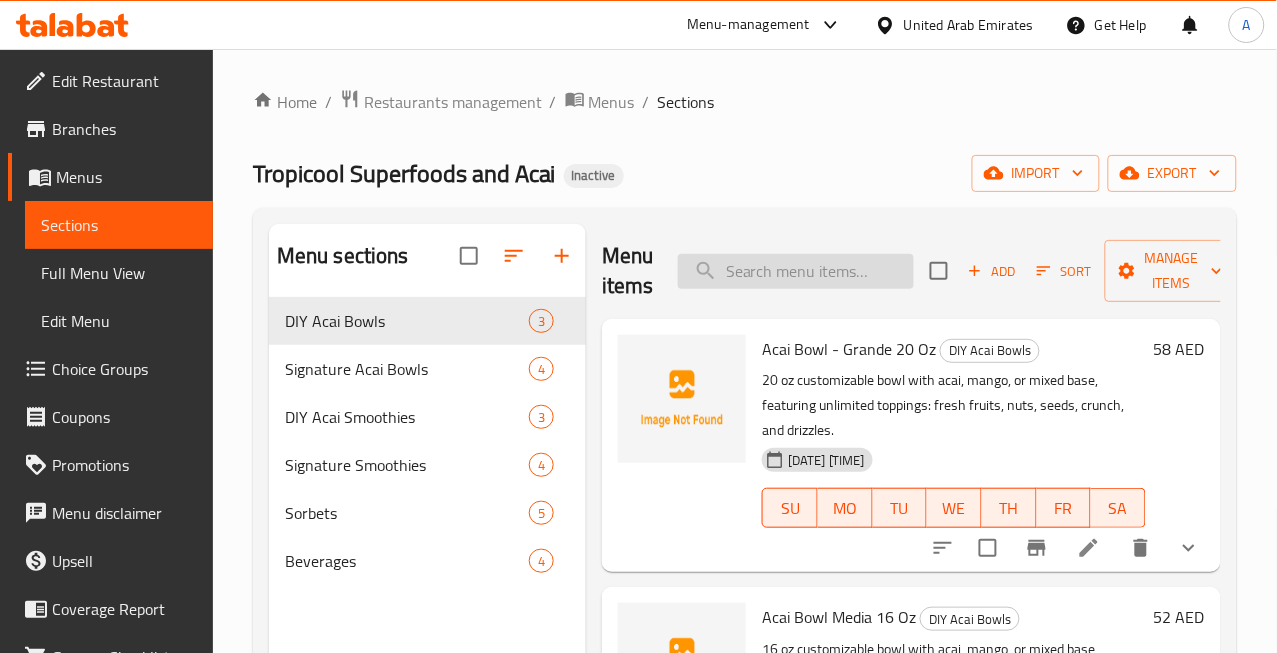 click at bounding box center (796, 271) 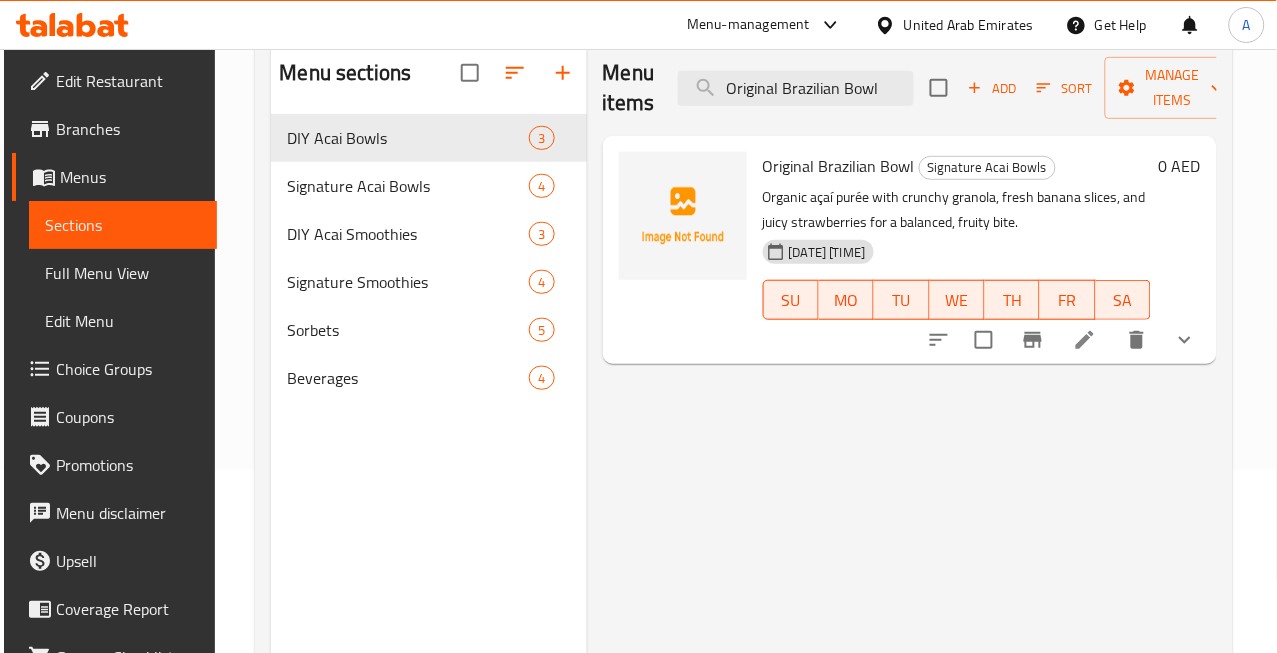 scroll, scrollTop: 222, scrollLeft: 0, axis: vertical 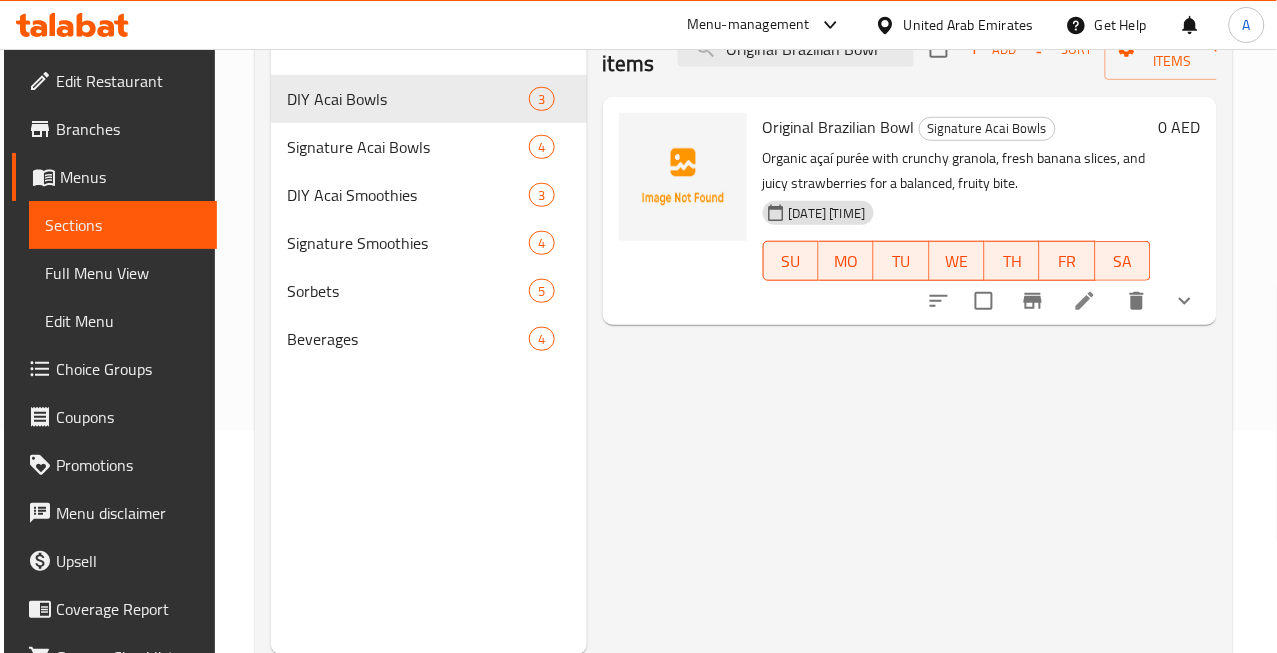 type on "Original Brazilian Bowl" 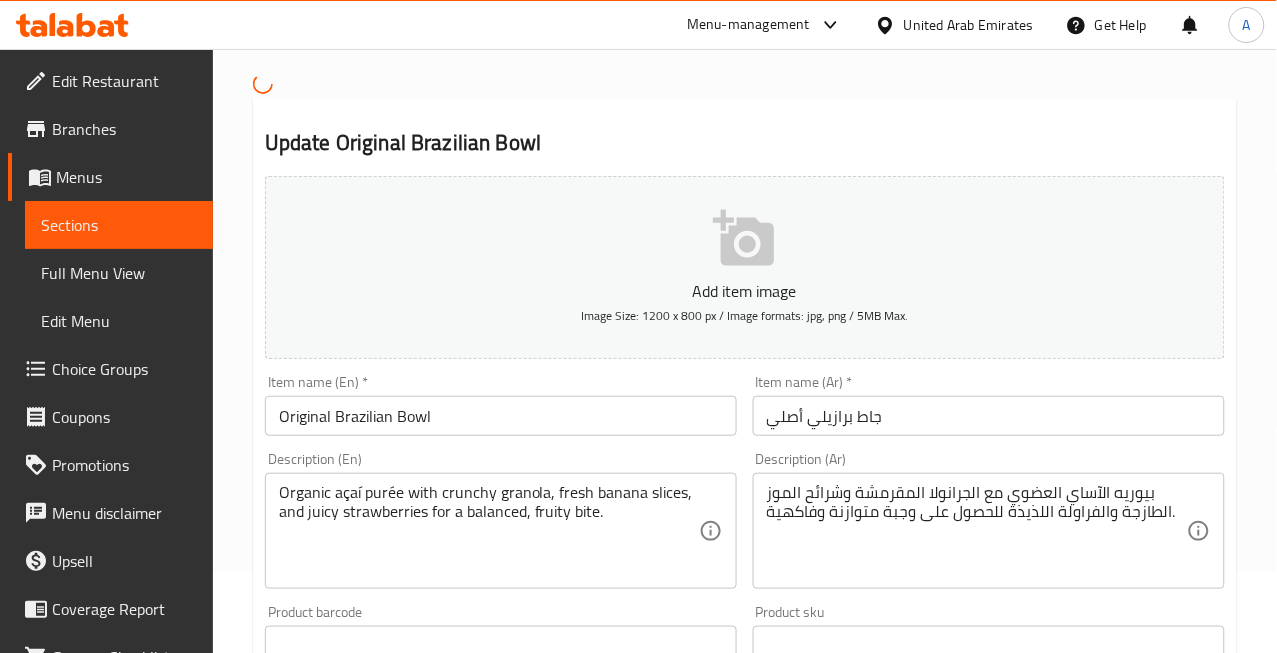 scroll, scrollTop: 222, scrollLeft: 0, axis: vertical 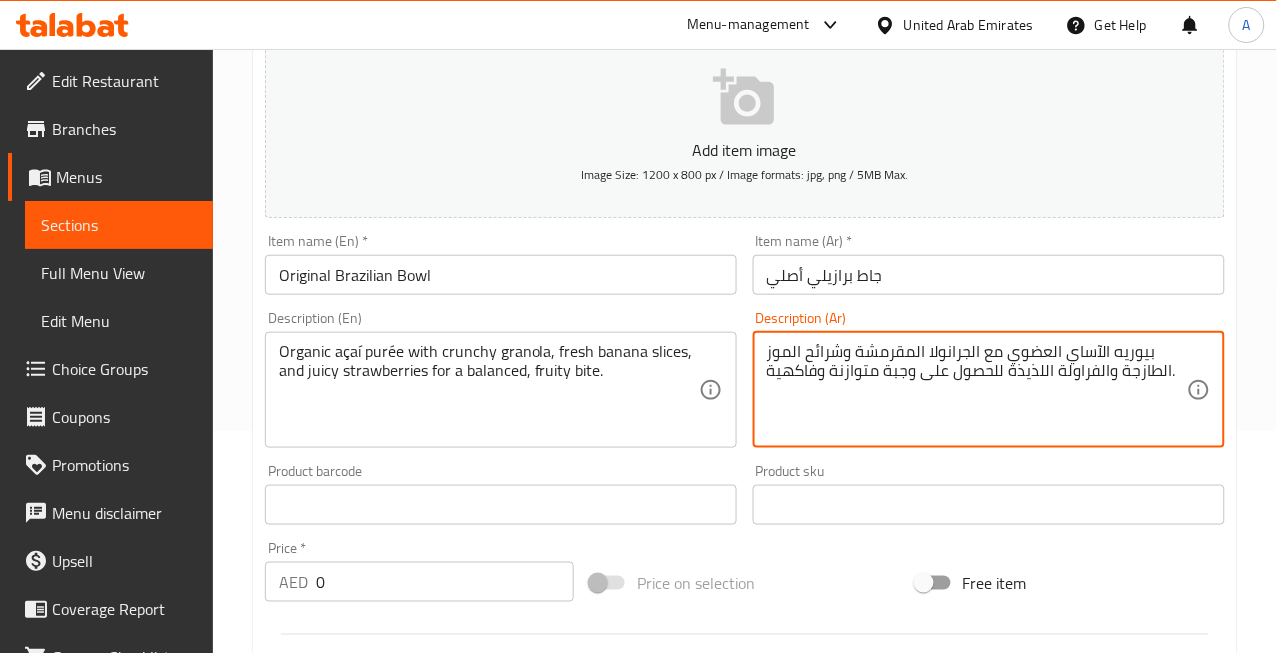 click on "بيوريه الآساي العضوي مع الجرانولا المقرمشة وشرائح الموز الطازجة والفراولة اللذيذة للحصول على وجبة متوازنة وفاكهية." at bounding box center [977, 389] 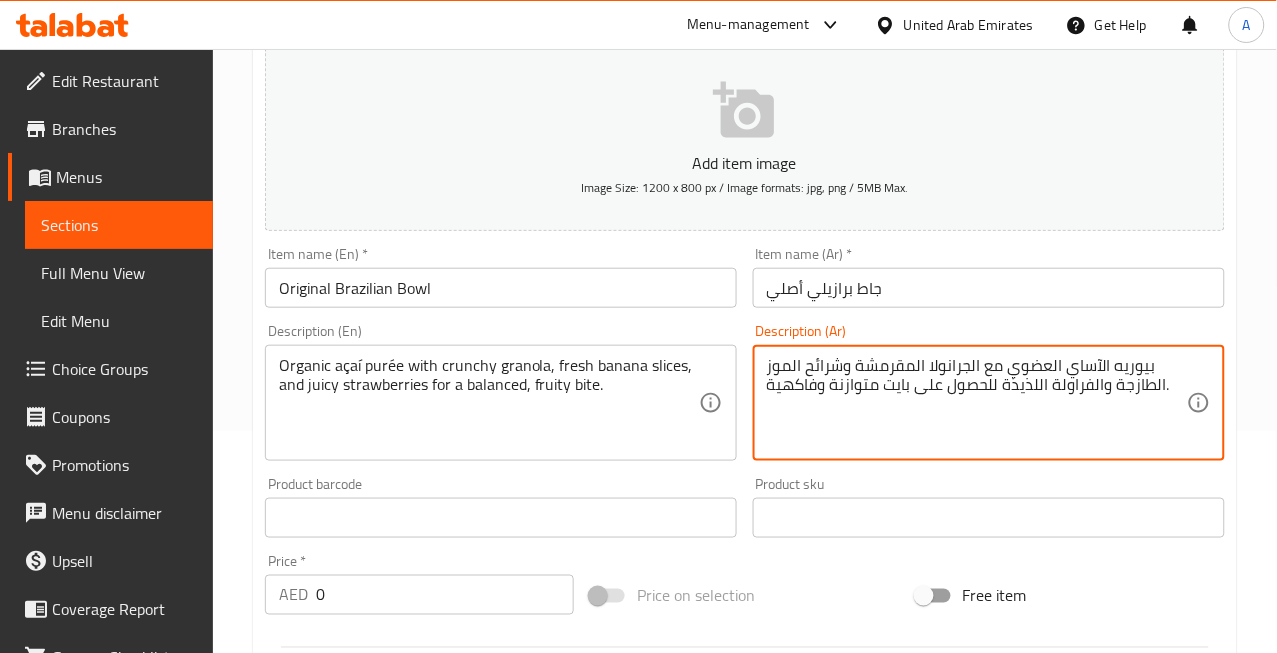 click on "بيوريه الآساي العضوي مع الجرانولا المقرمشة وشرائح الموز الطازجة والفراولة اللذيذة للحصول على بايت متوازنة وفاكهية." at bounding box center (977, 403) 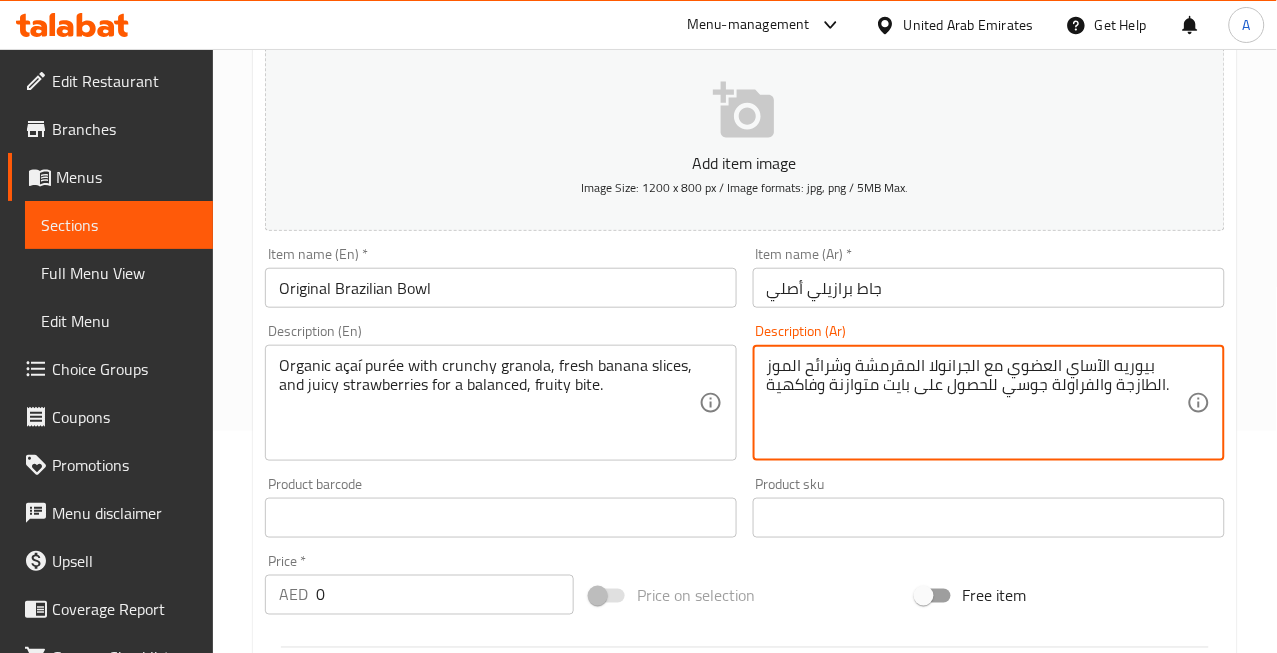 type on "بيوريه الآساي العضوي مع الجرانولا المقرمشة وشرائح الموز الطازجة والفراولة جوسي للحصول على بايت متوازنة وفاكهية." 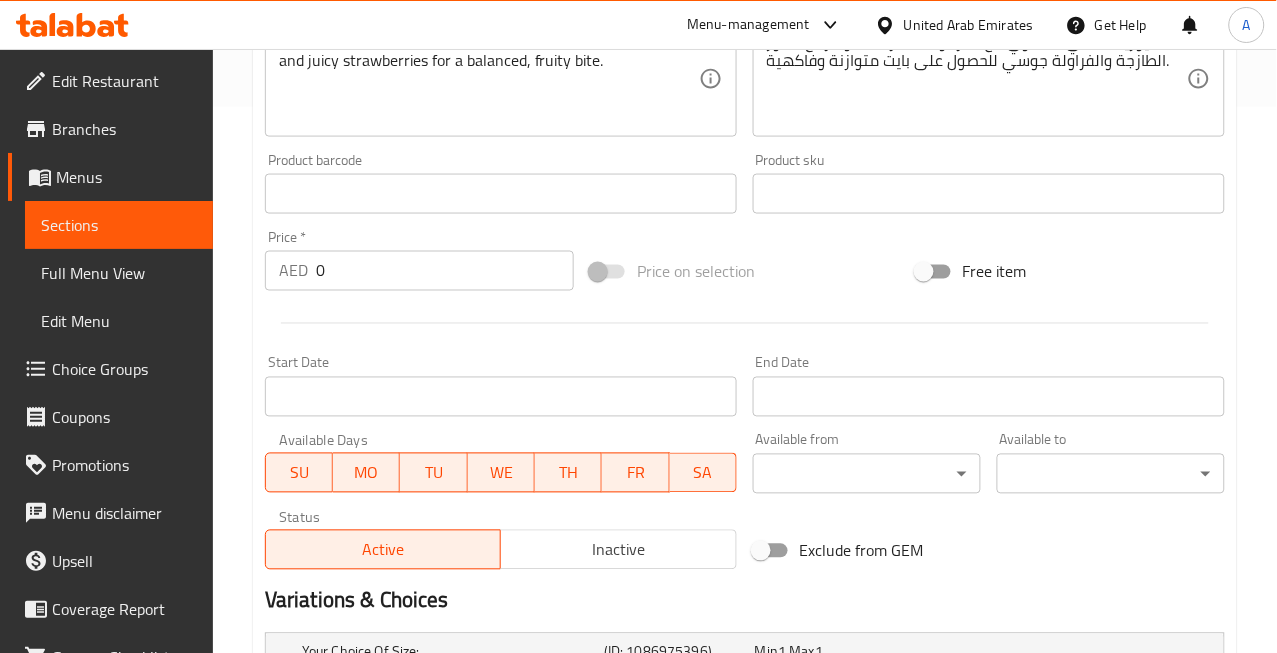 scroll, scrollTop: 863, scrollLeft: 0, axis: vertical 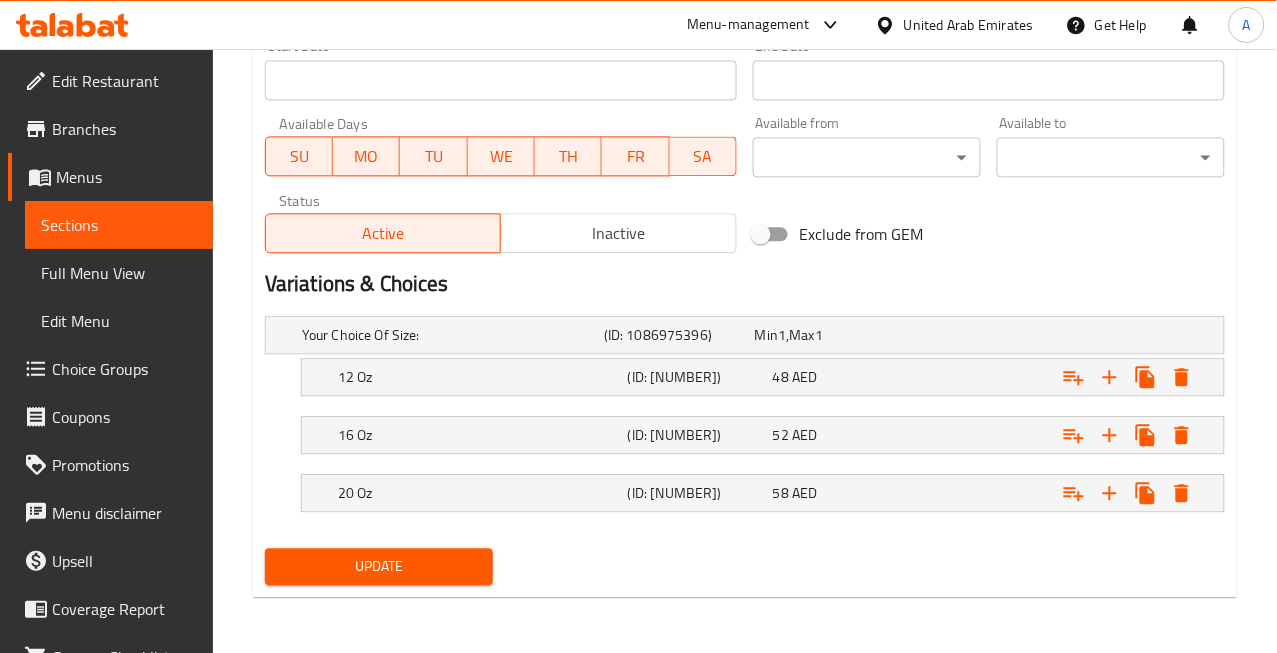 click on "Update Original Brazilian Bowl Add item image Image Size: 1200 x 800 px / Image formats: jpg, png / 5MB Max. Item name (En)   * Original Brazilian Bowl Item name (En)  * Item name (Ar)   * جاط برازيلي أصلي Item name (Ar)  * Description (En) Organic açaí purée with crunchy granola, fresh banana slices, and juicy strawberries for a balanced, fruity bite. Description (En) Description (Ar) بيوريه الآساي العضوي مع الجرانولا المقرمشة وشرائح الموز الطازجة والفراولة جوسي للحصول على بايت متوازنة وفاكهية. Description (Ar) Product barcode Product barcode Product sku Product sku Price   * AED 0 Price  * Price on selection Free item Start Date Start Date End Date End Date Available Days SU MO TU WE TH FR SA Available from ​ ​ Available to ​ ​ Status Active Inactive Exclude from GEM Variations & Choices Your Choice Of Size: (ID: 1086975396) Min 1  ,  Max 1 Name (En) Your Choice Of Size: Name (En)" at bounding box center (745, -36) 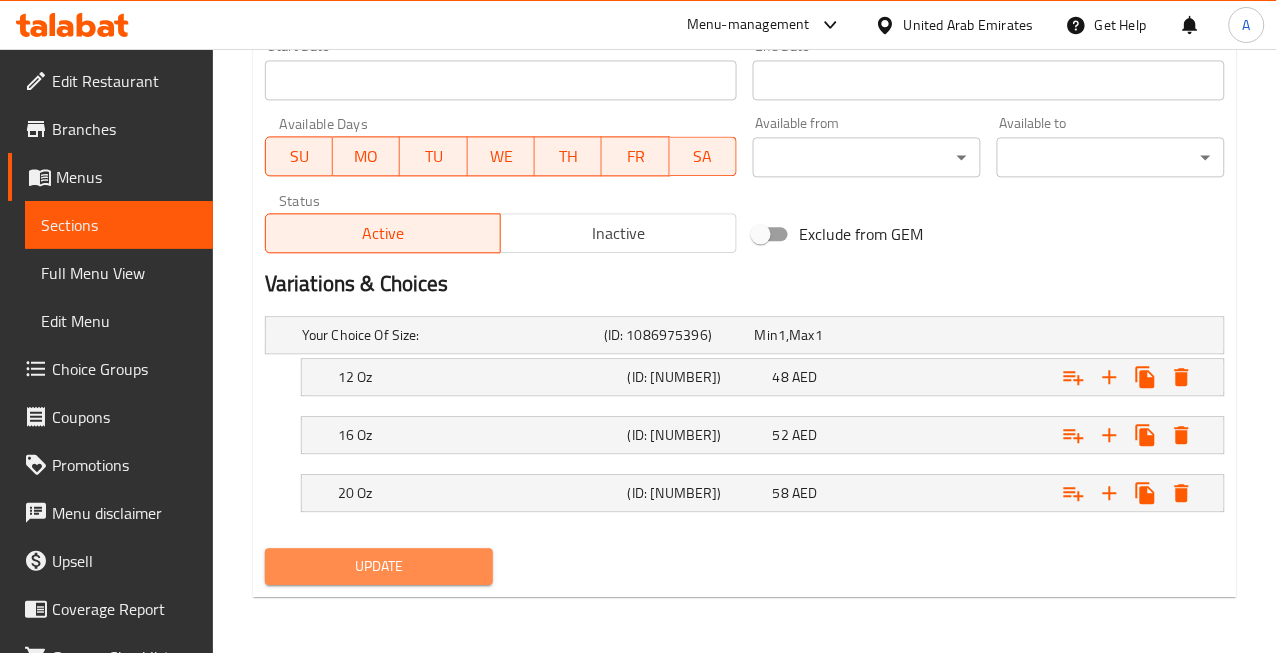 click on "Update" at bounding box center [379, 566] 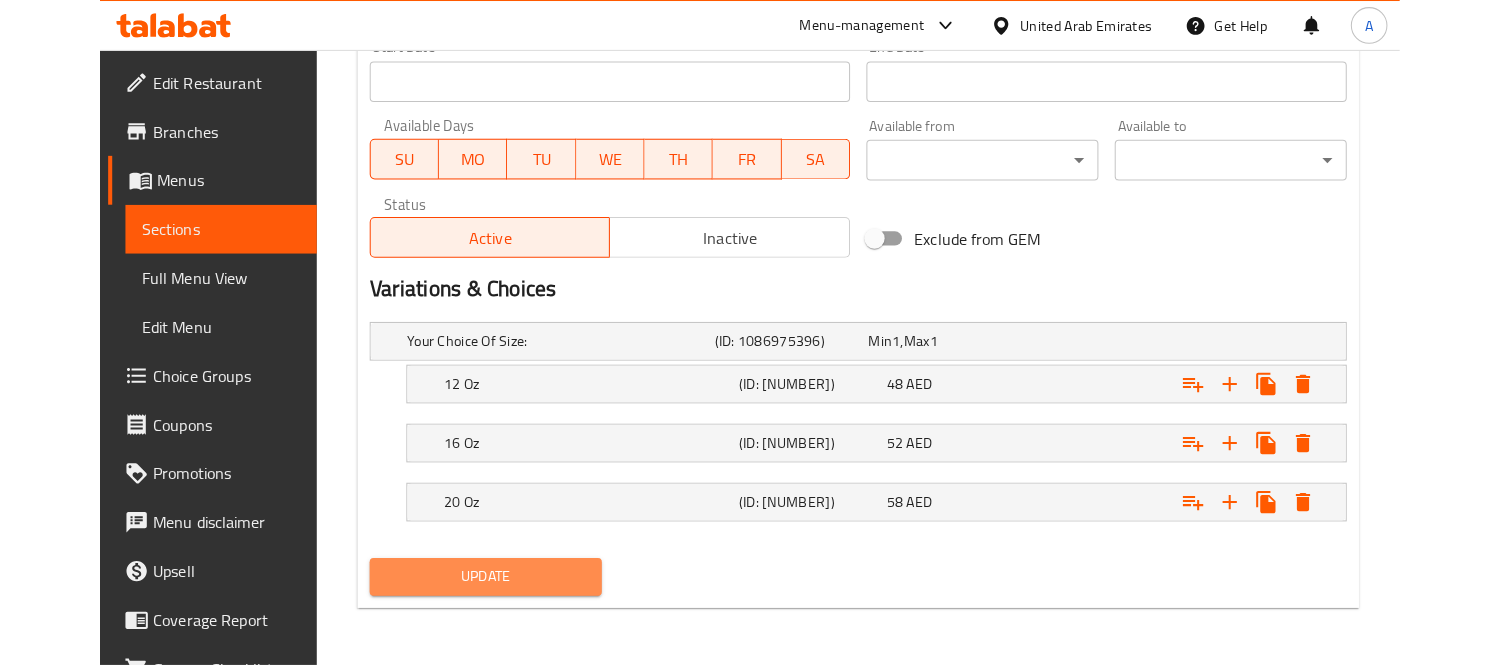 scroll, scrollTop: 264, scrollLeft: 0, axis: vertical 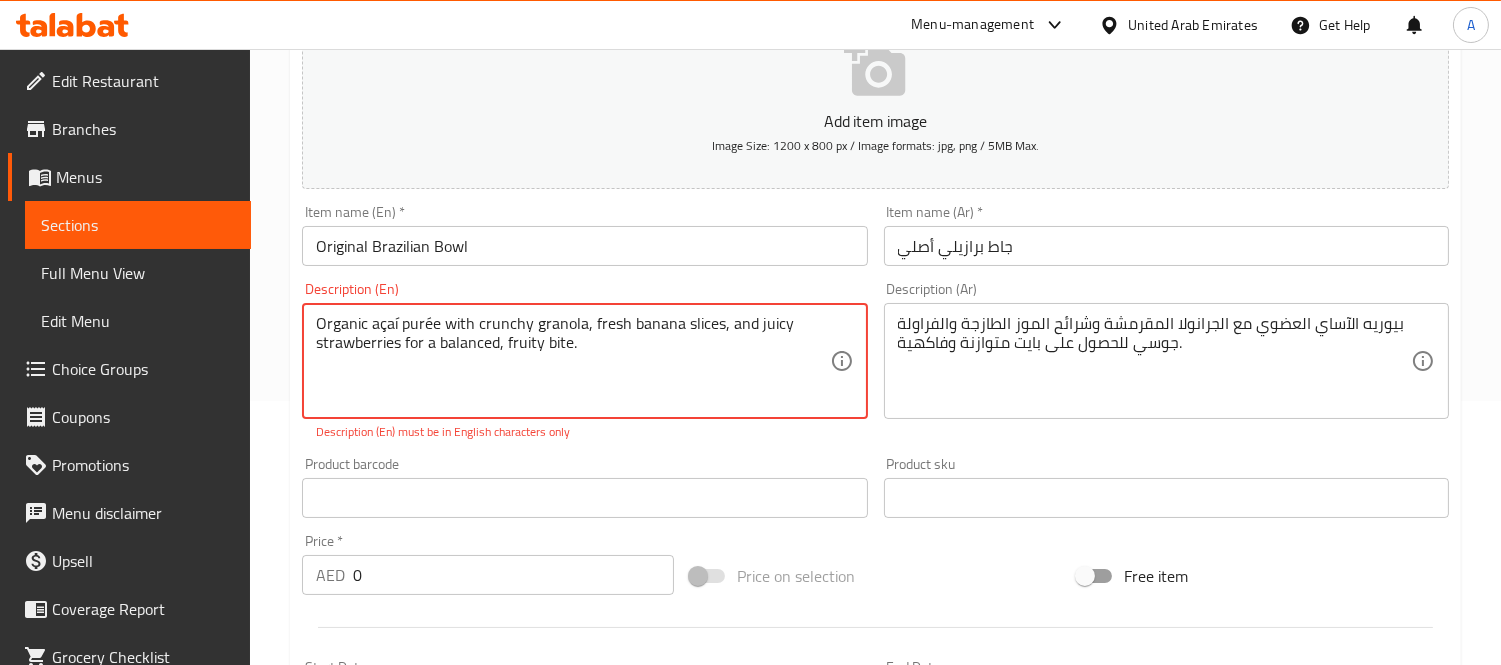 click on "Organic açaí purée with crunchy granola, fresh banana slices, and juicy strawberries for a balanced, fruity bite." at bounding box center (572, 361) 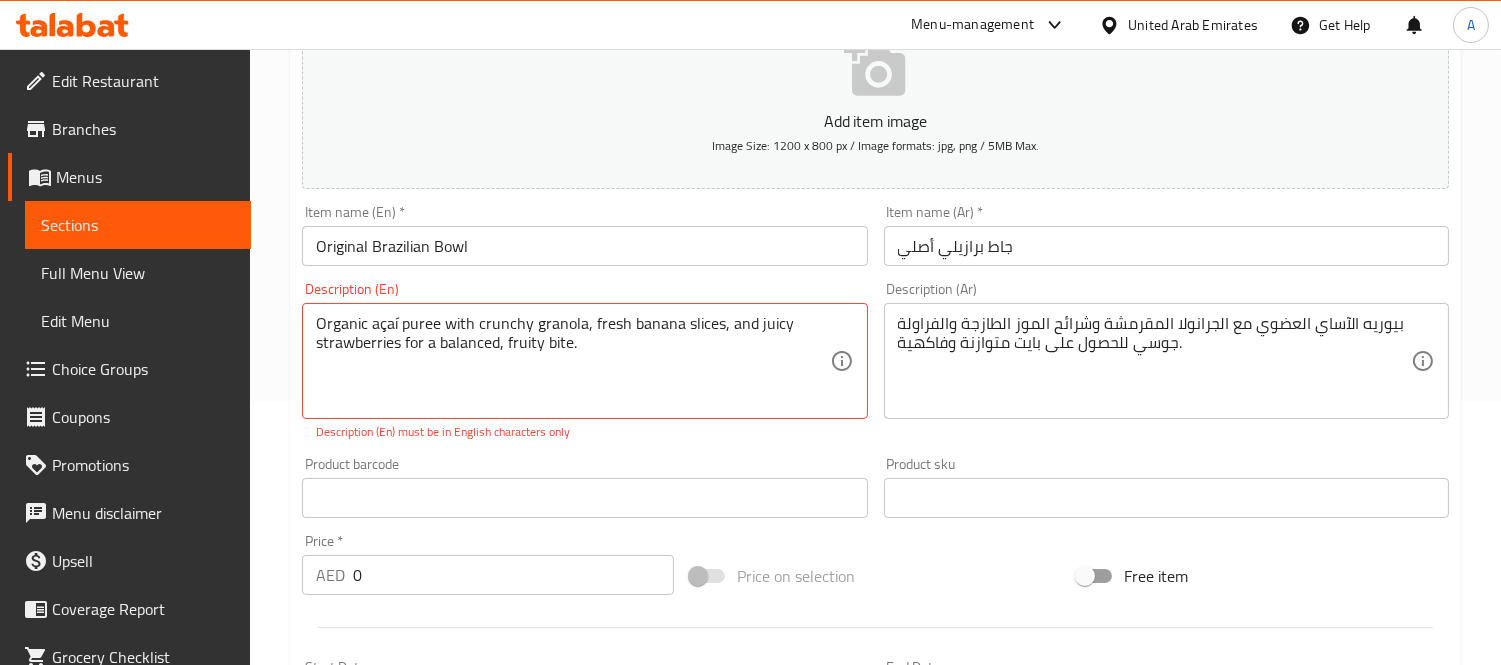 click on "Description (En) Organic açaí puree with crunchy granola, fresh banana slices, and juicy strawberries for a balanced, fruity bite. Description (En) Description (En) must be in English characters only" at bounding box center (584, 361) 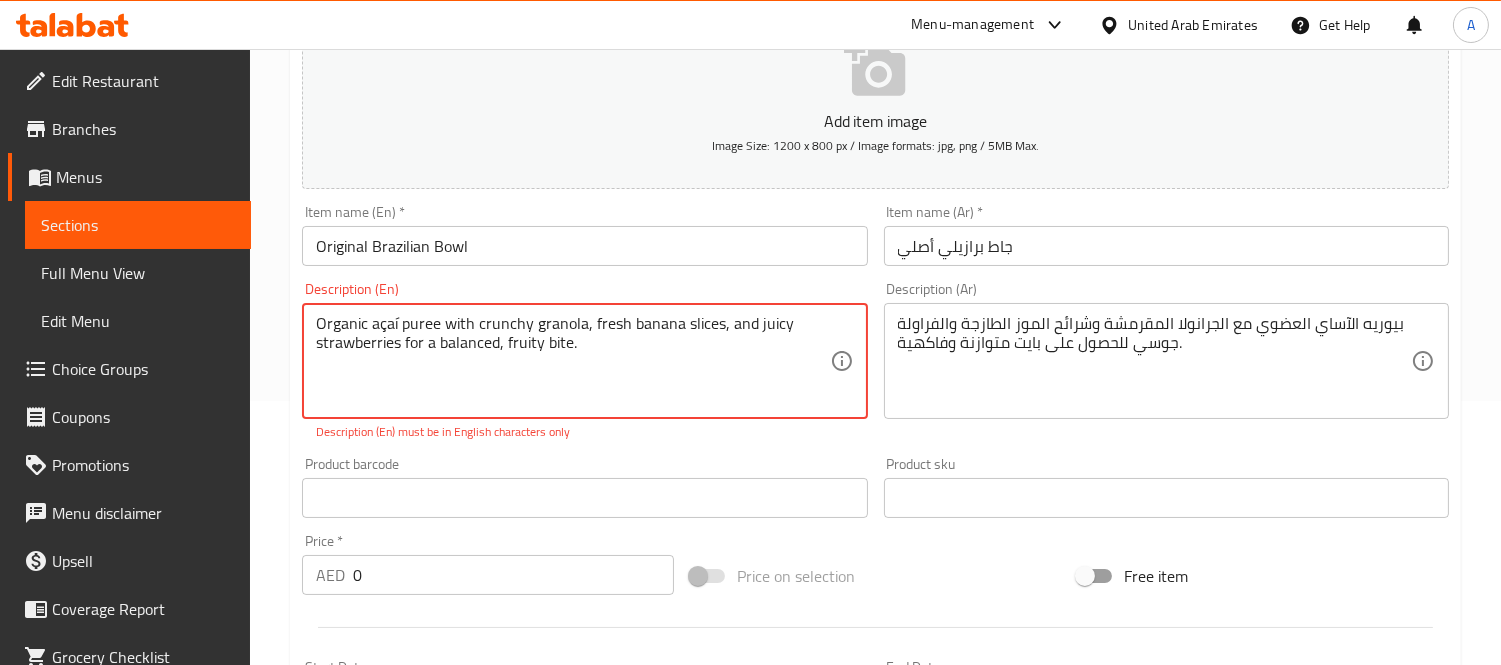 click on "Product barcode Product barcode" at bounding box center (584, 487) 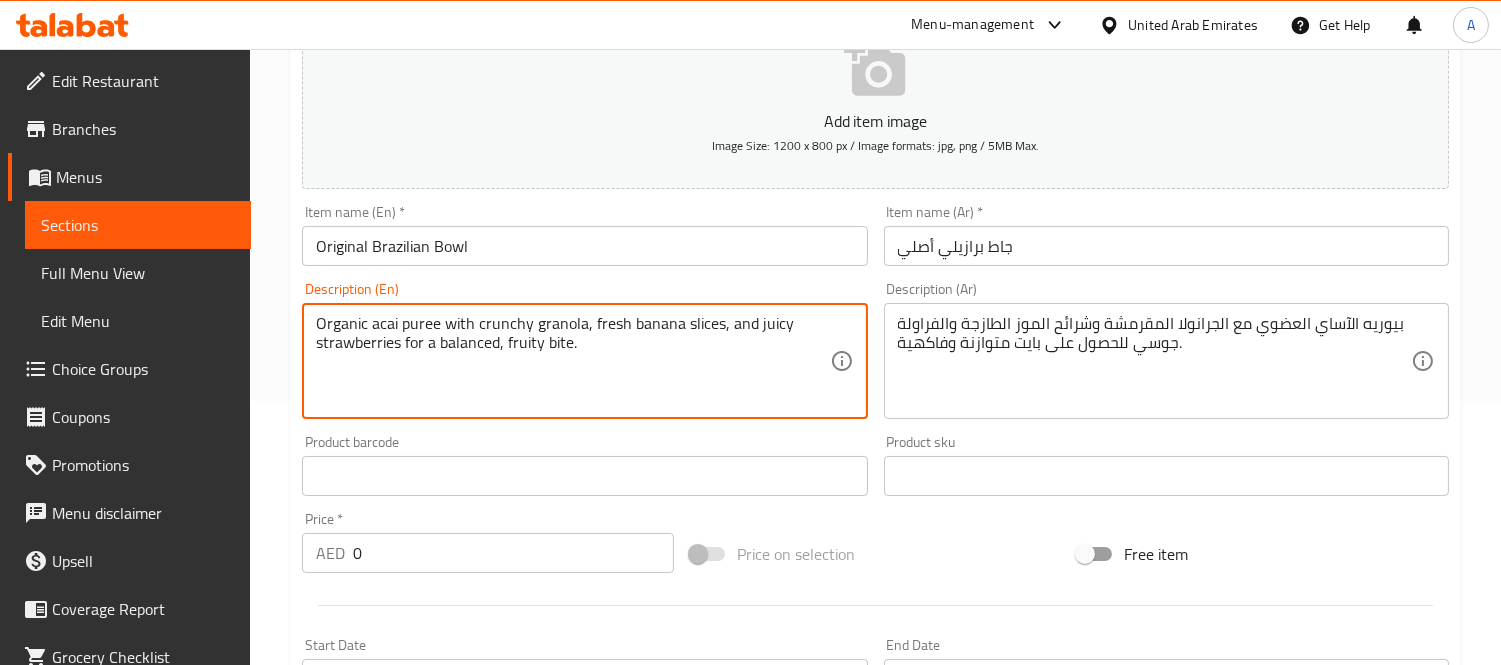 type on "Organic acai puree with crunchy granola, fresh banana slices, and juicy strawberries for a balanced, fruity bite." 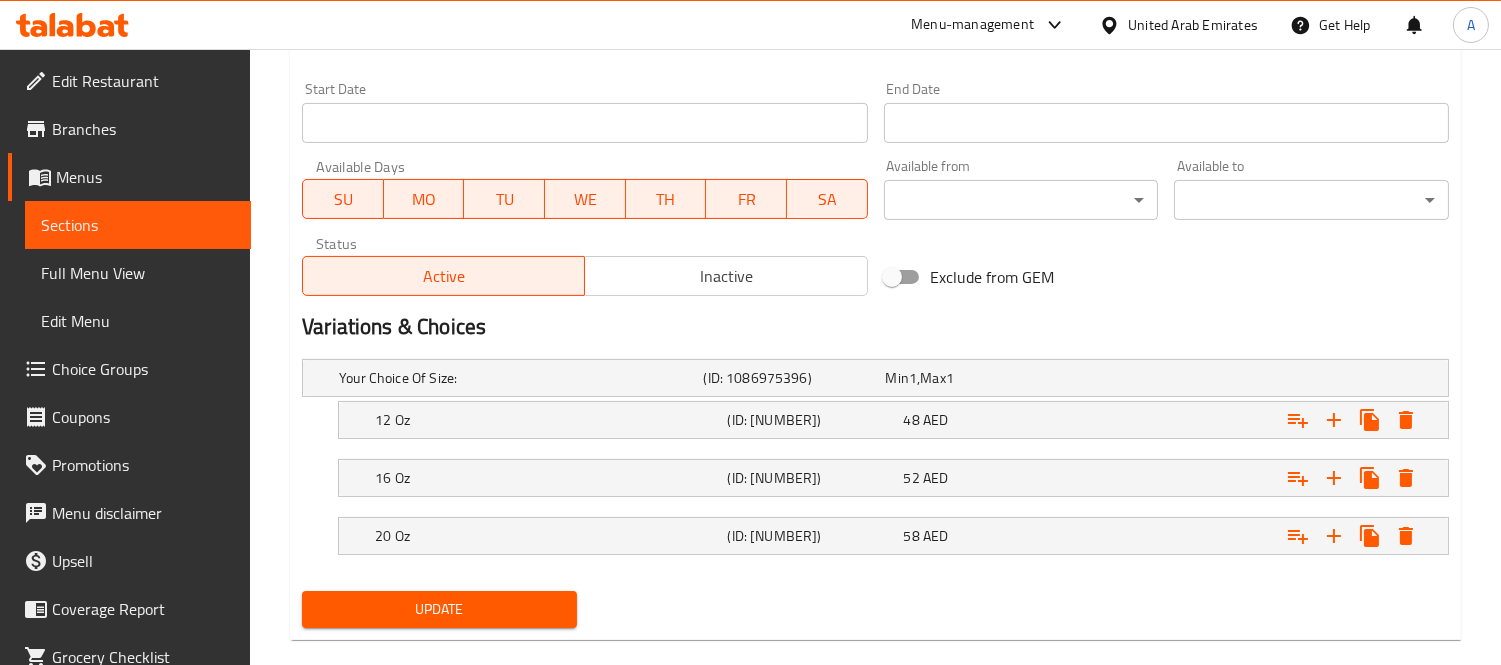 scroll, scrollTop: 851, scrollLeft: 0, axis: vertical 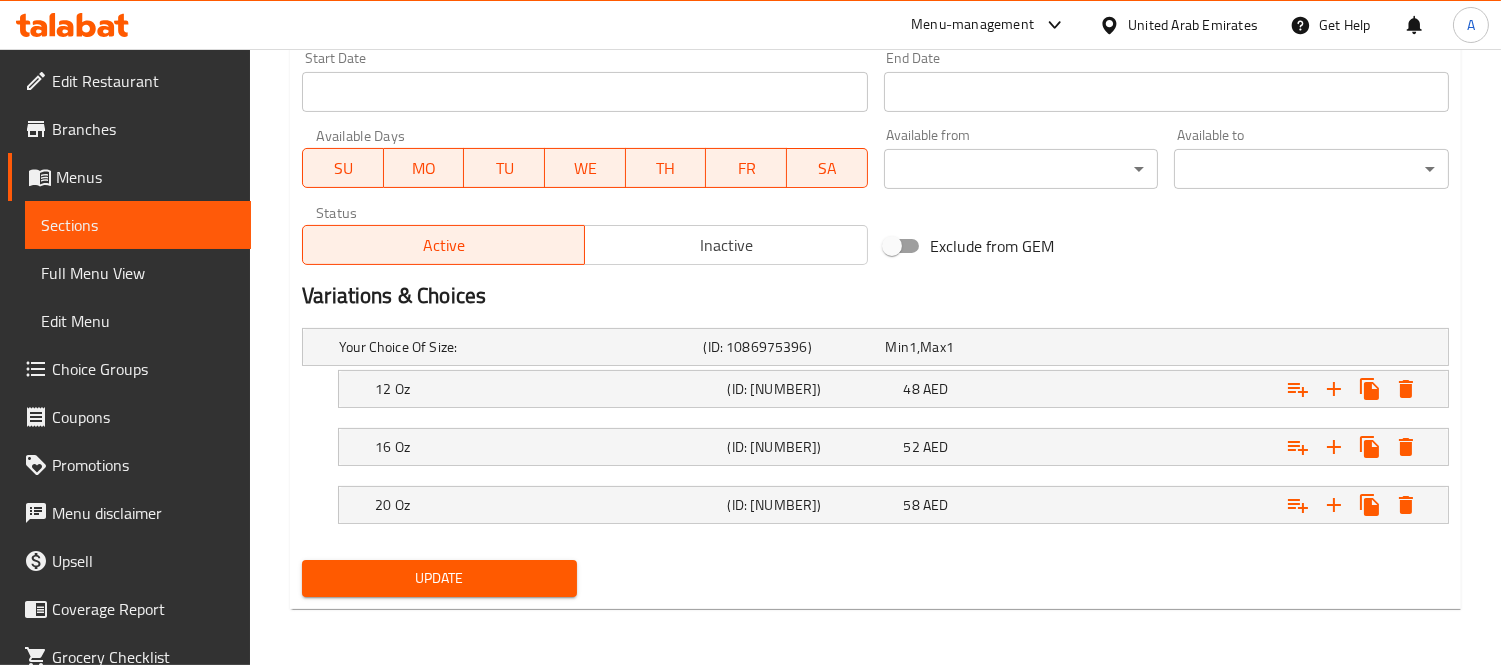 click on "Update" at bounding box center (439, 578) 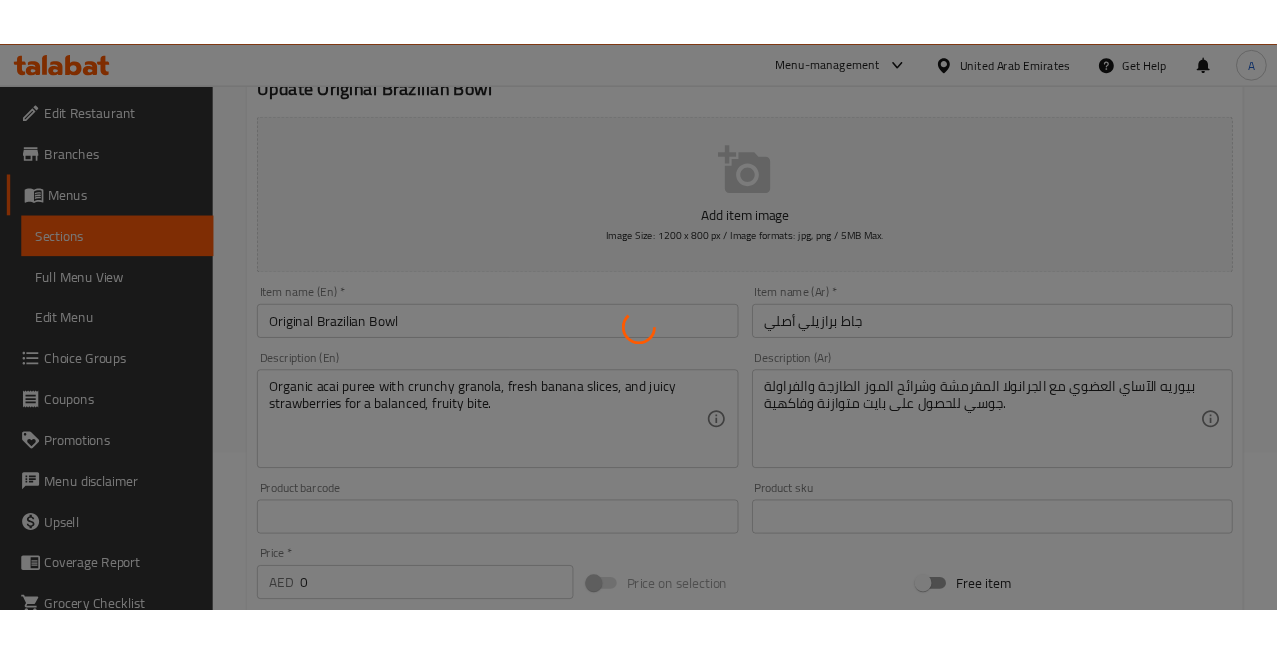 scroll, scrollTop: 0, scrollLeft: 0, axis: both 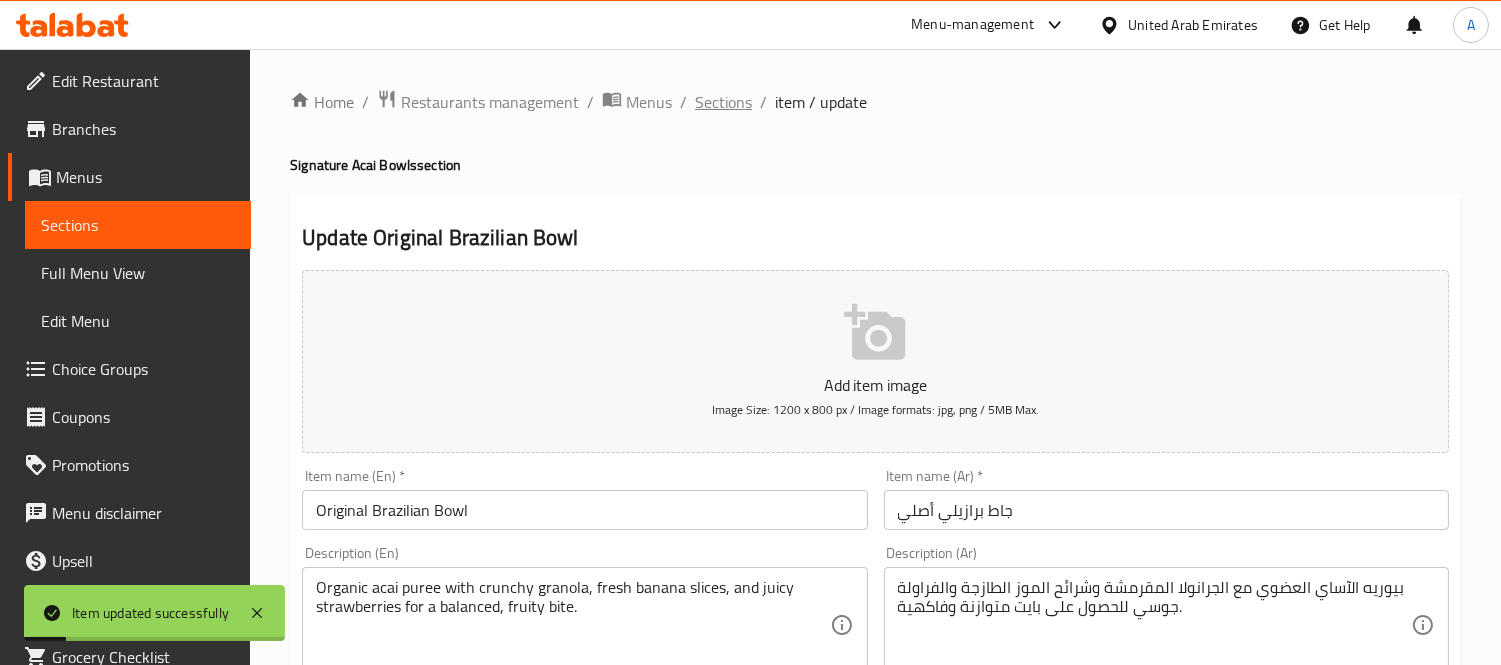 click on "Sections" at bounding box center [723, 102] 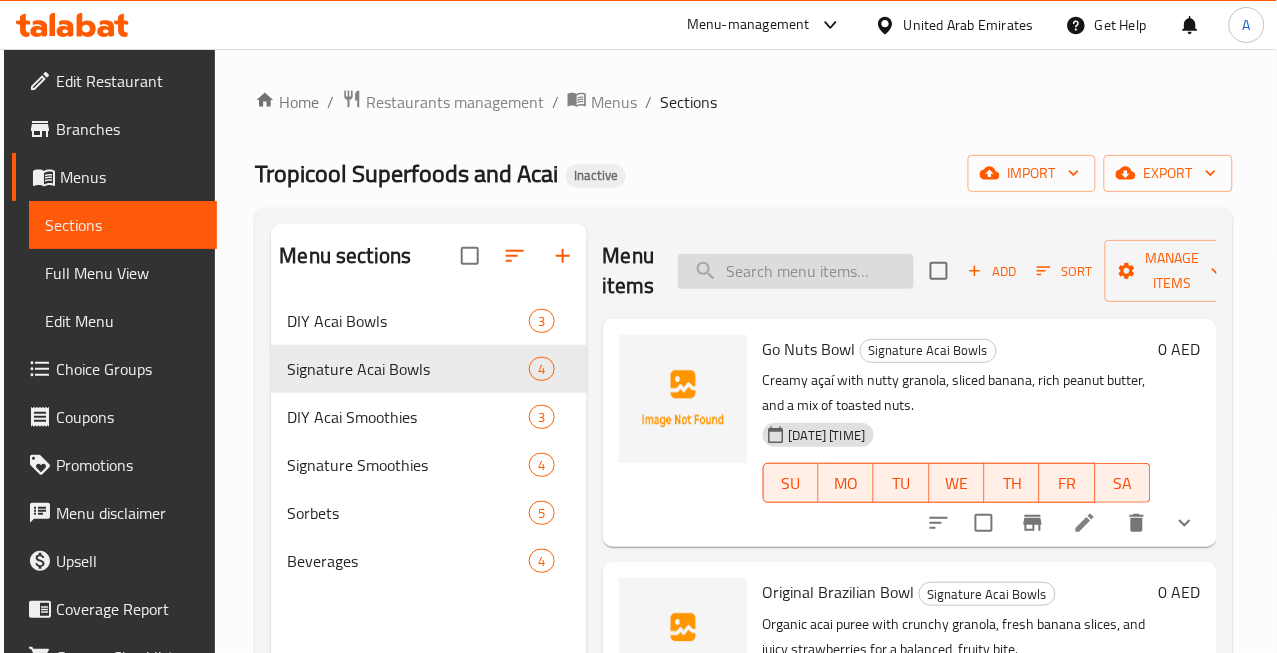 click at bounding box center (796, 271) 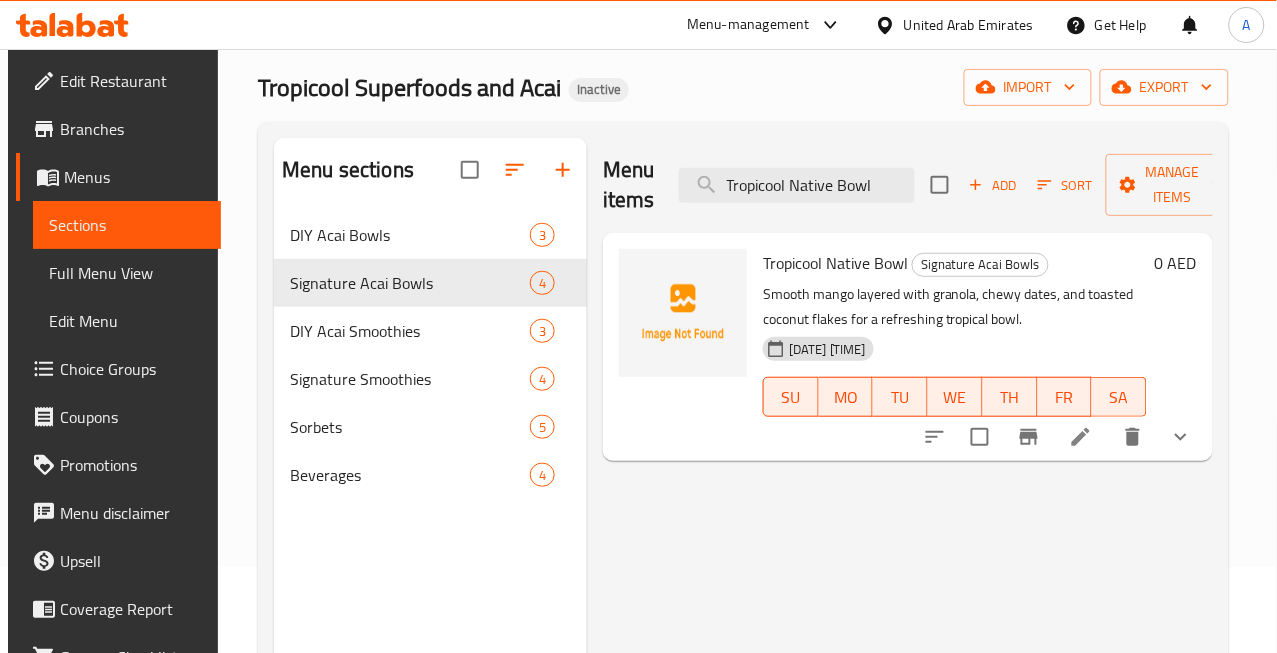 scroll, scrollTop: 111, scrollLeft: 0, axis: vertical 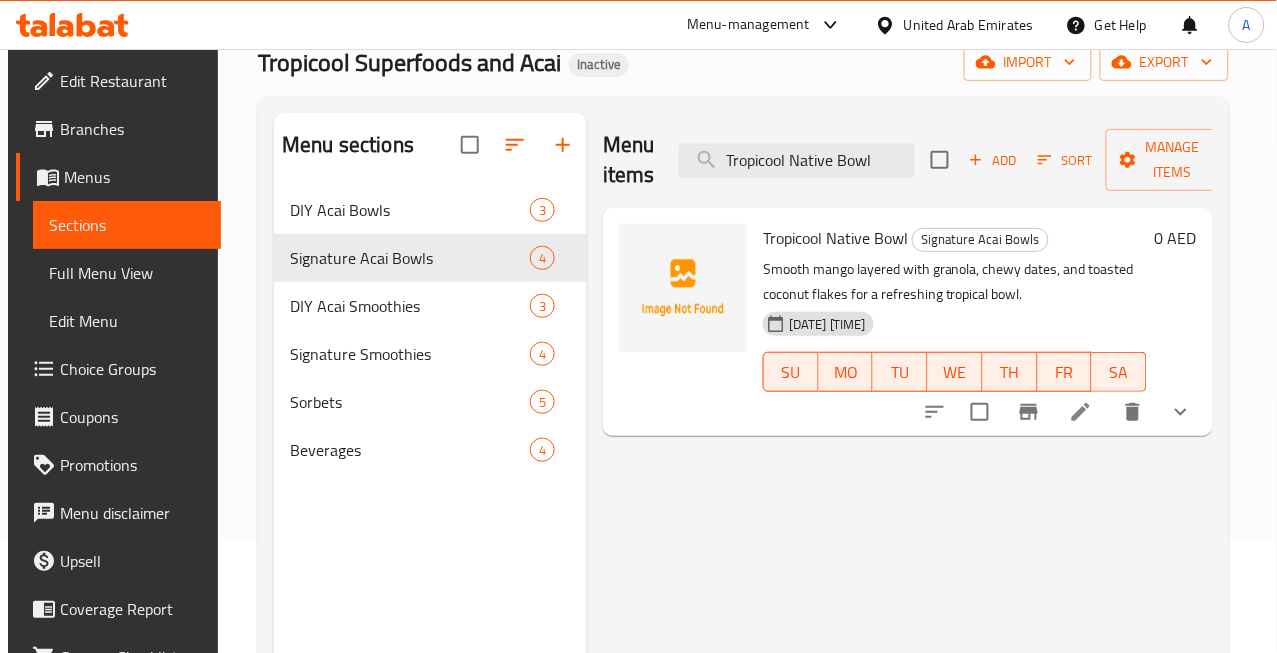 type on "Tropicool Native Bowl" 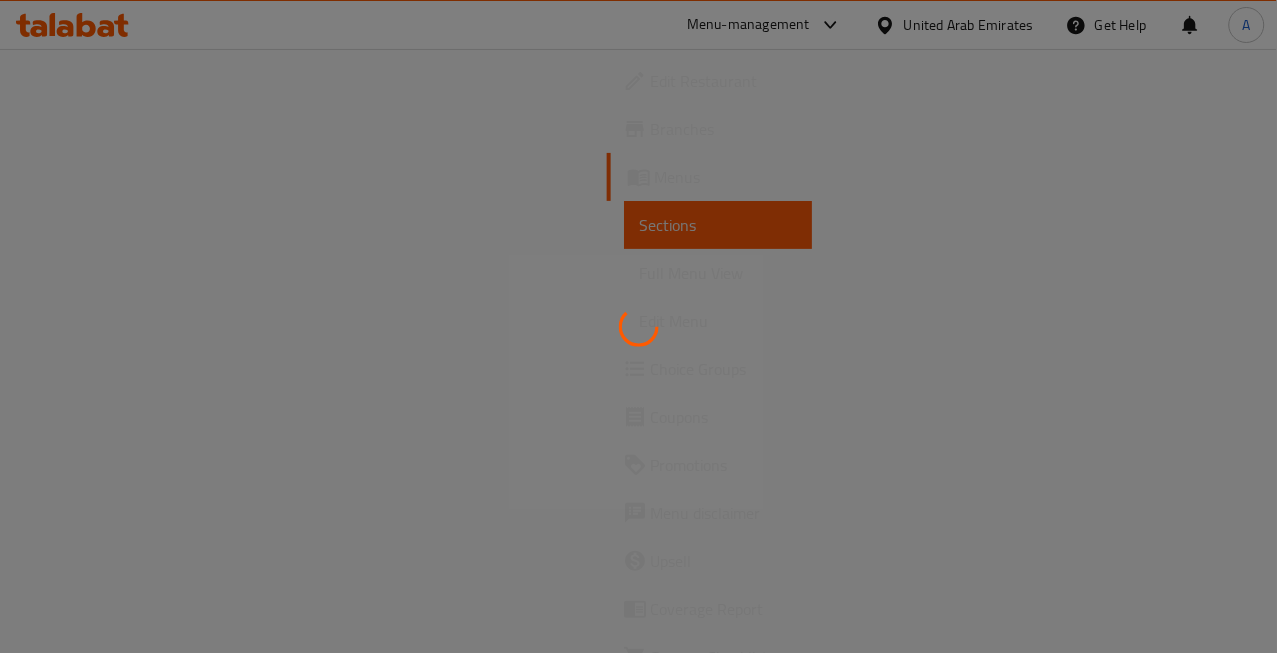 scroll, scrollTop: 0, scrollLeft: 0, axis: both 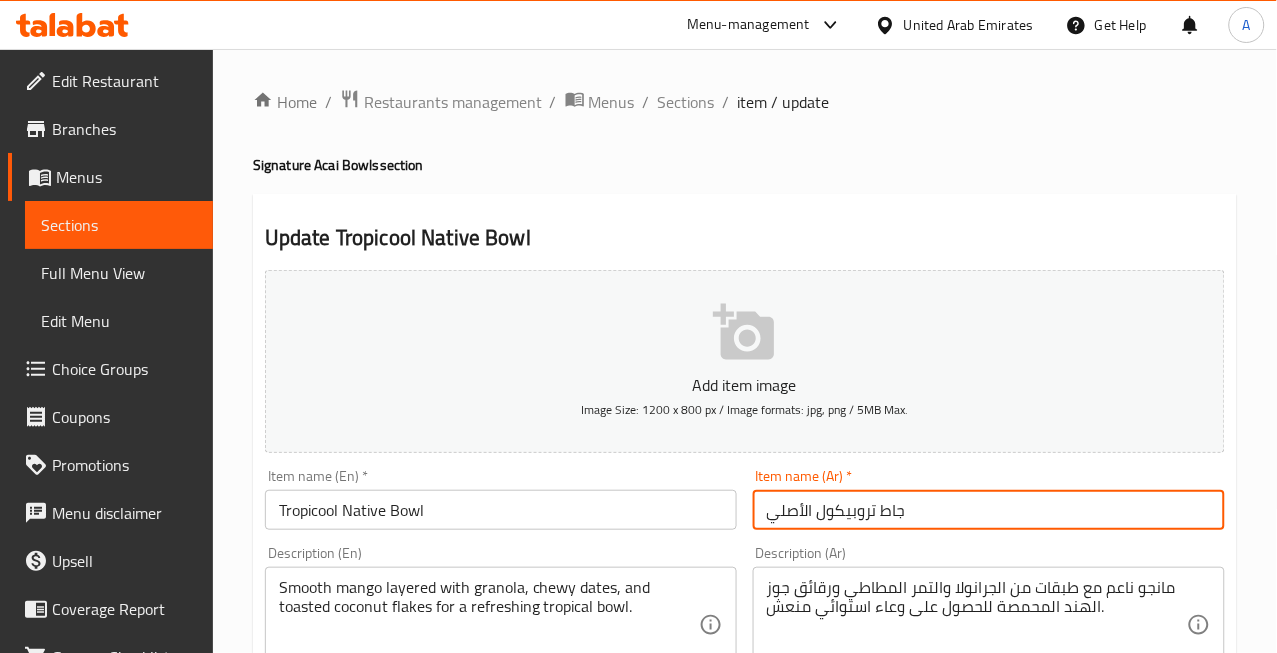 click on "جاط تروبيكول الأصلي" at bounding box center [989, 510] 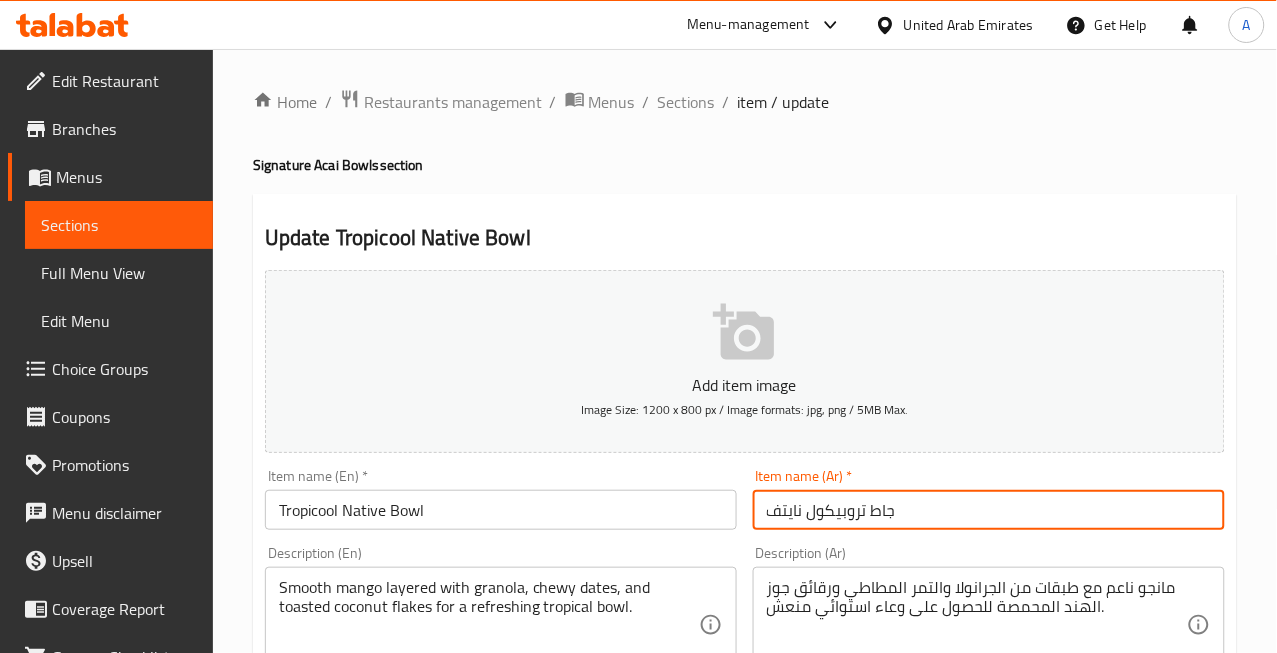 type on "جاط تروبيكول نايتف" 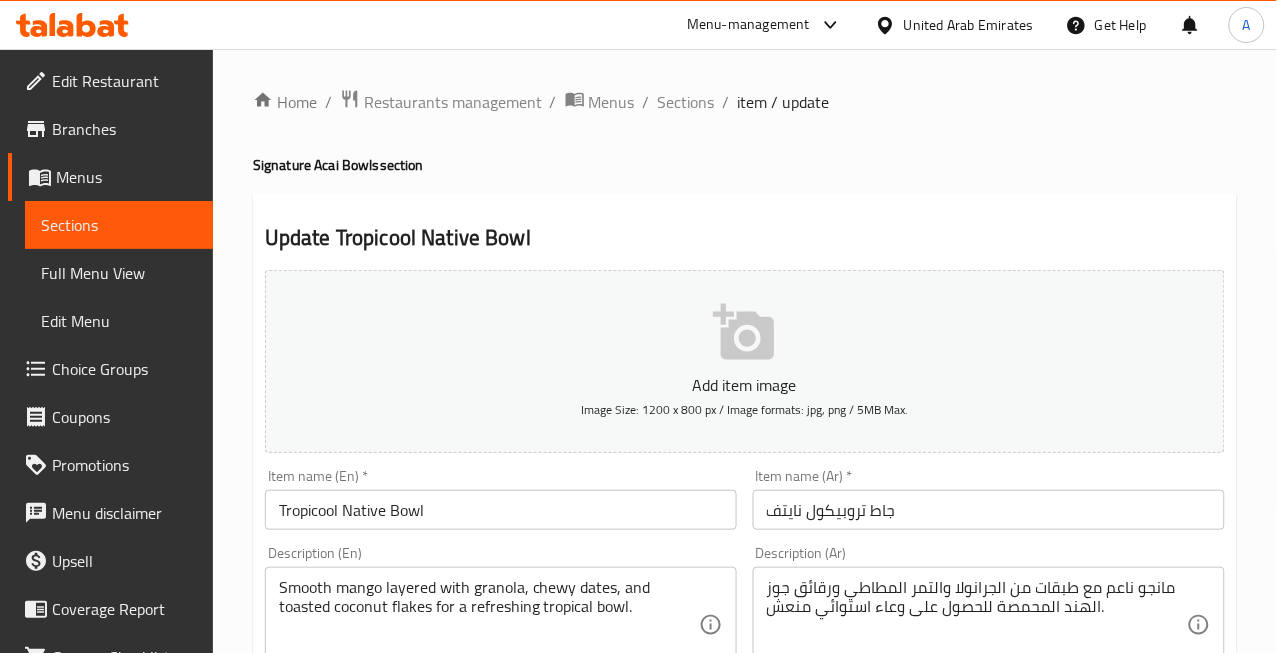 click on "Update Tropicool Native Bowl Add item image Image Size: 1200 x 800 px / Image formats: jpg, png / 5MB Max. Item name (En)   * Tropicool Native Bowl Item name (En)  * Item name (Ar)   * جاط تروبيكول نايتف Item name (Ar)  * Description (En) Smooth mango layered with granola, chewy dates, and toasted coconut flakes for a refreshing tropical bowl. Description (En) Description (Ar) مانجو ناعم مع طبقات من الجرانولا والتمر المطاطي ورقائق جوز الهند المحمصة للحصول على وعاء استوائي منعش. Description (Ar) Product barcode Product barcode Product sku Product sku Price   * AED 0 Price  * Price on selection Free item Start Date Start Date End Date End Date Available Days SU MO TU WE TH FR SA Available from ​ ​ Available to ​ ​ Status Active Inactive Exclude from GEM Variations & Choices Your Choice Of Size: (ID: 1086975397) Min 1  ,  Max 1 Name (En) Your Choice Of Size: Name (En) Name (Ar) Name (Ar) Min 1 1" at bounding box center [745, 827] 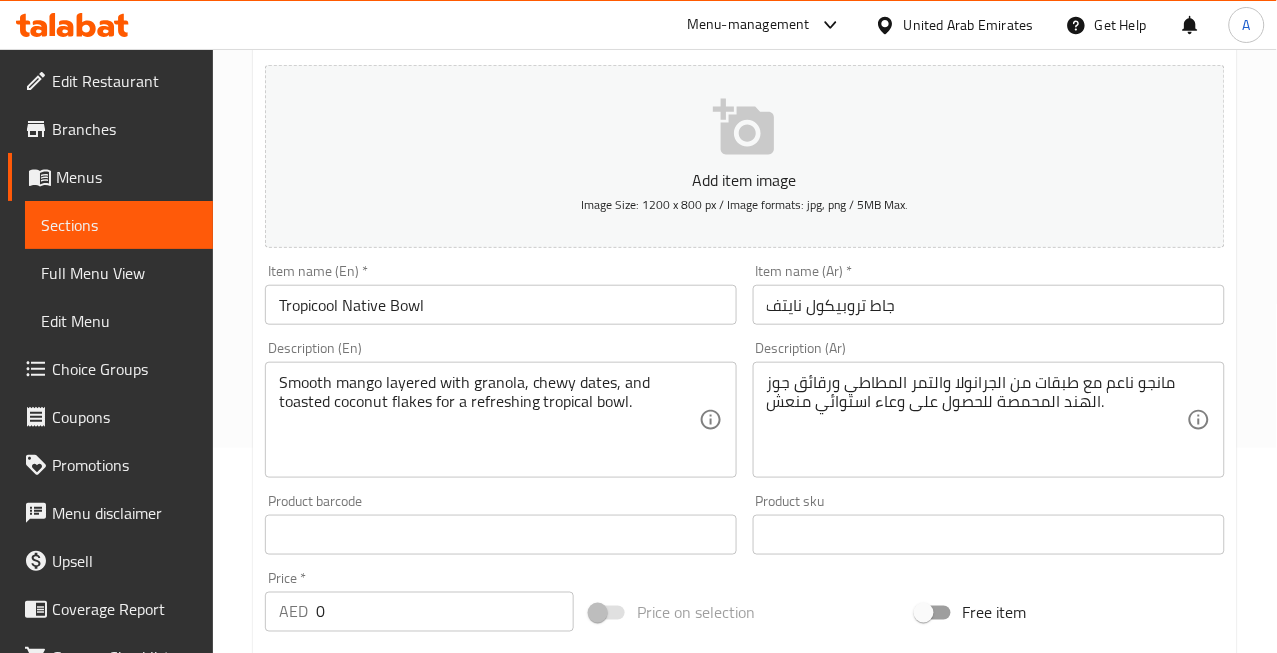 scroll, scrollTop: 222, scrollLeft: 0, axis: vertical 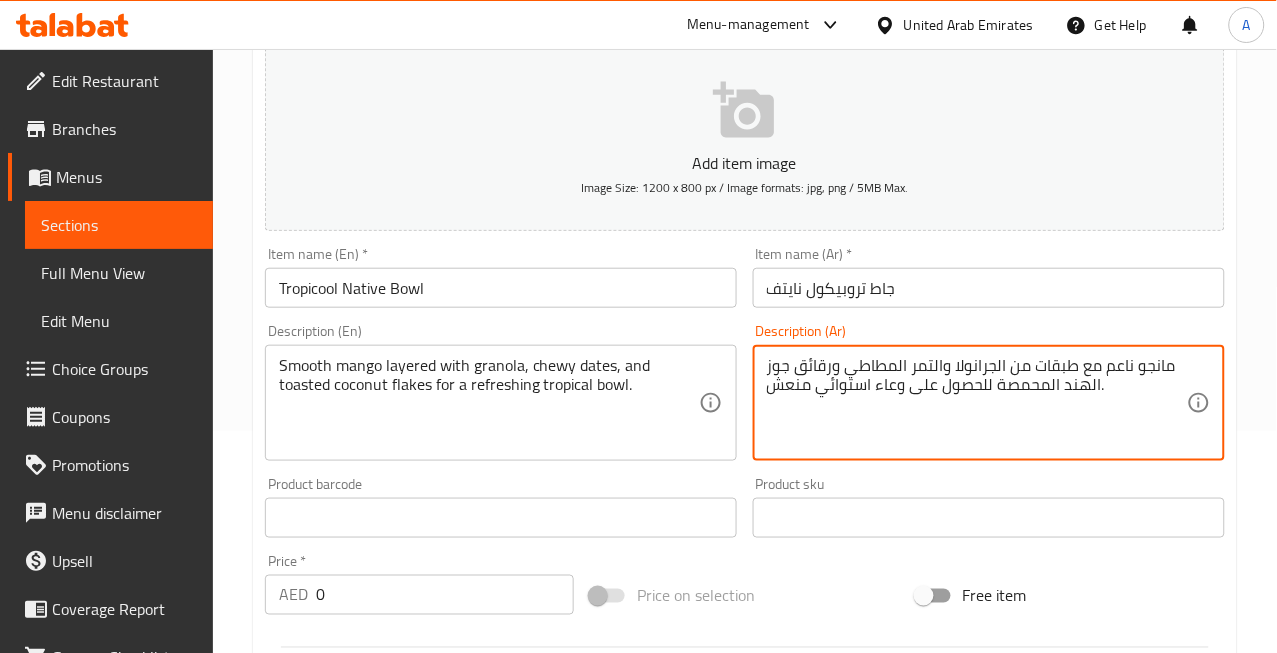 click on "مانجو ناعم مع طبقات من الجرانولا والتمر المطاطي ورقائق جوز الهند المحمصة للحصول على وعاء استوائي منعش." at bounding box center [977, 403] 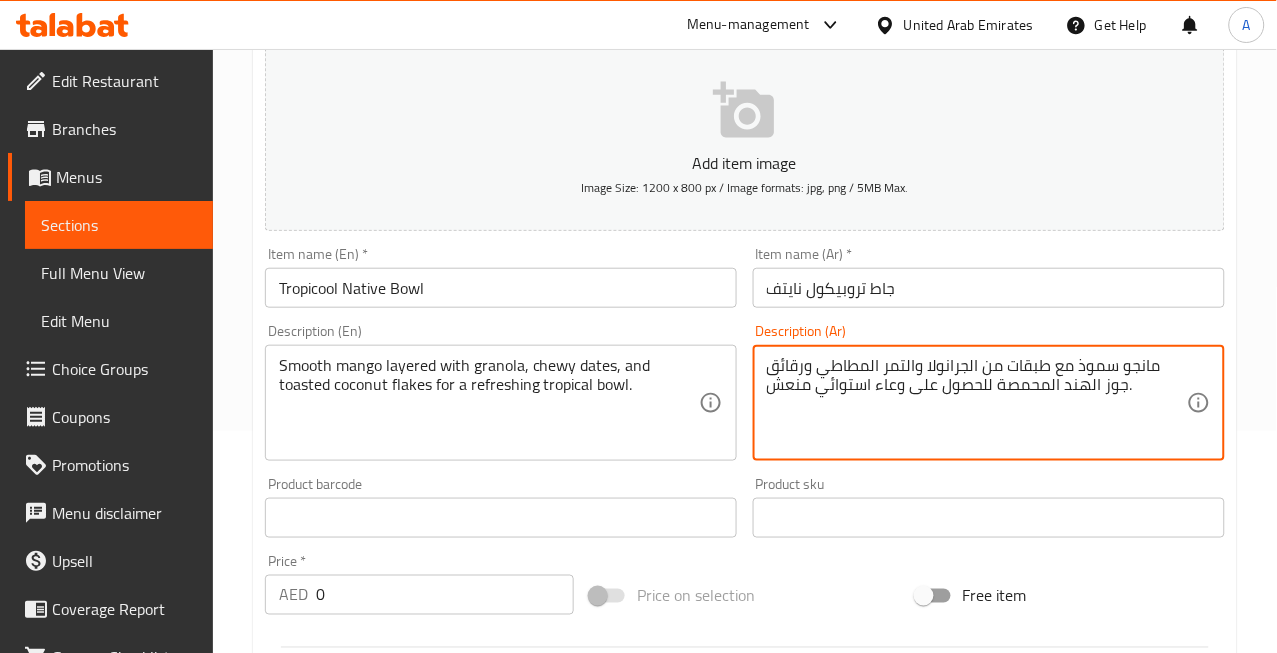 click on "جاط تروبيكول نايتف" at bounding box center (989, 288) 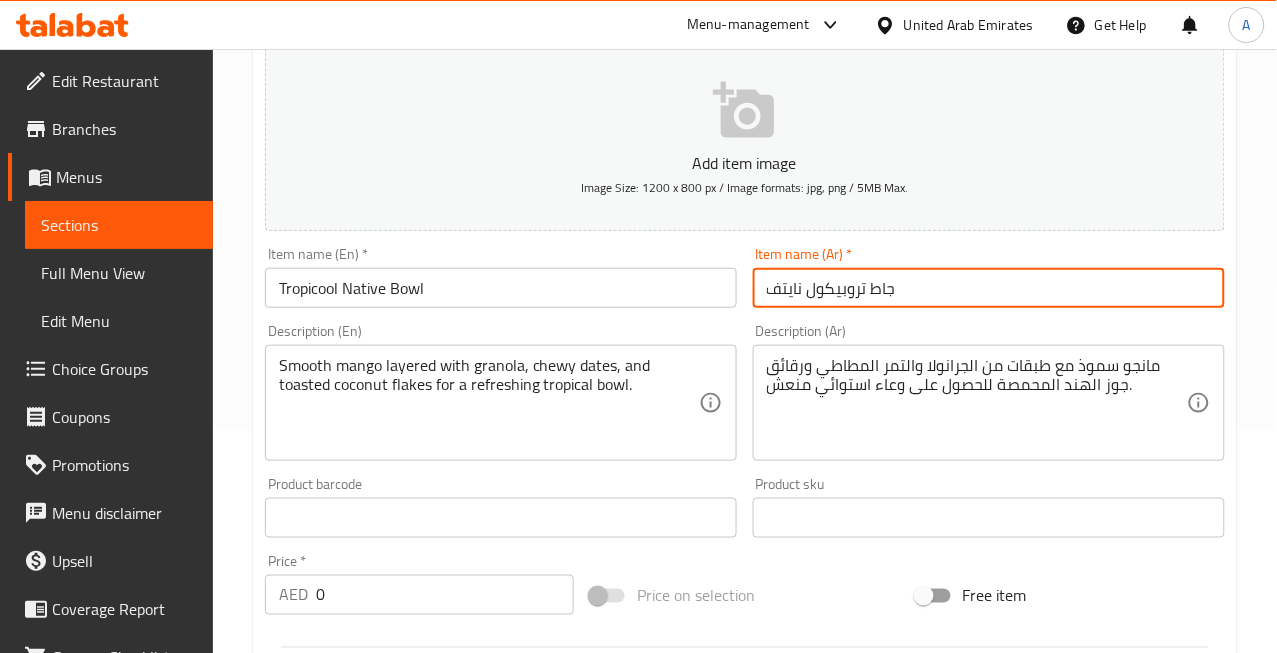click on "جاط تروبيكول نايتف" at bounding box center (989, 288) 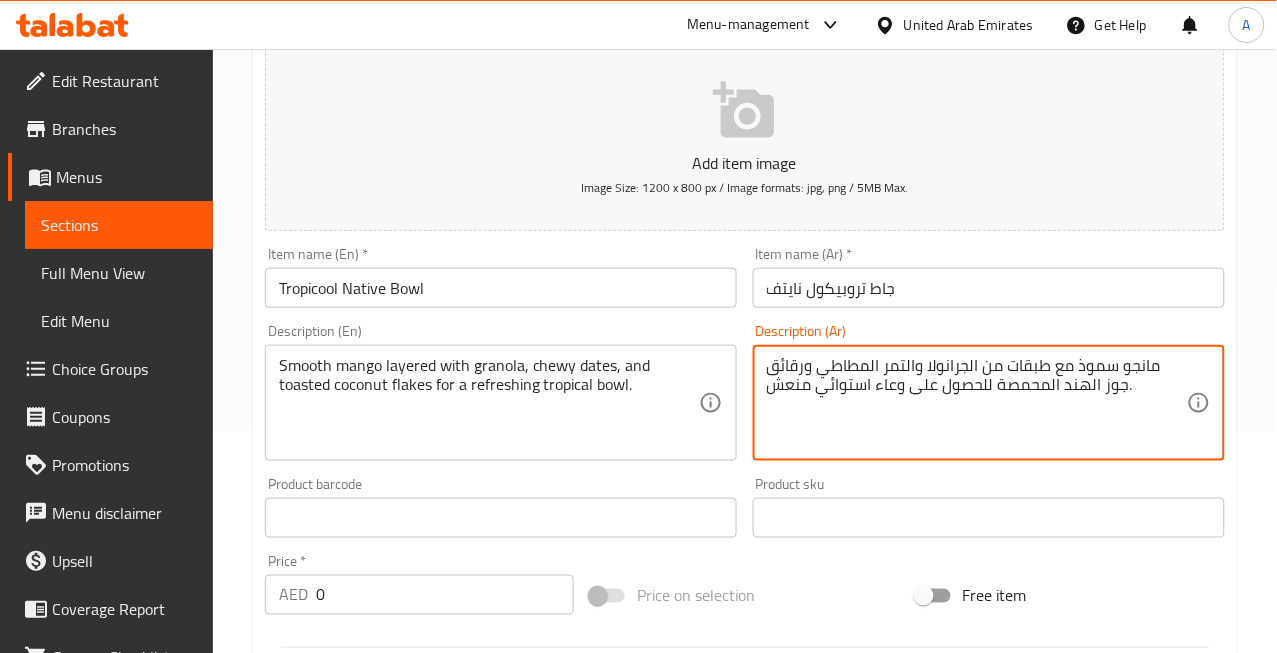 click on "مانجو سموذ مع طبقات من الجرانولا والتمر المطاطي ورقائق جوز الهند المحمصة للحصول على وعاء استوائي منعش." at bounding box center (977, 403) 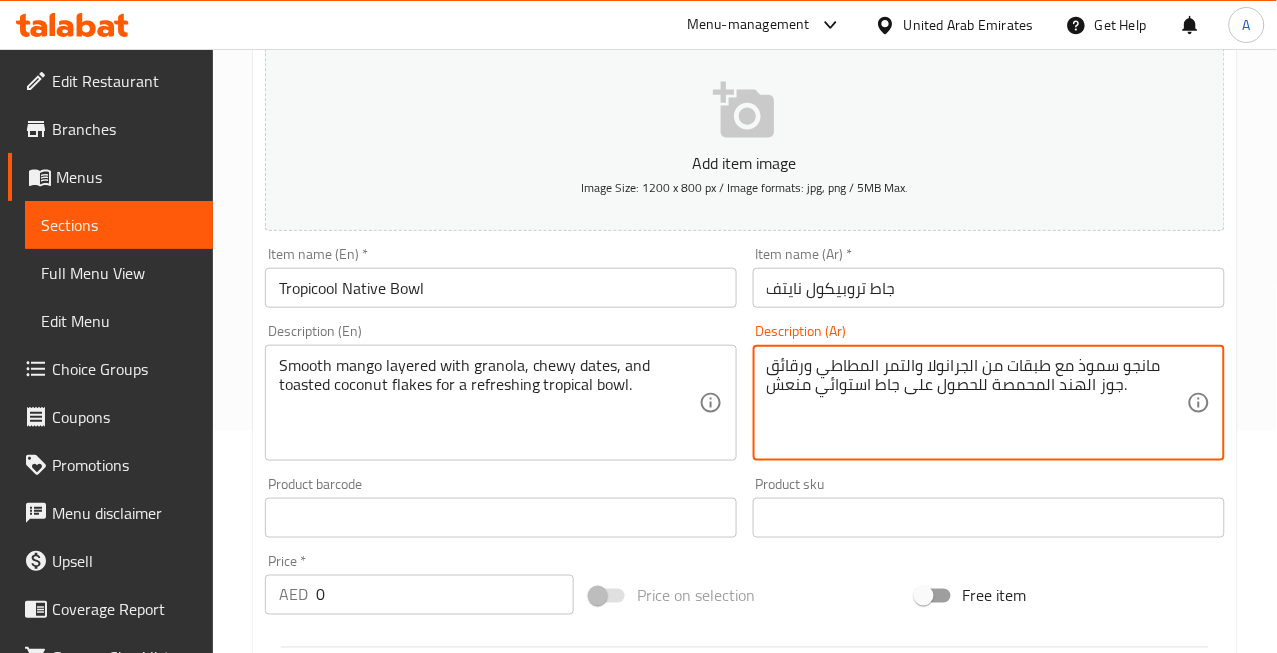 type on "مانجو سموذ مع طبقات من الجرانولا والتمر المطاطي ورقائق جوز الهند المحمصة للحصول على جاط استوائي منعش." 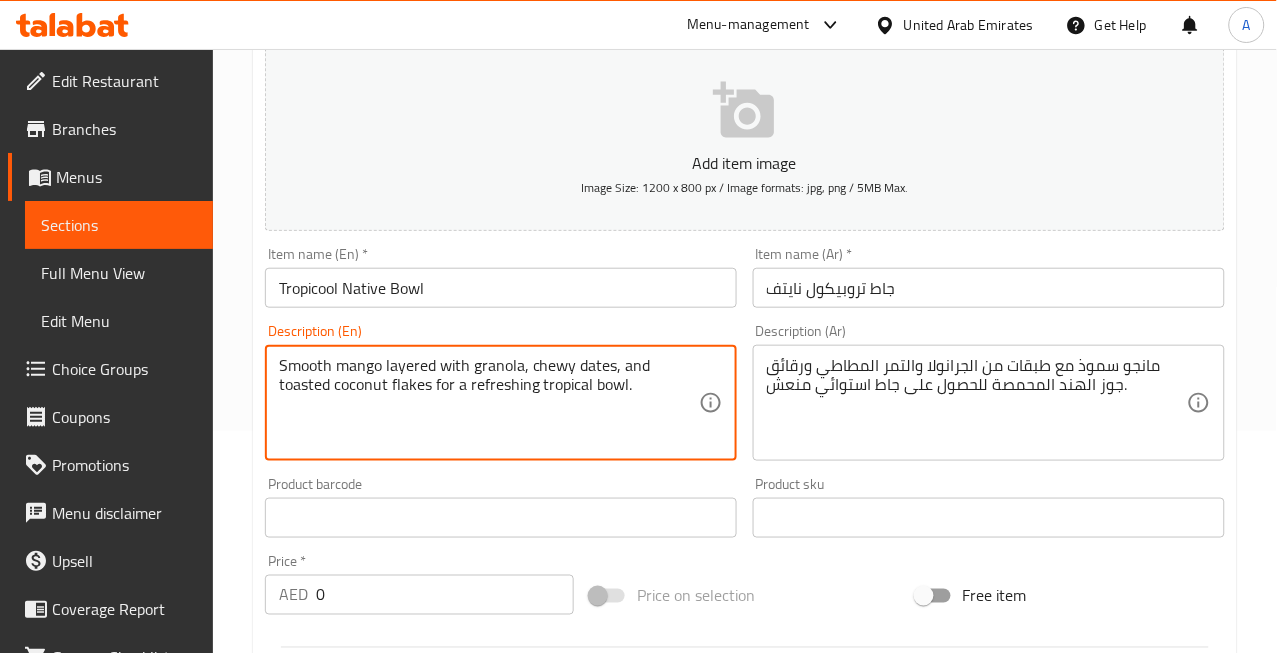 click on "Smooth mango layered with granola, chewy dates, and toasted coconut flakes for a refreshing tropical bowl." at bounding box center [489, 403] 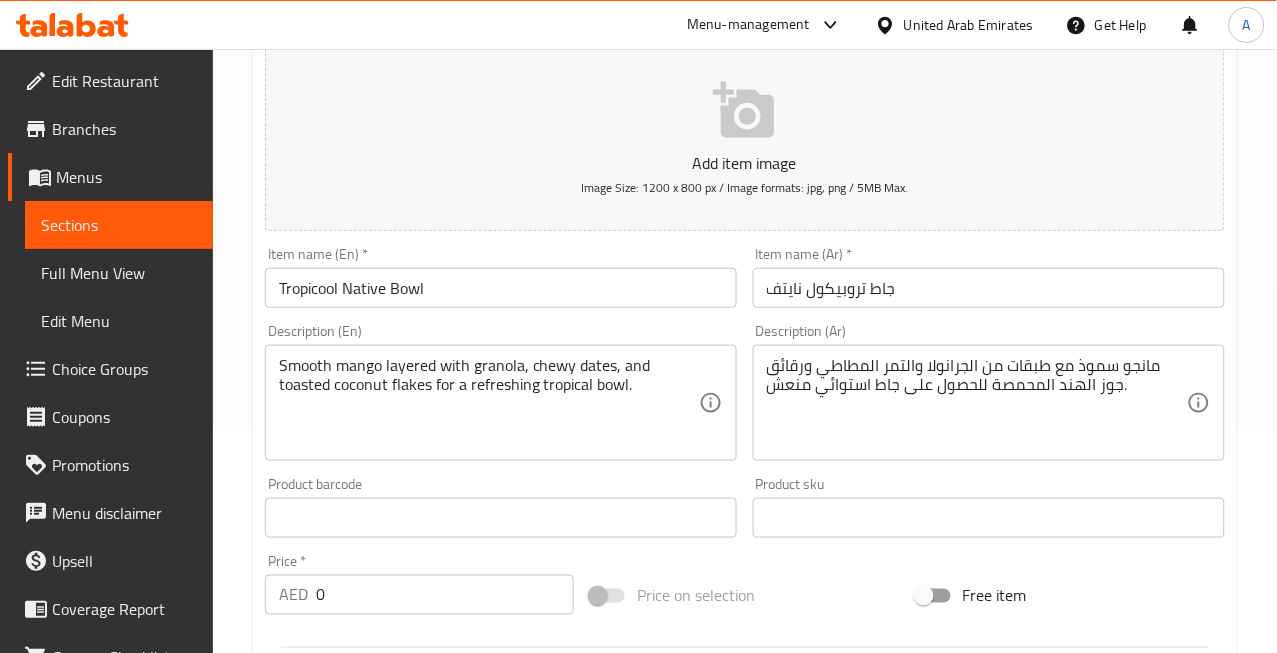 click on "Add item image Image Size: 1200 x 800 px / Image formats: jpg, png / 5MB Max. Item name (En)   * Tropicool Native Bowl Item name (En)  * Item name (Ar)   * جاط تروبيكول نايتف Item name (Ar)  * Description (En) Smooth mango layered with granola, chewy dates, and toasted coconut flakes for a refreshing tropical bowl. Description (En) Description (Ar) مانجو سموذ مع طبقات من الجرانولا والتمر المطاطي ورقائق جوز الهند المحمصة للحصول على جاط استوائي منعش. Description (Ar) Product barcode Product barcode Product sku Product sku Price   * AED 0 Price  * Price on selection Free item Start Date Start Date End Date End Date Available Days SU MO TU WE TH FR SA Available from ​ ​ Available to ​ ​ Status Active Inactive Exclude from GEM" at bounding box center (745, 471) 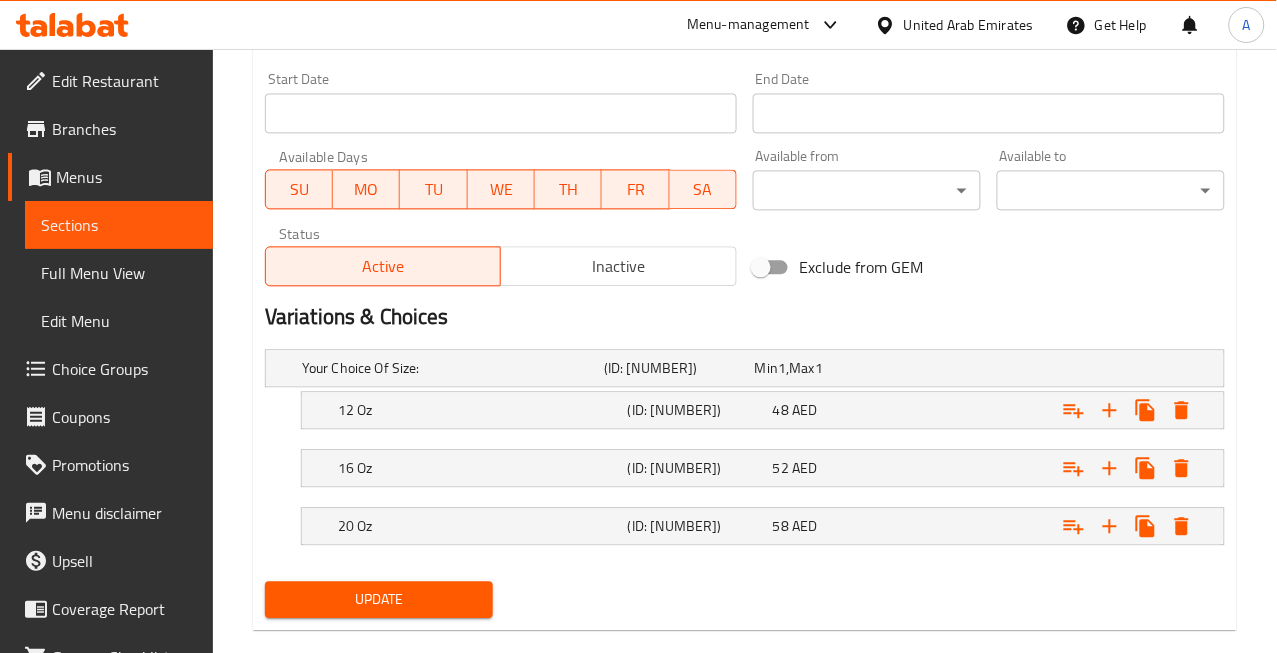 scroll, scrollTop: 863, scrollLeft: 0, axis: vertical 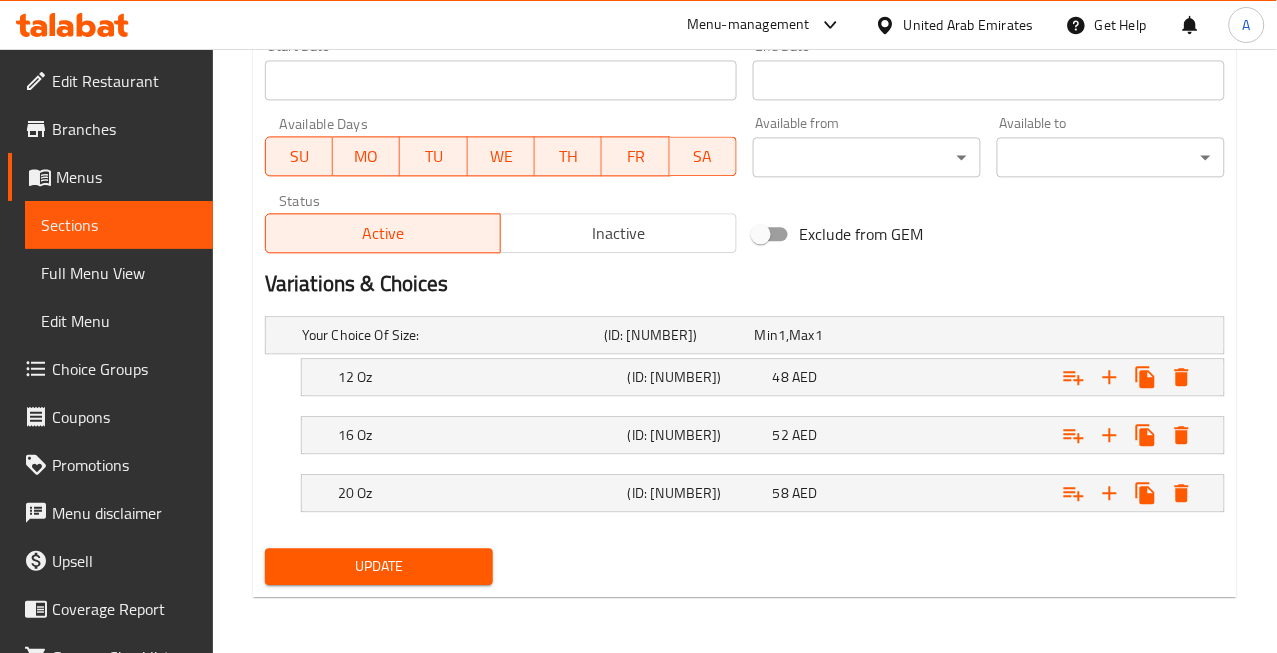 click on "Update" at bounding box center [379, 566] 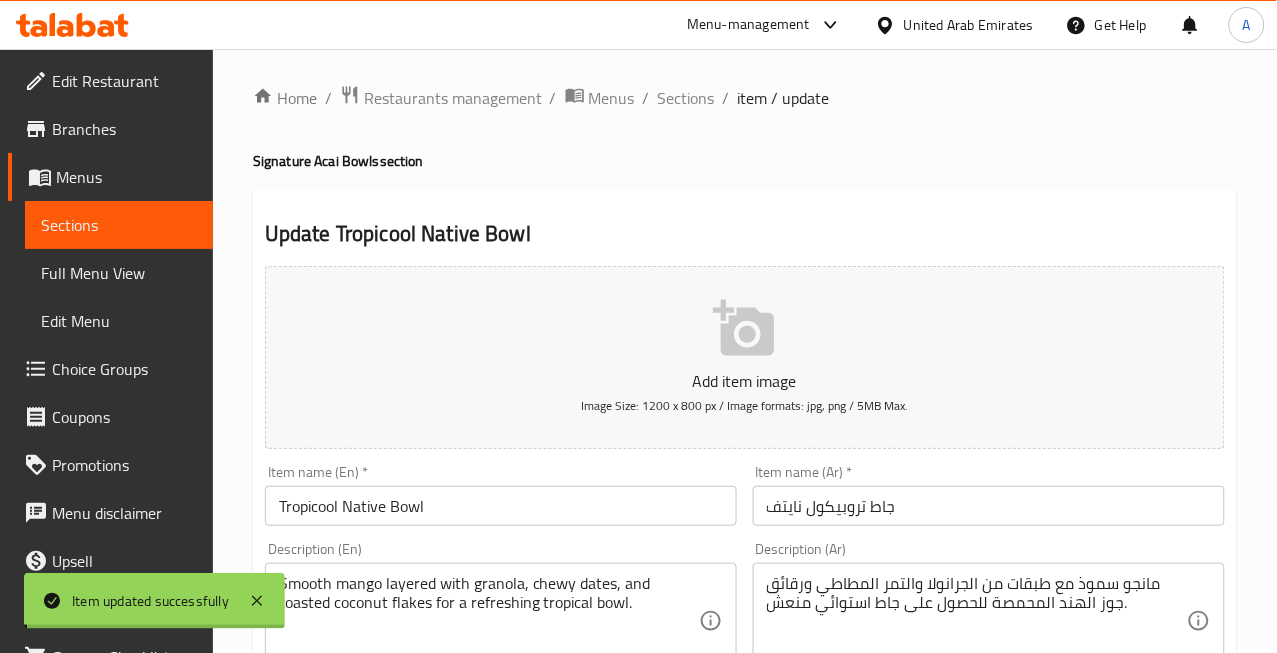 scroll, scrollTop: 0, scrollLeft: 0, axis: both 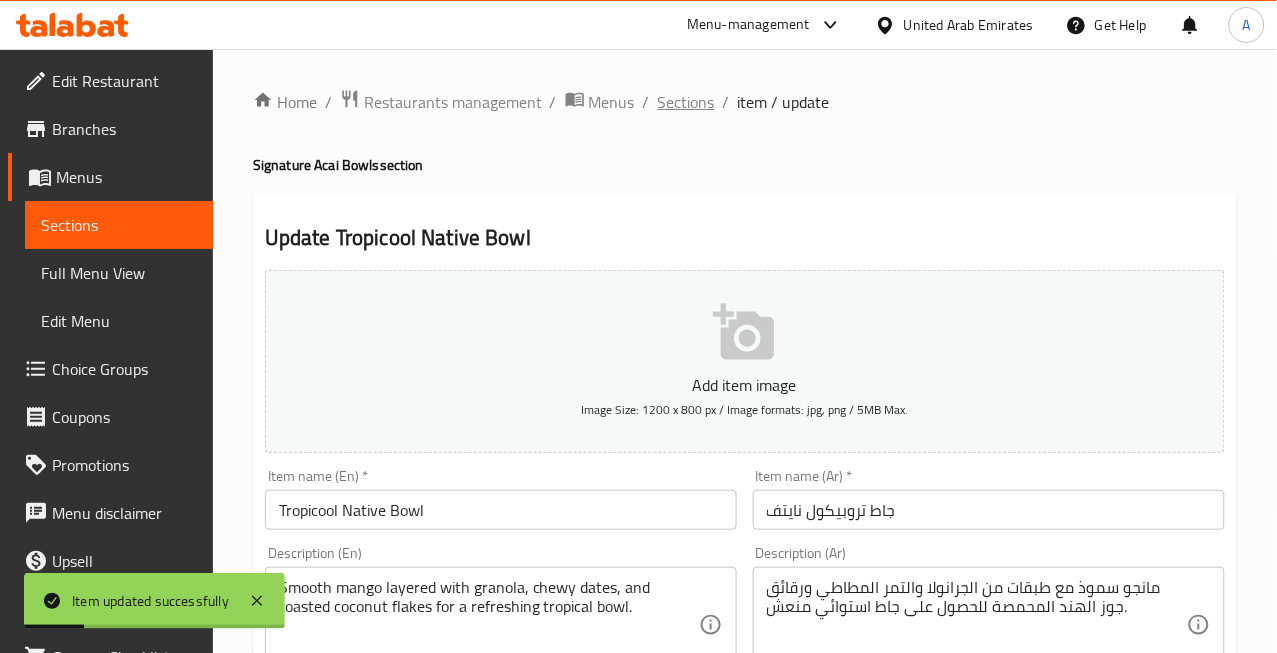 click on "Sections" at bounding box center (686, 102) 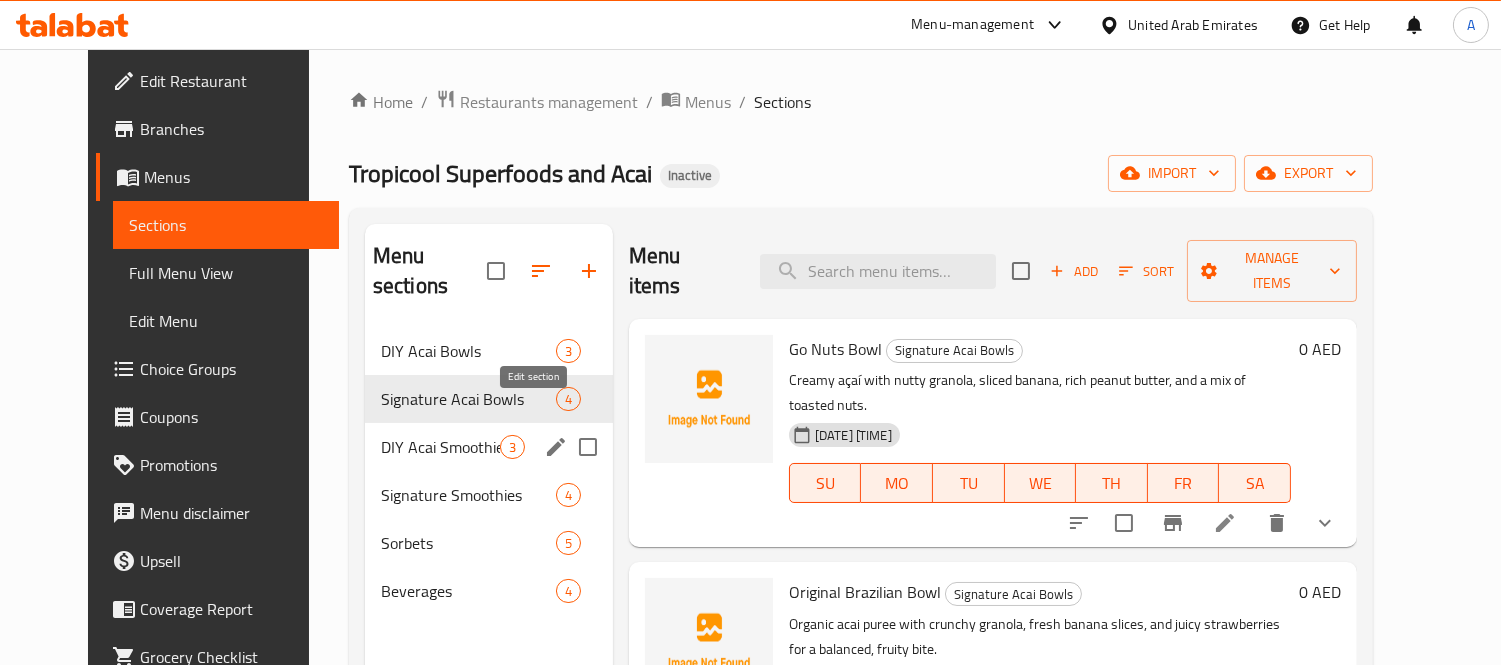 click 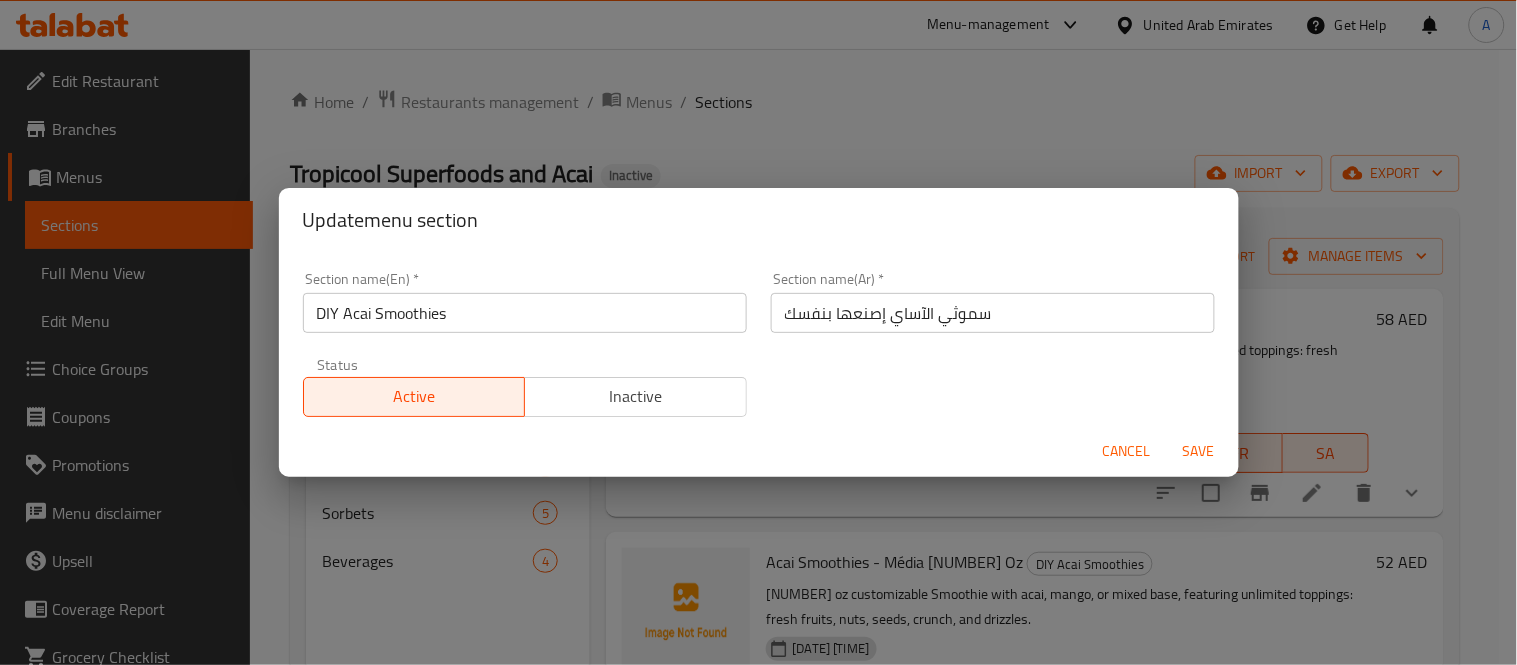 click on "Update  menu section Section name(En)   * DIY Acai Smoothies Section name(En)  * Section name(Ar)   * سموثي الآساي إصنعها بنفسك Section name(Ar)  * Status Active Inactive Cancel Save" at bounding box center (758, 332) 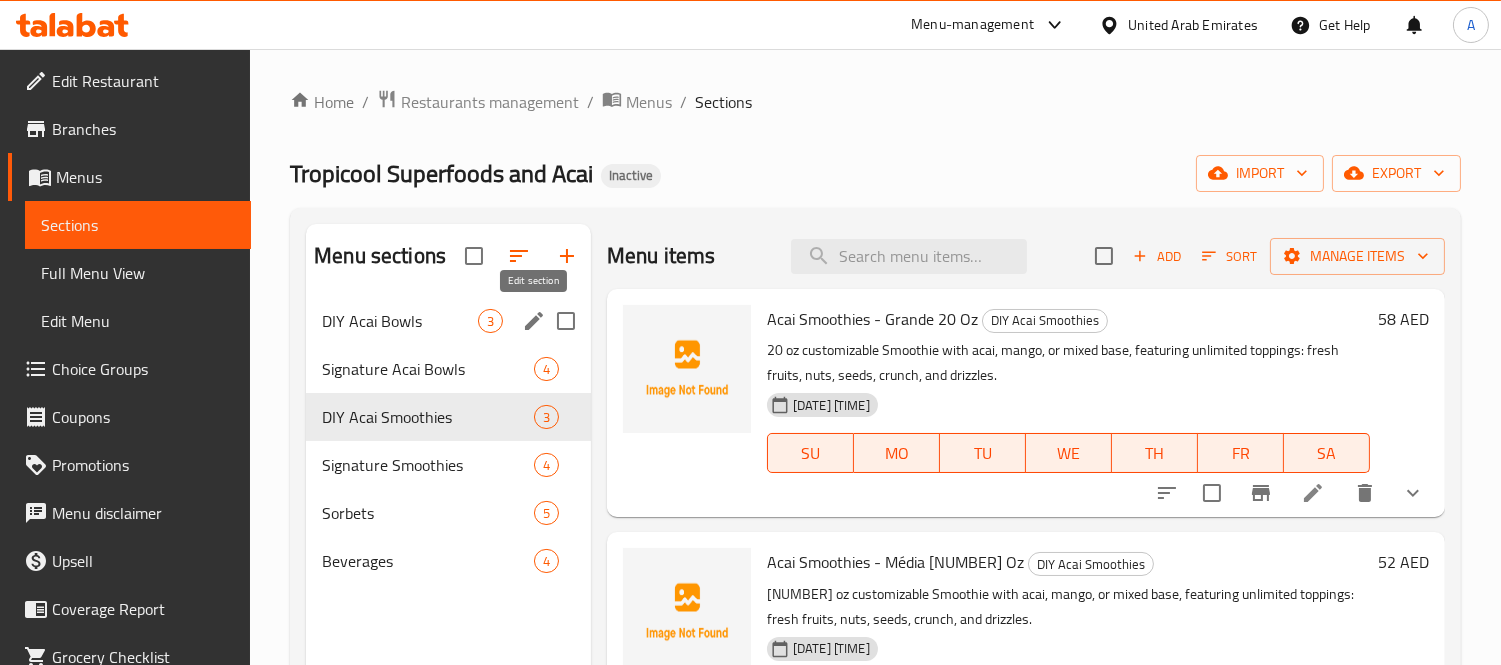 click 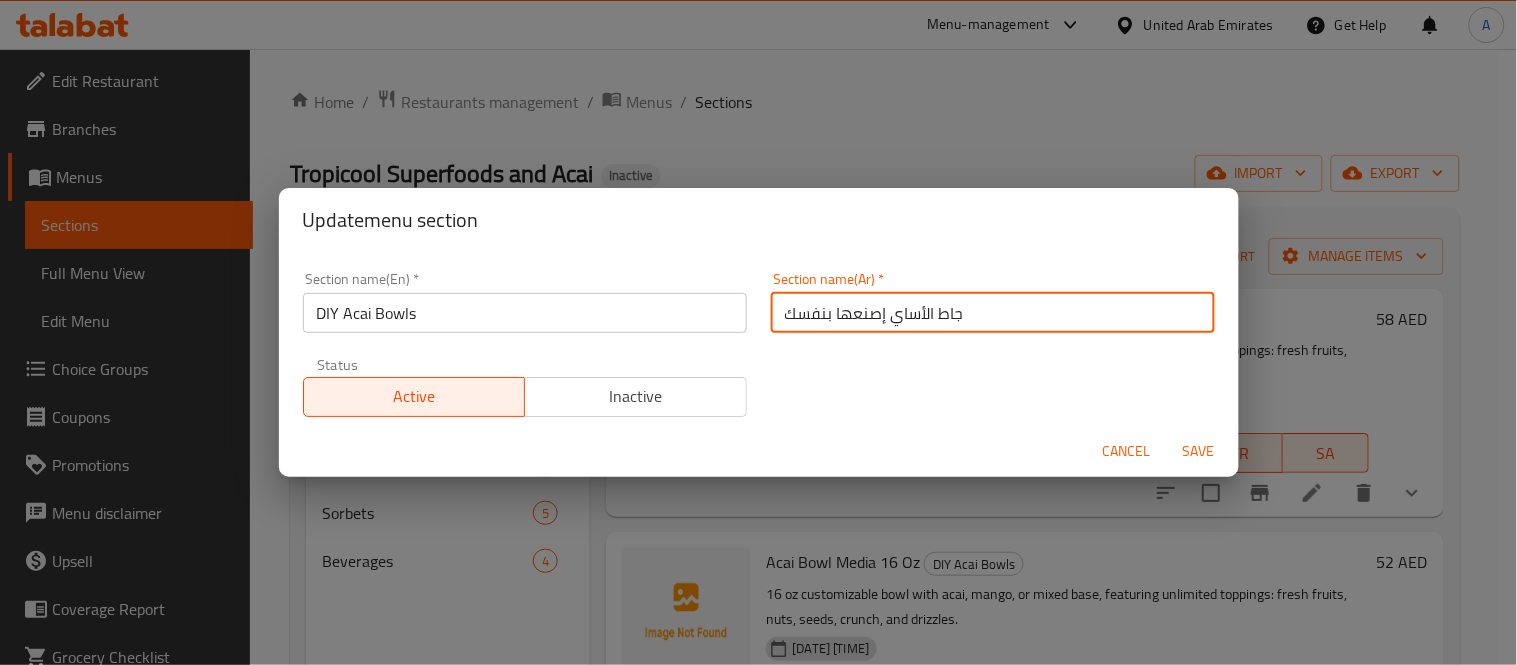 drag, startPoint x: 875, startPoint y: 318, endPoint x: 747, endPoint y: 321, distance: 128.03516 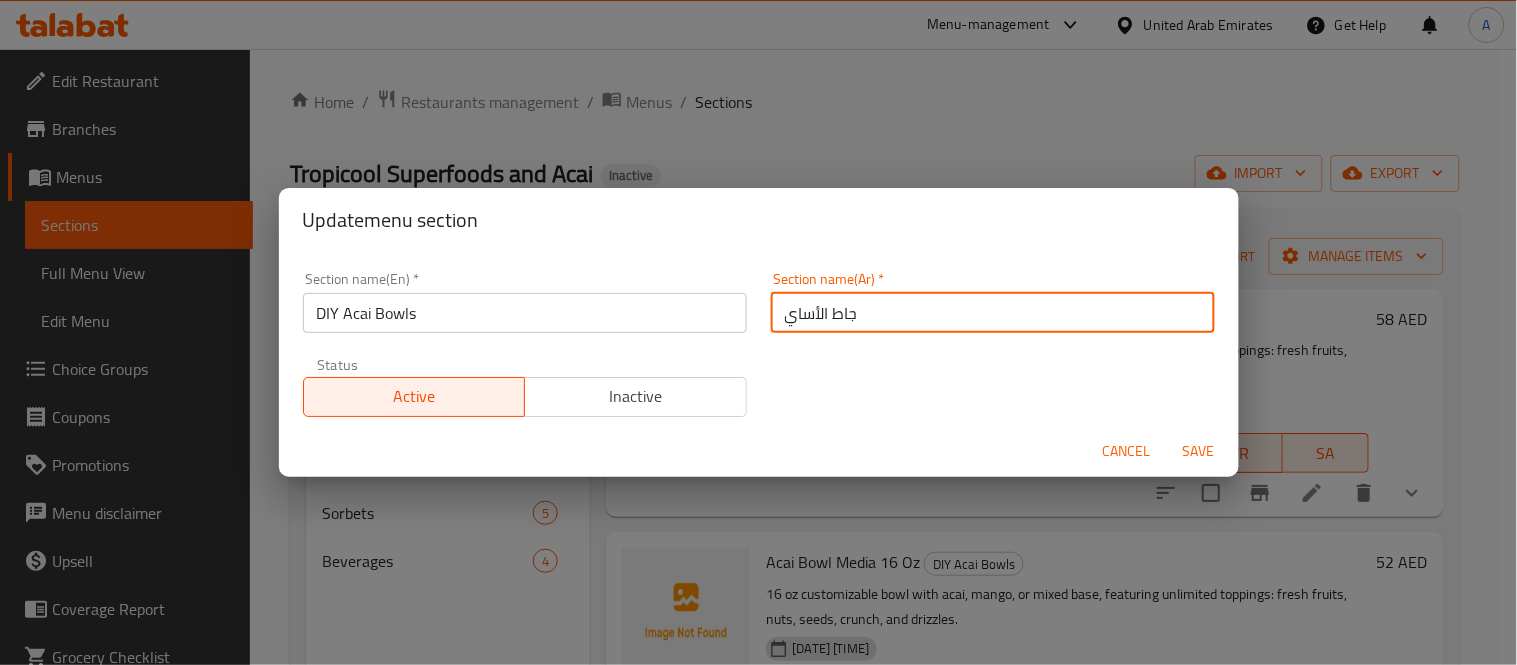 click on "جاط الأساي" at bounding box center (993, 313) 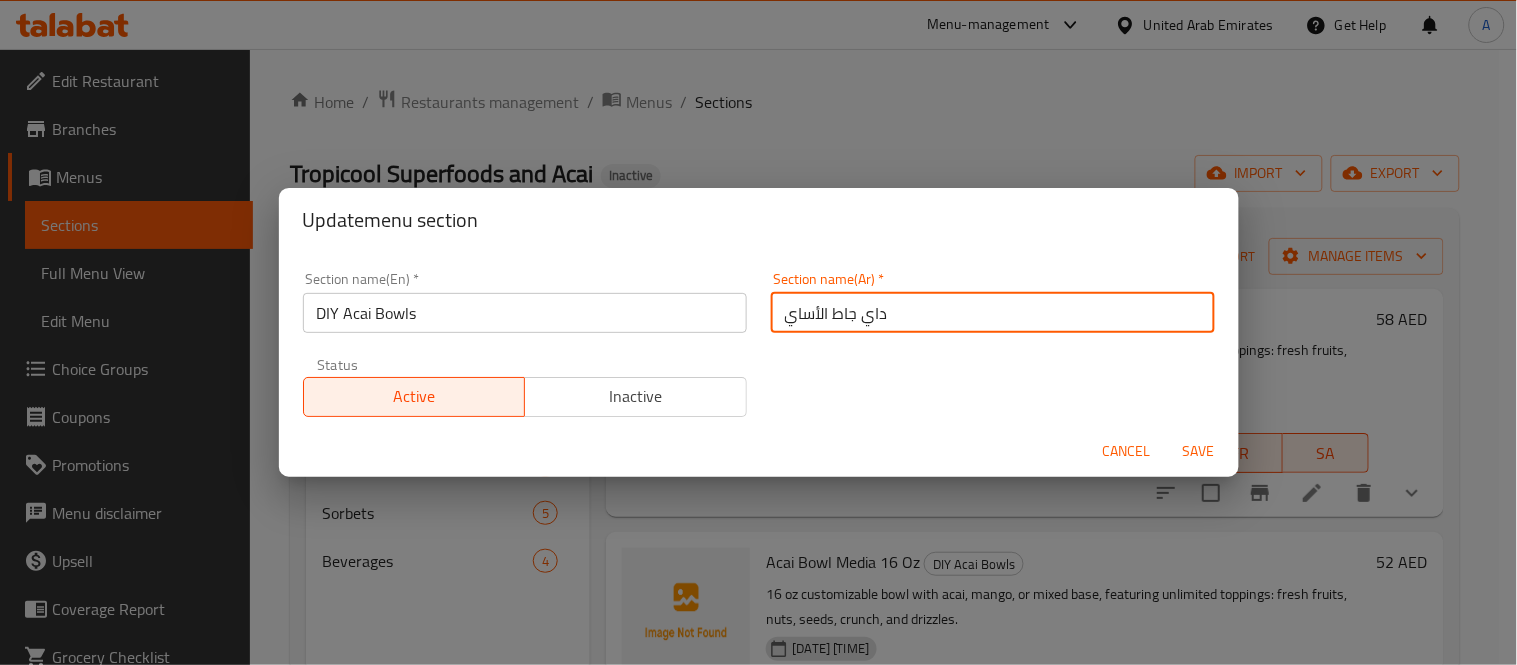 type on "داي جاط الأساي" 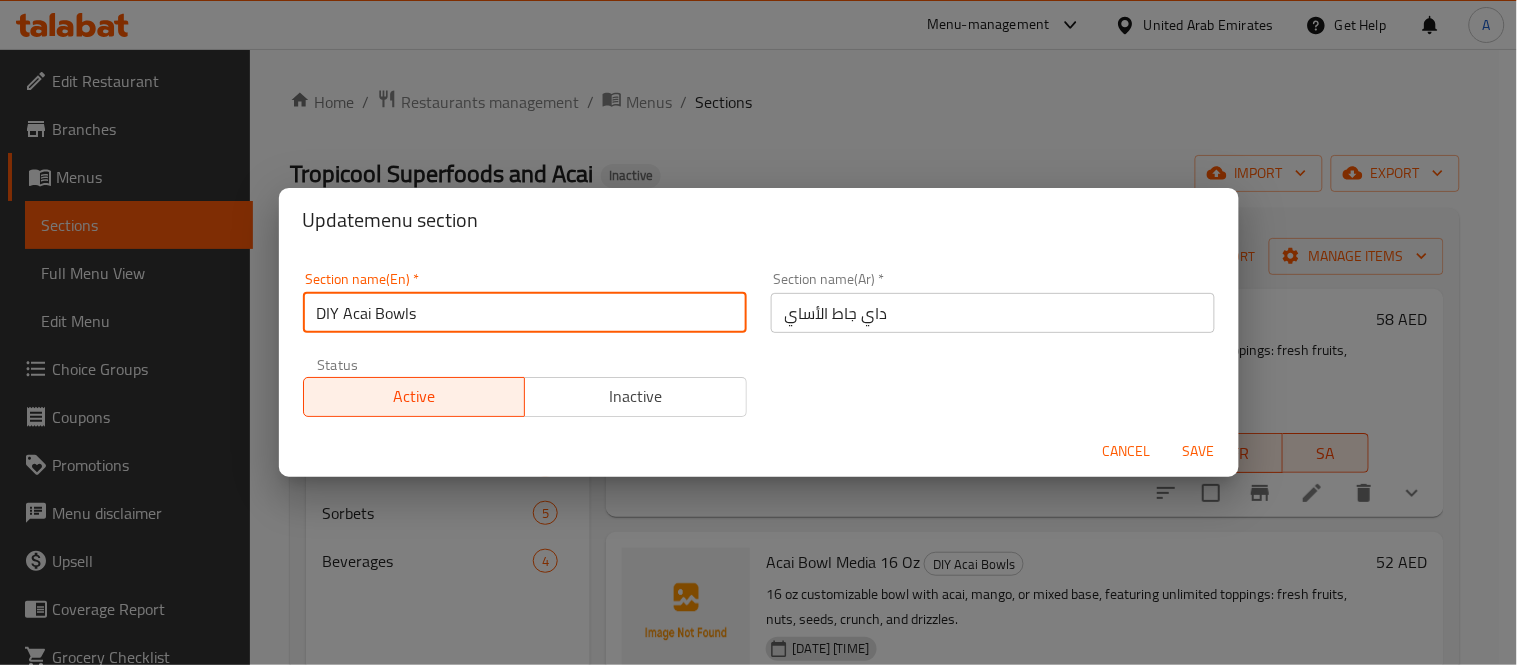 click on "DIY Acai Bowls" at bounding box center (525, 313) 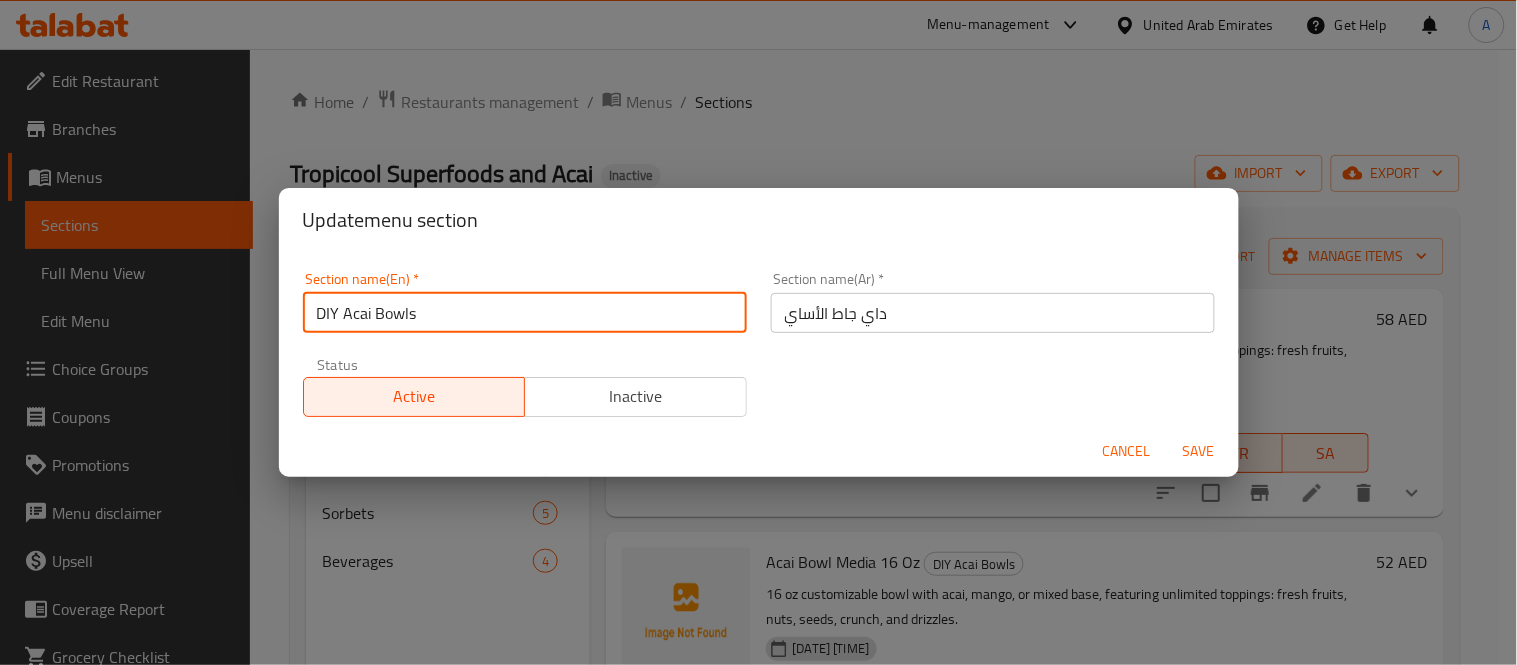 click on "DIY Acai Bowls" at bounding box center [525, 313] 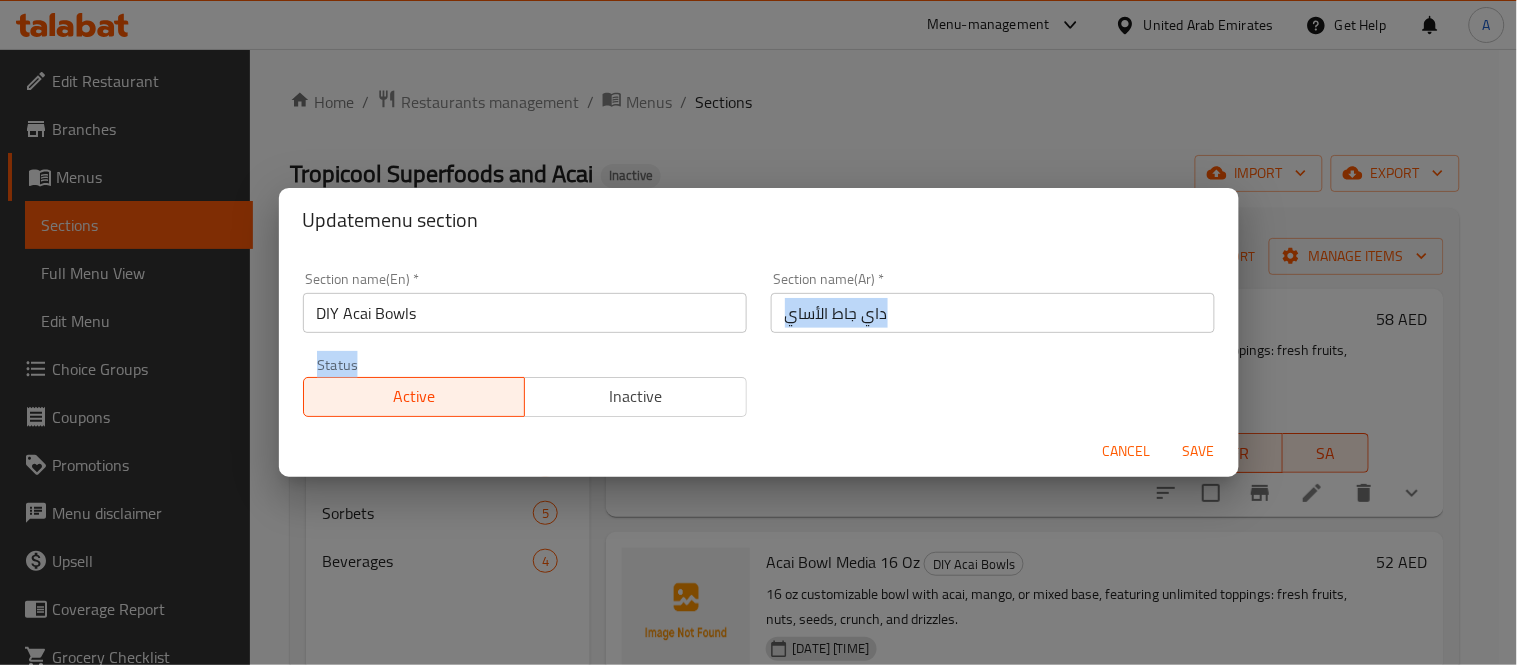 drag, startPoint x: 1400, startPoint y: 393, endPoint x: 1303, endPoint y: 436, distance: 106.10372 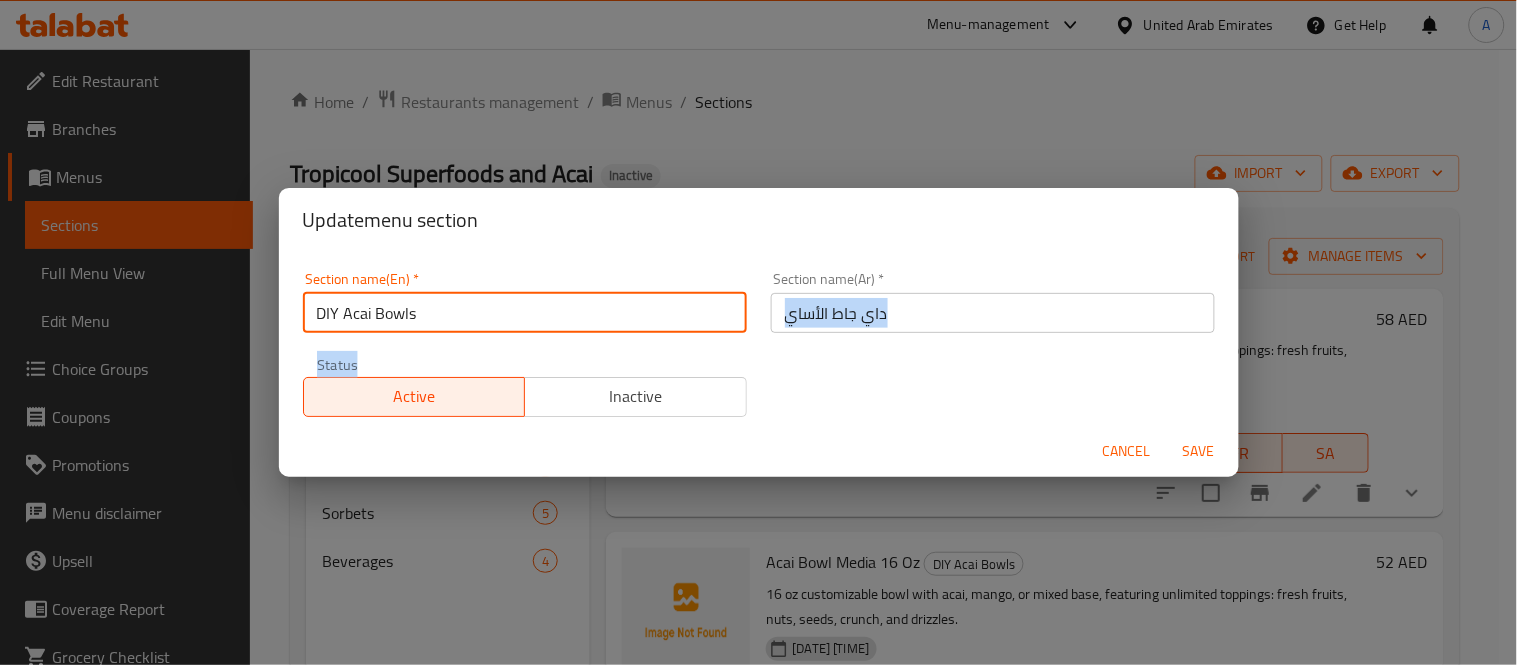 click on "DIY Acai Bowls" at bounding box center [525, 313] 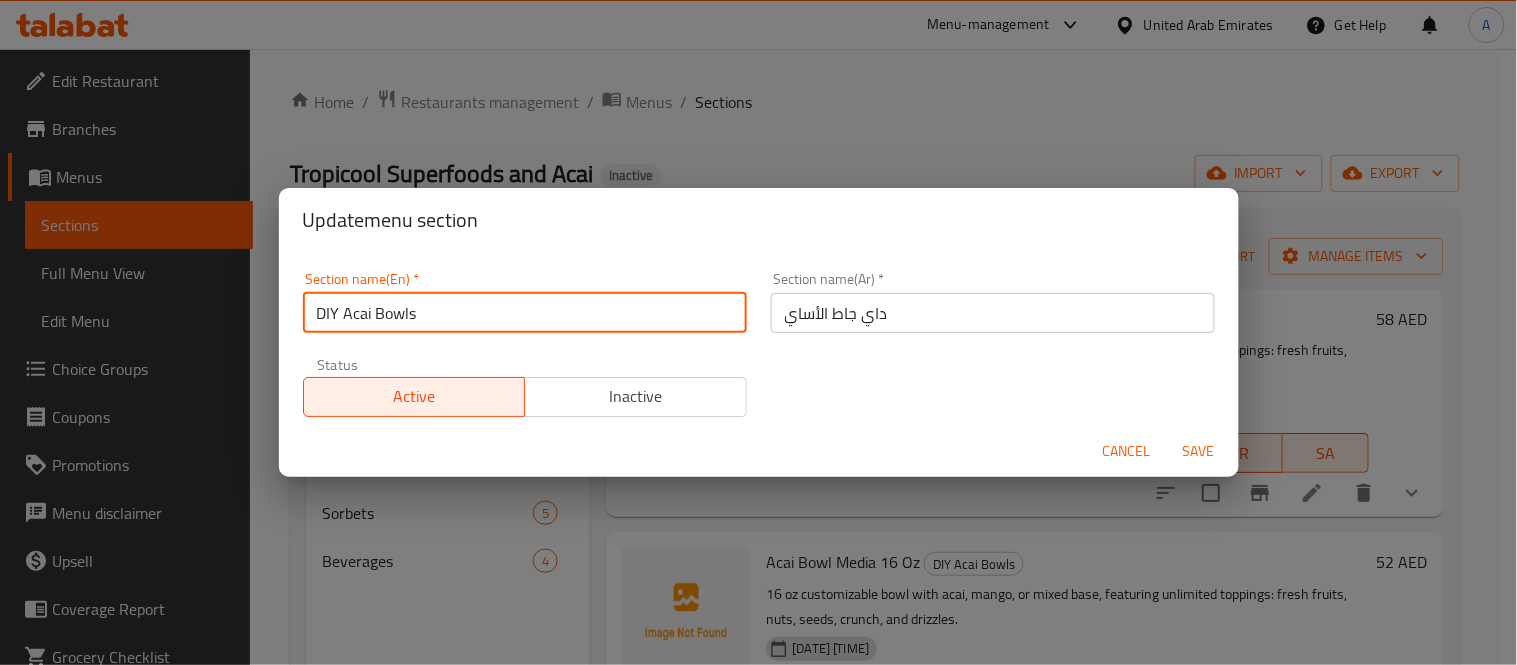 click on "DIY Acai Bowls" at bounding box center (525, 313) 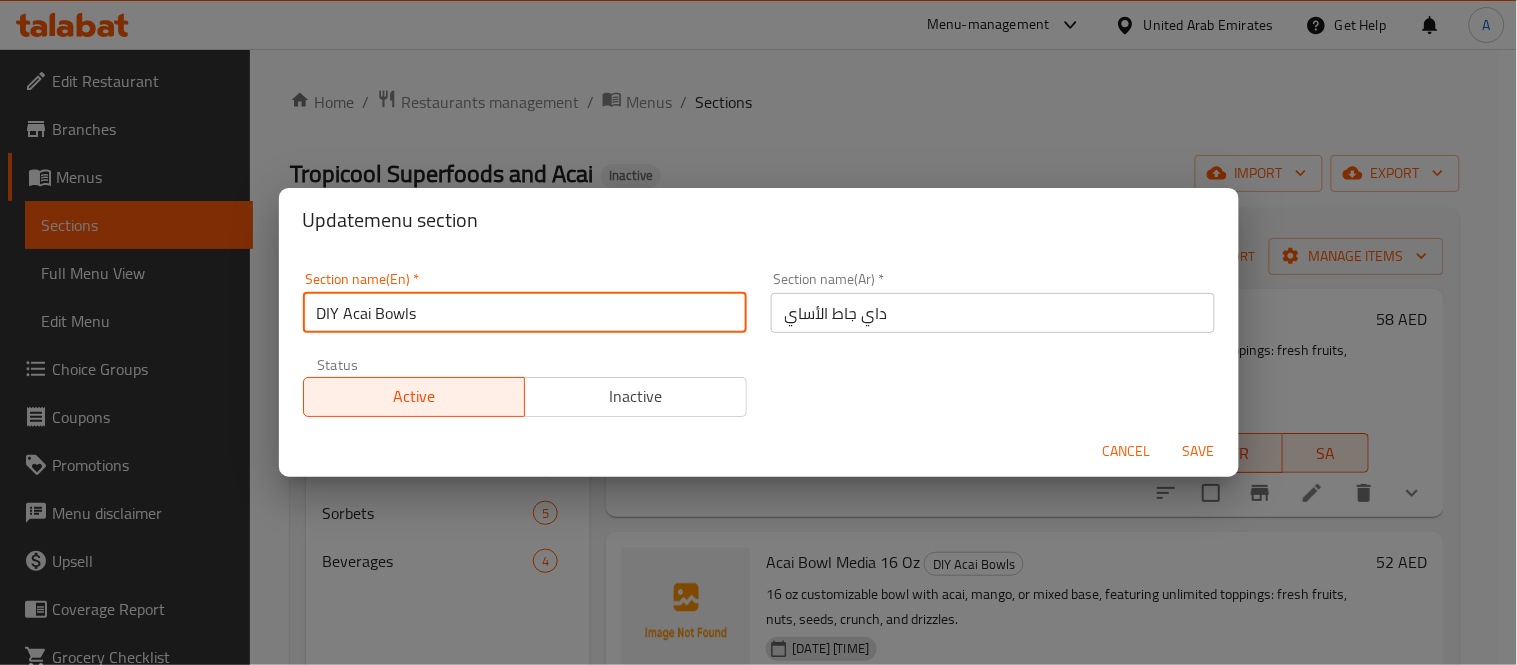 click on "DIY Acai Bowls" at bounding box center (525, 313) 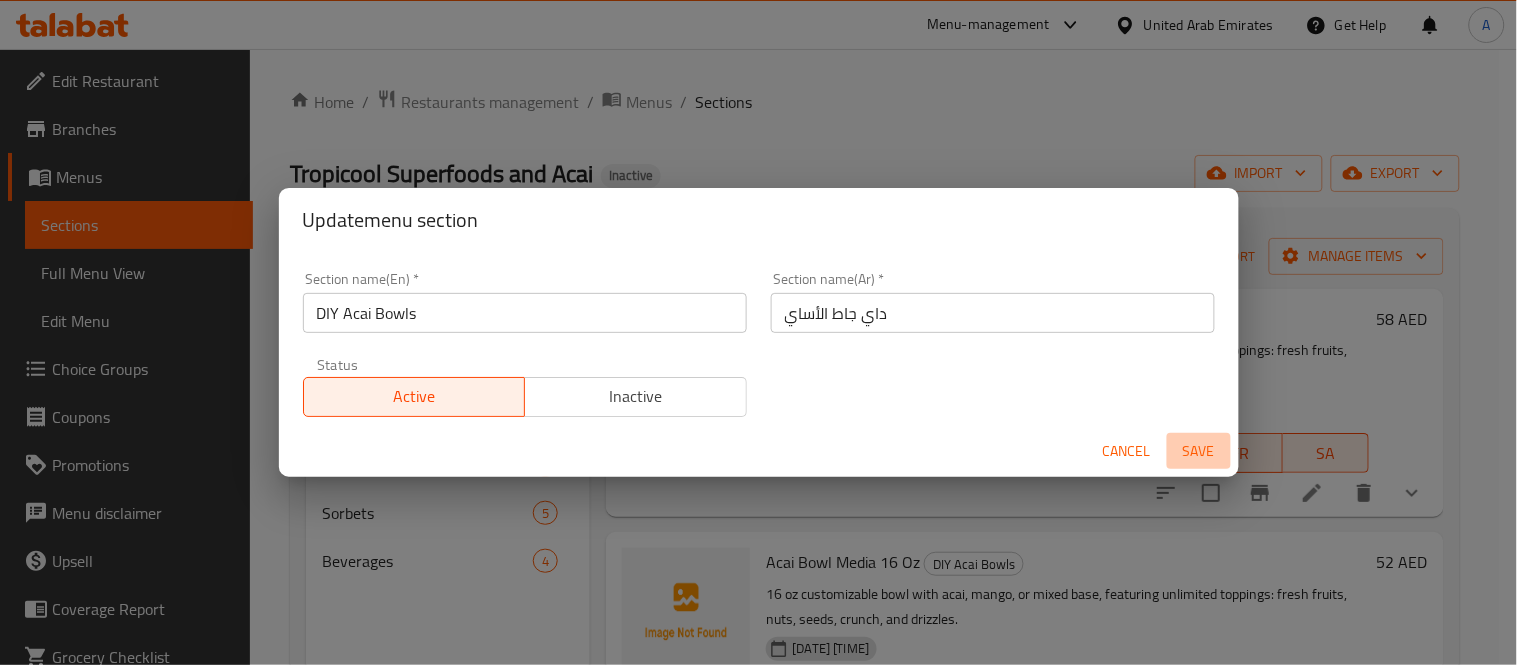 click on "Save" at bounding box center [1199, 451] 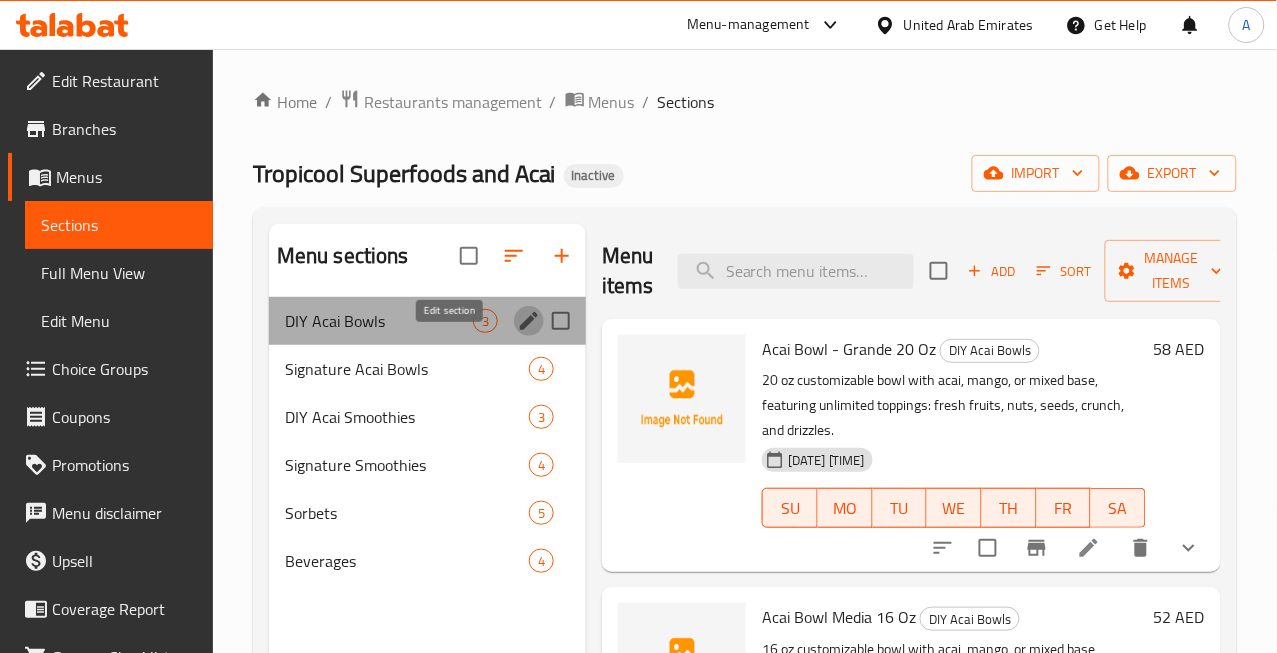 click 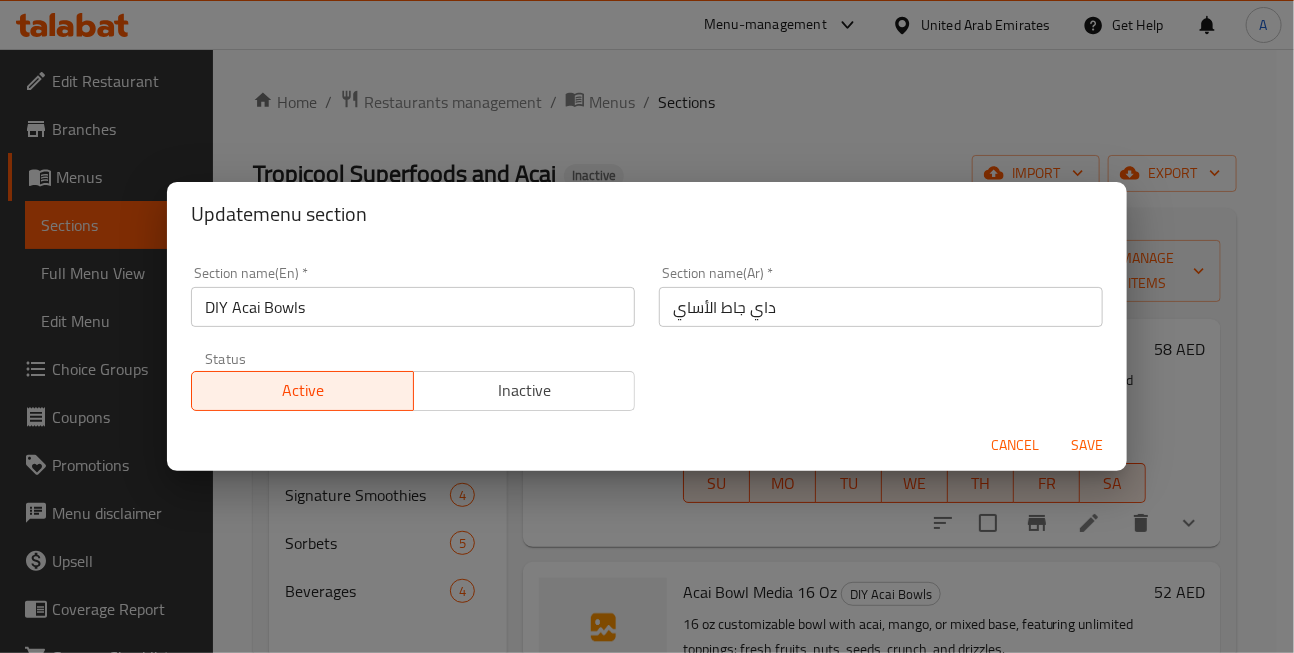 click on "Update  menu section Section name(En)   * DIY Acai Bowls Section name(En)  * Section name(Ar)   * داي جاط الأساي Section name(Ar)  * Status Active Inactive Cancel Save" at bounding box center (647, 326) 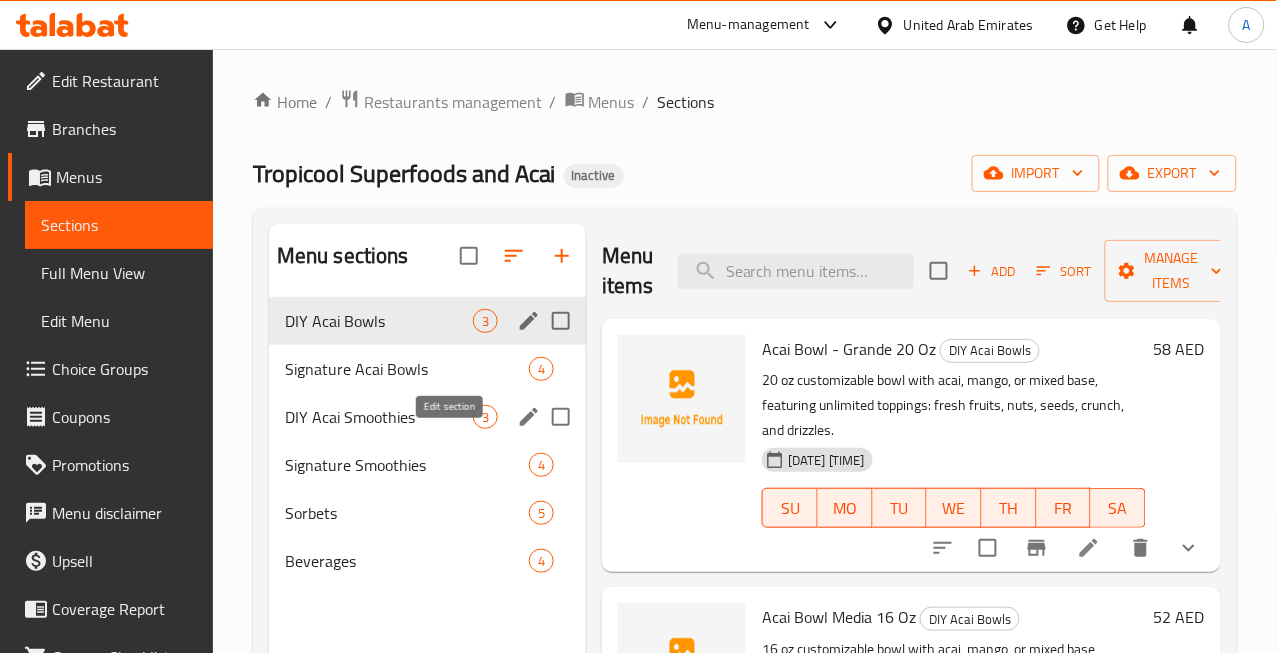 click 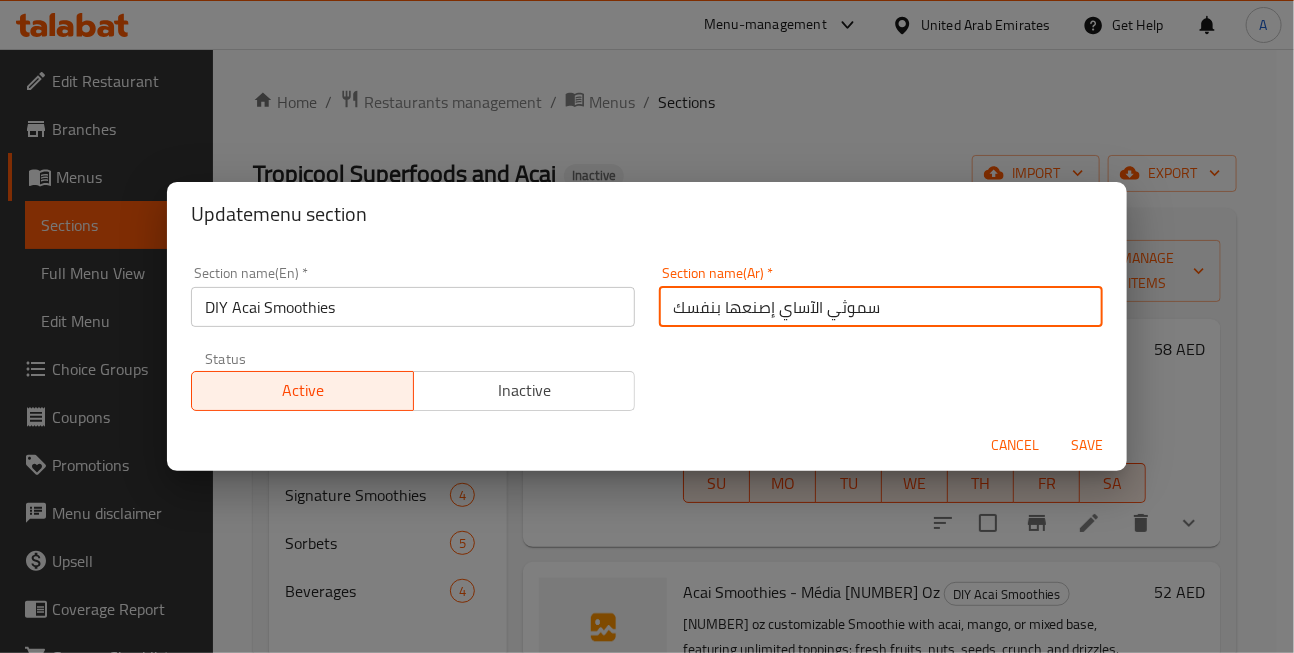 drag, startPoint x: 766, startPoint y: 306, endPoint x: 645, endPoint y: 310, distance: 121.0661 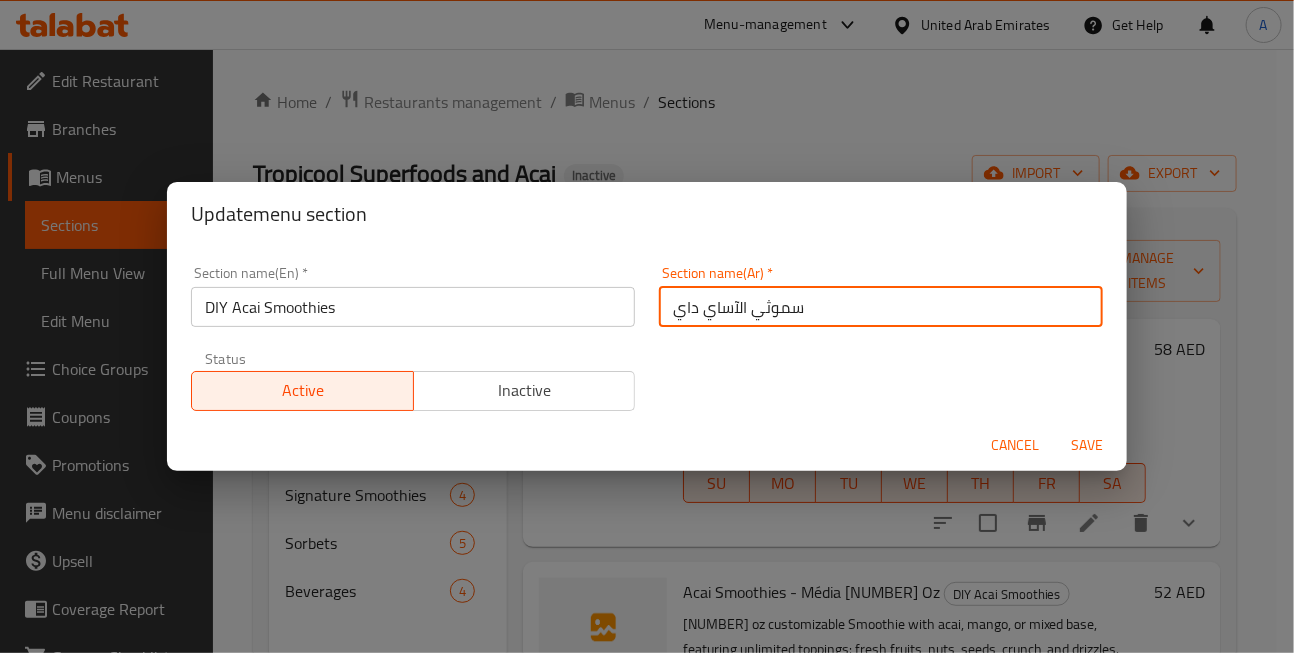 type on "سموثي الآساي داي" 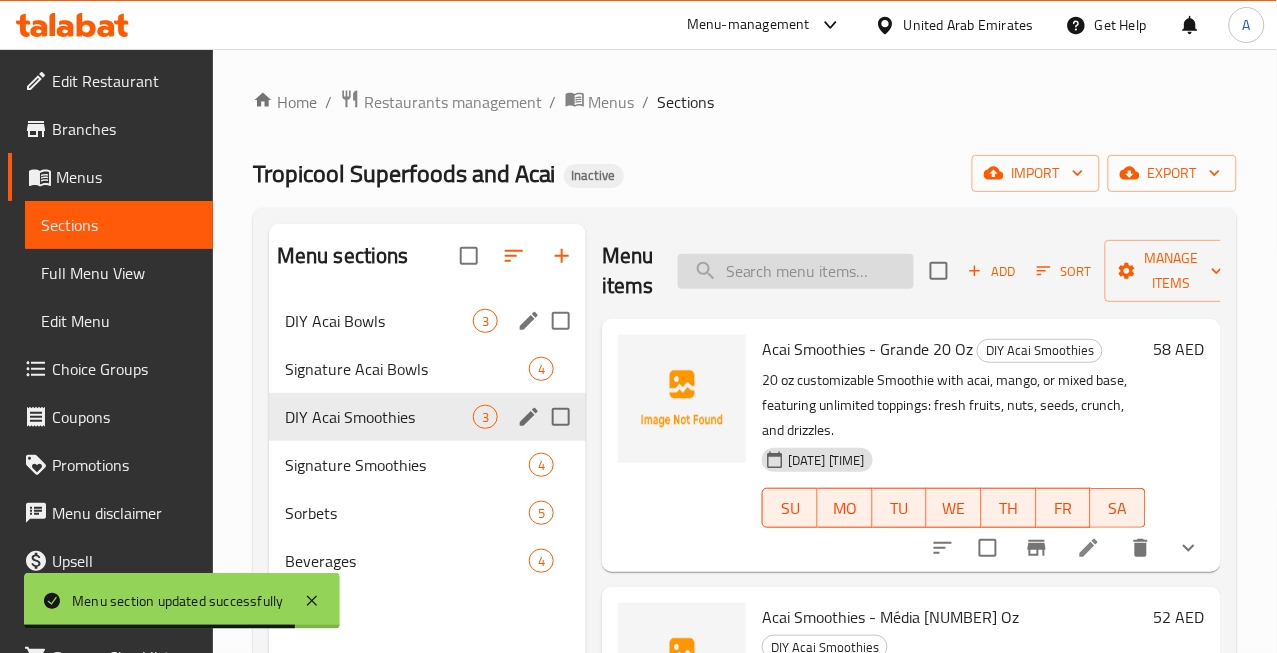 click at bounding box center [796, 271] 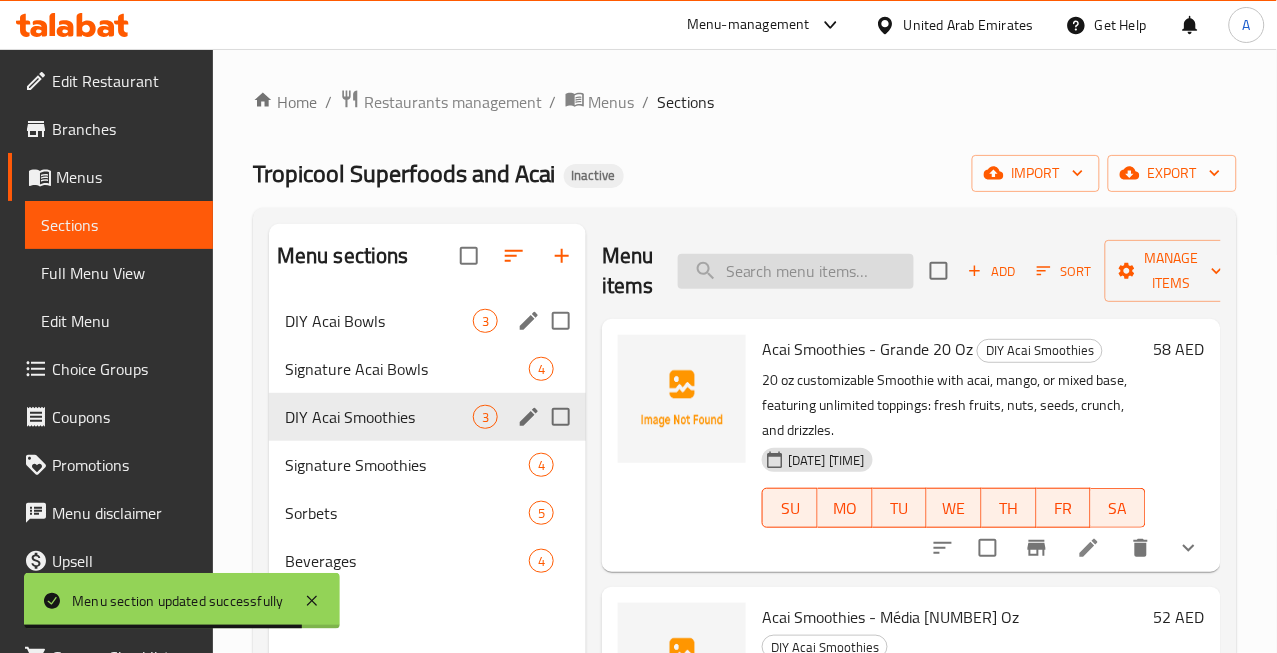 paste on "Acai Smoothies - Média 16 Oz" 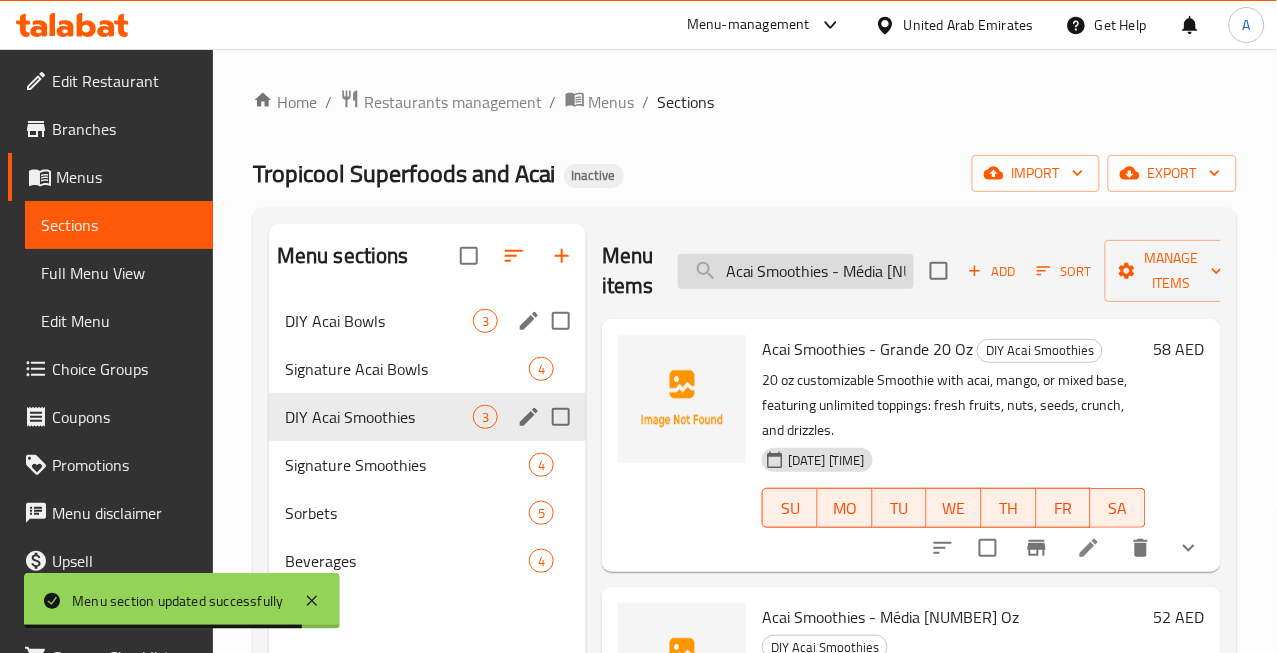 scroll, scrollTop: 0, scrollLeft: 22, axis: horizontal 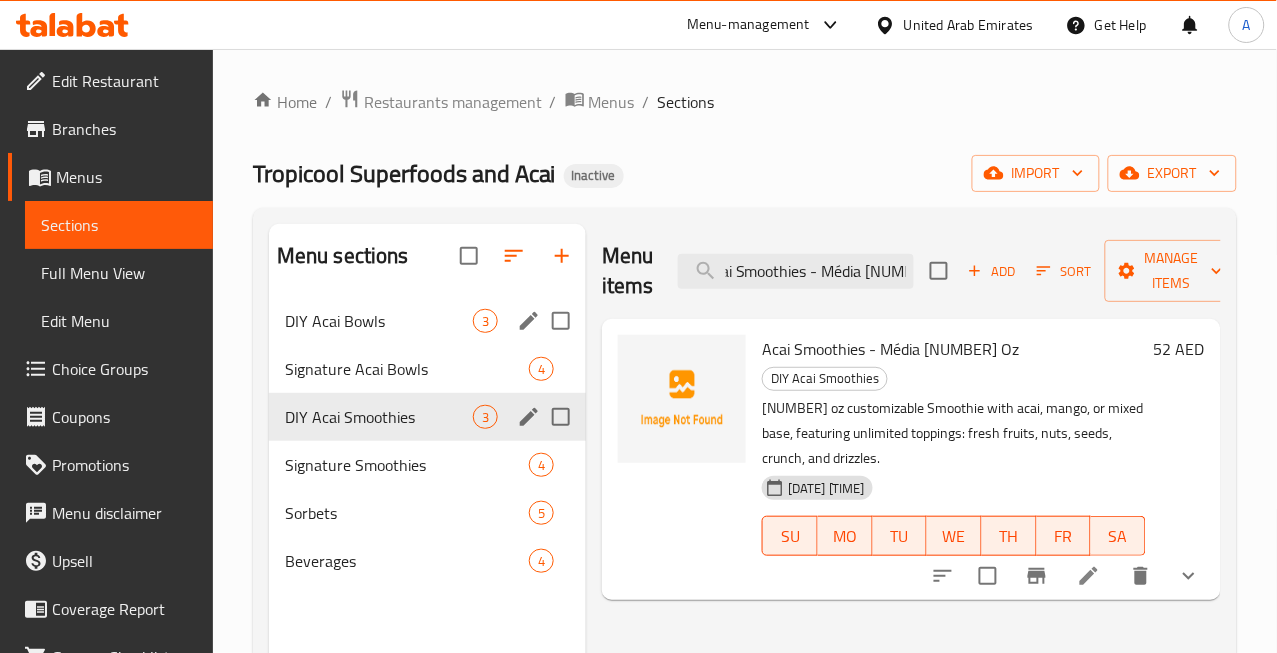 type on "Acai Smoothies - Média 16 Oz" 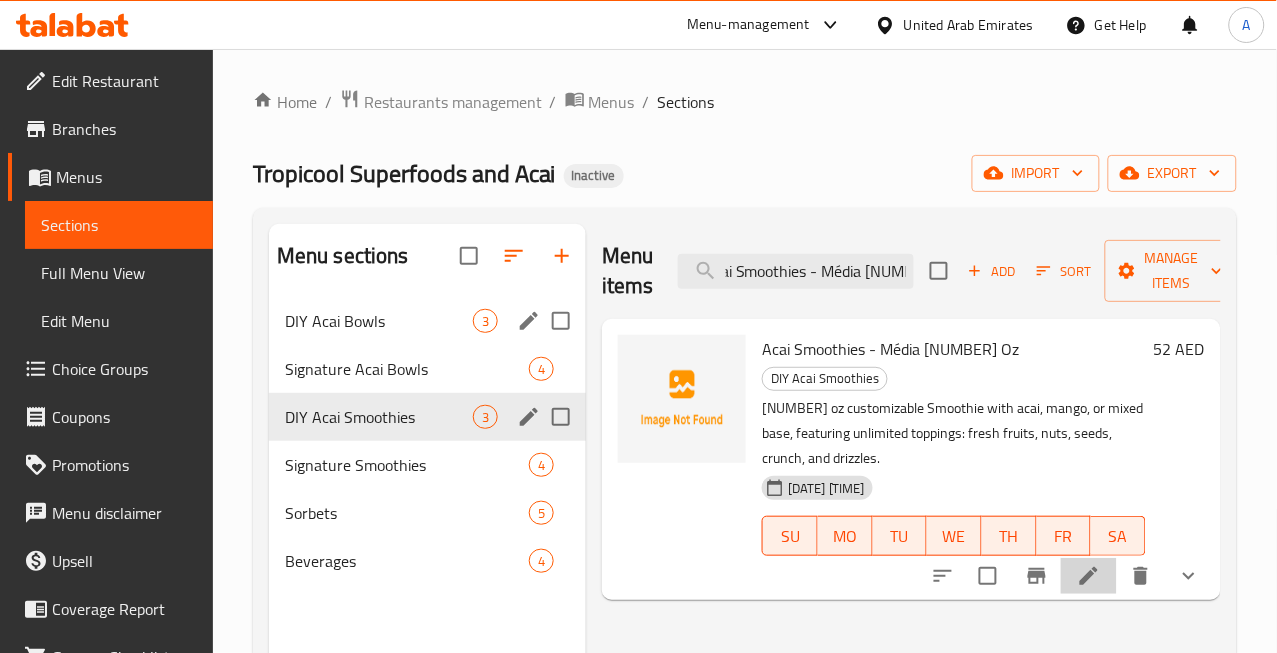 click 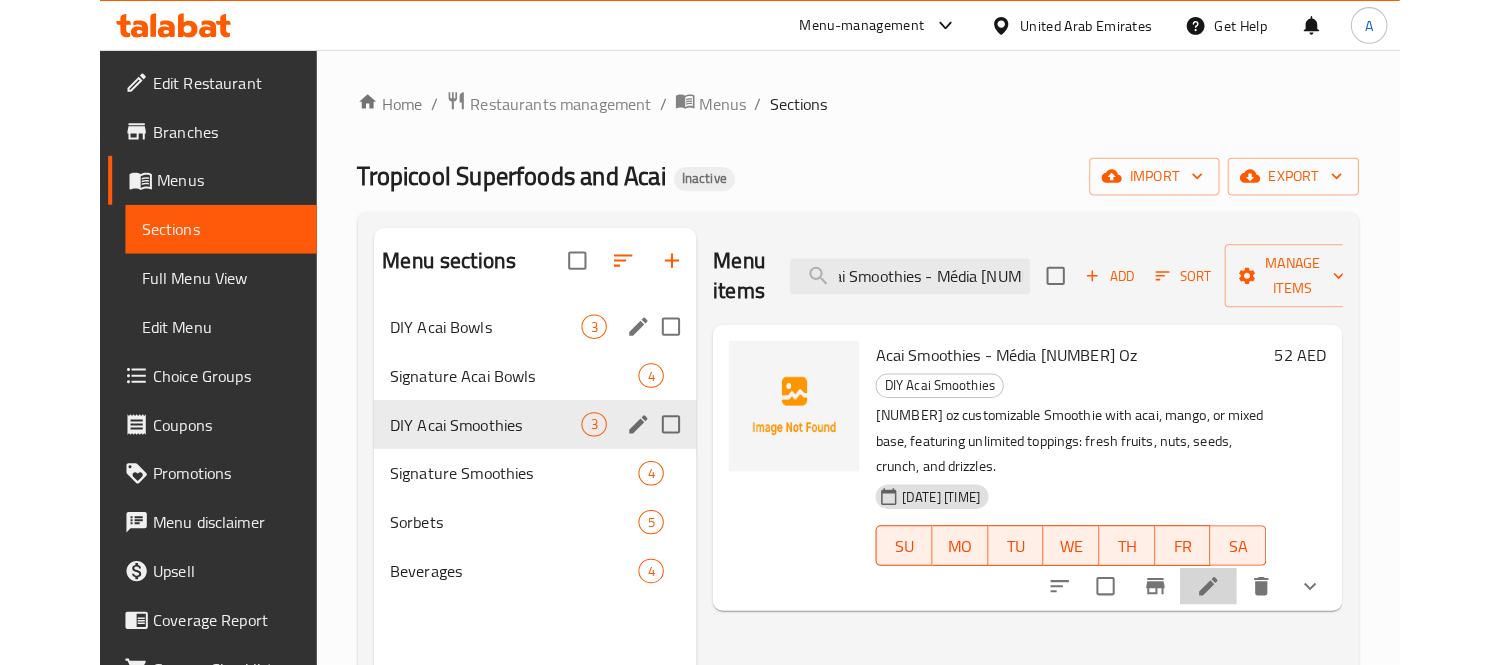 scroll, scrollTop: 0, scrollLeft: 0, axis: both 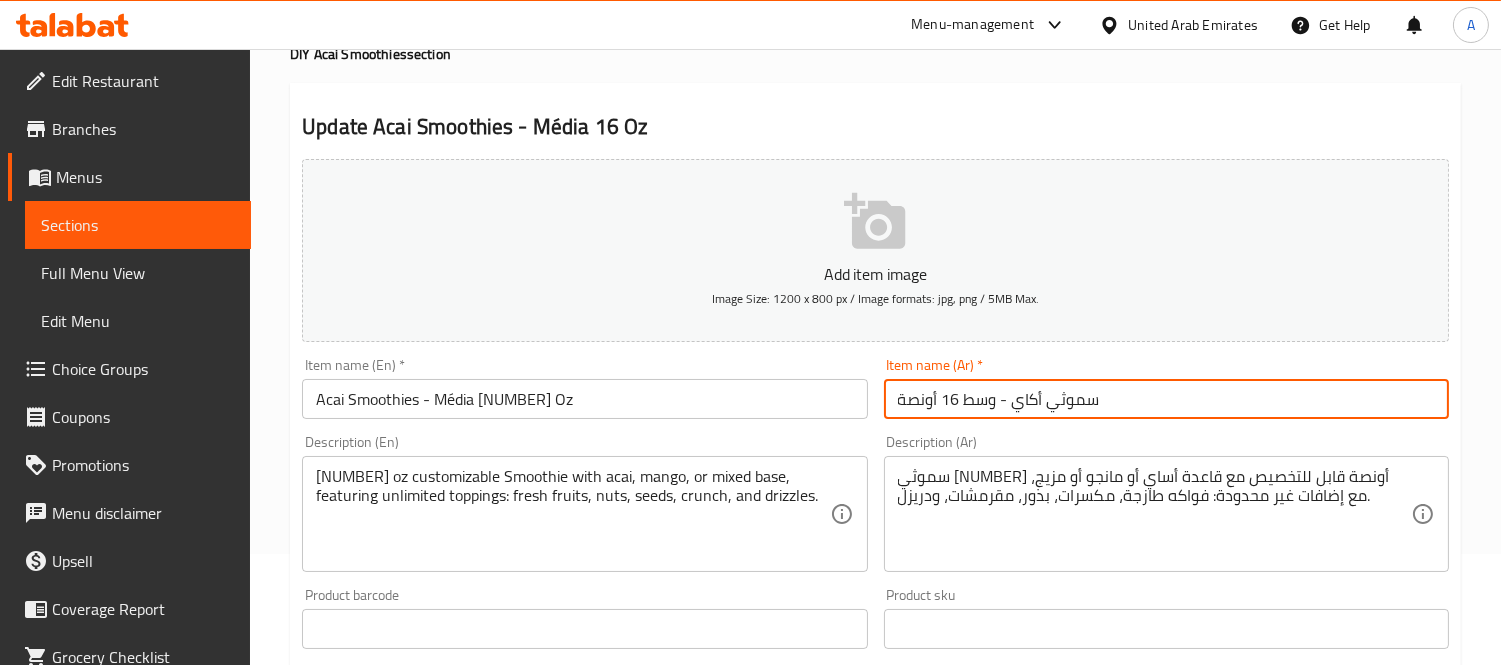 click on "سموثي أكاي - وسط 16 أونصة" at bounding box center [1166, 399] 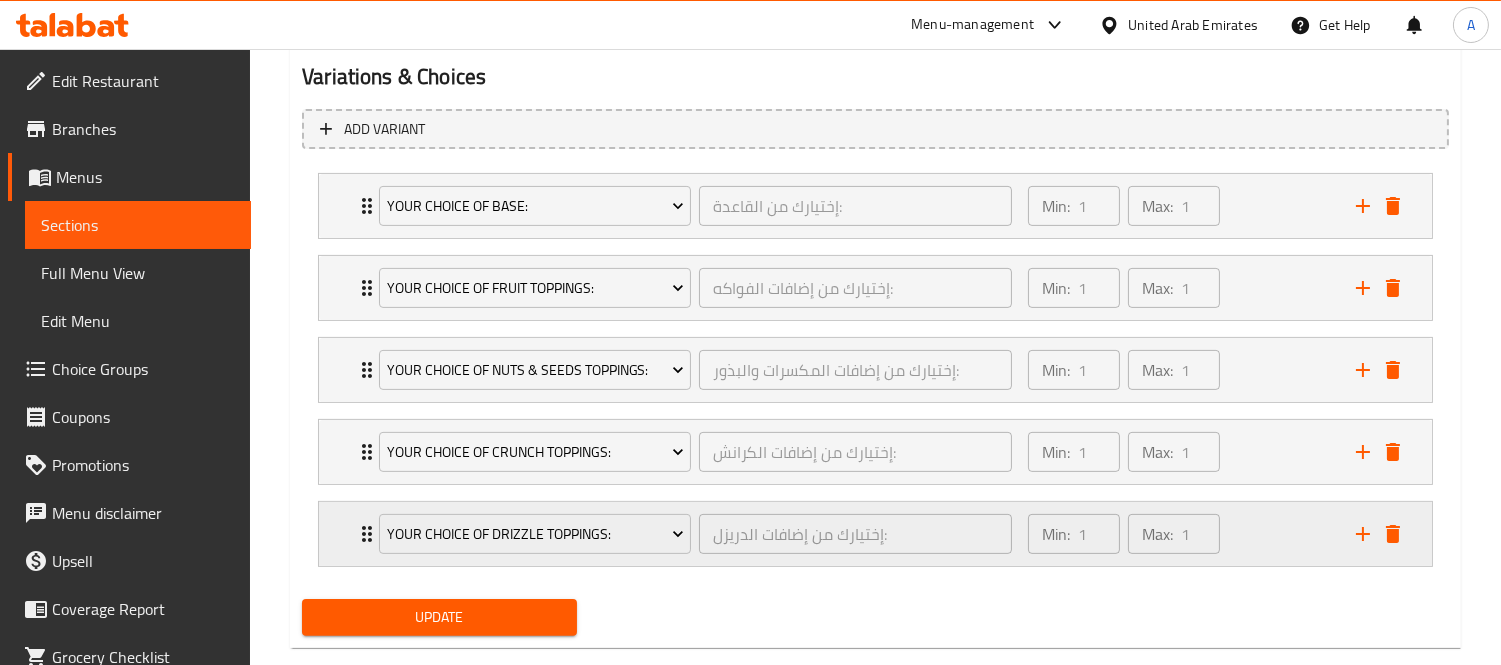 scroll, scrollTop: 1107, scrollLeft: 0, axis: vertical 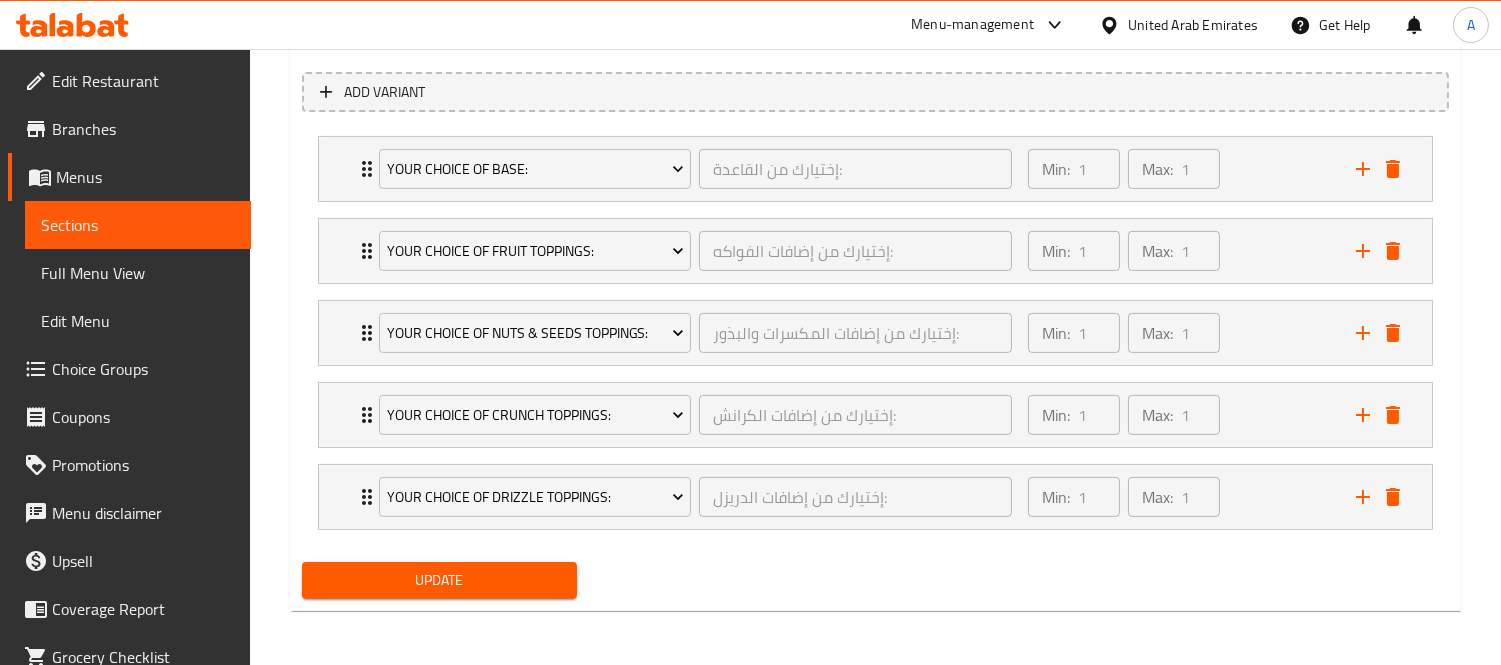 type on "سموثي أكاي - ميديا 16 أونصة" 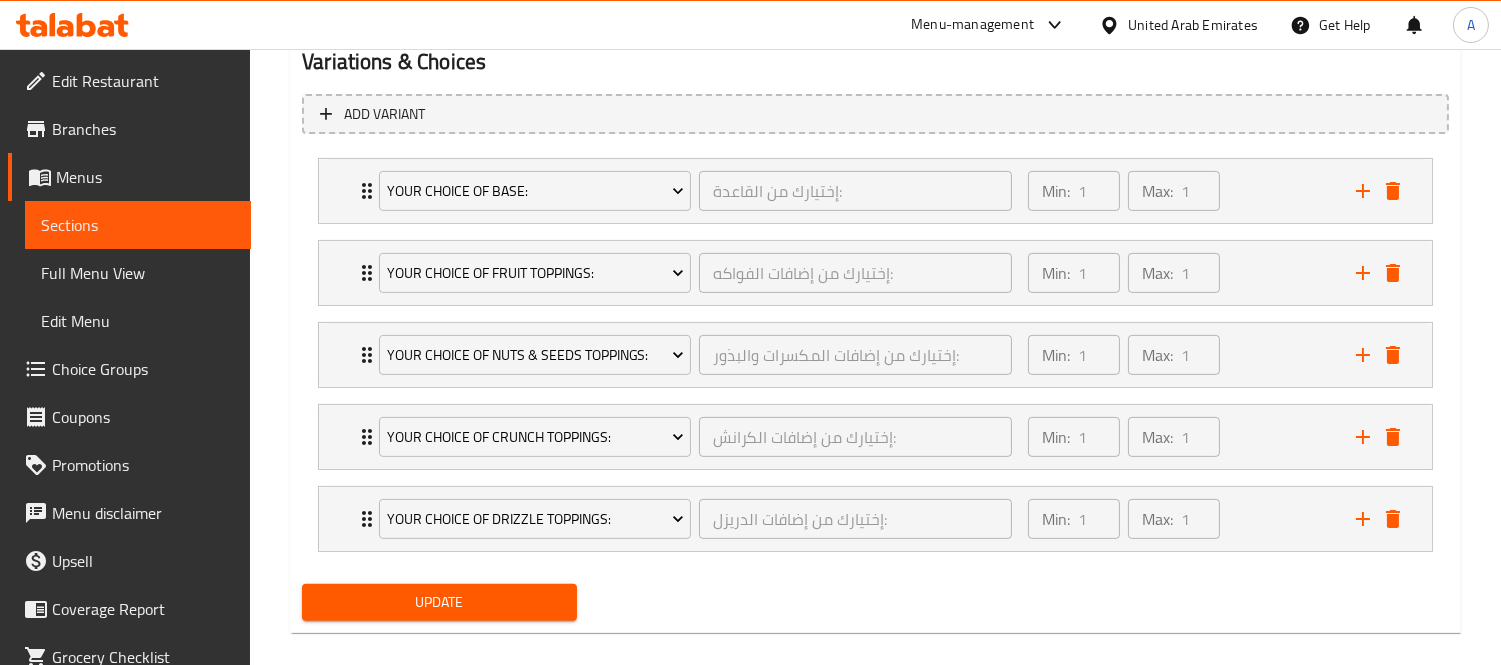 scroll, scrollTop: 178, scrollLeft: 0, axis: vertical 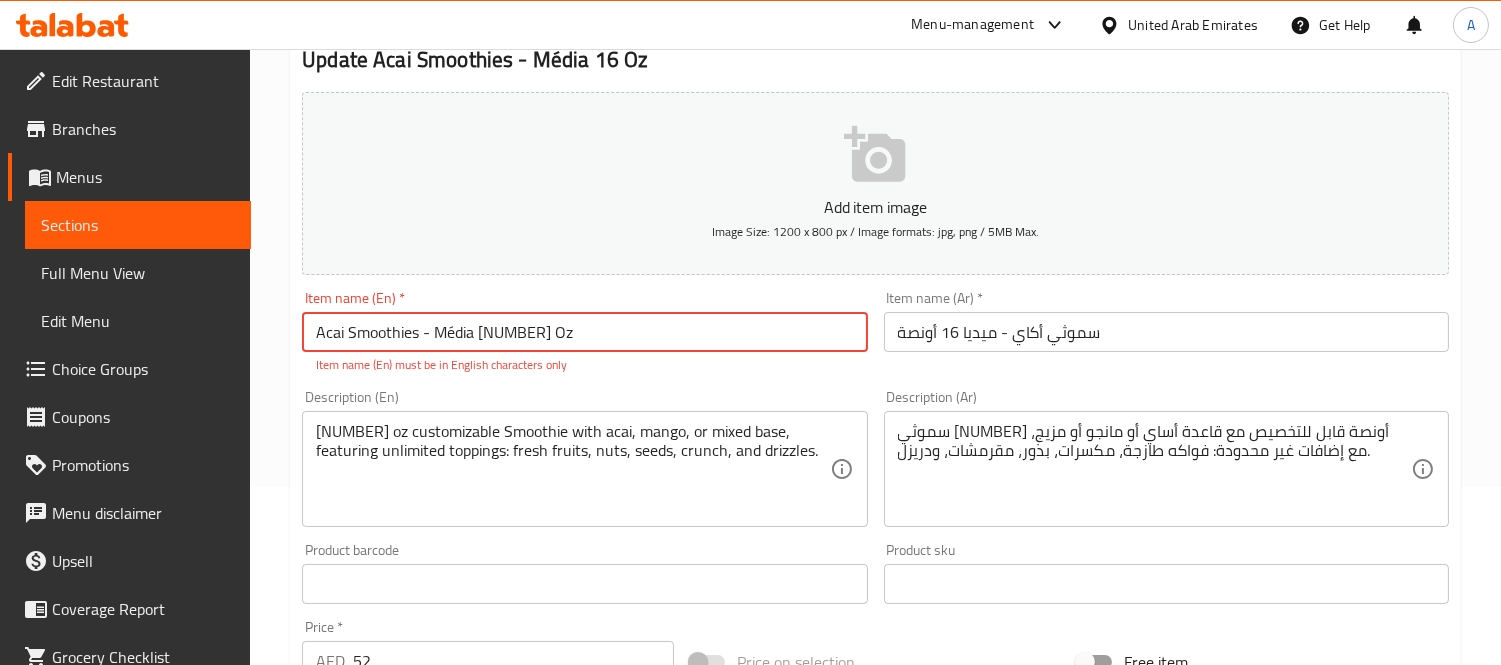 click on "Acai Smoothies - Média 16 Oz" at bounding box center (584, 332) 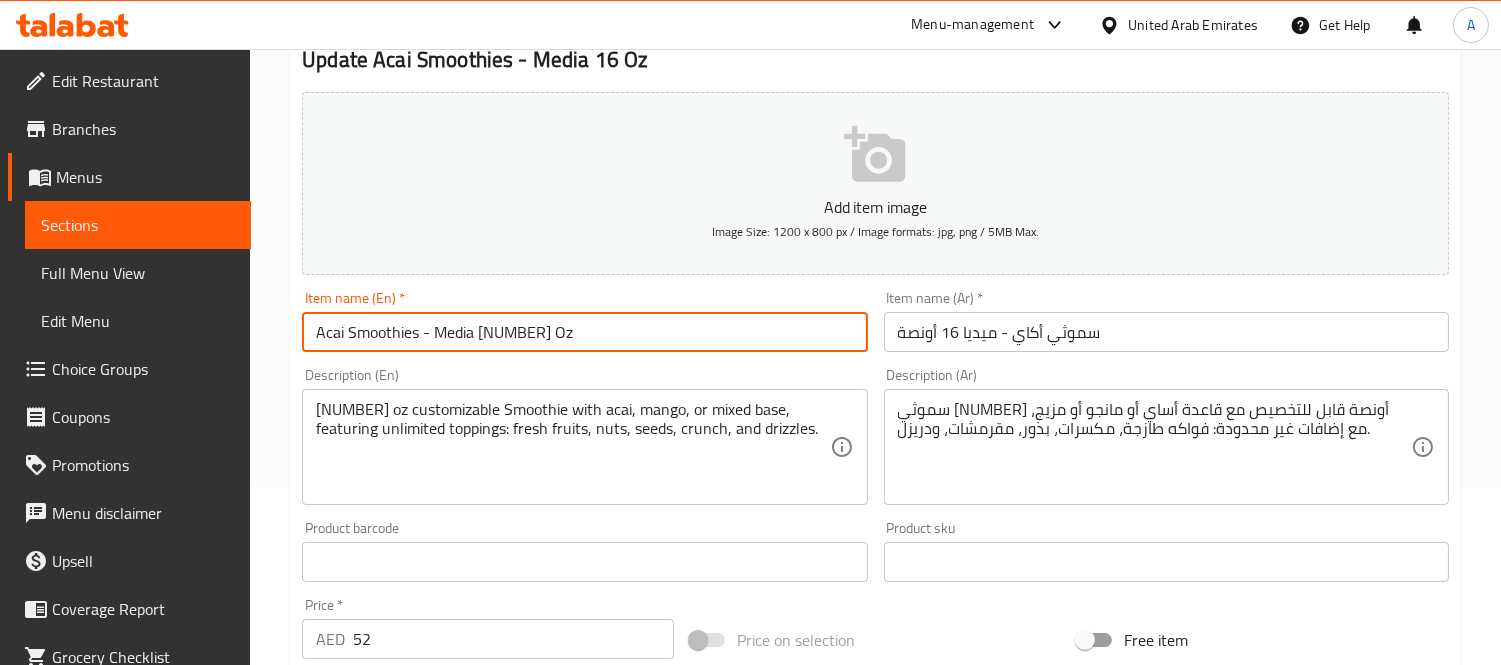 type on "Acai Smoothies - Media 16 Oz" 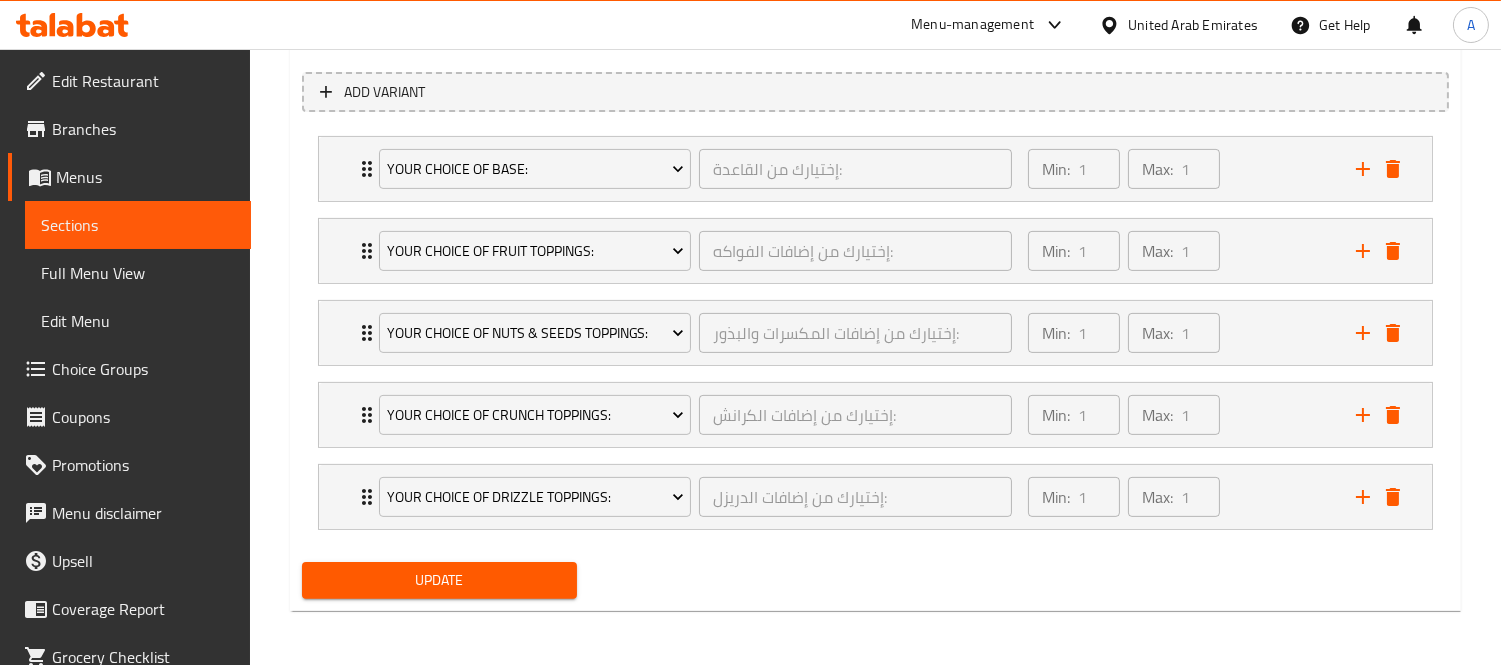 click on "Update" at bounding box center [439, 580] 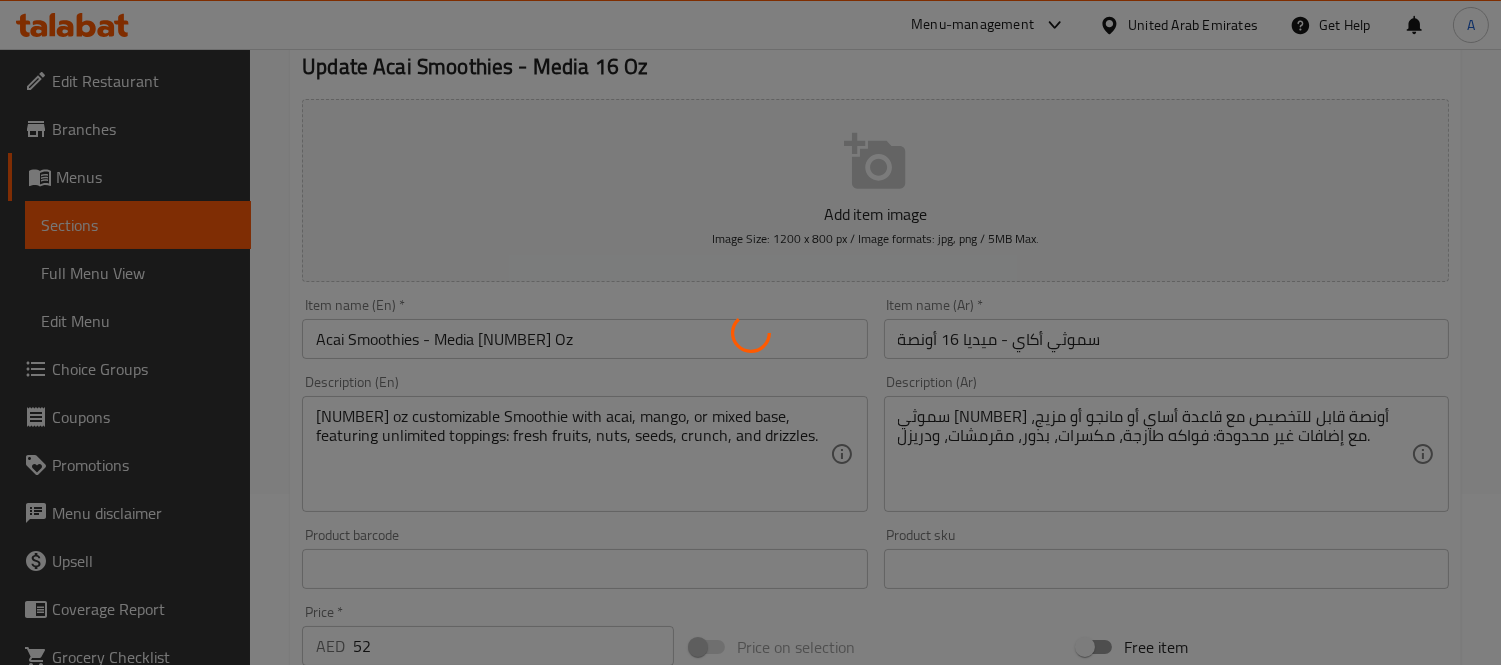 scroll, scrollTop: 107, scrollLeft: 0, axis: vertical 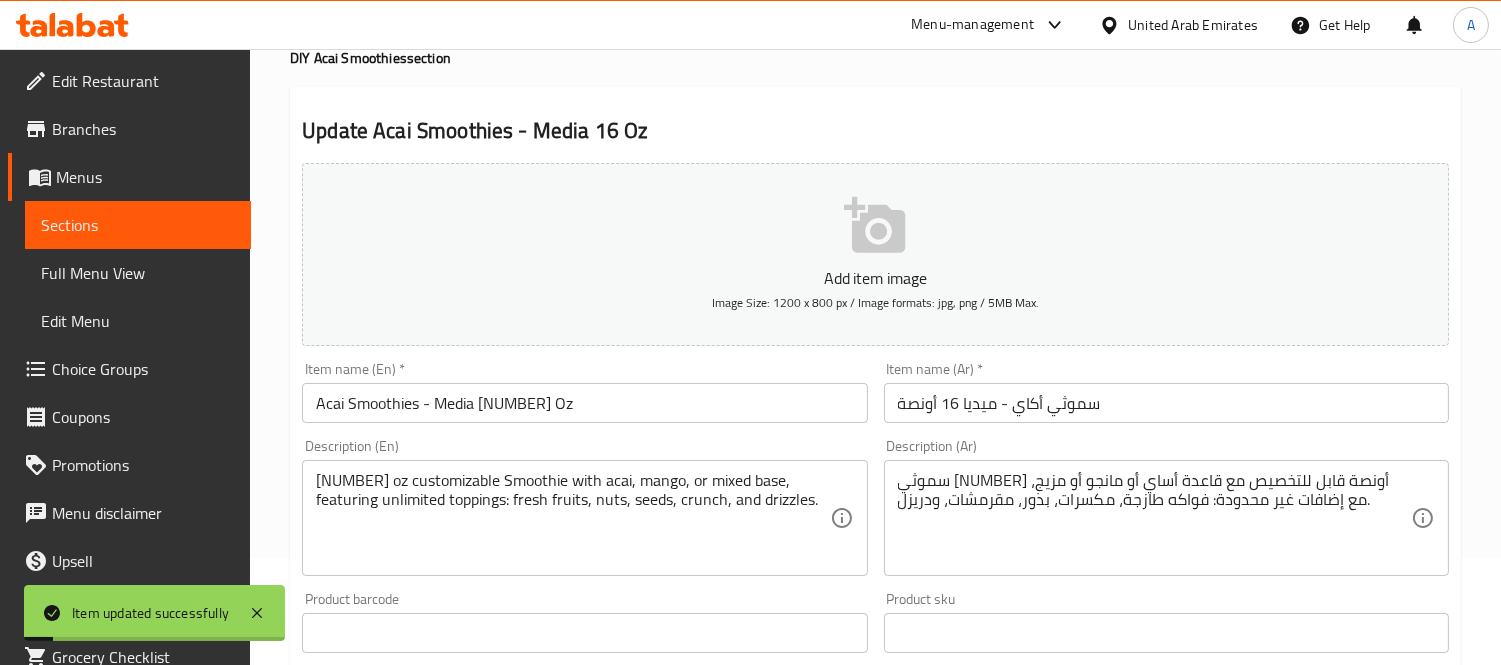 click on "Acai Smoothies - Media 16 Oz" at bounding box center (584, 403) 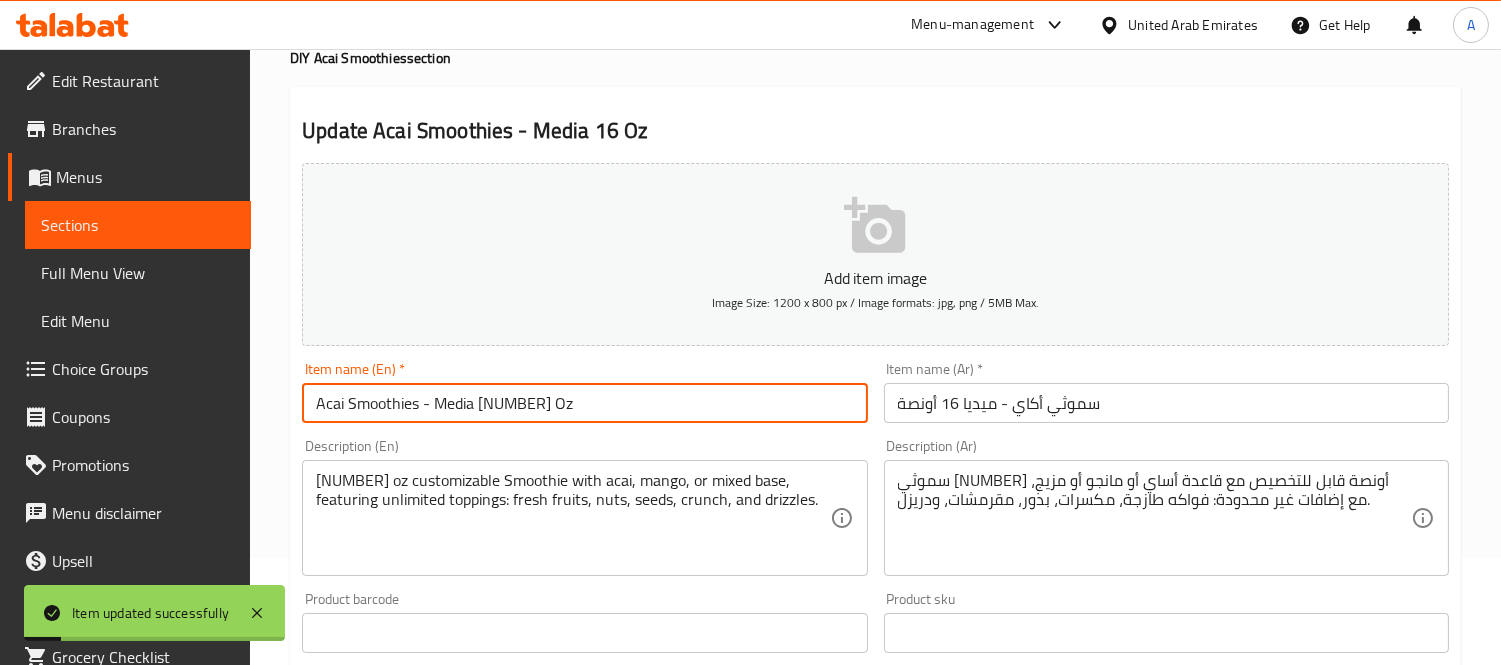 click on "Acai Smoothies - Media 16 Oz" at bounding box center [584, 403] 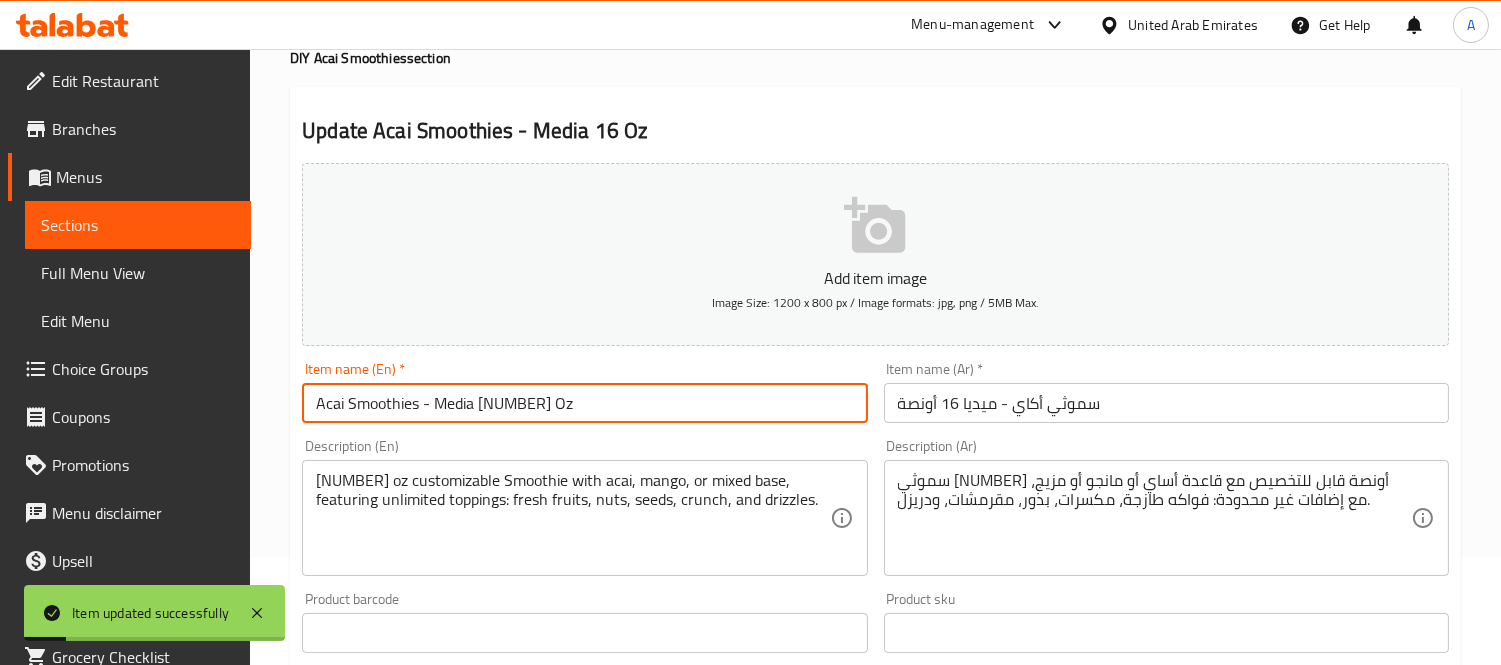 click on "Acai Smoothies - Media 16 Oz" at bounding box center [584, 403] 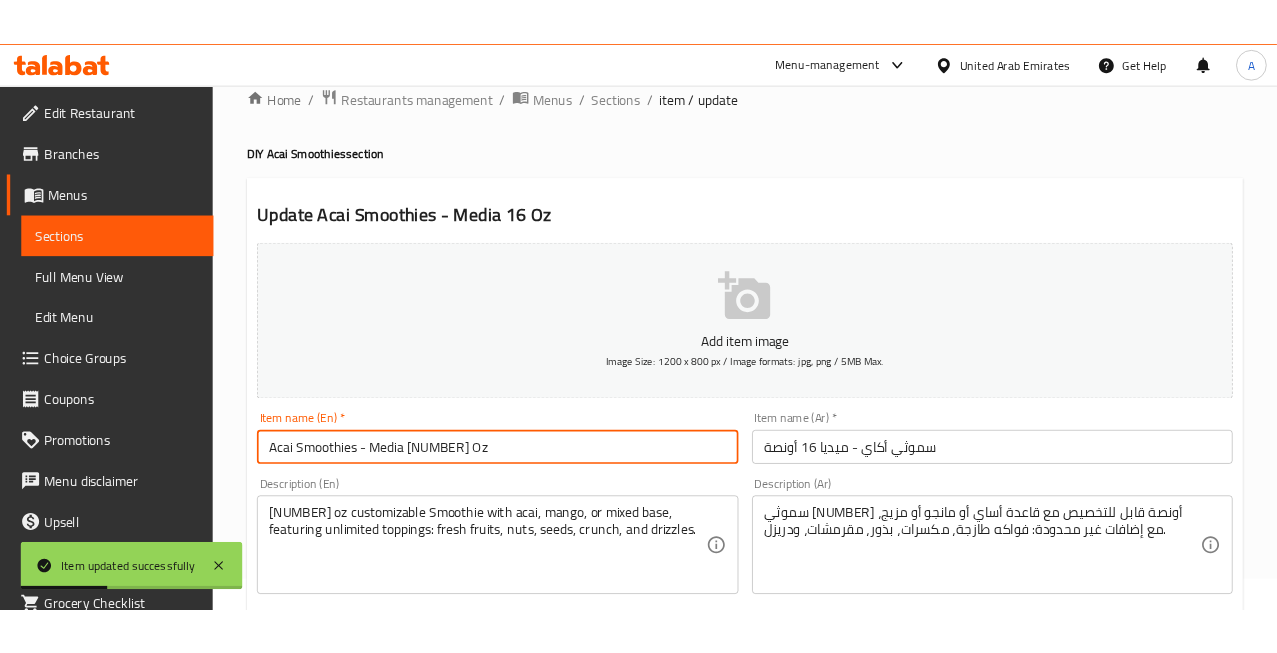 scroll, scrollTop: 0, scrollLeft: 0, axis: both 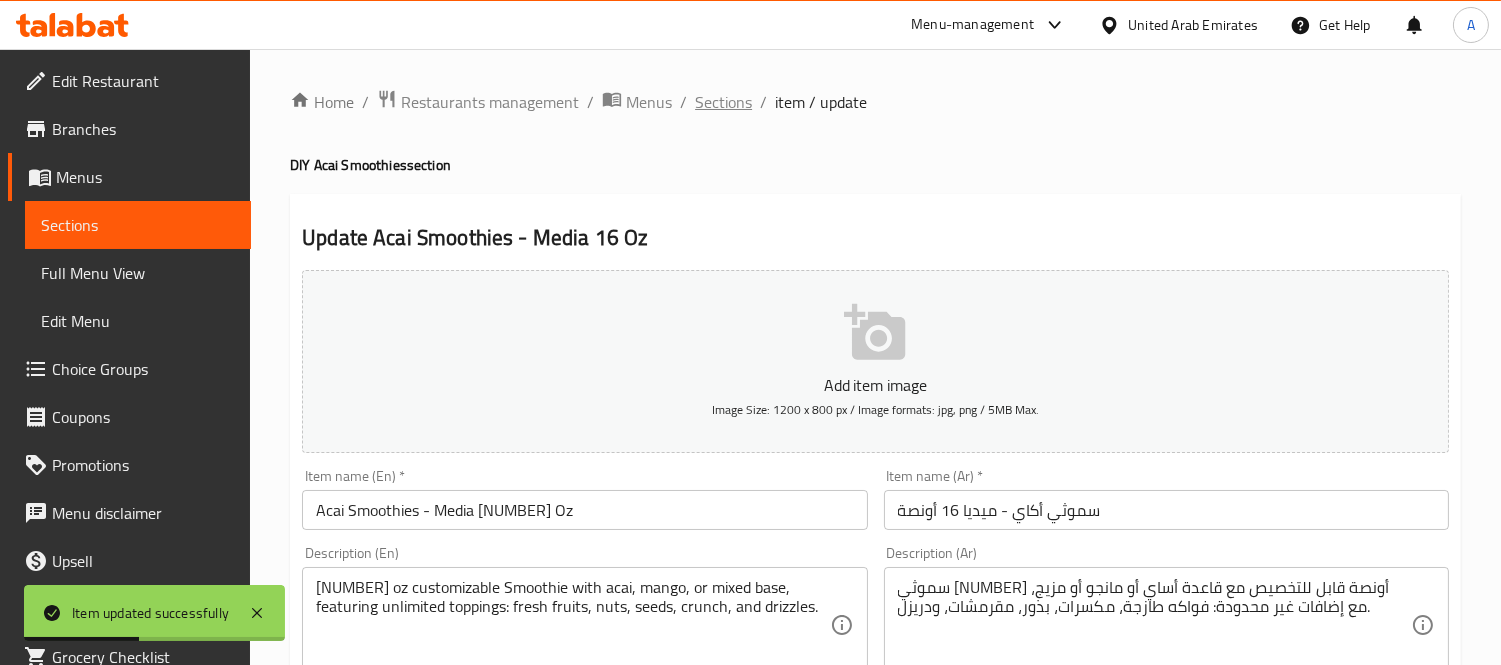 click on "Sections" at bounding box center [723, 102] 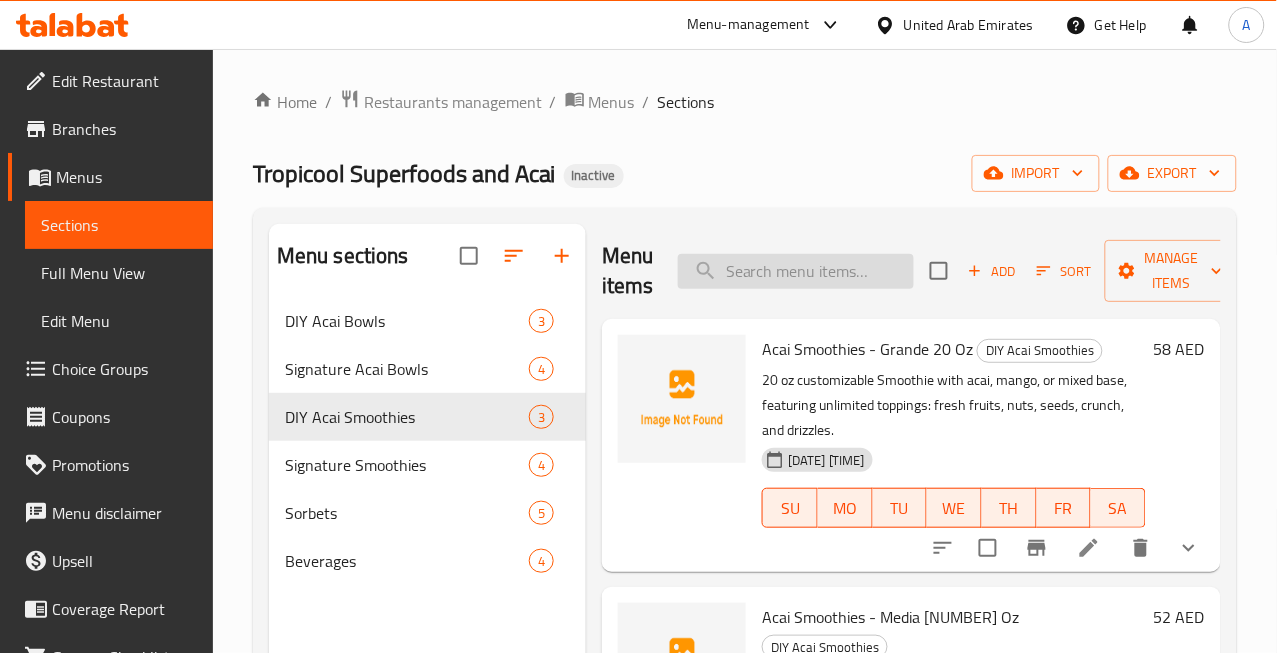 click at bounding box center (796, 271) 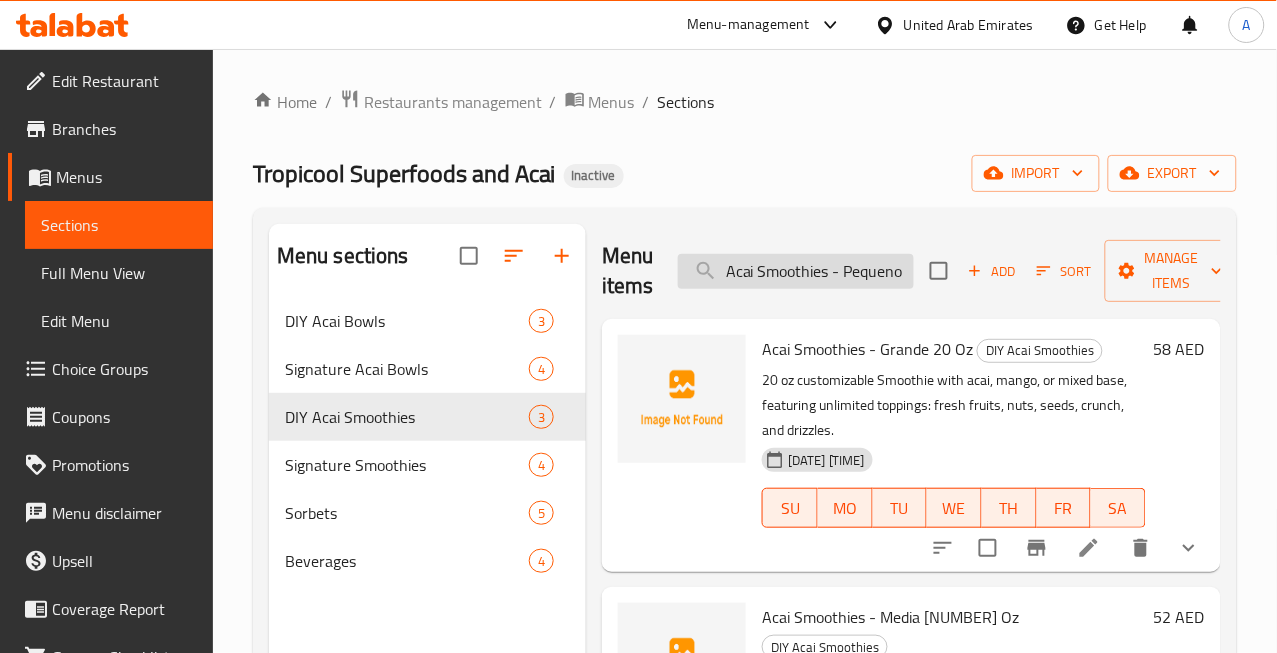 scroll, scrollTop: 0, scrollLeft: 40, axis: horizontal 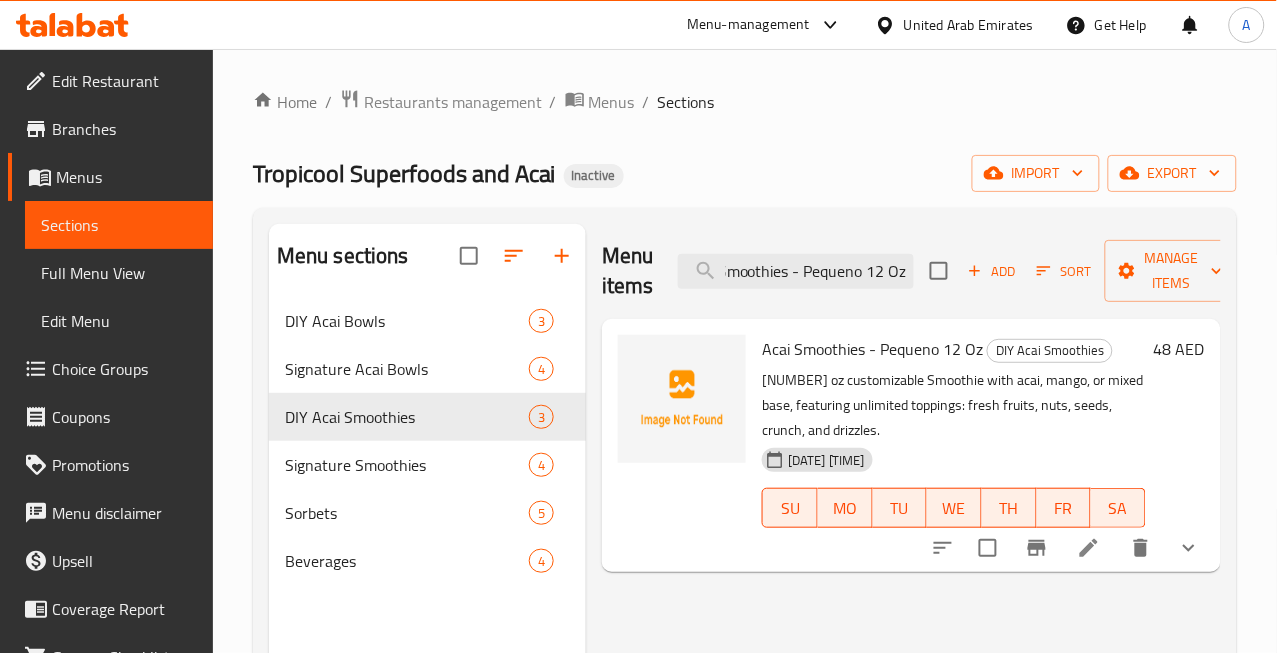 type on "Acai Smoothies - Pequeno 12 Oz" 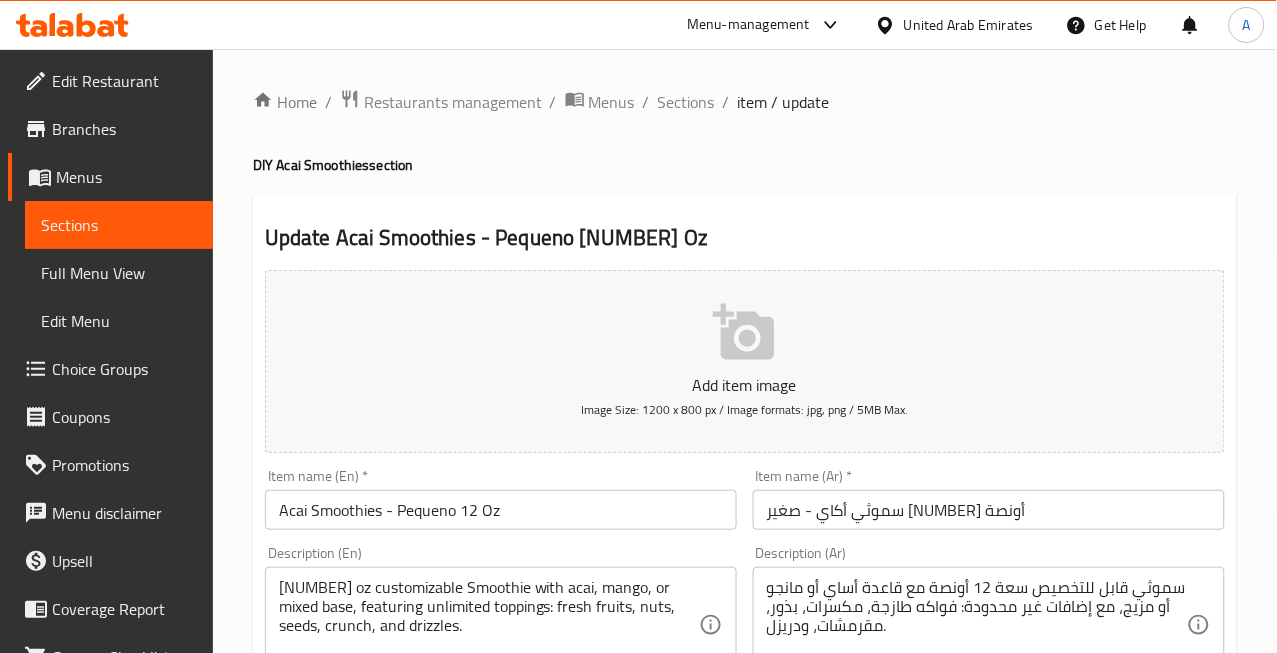 click on "سموثي أكاي - صغير 12 أونصة" at bounding box center [989, 510] 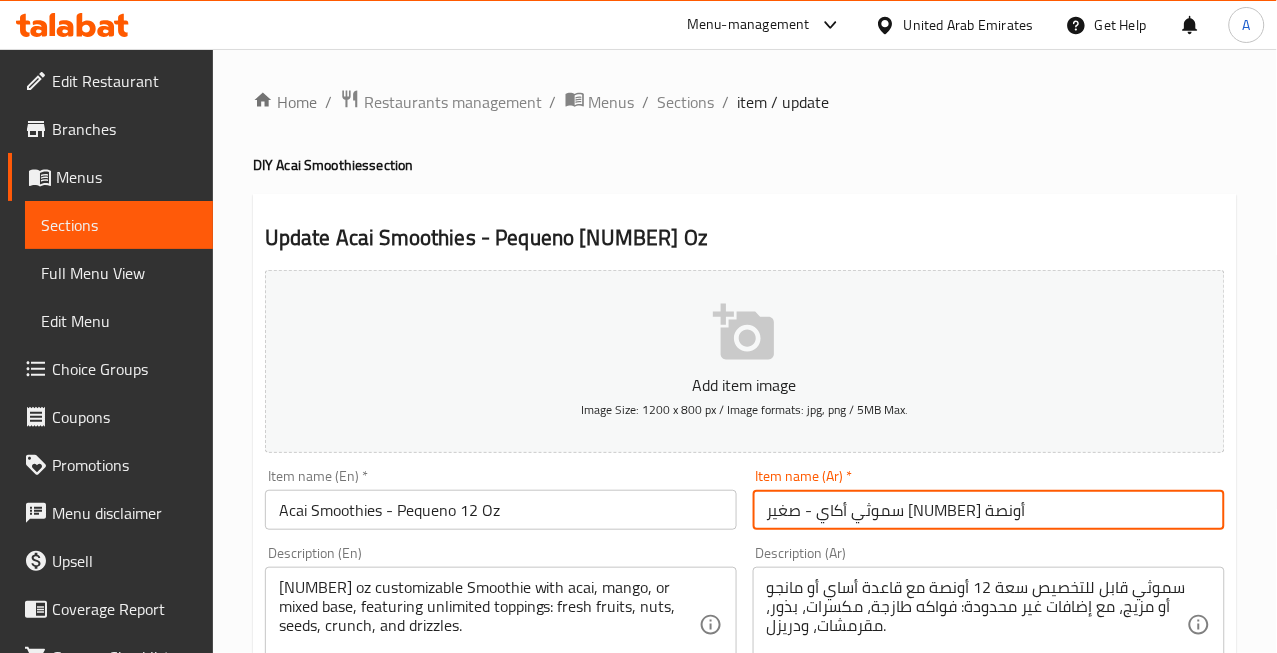 click on "سموثي أكاي - صغير 12 أونصة" at bounding box center (989, 510) 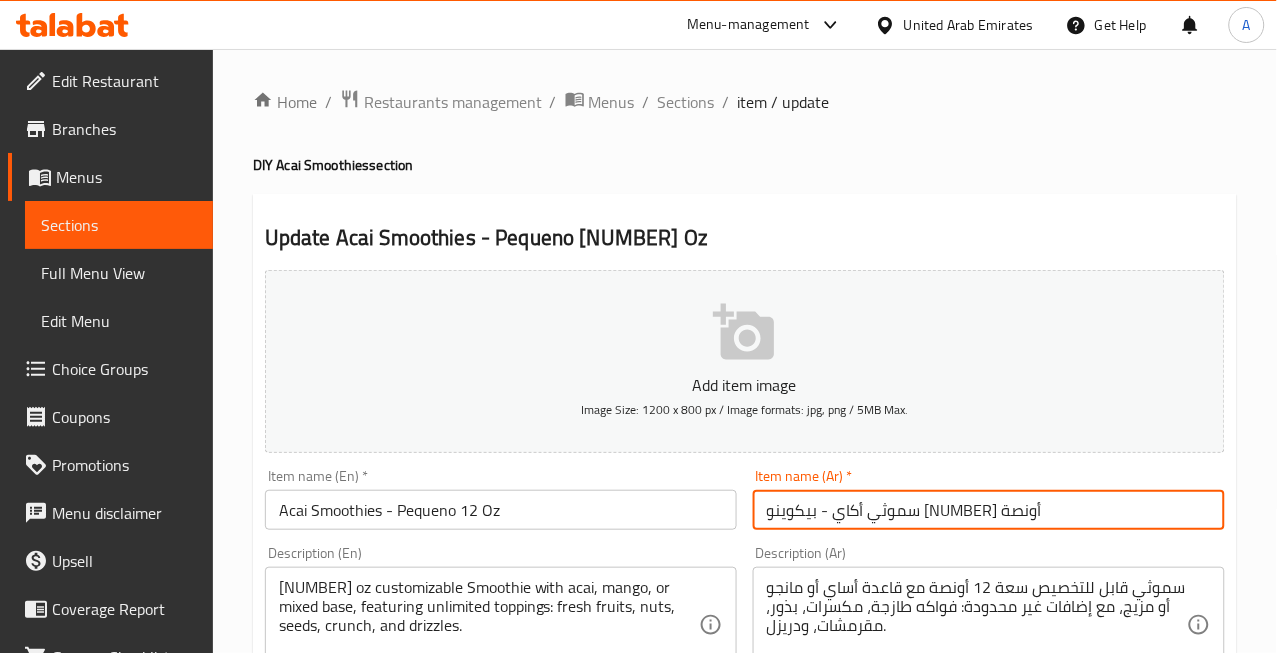 type on "سموثي أكاي - بيكوينو 12 أونصة" 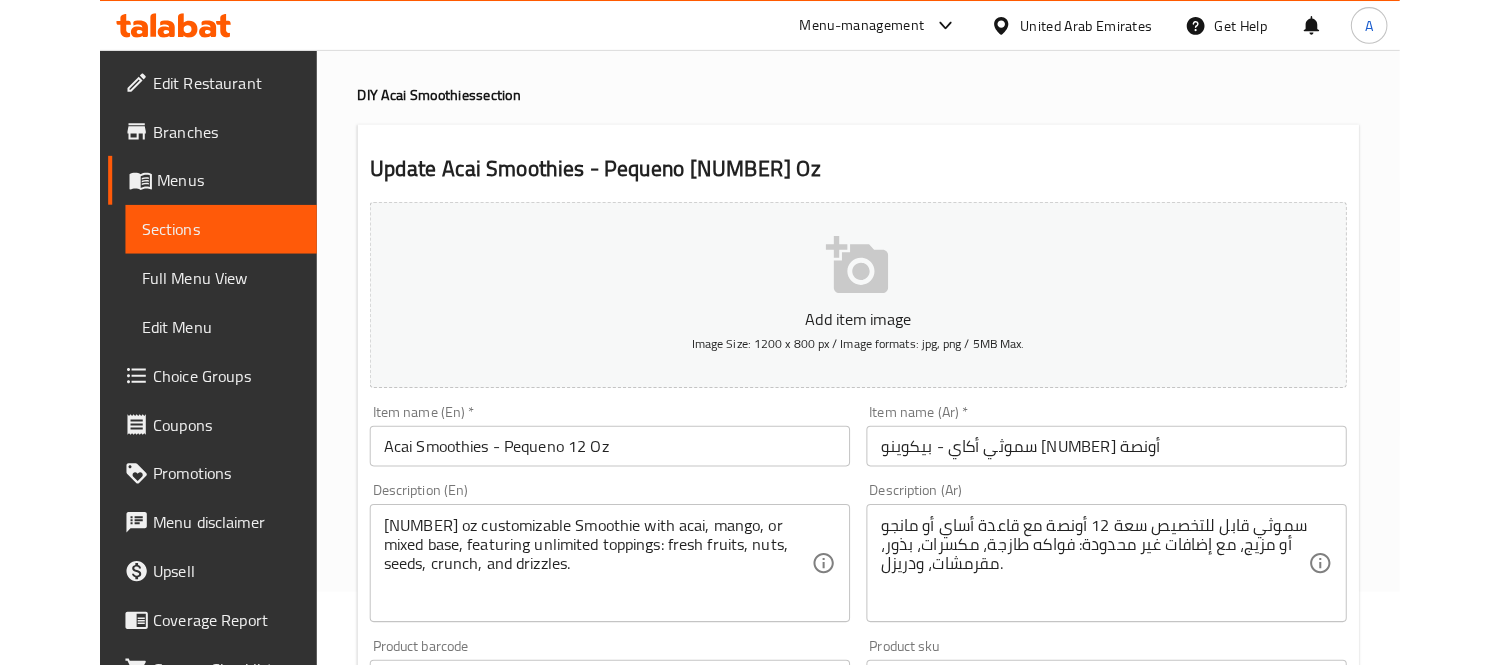 scroll, scrollTop: 111, scrollLeft: 0, axis: vertical 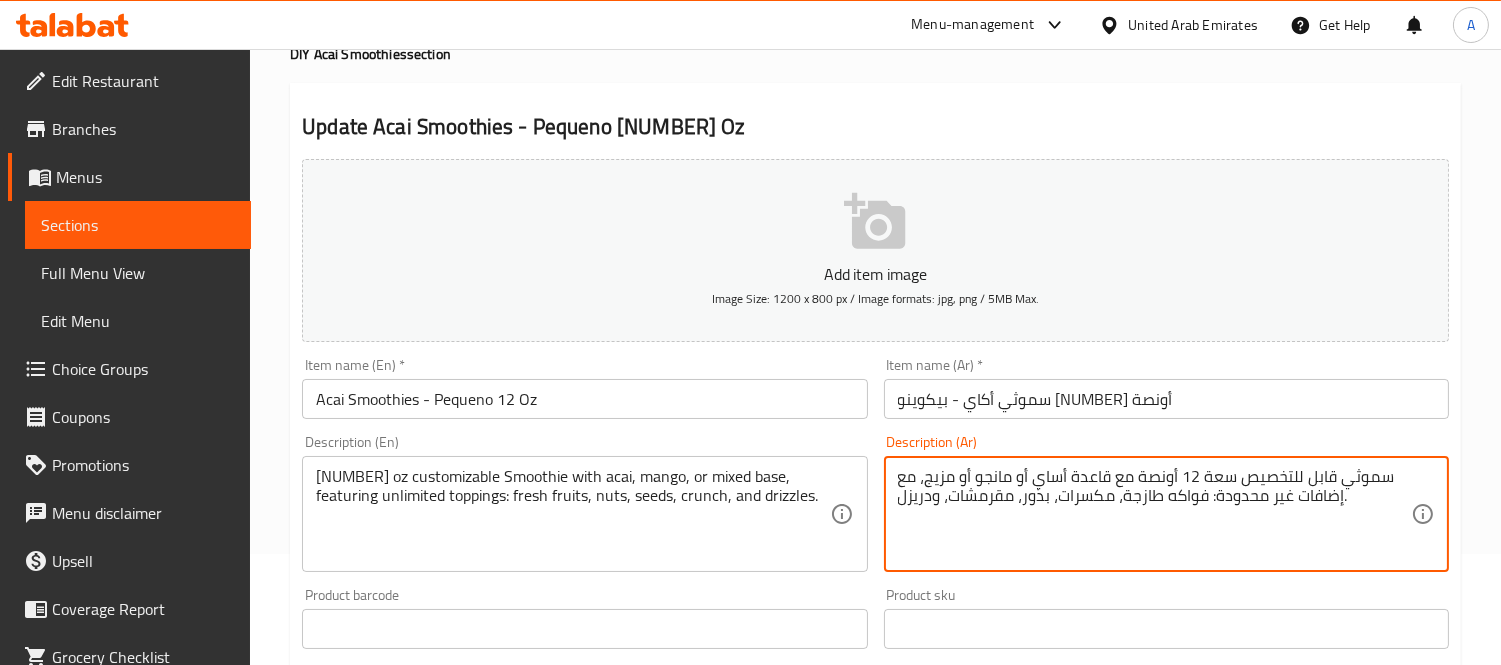 click on "سموثي قابل للتخصيص سعة 12 أونصة مع قاعدة أساي أو مانجو أو مزيج، مع إضافات غير محدودة: فواكه طازجة، مكسرات، بذور، مقرمشات، ودريزل." at bounding box center [1154, 514] 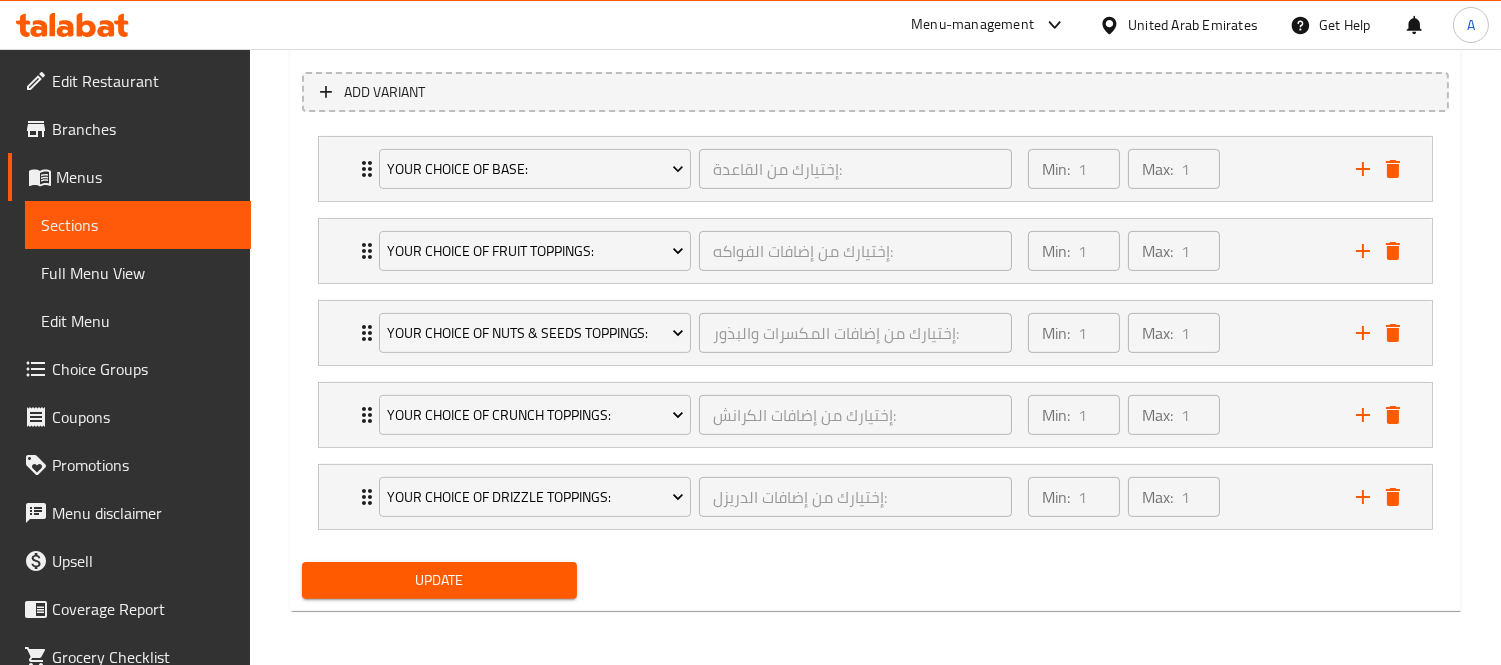 type on "سموثي قابل للتخصيص 12 أونصة مع قاعدة أساي أو مانجو أو مزيج، مع إضافات غير محدودة: فواكه طازجة، مكسرات، بذور، مقرمشات، ودريزل." 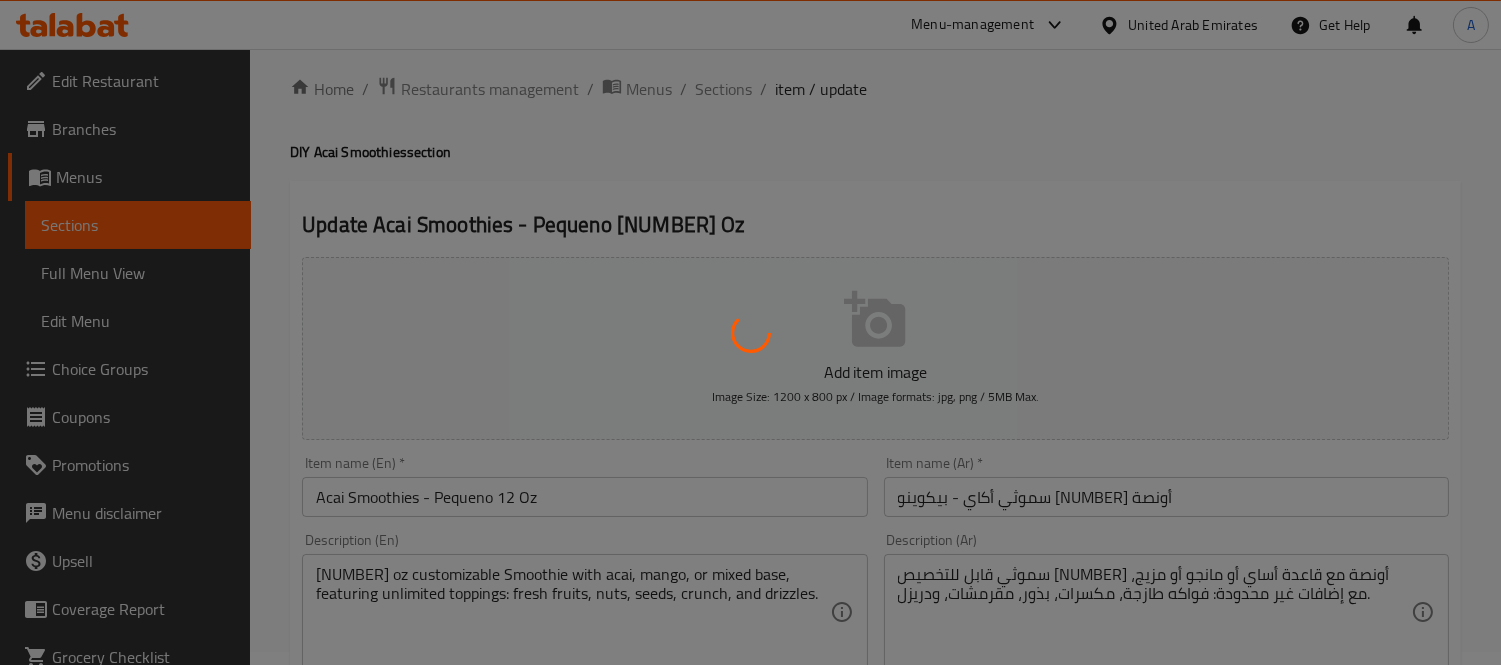 scroll, scrollTop: 0, scrollLeft: 0, axis: both 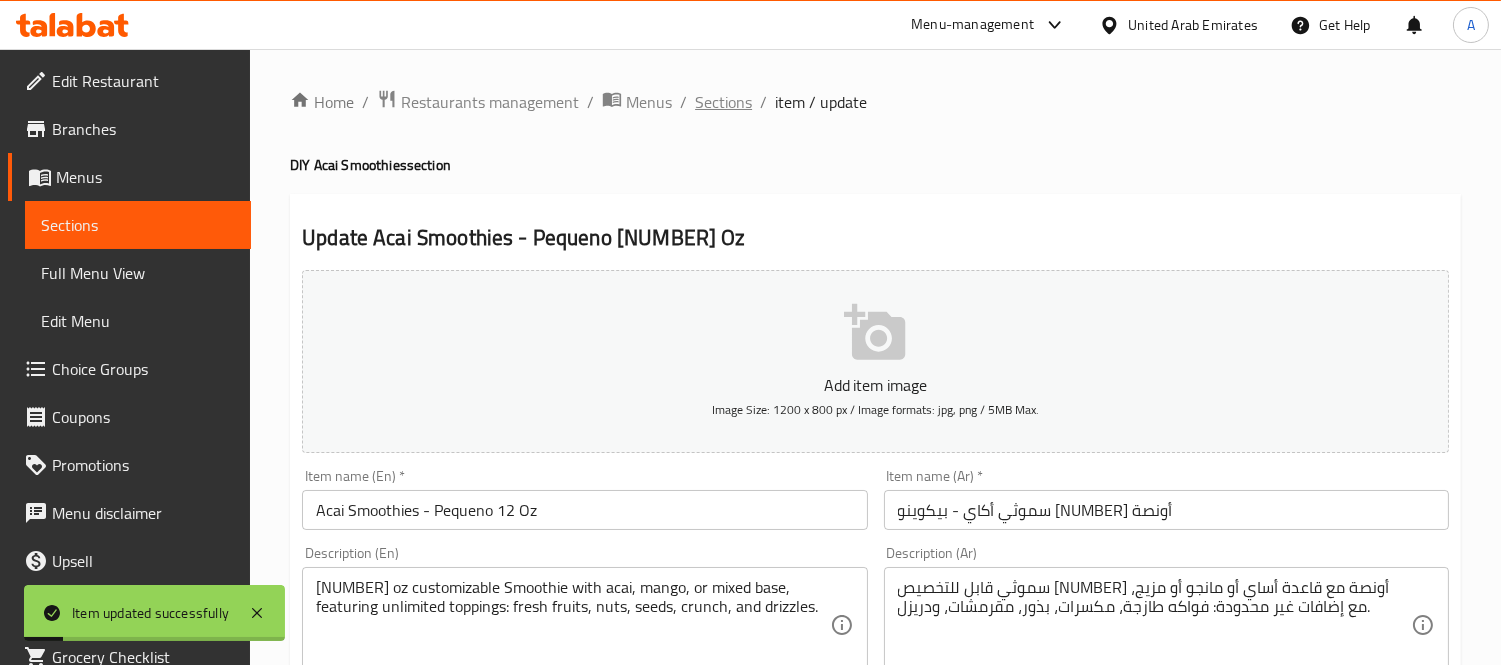 click on "Sections" at bounding box center [723, 102] 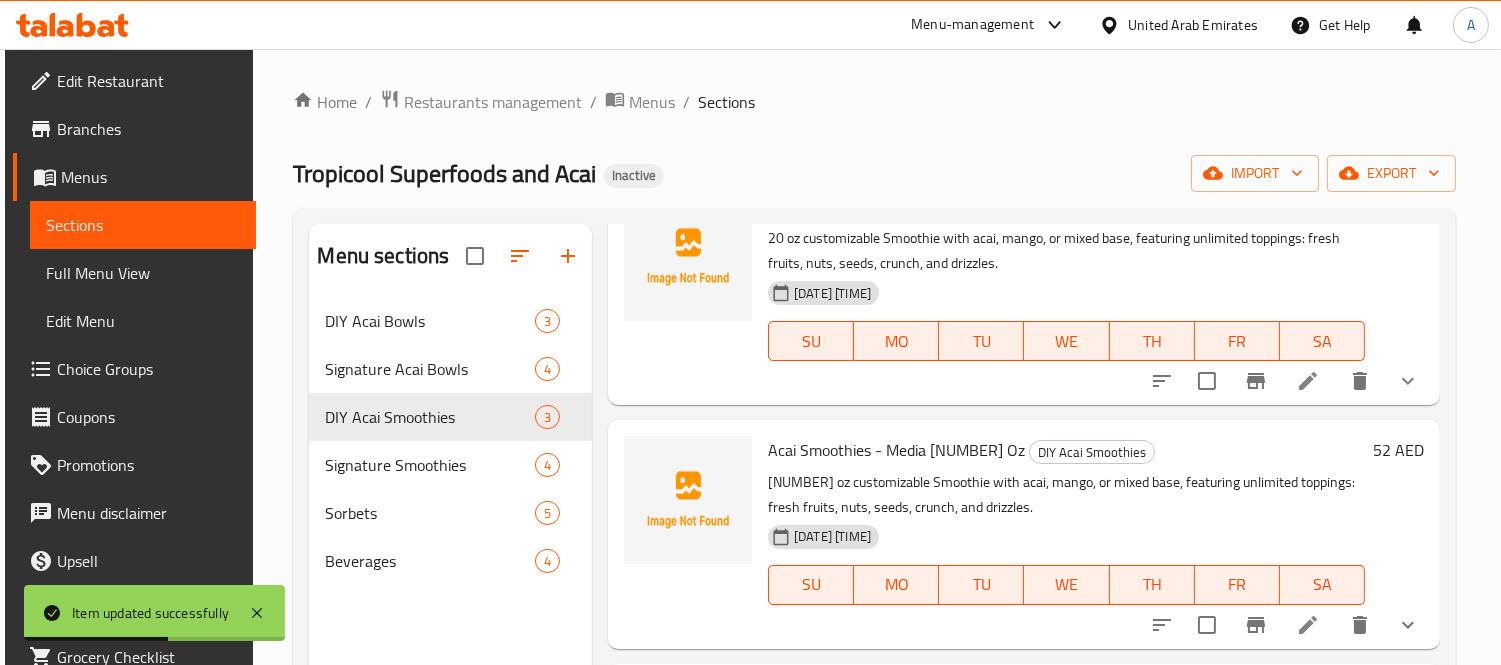 scroll, scrollTop: 114, scrollLeft: 0, axis: vertical 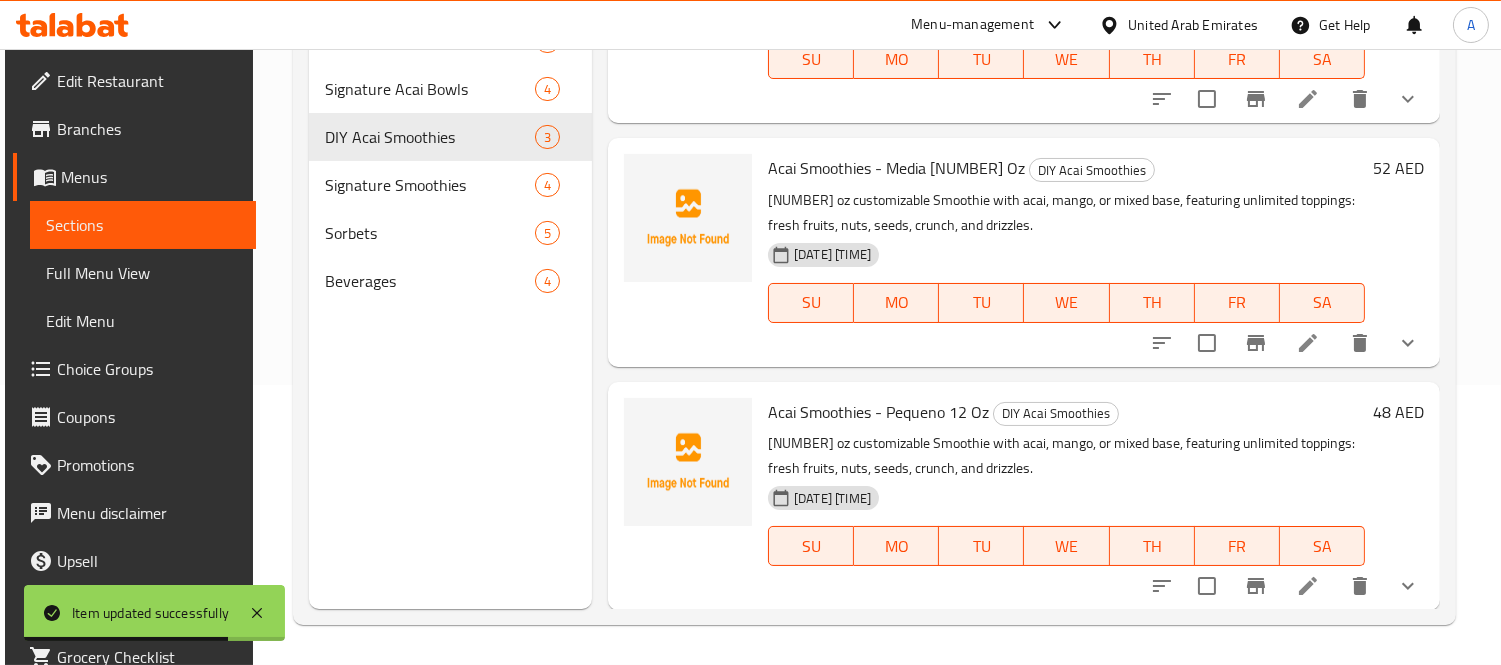 click on "Acai Smoothies - Pequeno 12 Oz   DIY Acai Smoothies 12 oz customizable Smoothie with acai, mango, or mixed base, featuring unlimited toppings: fresh fruits, nuts, seeds, crunch, and drizzles. 06-08-2025 08:25 AM SU MO TU WE TH FR SA" at bounding box center [1066, 496] 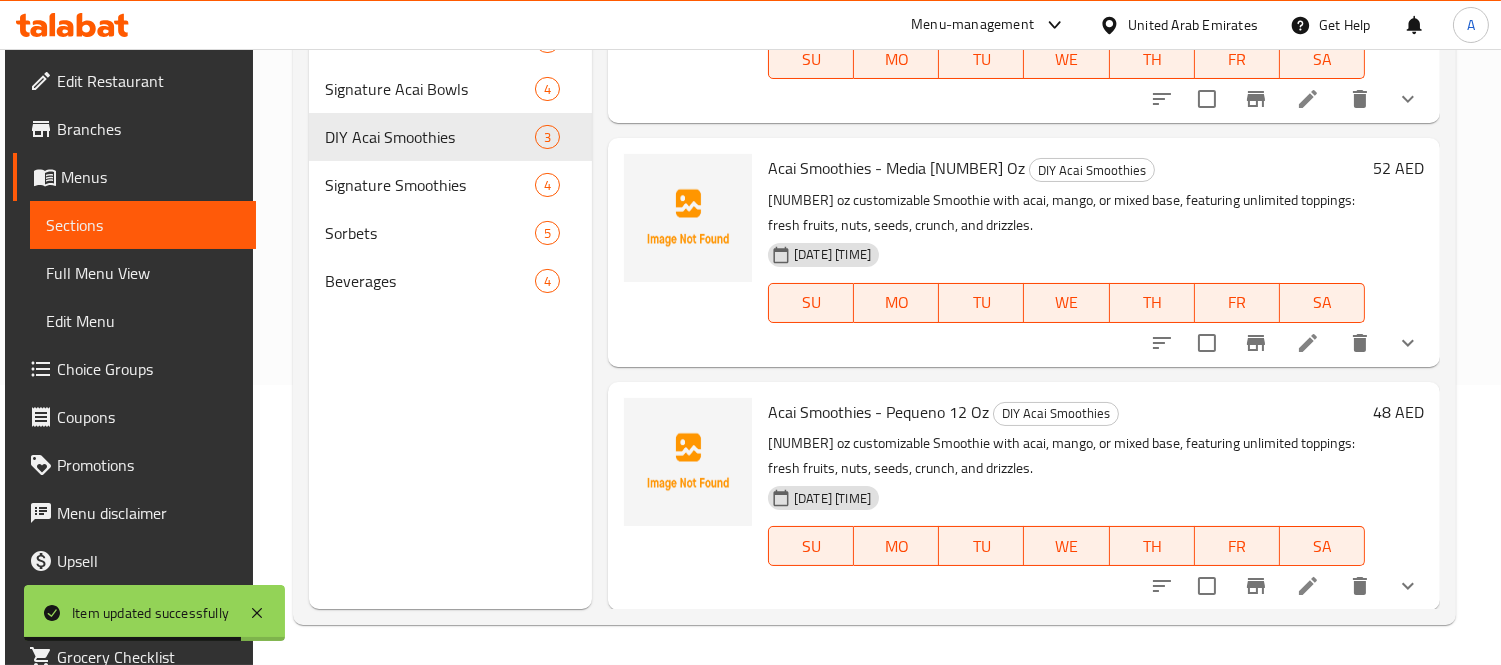 click on "Acai Smoothies - Pequeno 12 Oz" at bounding box center [878, 412] 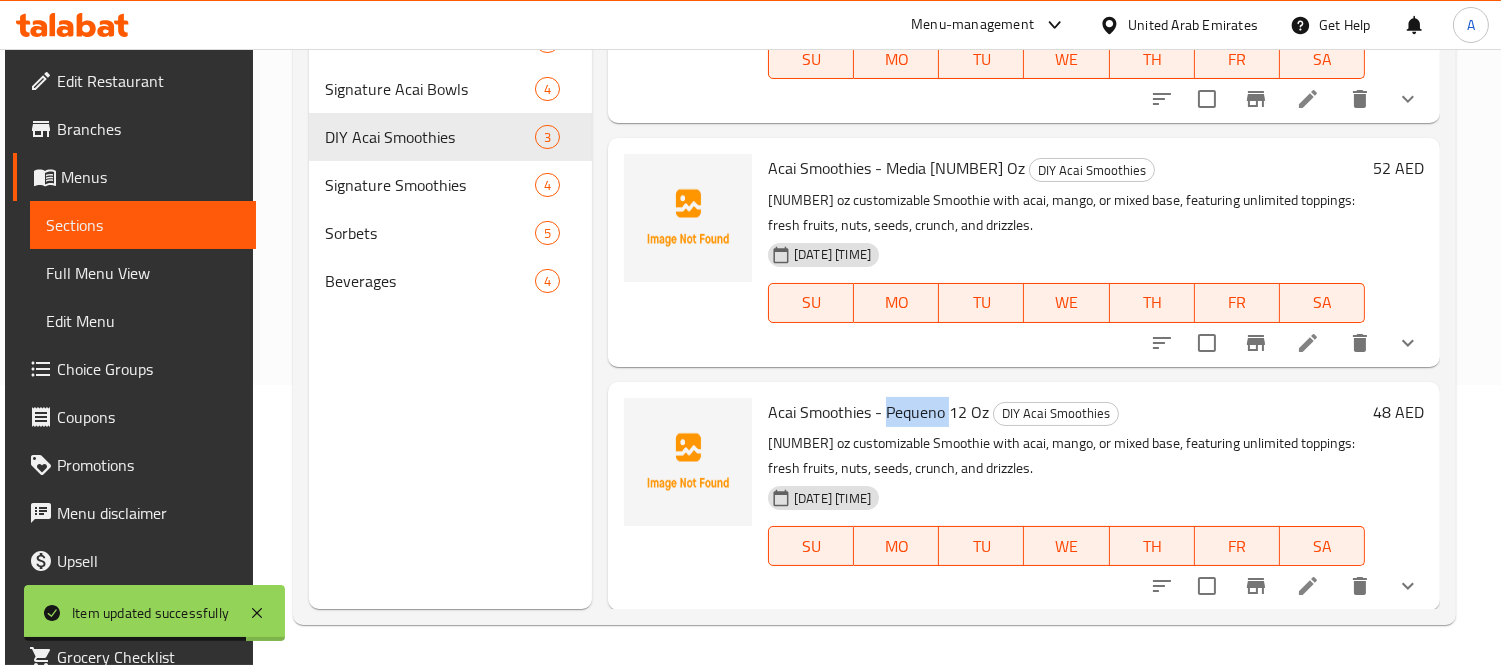 click on "Acai Smoothies - Pequeno 12 Oz" at bounding box center [878, 412] 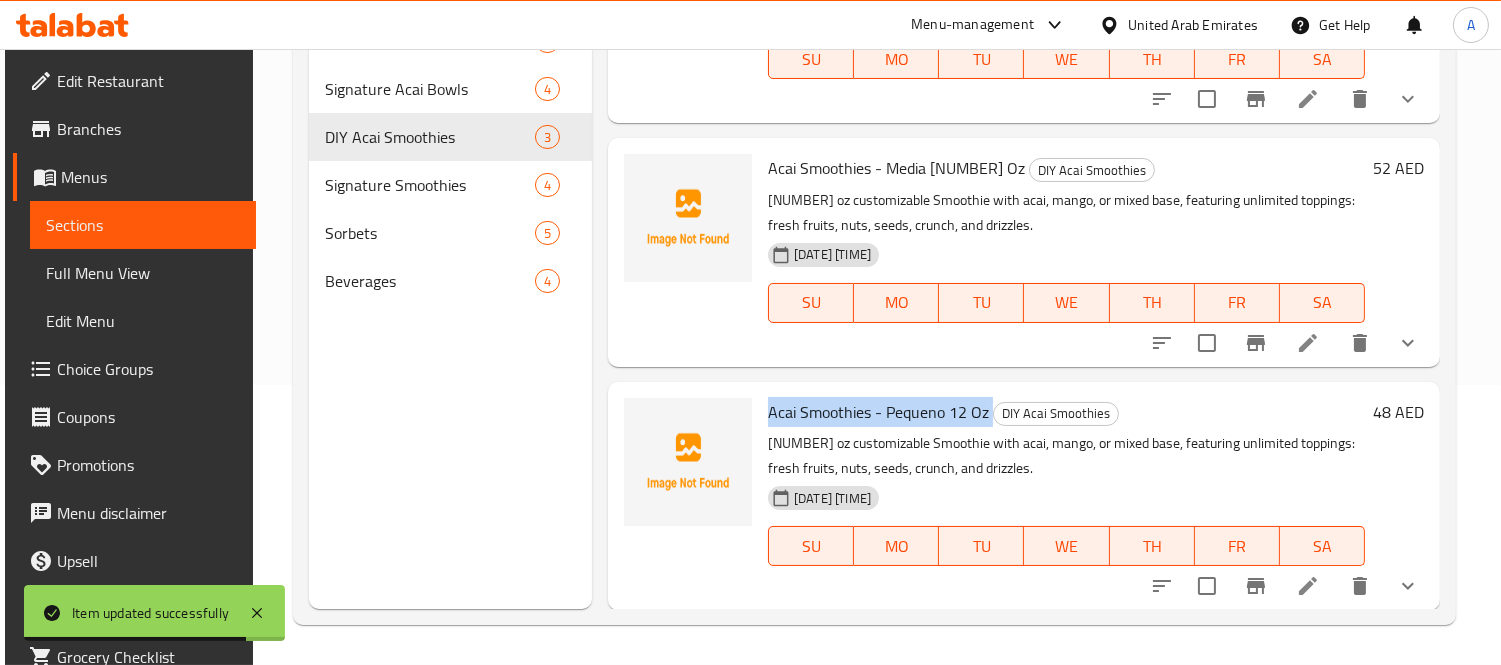 click on "Acai Smoothies - Pequeno 12 Oz" at bounding box center (878, 412) 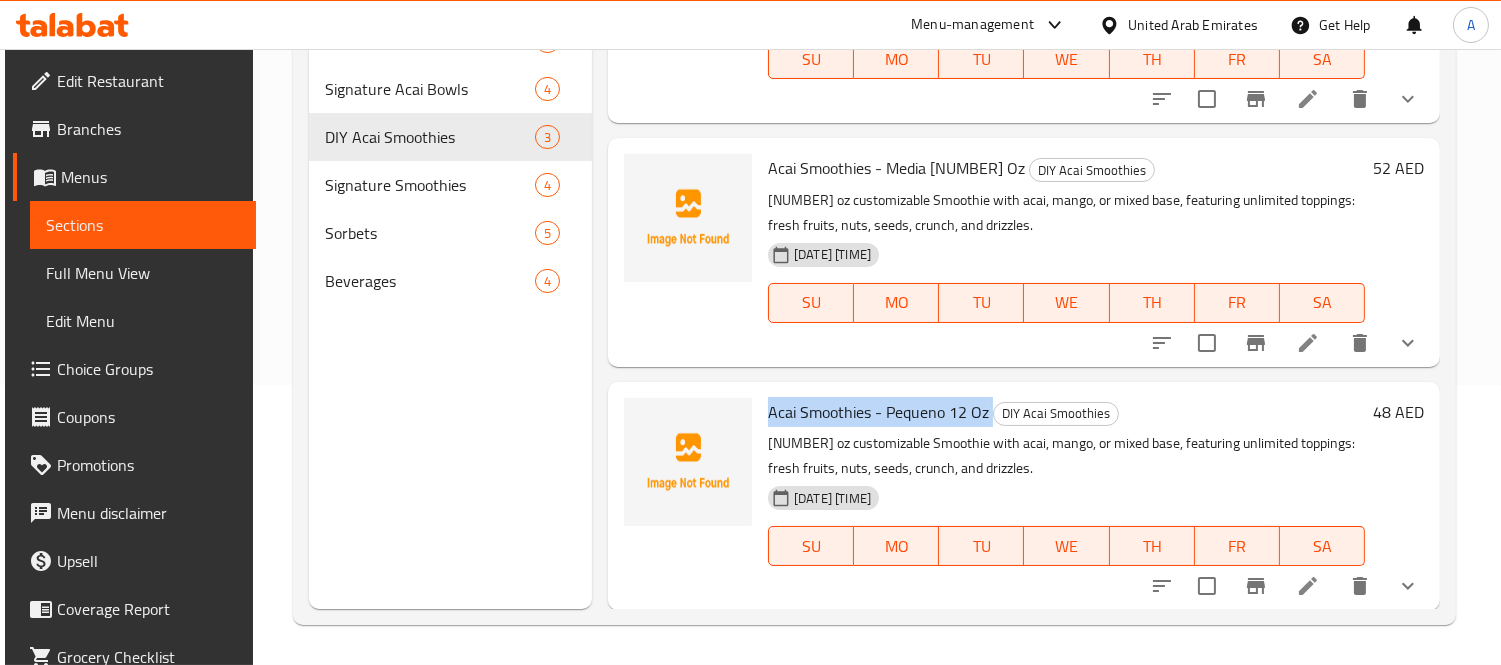 copy on "Acai Smoothies - Pequeno 12 Oz" 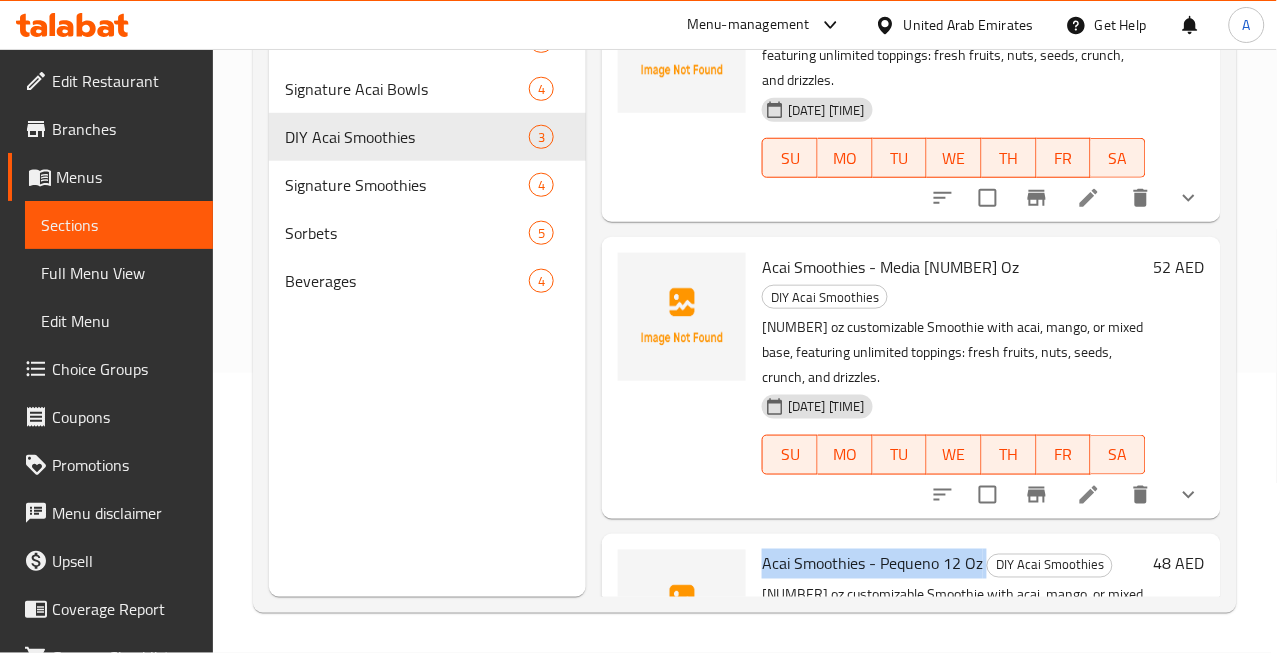 scroll, scrollTop: 0, scrollLeft: 0, axis: both 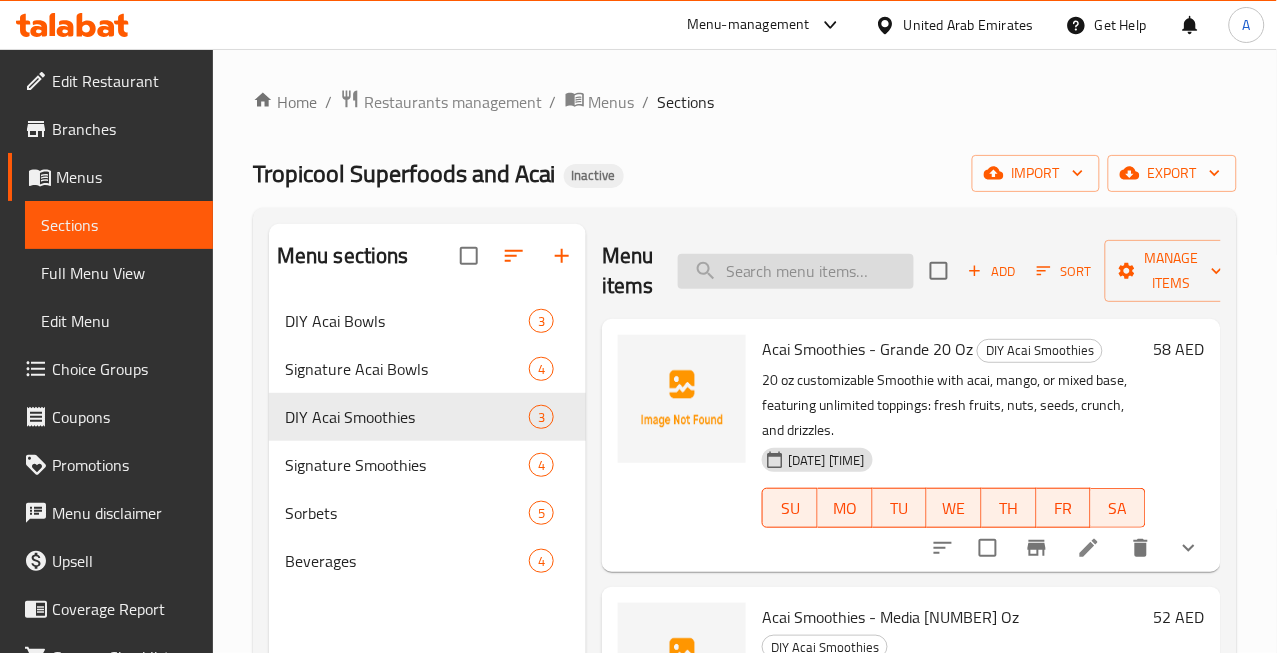 click at bounding box center (796, 271) 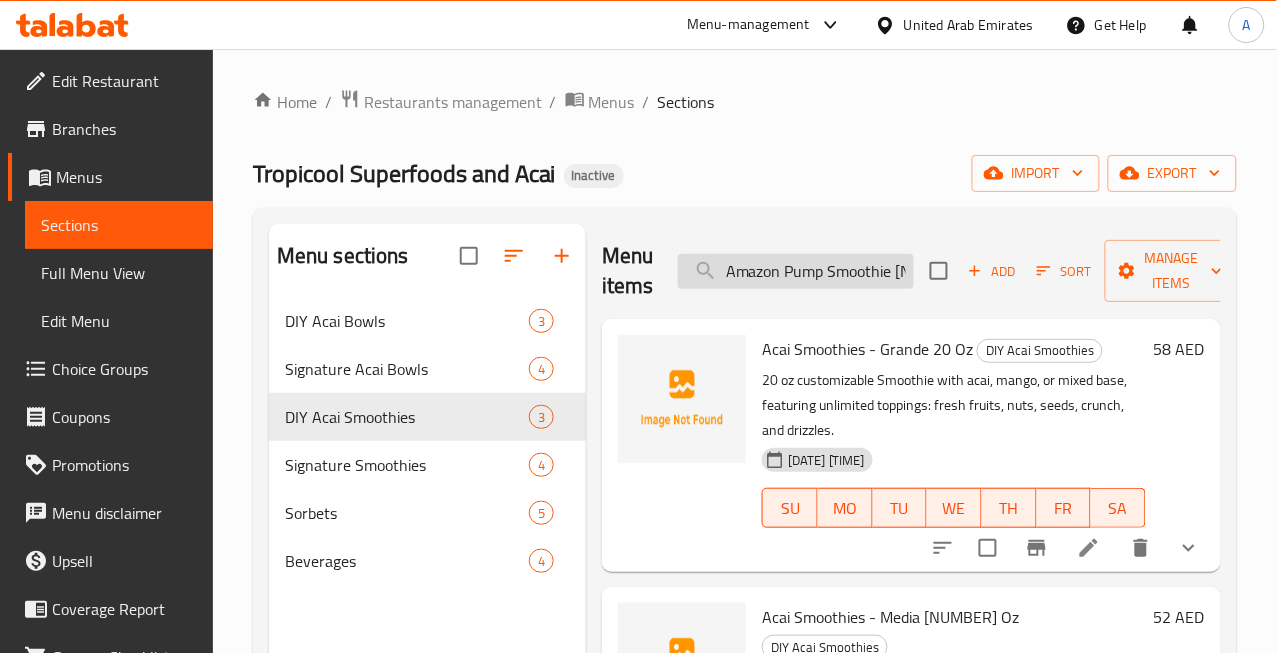 scroll, scrollTop: 0, scrollLeft: 30, axis: horizontal 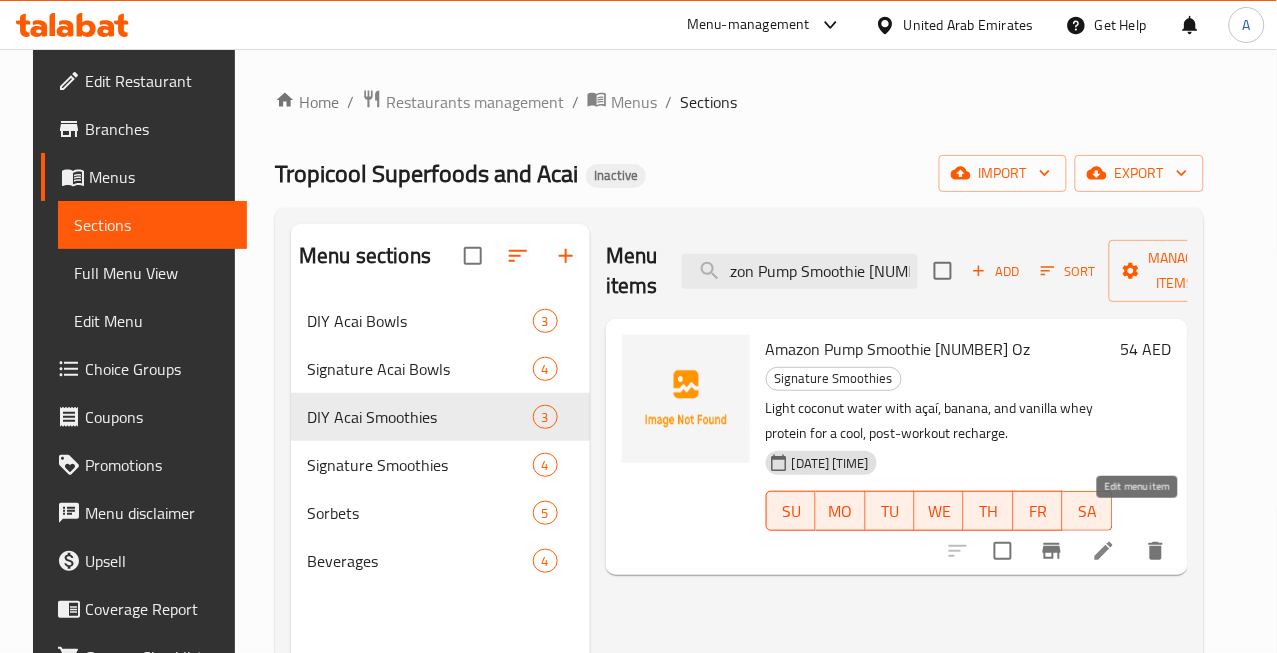 type on "Amazon Pump Smoothie 16 Oz" 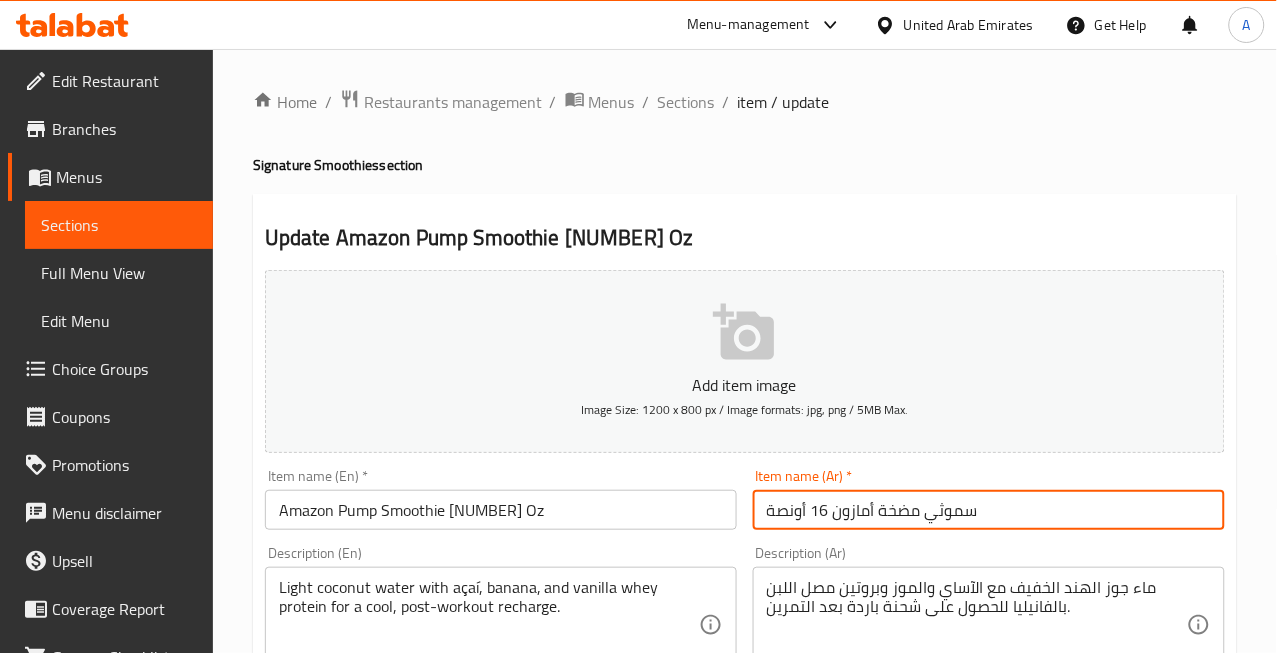 click on "سموثي مضخة أمازون 16 أونصة" at bounding box center (989, 510) 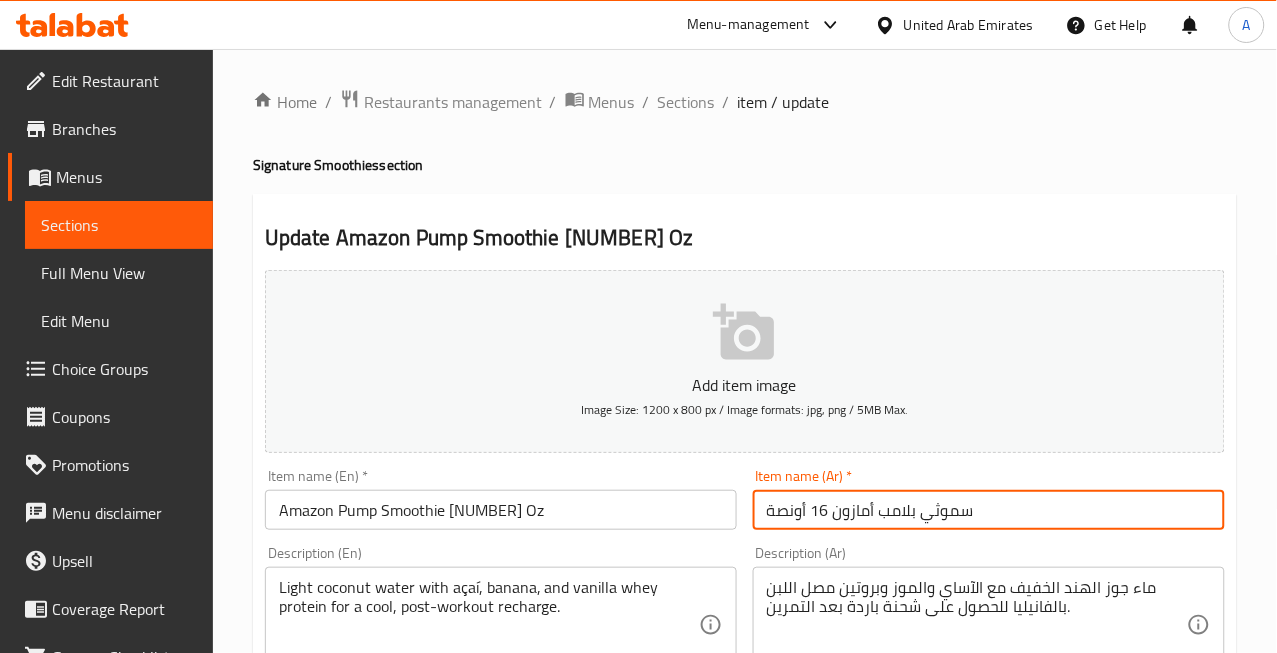 click on "سموثي بلامب أمازون 16 أونصة" at bounding box center [989, 510] 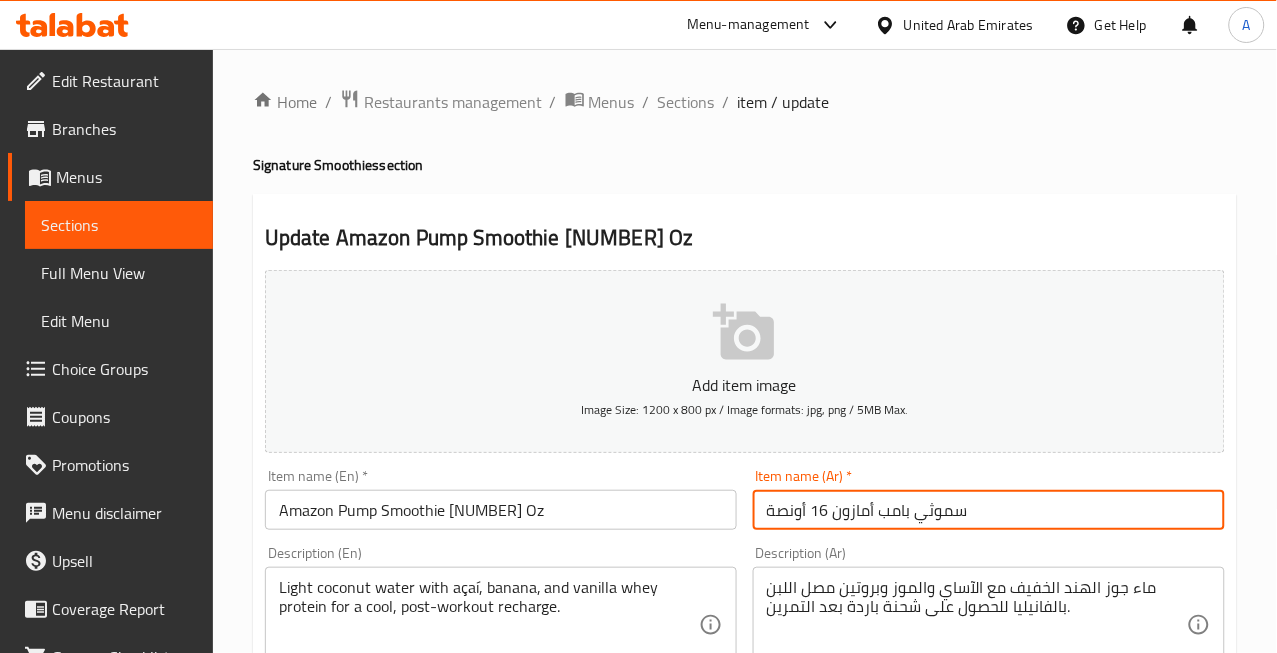 type on "سموثي بامب أمازون 16 أونصة" 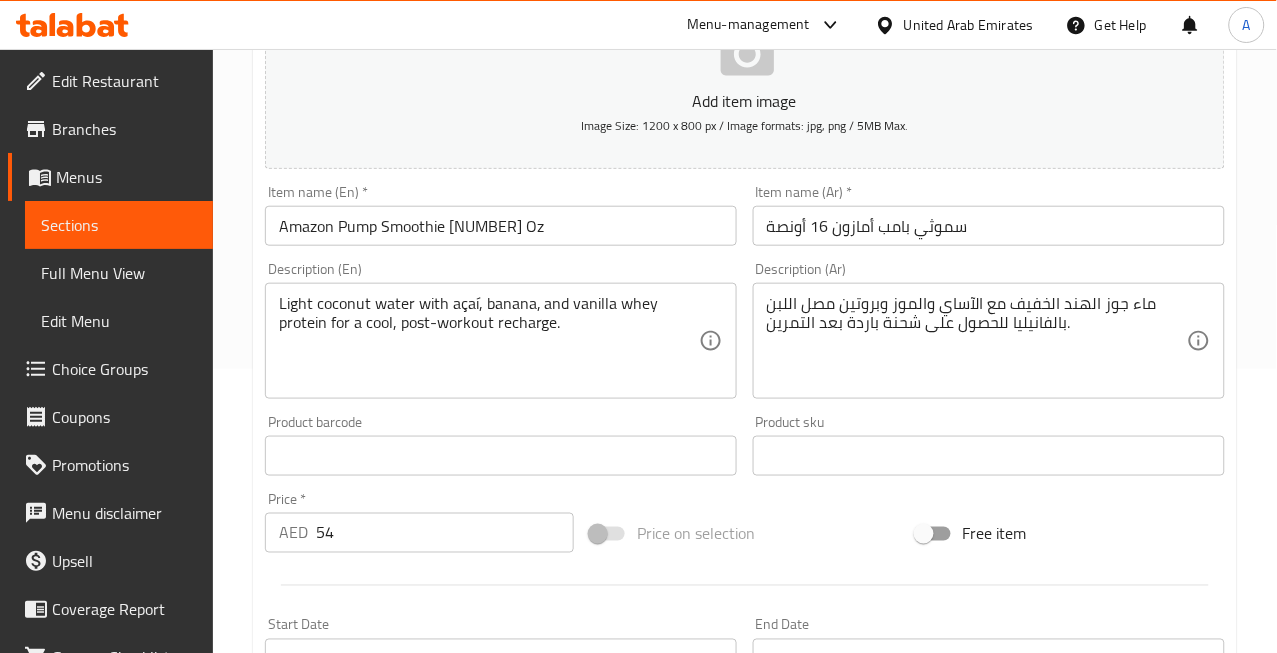 scroll, scrollTop: 333, scrollLeft: 0, axis: vertical 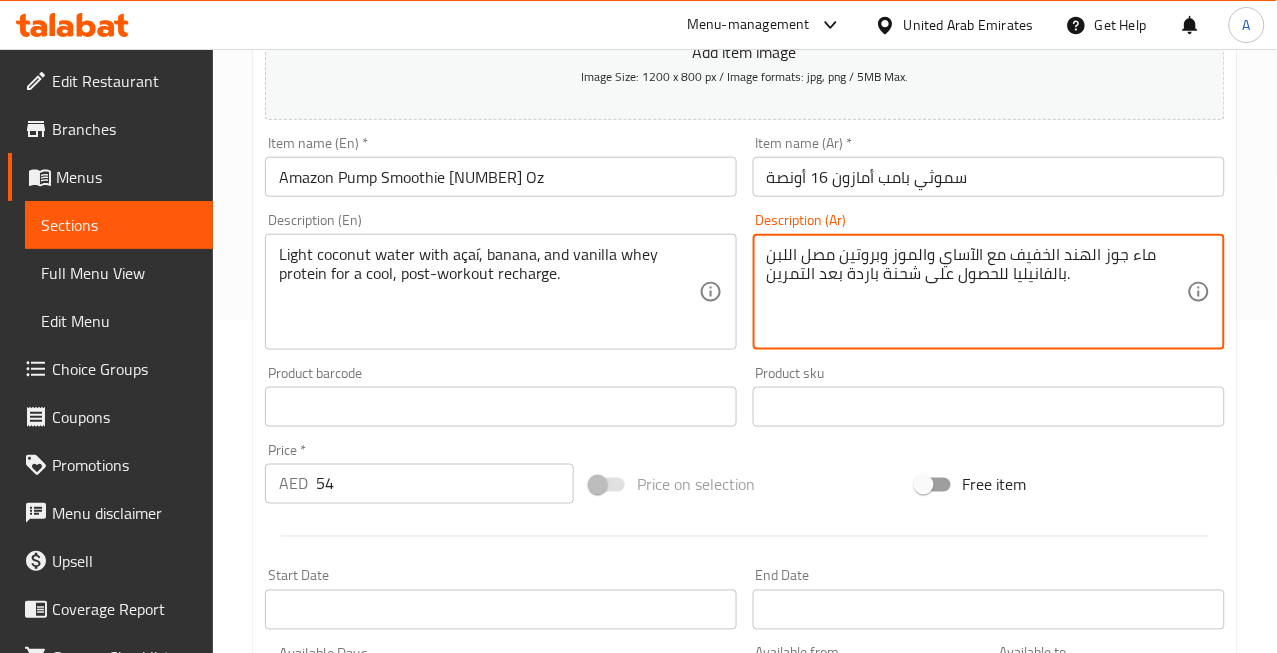 drag, startPoint x: 831, startPoint y: 256, endPoint x: 766, endPoint y: 264, distance: 65.490456 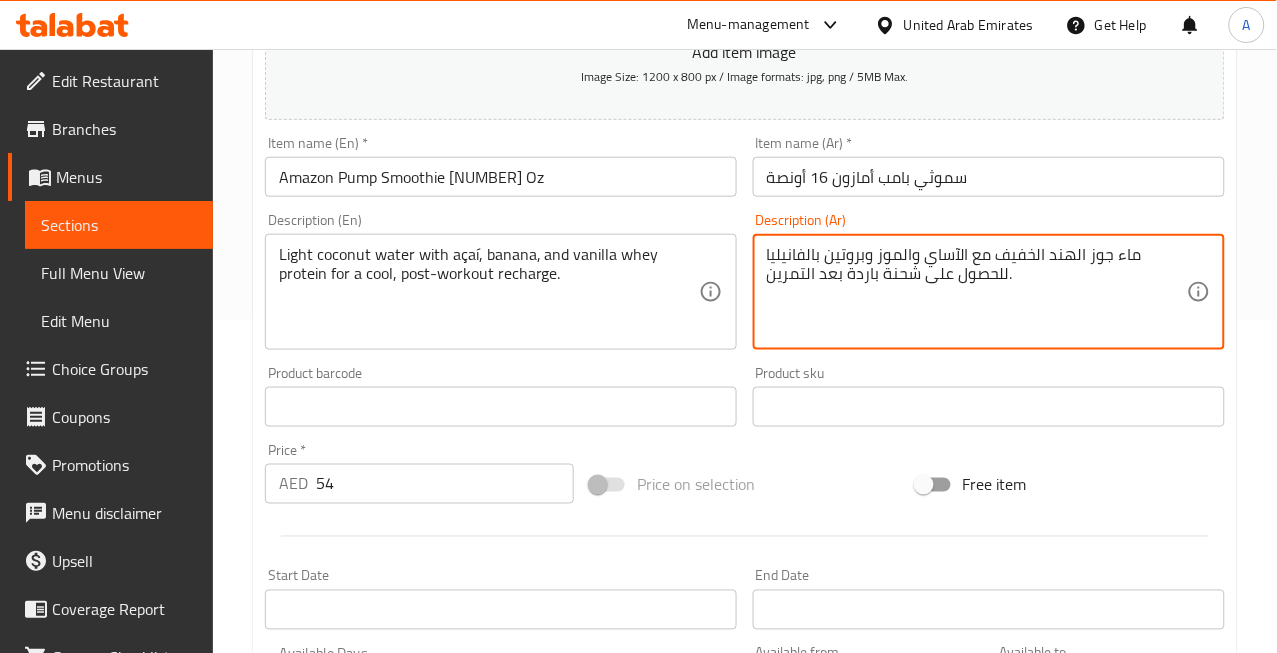 click on "ماء جوز الهند الخفيف مع الآساي والموز وبروتين بالفانيليا للحصول على شحنة باردة بعد التمرين." at bounding box center [977, 292] 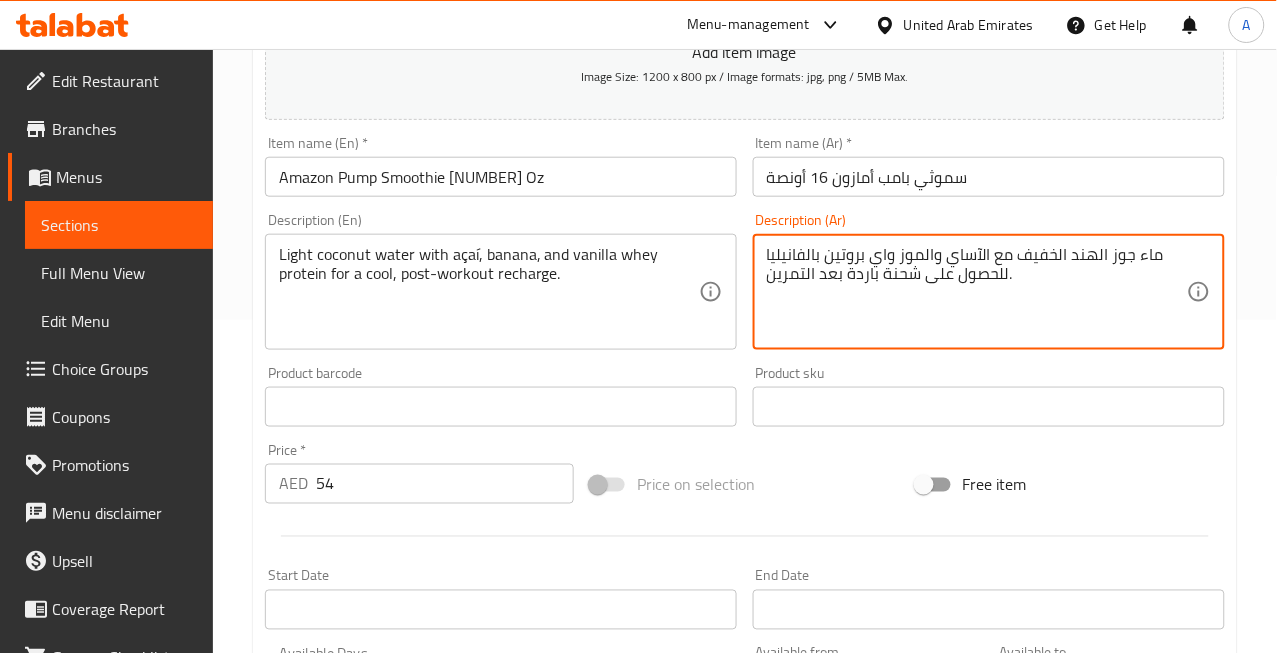 type on "ماء جوز الهند الخفيف مع الآساي والموز واي بروتين بالفانيليا للحصول على شحنة باردة بعد التمرين." 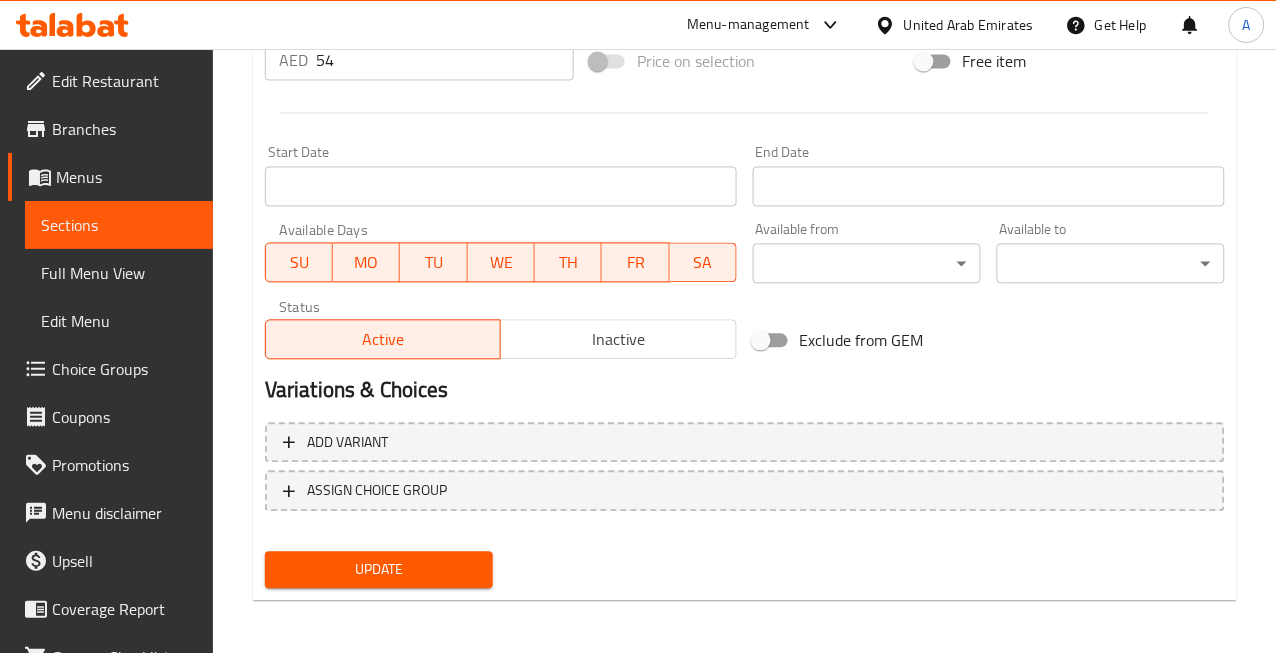 click on "Update" at bounding box center (379, 570) 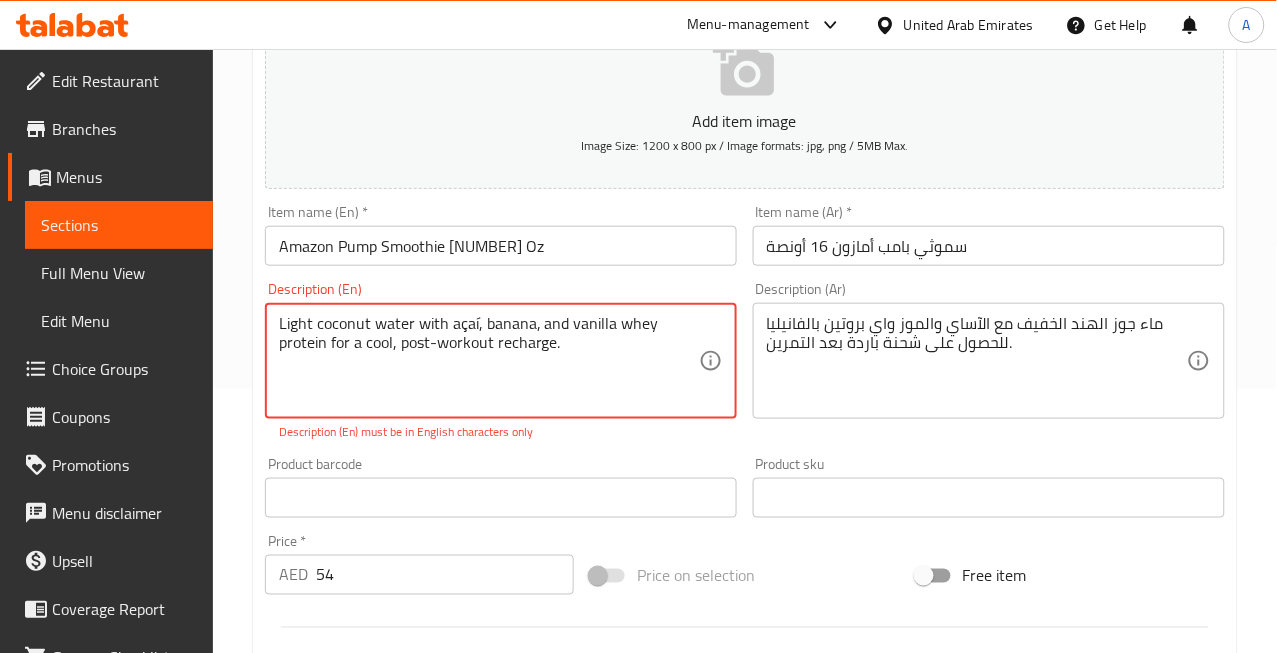 scroll, scrollTop: 0, scrollLeft: 0, axis: both 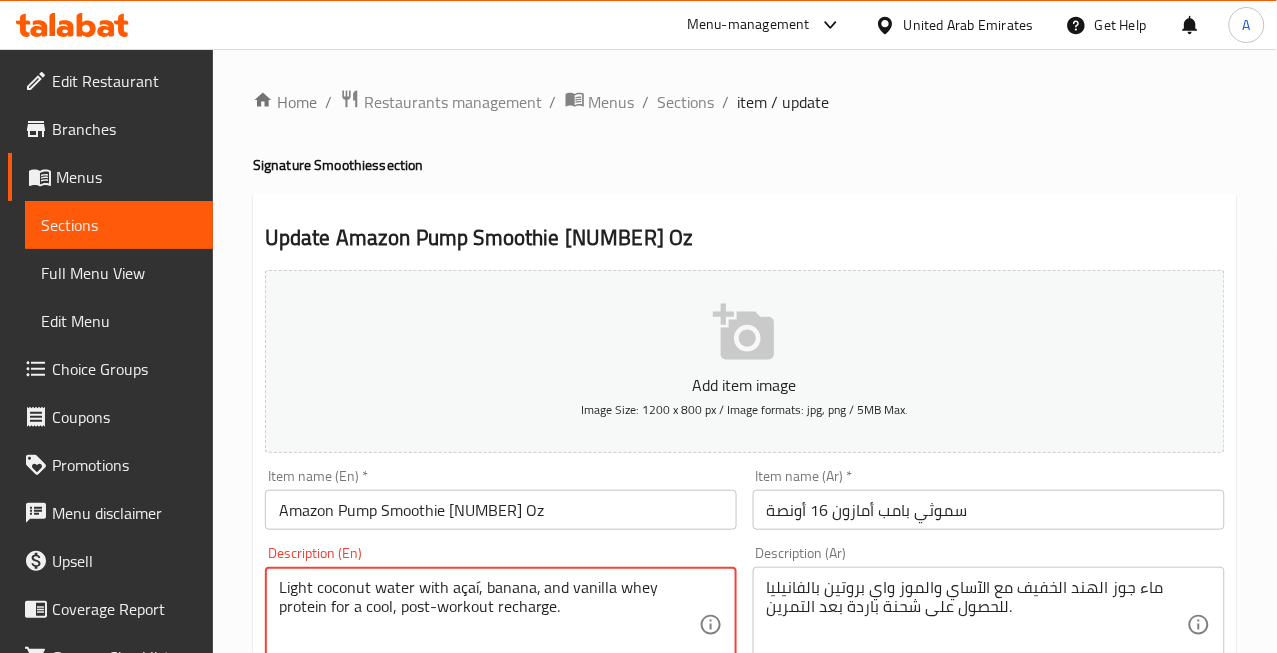 click on "Light coconut water with açaí, banana, and vanilla whey protein for a cool, post-workout recharge." at bounding box center [489, 625] 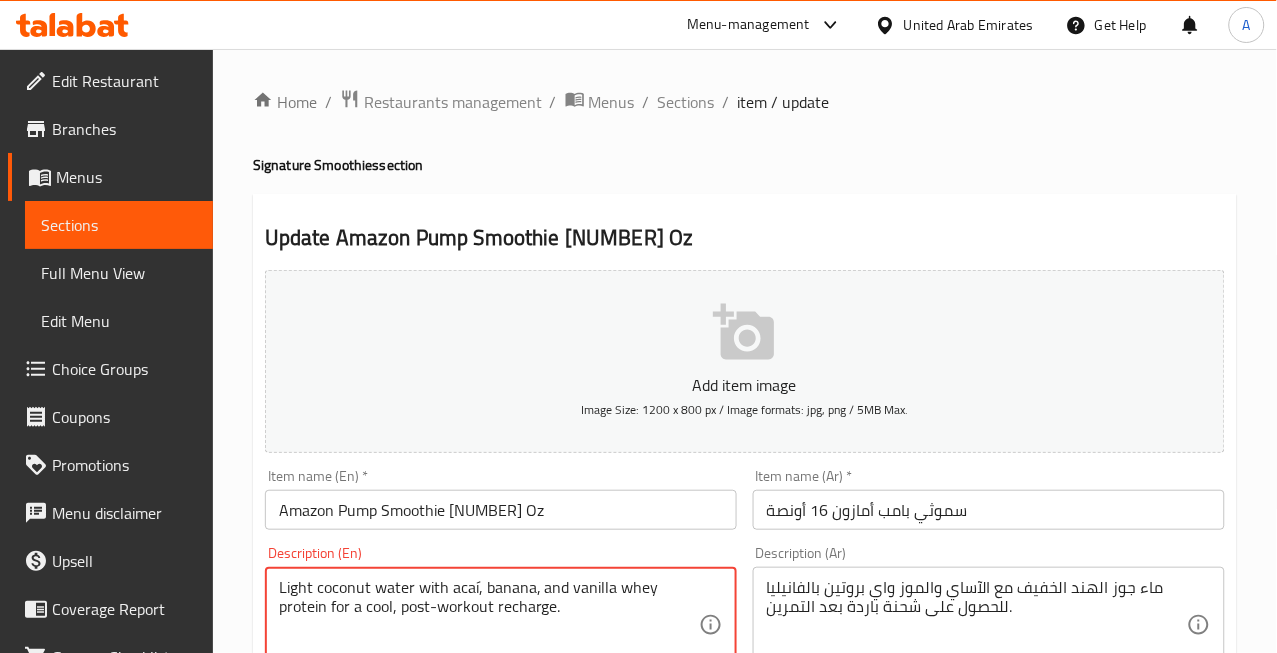 click on "Light coconut water with acaí, banana, and vanilla whey protein for a cool, post-workout recharge." at bounding box center (489, 625) 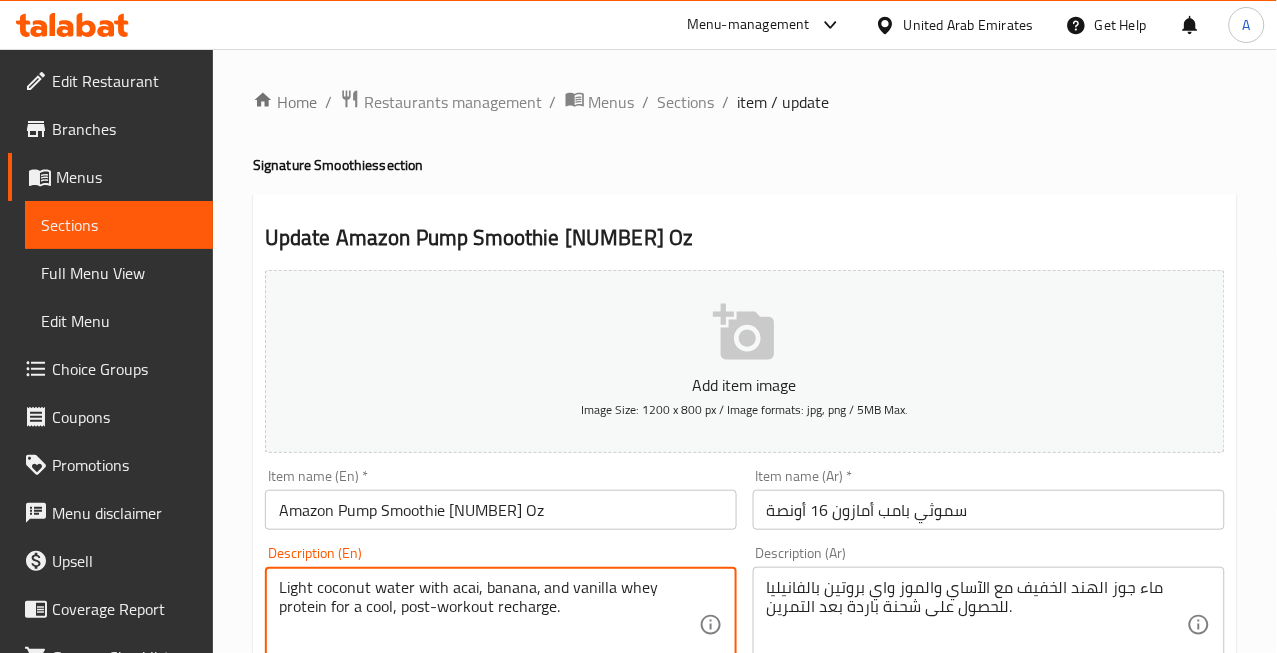 type on "Light coconut water with acai, banana, and vanilla whey protein for a cool, post-workout recharge." 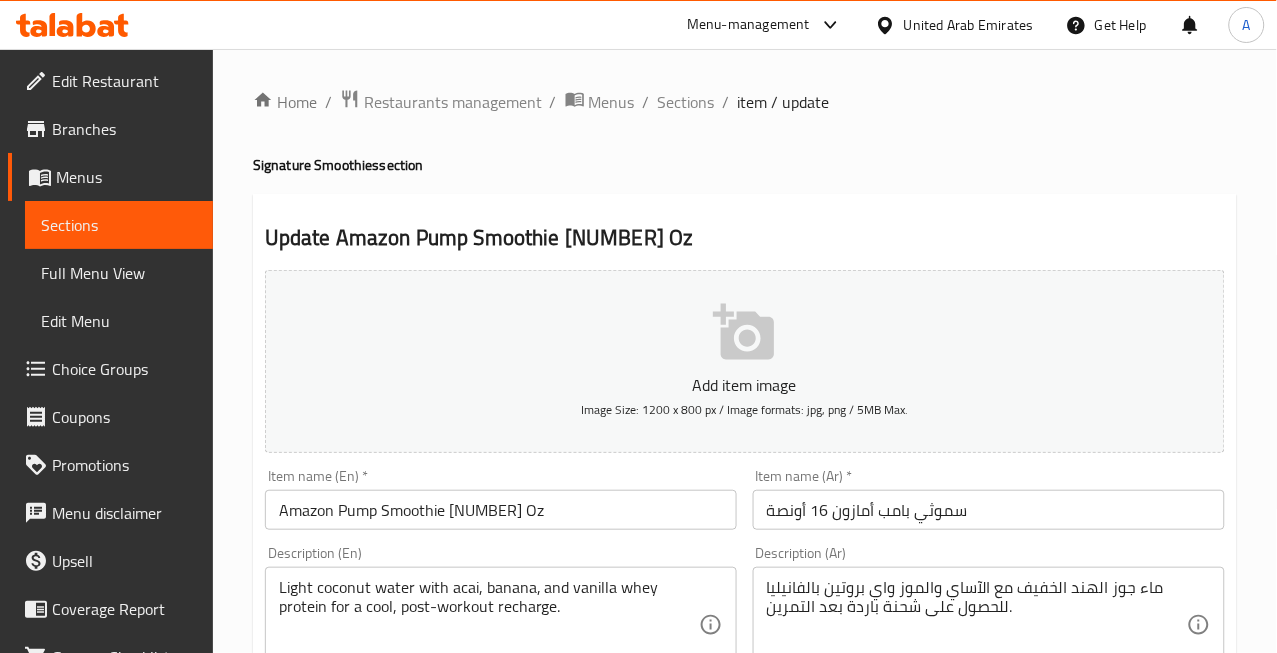 click on "Home / Restaurants management / Menus / Sections / item / update Signature Smoothies  section Update Amazon Pump Smoothie 16 Oz Add item image Image Size: 1200 x 800 px / Image formats: jpg, png / 5MB Max. Item name (En)   * Amazon Pump Smoothie 16 Oz Item name (En)  * Item name (Ar)   * سموثي بامب أمازون 16 أونصة Item name (Ar)  * Description (En) Light coconut water with acai, banana, and vanilla whey protein for a cool, post-workout recharge. Description (En) Description (Ar) ماء جوز الهند الخفيف مع الآساي والموز واي بروتين بالفانيليا للحصول على شحنة باردة بعد التمرين. Description (Ar) Product barcode Product barcode Product sku Product sku Price   * AED 54 Price  * Price on selection Free item Start Date Start Date End Date End Date Available Days SU MO TU WE TH FR SA Available from ​ ​ Available to ​ ​ Status Active Inactive Exclude from GEM Variations & Choices Add variant Update" at bounding box center [745, 731] 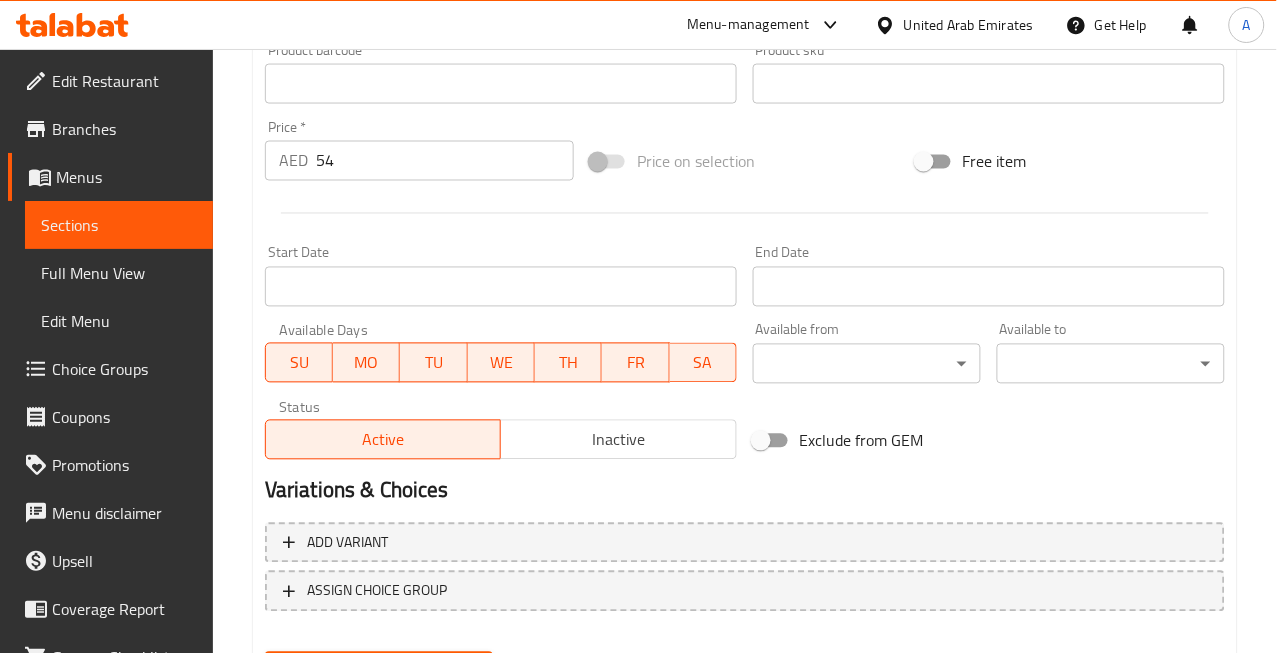 scroll, scrollTop: 756, scrollLeft: 0, axis: vertical 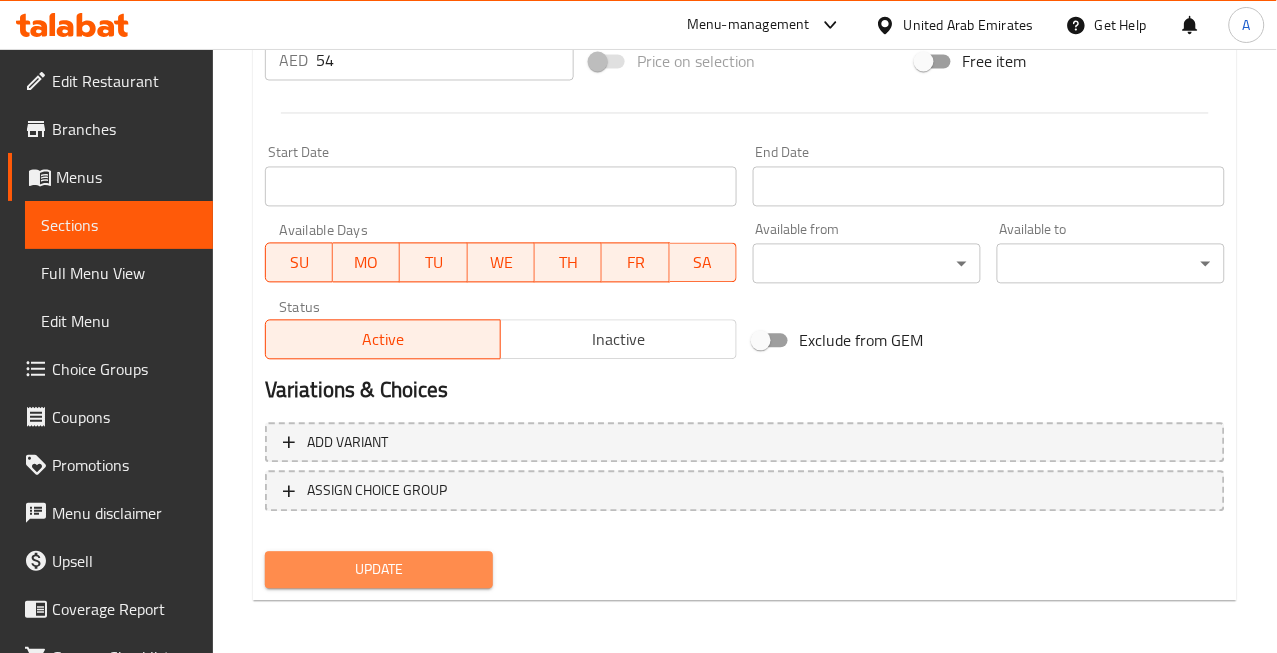 click on "Update" at bounding box center [379, 570] 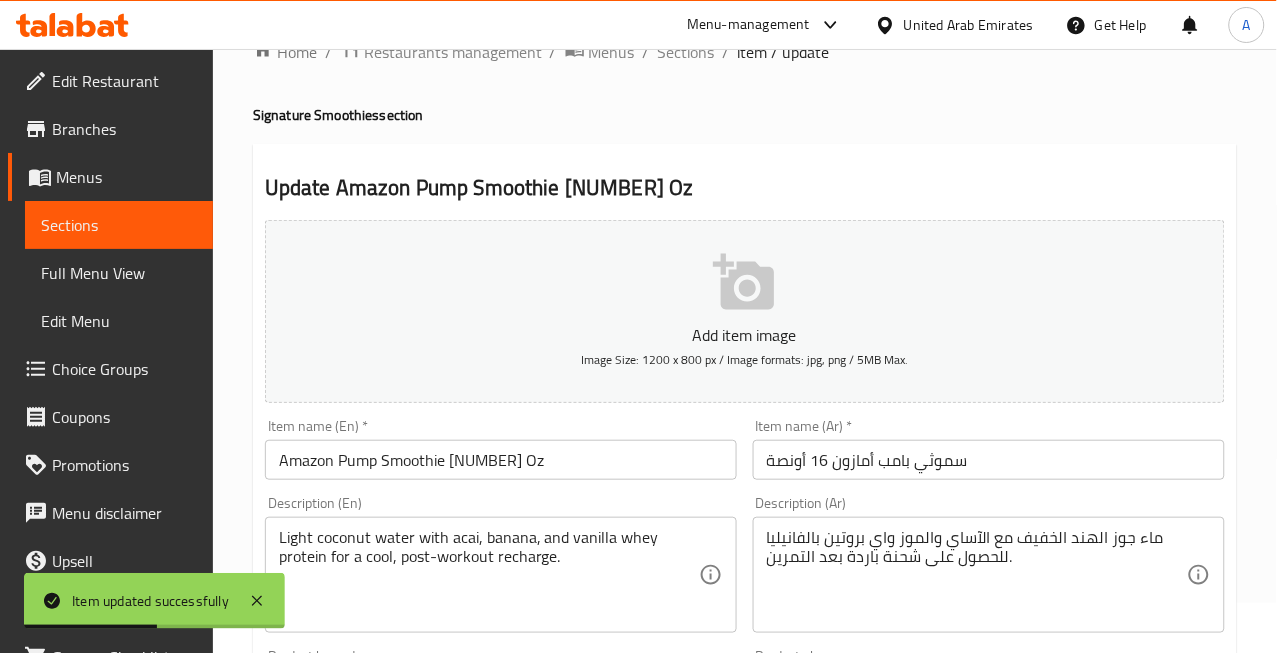 scroll, scrollTop: 0, scrollLeft: 0, axis: both 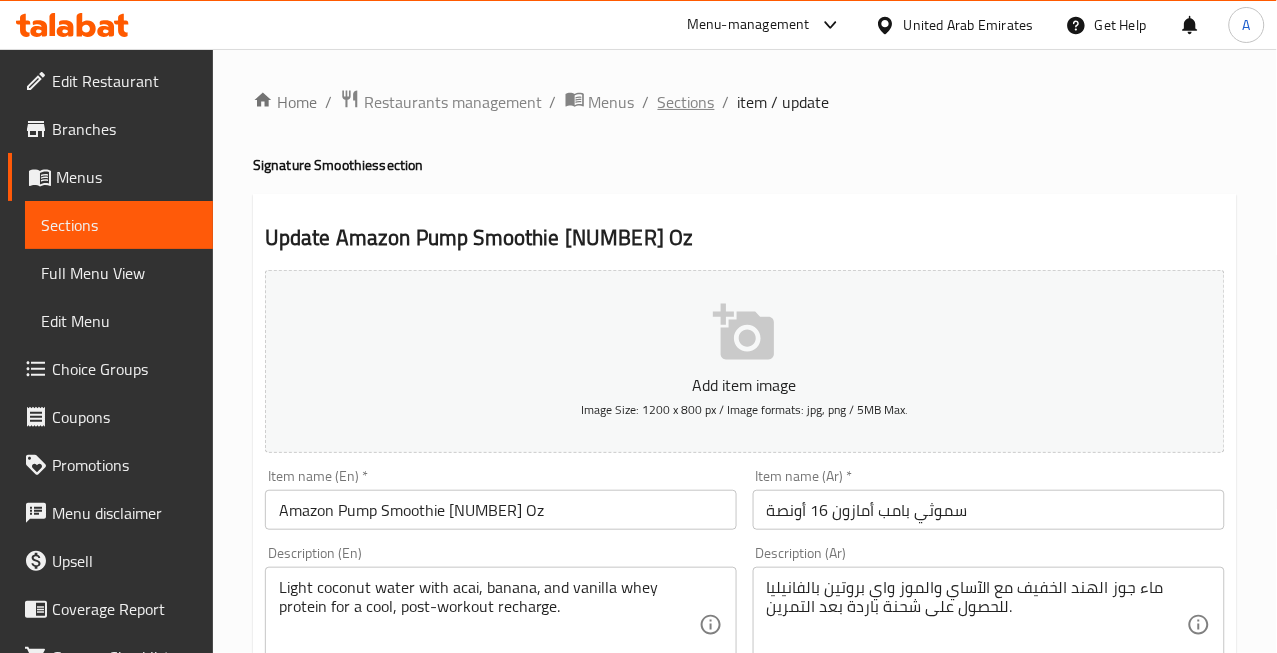 click on "Sections" at bounding box center [686, 102] 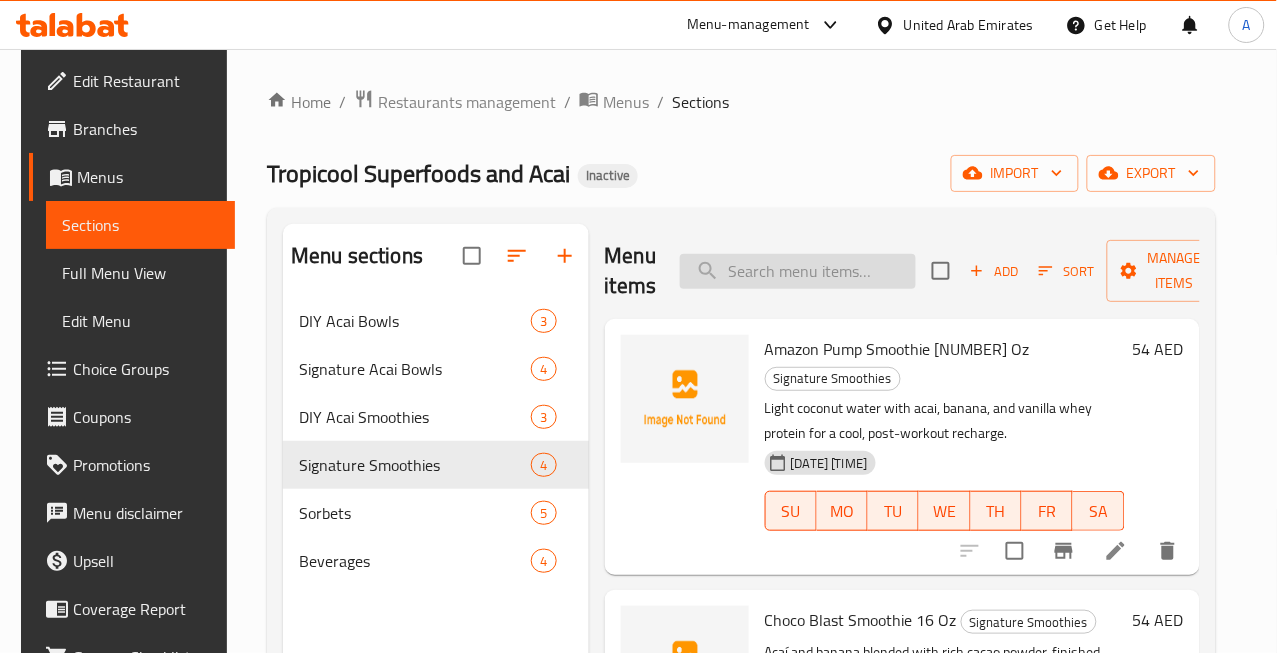 click at bounding box center (798, 271) 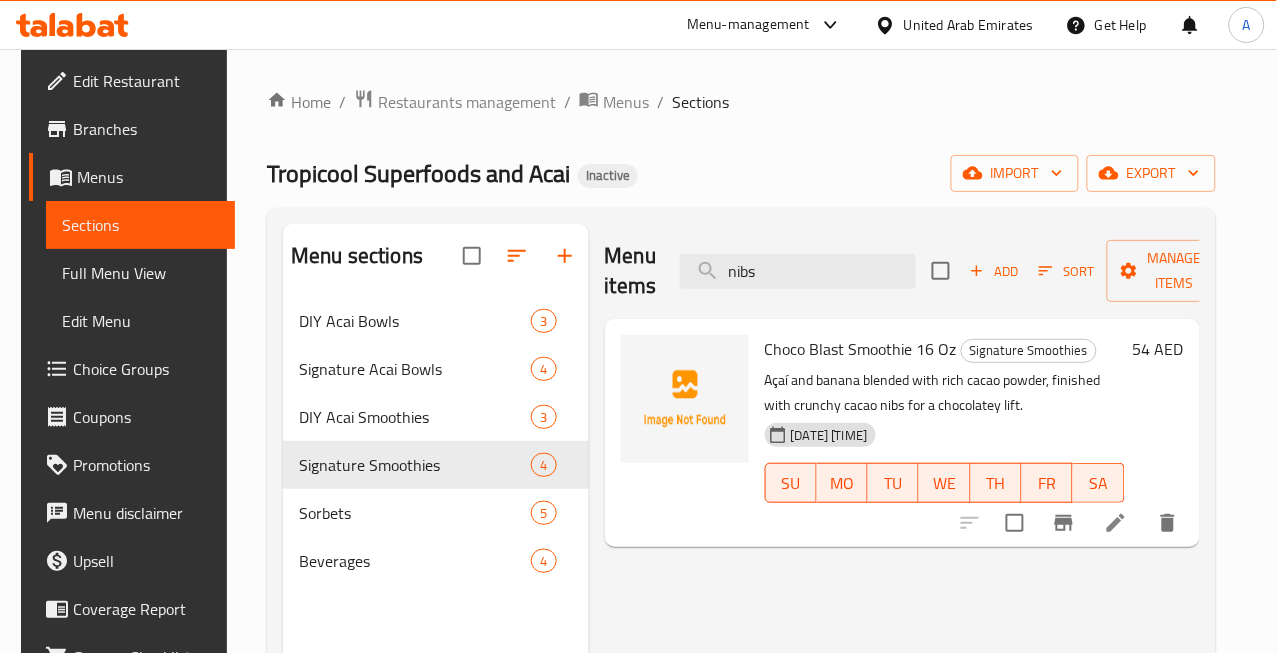 type on "nibs" 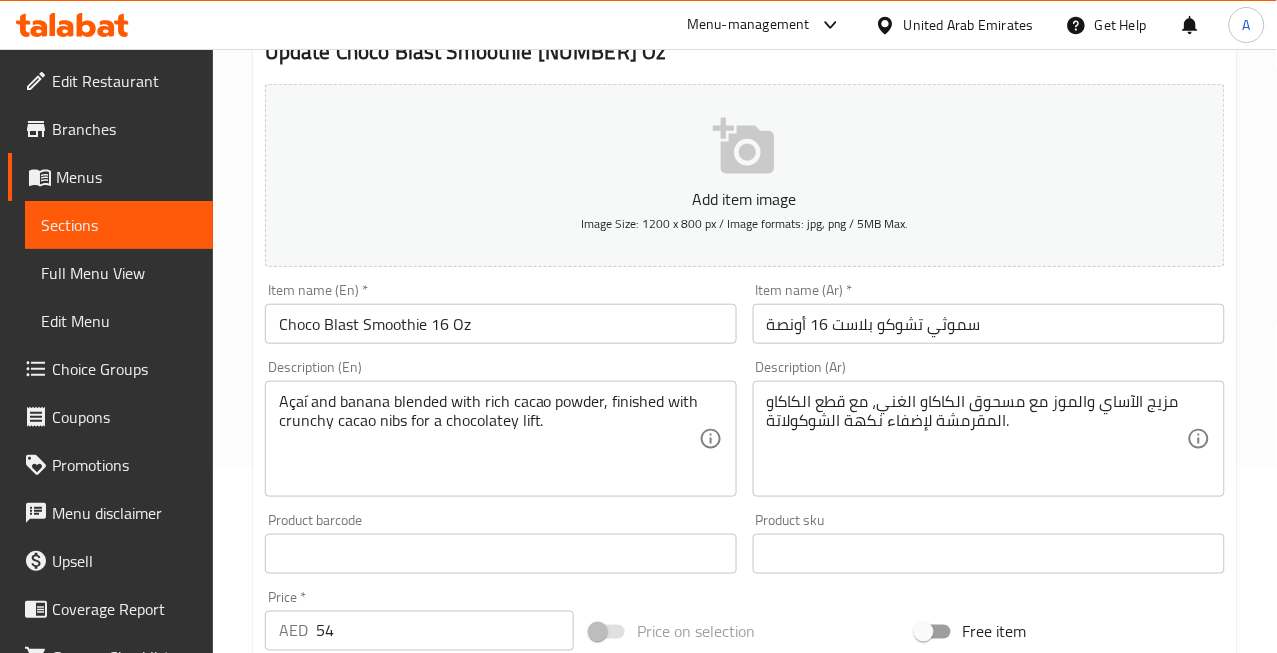 scroll, scrollTop: 222, scrollLeft: 0, axis: vertical 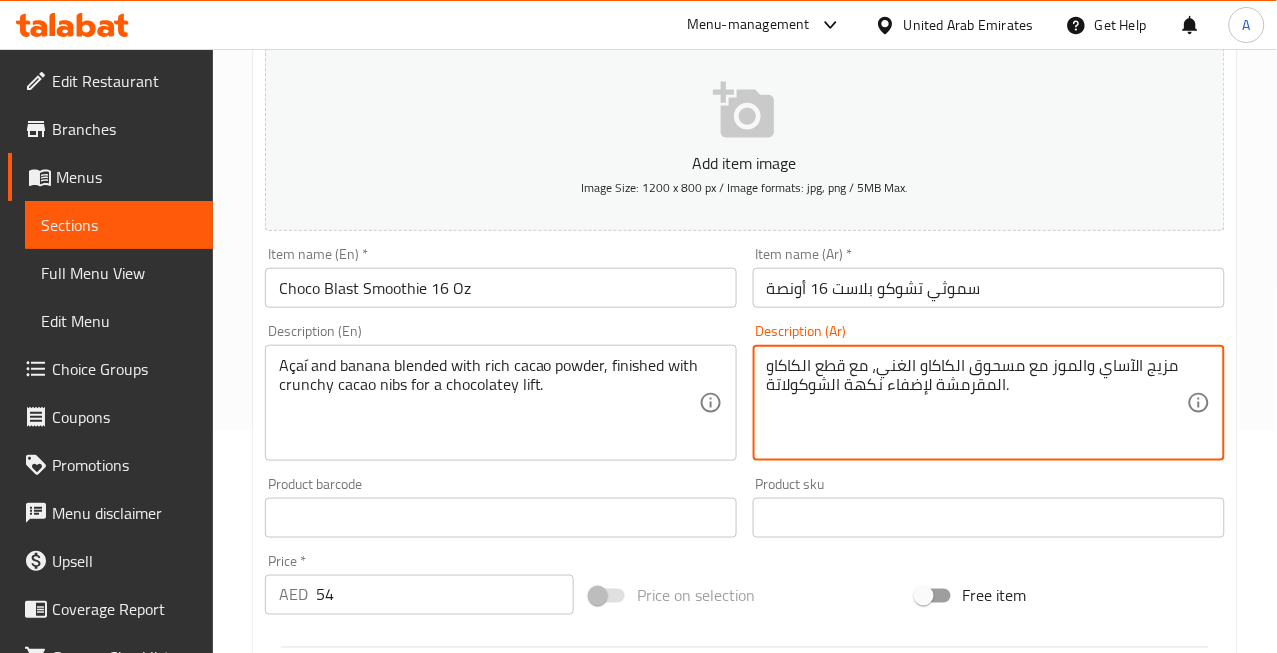 click on "مزيج الآساي والموز مع مسحوق الكاكاو الغني، مع قطع الكاكاو المقرمشة لإضفاء نكهة الشوكولاتة." at bounding box center (977, 403) 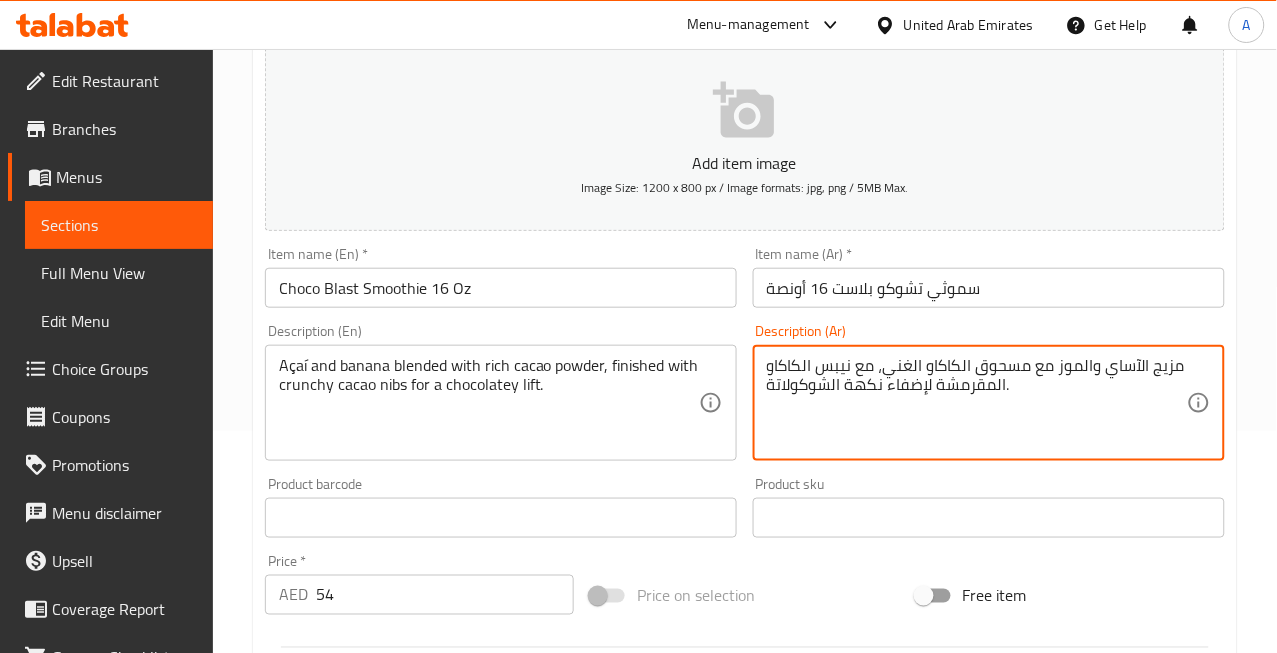 type on "مزيج الآساي والموز مع مسحوق الكاكاو الغني، مع نيبس الكاكاو المقرمشة لإضفاء نكهة الشوكولاتة." 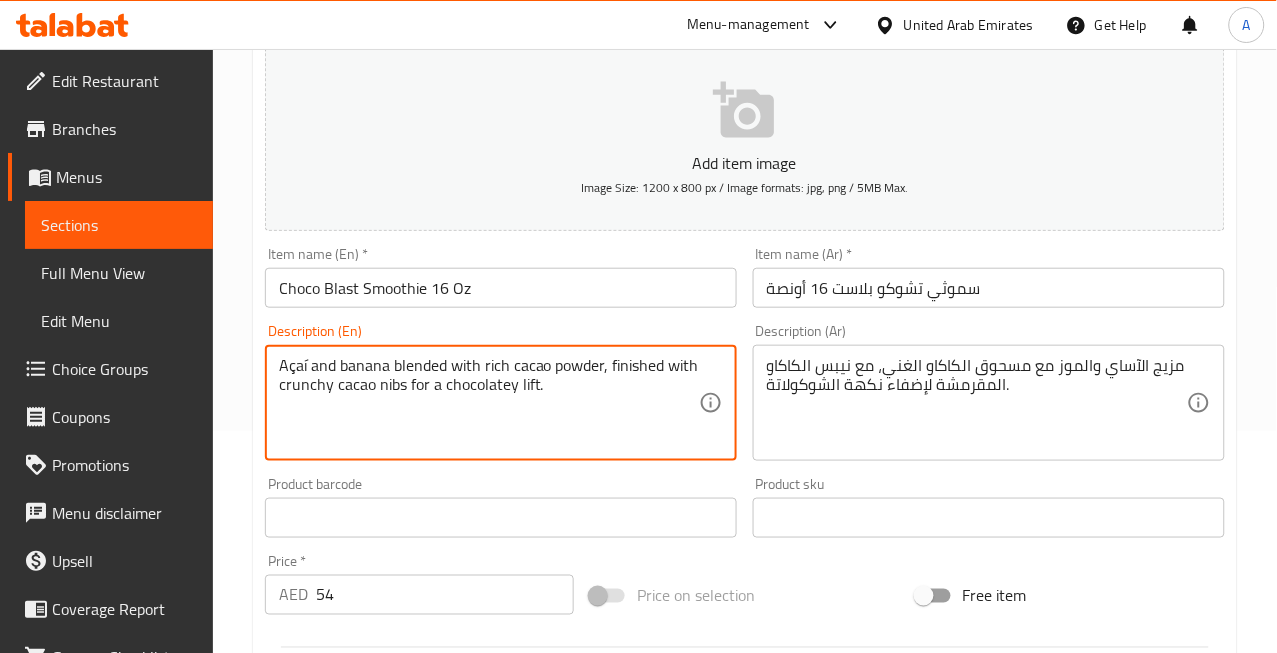 drag, startPoint x: 340, startPoint y: 391, endPoint x: 375, endPoint y: 390, distance: 35.014282 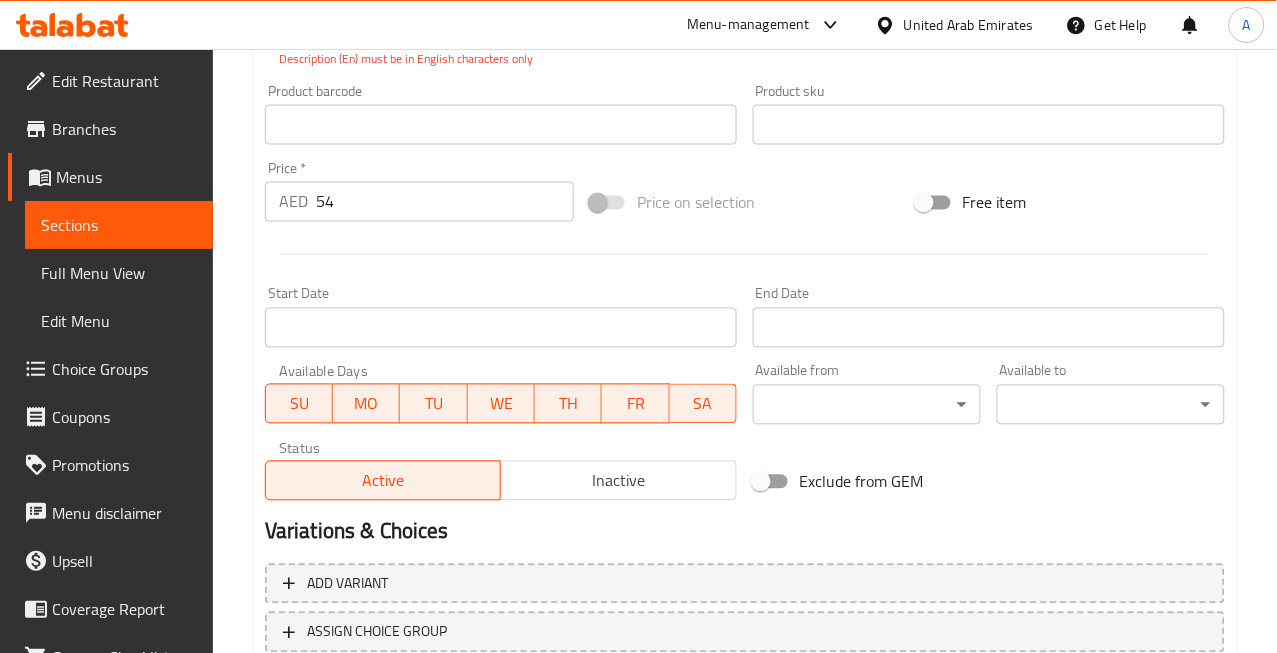 scroll, scrollTop: 333, scrollLeft: 0, axis: vertical 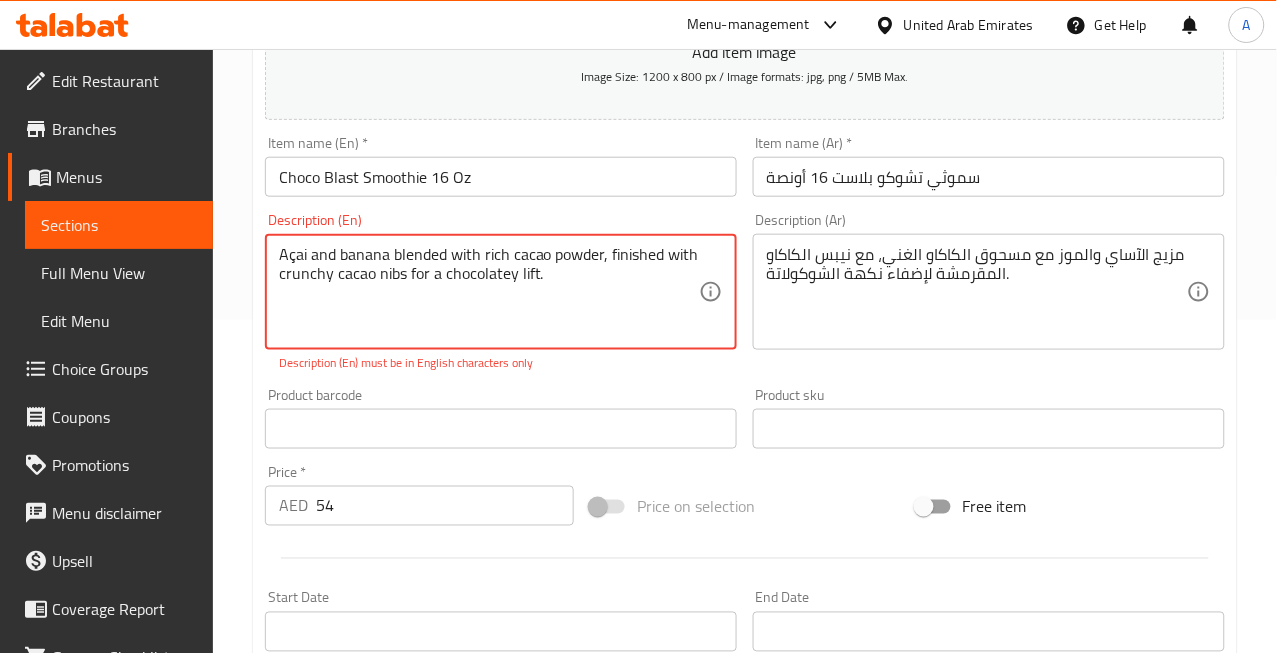 click on "Açai and banana blended with rich cacao powder, finished with crunchy cacao nibs for a chocolatey lift." at bounding box center (489, 292) 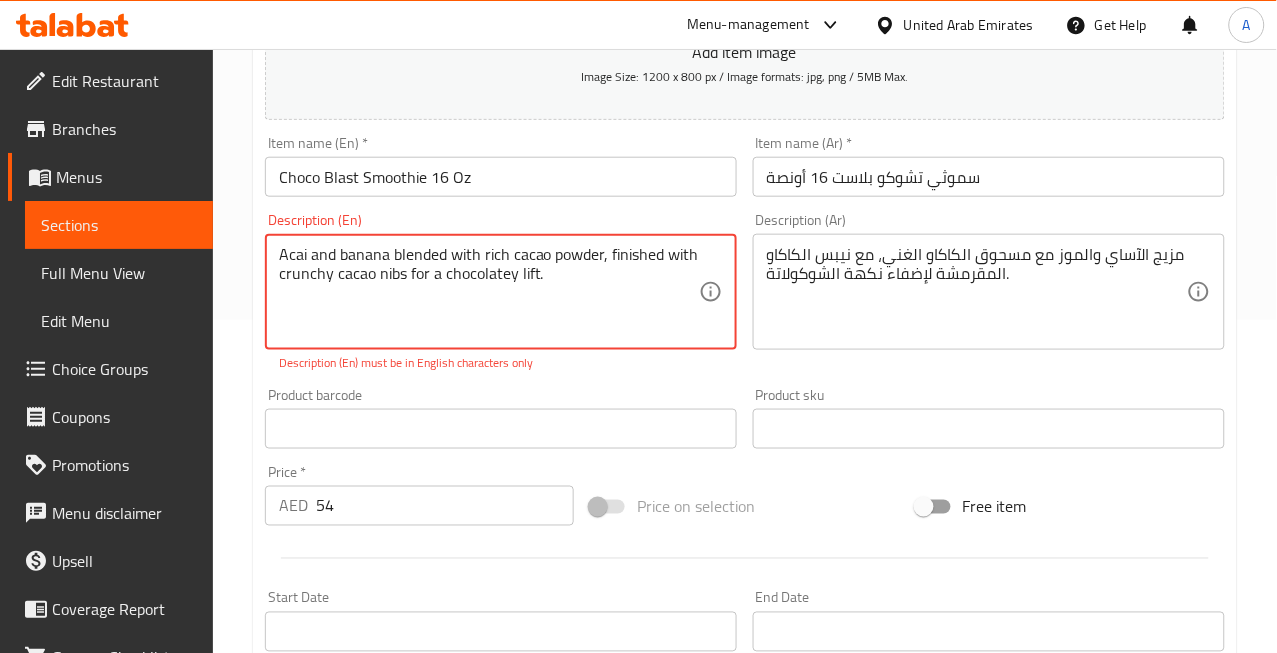 type on "Acai and banana blended with rich cacao powder, finished with crunchy cacao nibs for a chocolatey lift." 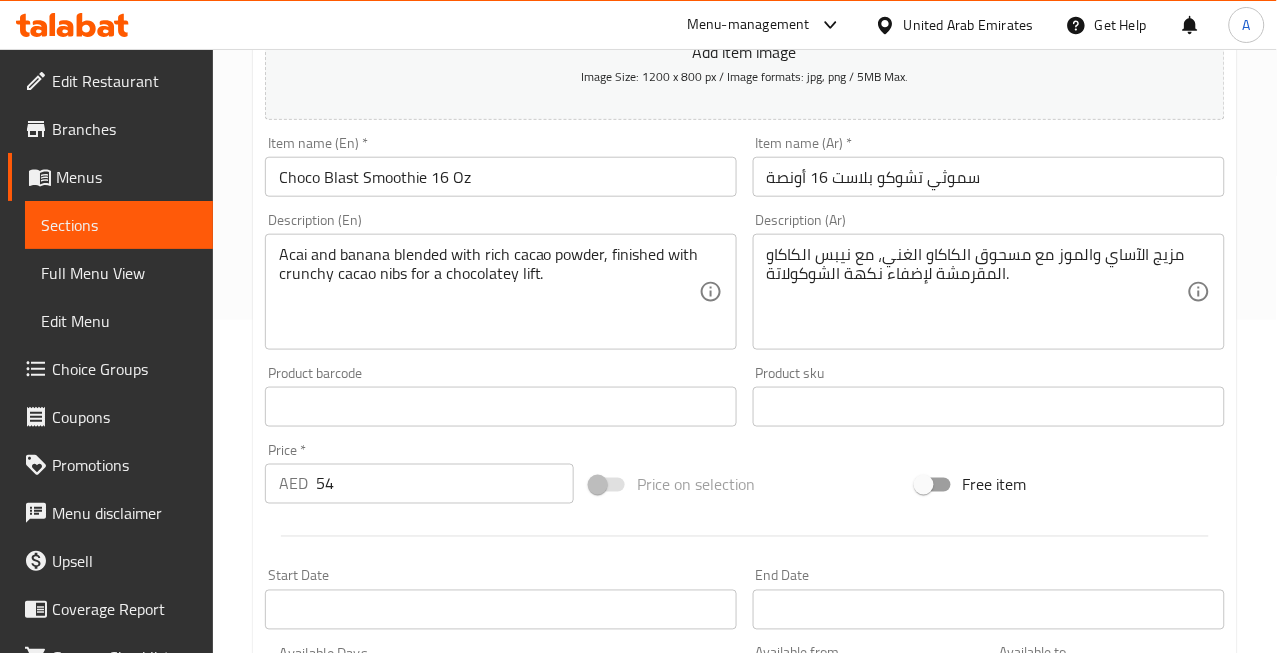 click on "Add item image Image Size: 1200 x 800 px / Image formats: jpg, png / 5MB Max. Item name (En)   * Choco Blast Smoothie 16 Oz Item name (En)  * Item name (Ar)   * سموثي تشوكو بلاست 16 أونصة Item name (Ar)  * Description (En) Acai and banana blended with rich cacao powder, finished with crunchy cacao nibs for a chocolatey lift. Description (En) Description (Ar) مزيج الآساي والموز مع مسحوق الكاكاو الغني، مع نيبس الكاكاو المقرمشة لإضفاء نكهة الشوكولاتة. Description (Ar) Product barcode Product barcode Product sku Product sku Price   * AED 54 Price  * Price on selection Free item Start Date Start Date End Date End Date Available Days SU MO TU WE TH FR SA Available from ​ ​ Available to ​ ​ Status Active Inactive Exclude from GEM" at bounding box center [745, 360] 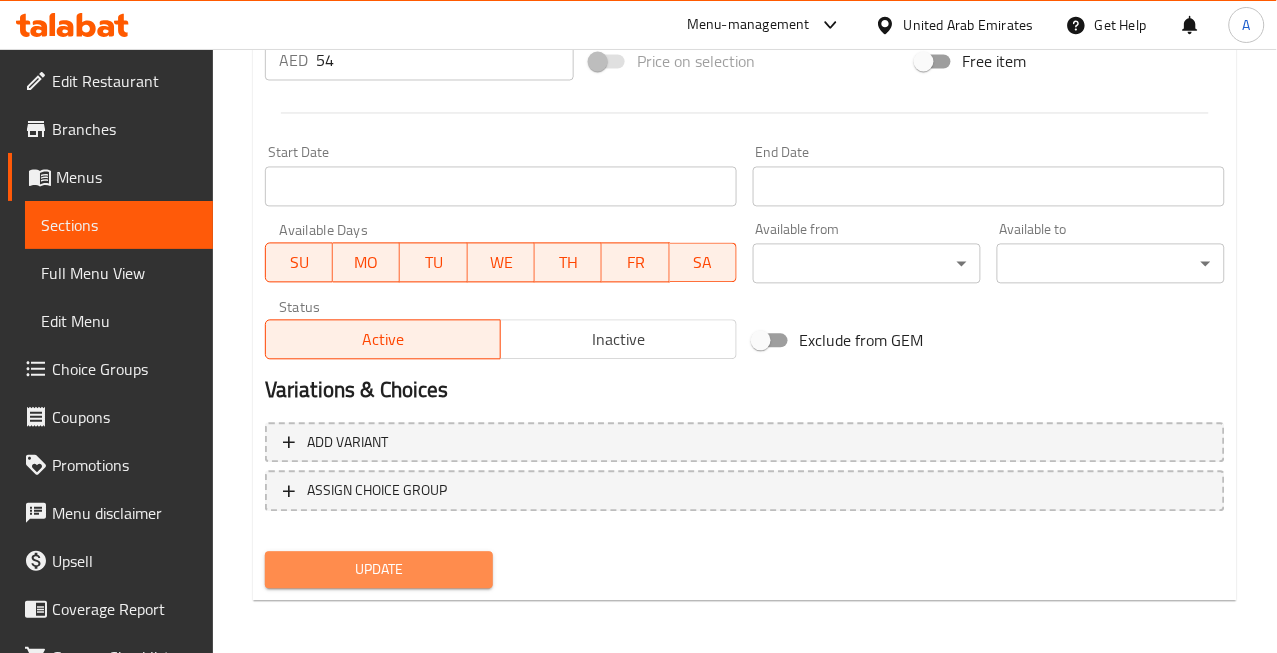 click on "Update" at bounding box center (379, 570) 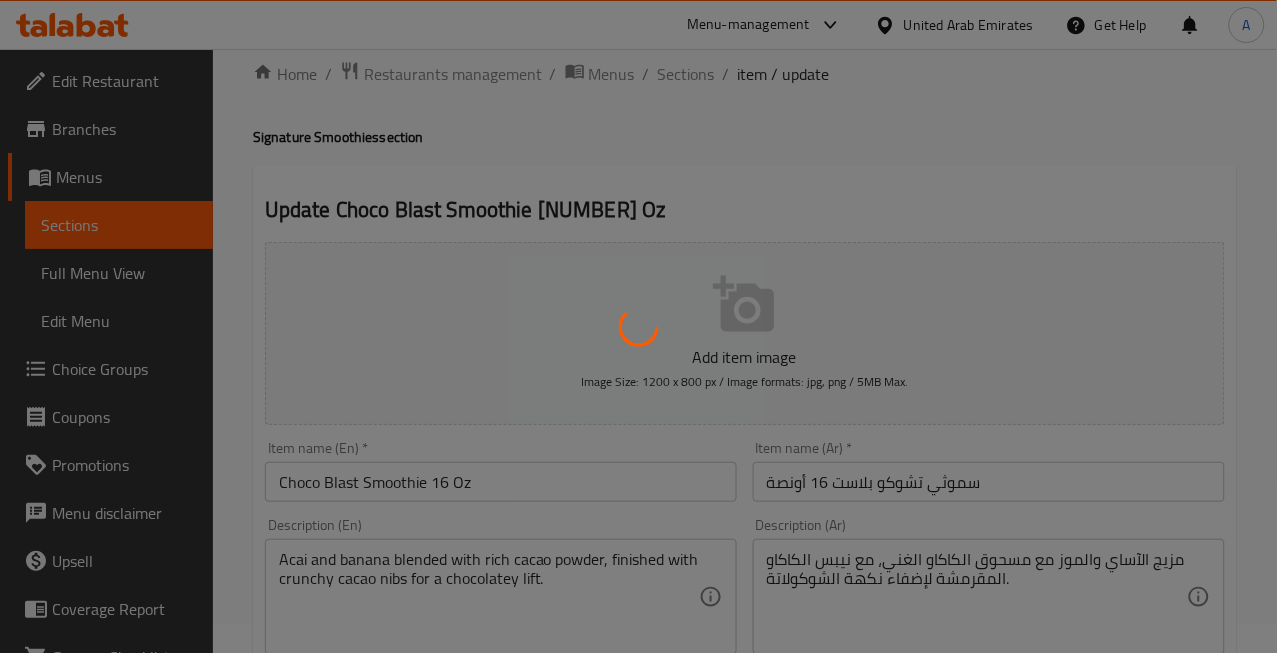 scroll, scrollTop: 0, scrollLeft: 0, axis: both 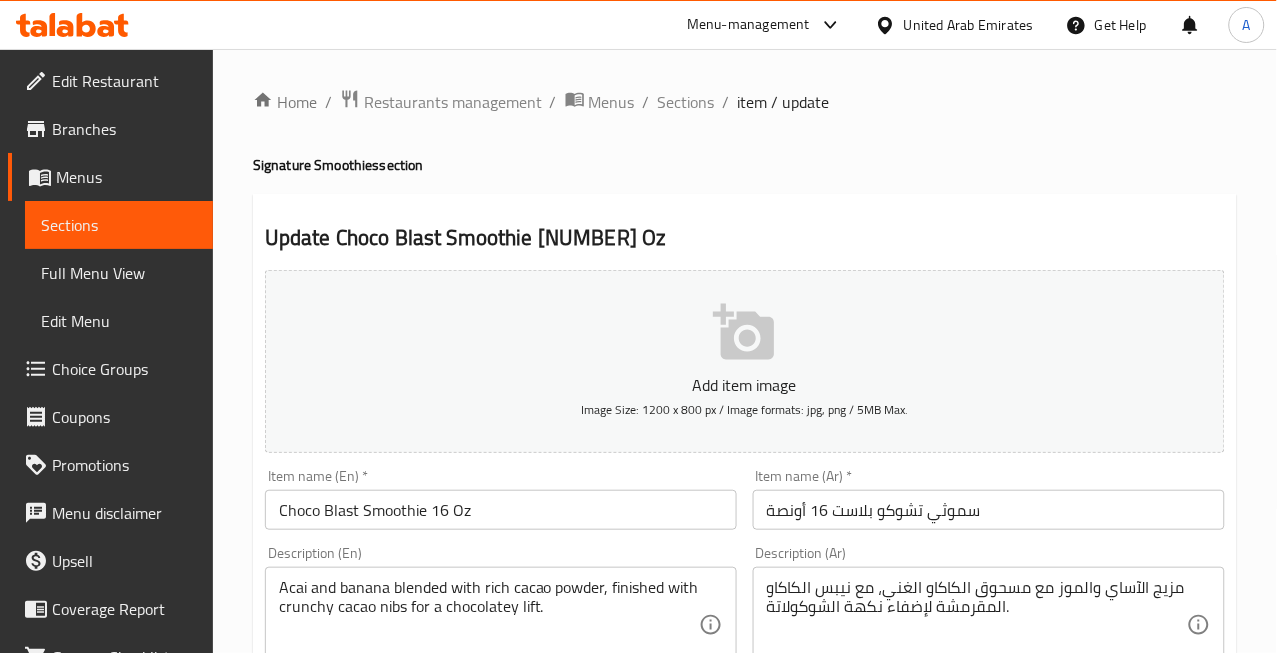 click on "Update Choco Blast Smoothie 16 Oz Add item image Image Size: 1200 x 800 px / Image formats: jpg, png / 5MB Max. Item name (En)   * Choco Blast Smoothie 16 Oz Item name (En)  * Item name (Ar)   * سموثي تشوكو بلاست 16 أونصة Item name (Ar)  * Description (En) Acai and banana blended with rich cacao powder, finished with crunchy cacao nibs for a chocolatey lift. Description (En) Description (Ar) مزيج الآساي والموز مع مسحوق الكاكاو الغني، مع نيبس الكاكاو المقرمشة لإضفاء نكهة الشوكولاتة. Description (Ar) Product barcode Product barcode Product sku Product sku Price   * AED 54 Price  * Price on selection Free item Start Date Start Date End Date End Date Available Days SU MO TU WE TH FR SA Available from ​ ​ Available to ​ ​ Status Active Inactive Exclude from GEM Variations & Choices Add variant ASSIGN CHOICE GROUP Update" at bounding box center [745, 776] 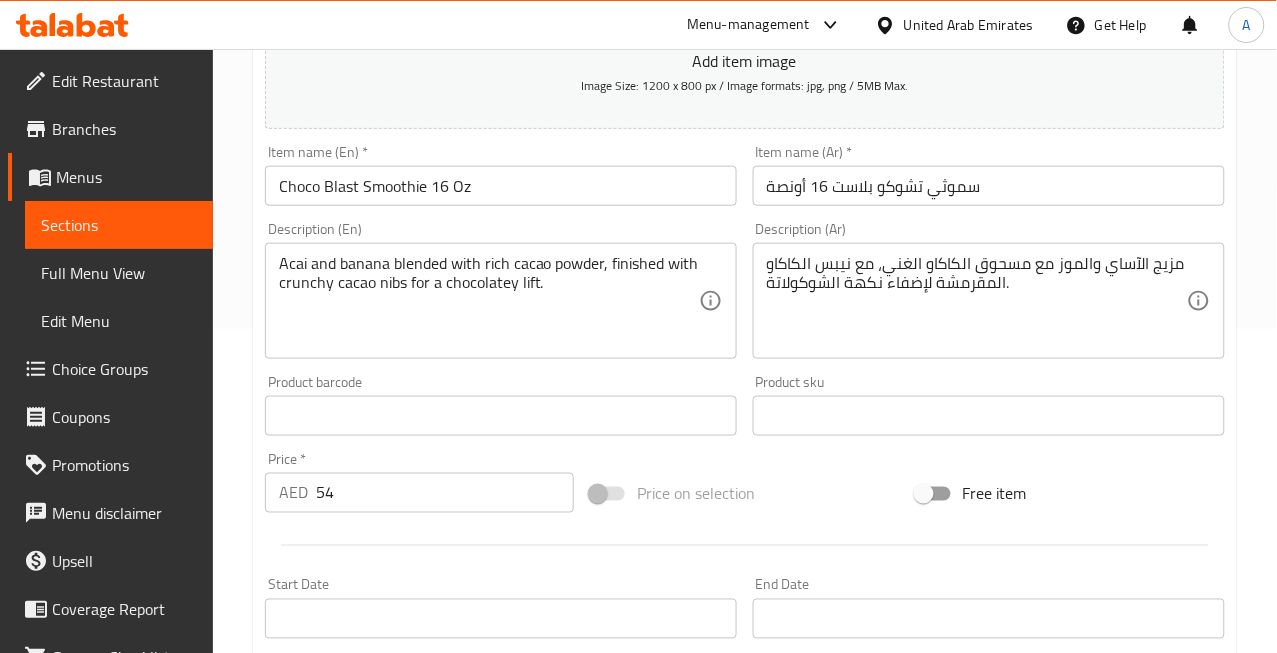 scroll, scrollTop: 333, scrollLeft: 0, axis: vertical 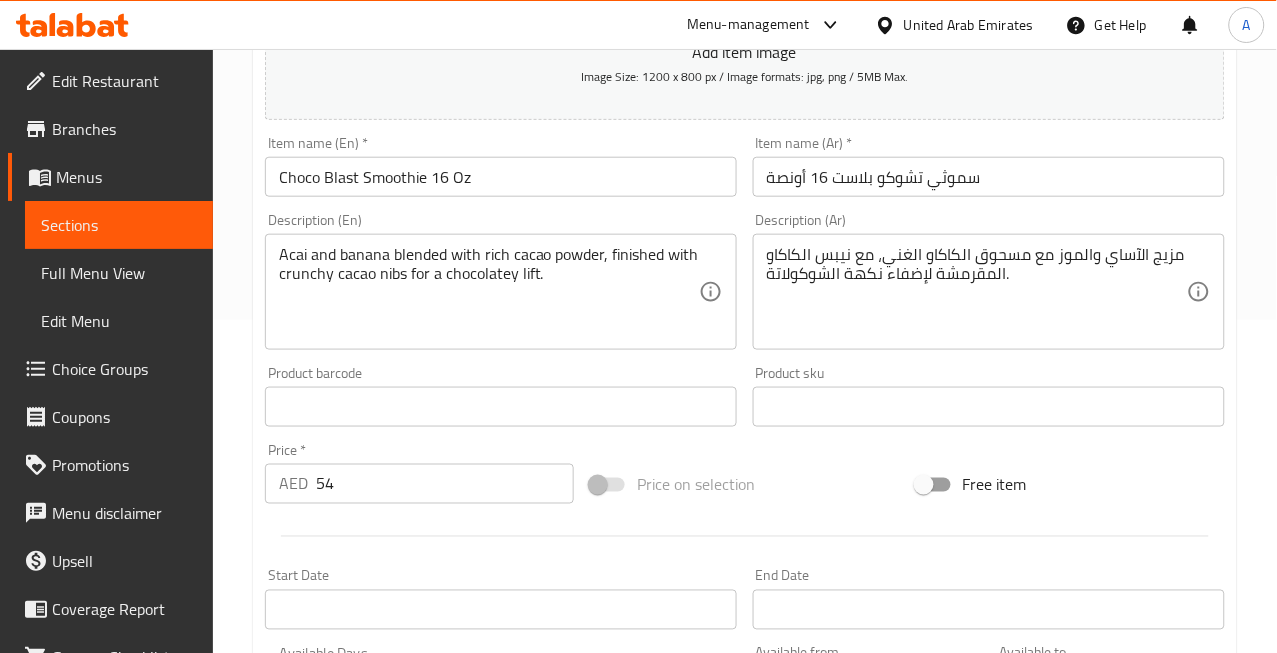 click on "Choco Blast Smoothie 16 Oz" at bounding box center [501, 177] 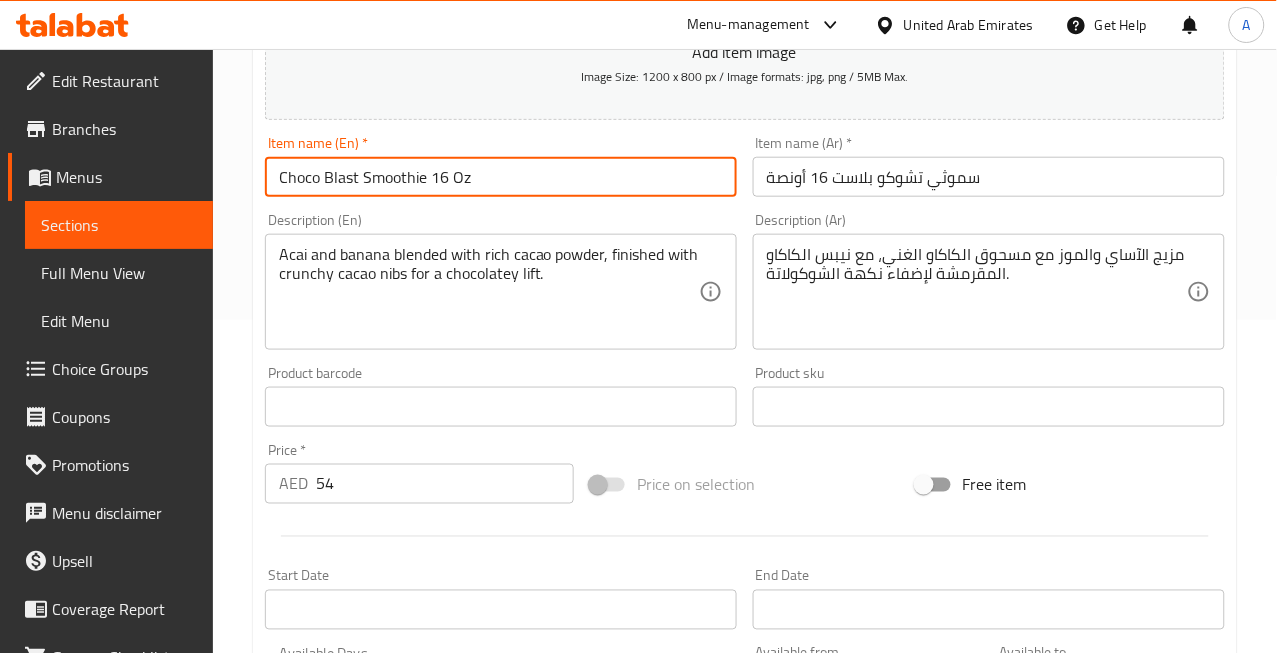 click on "Choco Blast Smoothie 16 Oz" at bounding box center (501, 177) 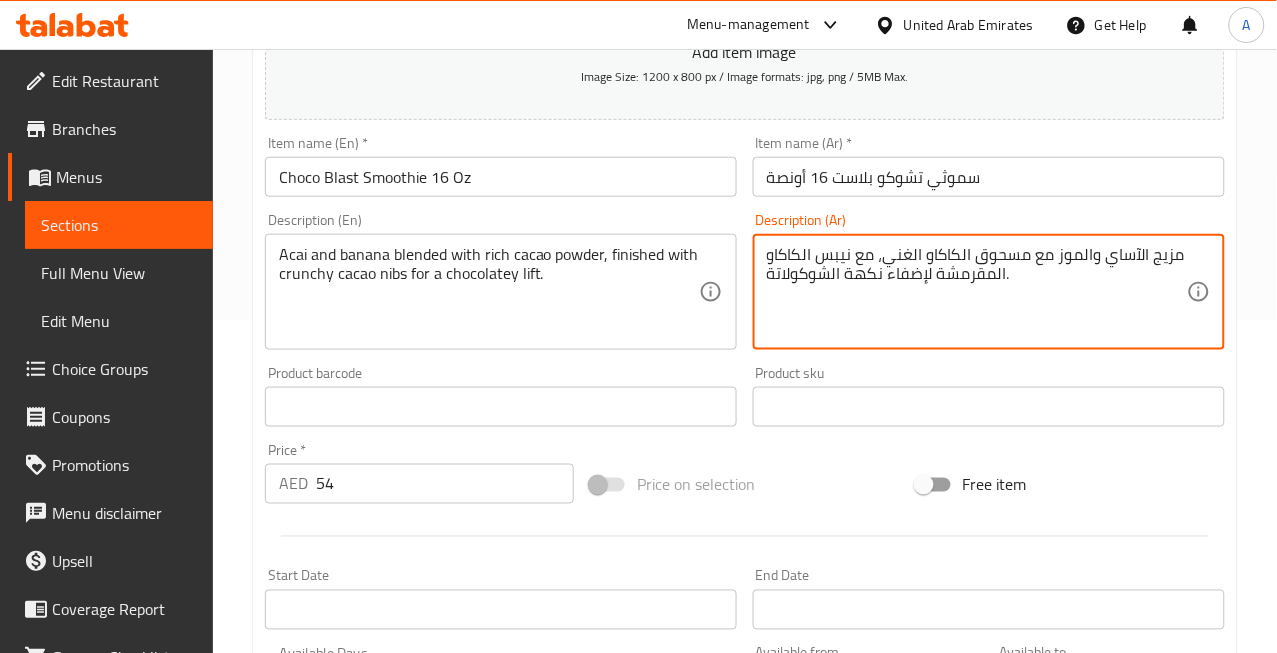 click on "مزيج الآساي والموز مع مسحوق الكاكاو الغني، مع نيبس الكاكاو المقرمشة لإضفاء نكهة الشوكولاتة." at bounding box center [977, 292] 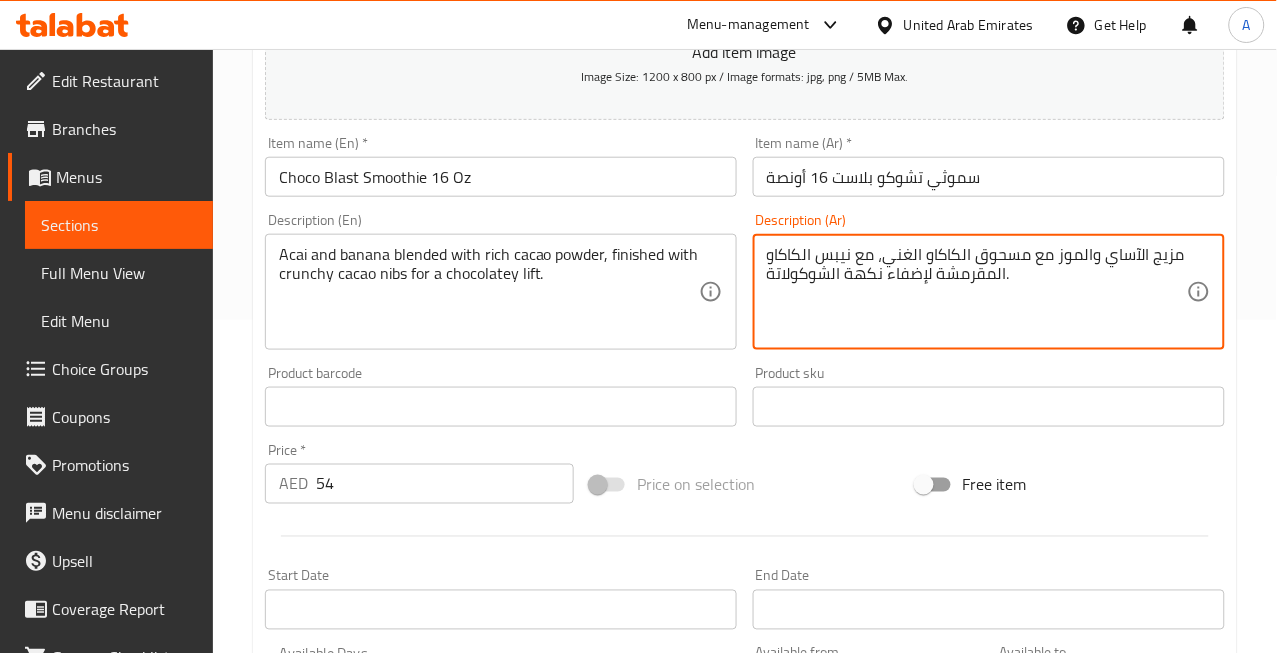 click on "مزيج الآساي والموز مع مسحوق الكاكاو الغني، مع نيبس الكاكاو المقرمشة لإضفاء نكهة الشوكولاتة." at bounding box center [977, 292] 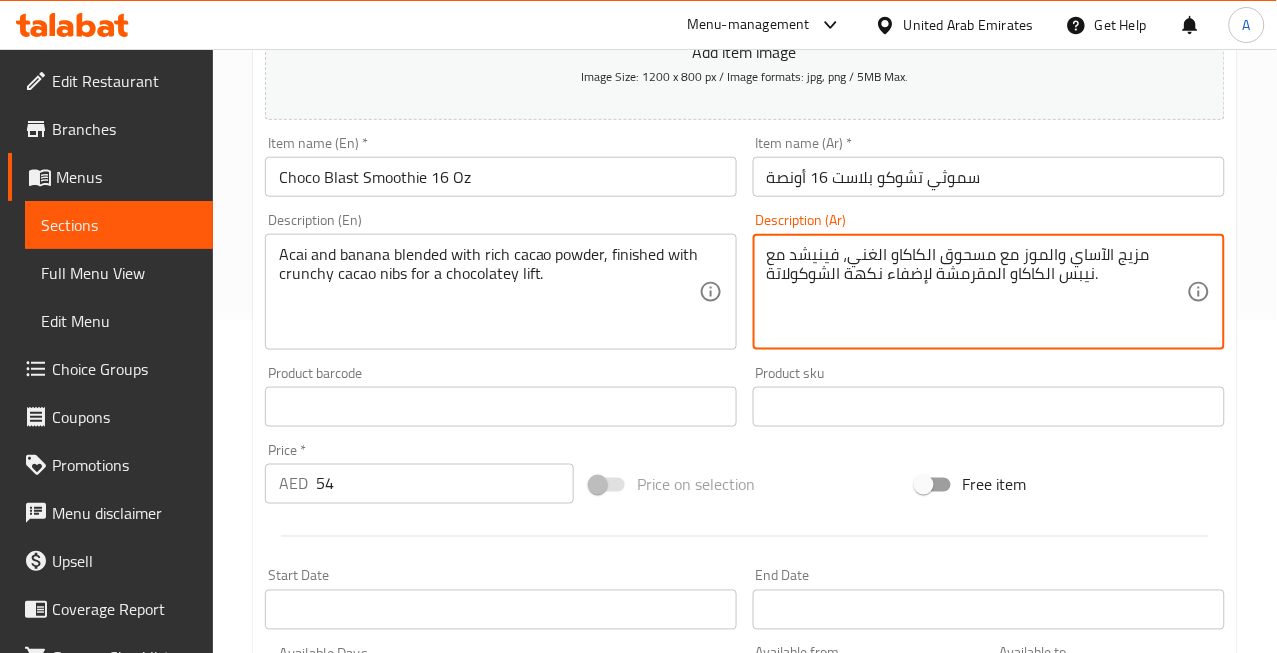 type on "مزيج الآساي والموز مع مسحوق الكاكاو الغني، فينيشد مع نيبس الكاكاو المقرمشة لإضفاء نكهة الشوكولاتة." 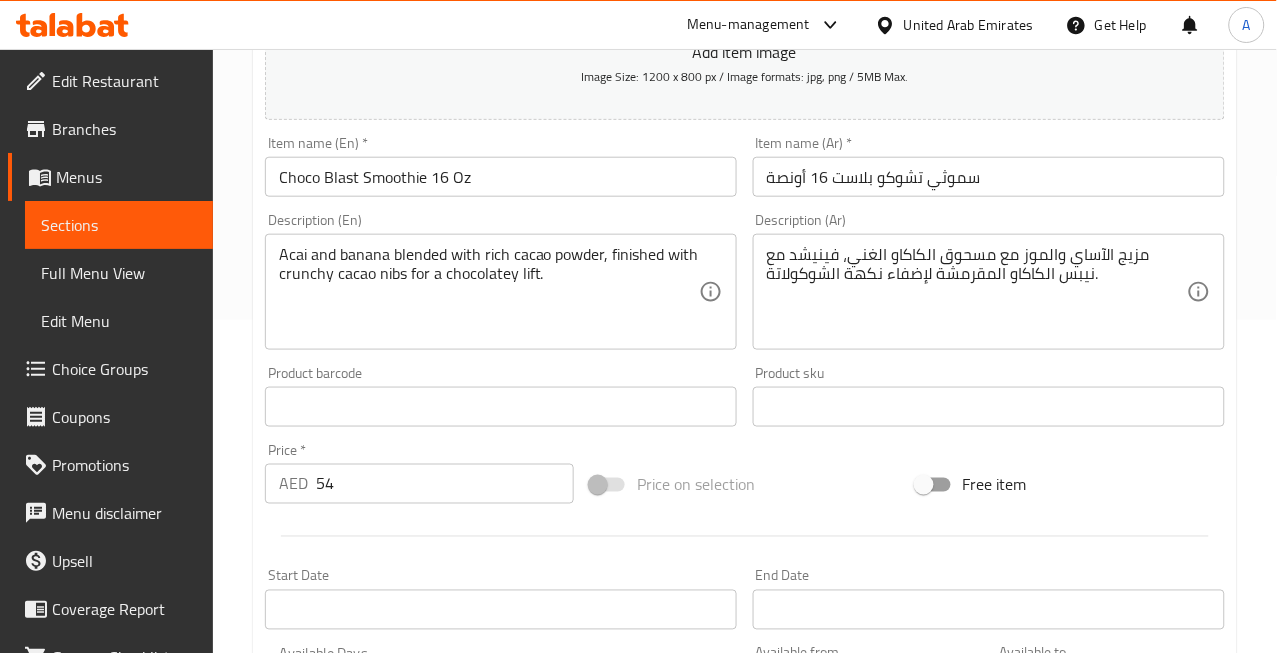 click on "Home / Restaurants management / Menus / Sections / item / update Signature Smoothies  section Update Choco Blast Smoothie 16 Oz Add item image Image Size: 1200 x 800 px / Image formats: jpg, png / 5MB Max. Item name (En)   * Choco Blast Smoothie 16 Oz Item name (En)  * Item name (Ar)   * سموثي تشوكو بلاست 16 أونصة Item name (Ar)  * Description (En) Acai and banana blended with rich cacao powder, finished with crunchy cacao nibs for a chocolatey lift. Description (En) Description (Ar) مزيج الآساي والموز مع مسحوق الكاكاو الغني، فينيشد مع نيبس الكاكاو المقرمشة لإضفاء نكهة الشوكولاتة. Description (Ar) Product barcode Product barcode Product sku Product sku Price   * AED 54 Price  * Price on selection Free item Start Date Start Date End Date End Date Available Days SU MO TU WE TH FR SA Available from ​ ​ Available to ​ ​ Status Active Inactive Exclude from GEM Variations & Choices Add variant" at bounding box center [745, 398] 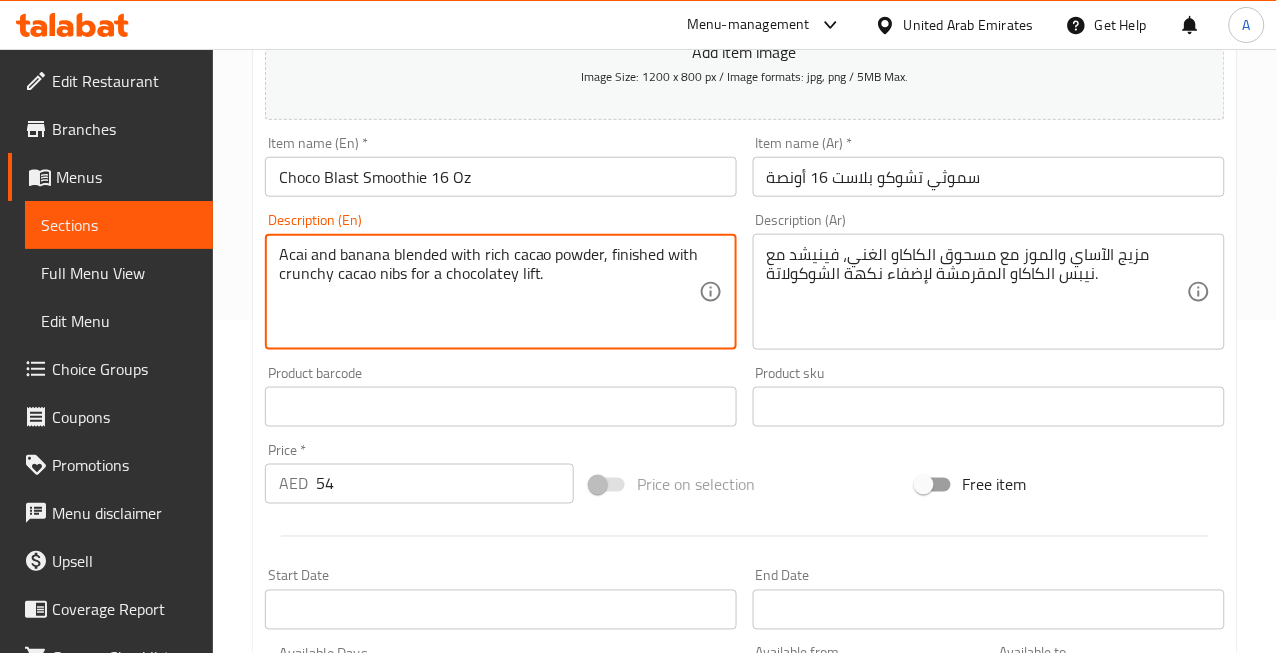click on "Acai and banana blended with rich cacao powder, finished with crunchy cacao nibs for a chocolatey lift." at bounding box center [489, 292] 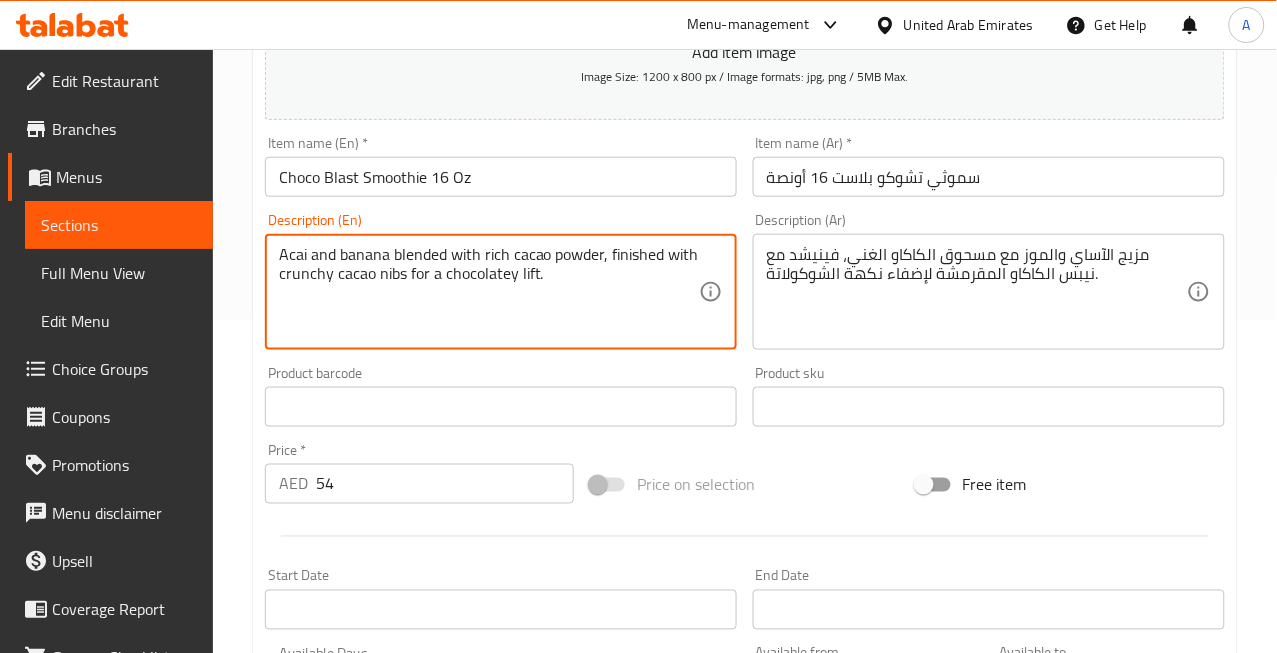 click on "Home / Restaurants management / Menus / Sections / item / update Signature Smoothies  section Update Choco Blast Smoothie 16 Oz Add item image Image Size: 1200 x 800 px / Image formats: jpg, png / 5MB Max. Item name (En)   * Choco Blast Smoothie 16 Oz Item name (En)  * Item name (Ar)   * سموثي تشوكو بلاست 16 أونصة Item name (Ar)  * Description (En) Acai and banana blended with rich cacao powder, finished with crunchy cacao nibs for a chocolatey lift. Description (En) Description (Ar) مزيج الآساي والموز مع مسحوق الكاكاو الغني، فينيشد مع نيبس الكاكاو المقرمشة لإضفاء نكهة الشوكولاتة. Description (Ar) Product barcode Product barcode Product sku Product sku Price   * AED 54 Price  * Price on selection Free item Start Date Start Date End Date End Date Available Days SU MO TU WE TH FR SA Available from ​ ​ Available to ​ ​ Status Active Inactive Exclude from GEM Variations & Choices Add variant" at bounding box center [745, 398] 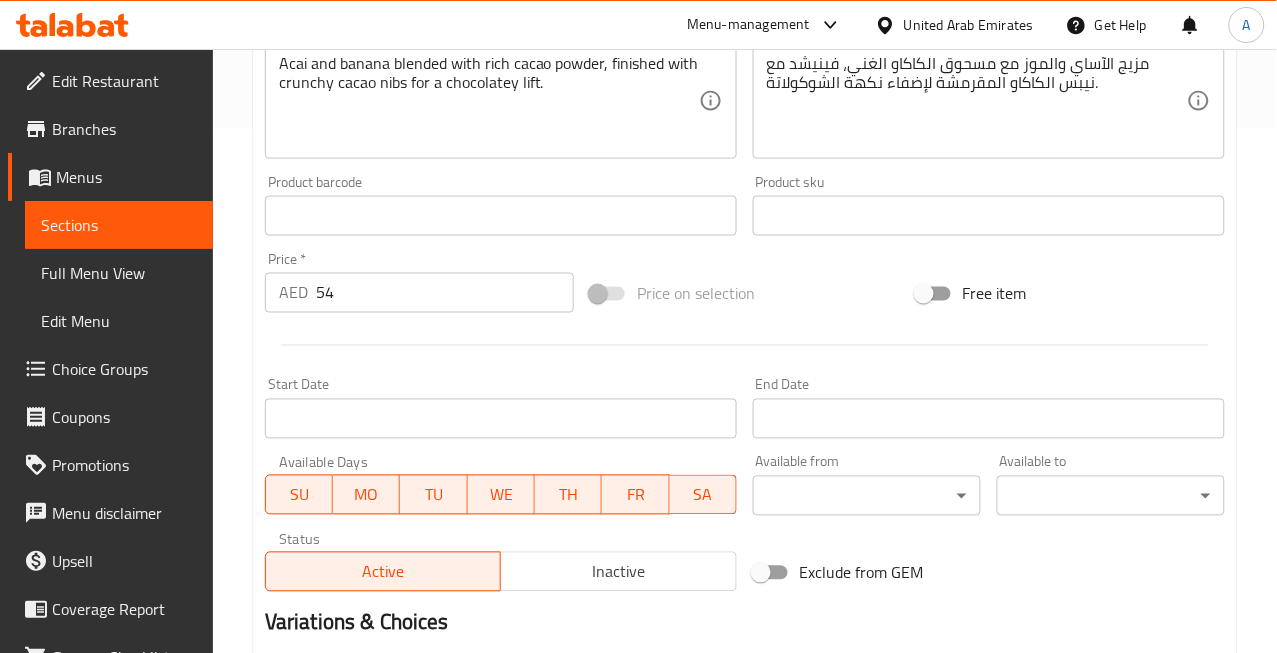 scroll, scrollTop: 756, scrollLeft: 0, axis: vertical 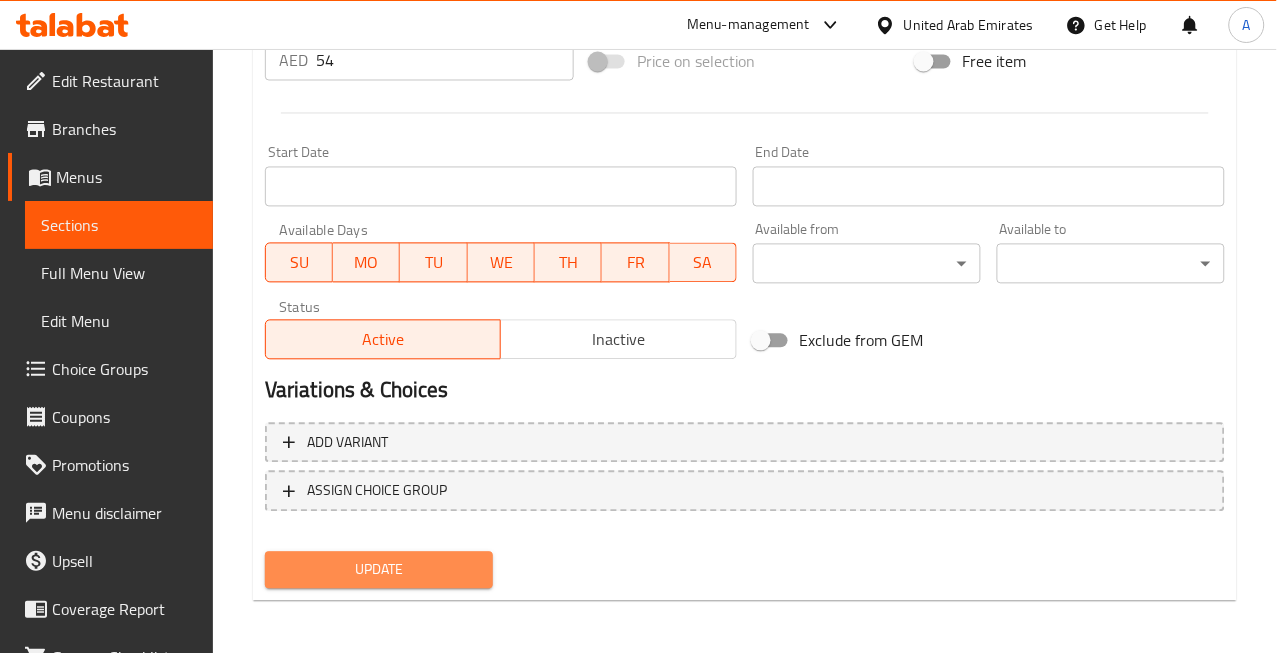 click on "Update" at bounding box center (379, 570) 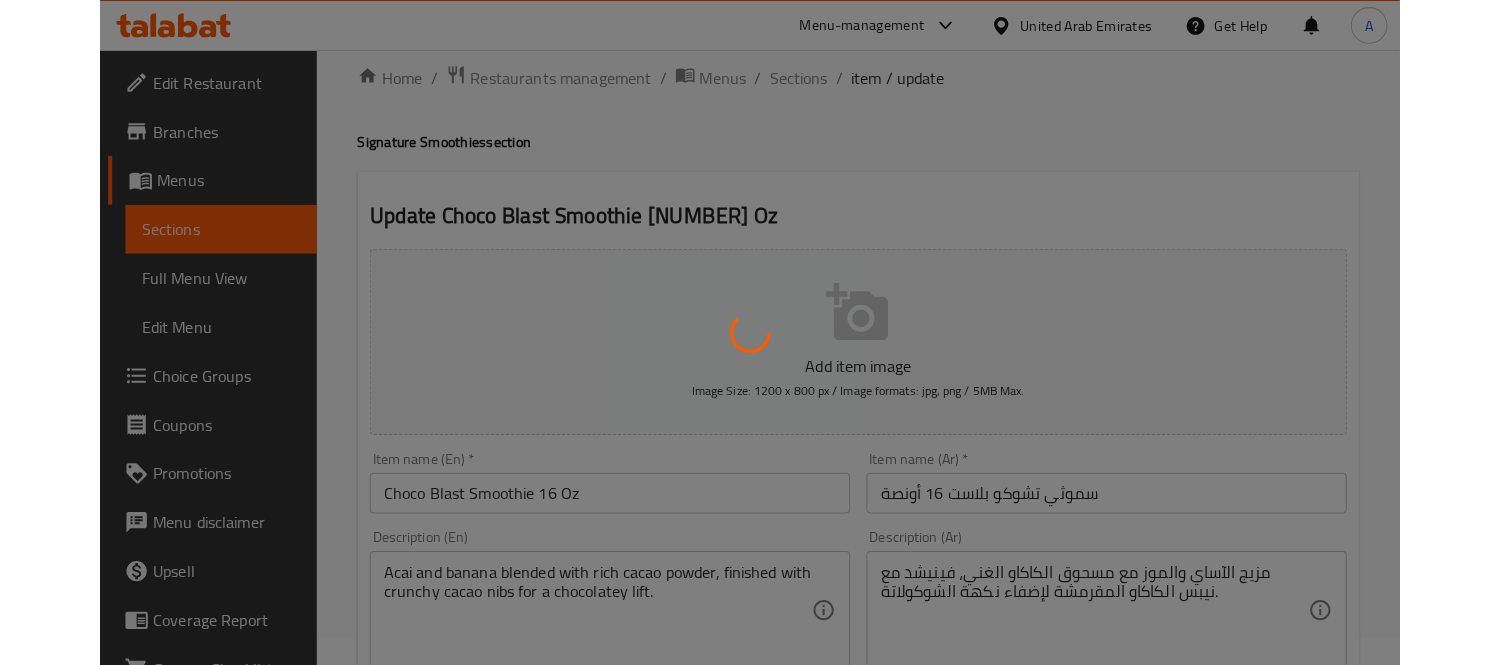 scroll, scrollTop: 0, scrollLeft: 0, axis: both 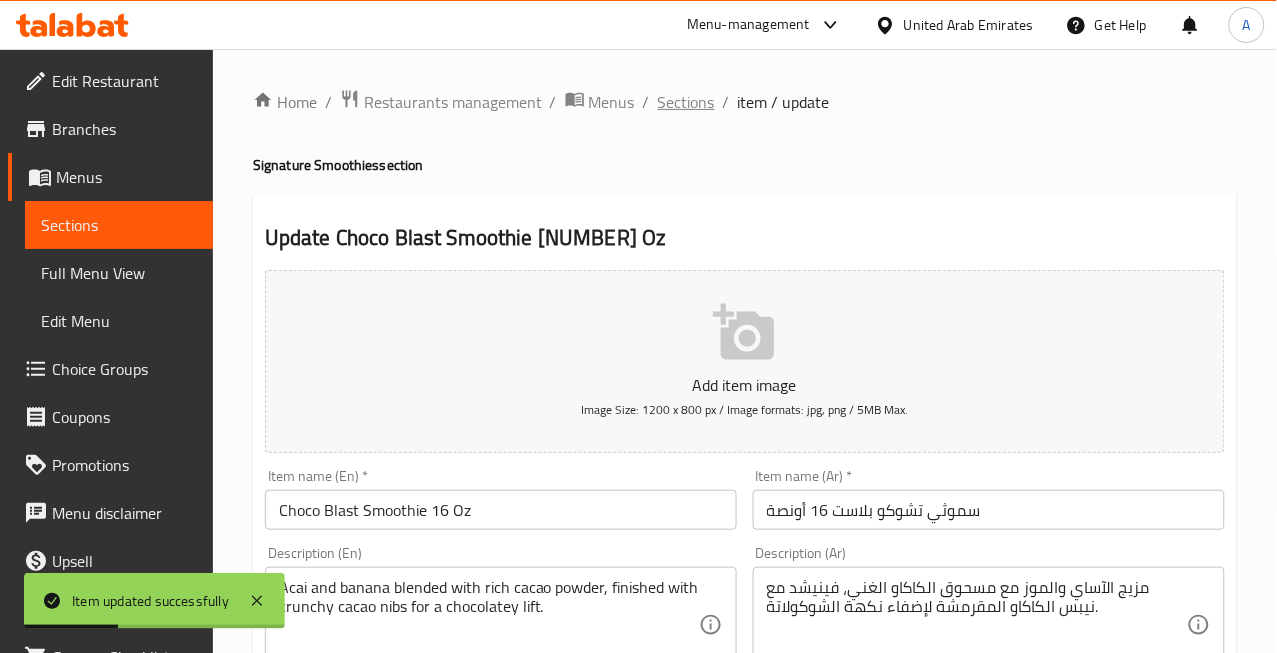 click on "Sections" at bounding box center [686, 102] 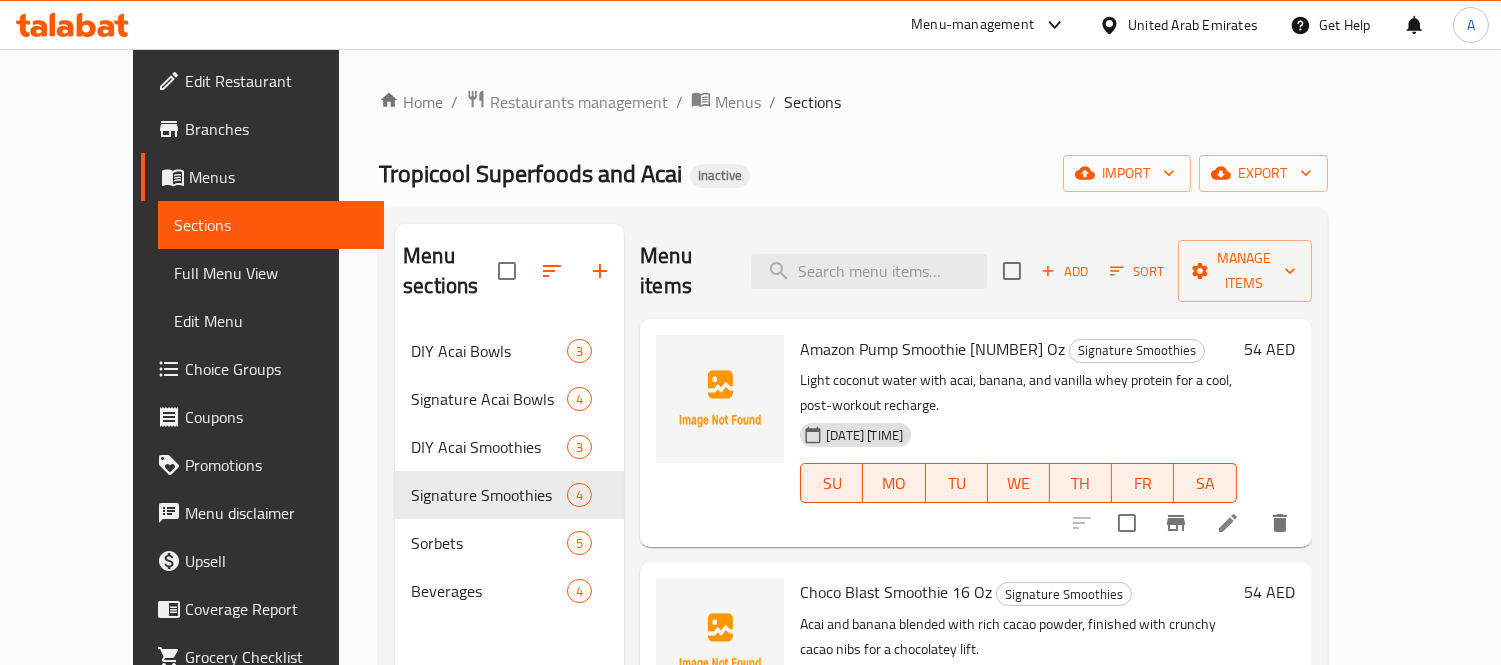 click on "Menu items Add Sort Manage items" at bounding box center [975, 271] 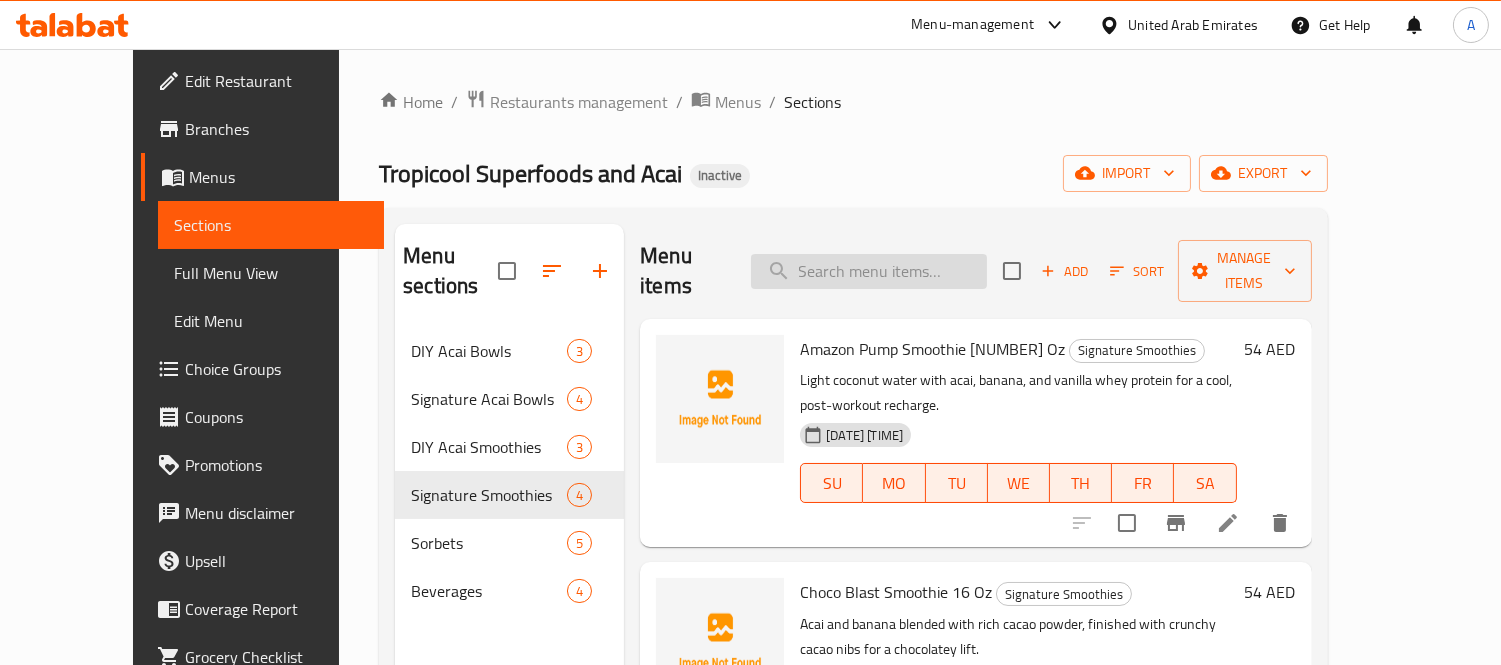click at bounding box center [869, 271] 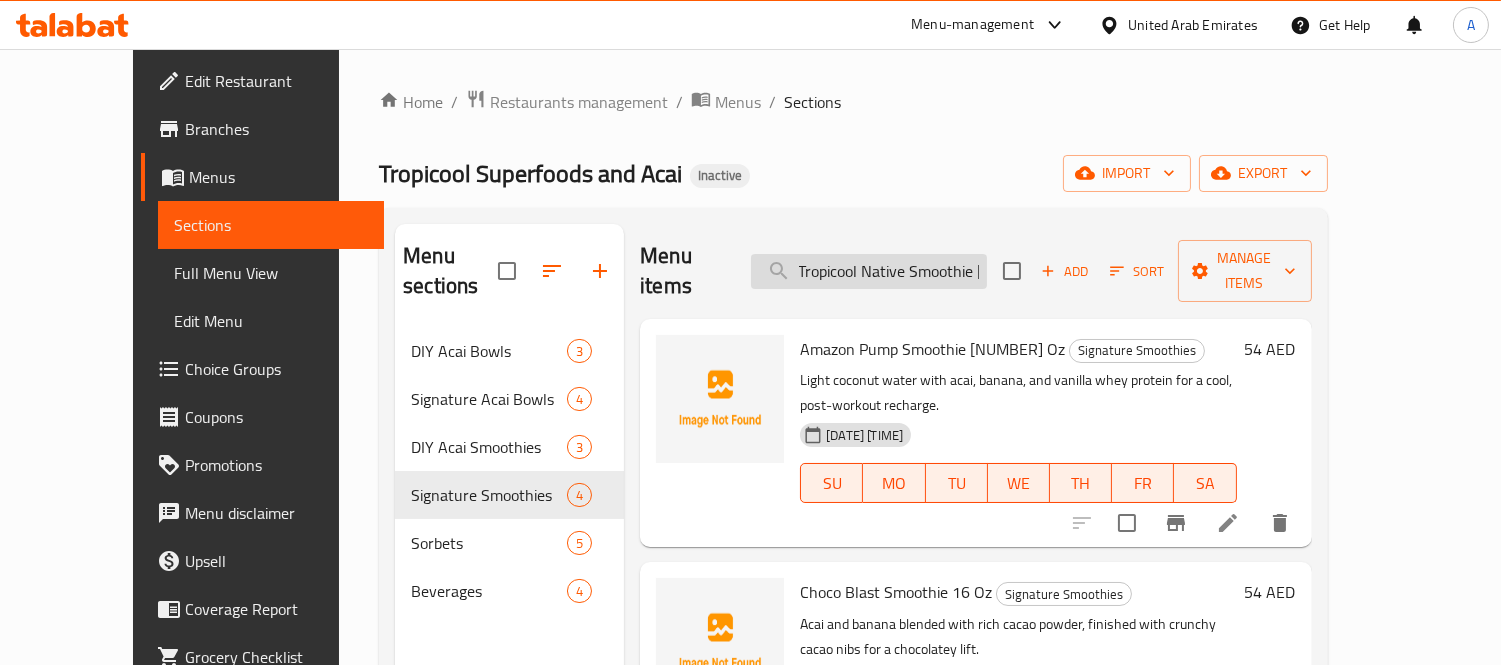 scroll, scrollTop: 0, scrollLeft: 38, axis: horizontal 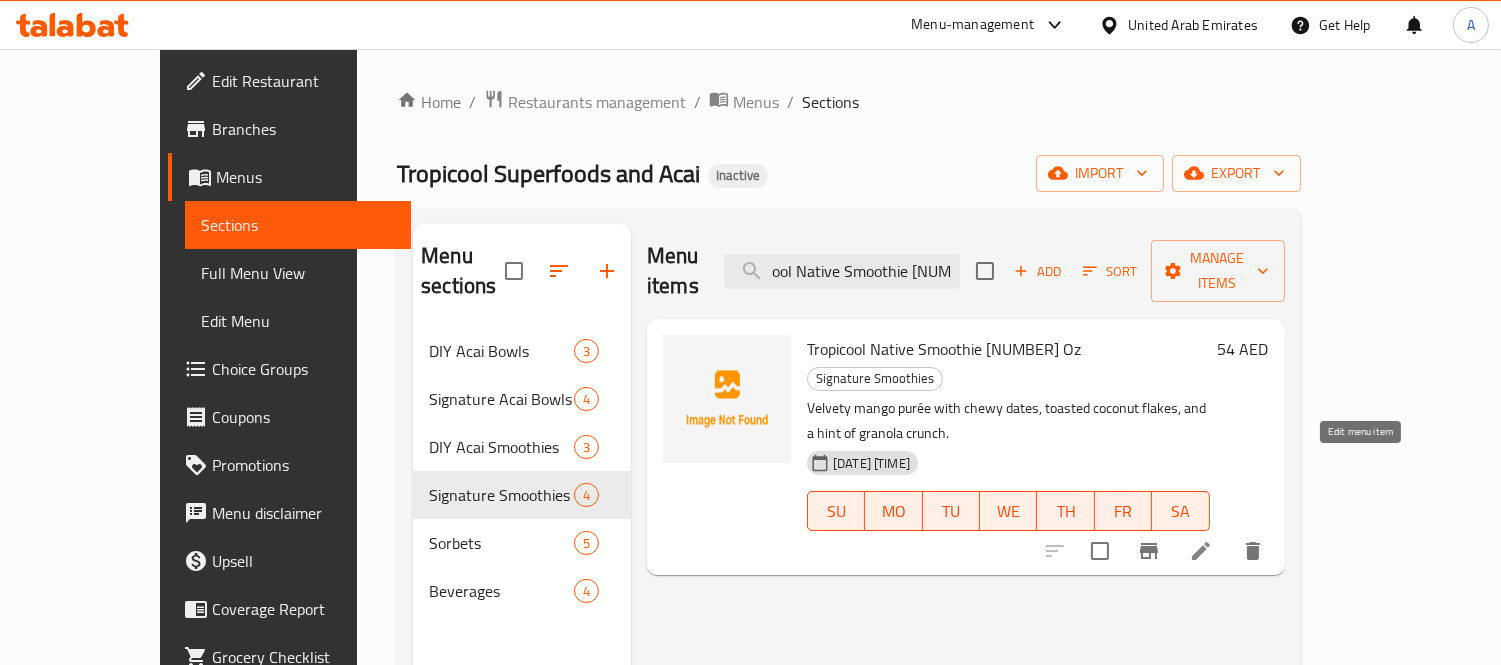 type on "Tropicool Native Smoothie 16 Oz" 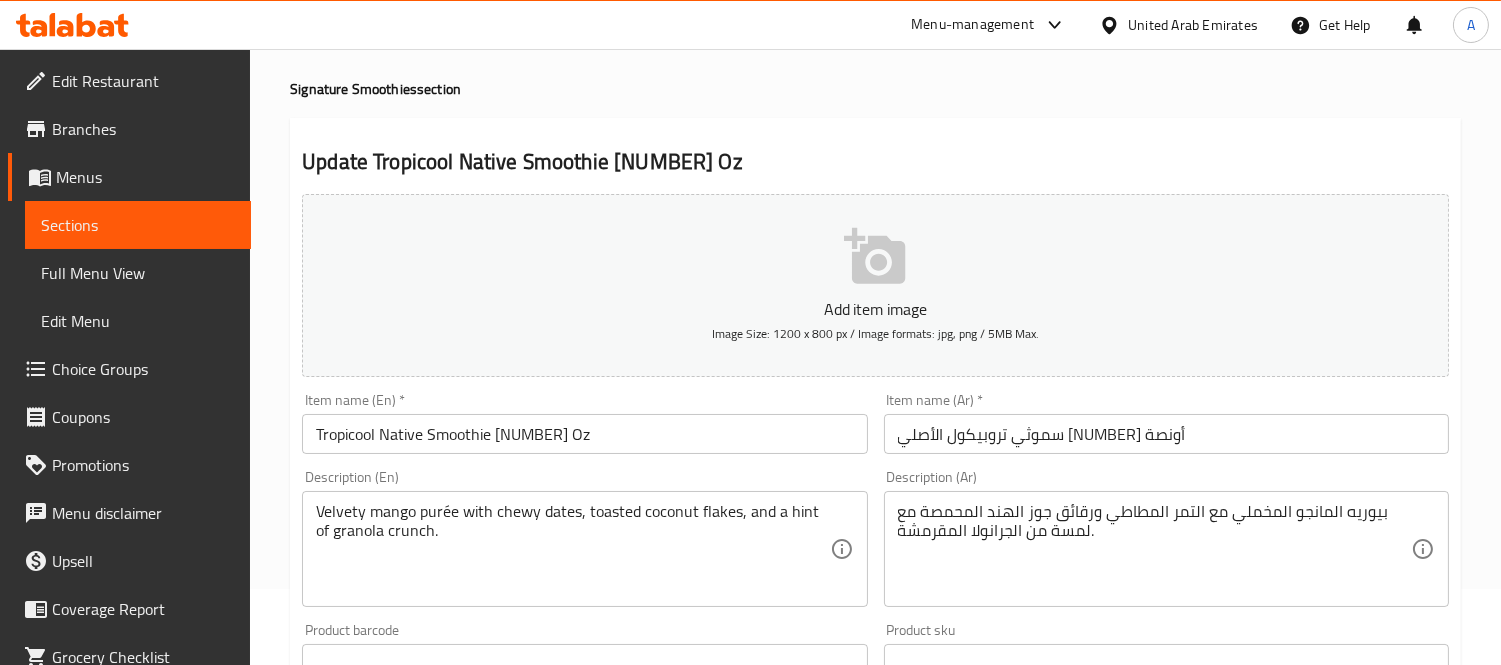 scroll, scrollTop: 111, scrollLeft: 0, axis: vertical 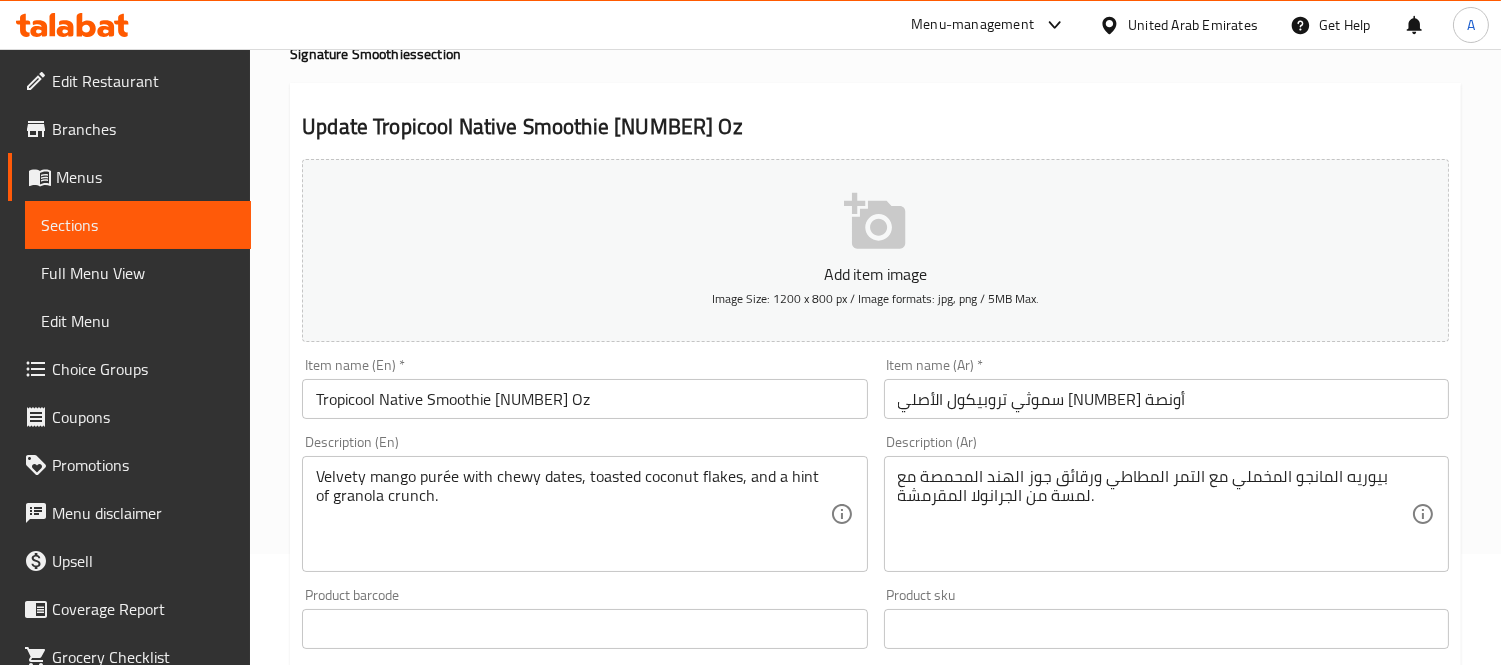 click on "سموثي تروبيكول الأصلي 16 أونصة" at bounding box center [1166, 399] 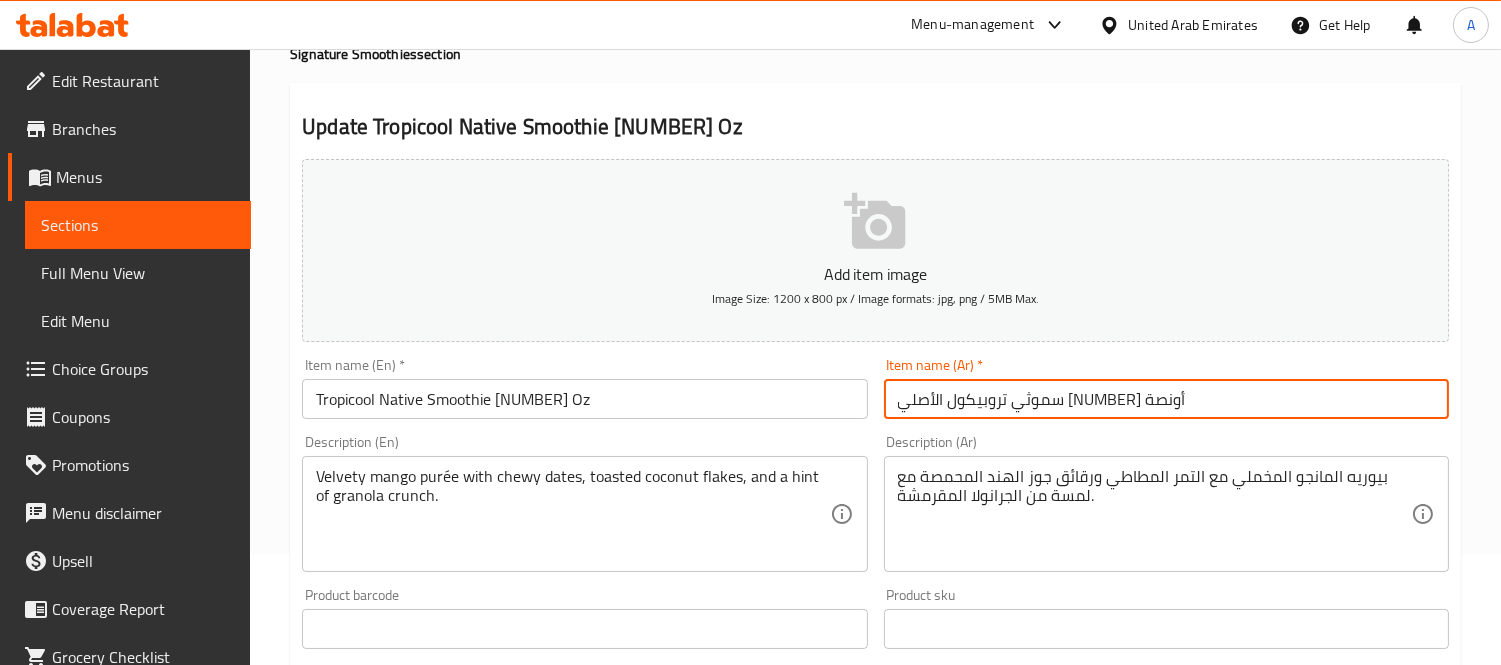 click on "سموثي تروبيكول الأصلي 16 أونصة" at bounding box center [1166, 399] 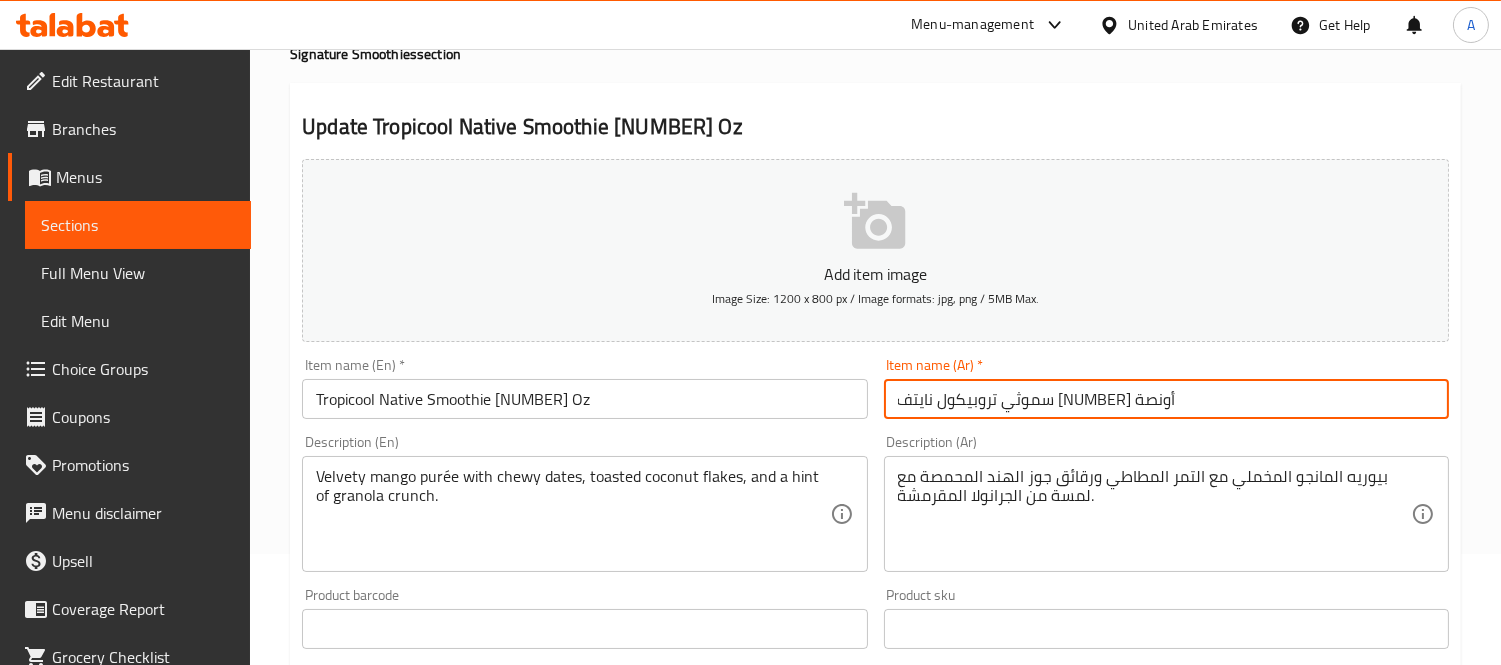 type on "سموثي تروبيكول نايتف 16 أونصة" 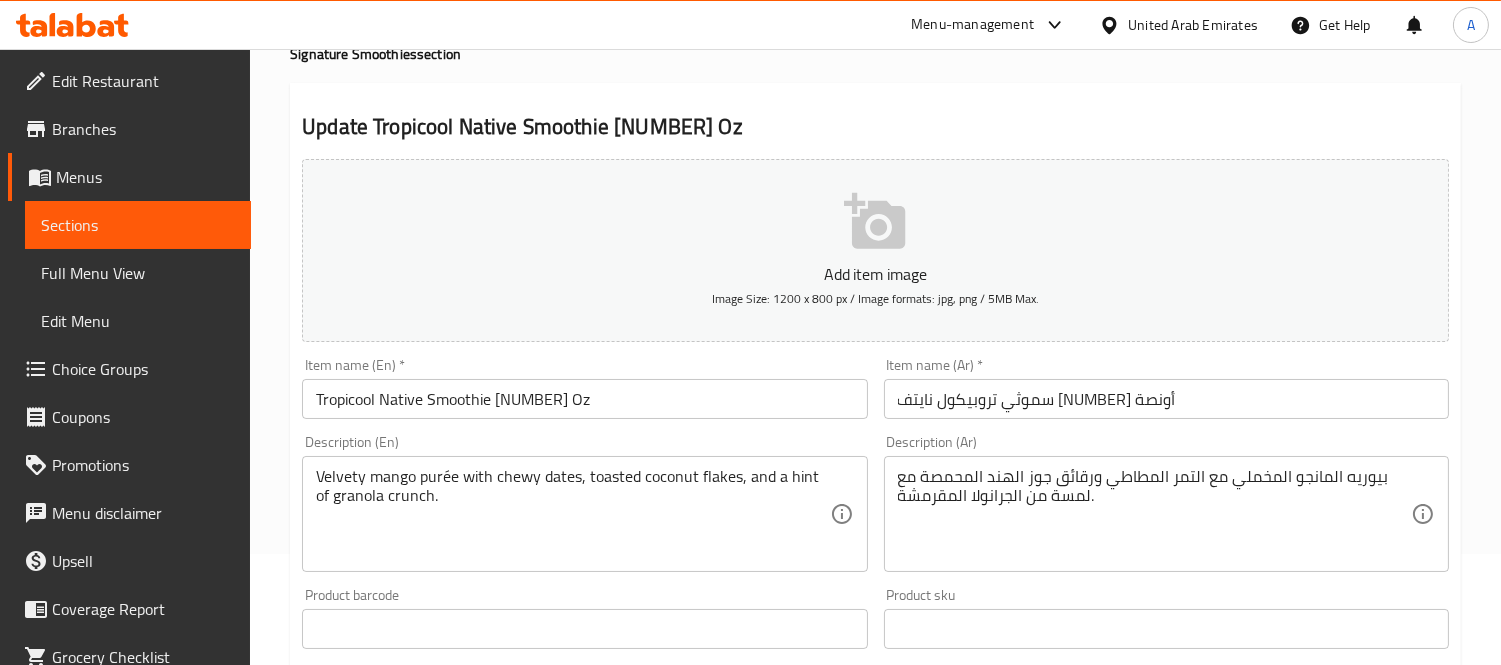 scroll, scrollTop: 222, scrollLeft: 0, axis: vertical 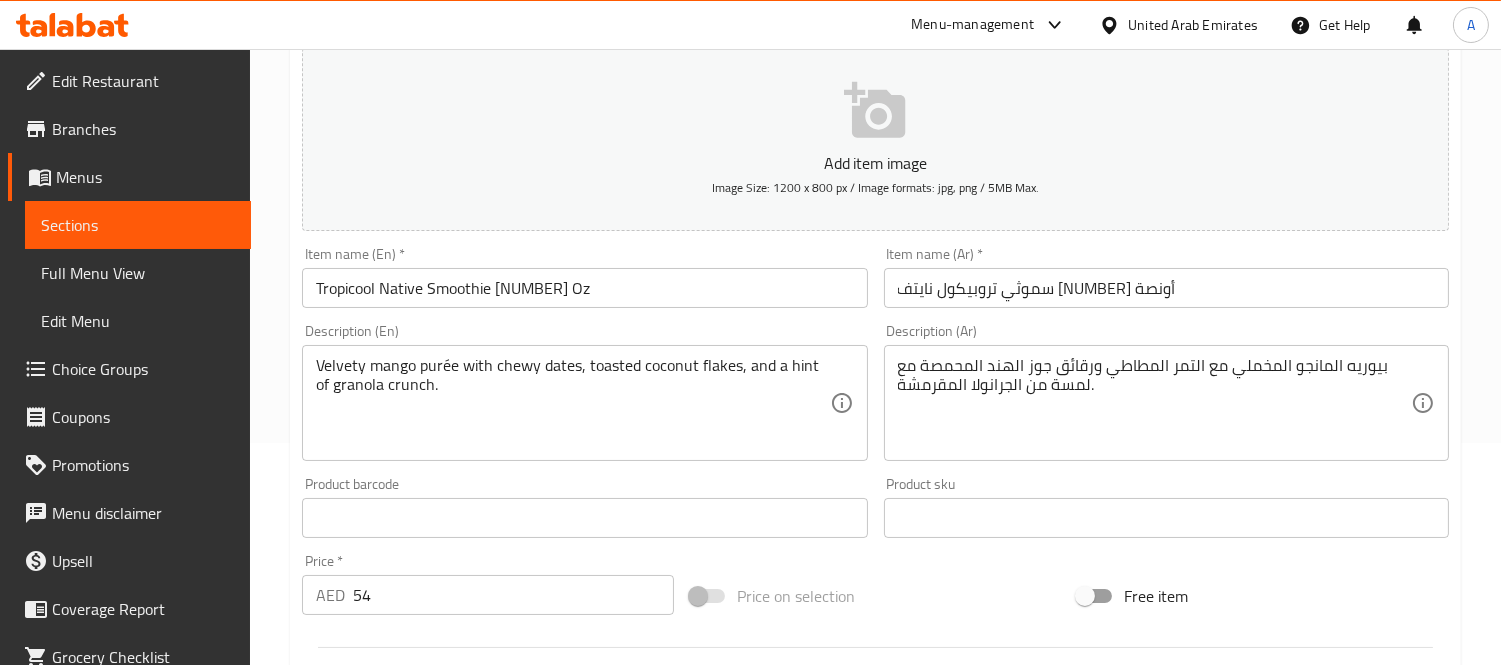 click on "Product barcode Product barcode" at bounding box center (584, 507) 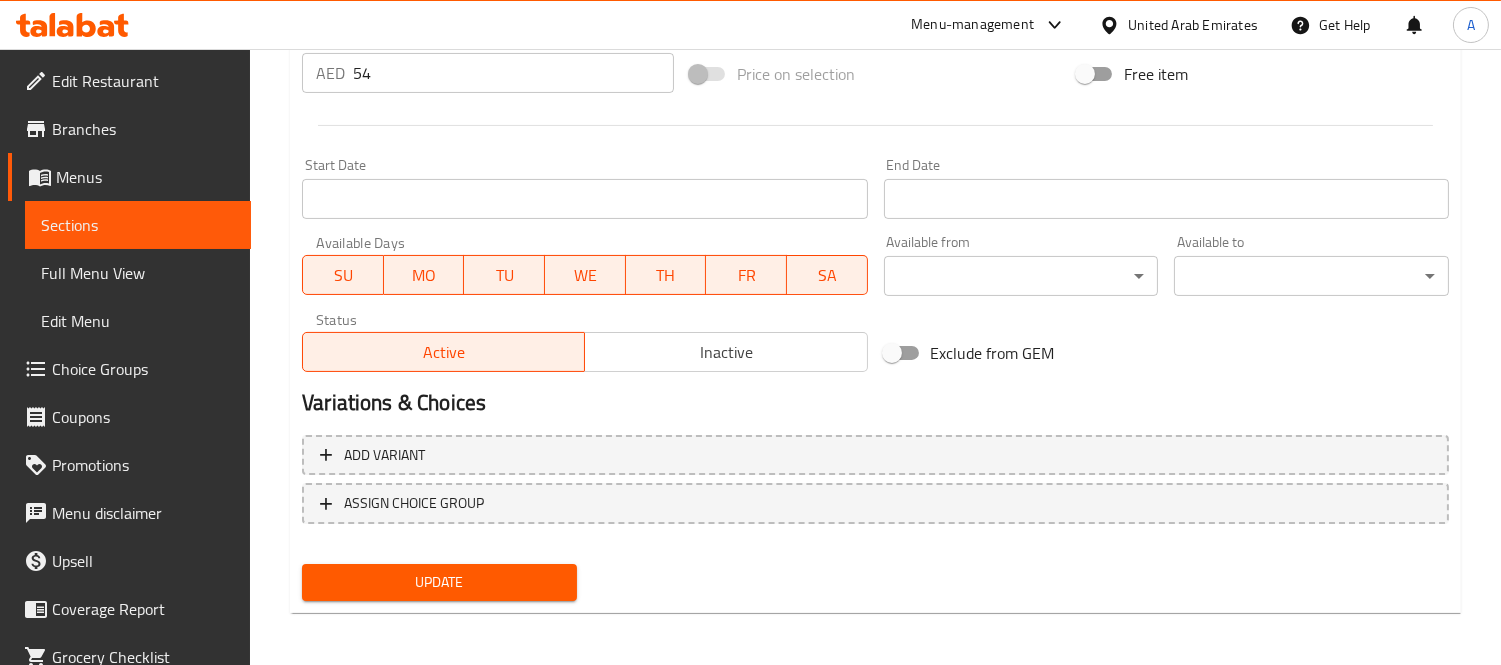 click on "Update" at bounding box center [439, 582] 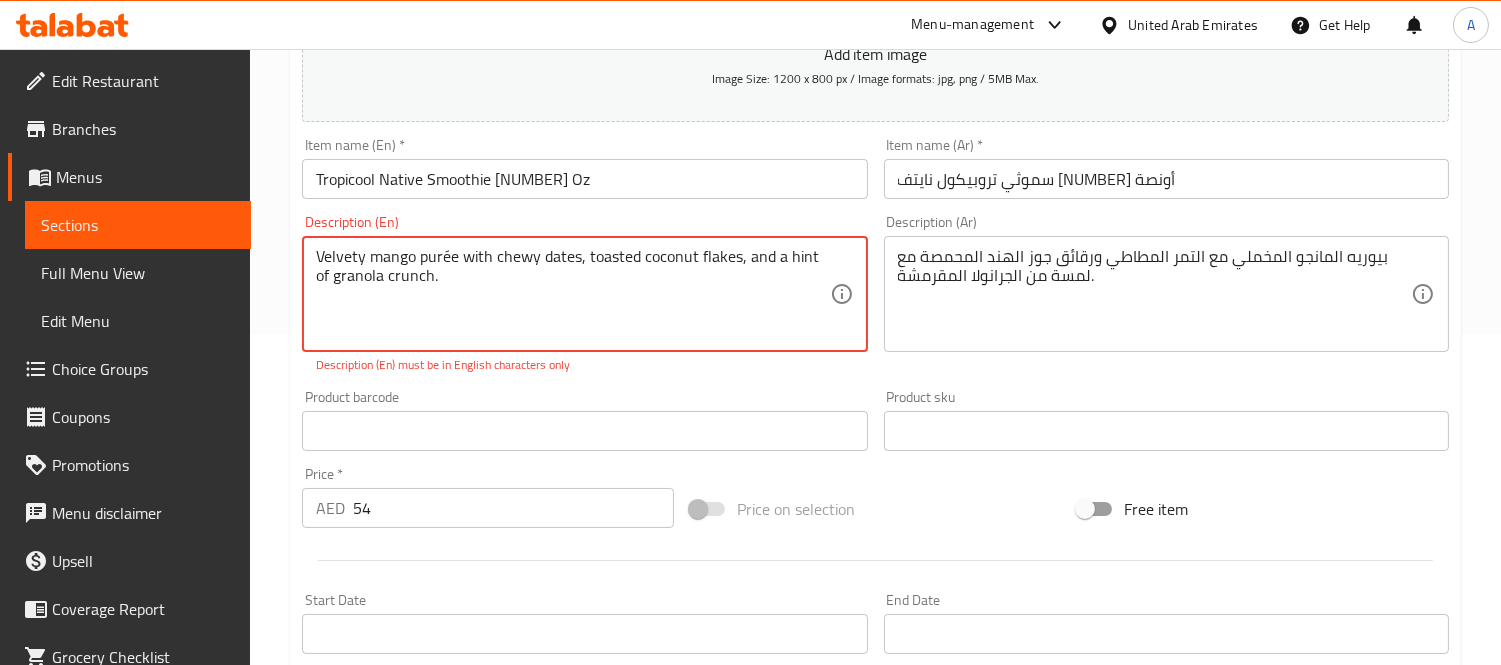 scroll, scrollTop: 333, scrollLeft: 0, axis: vertical 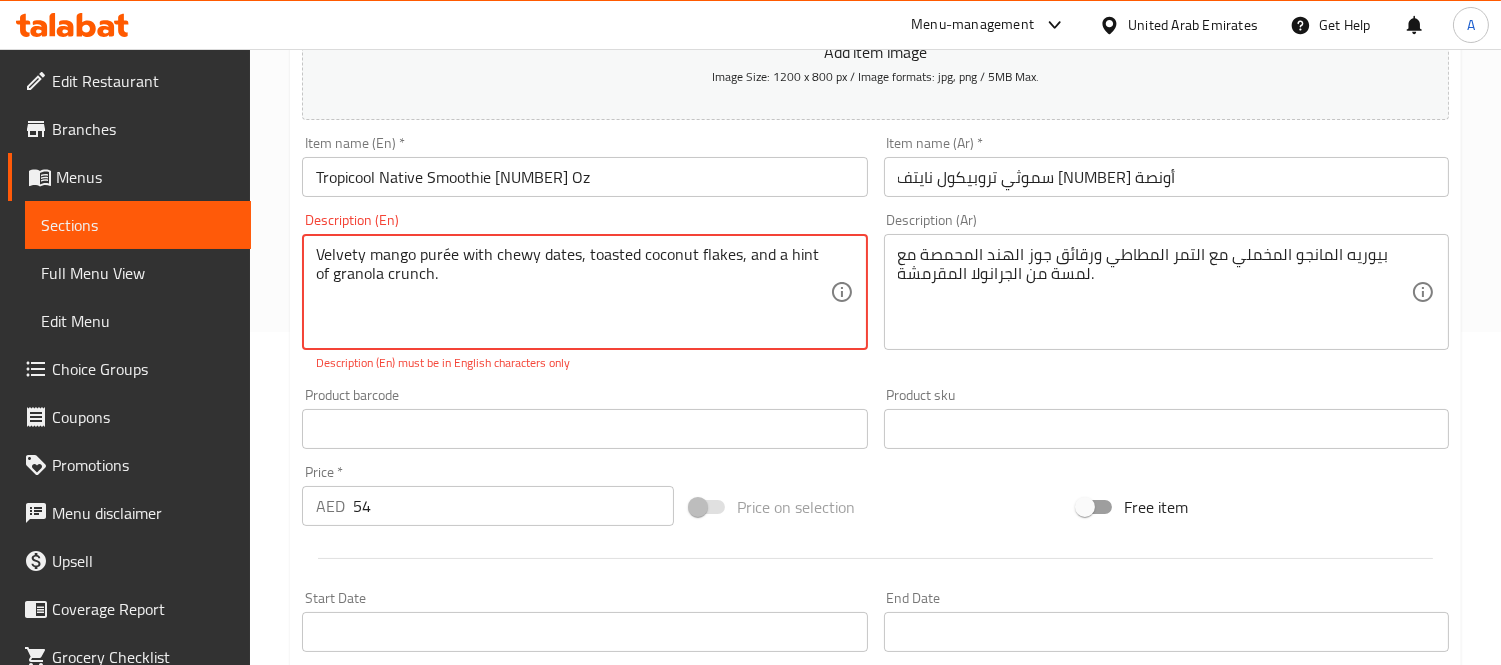 click on "Velvety mango purée with chewy dates, toasted coconut flakes, and a hint of granola crunch." at bounding box center [572, 292] 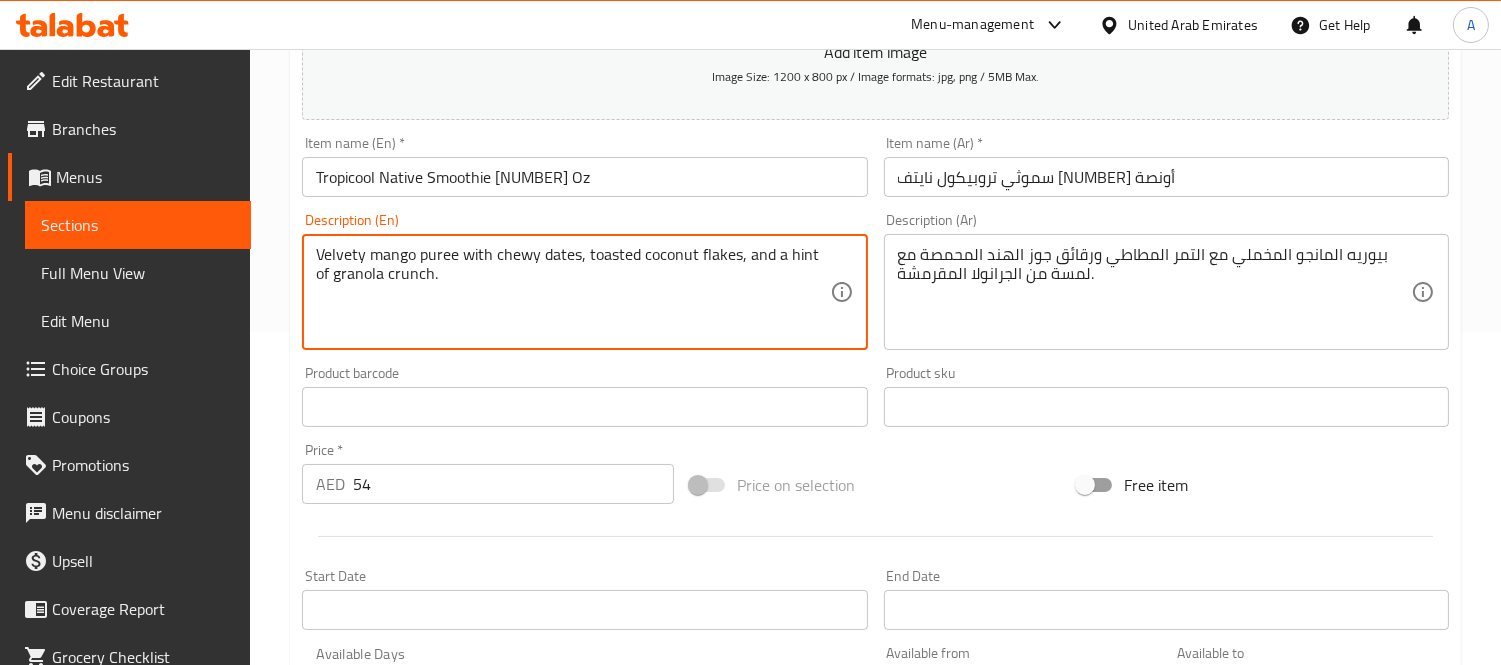 type on "Velvety mango puree with chewy dates, toasted coconut flakes, and a hint of granola crunch." 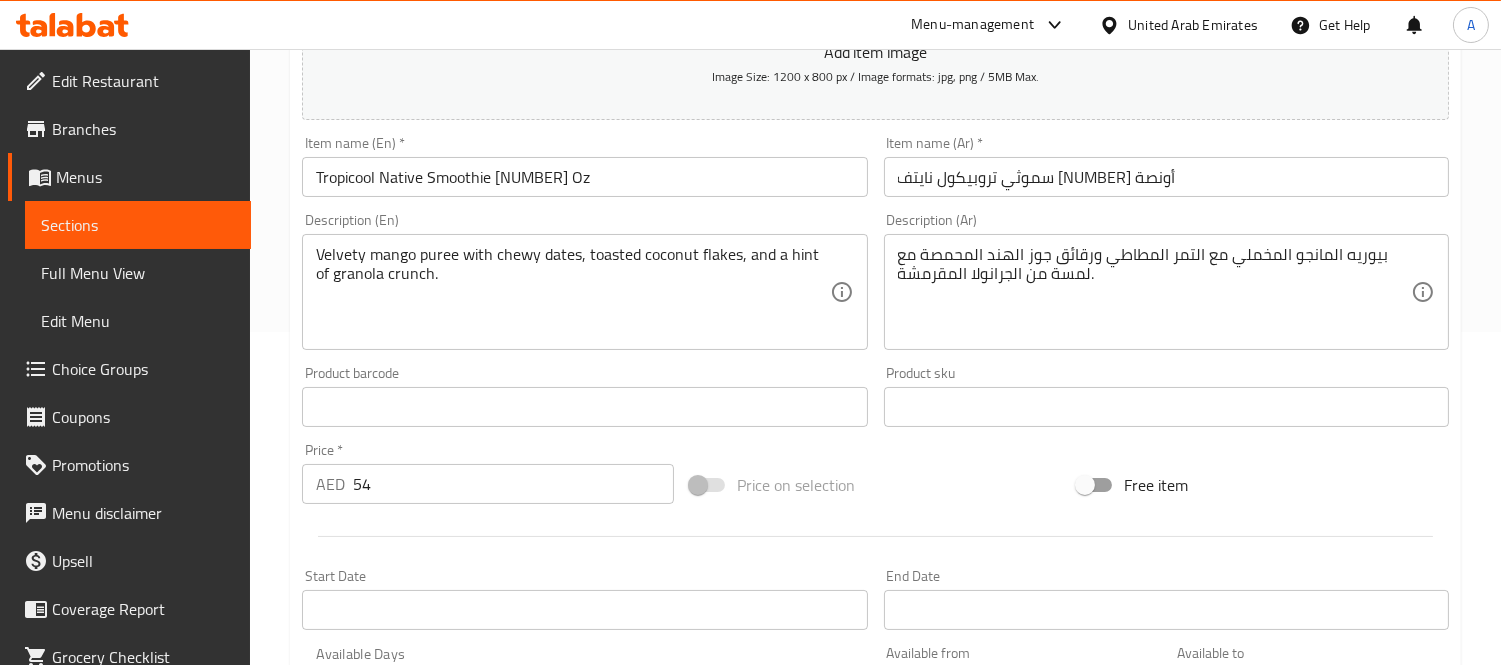 scroll, scrollTop: 744, scrollLeft: 0, axis: vertical 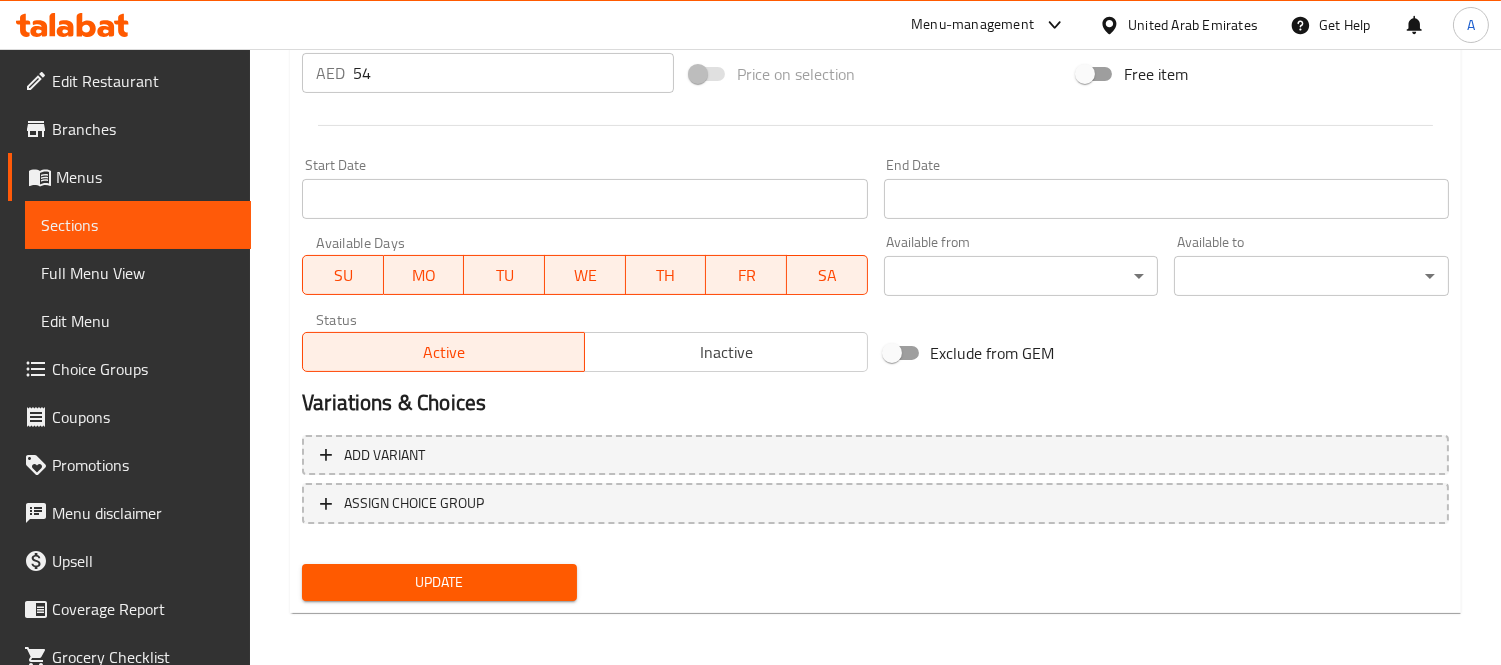 click on "Update" at bounding box center [439, 582] 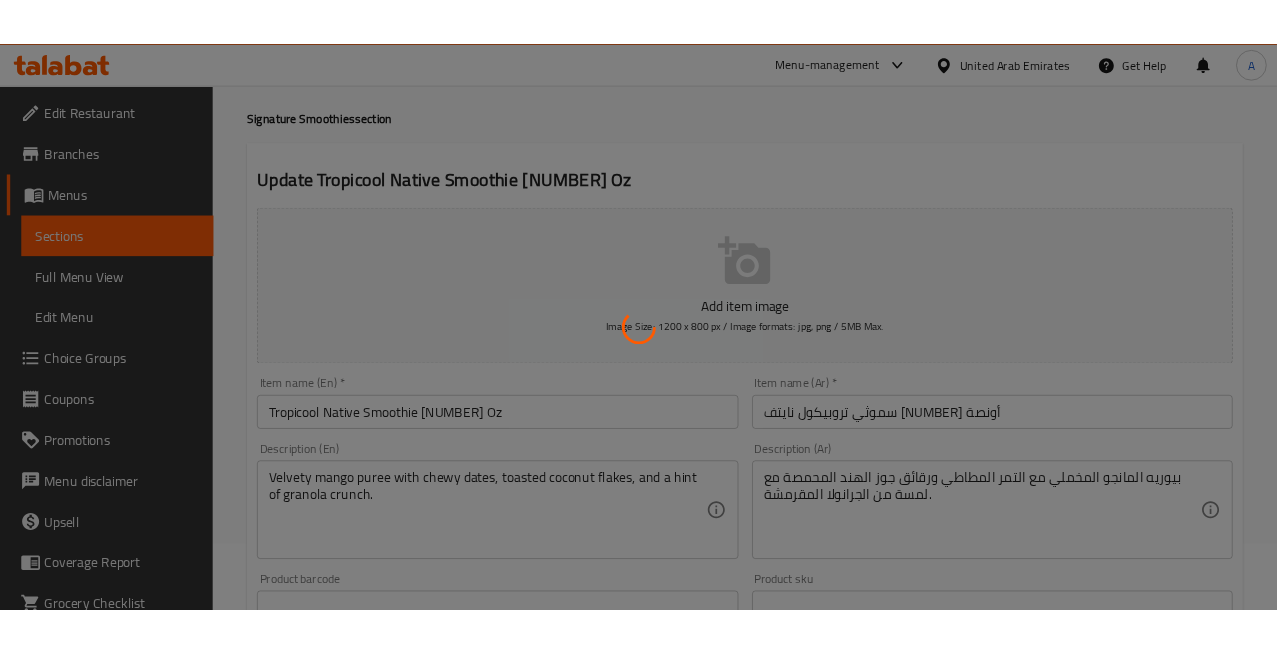 scroll, scrollTop: 0, scrollLeft: 0, axis: both 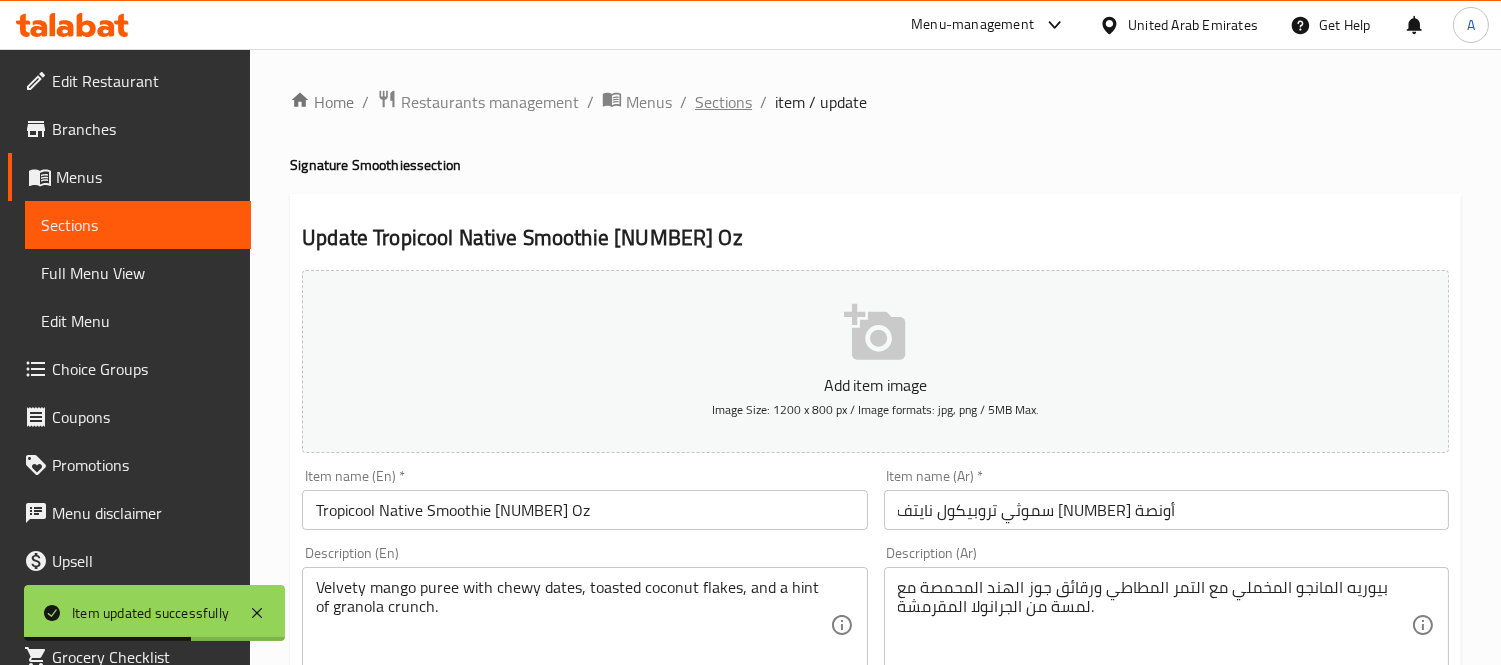 click on "Sections" at bounding box center [723, 102] 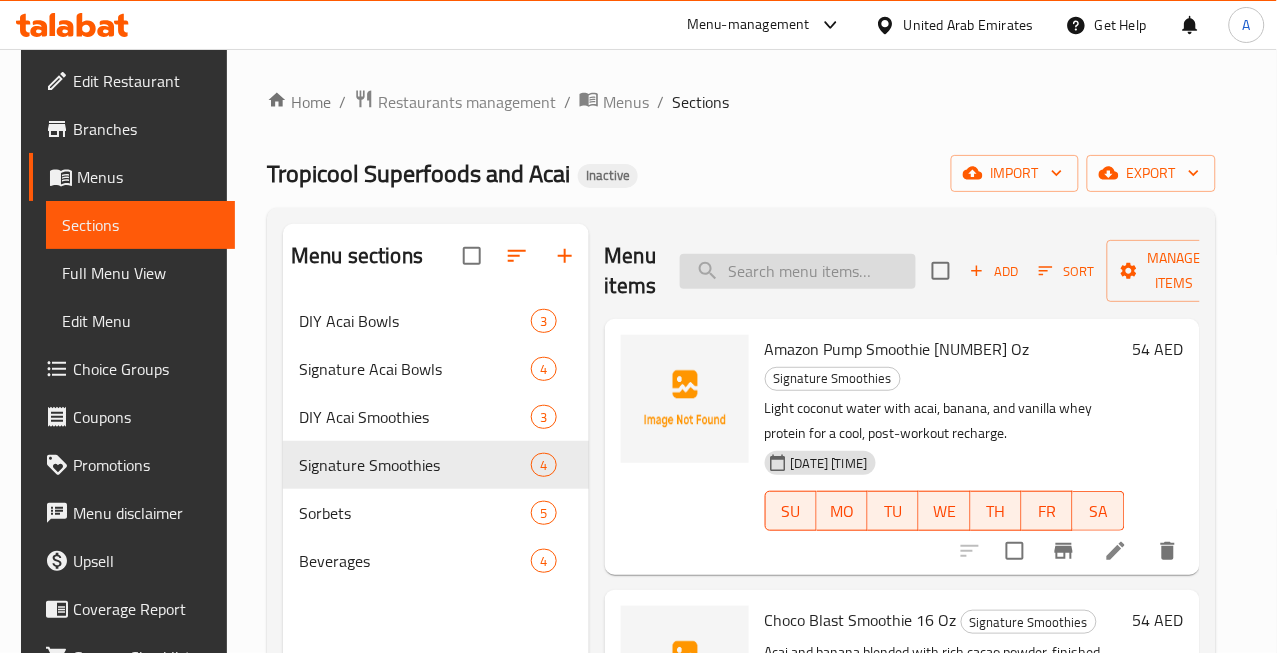 click at bounding box center (798, 271) 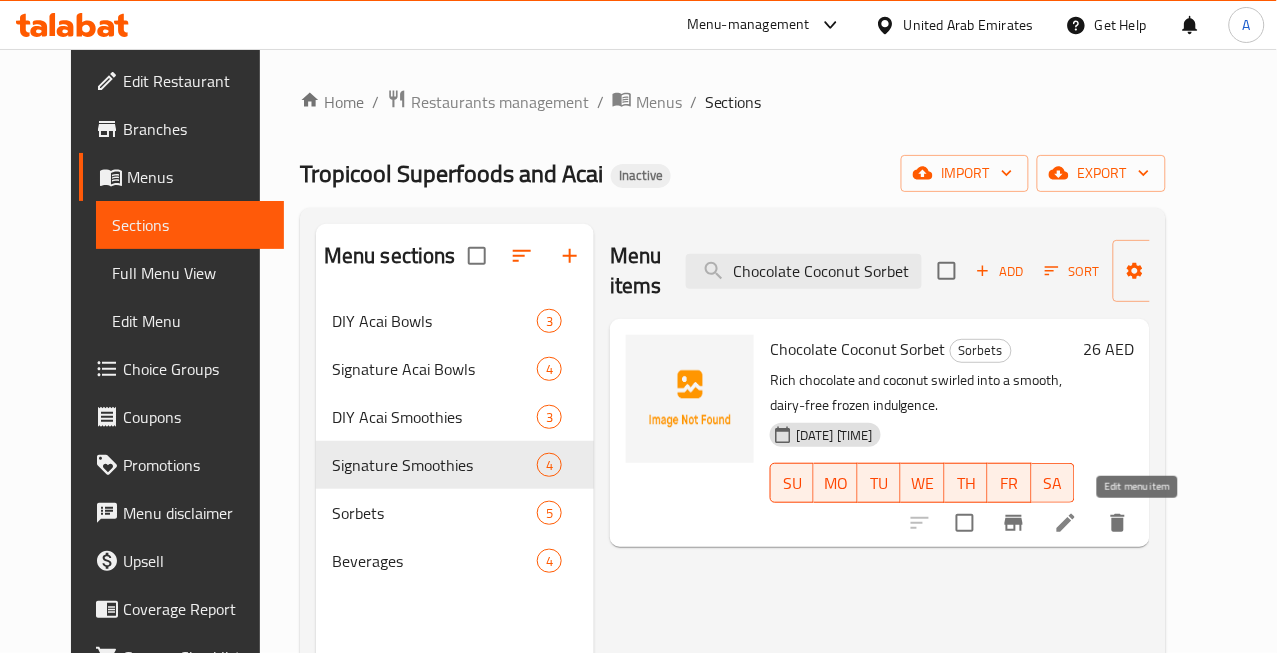 type on "Chocolate Coconut Sorbet" 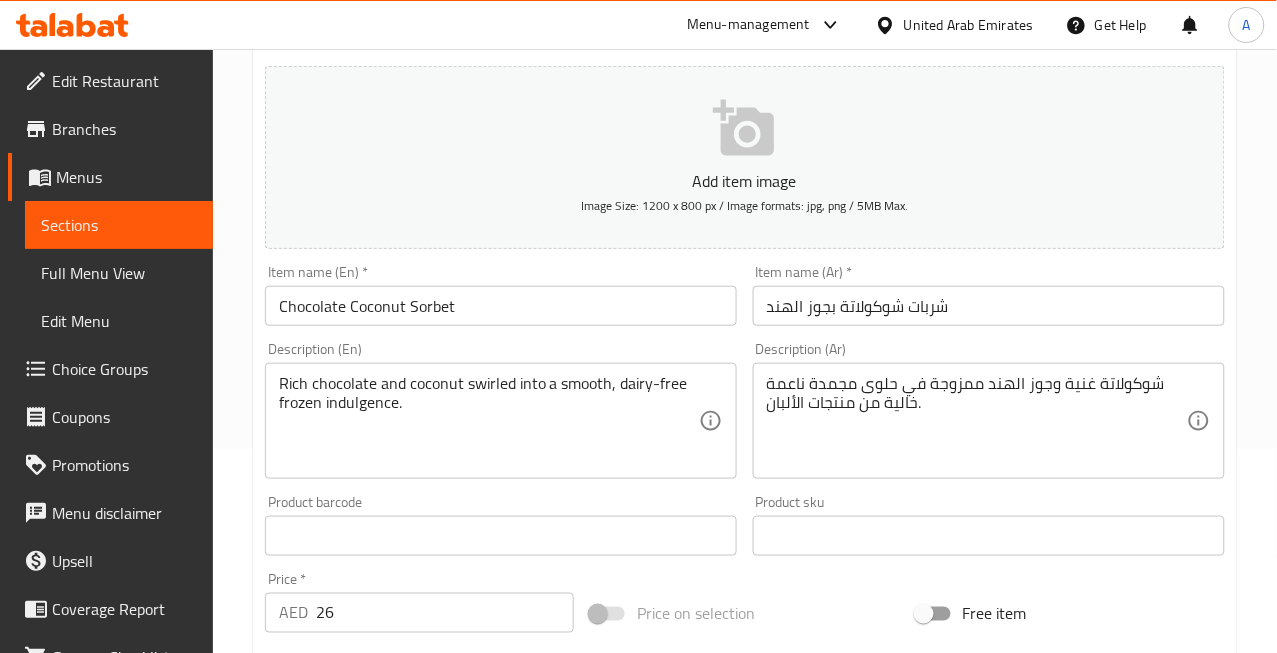 scroll, scrollTop: 222, scrollLeft: 0, axis: vertical 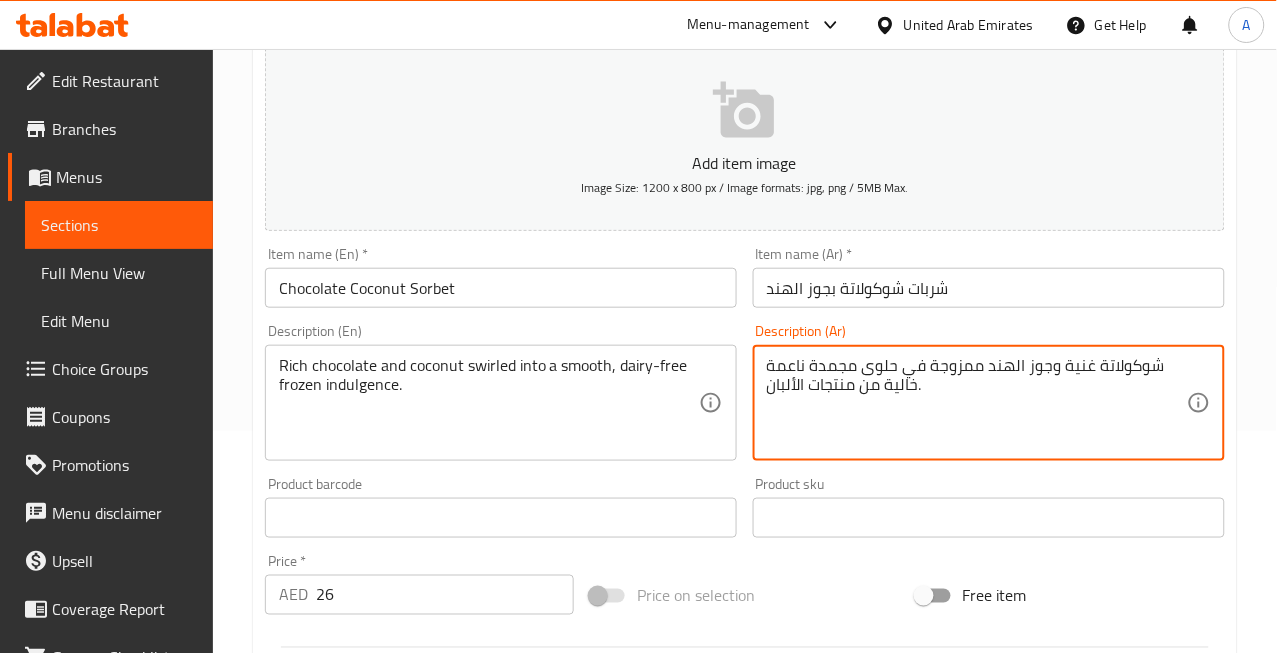 click on "شوكولاتة غنية وجوز الهند ممزوجة في حلوى مجمدة ناعمة خالية من منتجات الألبان." at bounding box center [977, 403] 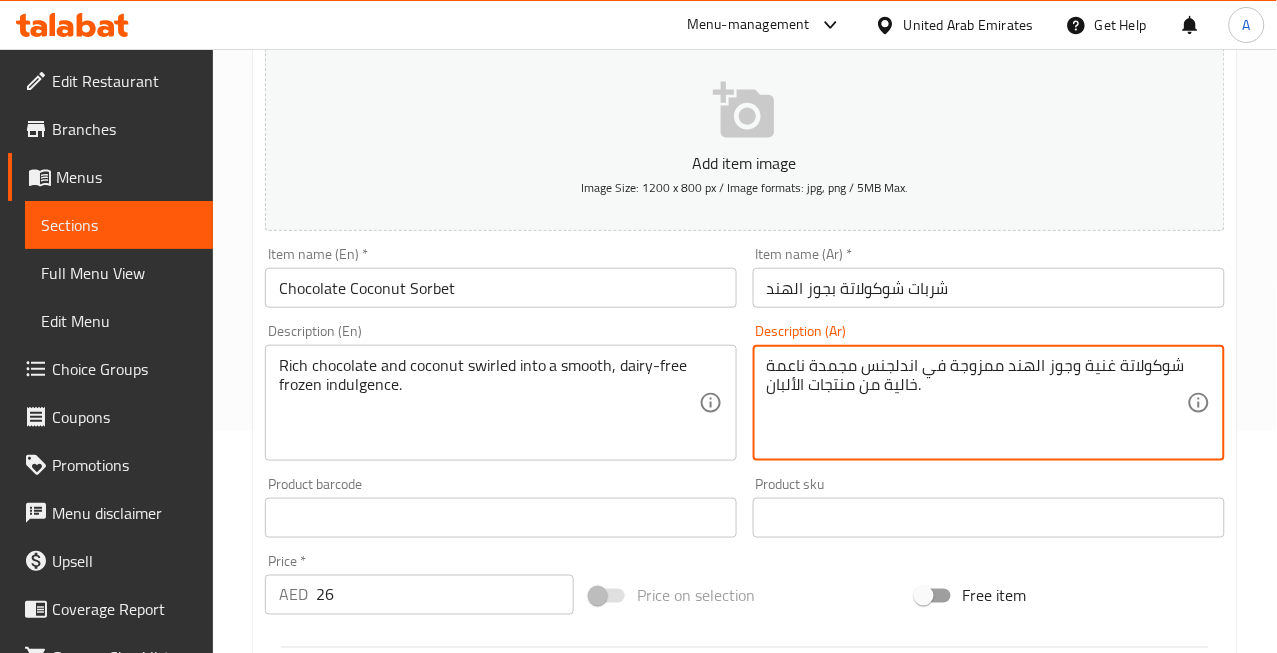 type on "شوكولاتة غنية وجوز الهند ممزوجة في اندلجنس مجمدة ناعمة خالية من منتجات الألبان." 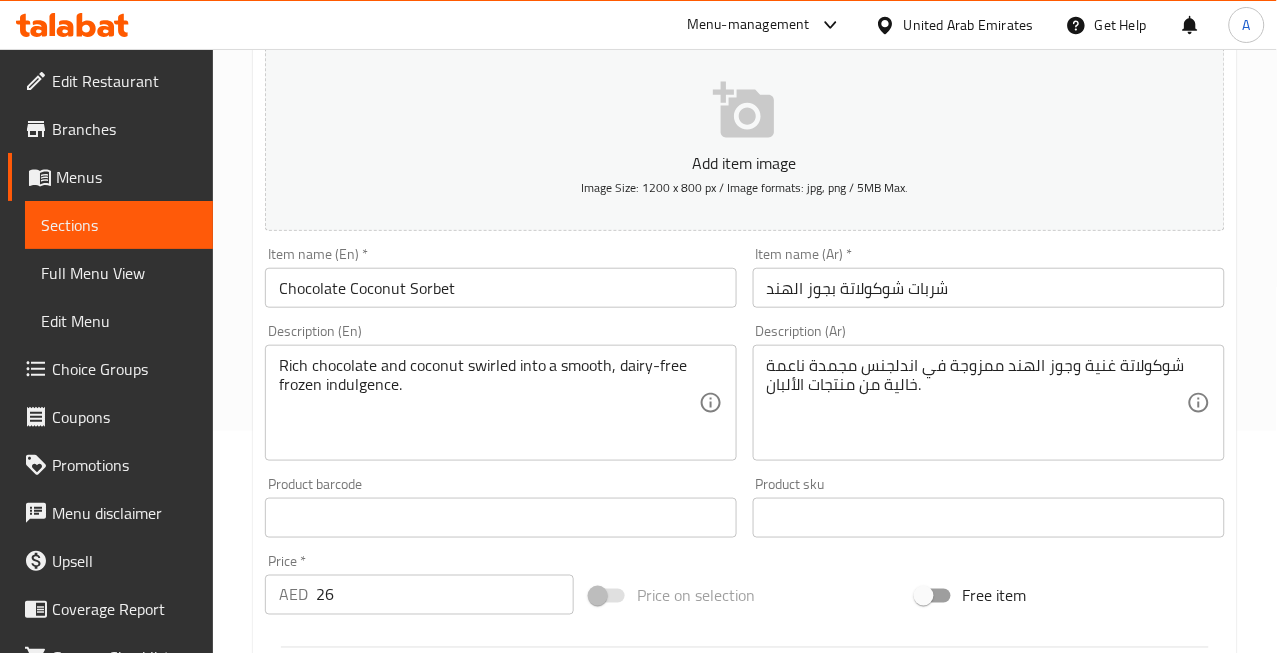 click on "Home / Restaurants management / Menus / Sections / item / update Sorbets  section Update Chocolate Coconut Sorbet Add item image Image Size: 1200 x 800 px / Image formats: jpg, png / 5MB Max. Item name (En)   * Chocolate Coconut Sorbet Item name (En)  * Item name (Ar)   * شربات شوكولاتة بجوز الهند Item name (Ar)  * Description (En) Rich chocolate and coconut swirled into a smooth, dairy-free frozen indulgence. Description (En) Description (Ar) شوكولاتة غنية وجوز الهند ممزوجة في اندلجنس مجمدة ناعمة خالية من منتجات الألبان. Description (Ar) Product barcode Product barcode Product sku Product sku Price   * AED 26 Price  * Price on selection Free item Start Date Start Date End Date End Date Available Days SU MO TU WE TH FR SA Available from ​ ​ Available to ​ ​ Status Active Inactive Exclude from GEM Variations & Choices Add variant ASSIGN CHOICE GROUP Update" at bounding box center (745, 509) 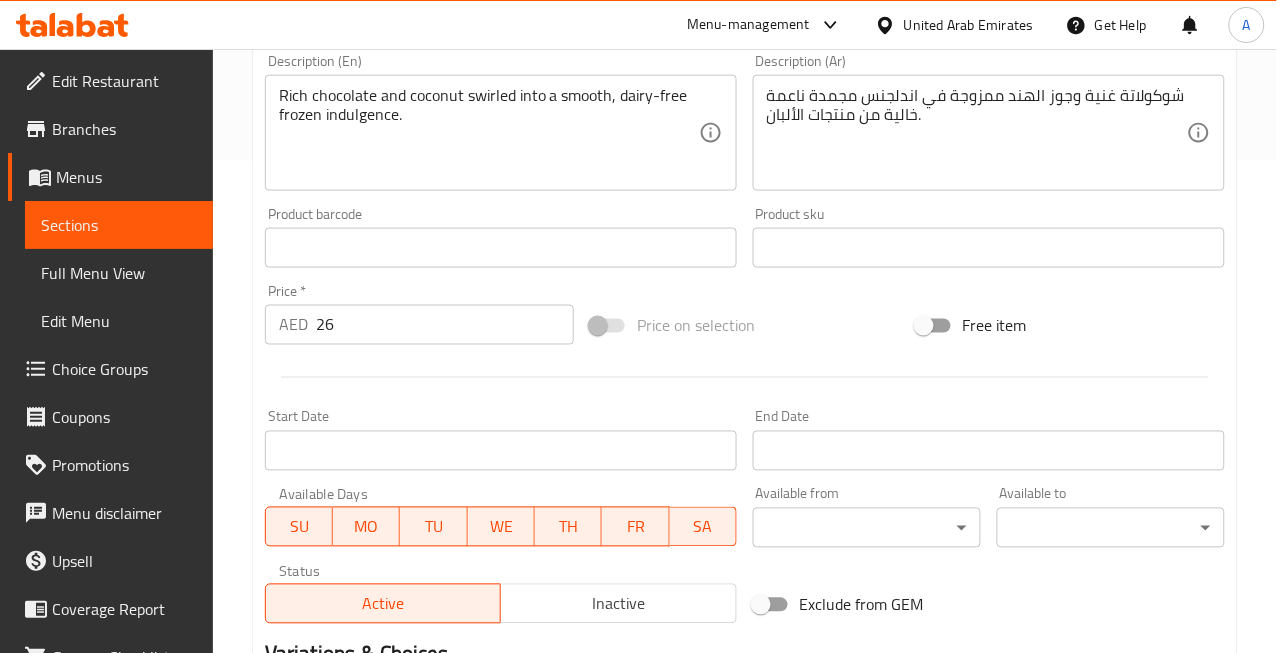 scroll, scrollTop: 756, scrollLeft: 0, axis: vertical 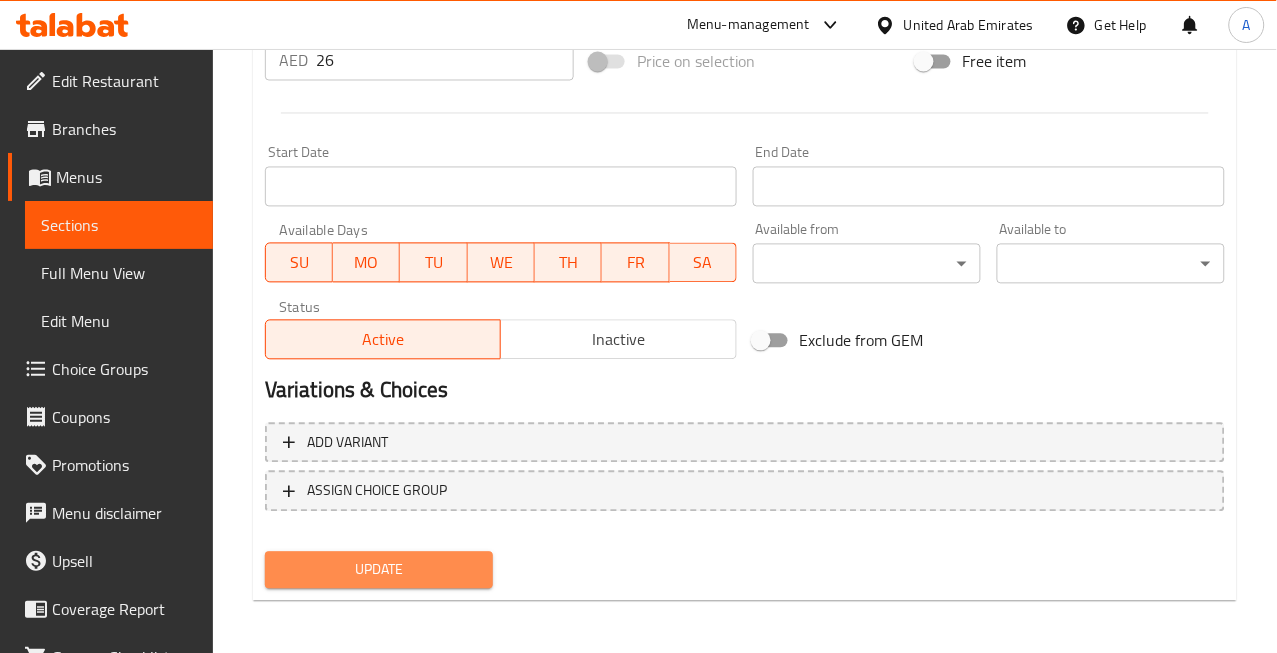 click on "Update" at bounding box center (379, 570) 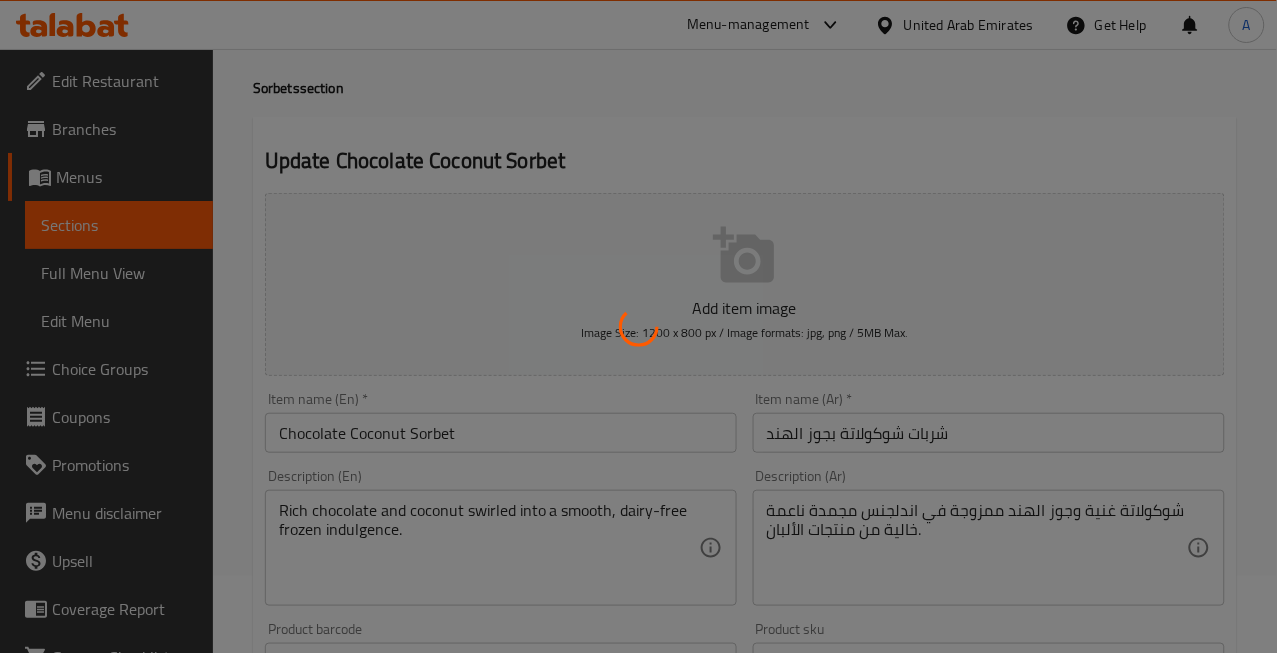 scroll, scrollTop: 0, scrollLeft: 0, axis: both 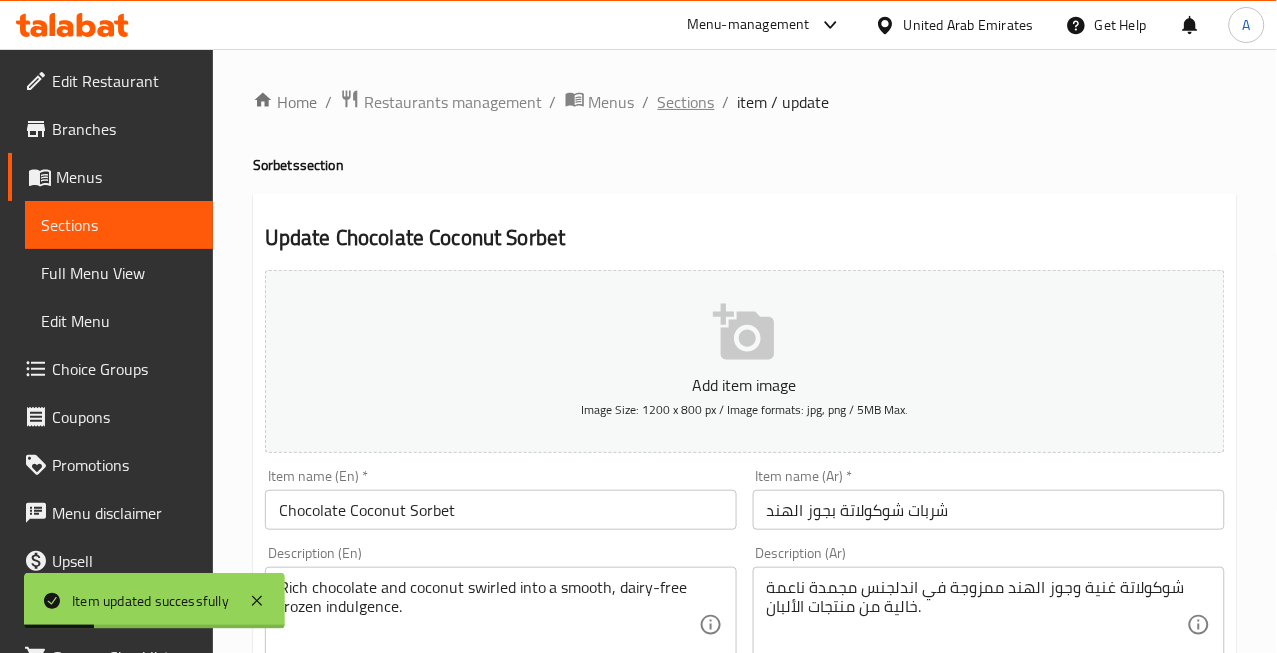click on "Sections" at bounding box center (686, 102) 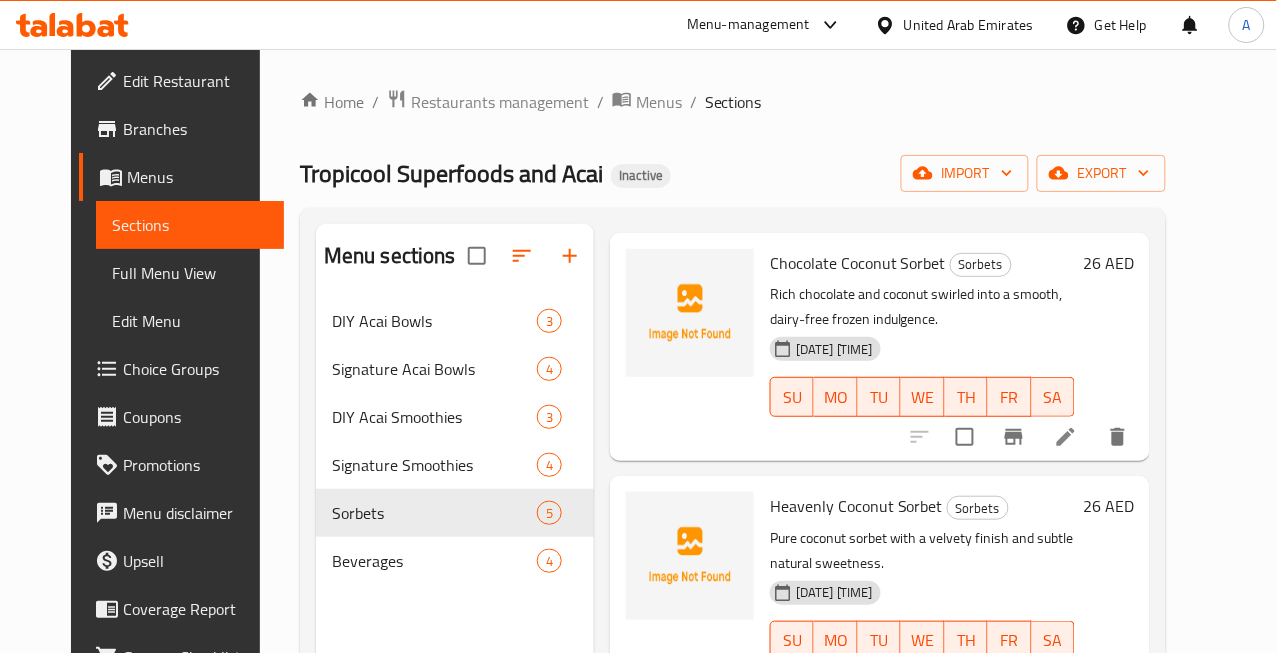 scroll, scrollTop: 0, scrollLeft: 0, axis: both 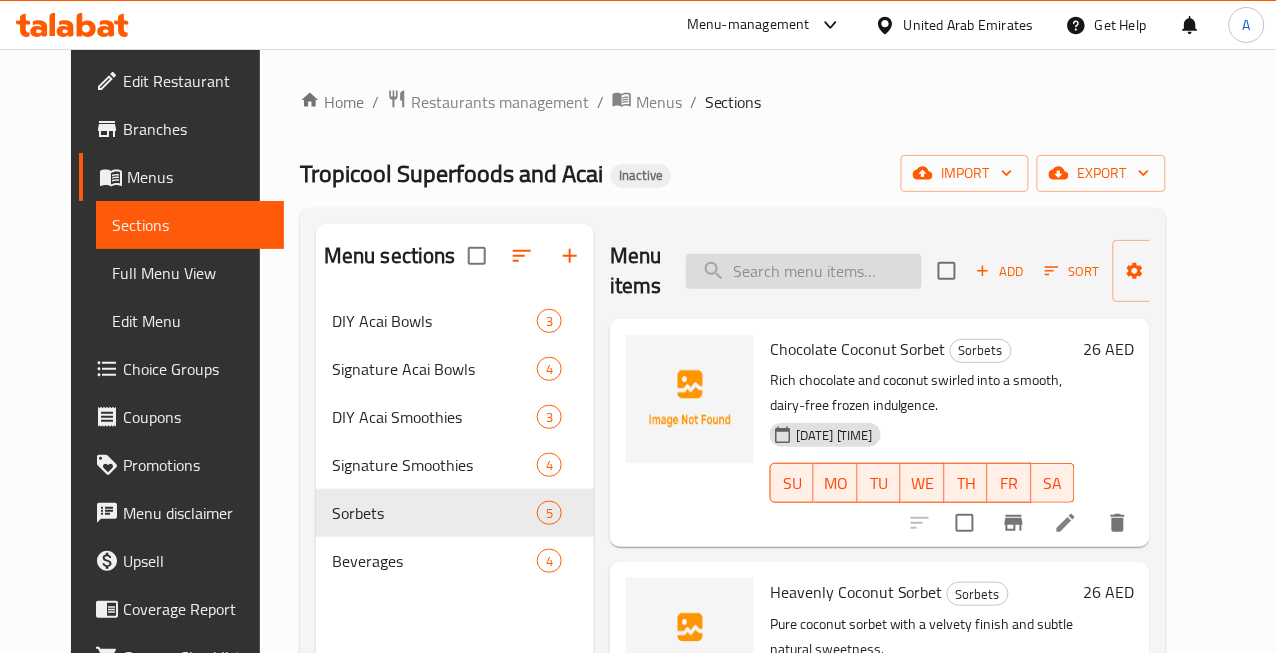 click at bounding box center (804, 271) 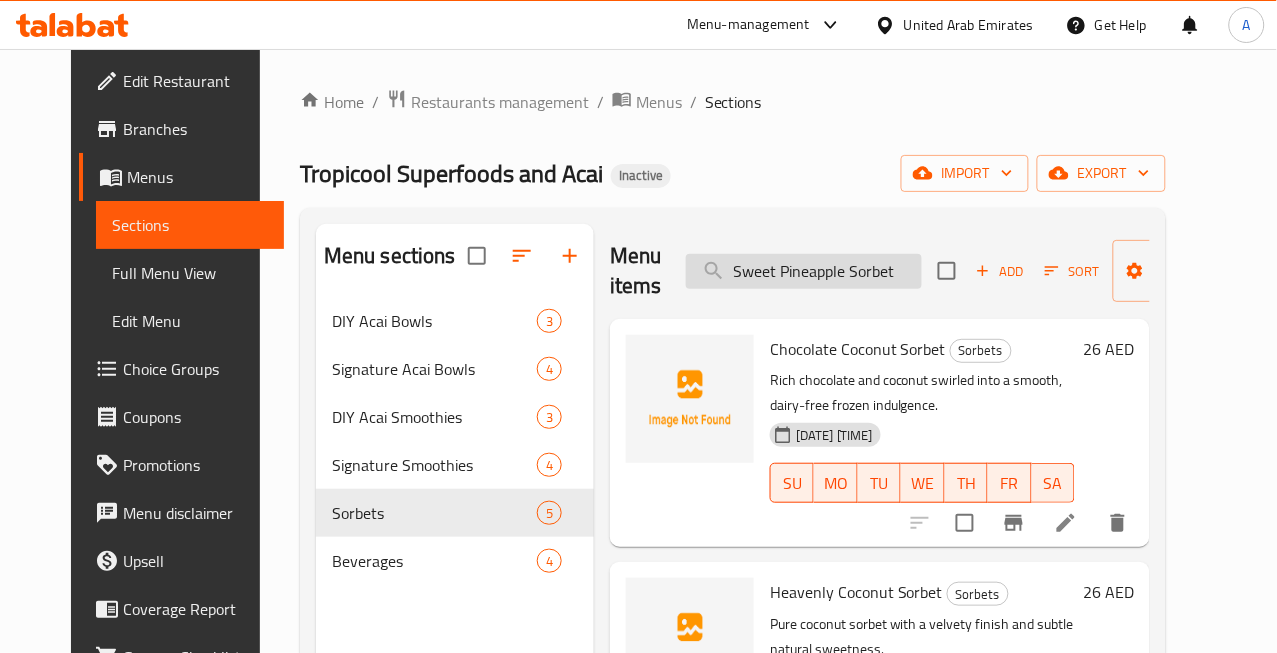scroll, scrollTop: 0, scrollLeft: 0, axis: both 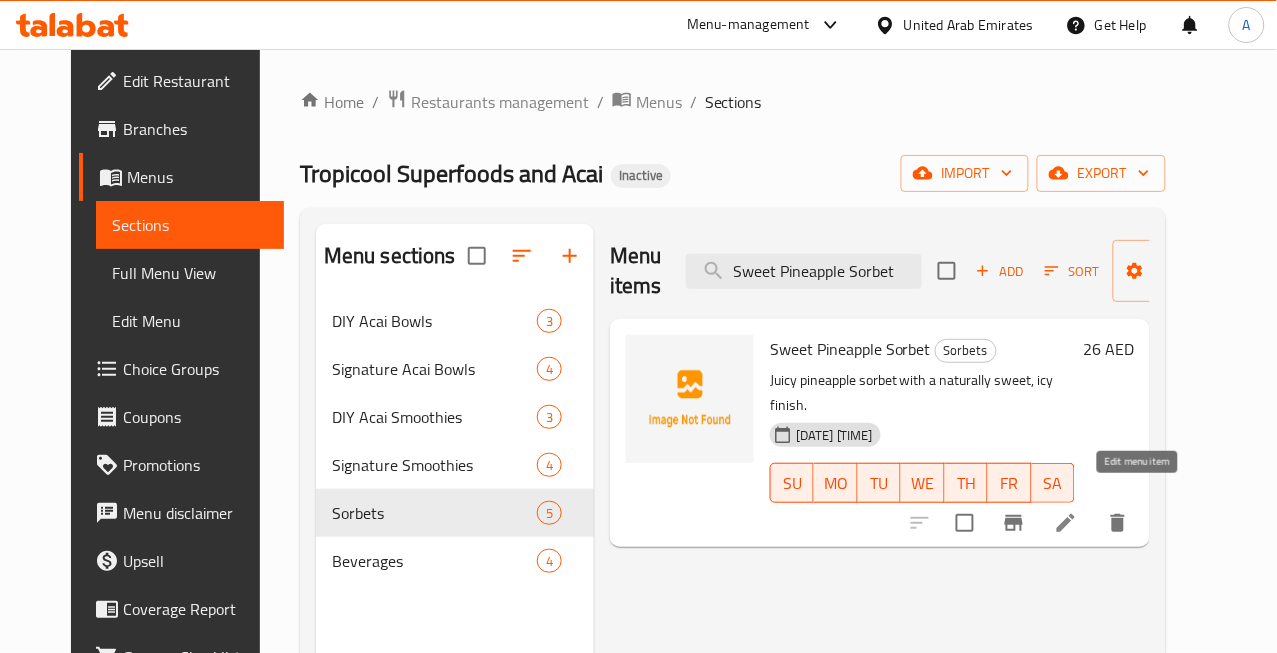 type on "Sweet Pineapple Sorbet" 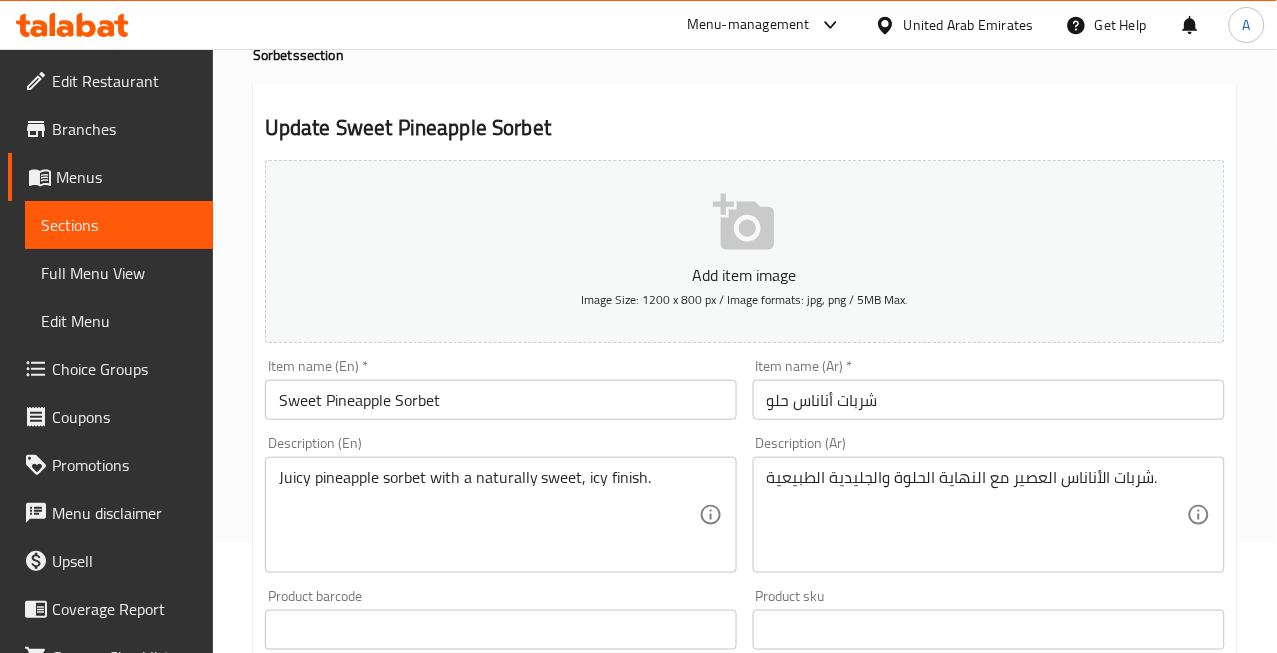 scroll, scrollTop: 111, scrollLeft: 0, axis: vertical 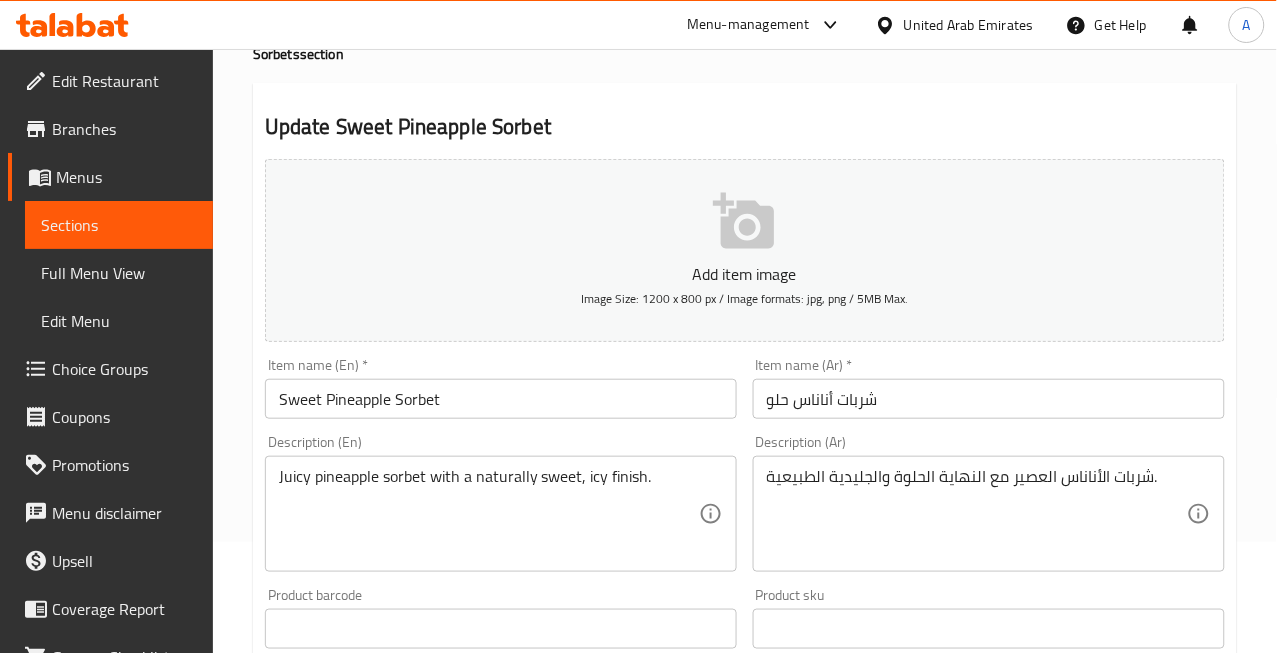 click on "شربات الأناناس العصير مع النهاية الحلوة والجليدية الطبيعية." at bounding box center (977, 514) 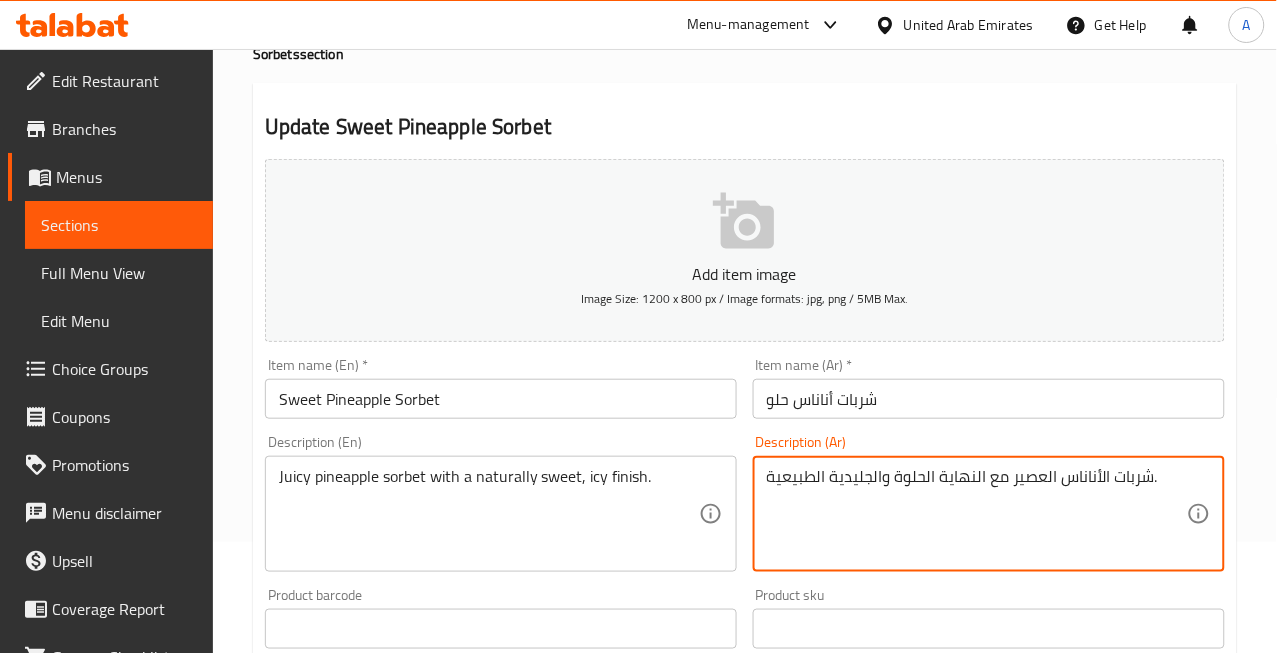 paste on "وسي" 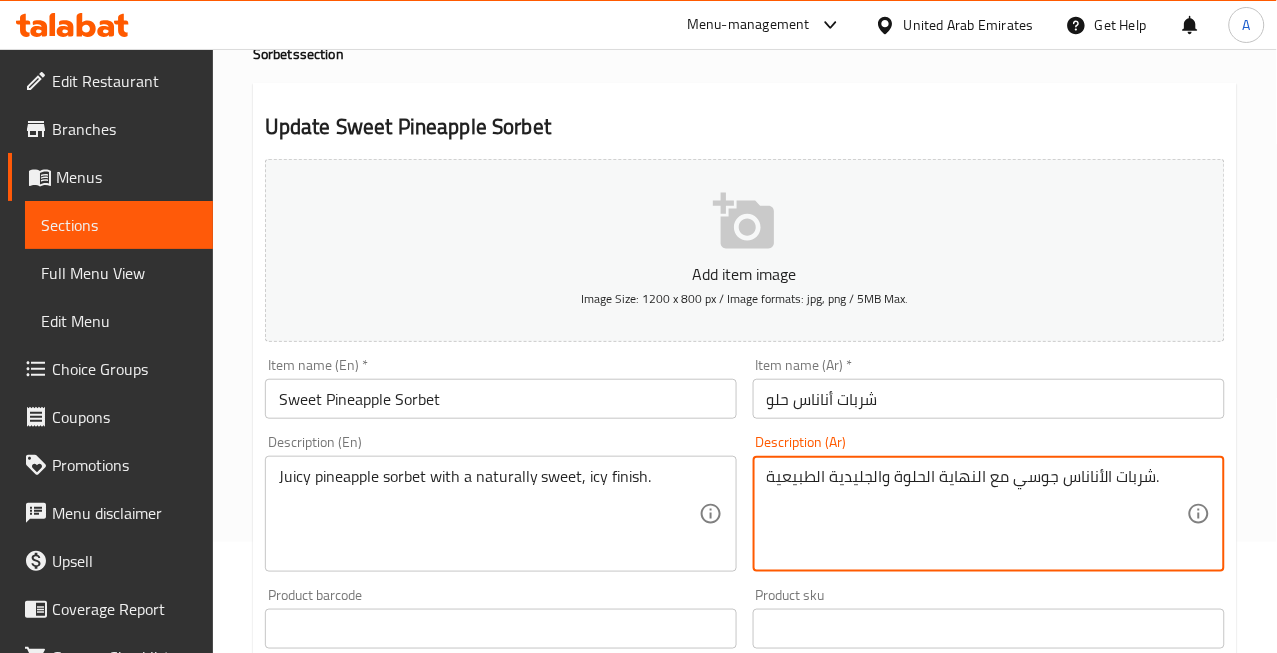 drag, startPoint x: 881, startPoint y: 480, endPoint x: 830, endPoint y: 483, distance: 51.088158 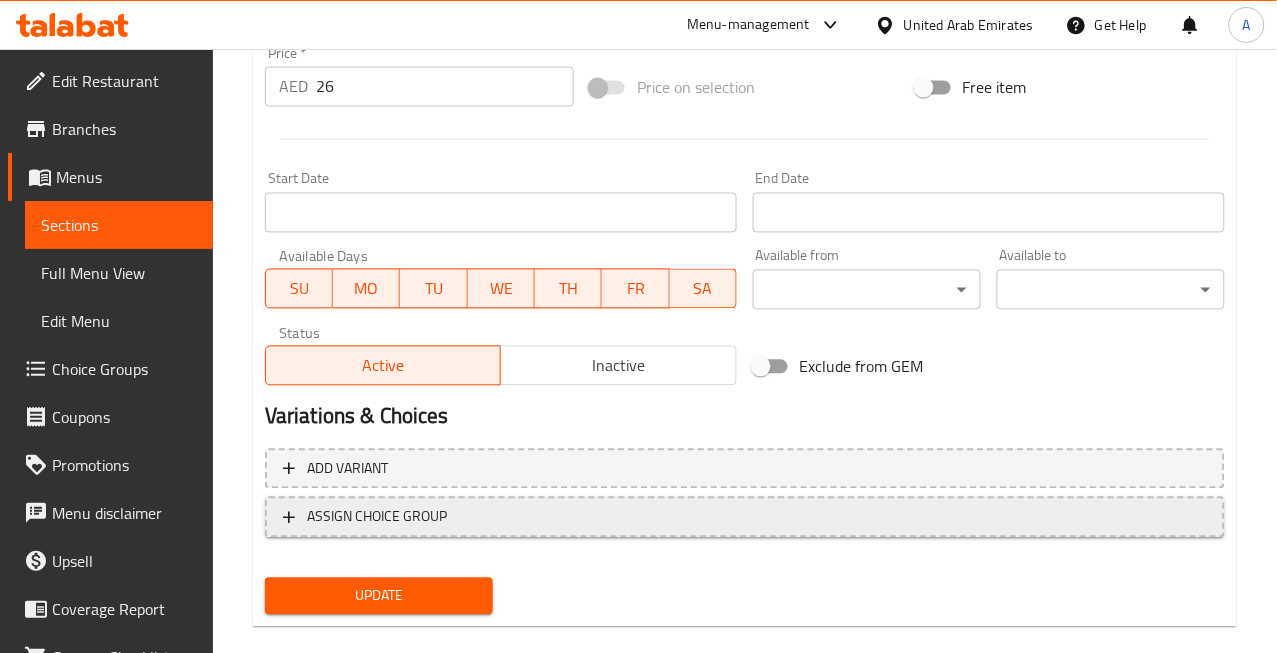 scroll, scrollTop: 756, scrollLeft: 0, axis: vertical 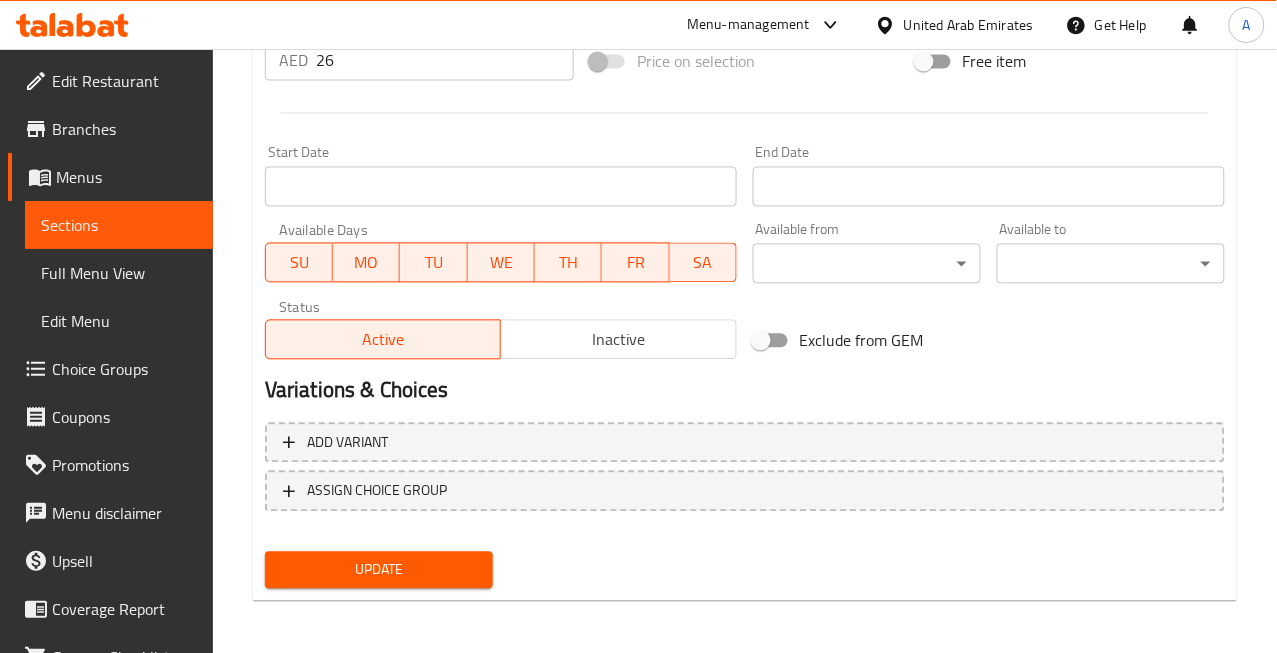 type on "شربات الأناناس جوسي مع النهاية الحلوة وايسي الطبيعية." 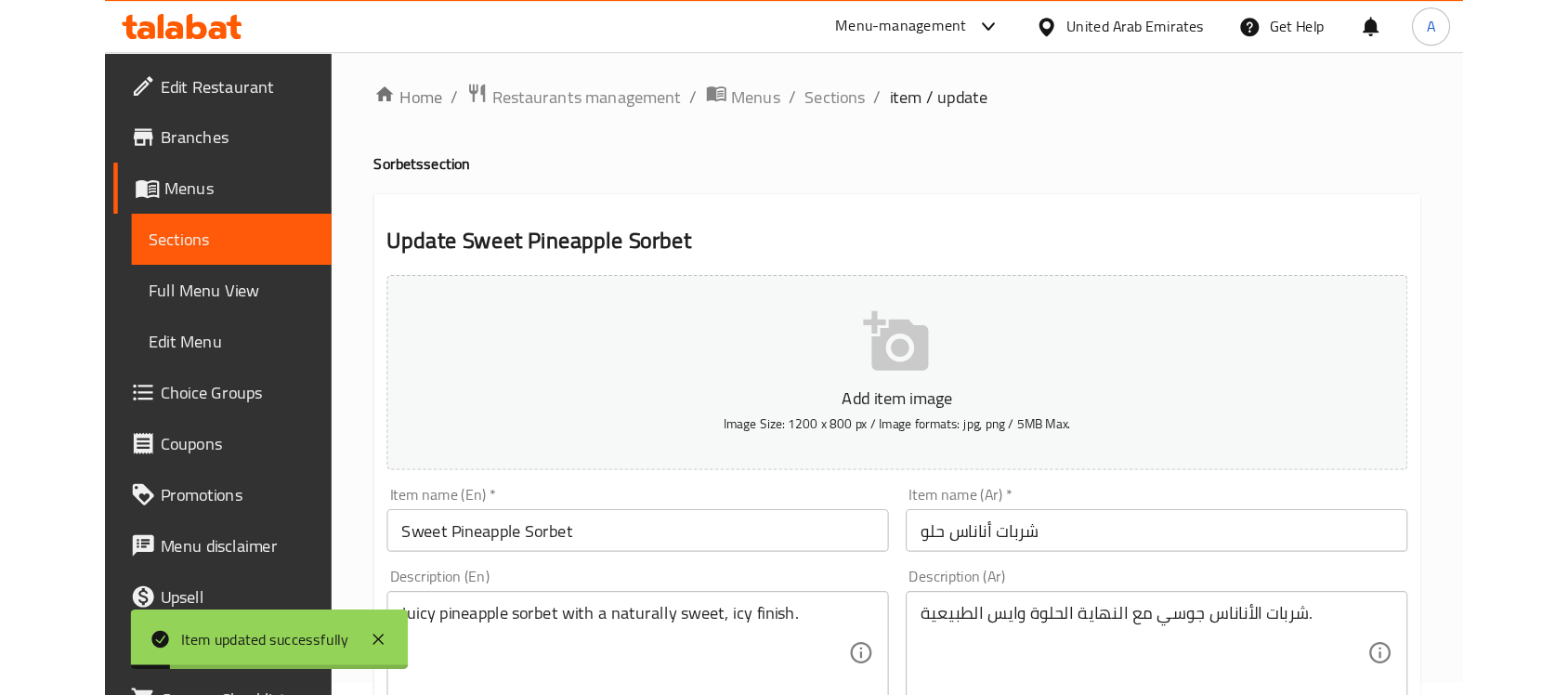 scroll, scrollTop: 0, scrollLeft: 0, axis: both 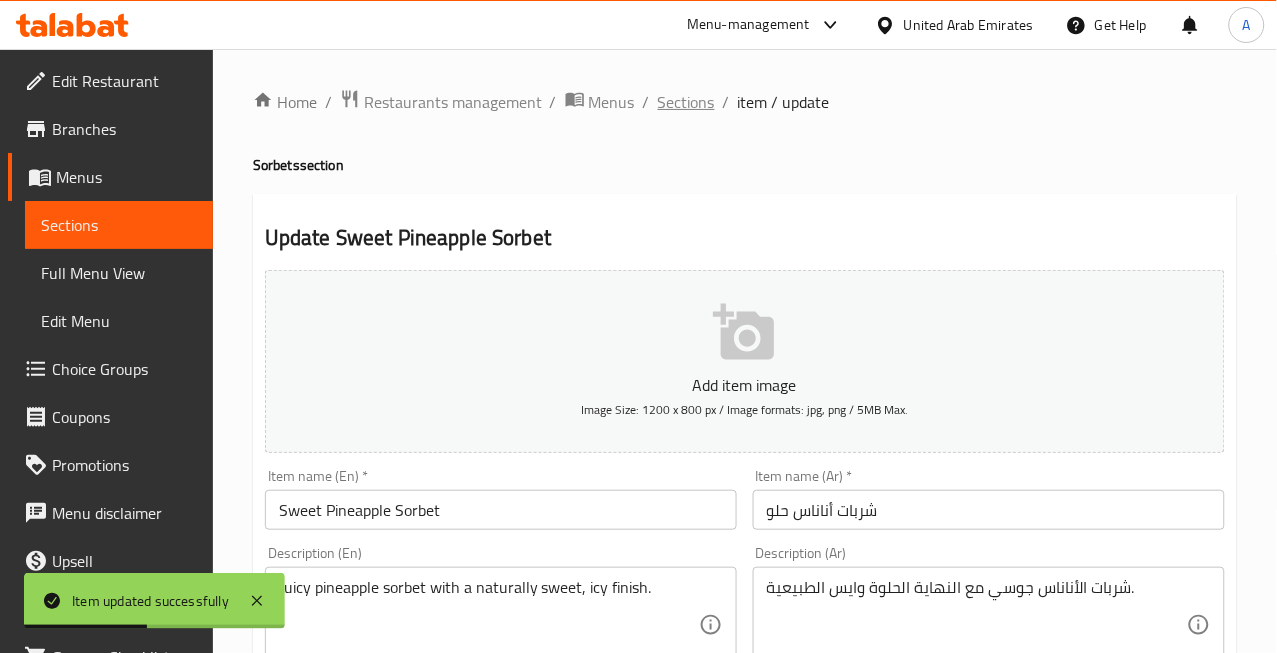 click on "Sections" at bounding box center [686, 102] 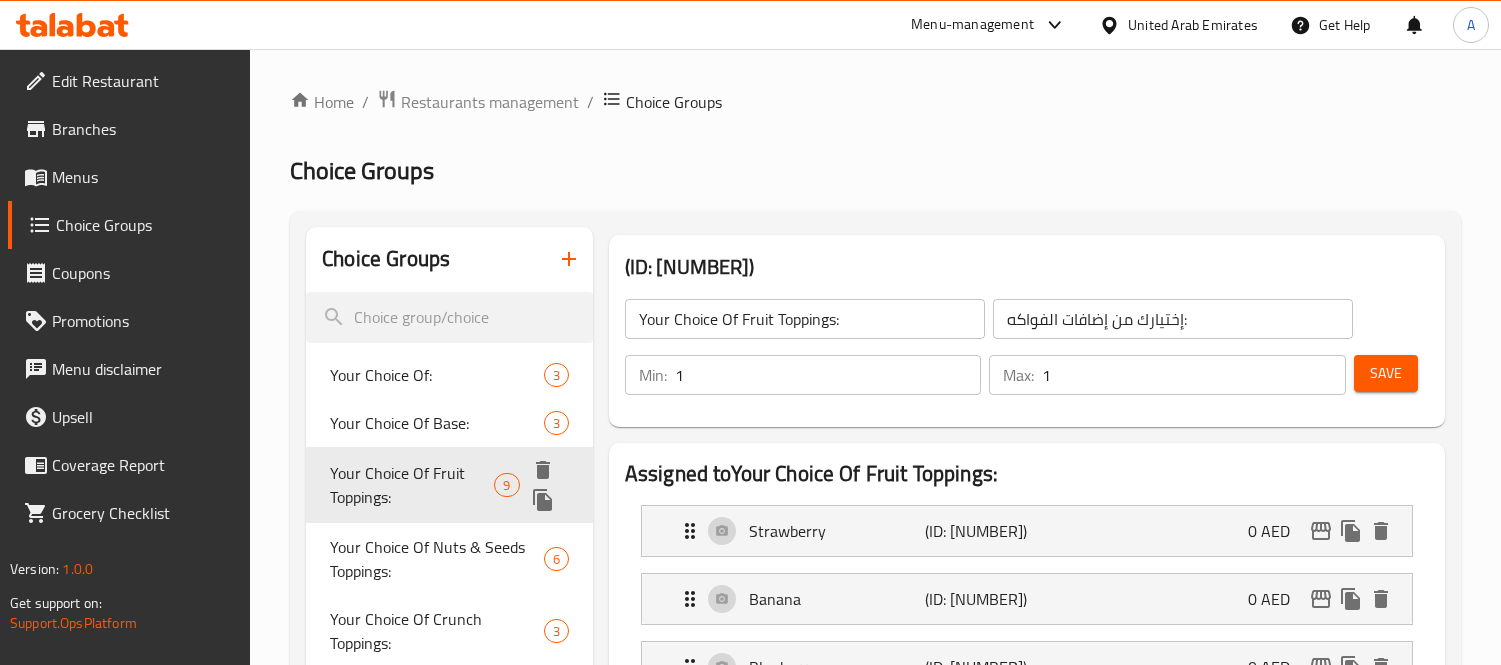scroll, scrollTop: 111, scrollLeft: 0, axis: vertical 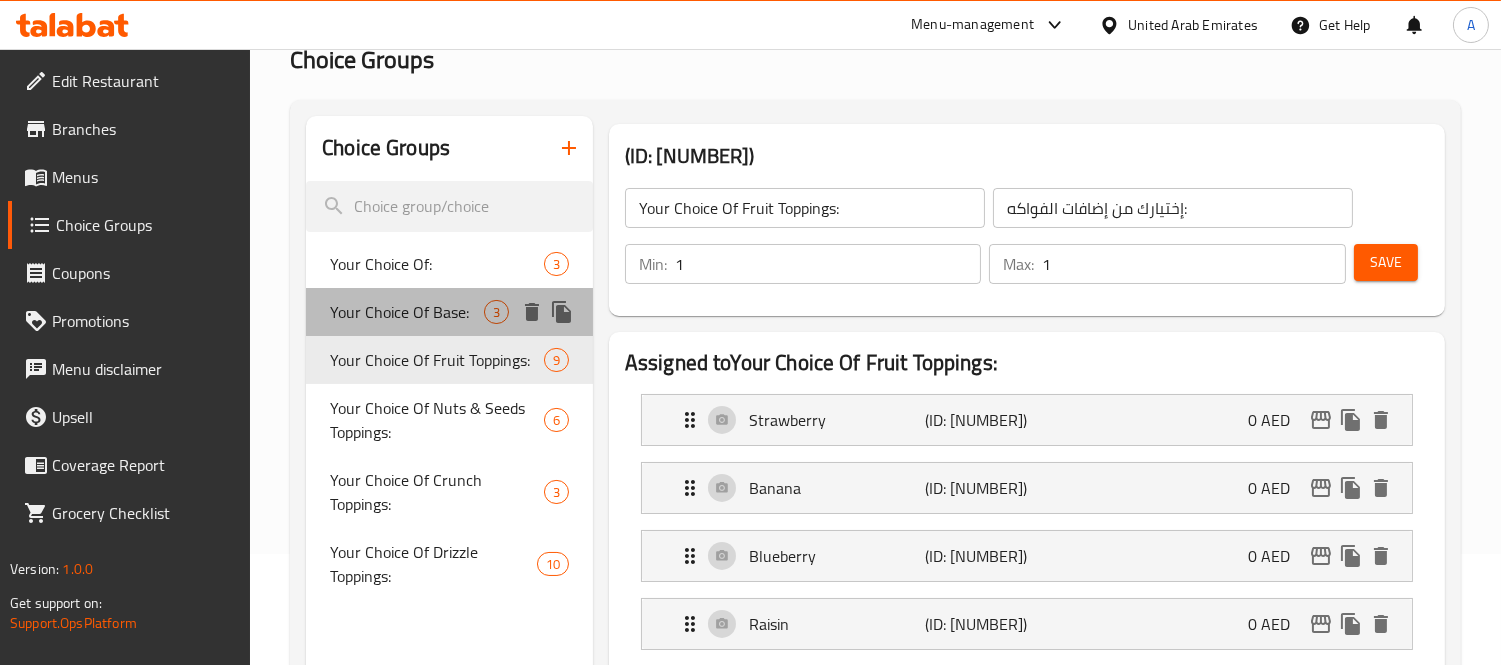 click on "Your Choice Of Base: 3" at bounding box center [449, 312] 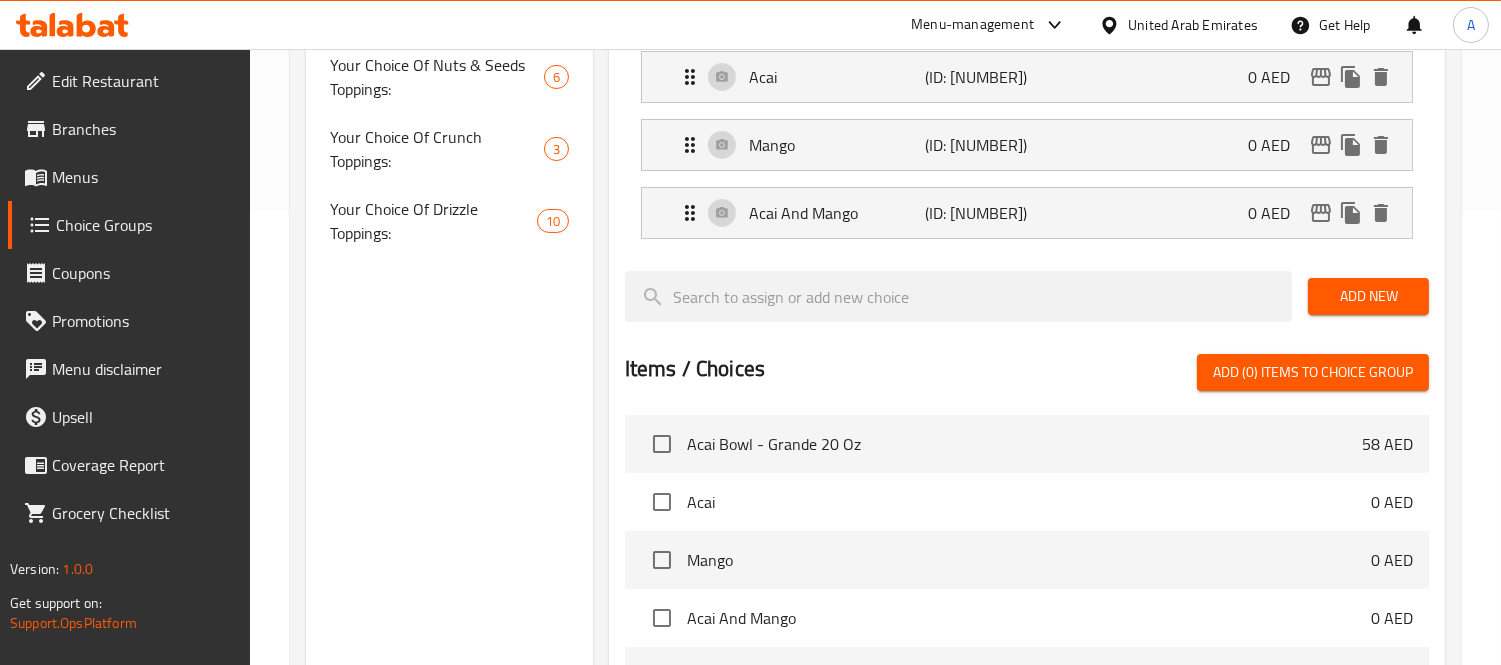 scroll, scrollTop: 444, scrollLeft: 0, axis: vertical 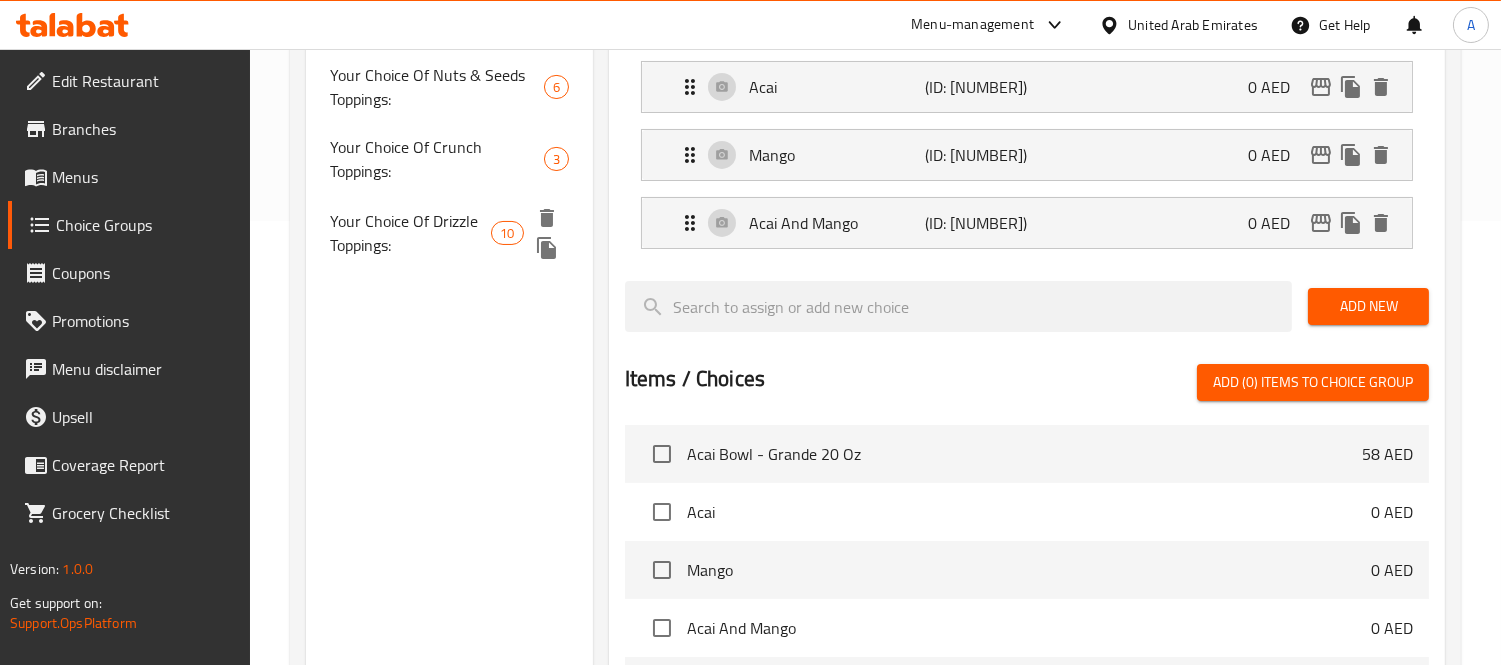 click on "Your Choice Of Drizzle Toppings:" at bounding box center (410, 233) 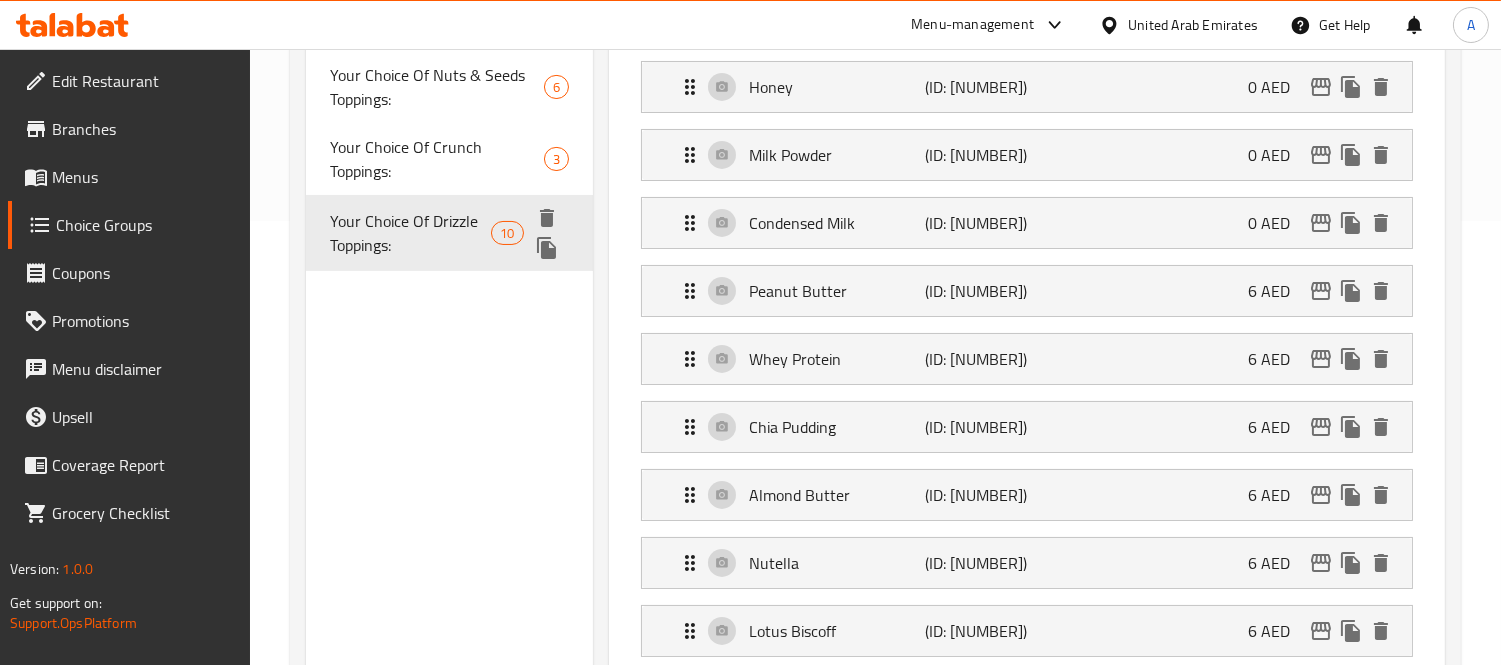 type on "Your Choice Of Drizzle Toppings:" 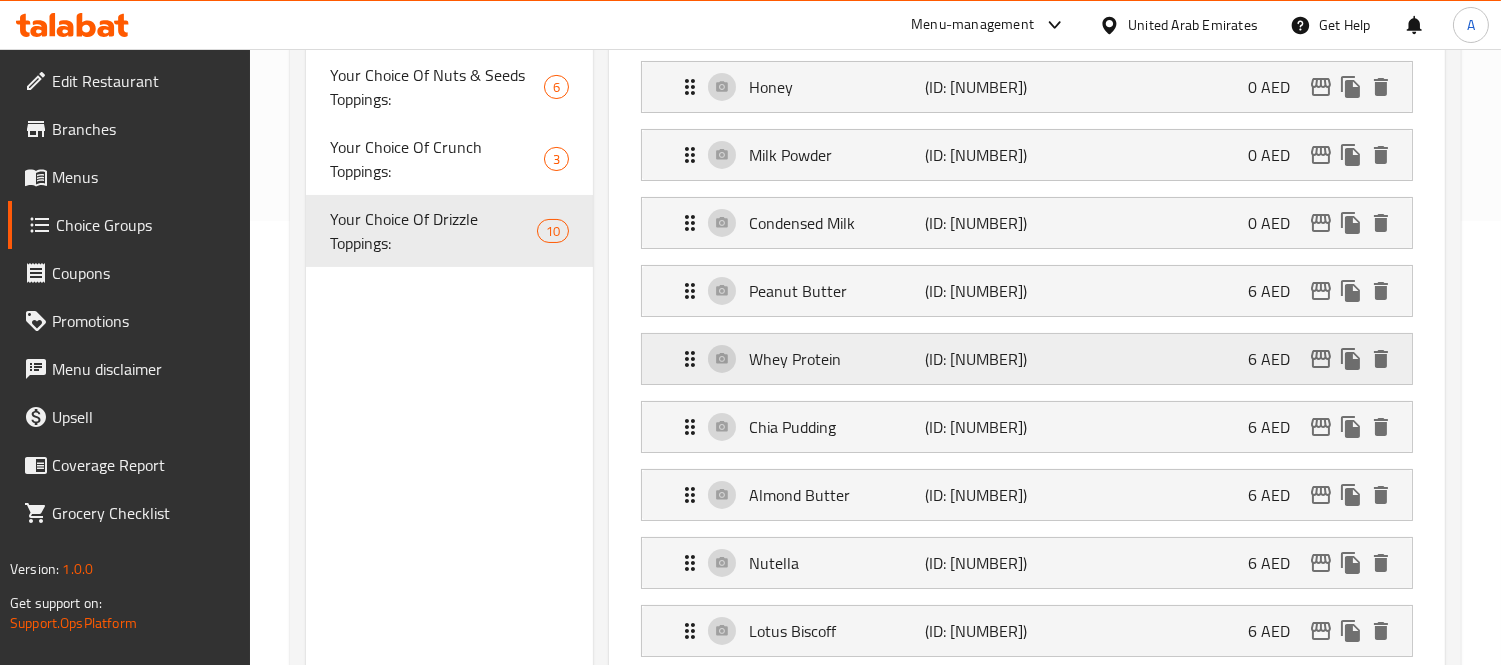 click on "Whey Protein (ID: 2220506715) 6 AED" at bounding box center [1033, 359] 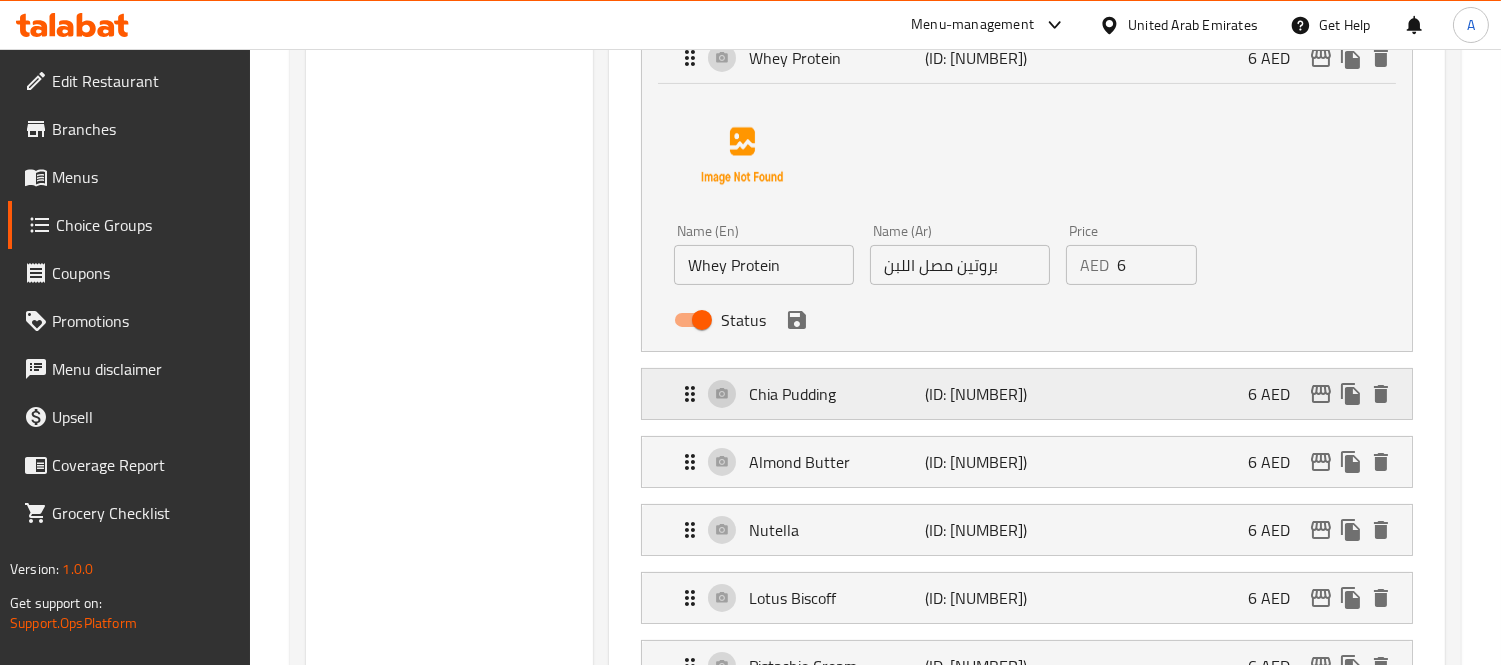 scroll, scrollTop: 777, scrollLeft: 0, axis: vertical 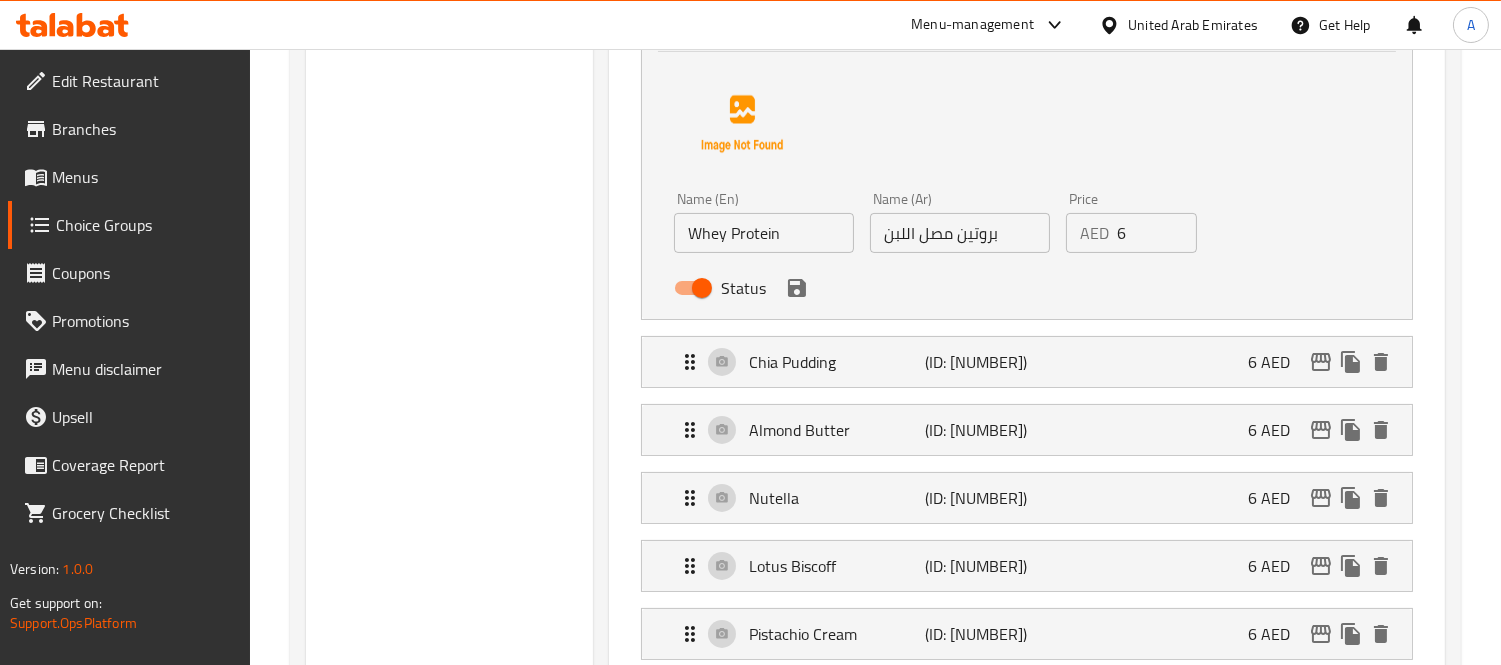 click on "بروتين مصل اللبن" at bounding box center [960, 233] 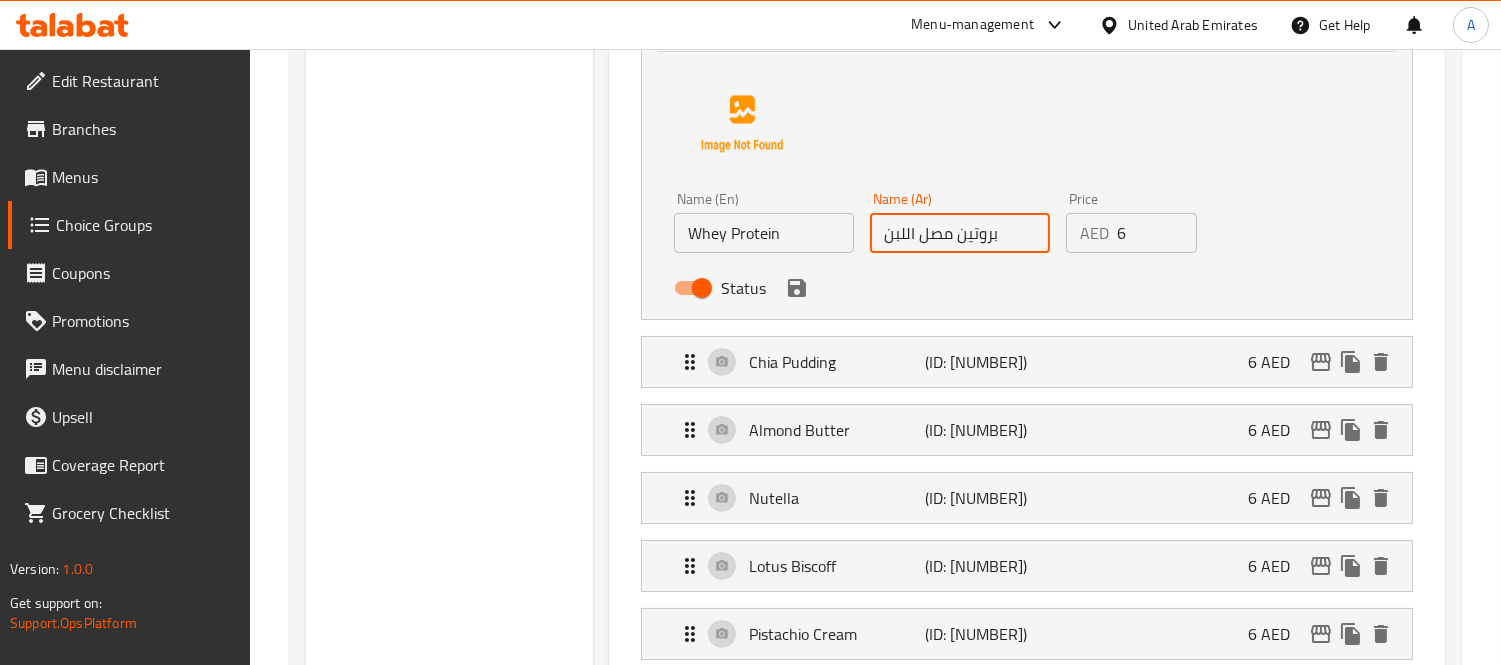 click on "بروتين مصل اللبن" at bounding box center (960, 233) 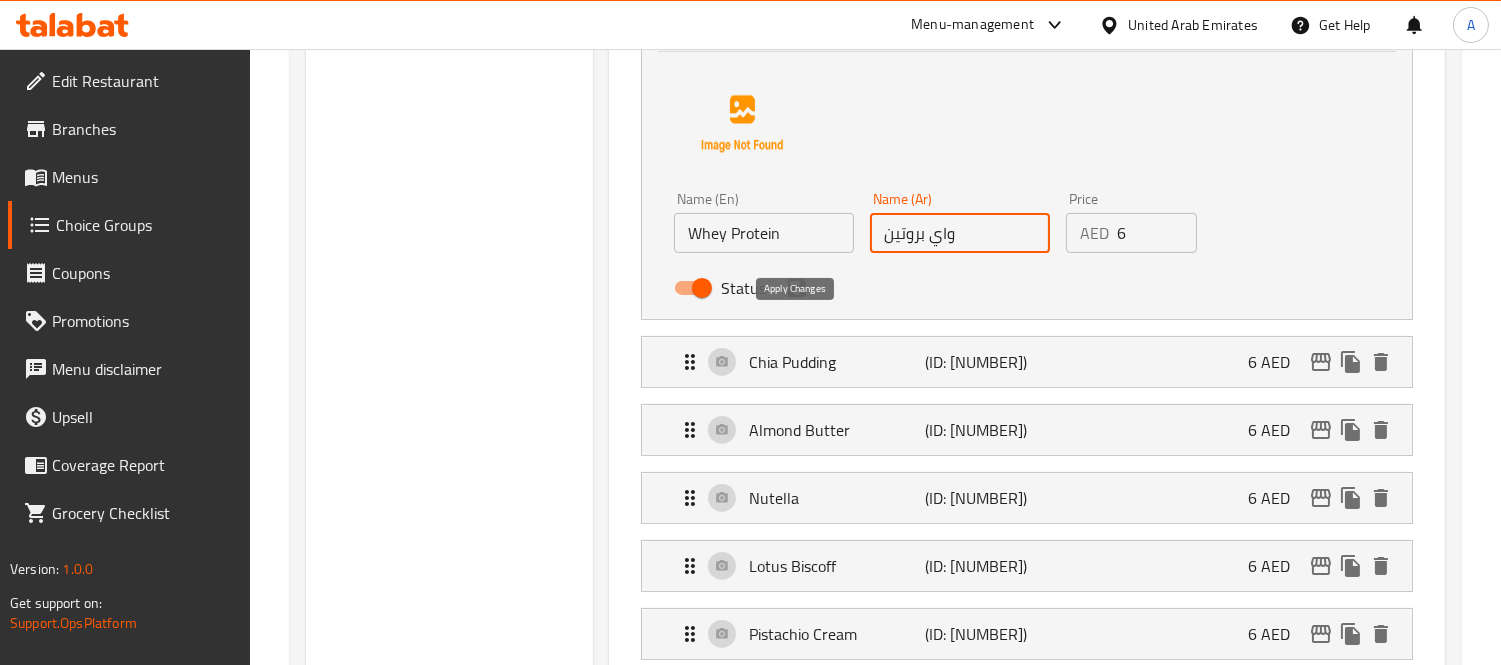 click 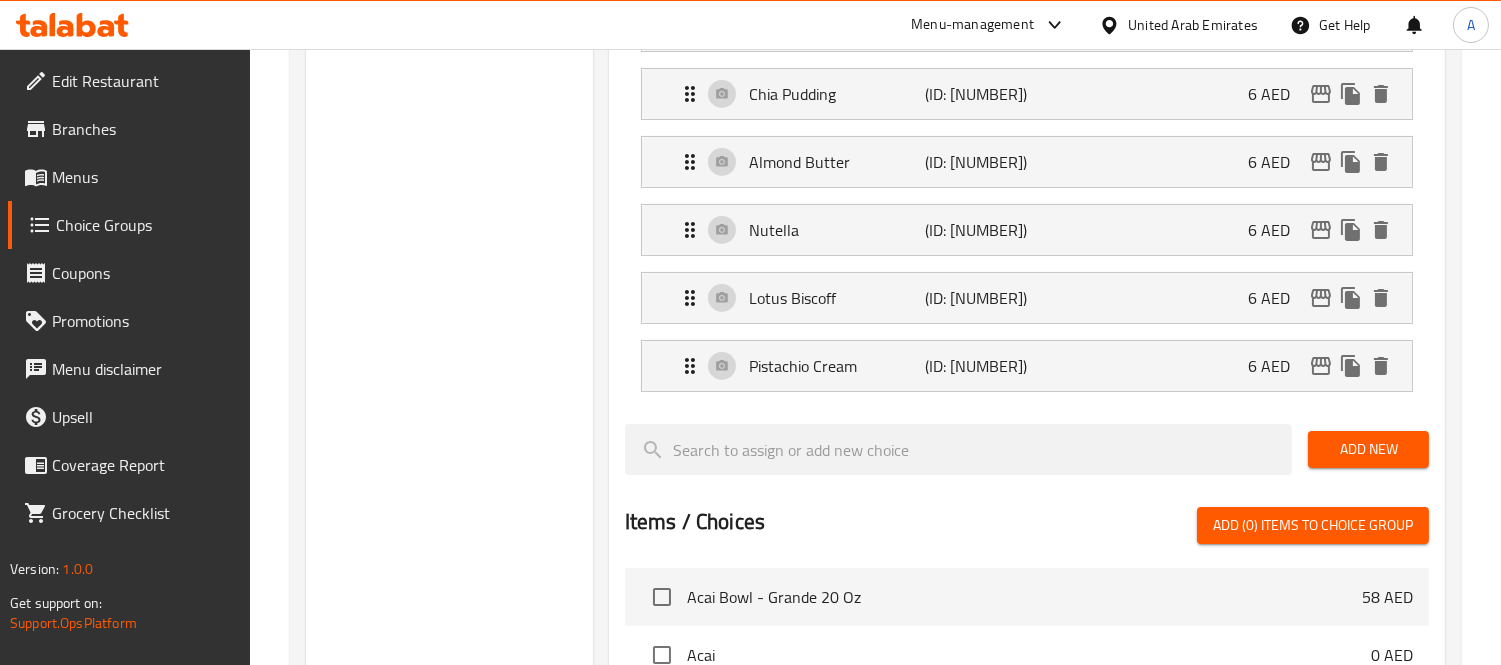 type on "واي بروتين" 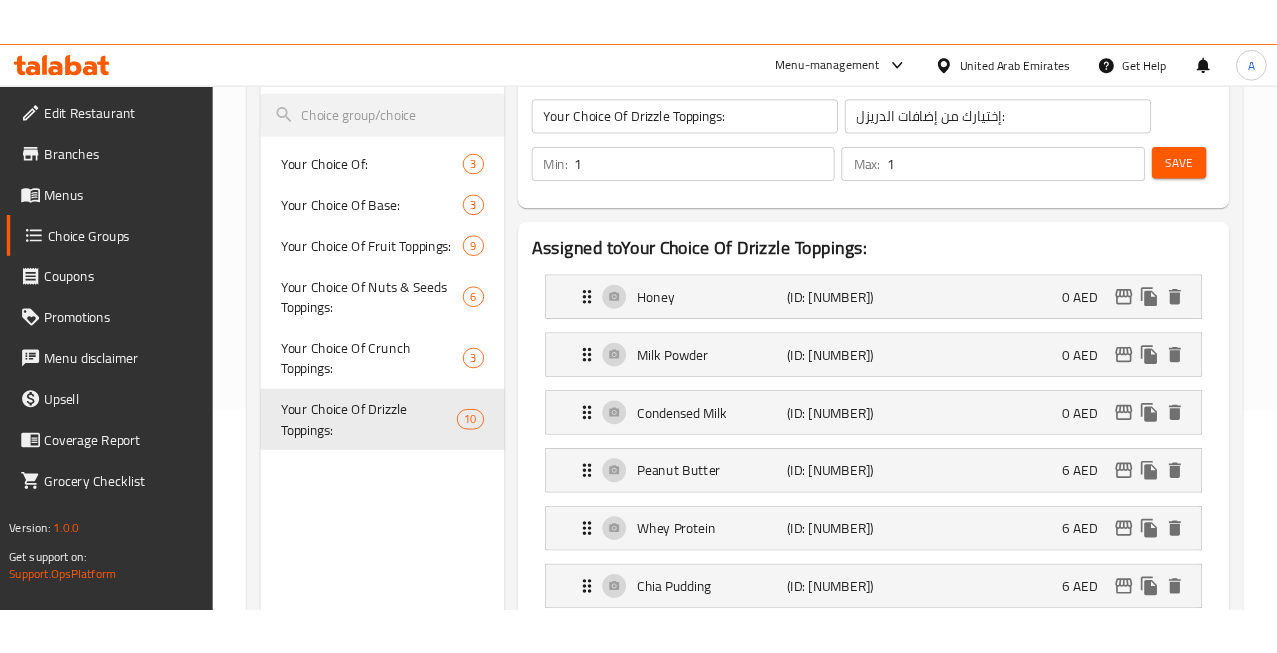 scroll, scrollTop: 111, scrollLeft: 0, axis: vertical 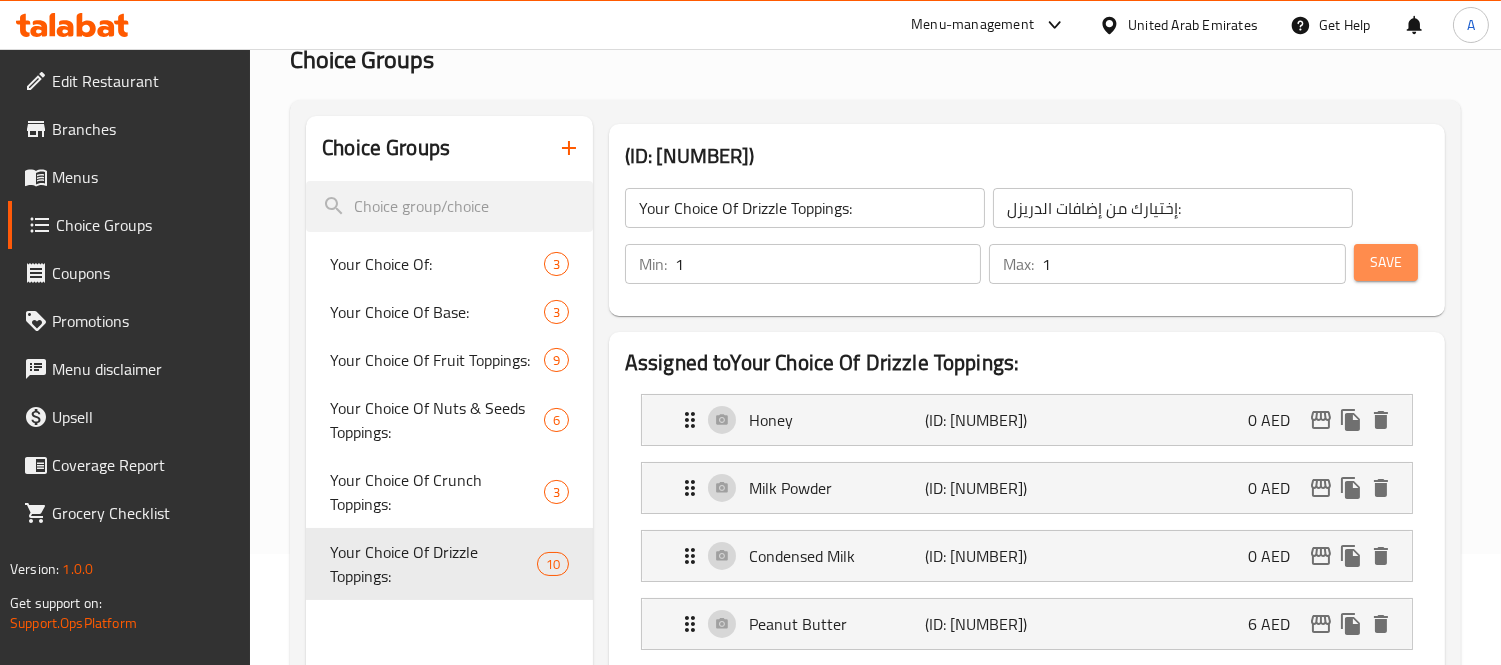 click on "Save" at bounding box center [1386, 262] 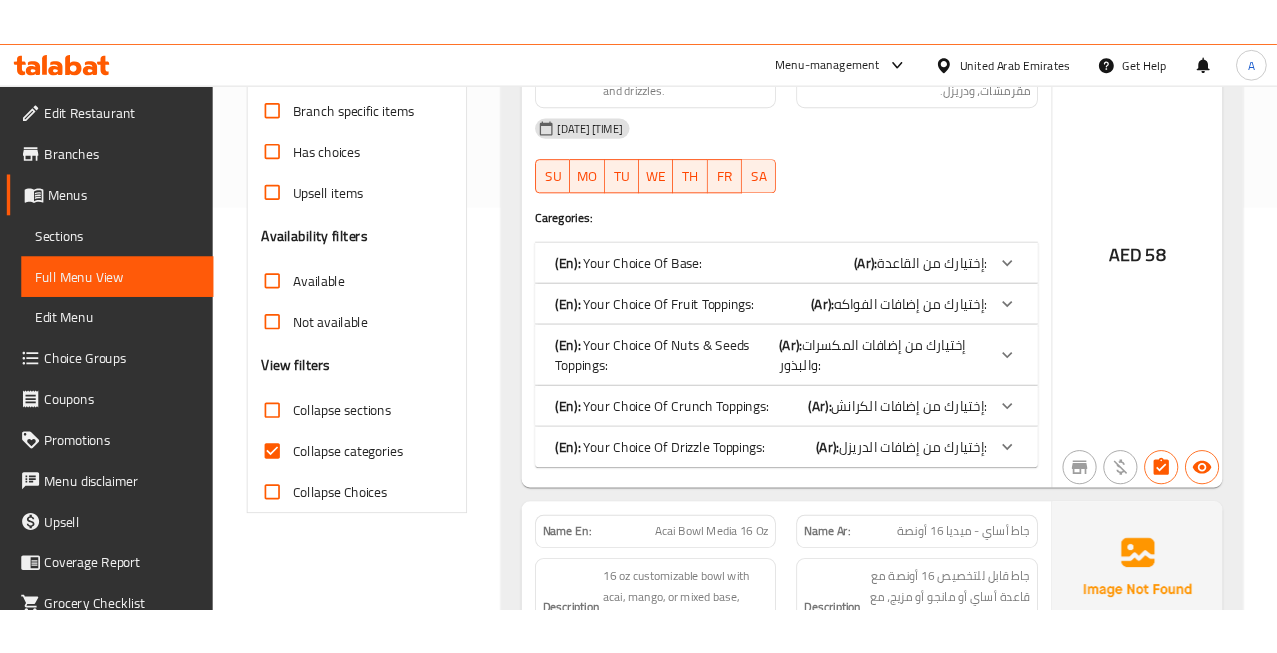 scroll, scrollTop: 510, scrollLeft: 0, axis: vertical 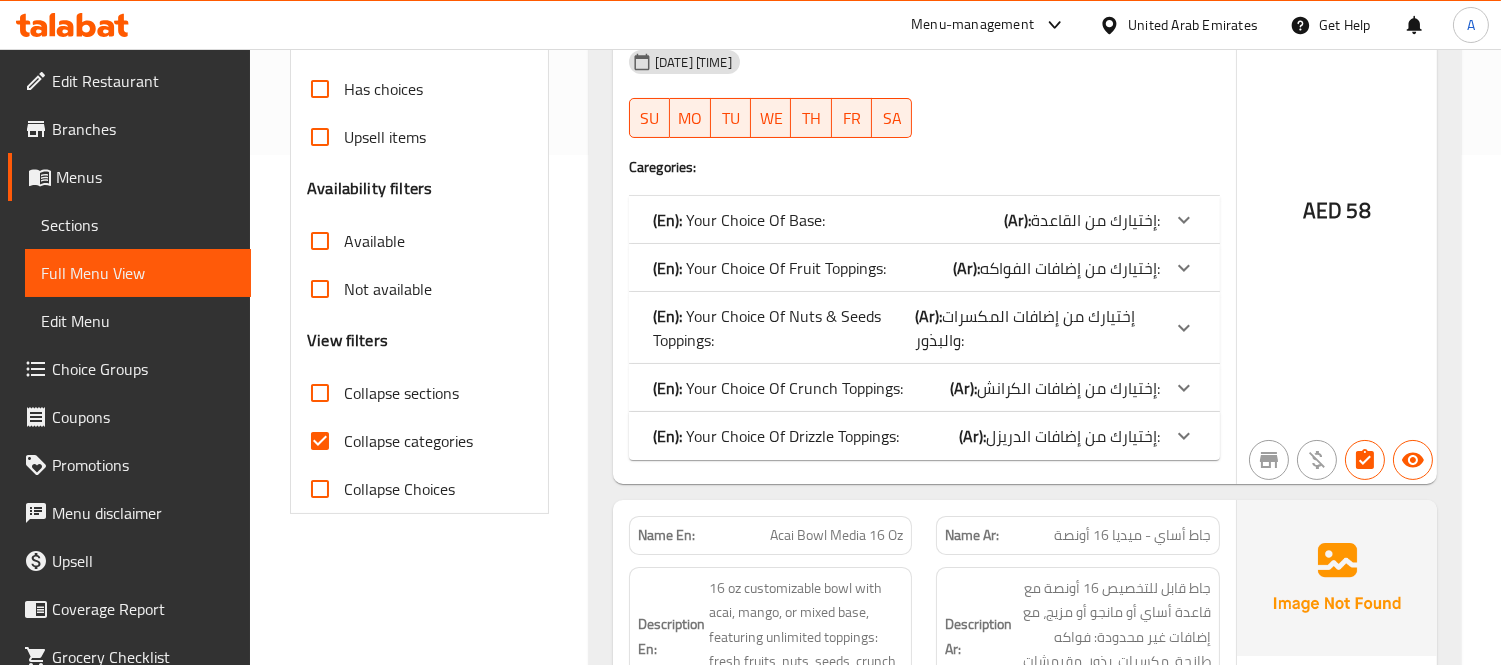 click on "Collapse categories" at bounding box center (320, 441) 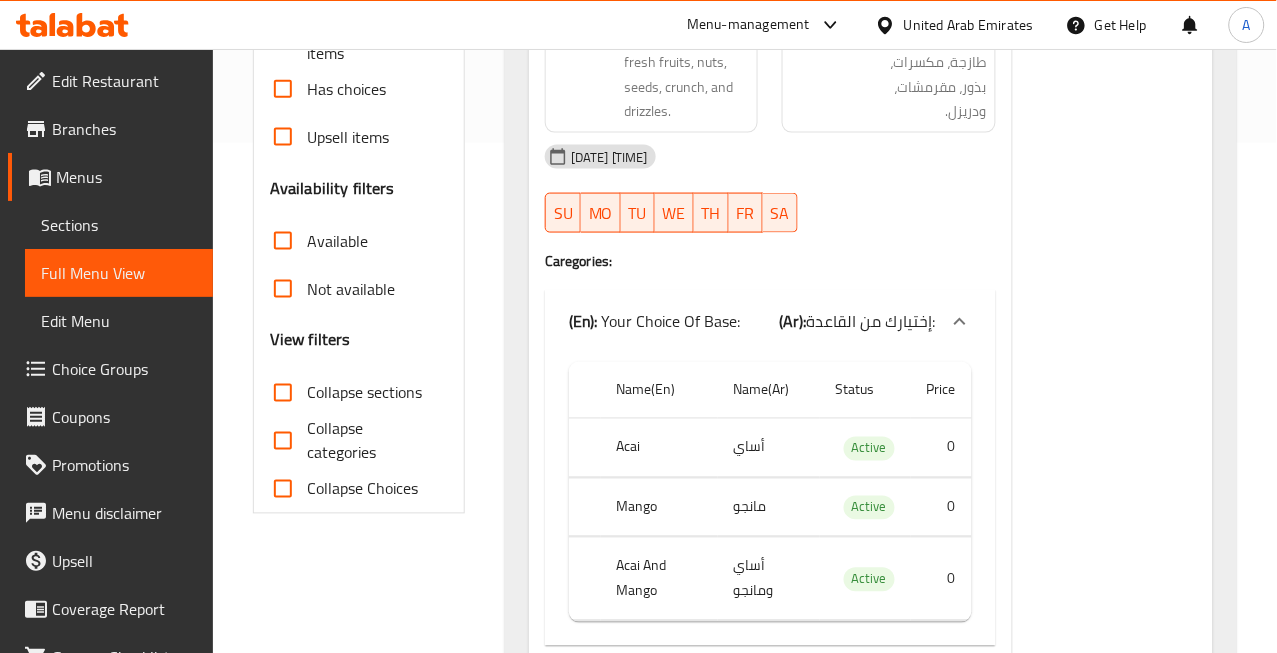 click on "06-08-2025 08:25 AM SU MO TU WE TH FR SA" at bounding box center [770, 189] 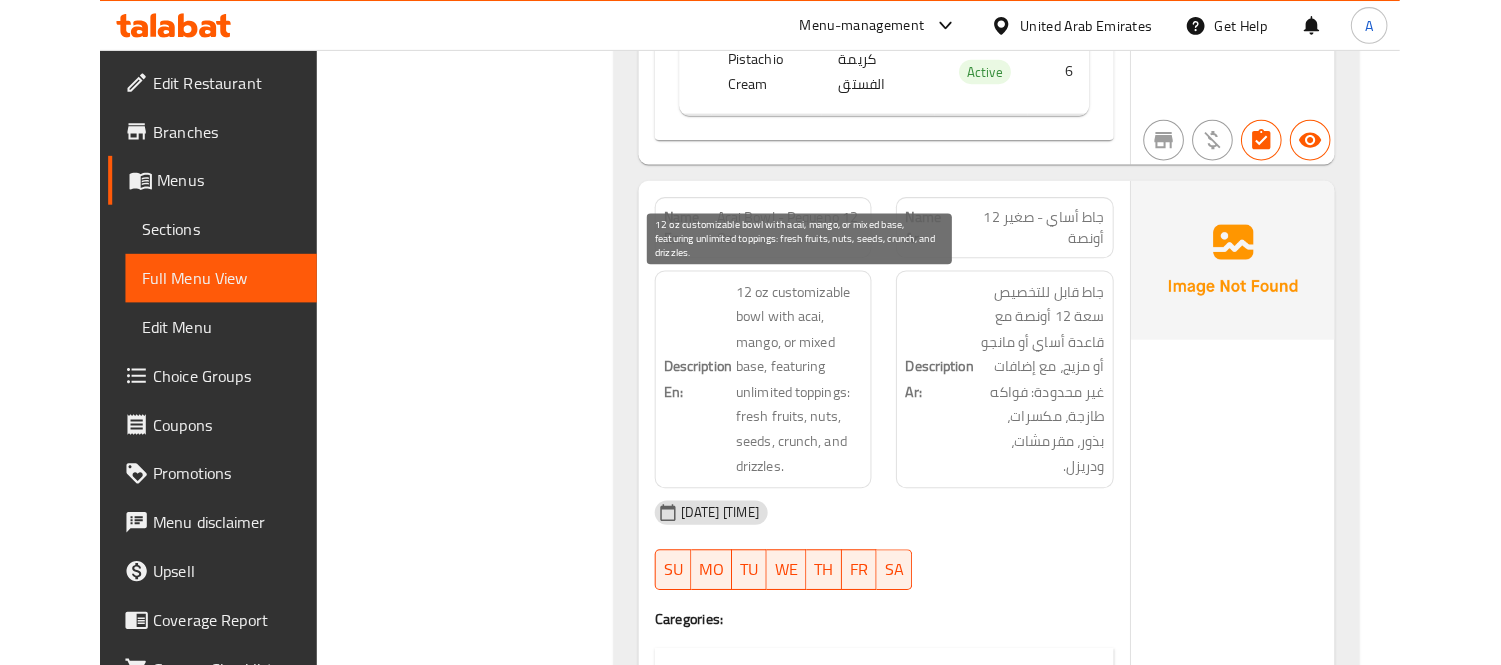 scroll, scrollTop: 7228, scrollLeft: 0, axis: vertical 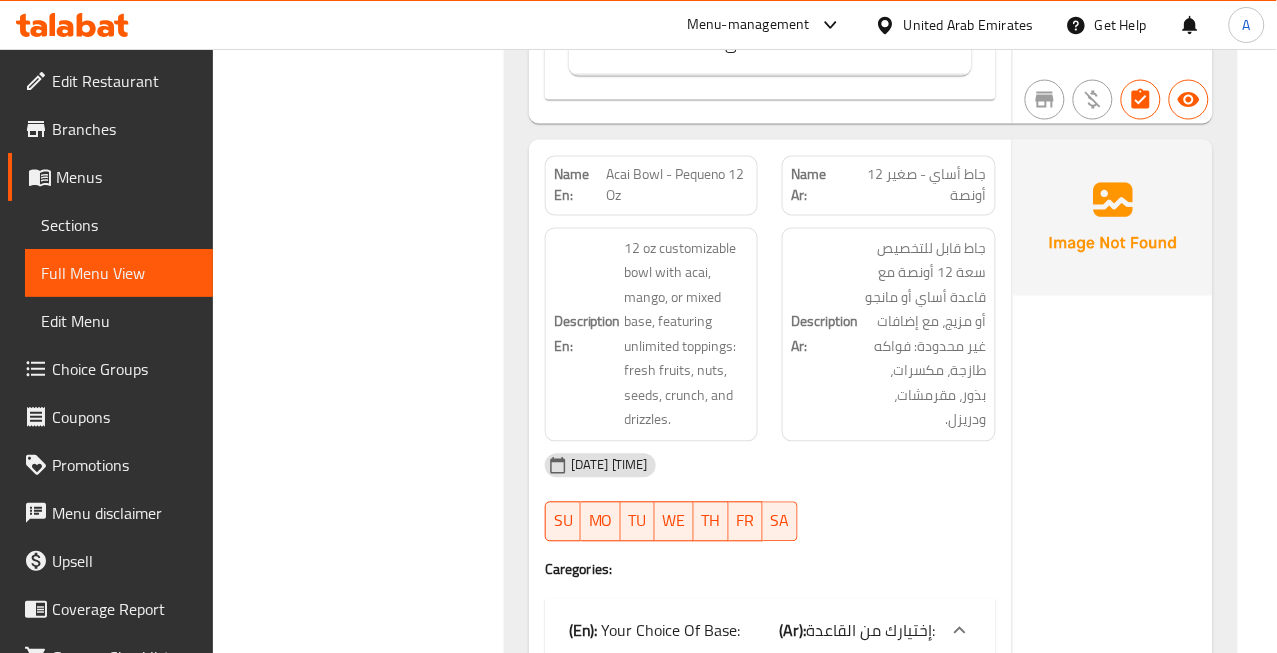 click on "Acai Bowl - Pequeno 12 Oz" at bounding box center [677, 186] 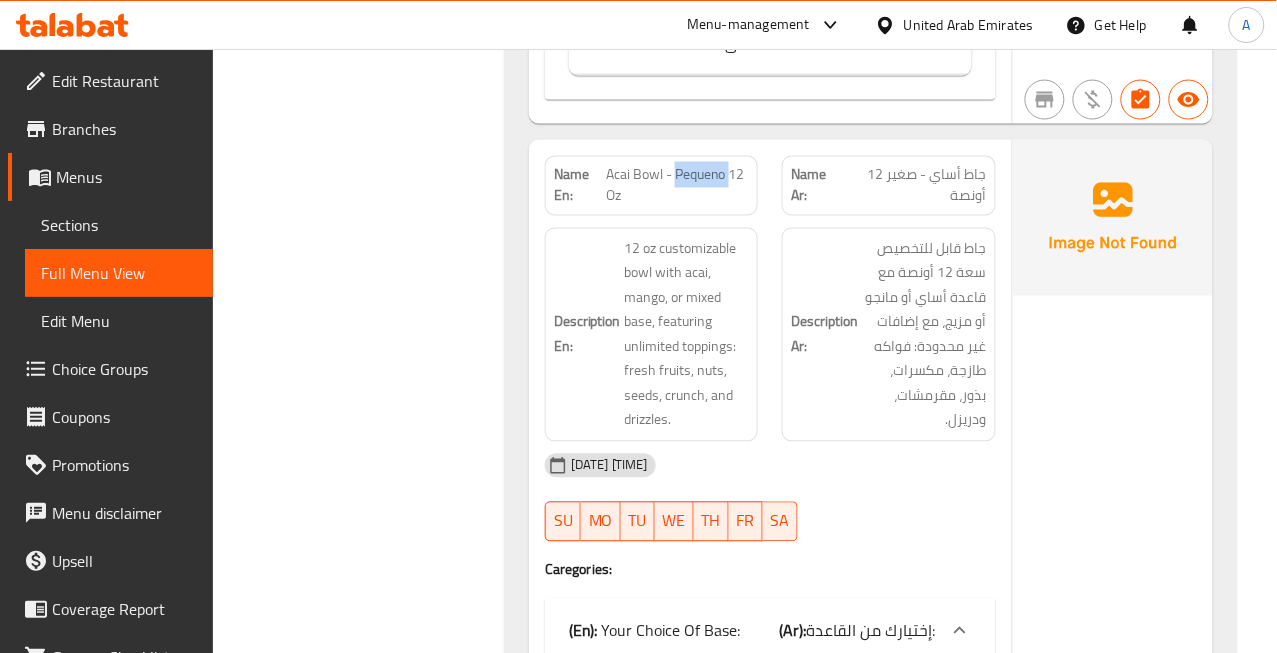 click on "Acai Bowl - Pequeno 12 Oz" at bounding box center [677, 186] 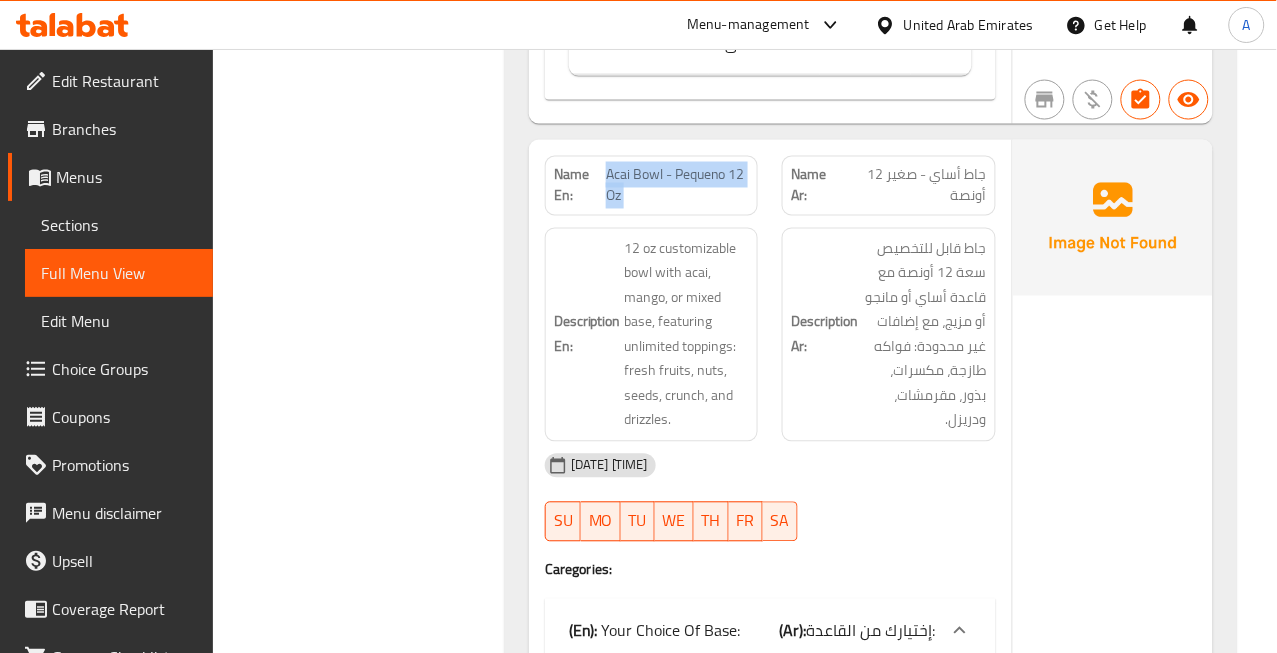 click on "Acai Bowl - Pequeno 12 Oz" at bounding box center (677, 186) 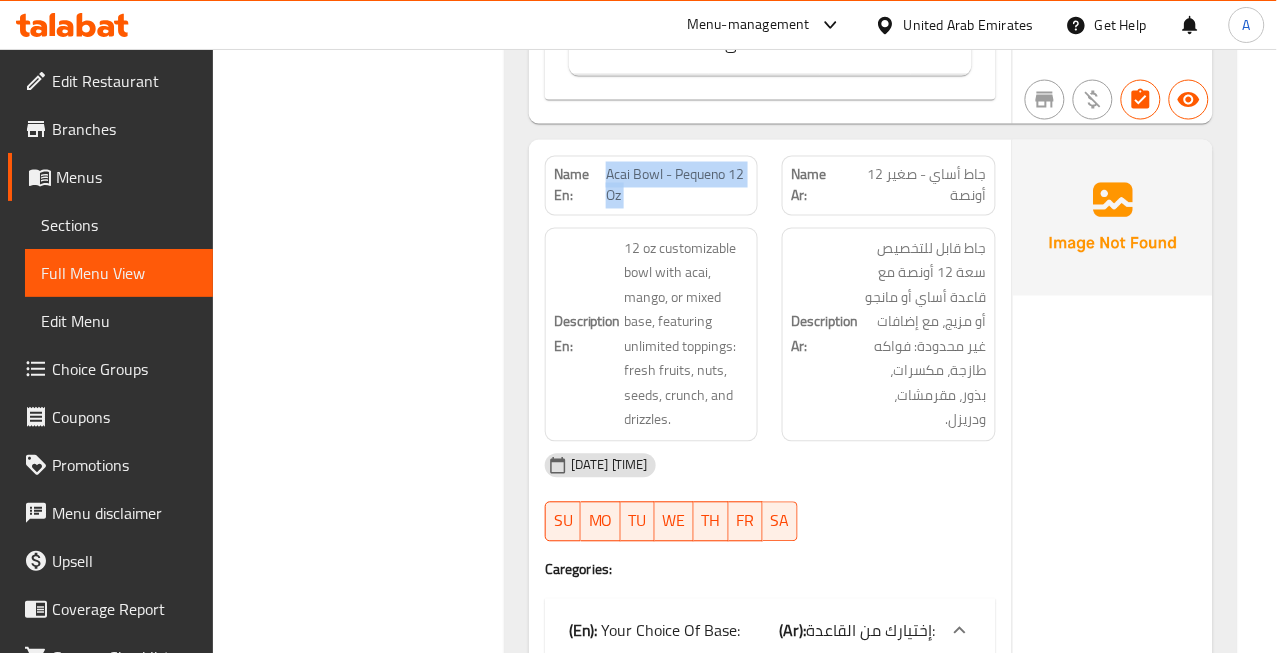 copy on "Acai Bowl - Pequeno 12 Oz" 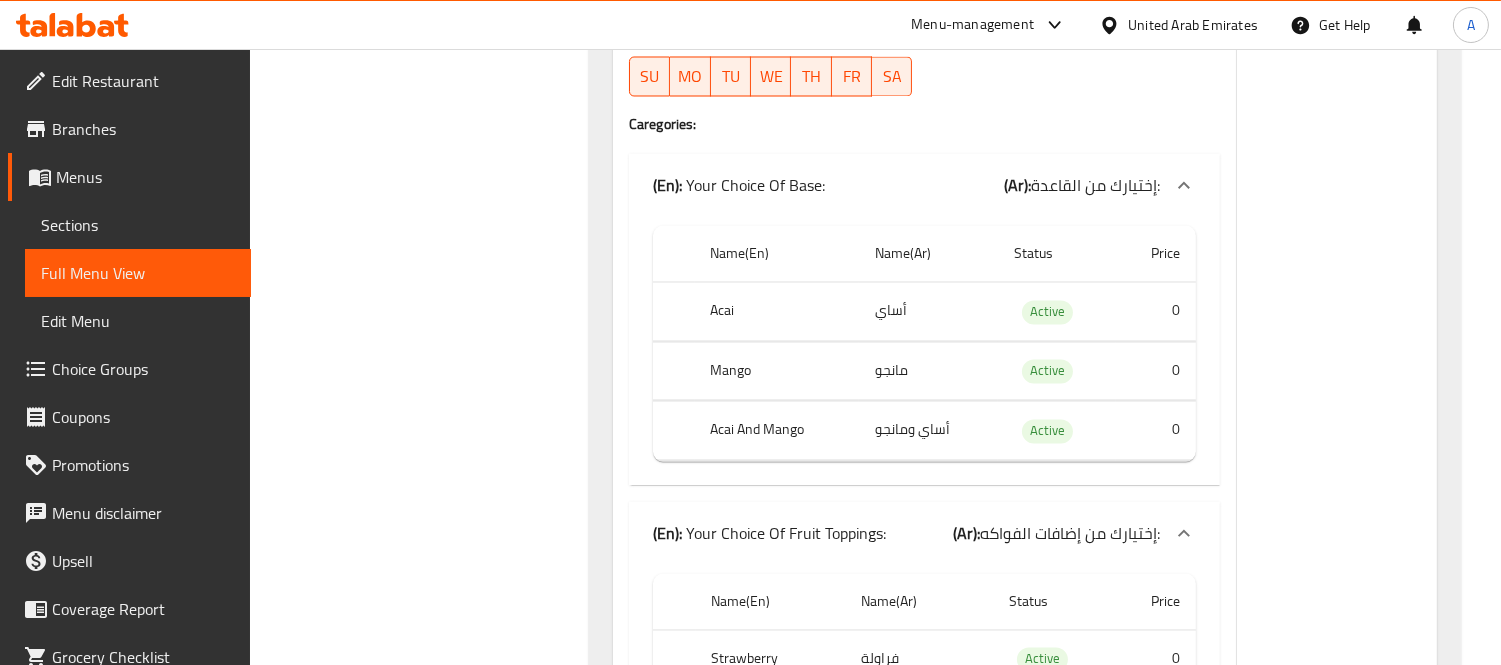 scroll, scrollTop: 6451, scrollLeft: 0, axis: vertical 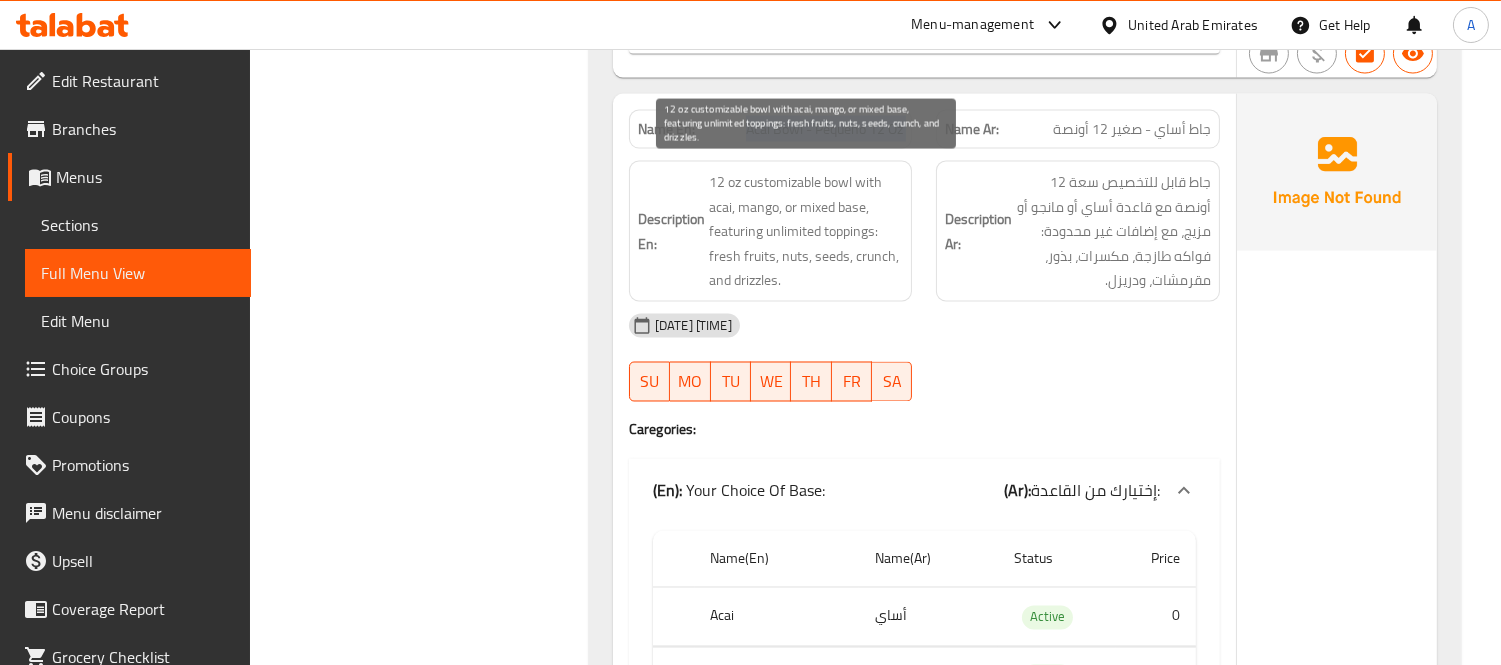 copy on "Acai Bowl - Pequeno 12 Oz" 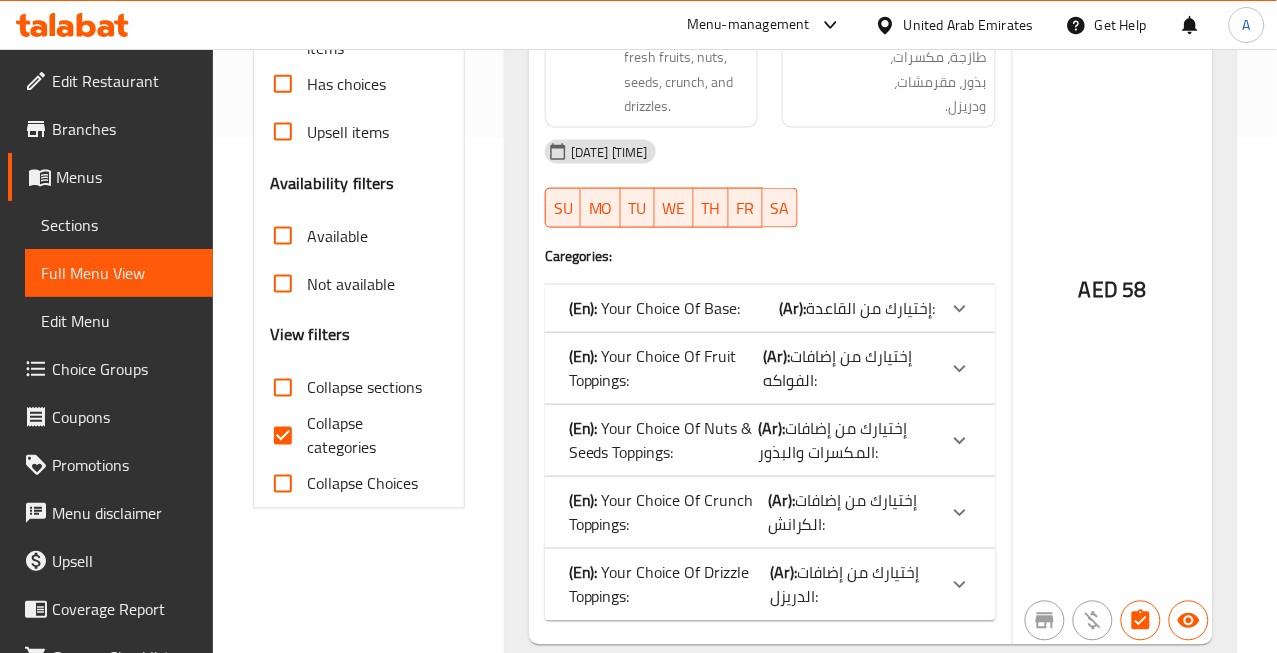 scroll, scrollTop: 555, scrollLeft: 0, axis: vertical 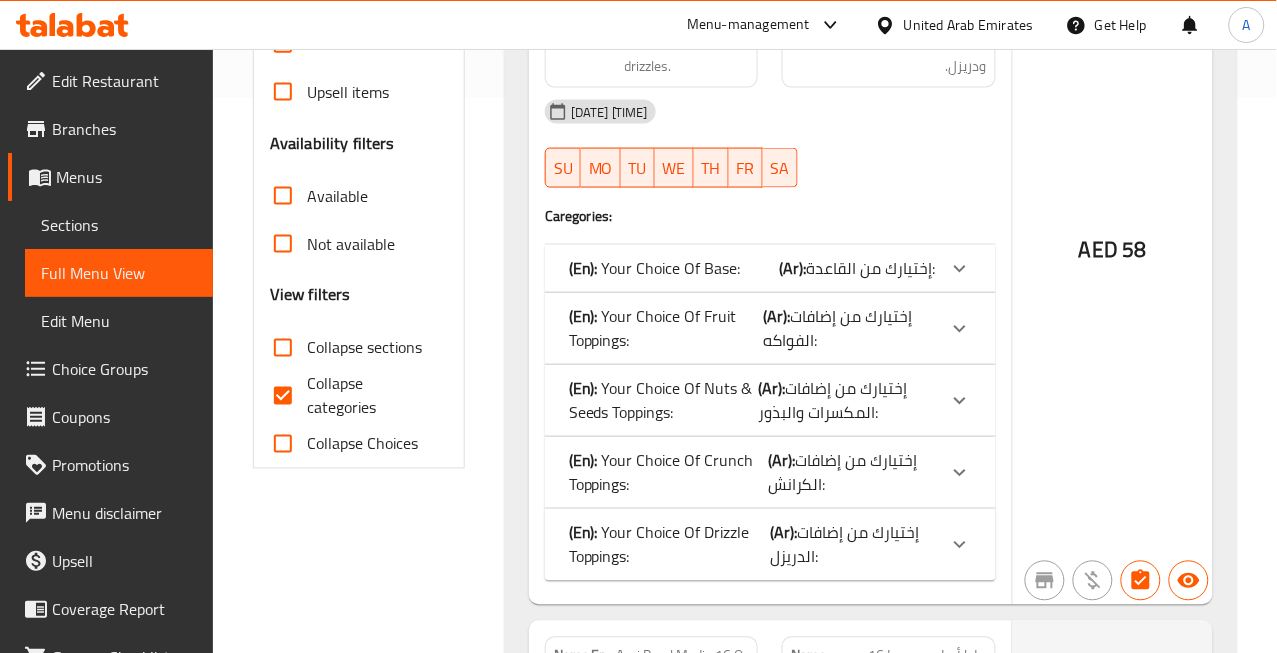 click on "Collapse categories" at bounding box center (283, 396) 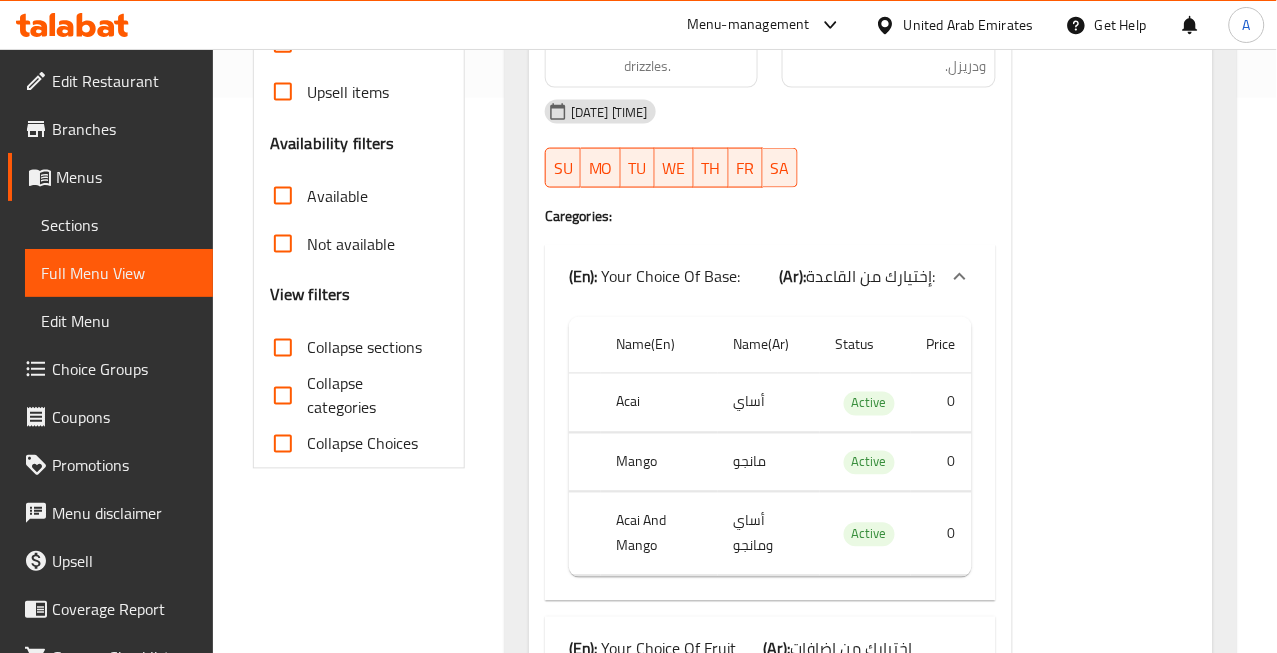 scroll, scrollTop: 0, scrollLeft: 0, axis: both 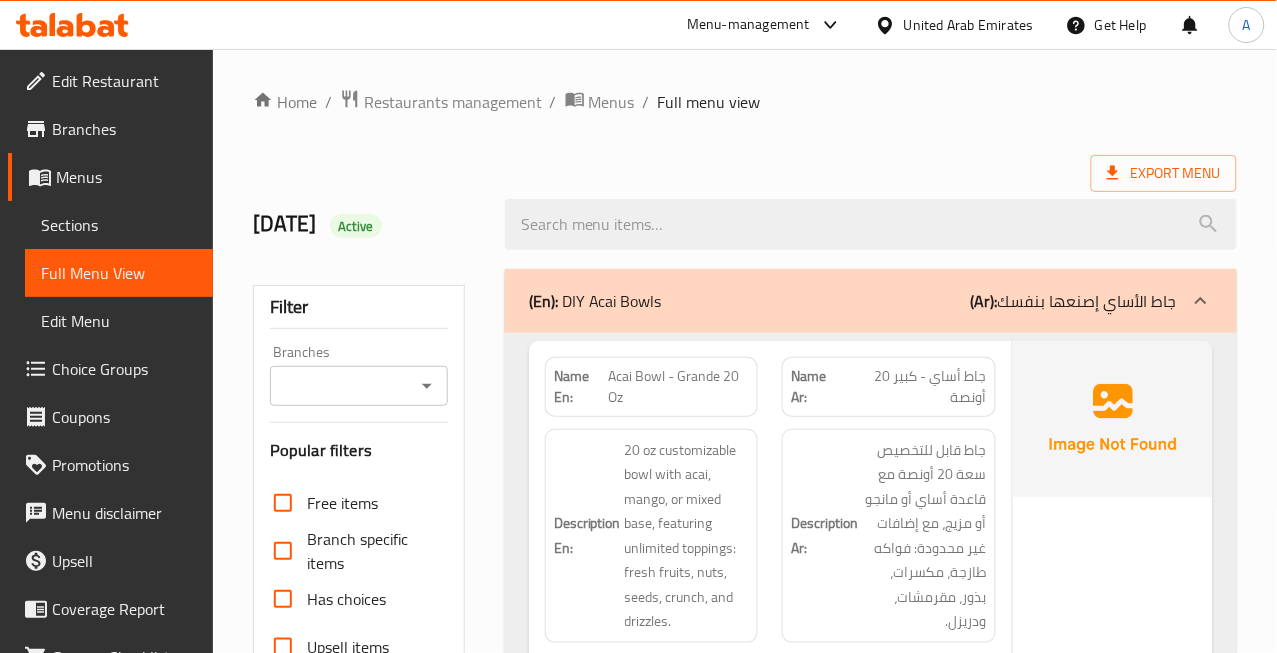 click on "6/8/2025   Active" at bounding box center [745, 224] 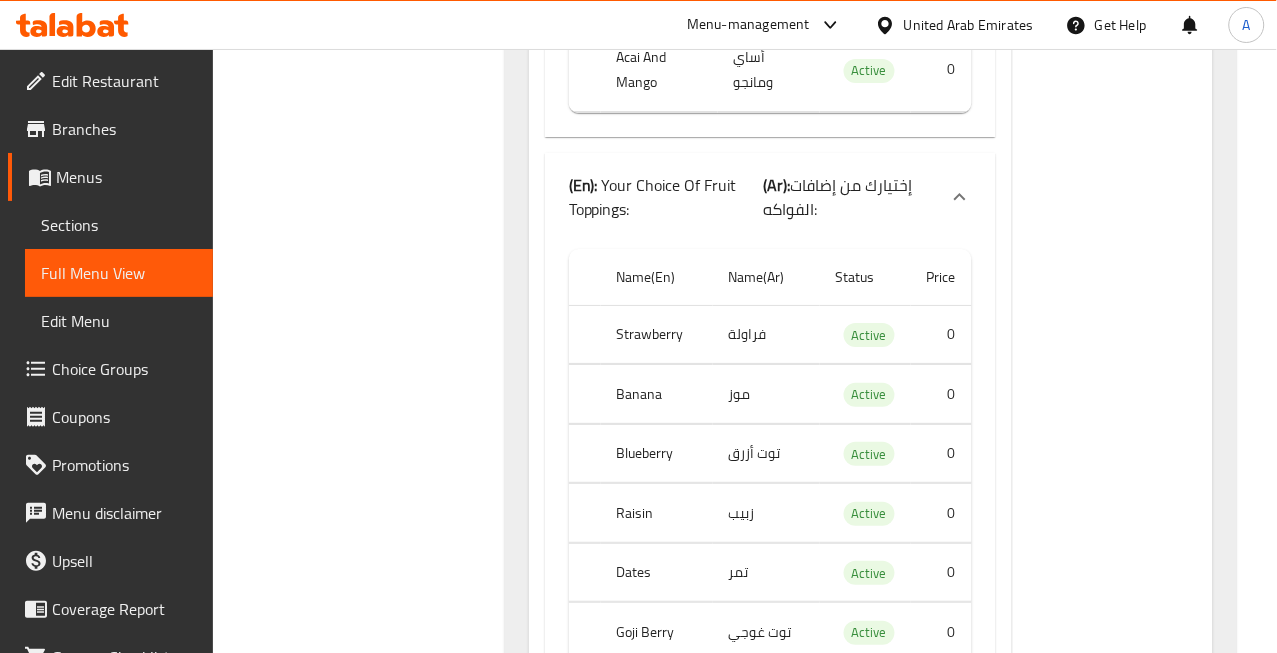 scroll, scrollTop: 8085, scrollLeft: 0, axis: vertical 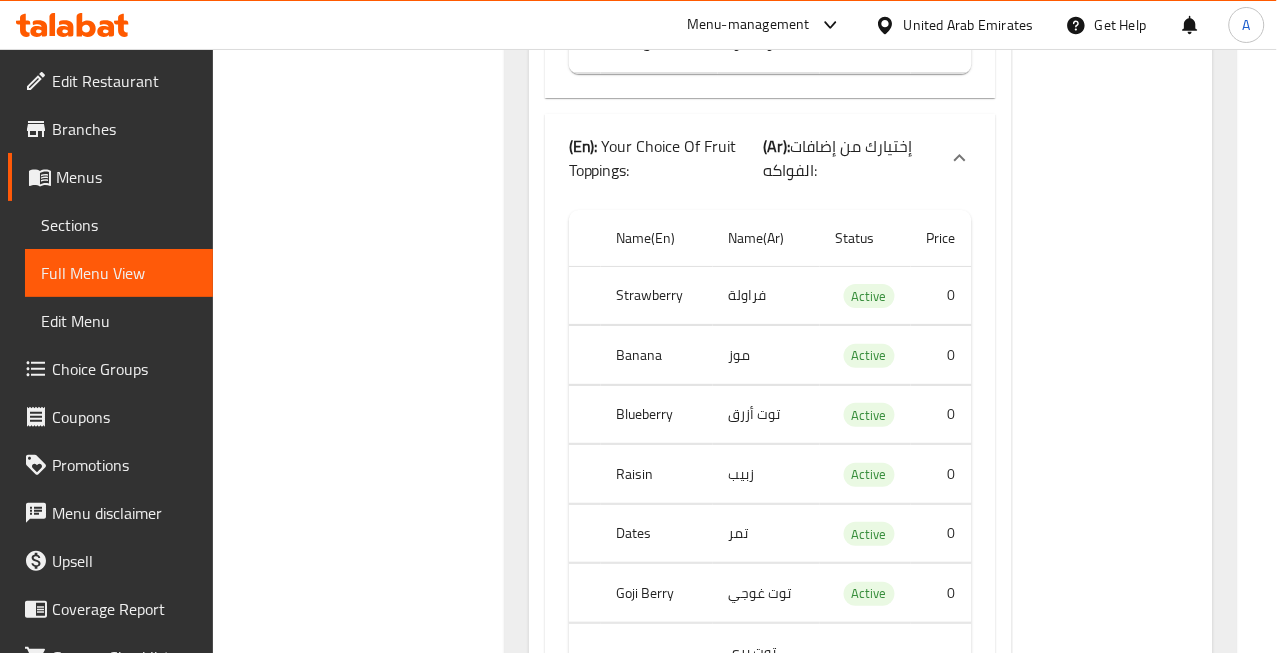 click on "Blueberry" at bounding box center (659, -6996) 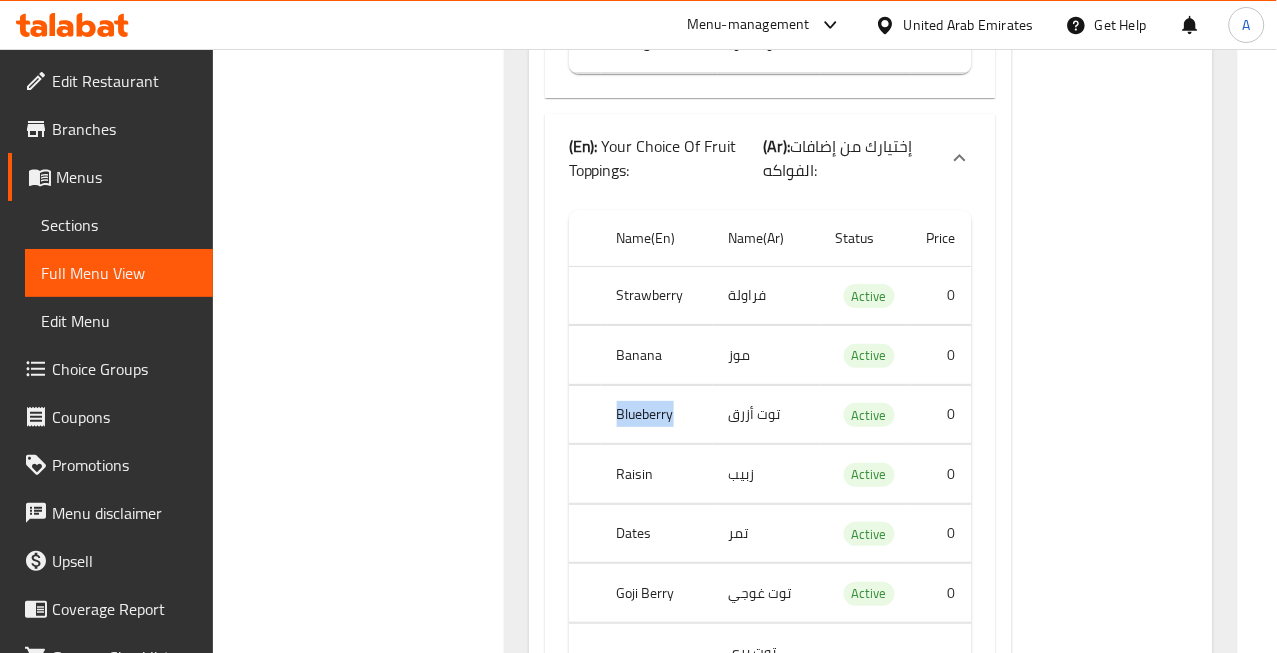click on "Blueberry" at bounding box center (659, -6996) 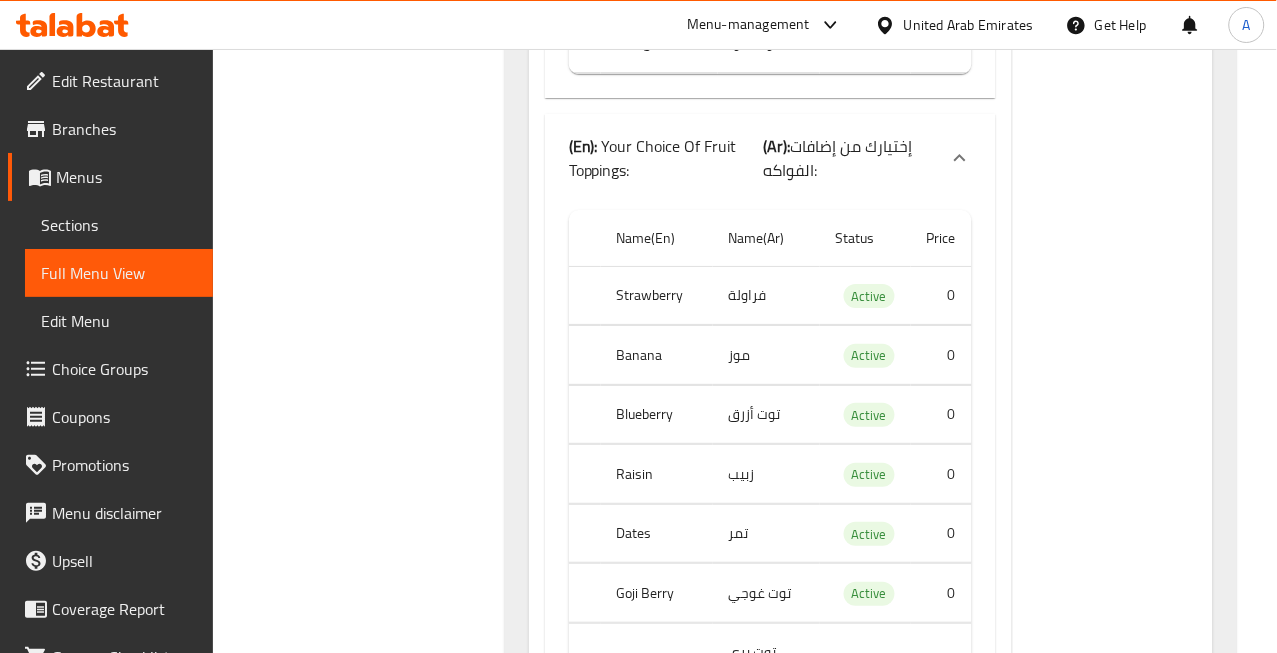 click on "Raisin" at bounding box center [657, -6553] 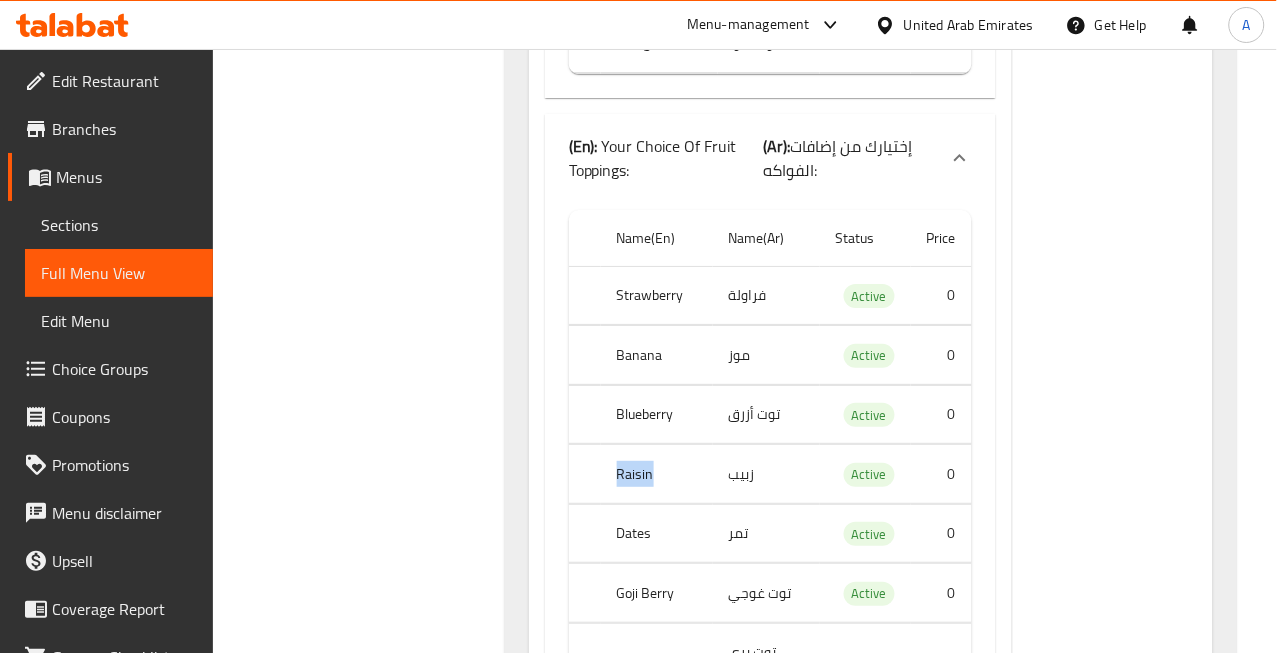 click on "Raisin" at bounding box center (657, -6553) 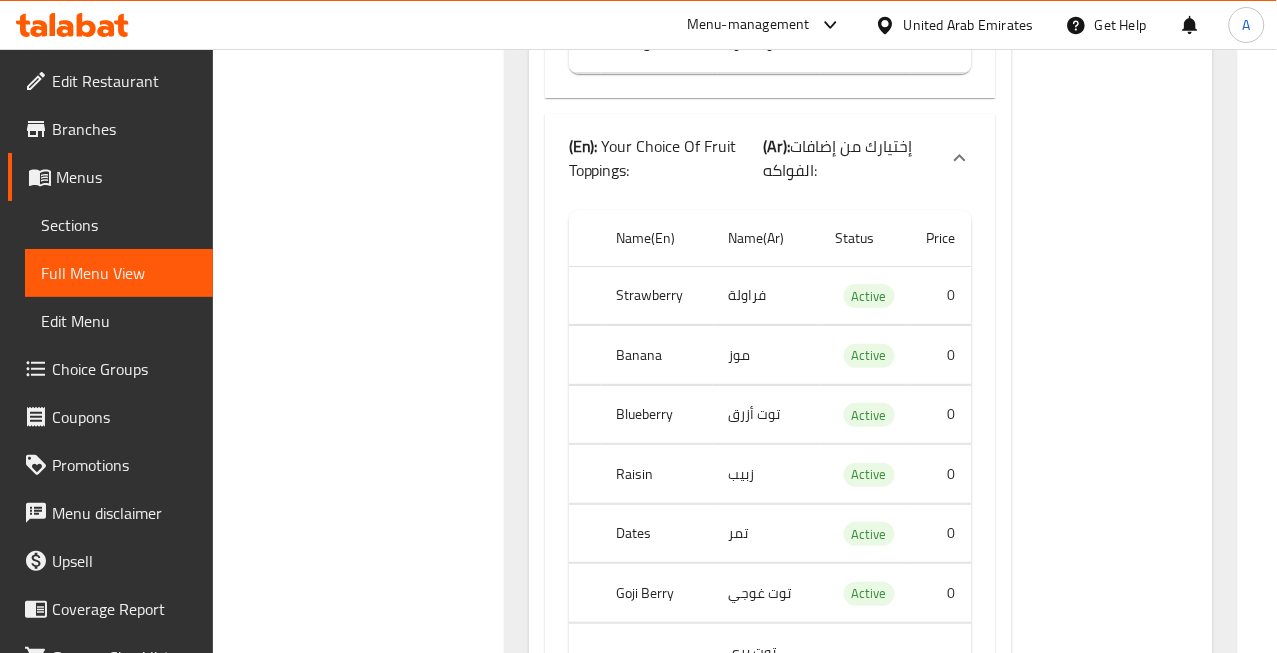 click on "Dates" at bounding box center (657, -6493) 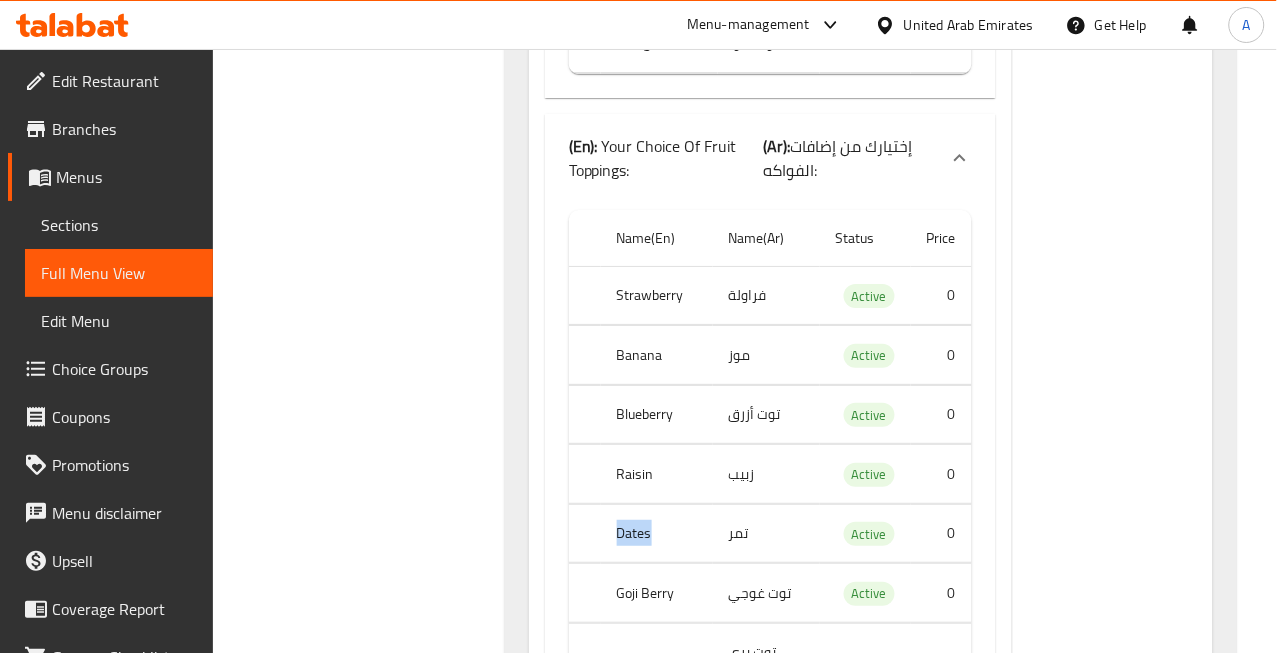 click on "Dates" at bounding box center [657, -6493] 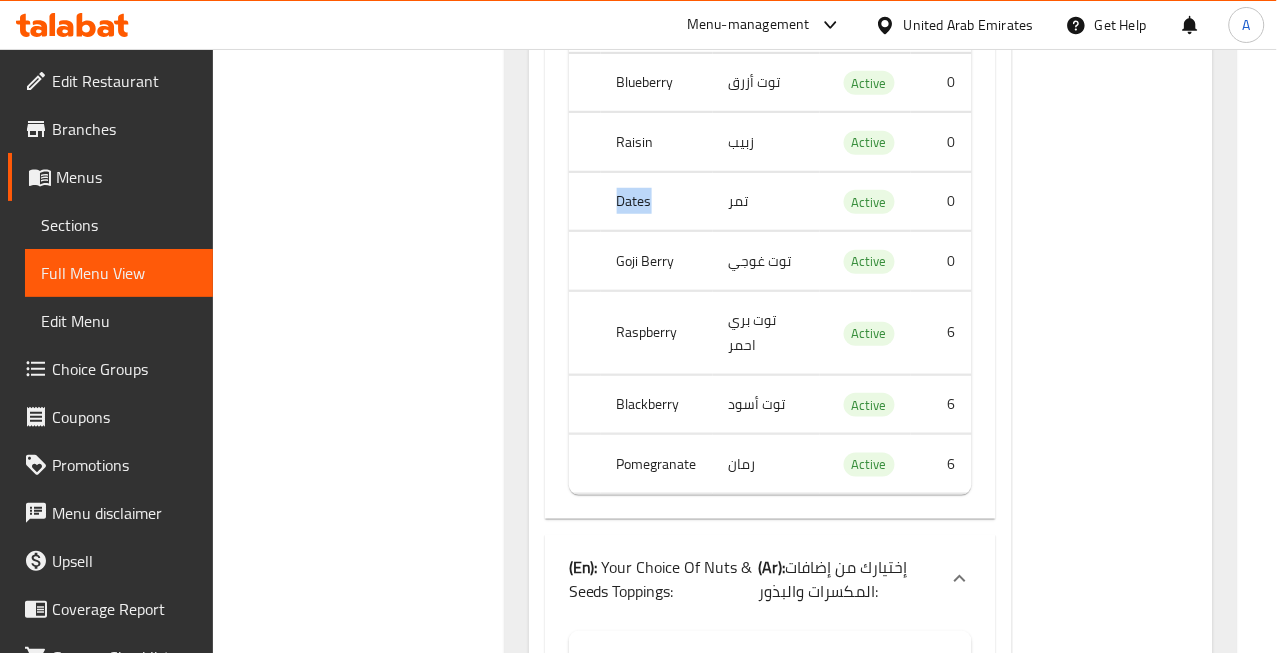 scroll, scrollTop: 8418, scrollLeft: 0, axis: vertical 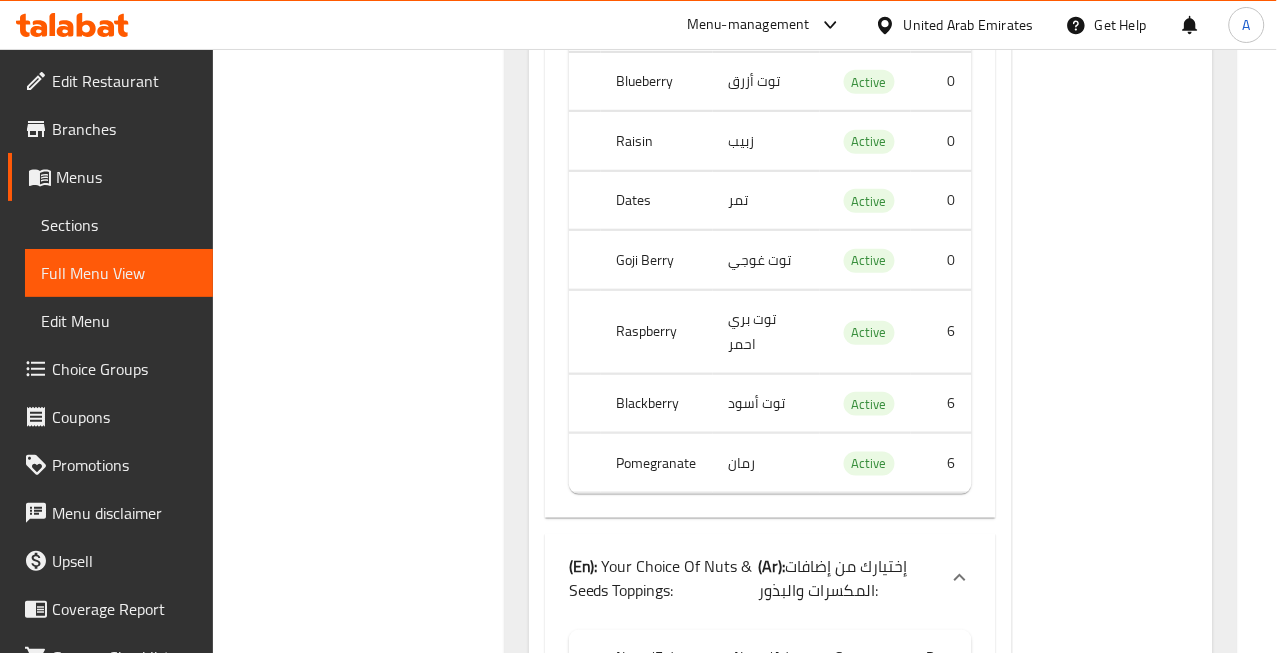 click on "Goji Berry" at bounding box center (657, -6767) 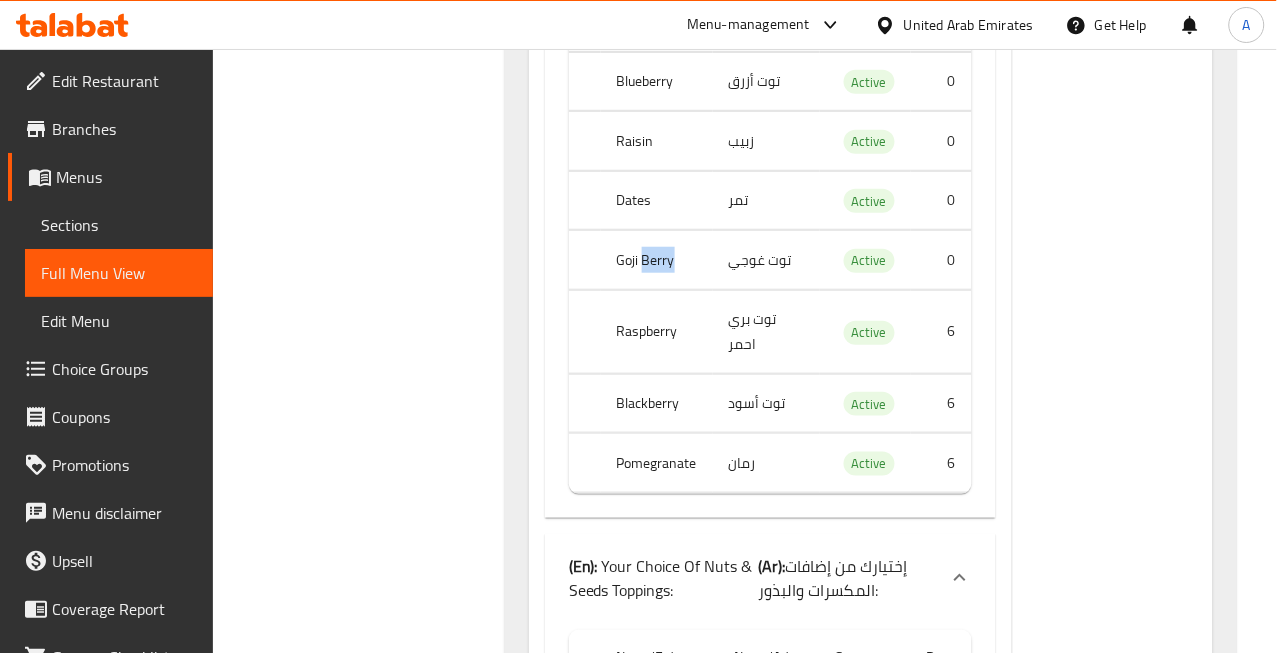 click on "Goji Berry" at bounding box center (657, -6767) 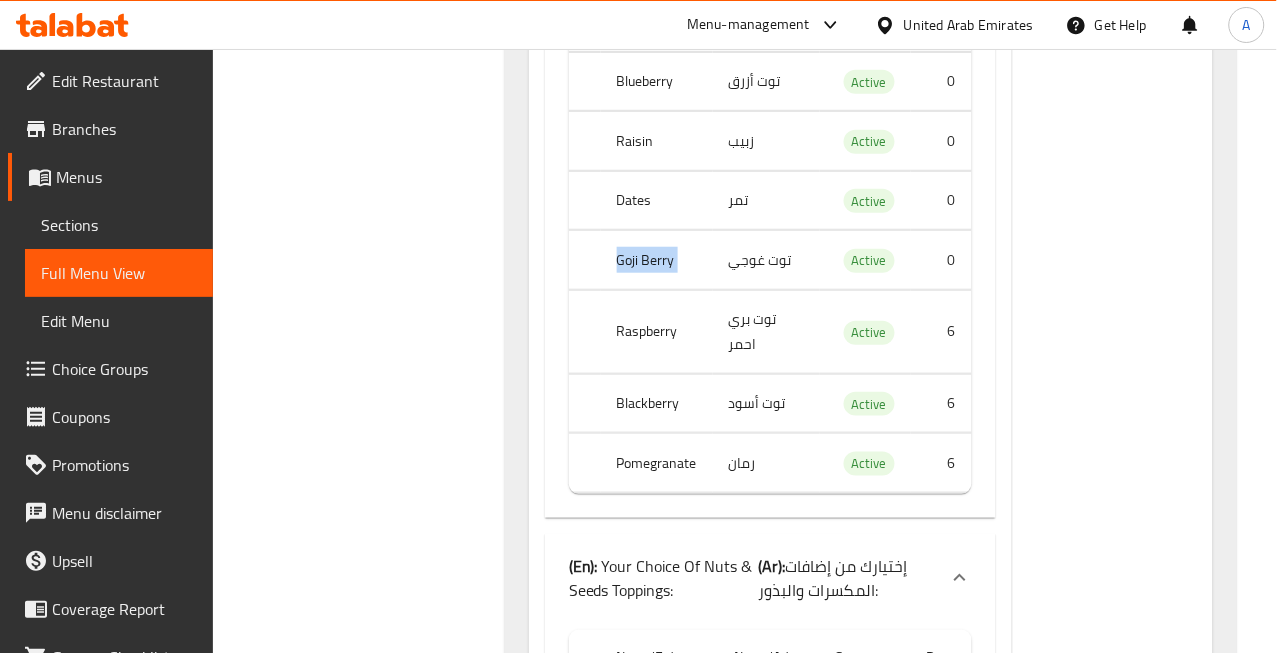 click on "Goji Berry" at bounding box center [657, -6767] 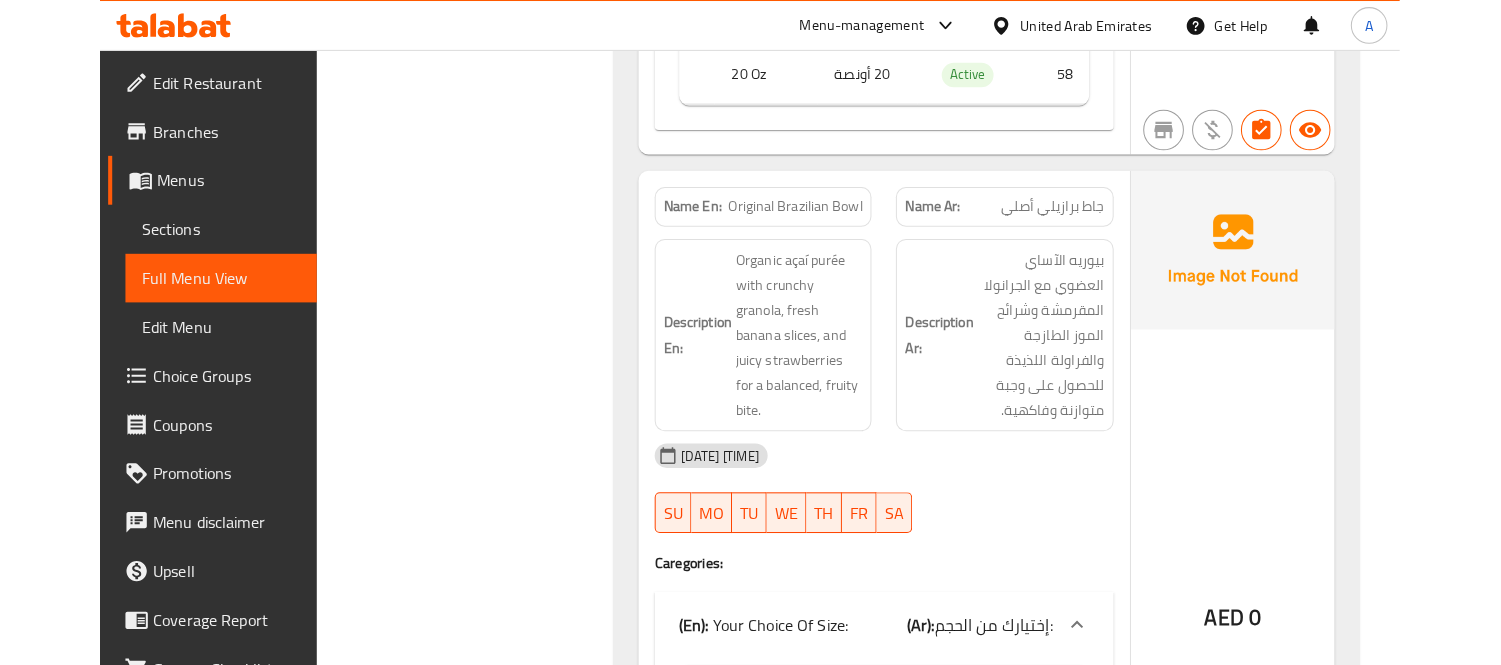 scroll, scrollTop: 11641, scrollLeft: 0, axis: vertical 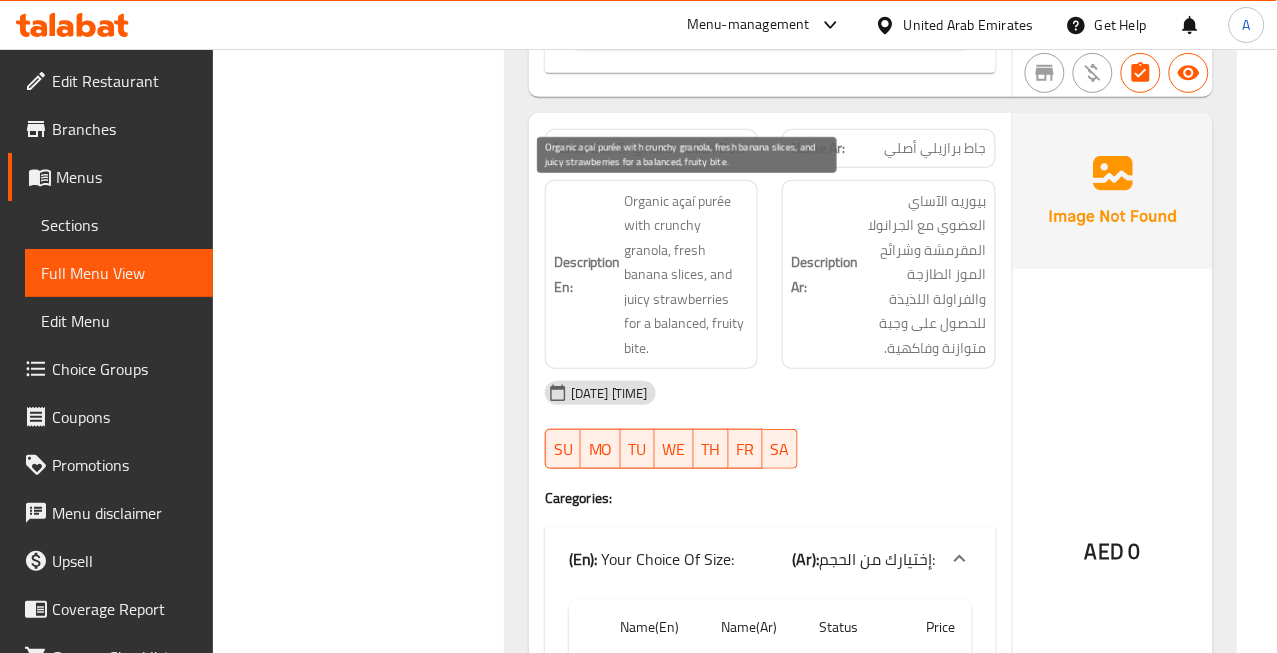 click on "Organic açaí purée with crunchy granola, fresh banana slices, and juicy strawberries for a balanced, fruity bite." at bounding box center [687, 275] 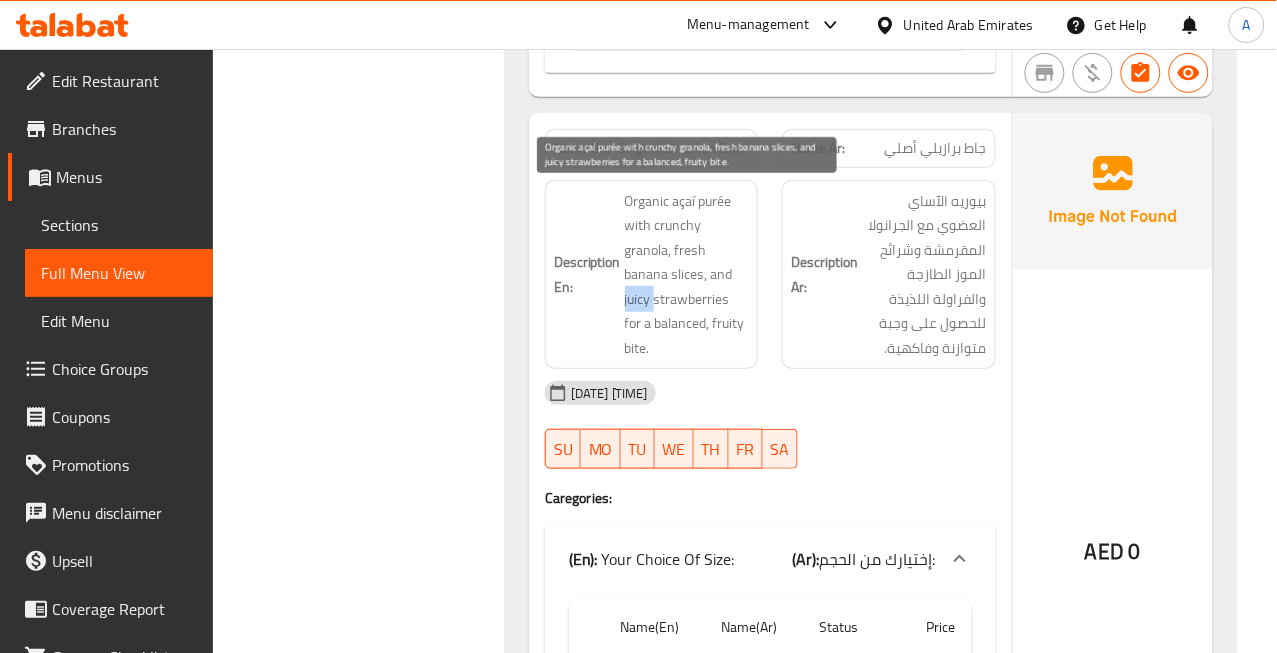click on "Organic açaí purée with crunchy granola, fresh banana slices, and juicy strawberries for a balanced, fruity bite." at bounding box center (687, 275) 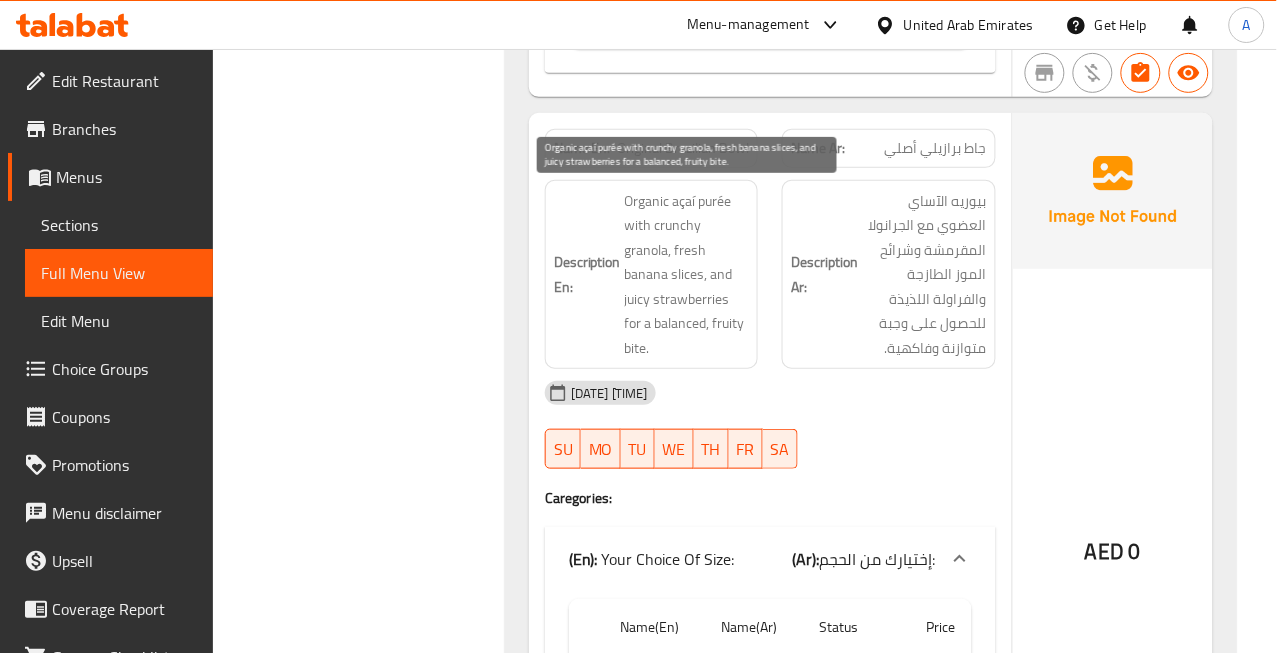 click on "Organic açaí purée with crunchy granola, fresh banana slices, and juicy strawberries for a balanced, fruity bite." at bounding box center [687, 275] 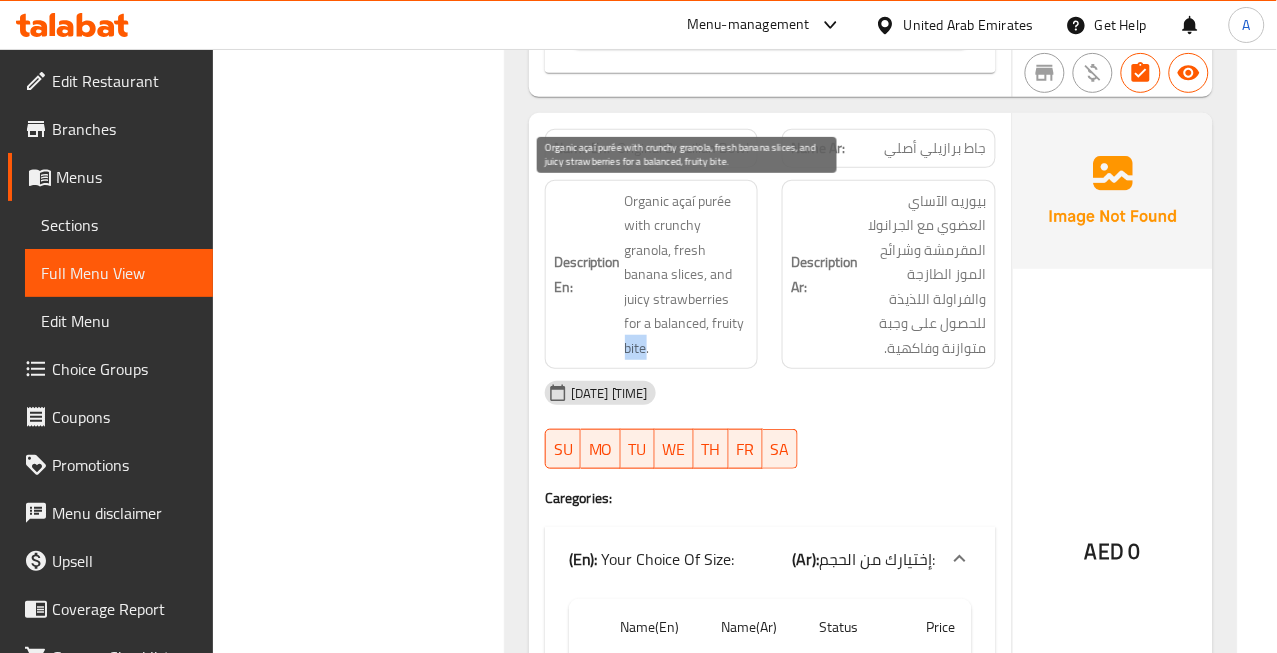 click on "Organic açaí purée with crunchy granola, fresh banana slices, and juicy strawberries for a balanced, fruity bite." at bounding box center (687, 275) 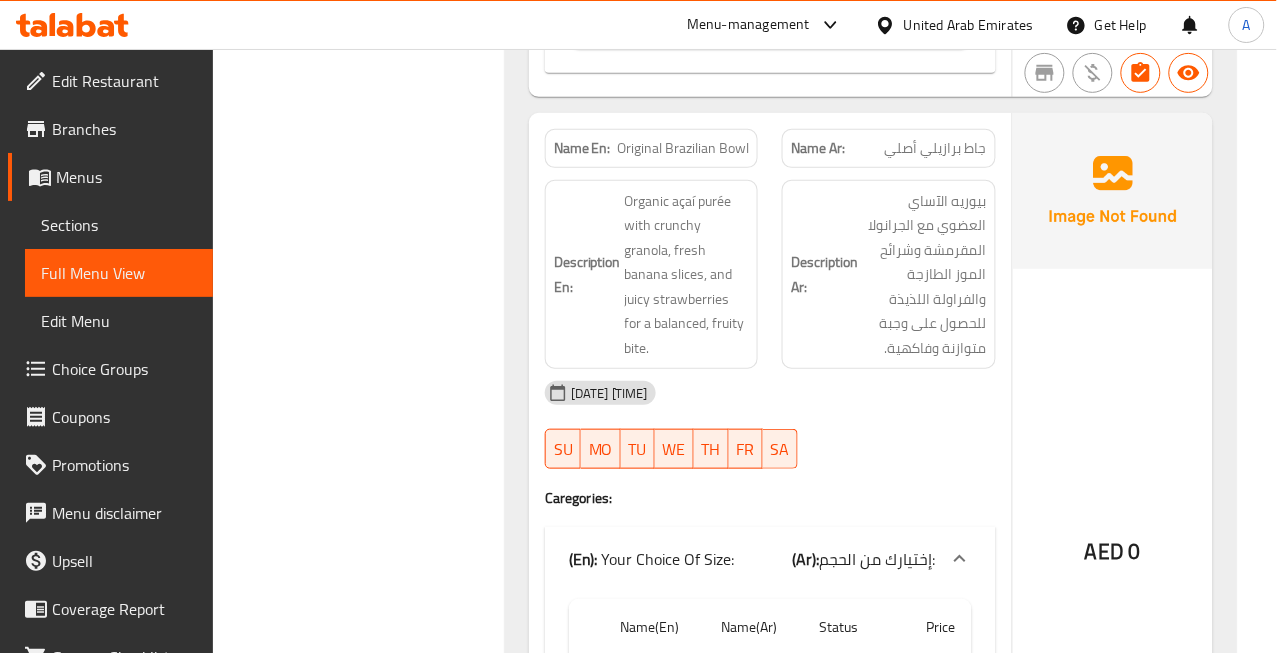 click on "Name En: Original Brazilian Bowl" at bounding box center [652, -7752] 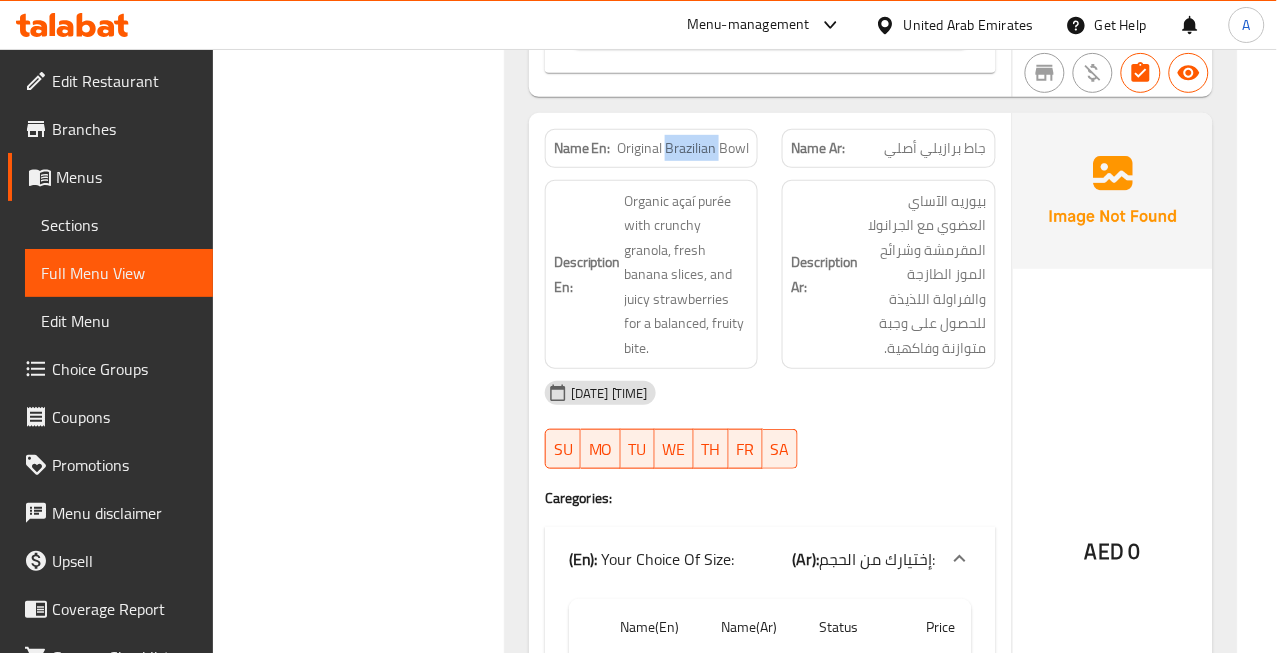 click on "Name En: Original Brazilian Bowl" at bounding box center [652, -7752] 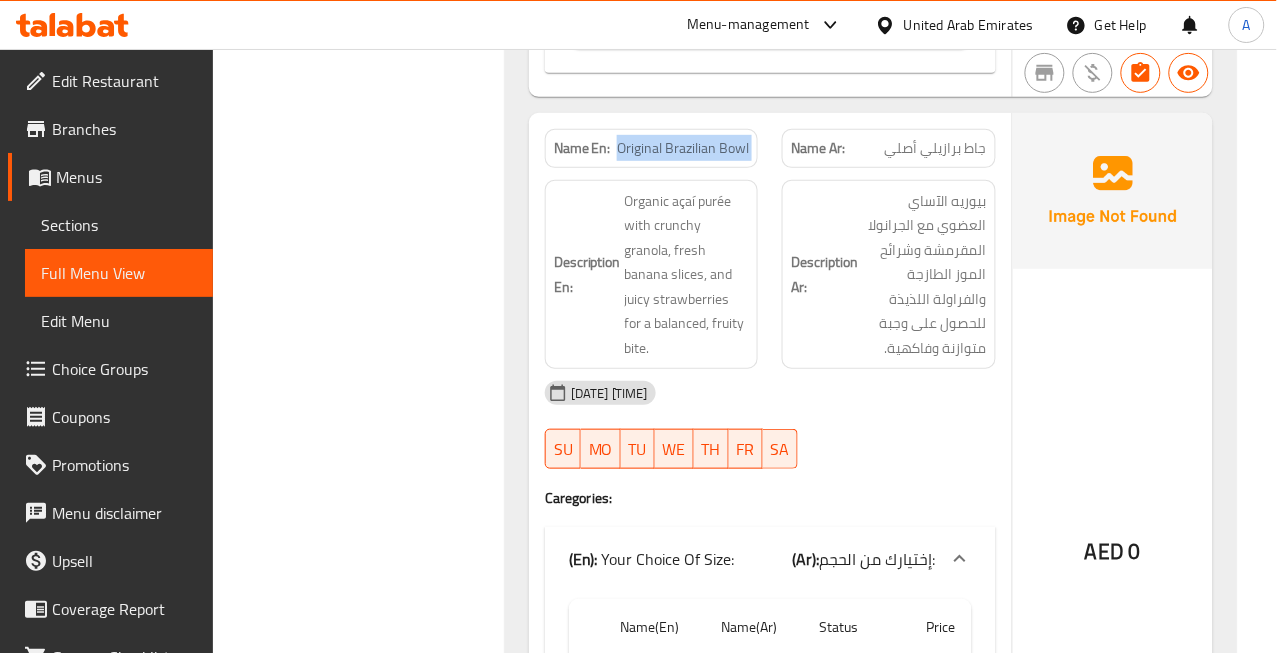 click on "Name En: Original Brazilian Bowl" at bounding box center (652, -7752) 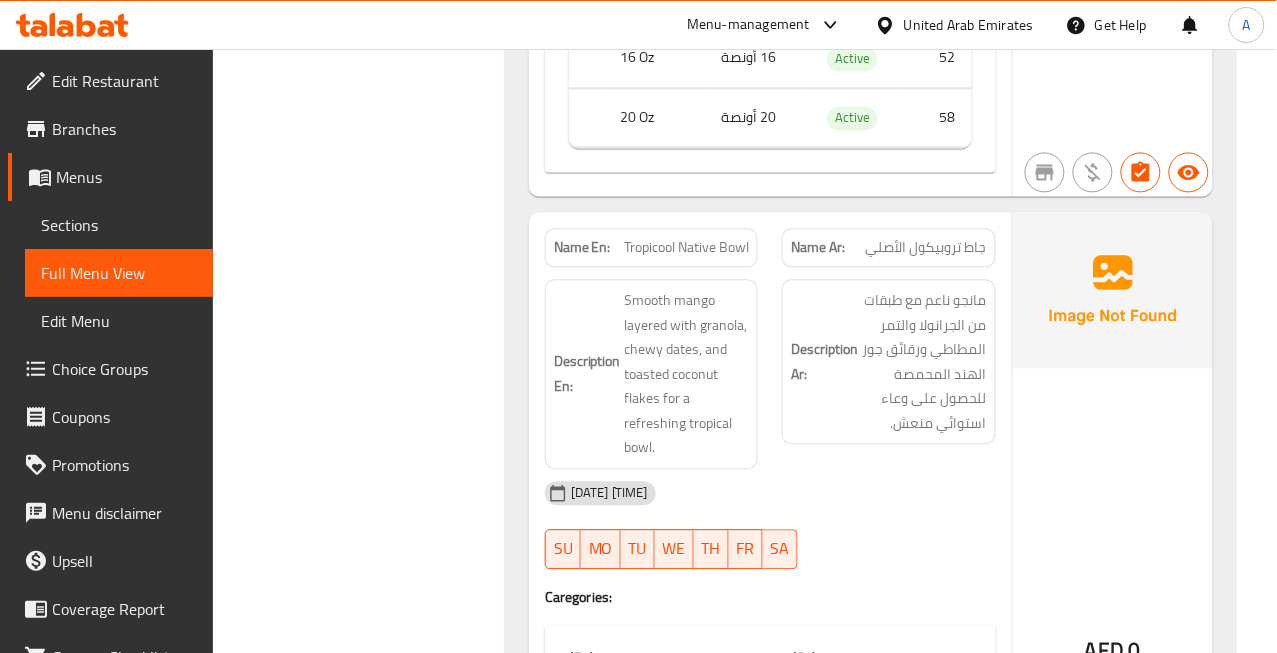 scroll, scrollTop: 12418, scrollLeft: 0, axis: vertical 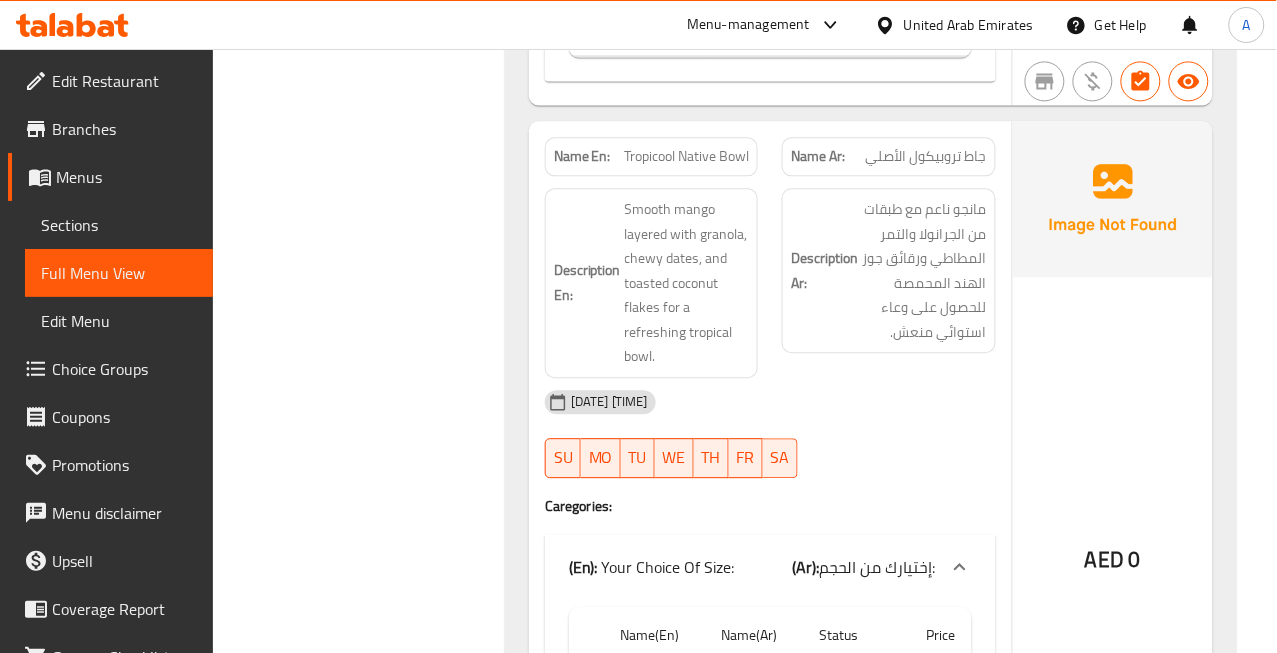 click on "Tropicool Native Bowl" at bounding box center [677, -5004] 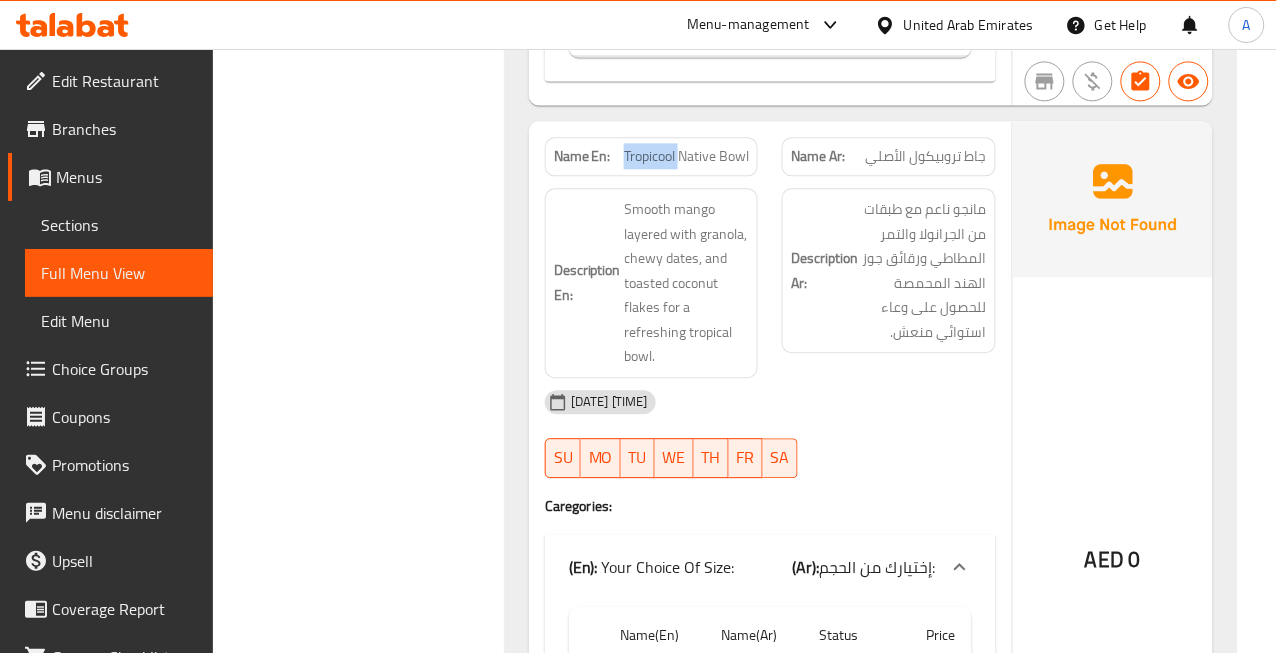 click on "Tropicool Native Bowl" at bounding box center [677, -5004] 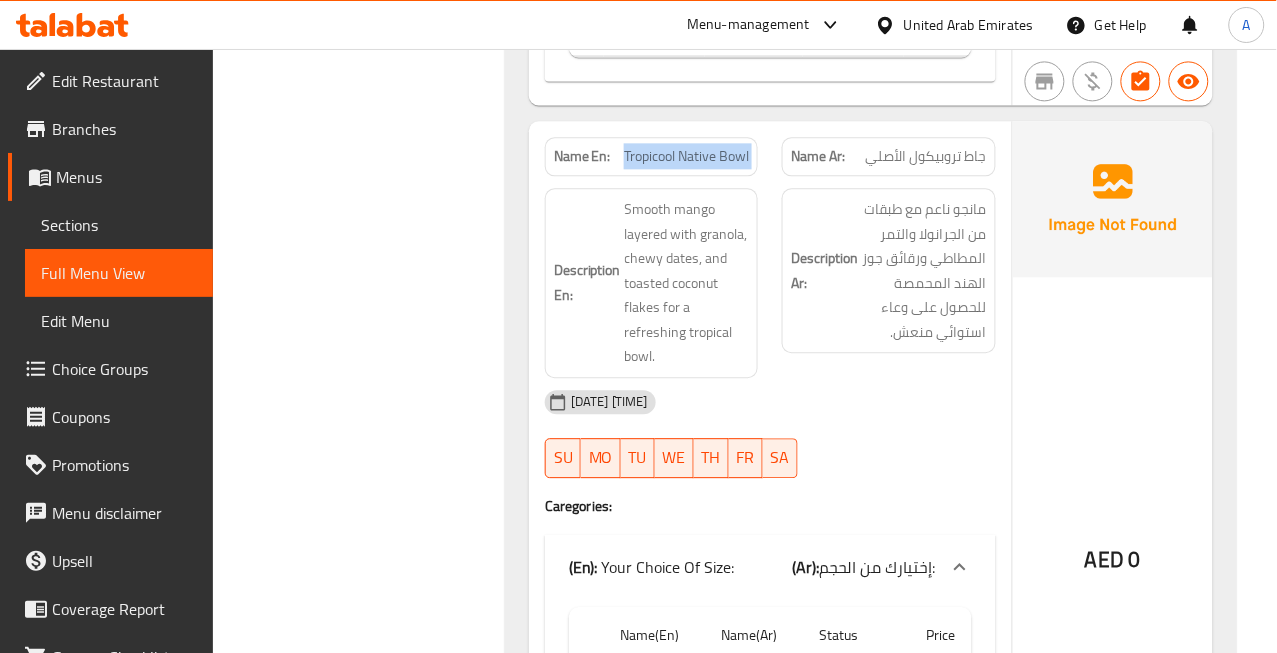click on "Tropicool Native Bowl" at bounding box center [677, -5004] 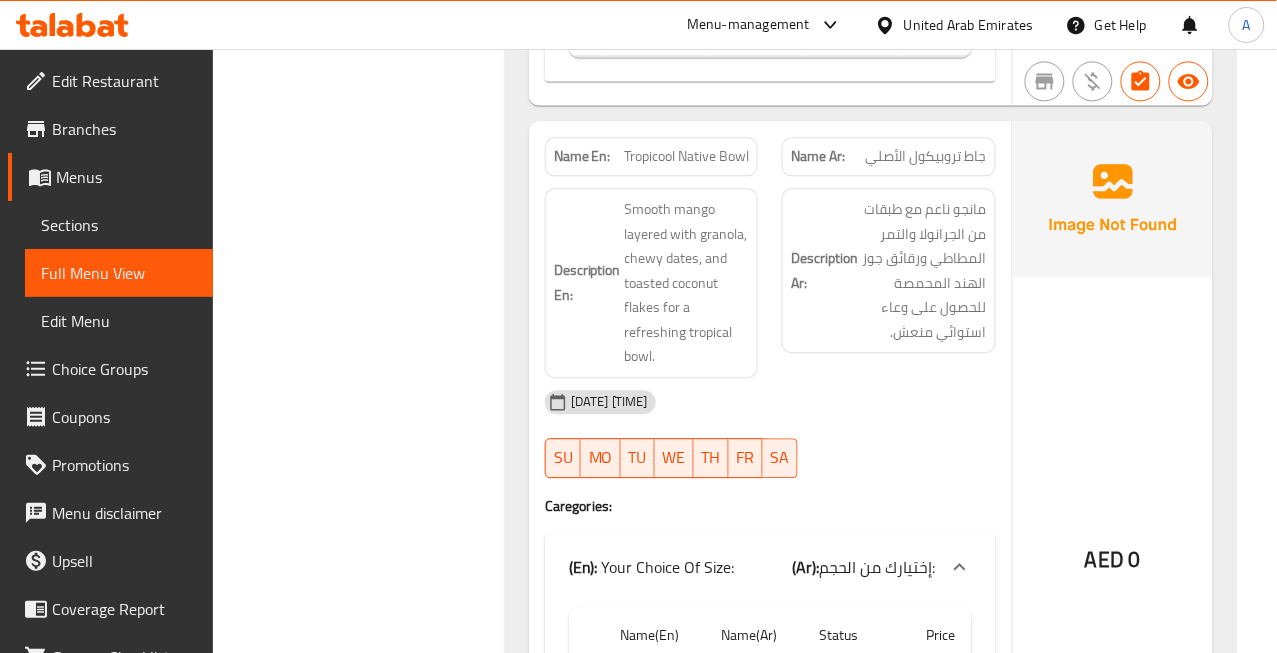 click on "جاط تروبيكول الأصلي" at bounding box center (913, -5004) 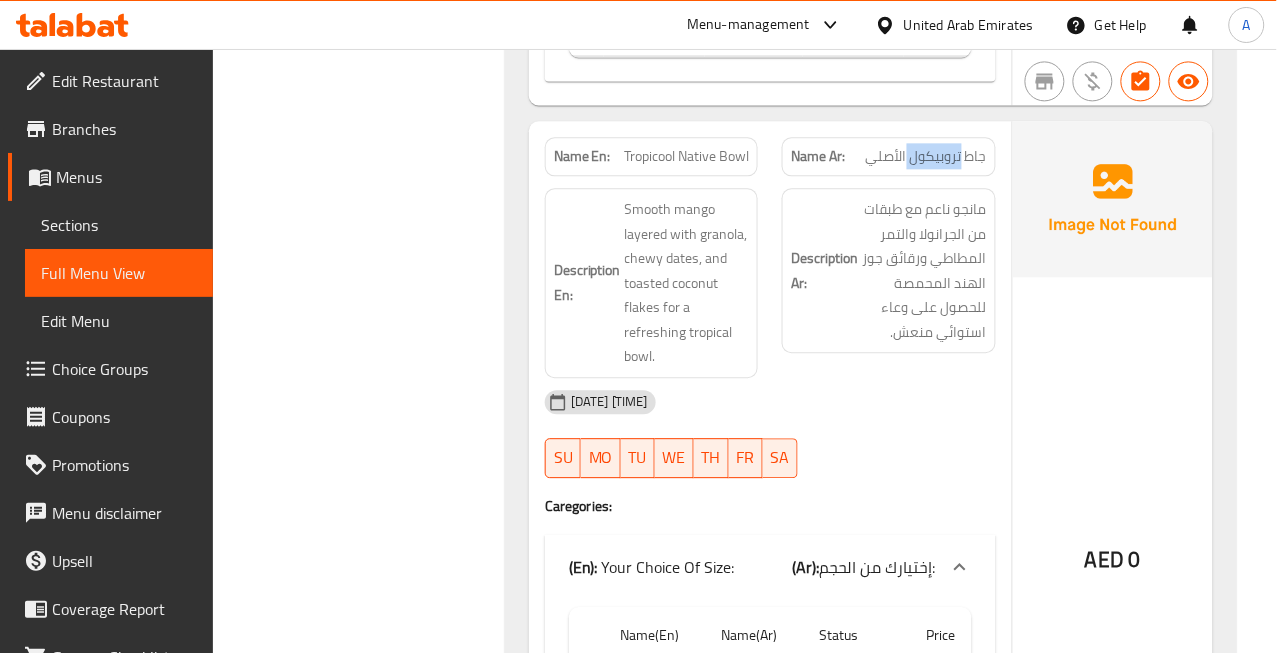 click on "جاط تروبيكول الأصلي" at bounding box center [913, -5004] 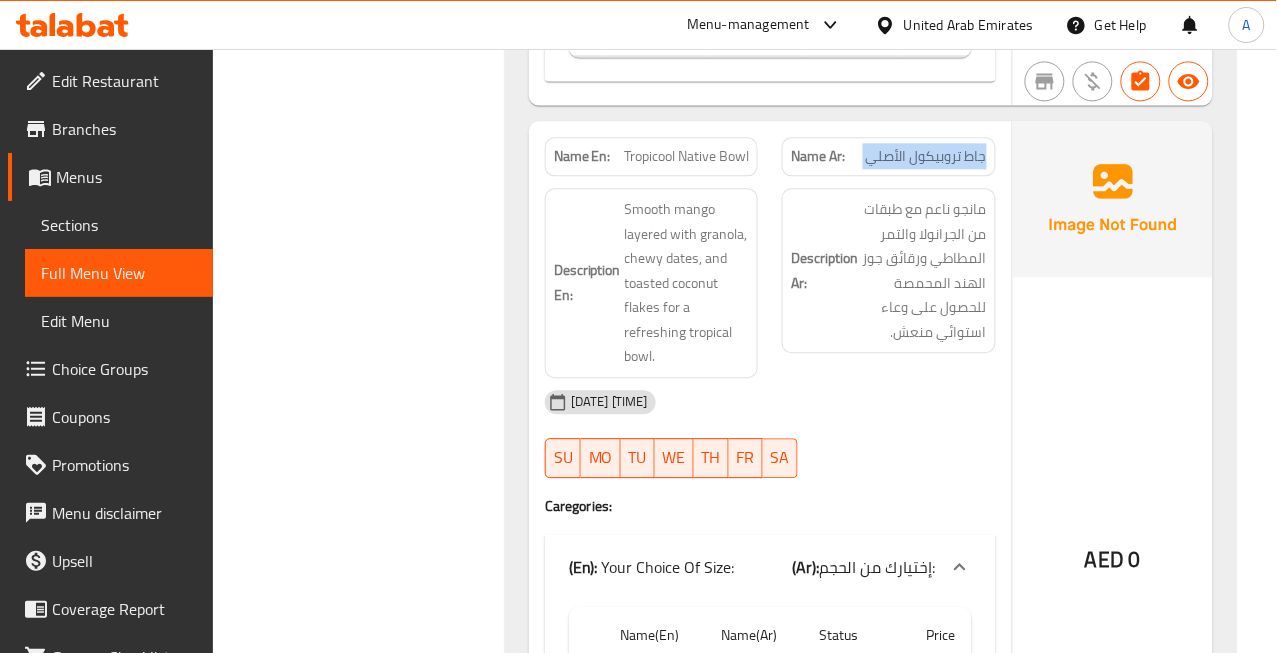click on "جاط تروبيكول الأصلي" at bounding box center [913, -5004] 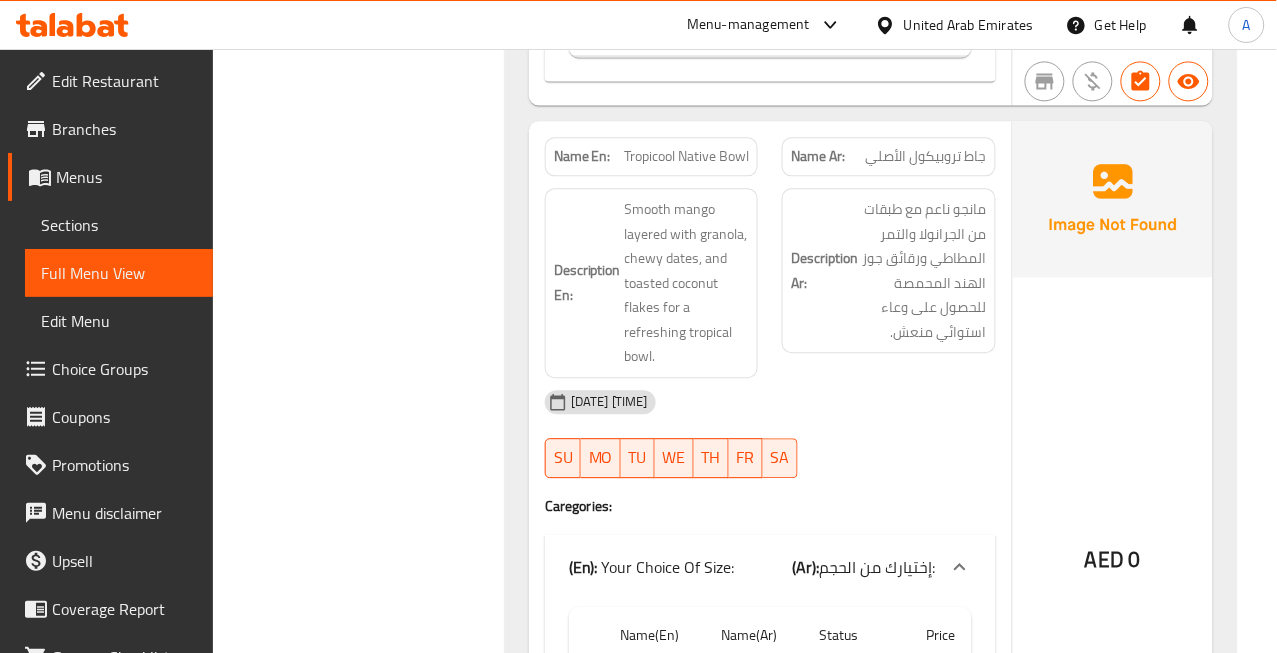 click on "Tropicool Native Bowl" at bounding box center (677, -5004) 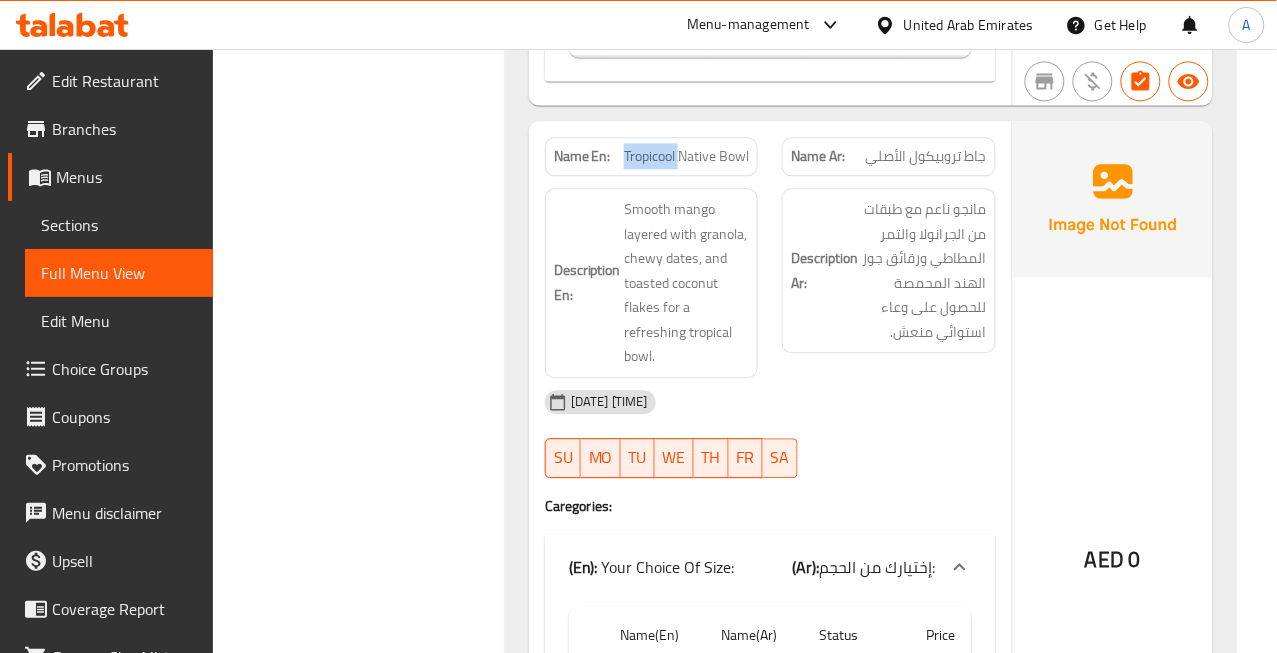 click on "Tropicool Native Bowl" at bounding box center [677, -5004] 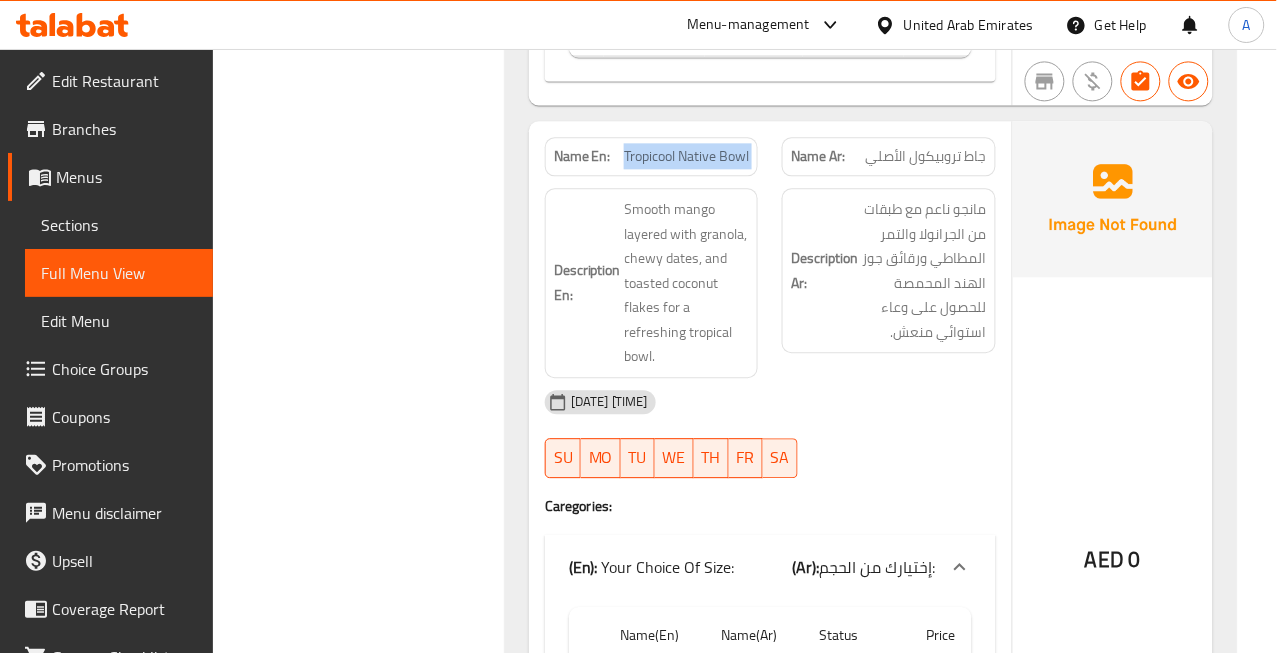 click on "Tropicool Native Bowl" at bounding box center [677, -5004] 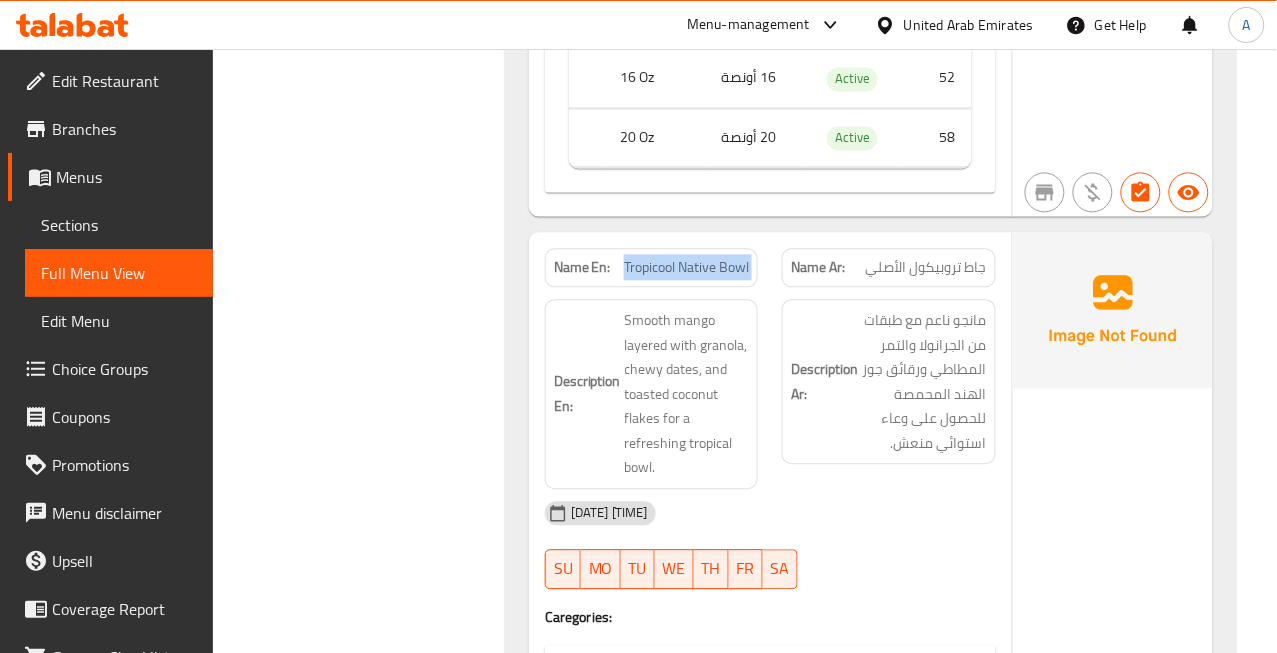 scroll, scrollTop: 12307, scrollLeft: 0, axis: vertical 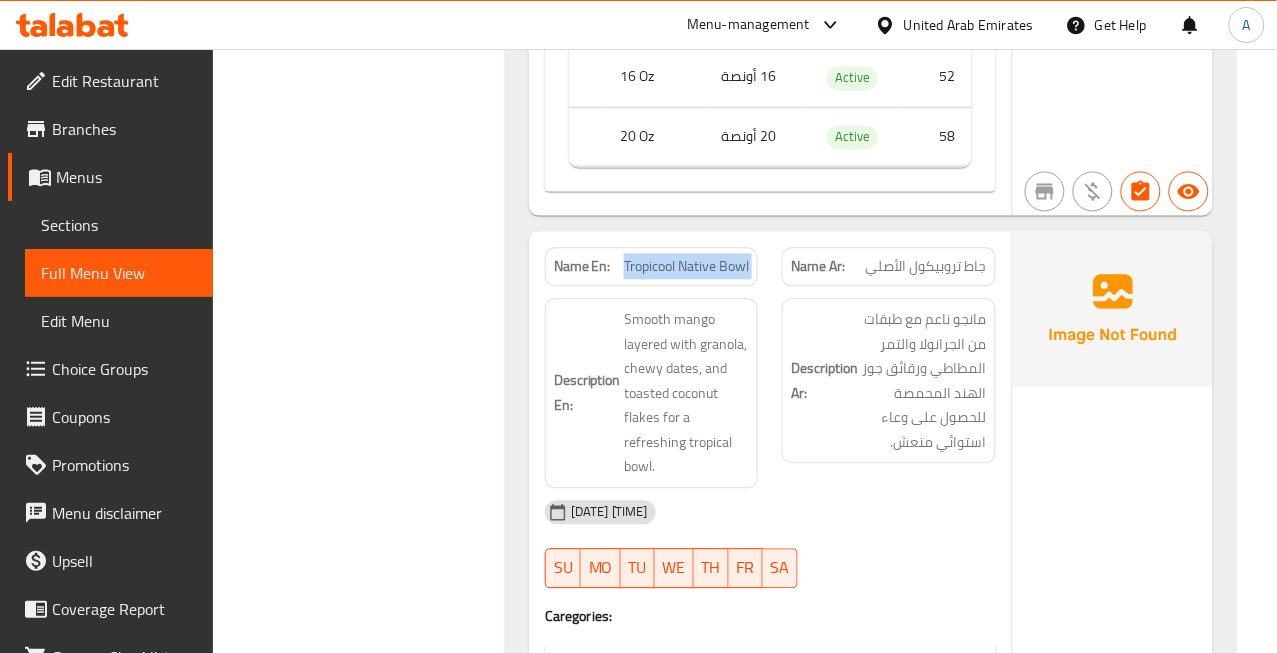 copy on "Tropicool Native Bowl" 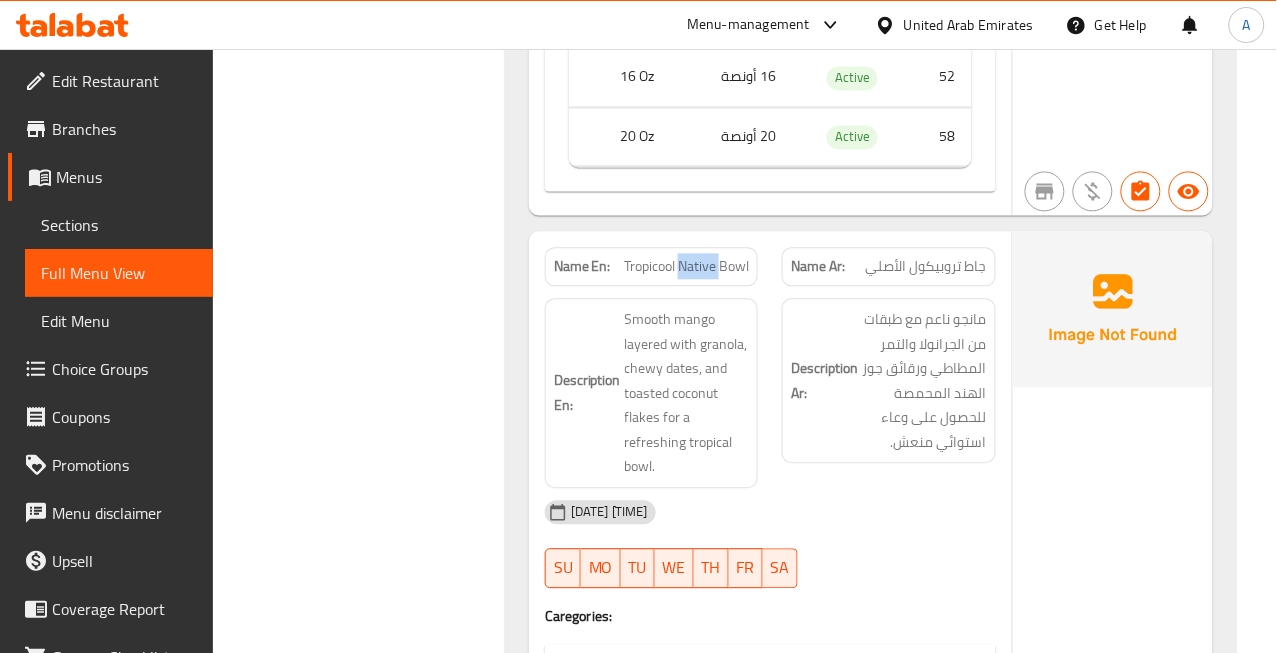 click on "Tropicool Native Bowl" at bounding box center (677, -4893) 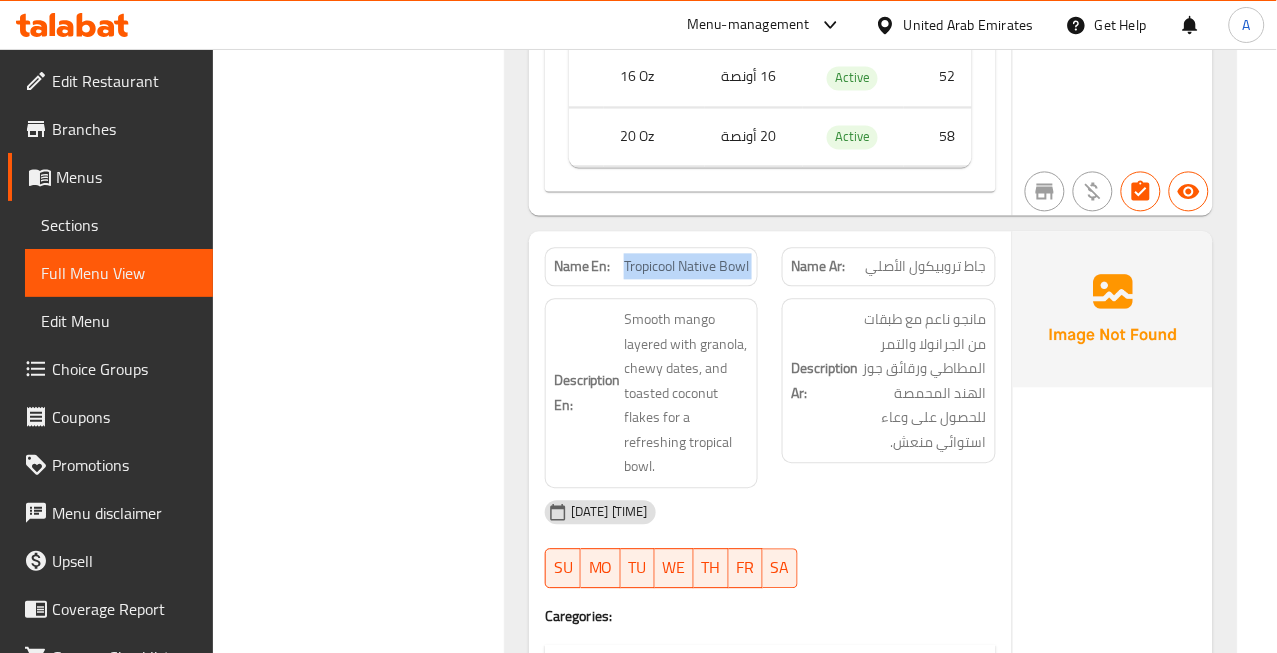 click on "Tropicool Native Bowl" at bounding box center [677, -4893] 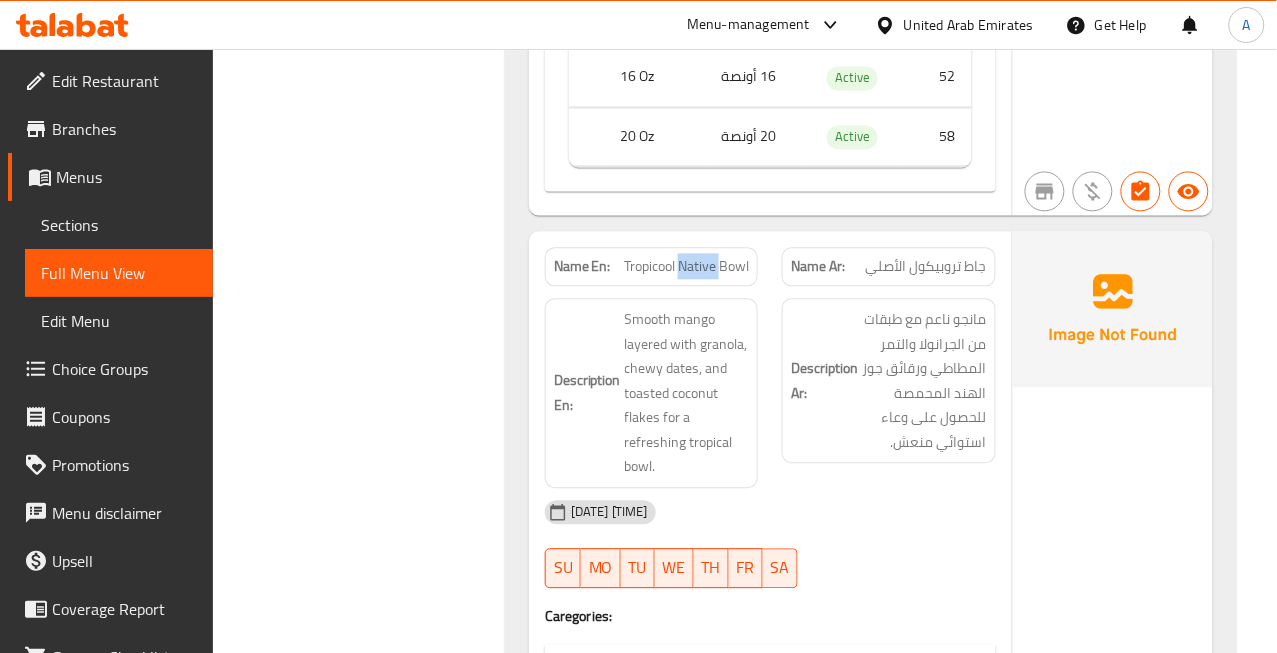 click on "Tropicool Native Bowl" at bounding box center [677, -4893] 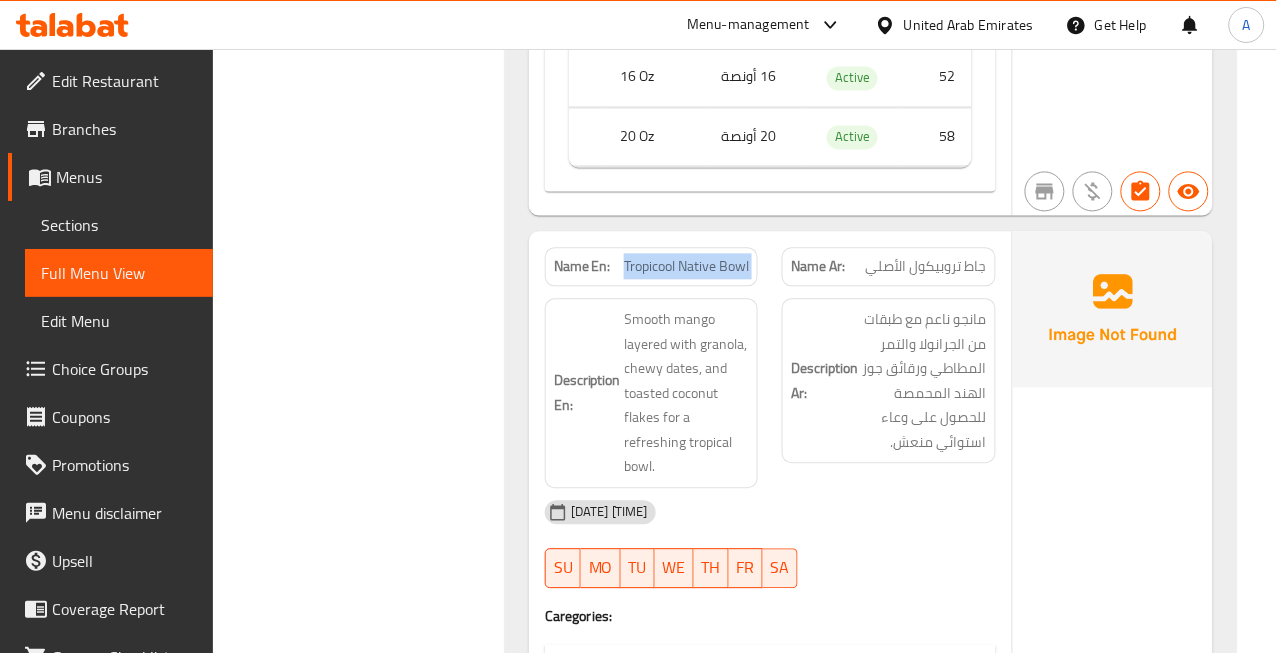click on "Tropicool Native Bowl" at bounding box center [677, -4893] 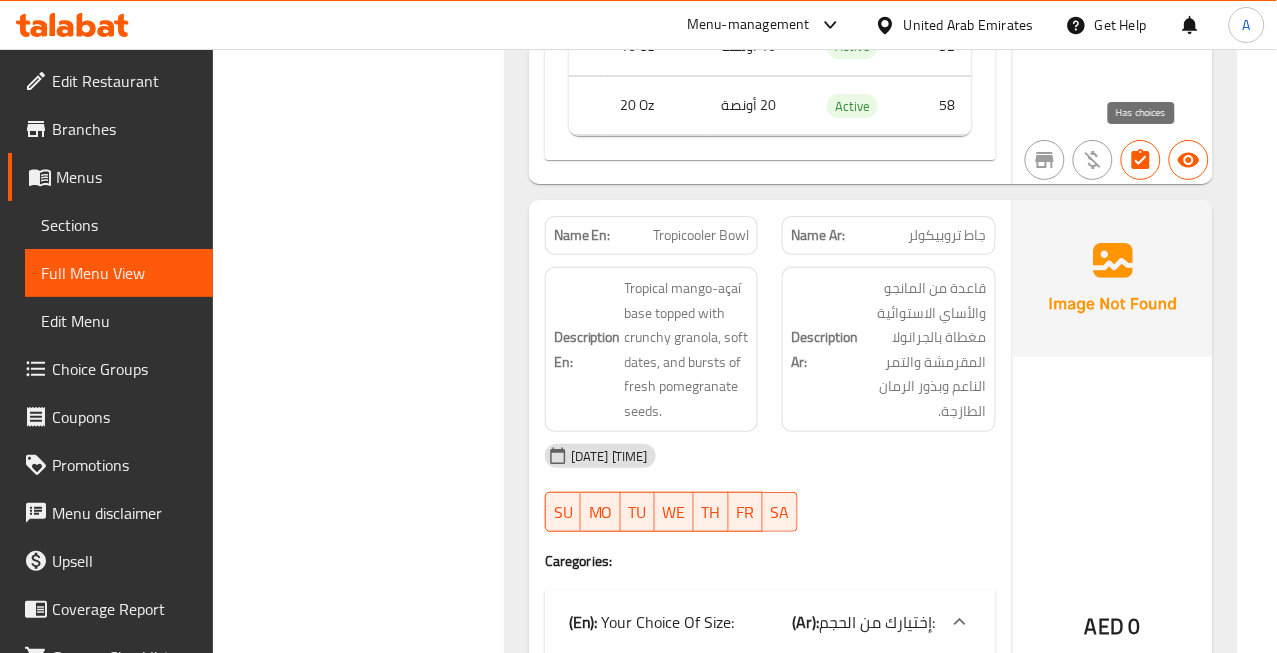 scroll, scrollTop: 13196, scrollLeft: 0, axis: vertical 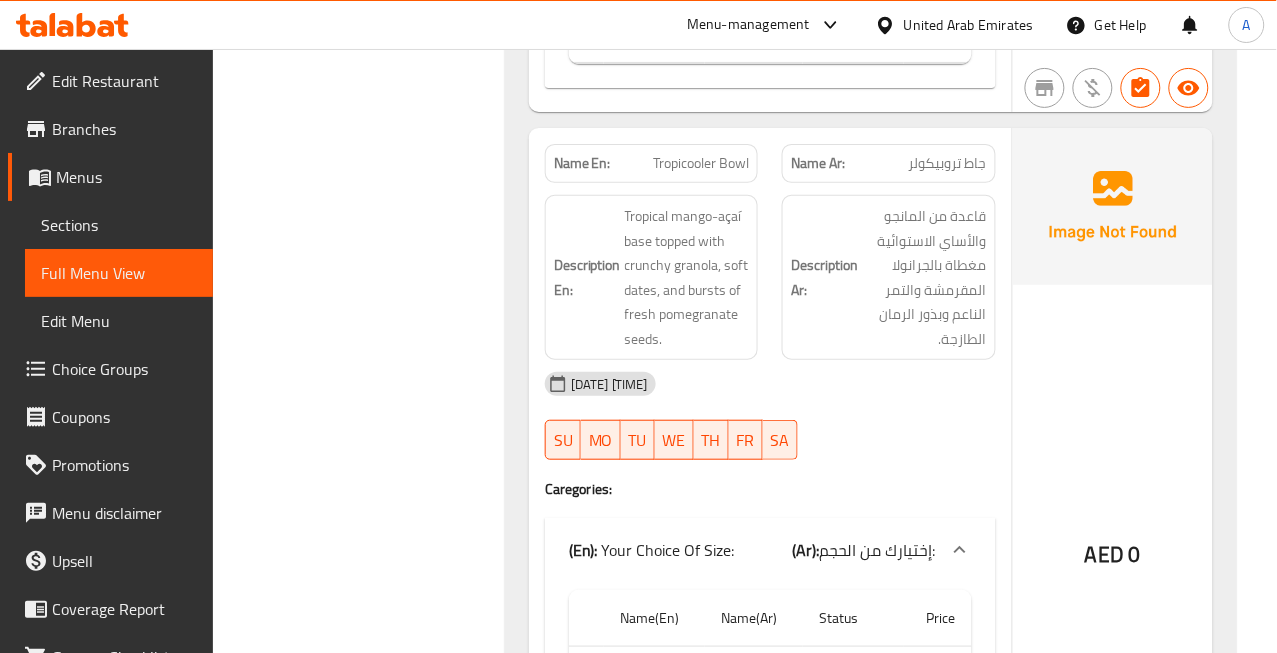 click on "Tropicooler Bowl" at bounding box center (701, 163) 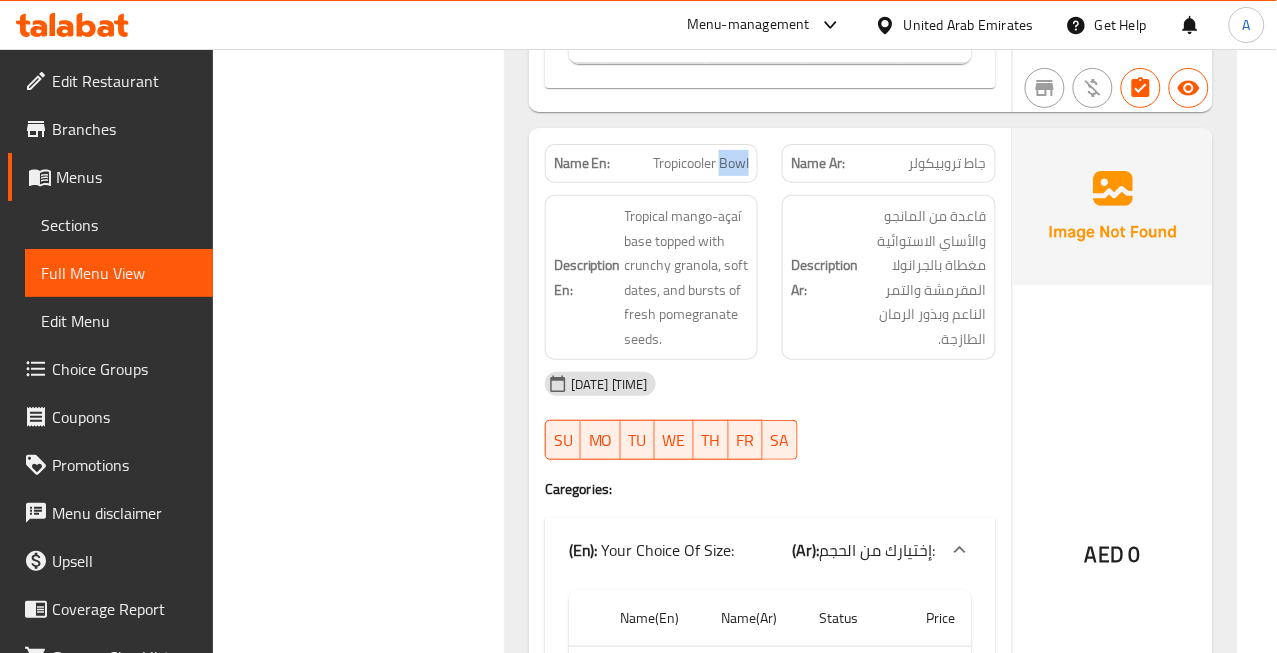 click on "Tropicooler Bowl" at bounding box center [701, 163] 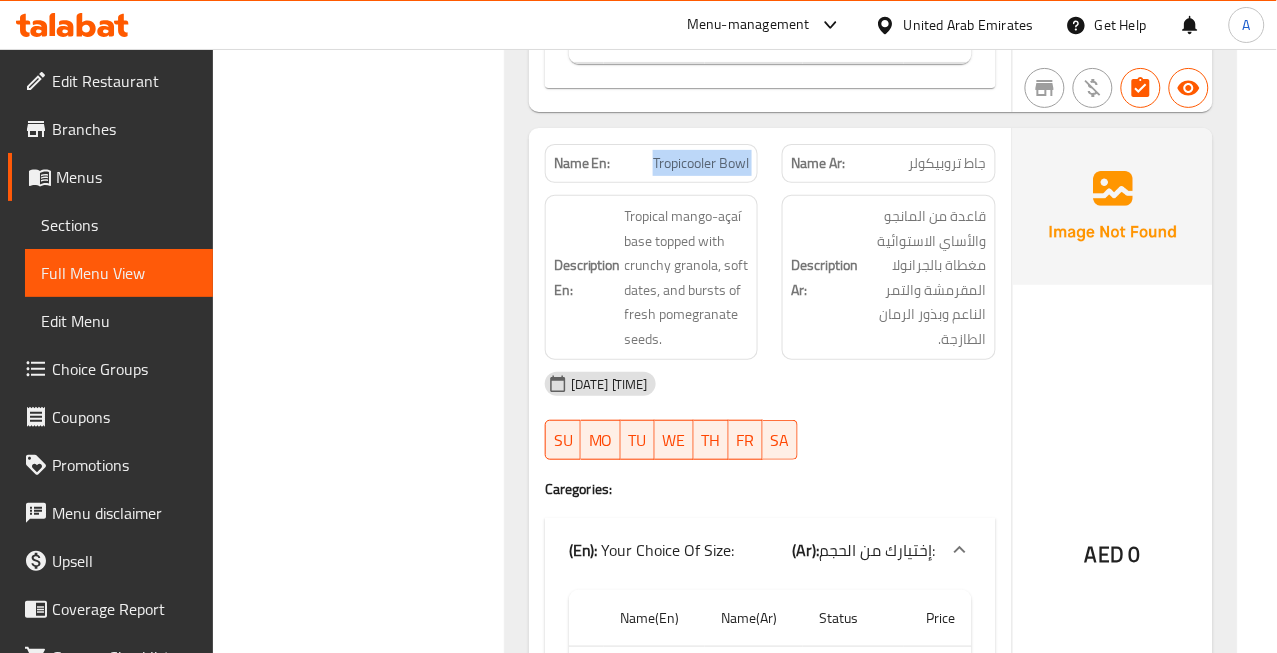 click on "Tropicooler Bowl" at bounding box center (701, 163) 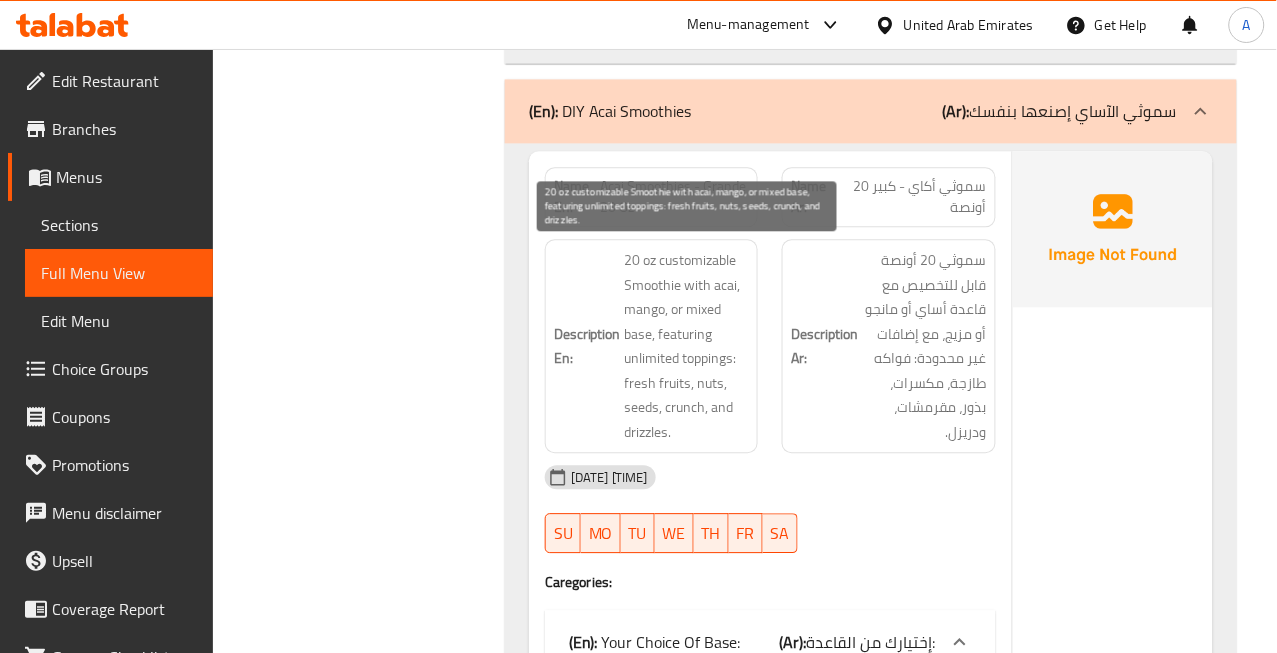 scroll, scrollTop: 14085, scrollLeft: 0, axis: vertical 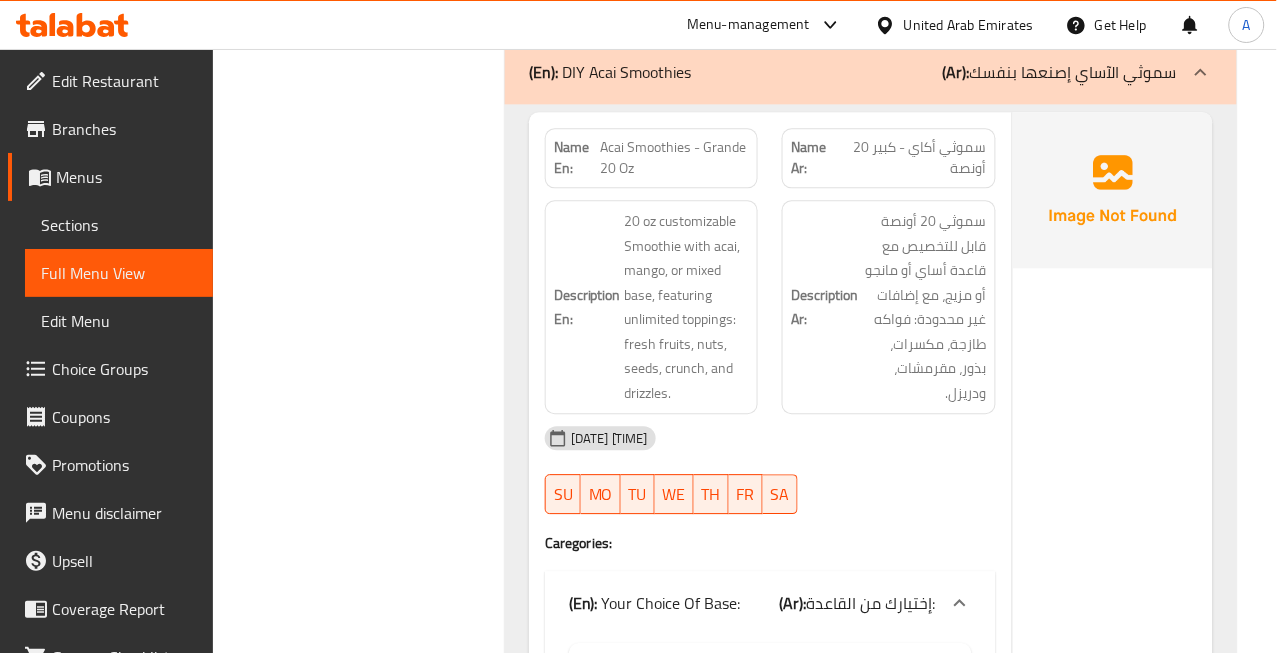 click on "06-08-2025 08:25 AM SU MO TU WE TH FR SA" at bounding box center (770, -13386) 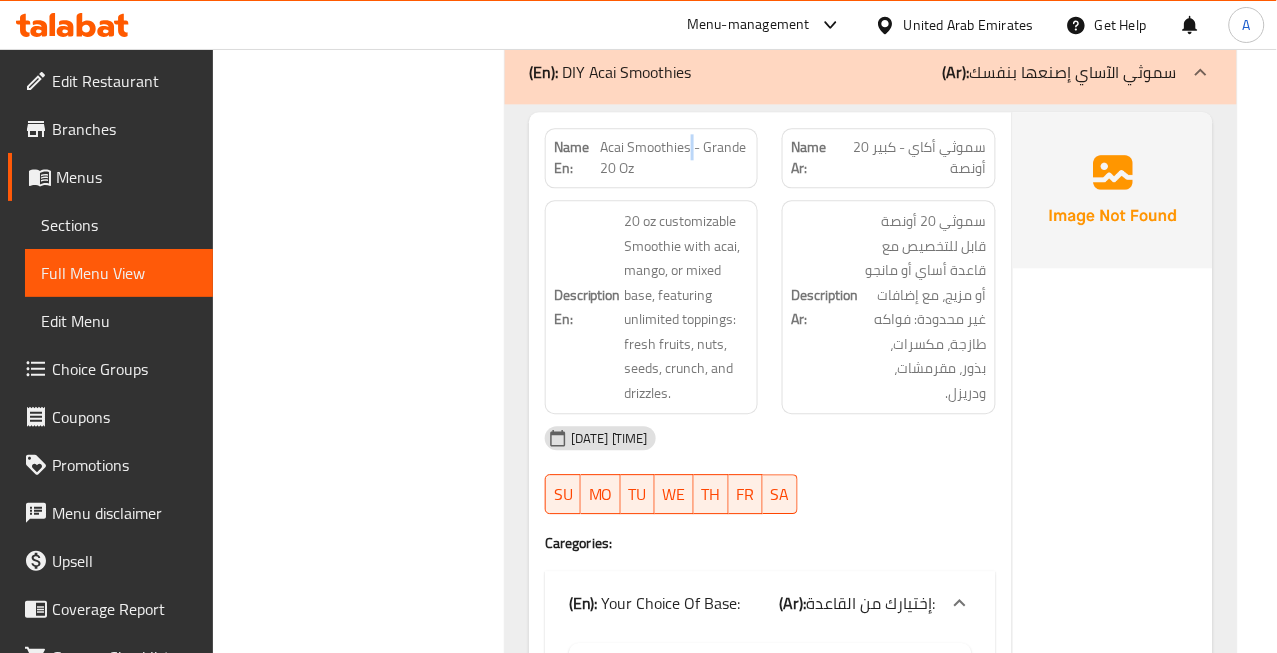 click on "Acai Smoothies - Grande 20 Oz" at bounding box center [678, -13698] 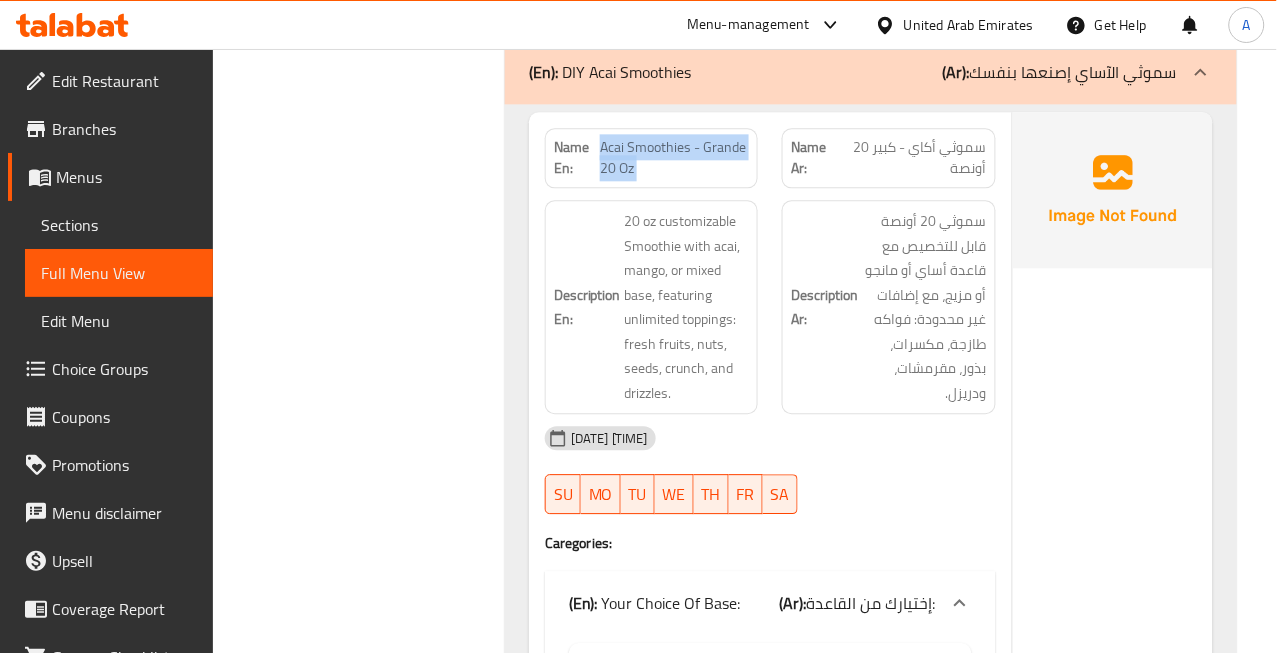 click on "Acai Smoothies - Grande 20 Oz" at bounding box center [678, -13698] 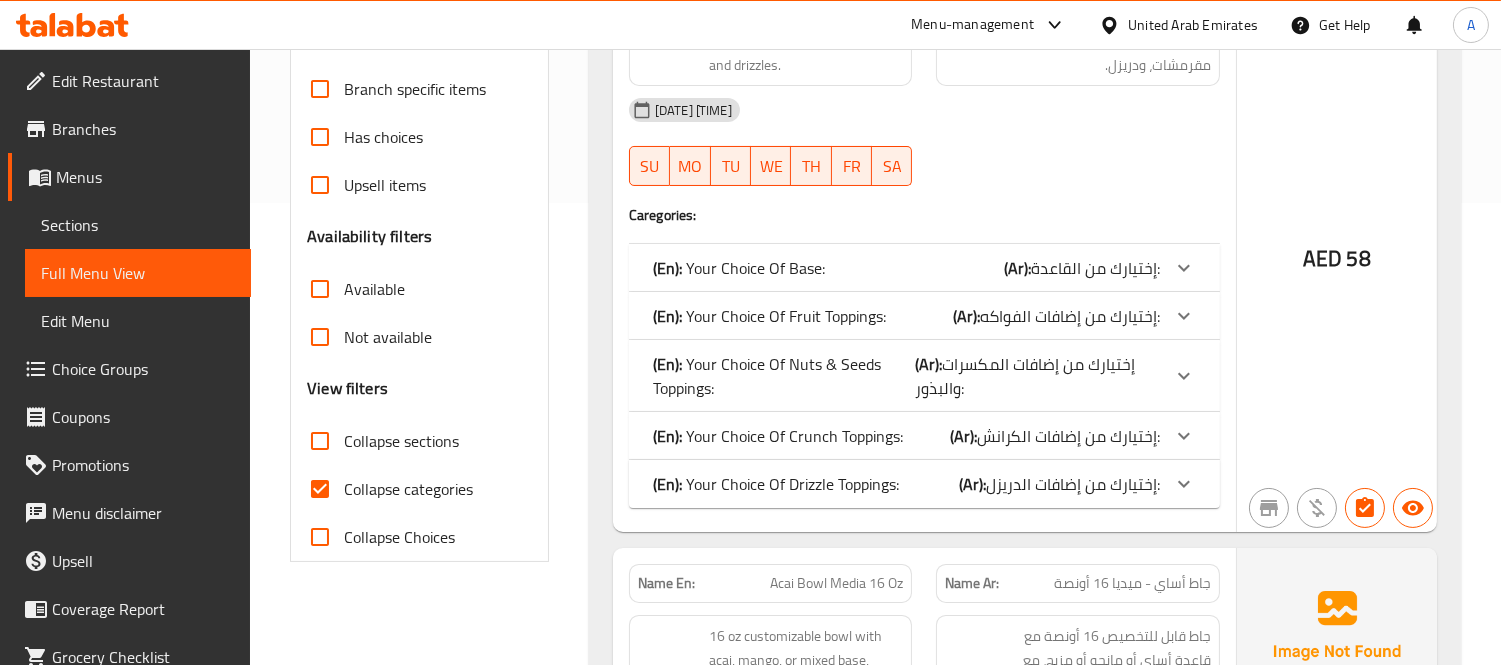 scroll, scrollTop: 777, scrollLeft: 0, axis: vertical 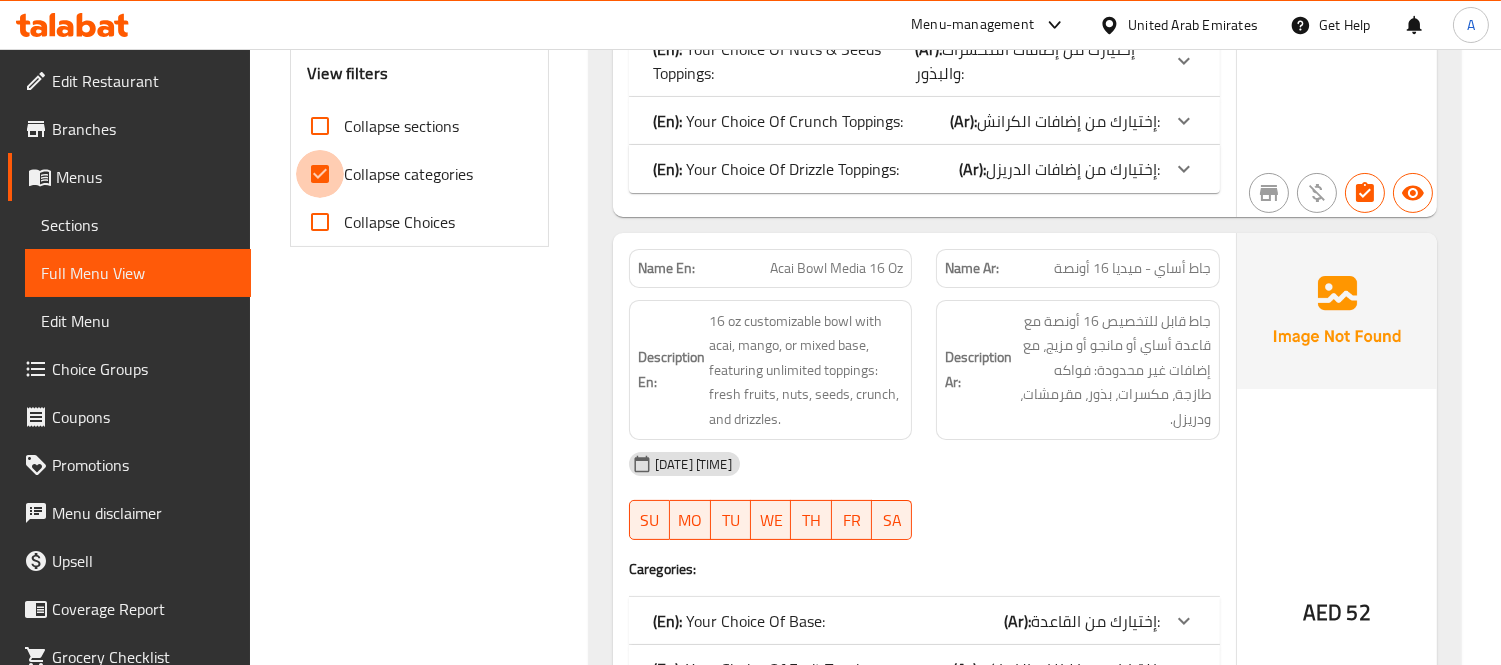 click on "Collapse categories" at bounding box center [320, 174] 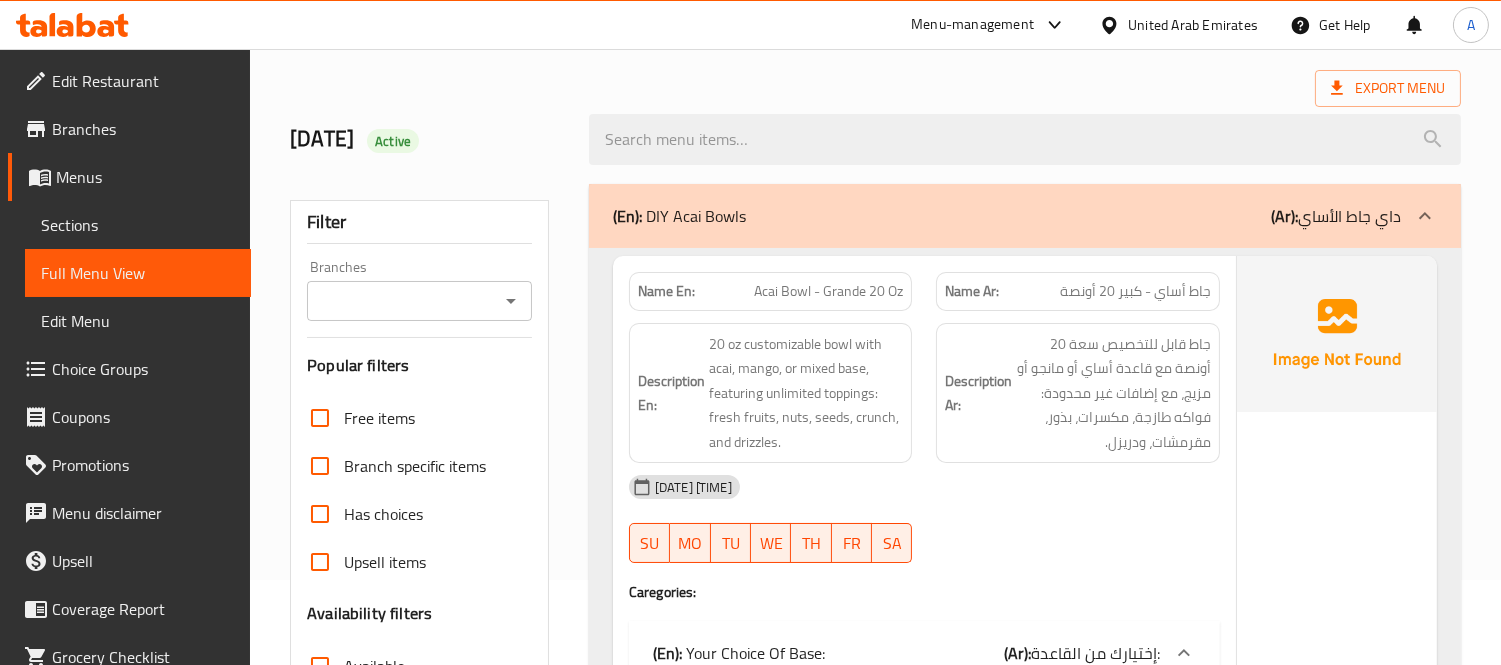 scroll, scrollTop: 0, scrollLeft: 0, axis: both 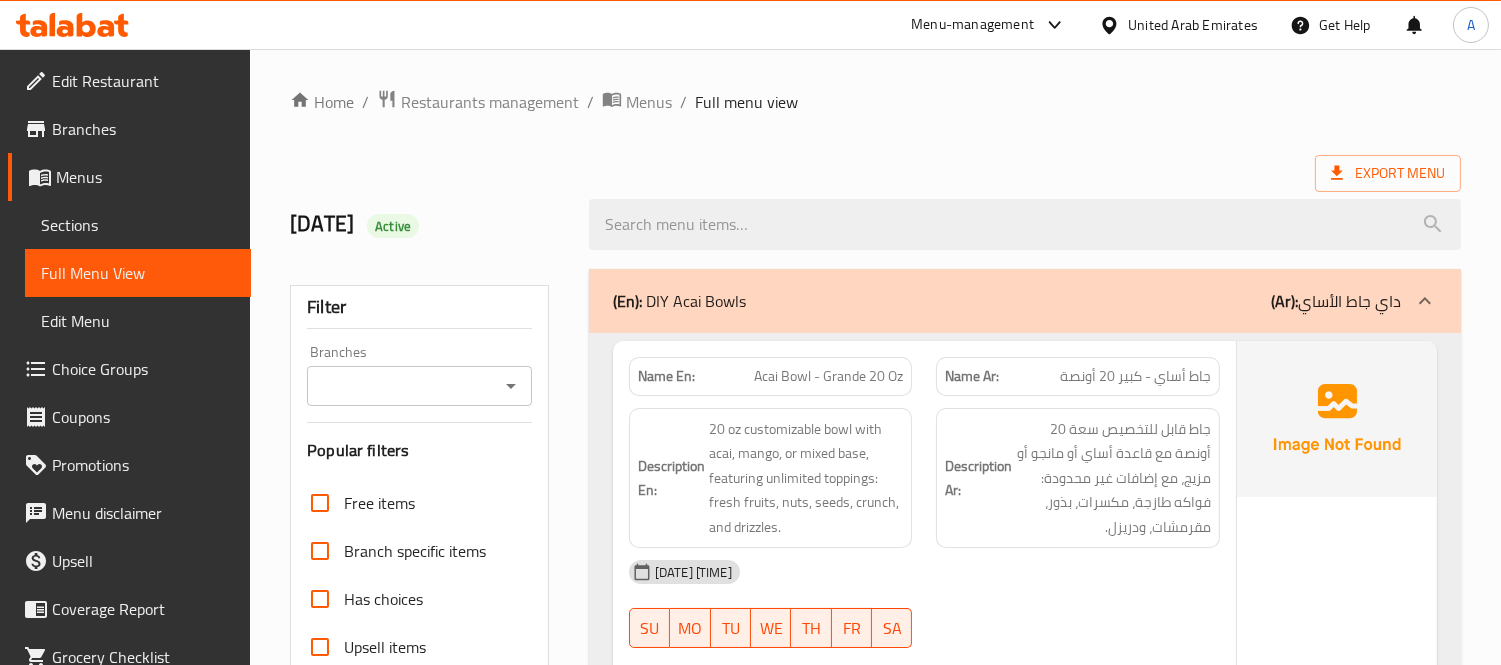 click on "Home / Restaurants management / Menus / Full menu view Export Menu [DATE] Active Filter Branches Branches Popular filters Free items Branch specific items Has choices Upsell items Availability filters Available Not available View filters Collapse sections Collapse categories Collapse Choices (En): DIY Acai Bowls (Ar): داي جاط الأساي Name En: Acai Bowl - Grande 20 Oz Name Ar: جاط أساي - كبير 20 أونصة Description En: 20 oz customizable bowl with acai, mango, or mixed base, featuring unlimited toppings: fresh fruits, nuts, seeds, crunch, and drizzles. Description Ar: جاط قابل للتخصيص سعة 20 أونصة مع قاعدة أساي أو مانجو أو مزيج، مع إضافات غير محدودة: فواكه طازجة، مكسرات، بذور، مقرمشات، ودريزل. [DATE] [TIME] SU MO TU WE TH FR SA Caregories: (En): Your Choice Of Base: (Ar): إختيارك من القاعدة: Name(En) Name(Ar) Status Price Acai أساي Active 0 Mango Active" at bounding box center [875, 13359] 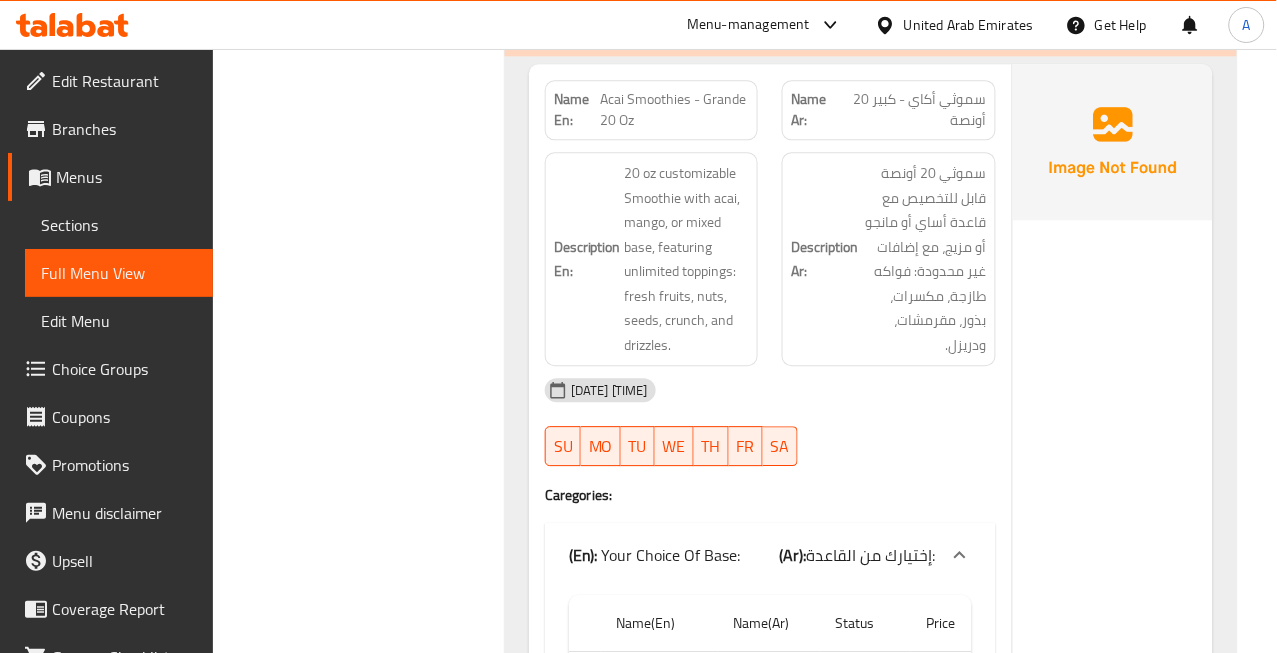 scroll, scrollTop: 14135, scrollLeft: 0, axis: vertical 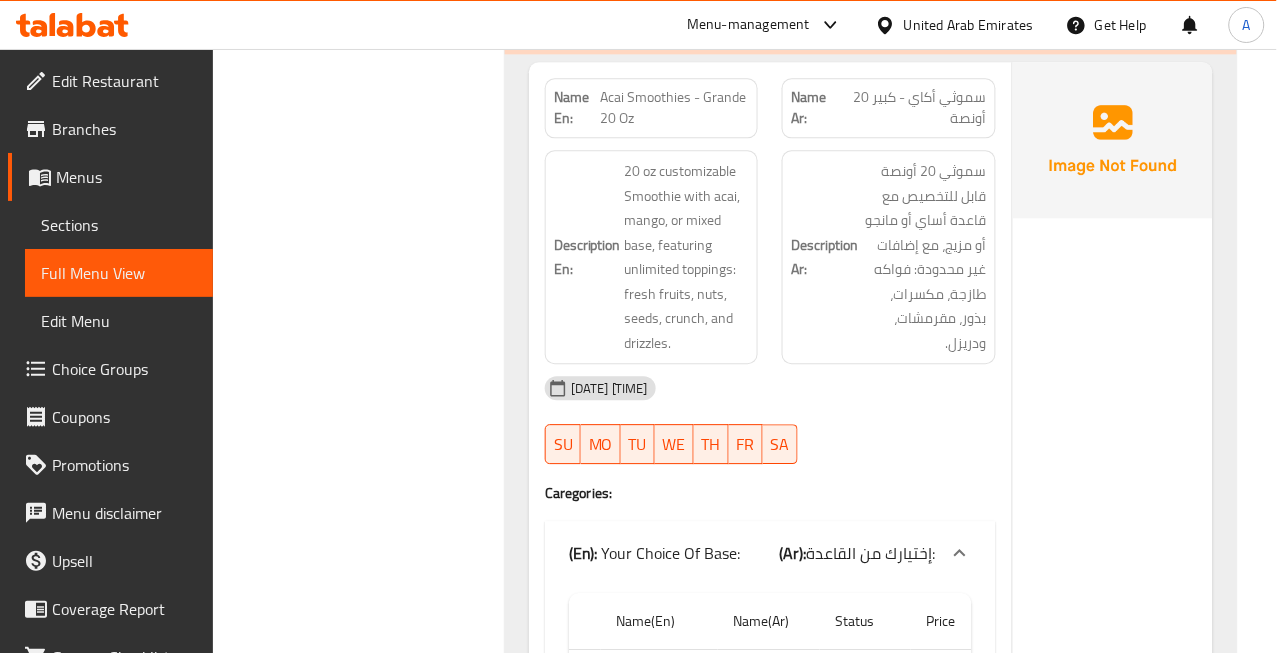 click on "[DATE] [TIME] SU MO TU WE TH FR SA" at bounding box center [770, -13436] 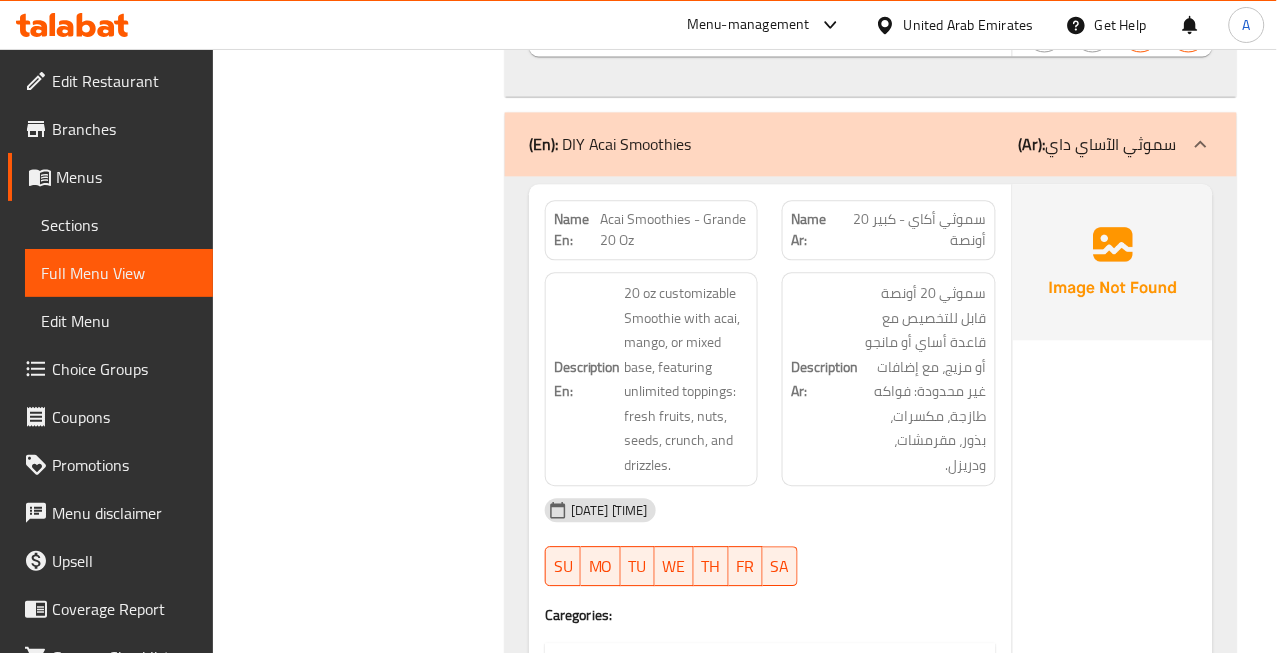 scroll, scrollTop: 14135, scrollLeft: 0, axis: vertical 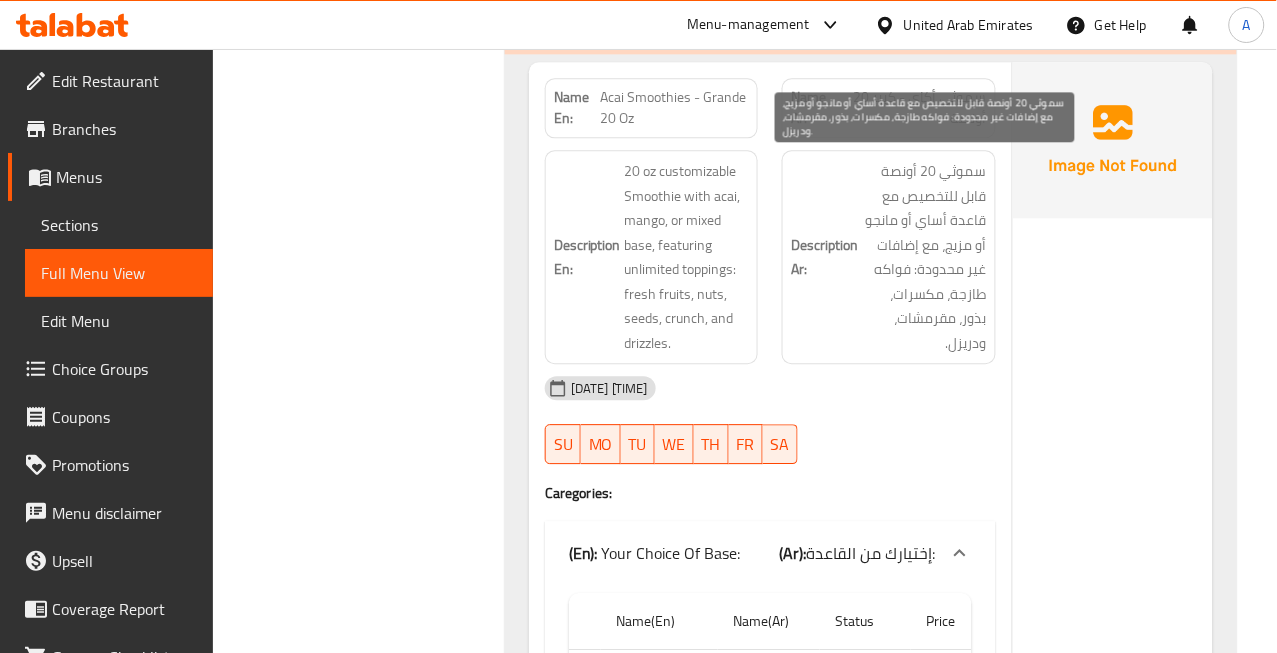 click on "سموثي 20 أونصة قابل للتخصيص مع قاعدة أساي أو مانجو أو مزيج، مع إضافات غير محدودة: فواكه طازجة، مكسرات، بذور، مقرمشات، ودريزل." at bounding box center [924, 257] 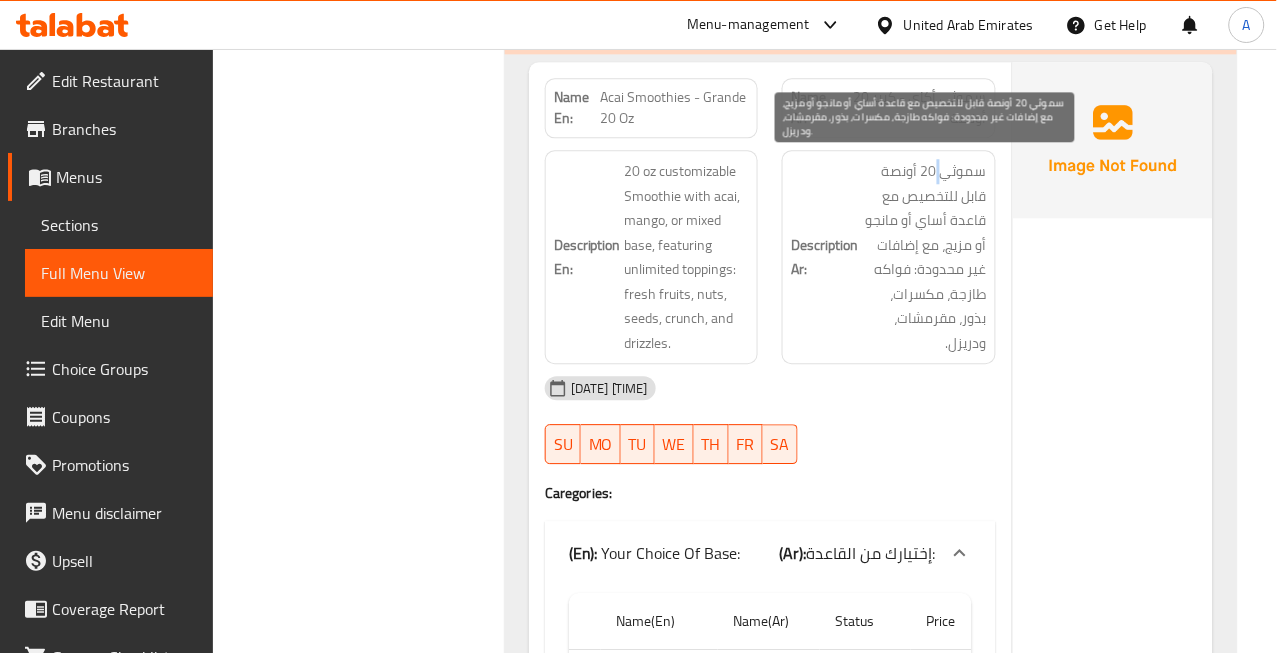 click on "سموثي 20 أونصة قابل للتخصيص مع قاعدة أساي أو مانجو أو مزيج، مع إضافات غير محدودة: فواكه طازجة، مكسرات، بذور، مقرمشات، ودريزل." at bounding box center [924, 257] 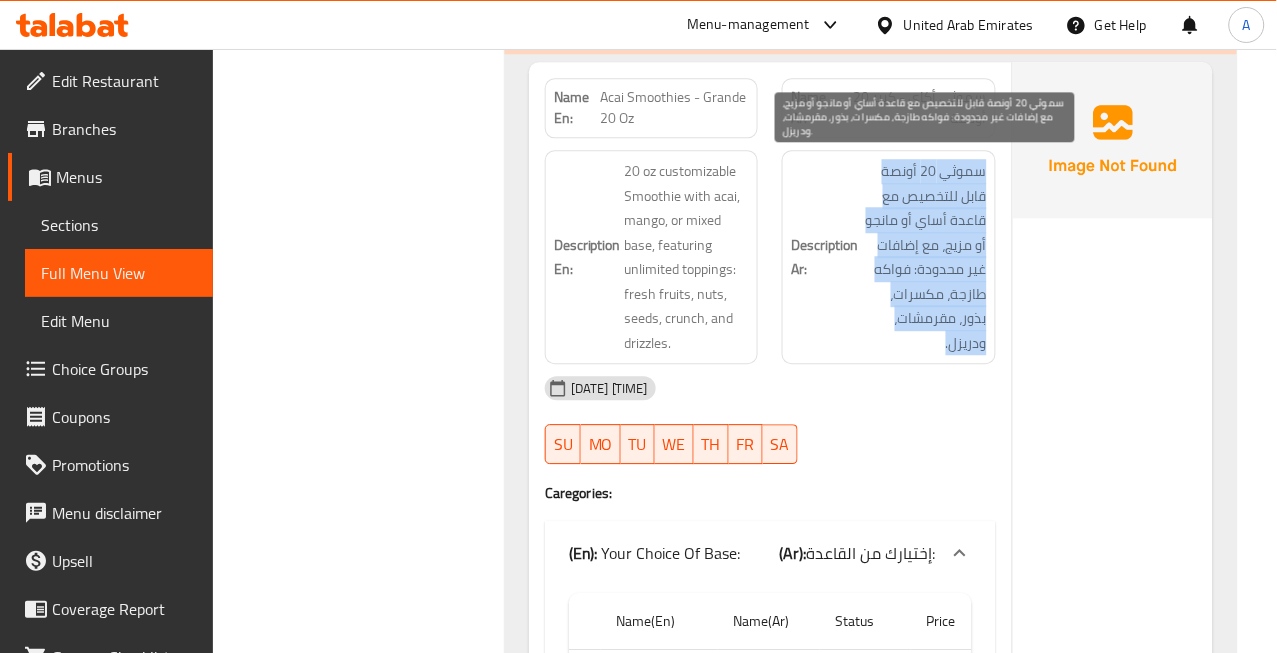 click on "سموثي 20 أونصة قابل للتخصيص مع قاعدة أساي أو مانجو أو مزيج، مع إضافات غير محدودة: فواكه طازجة، مكسرات، بذور، مقرمشات، ودريزل." at bounding box center [924, 257] 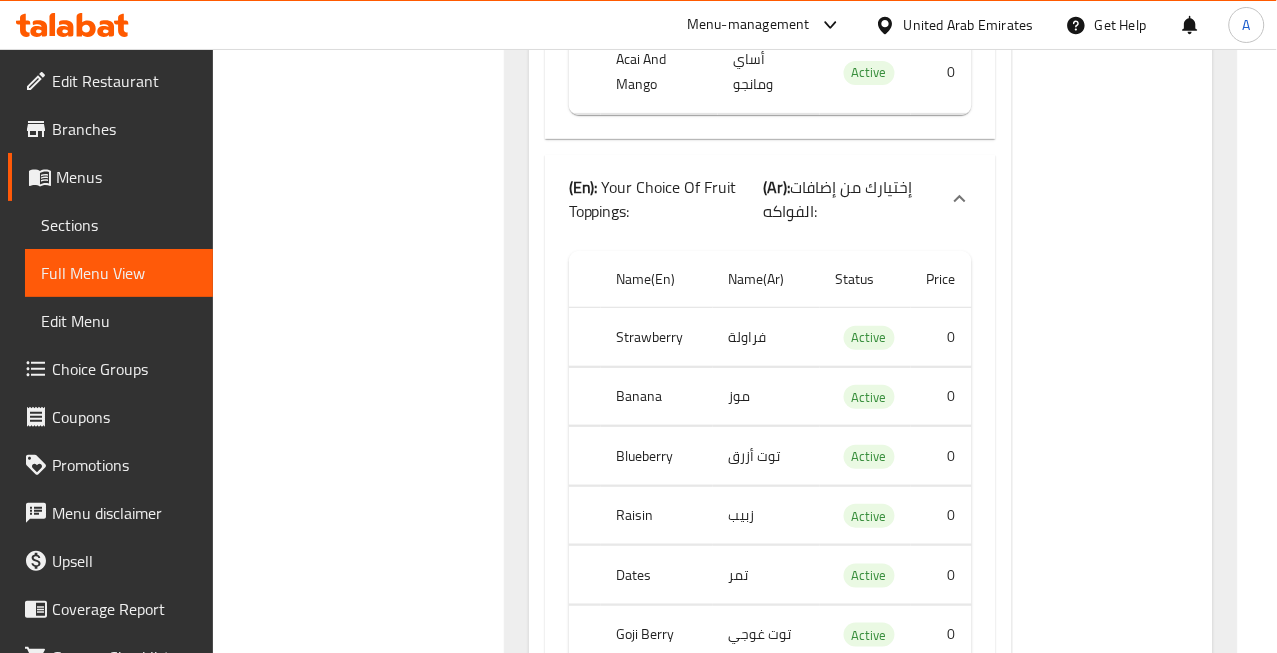 scroll, scrollTop: 14913, scrollLeft: 0, axis: vertical 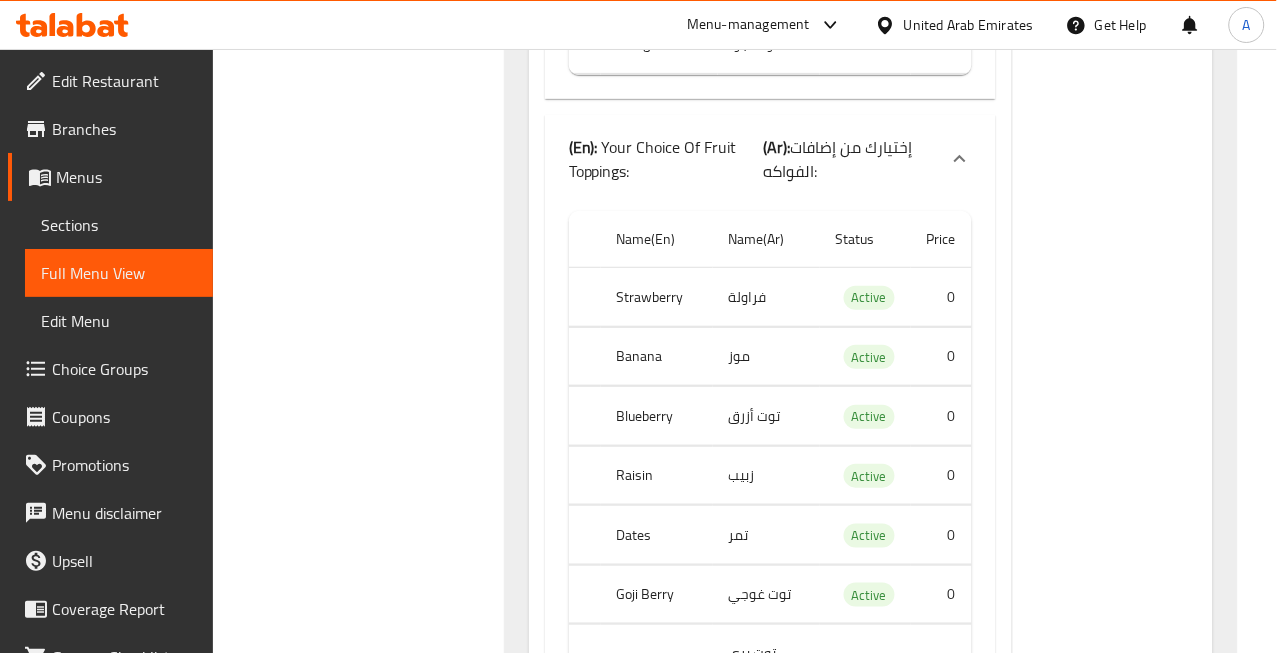 click on "Blueberry" at bounding box center (659, -13824) 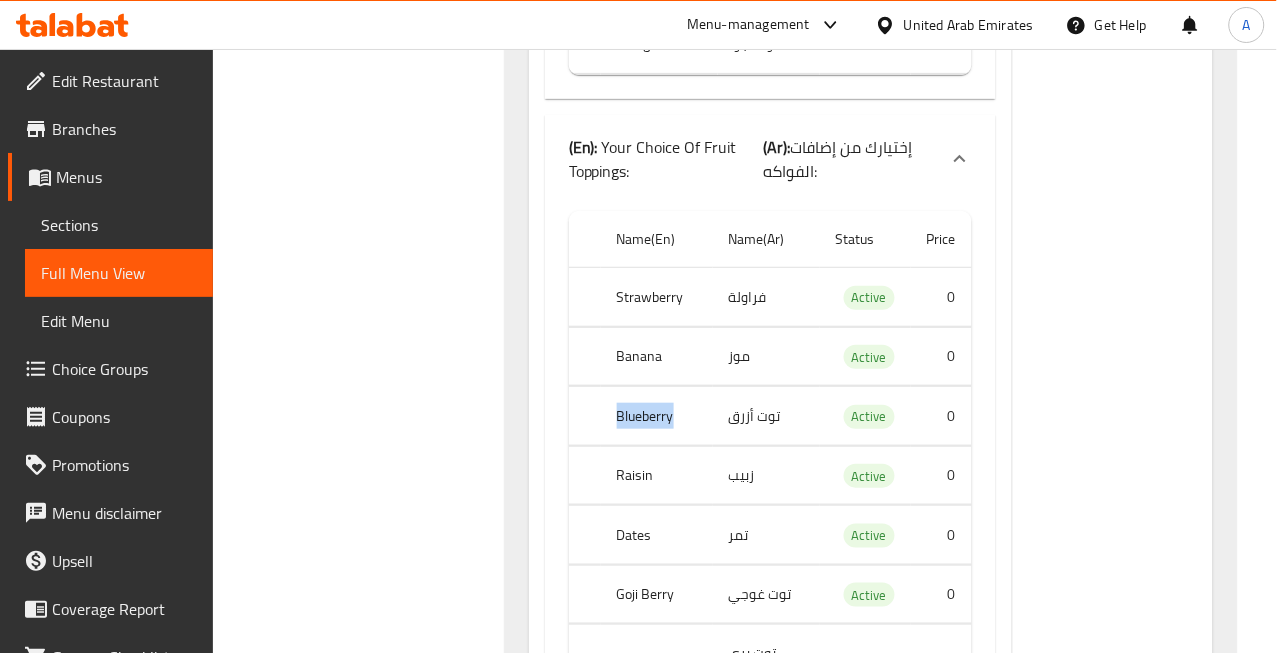 click on "Blueberry" at bounding box center [659, -13824] 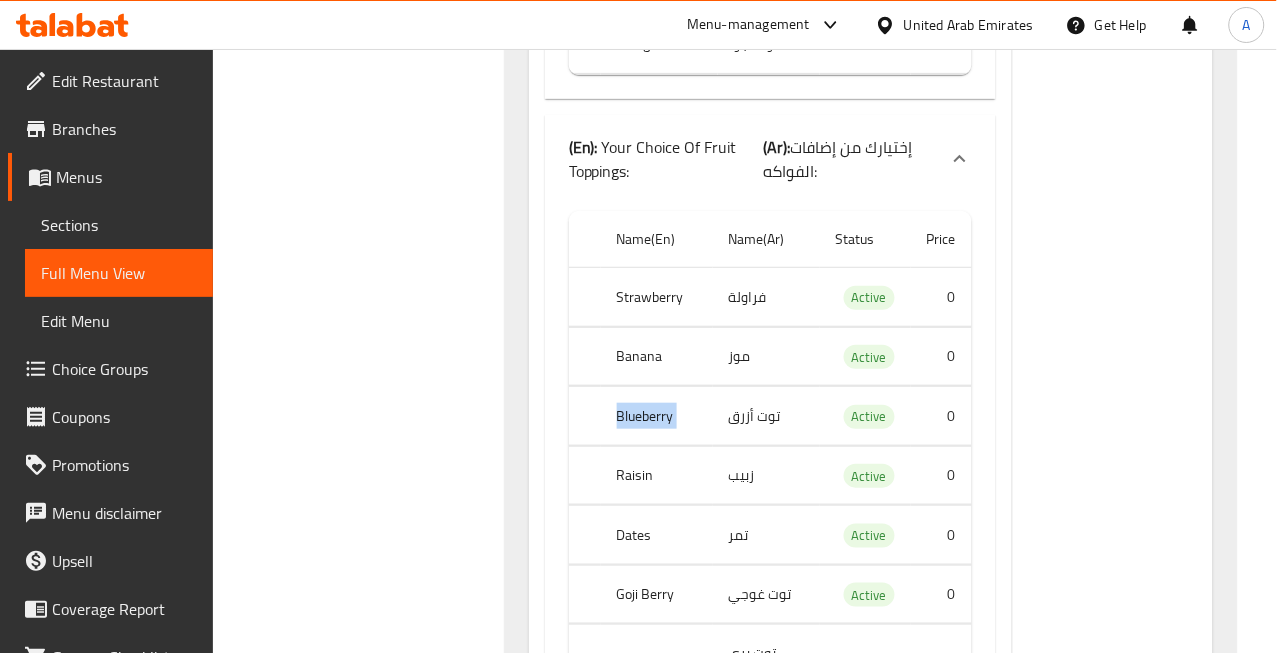click on "Blueberry" at bounding box center (659, -13824) 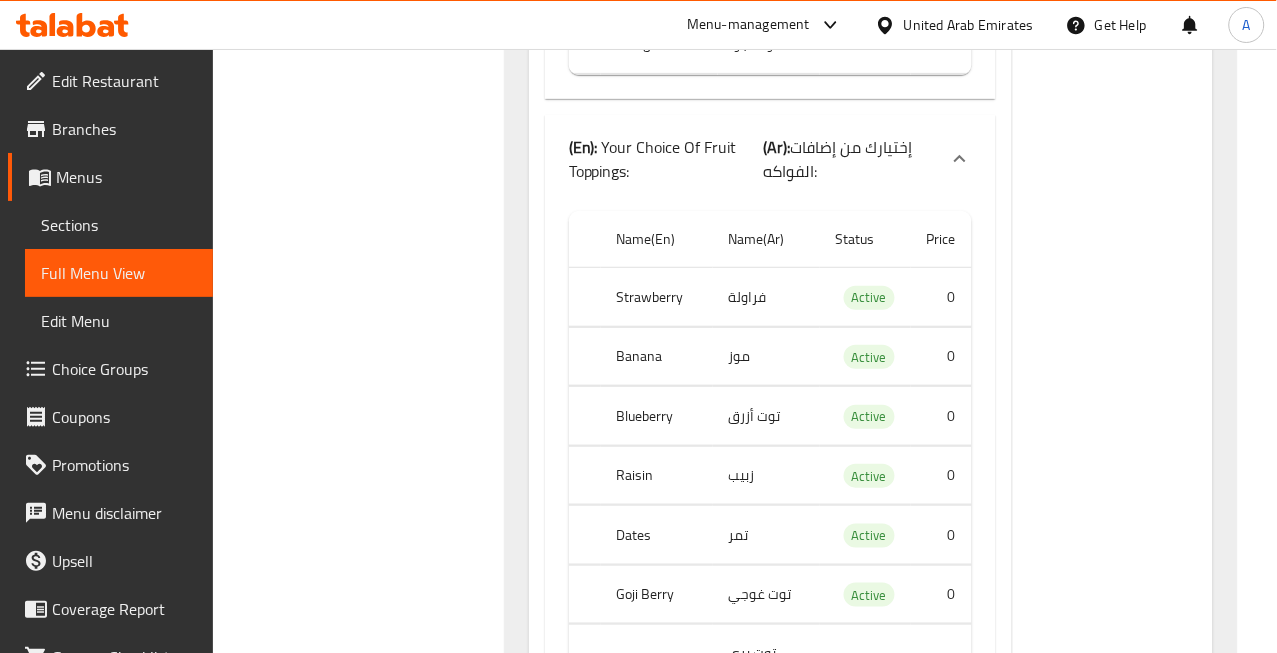 click on "Raisin" at bounding box center (657, -13381) 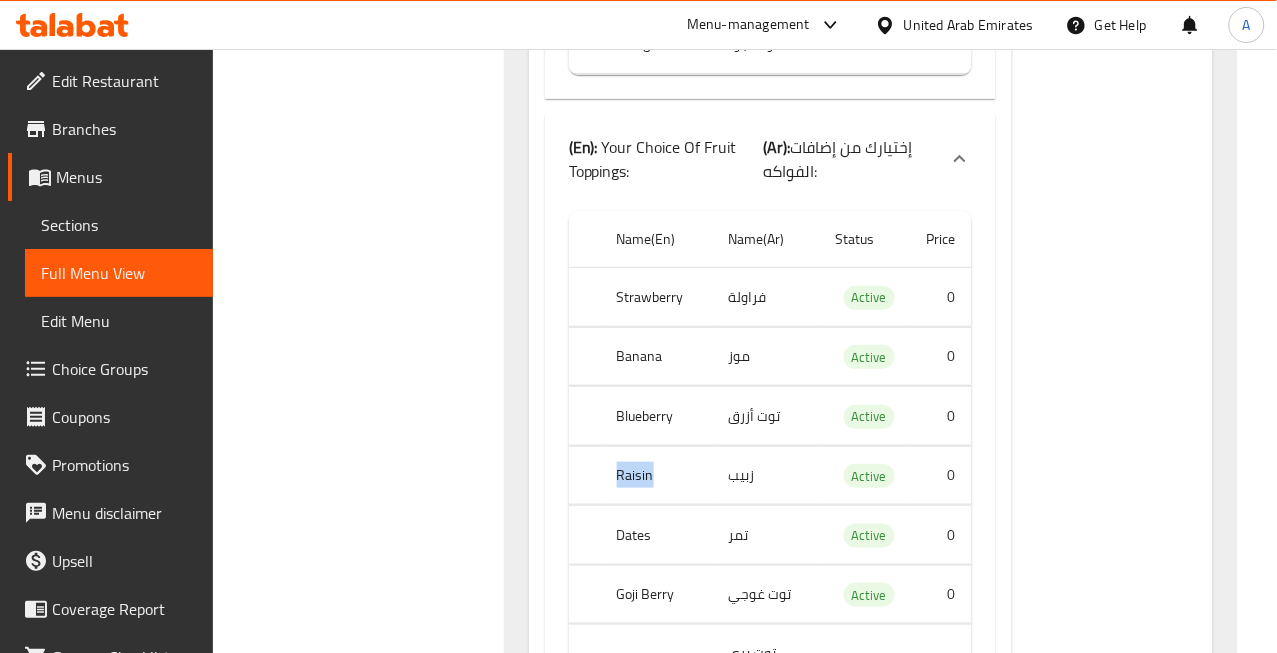 click on "Raisin" at bounding box center (657, -13381) 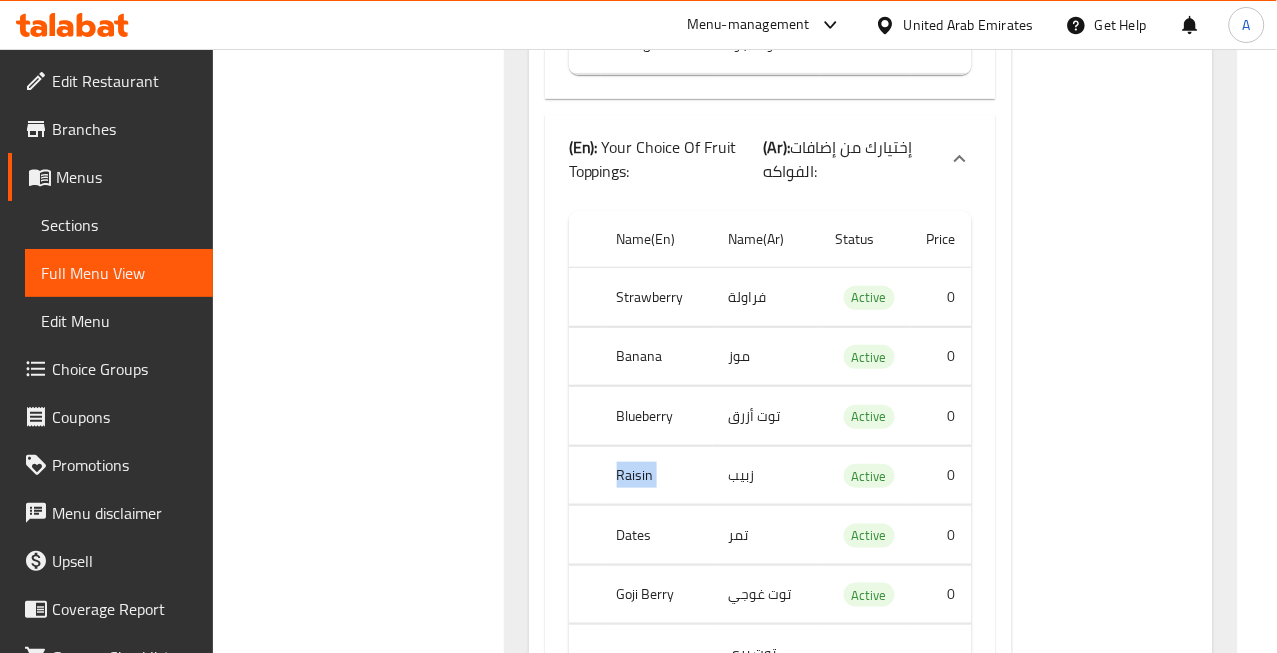 click on "Raisin" at bounding box center [657, -13381] 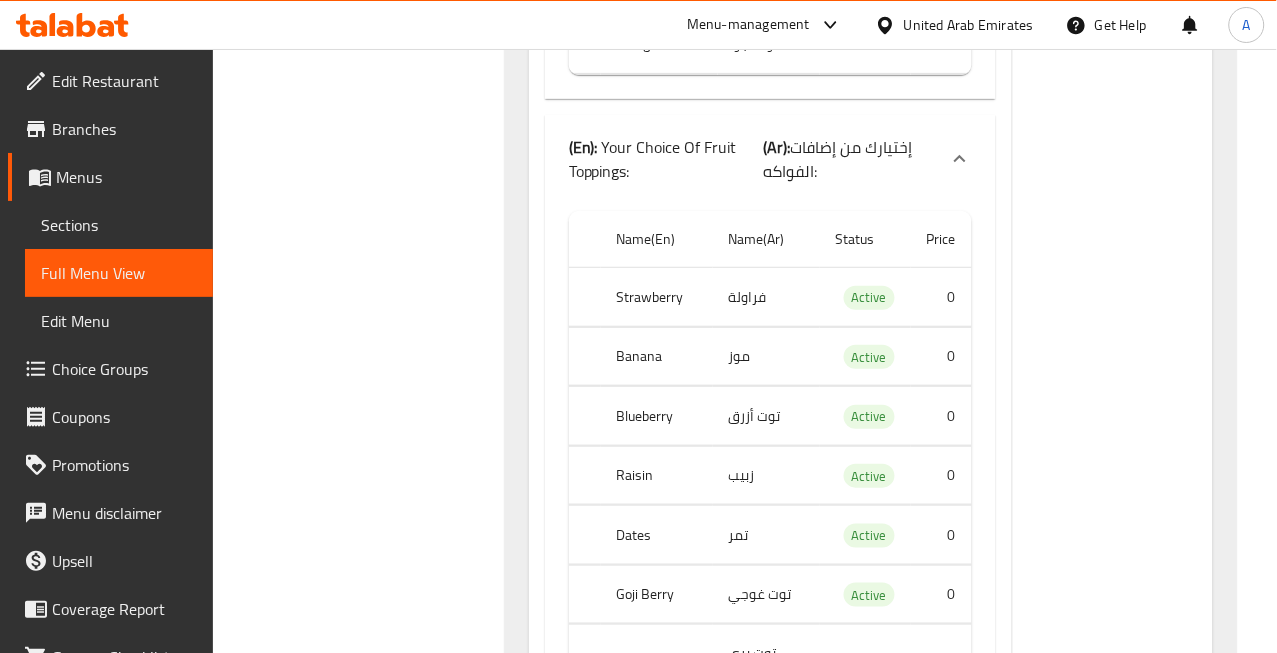 click on "Dates" at bounding box center [657, -13321] 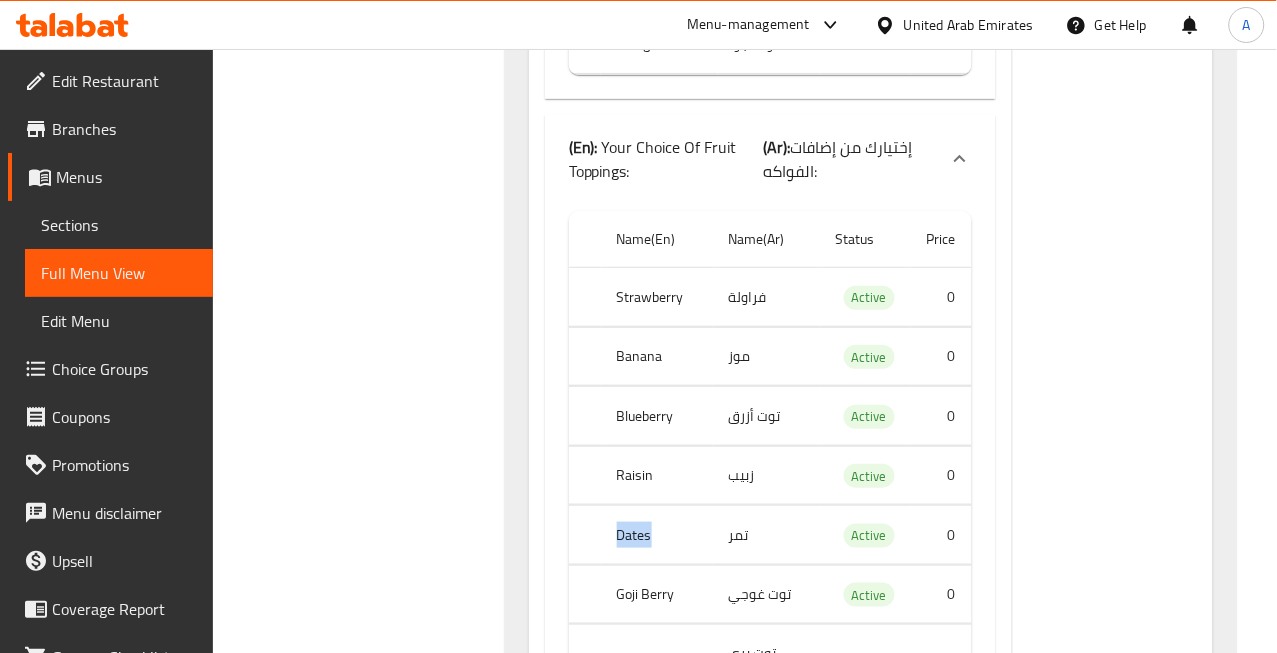 click on "Dates" at bounding box center (657, -13321) 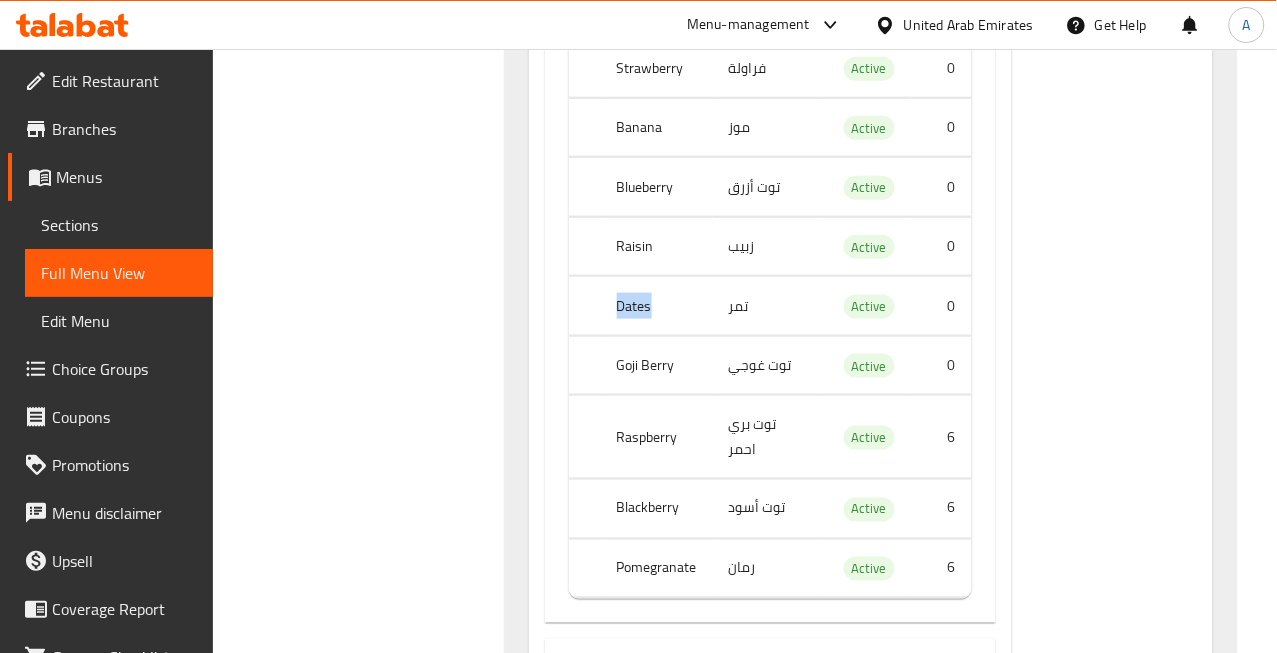 scroll, scrollTop: 15246, scrollLeft: 0, axis: vertical 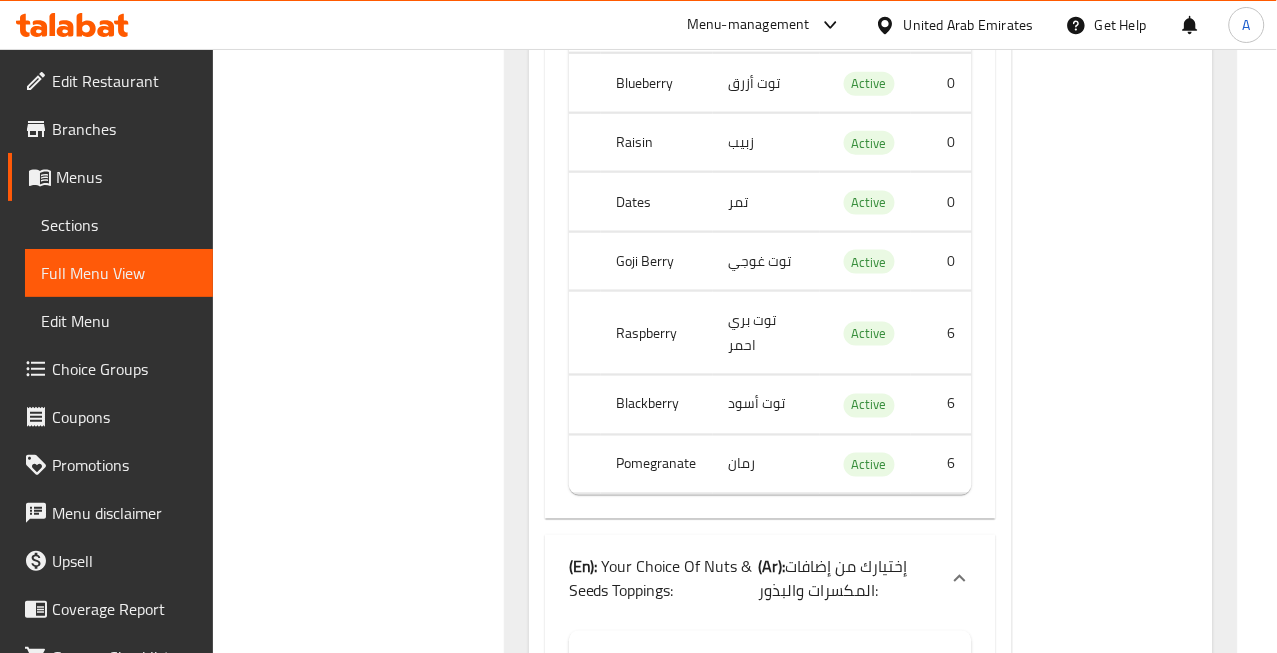 click on "Goji Berry" at bounding box center (657, -13595) 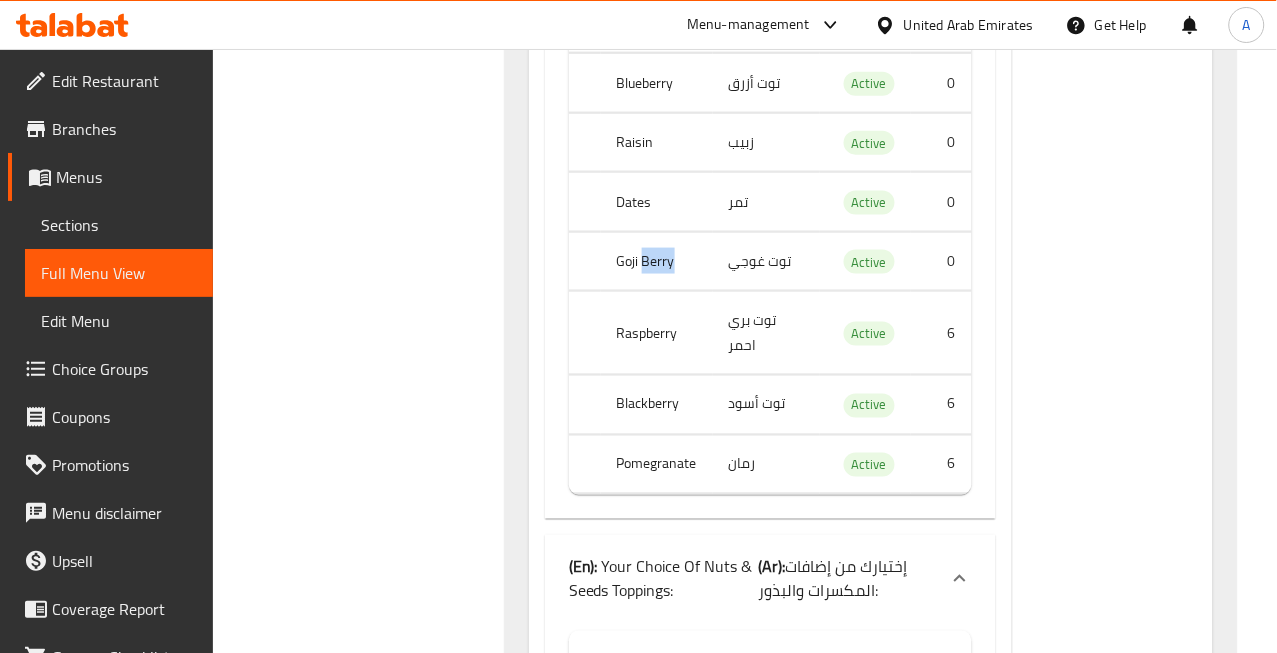click on "Goji Berry" at bounding box center [657, -13595] 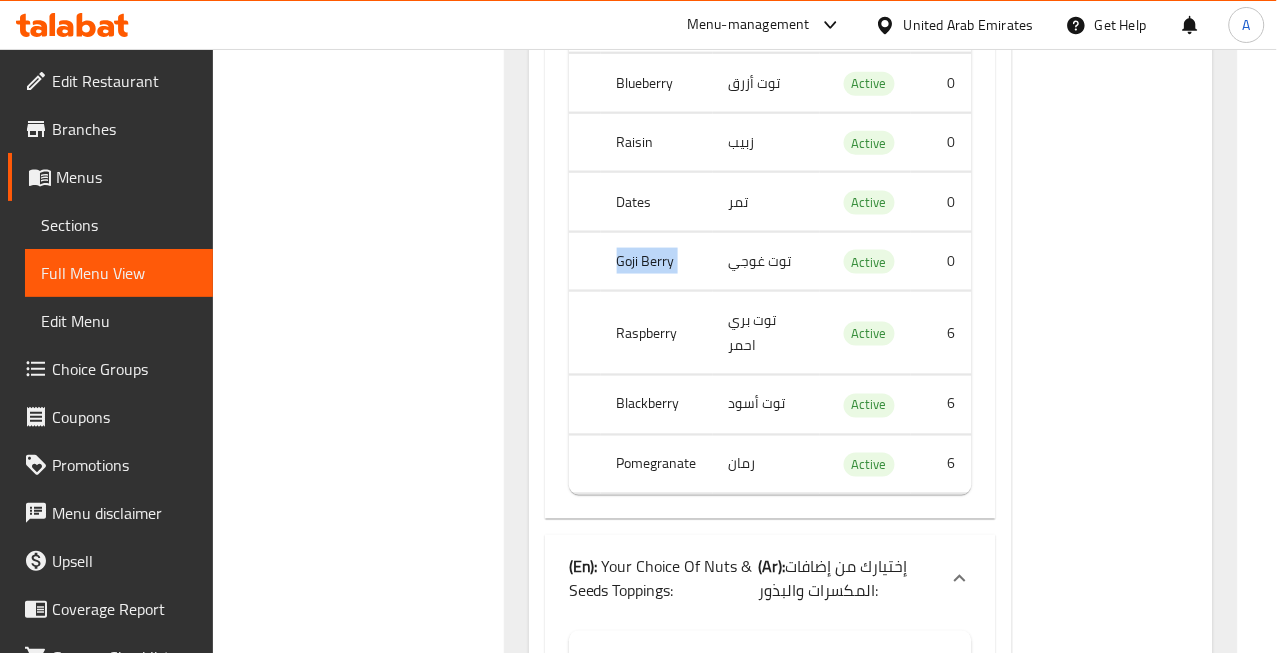 click on "Goji Berry" at bounding box center [657, -13595] 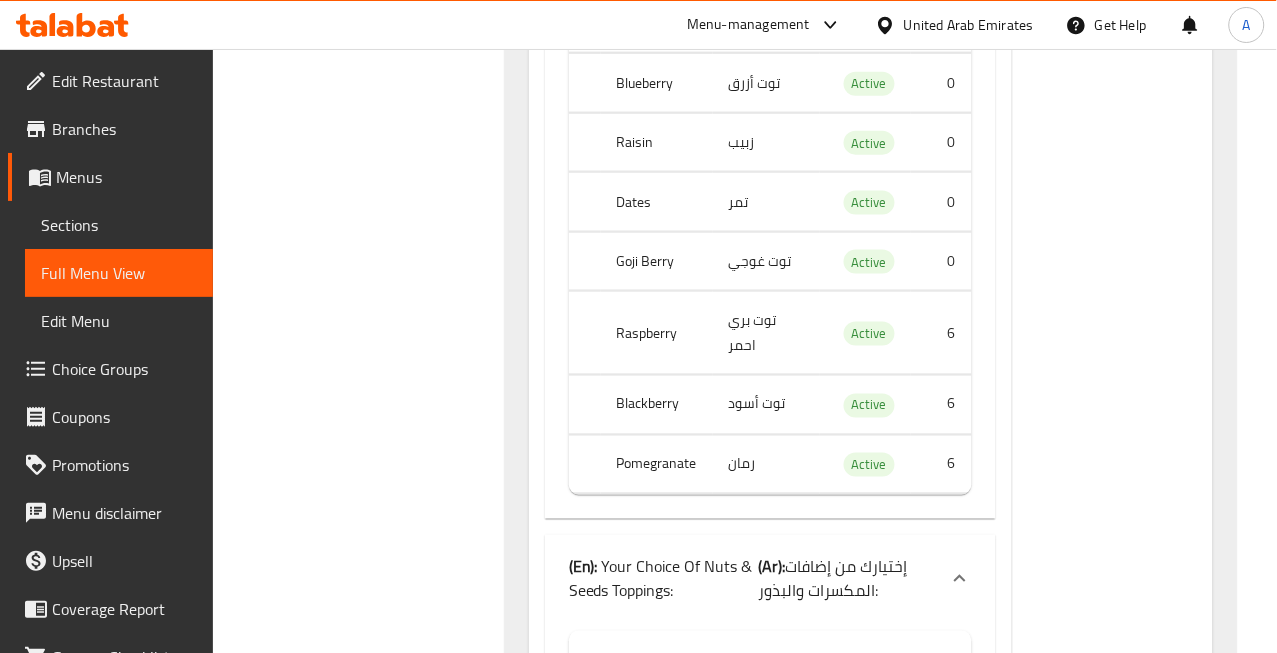 click on "Raspberry" at bounding box center [657, -13523] 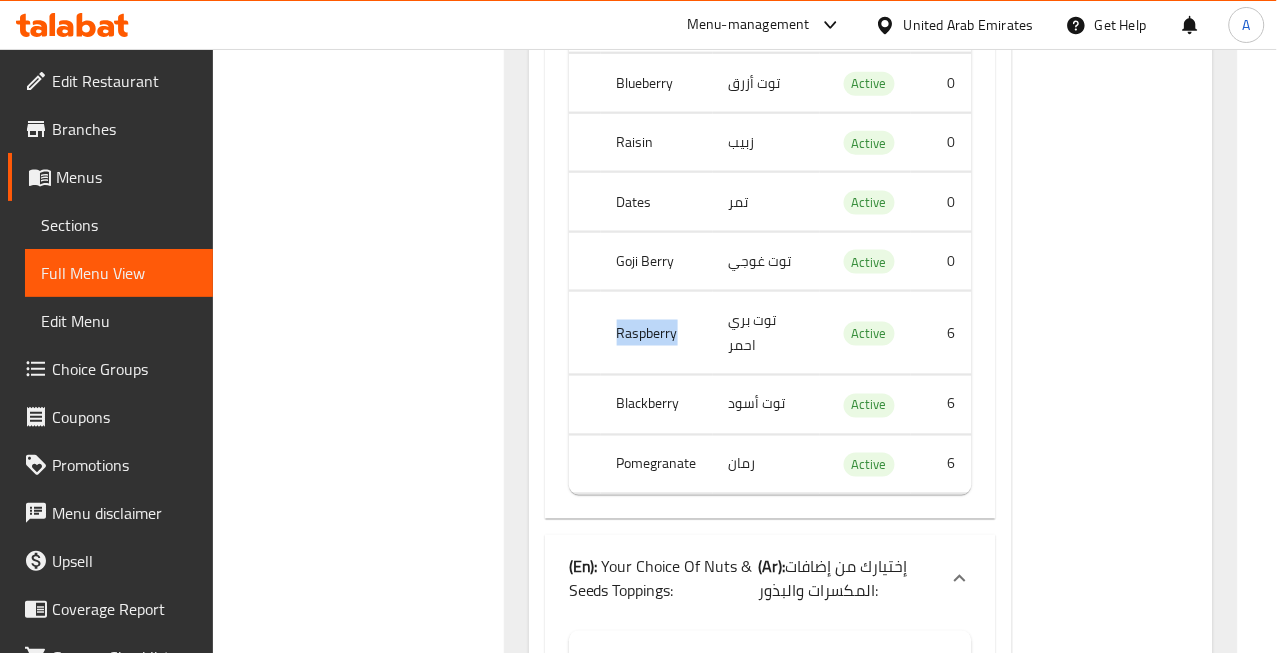 click on "Raspberry" at bounding box center [657, -13523] 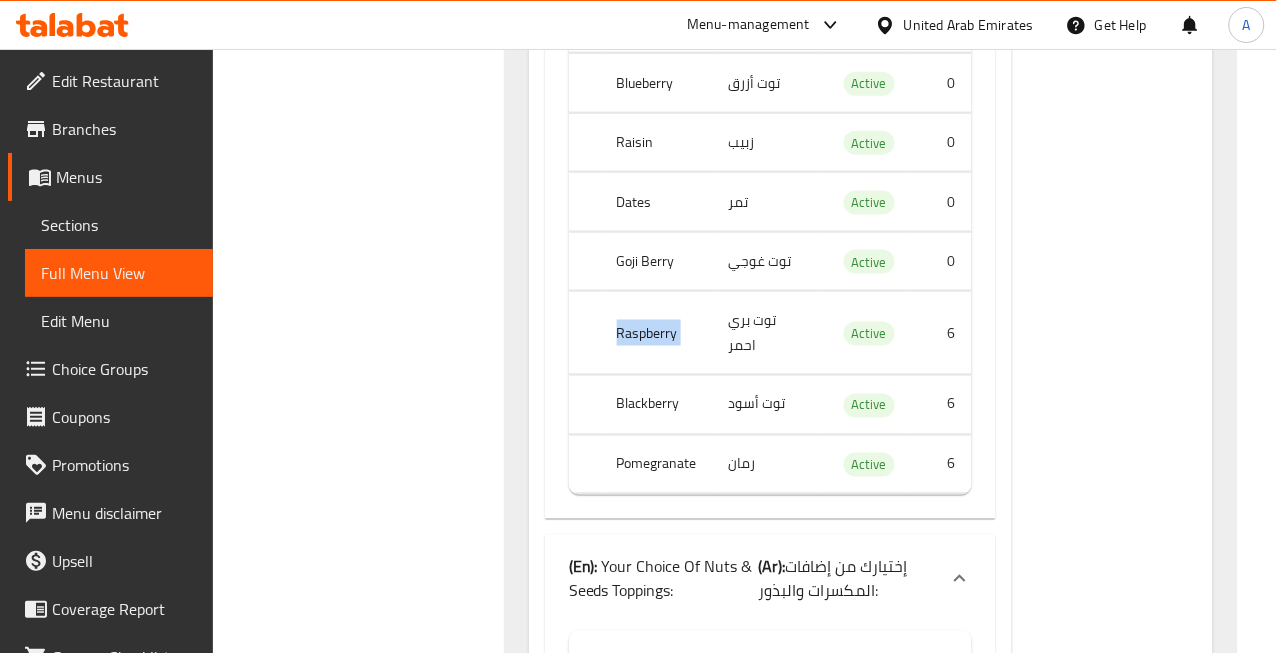 click on "Raspberry" at bounding box center (657, -13523) 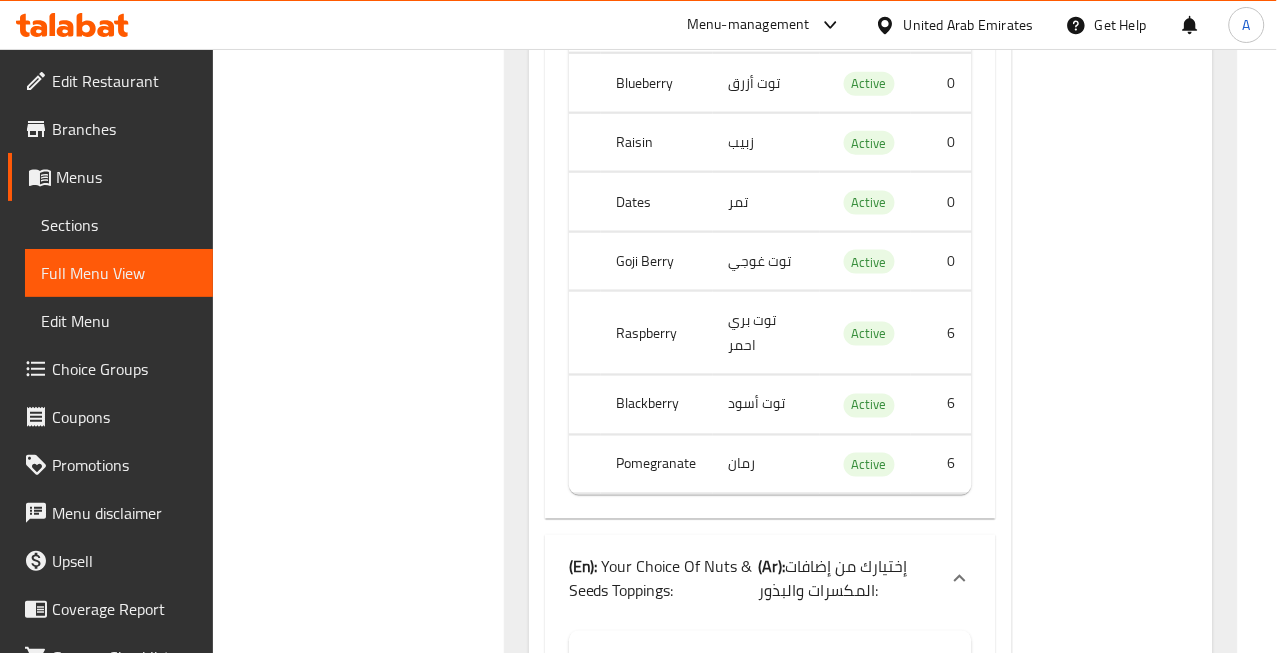 click on "Blackberry" at bounding box center [657, -13451] 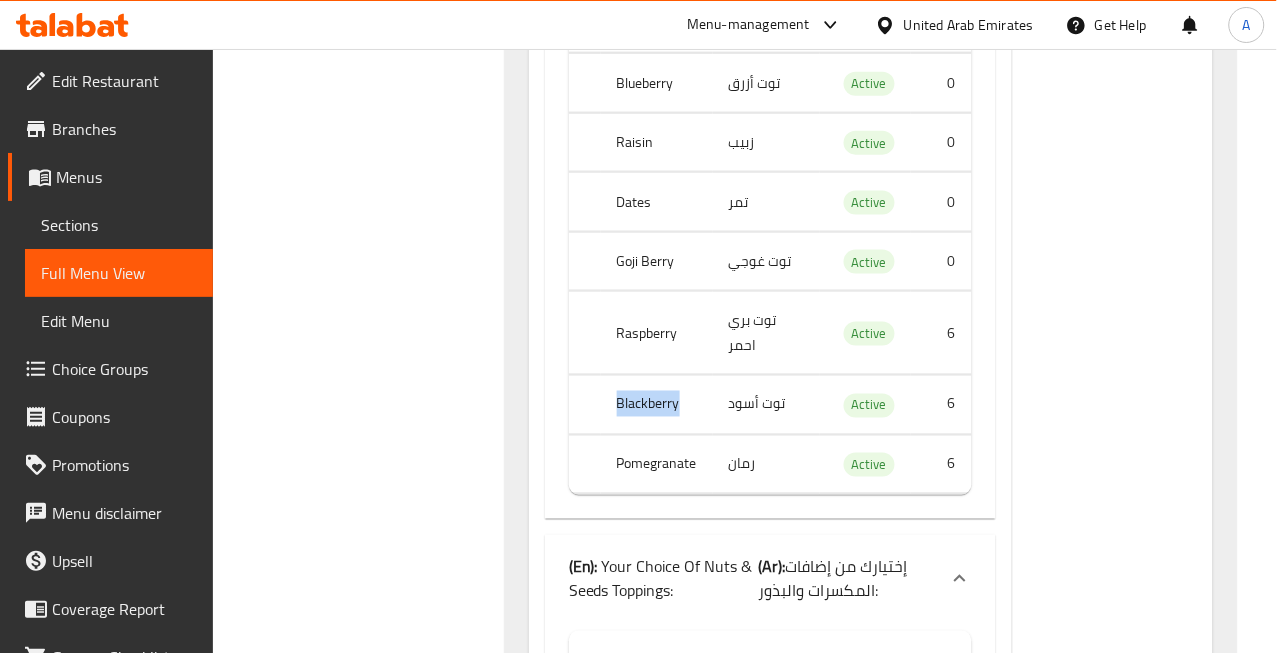 click on "Blackberry" at bounding box center [657, -13451] 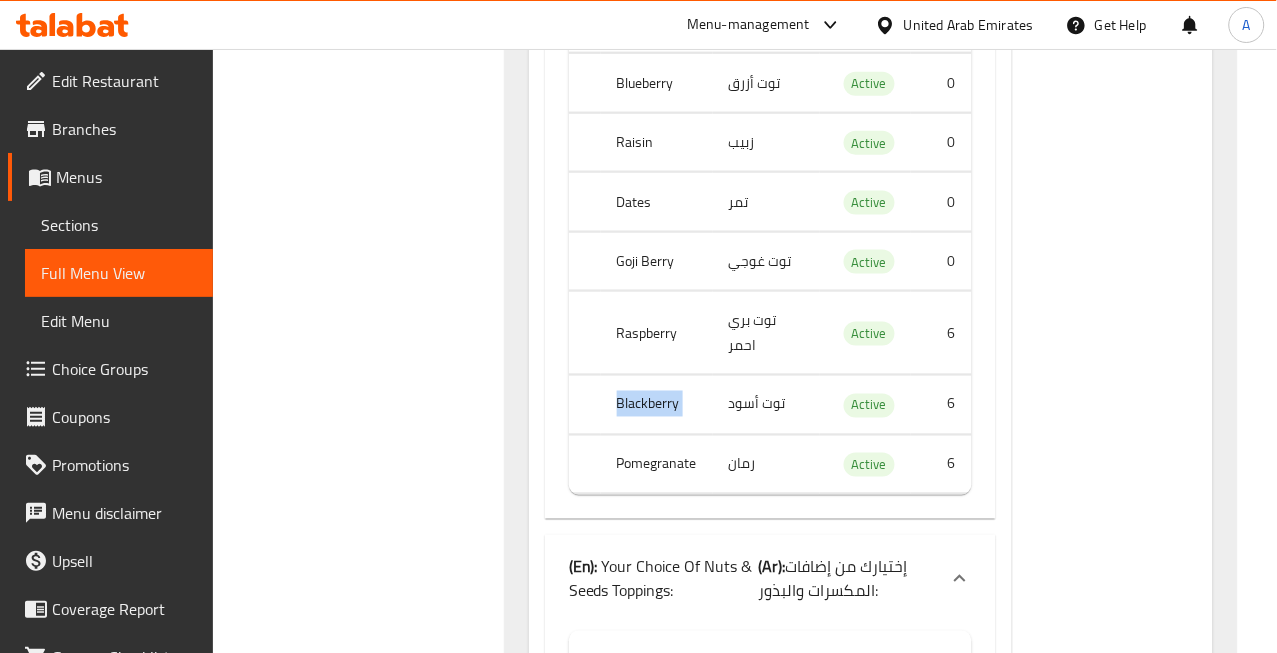 click on "Blackberry" at bounding box center [657, -13451] 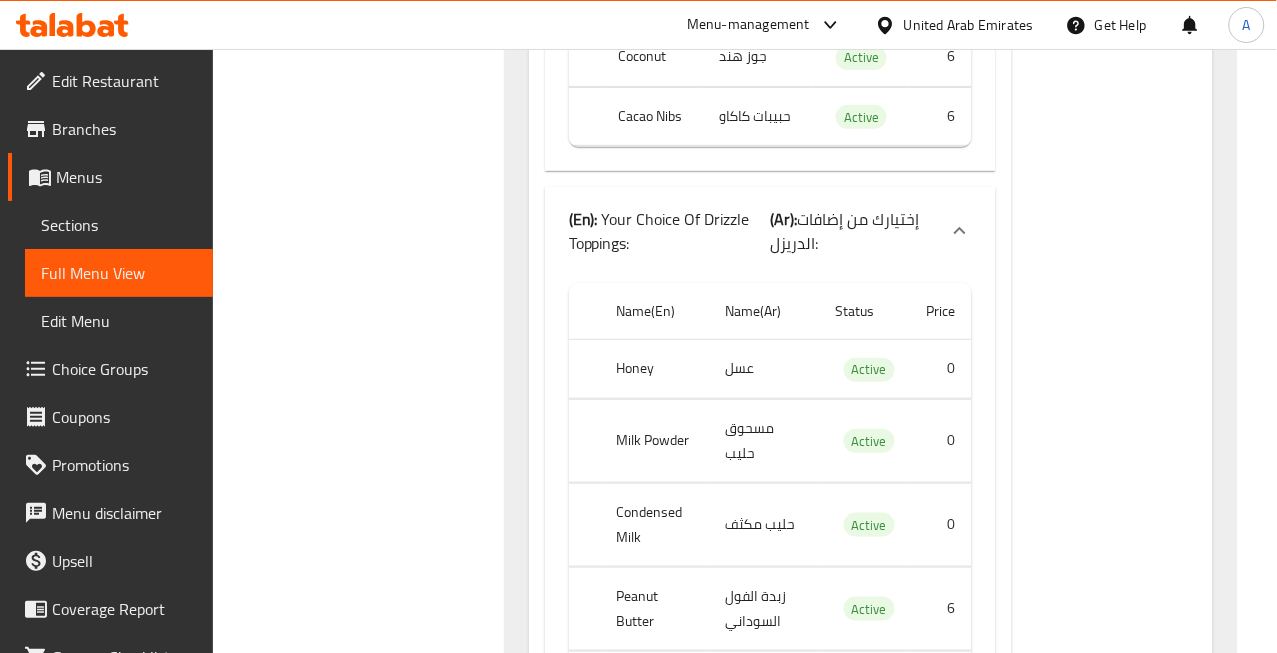 scroll, scrollTop: 16580, scrollLeft: 0, axis: vertical 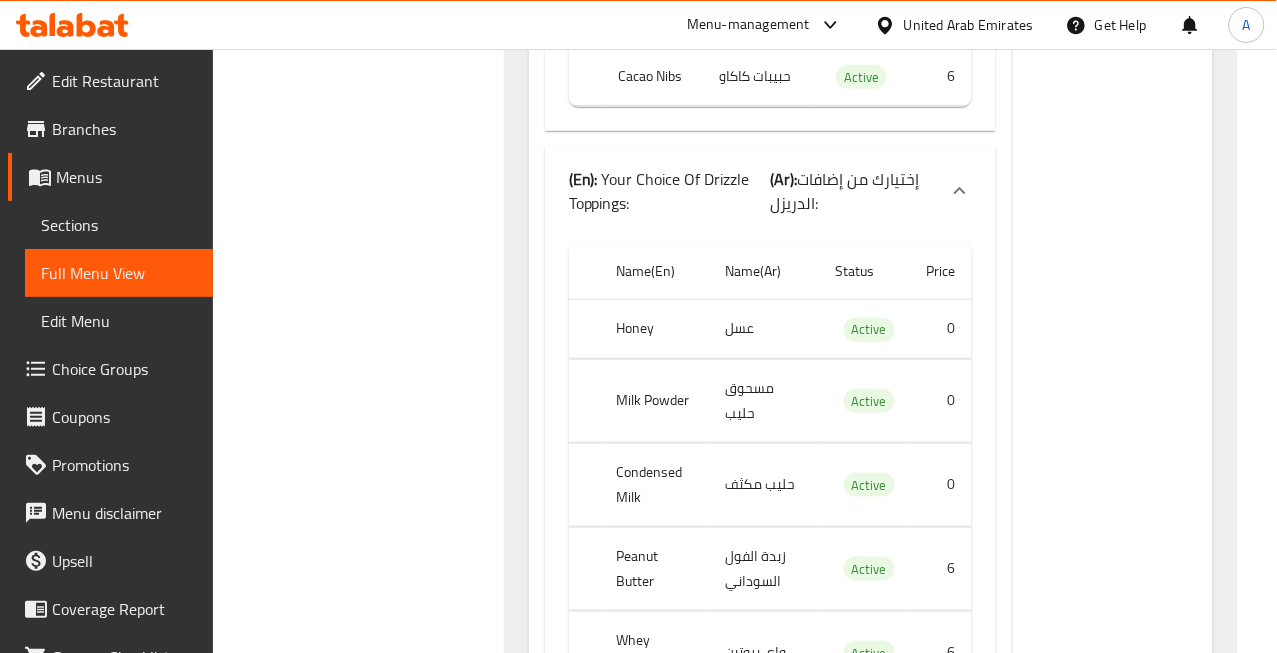 click on "مسحوق حليب" at bounding box center (769, -15563) 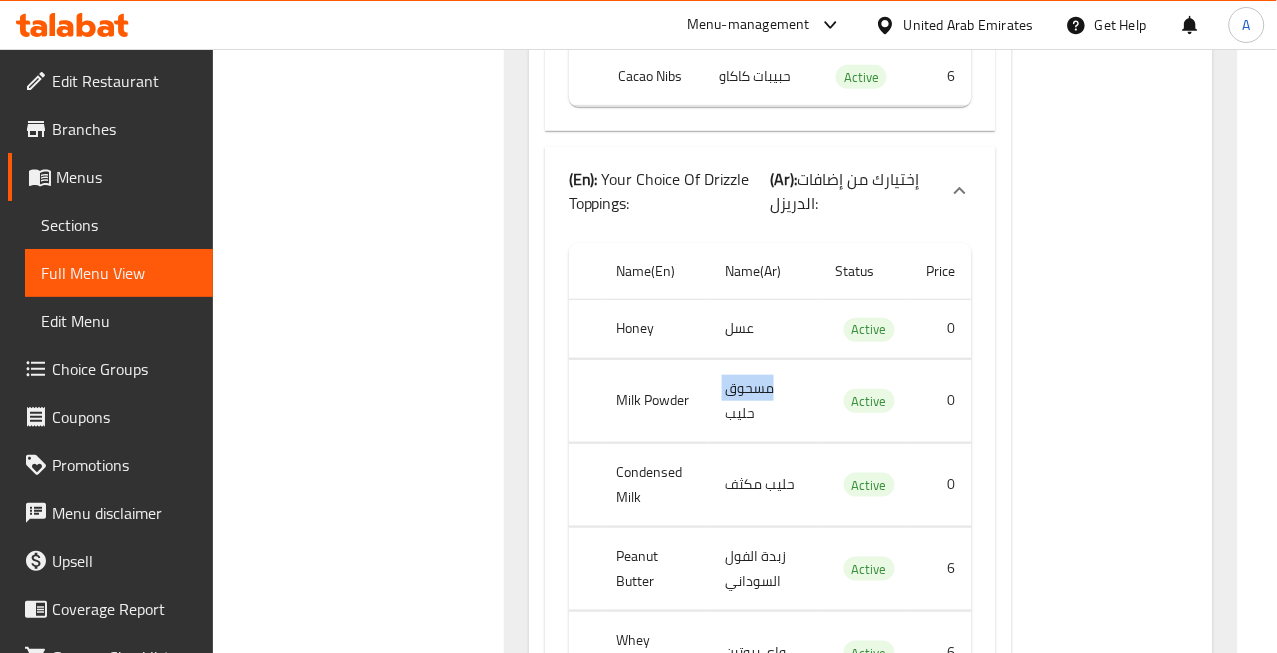 click on "مسحوق حليب" at bounding box center (769, -15563) 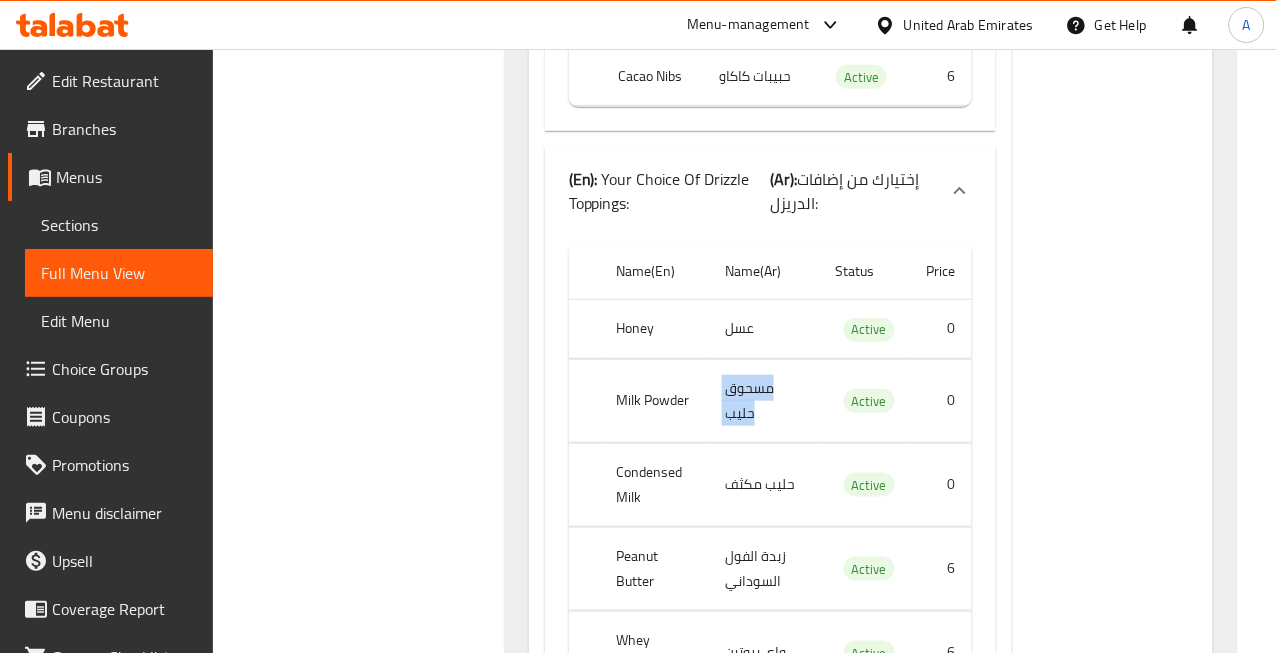 click on "مسحوق حليب" at bounding box center [769, -15563] 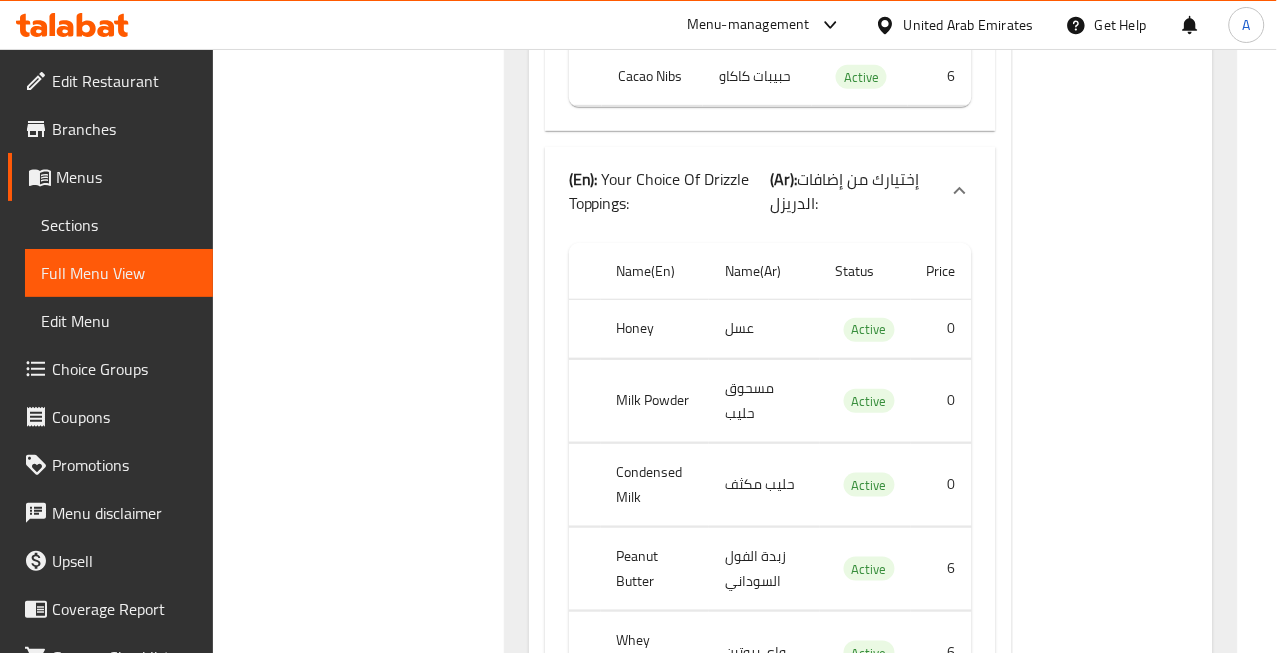 click on "حليب مكثف" at bounding box center (769, -15491) 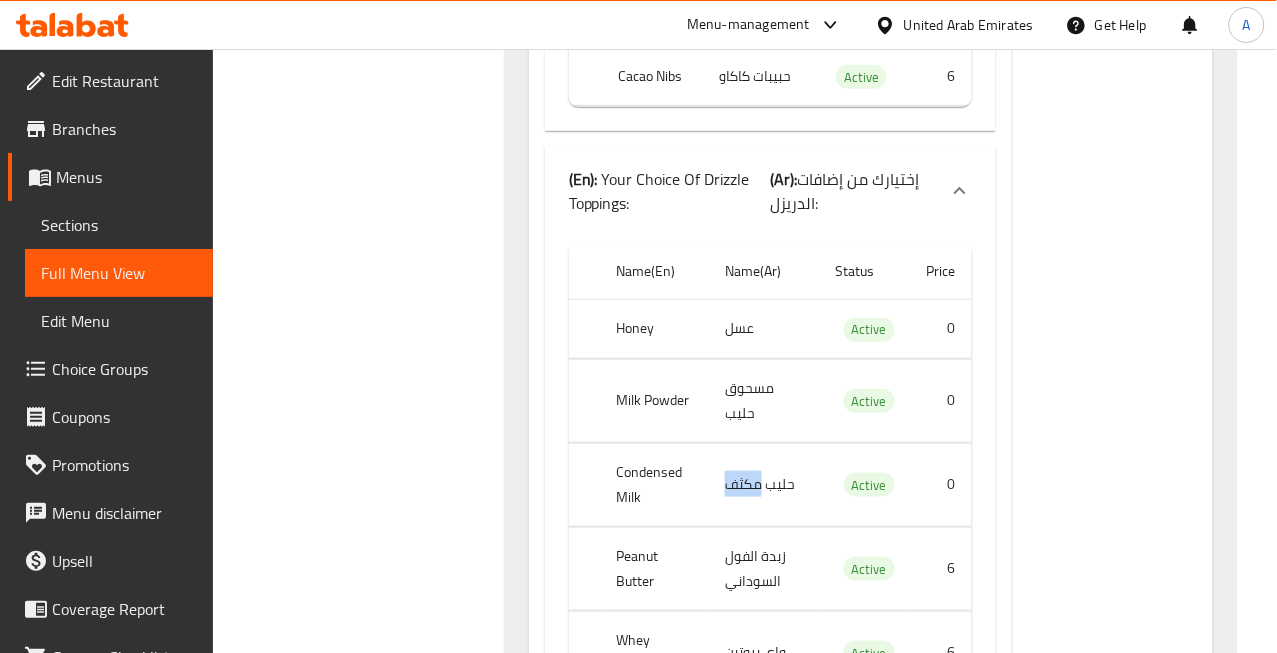 click on "حليب مكثف" at bounding box center (769, -15491) 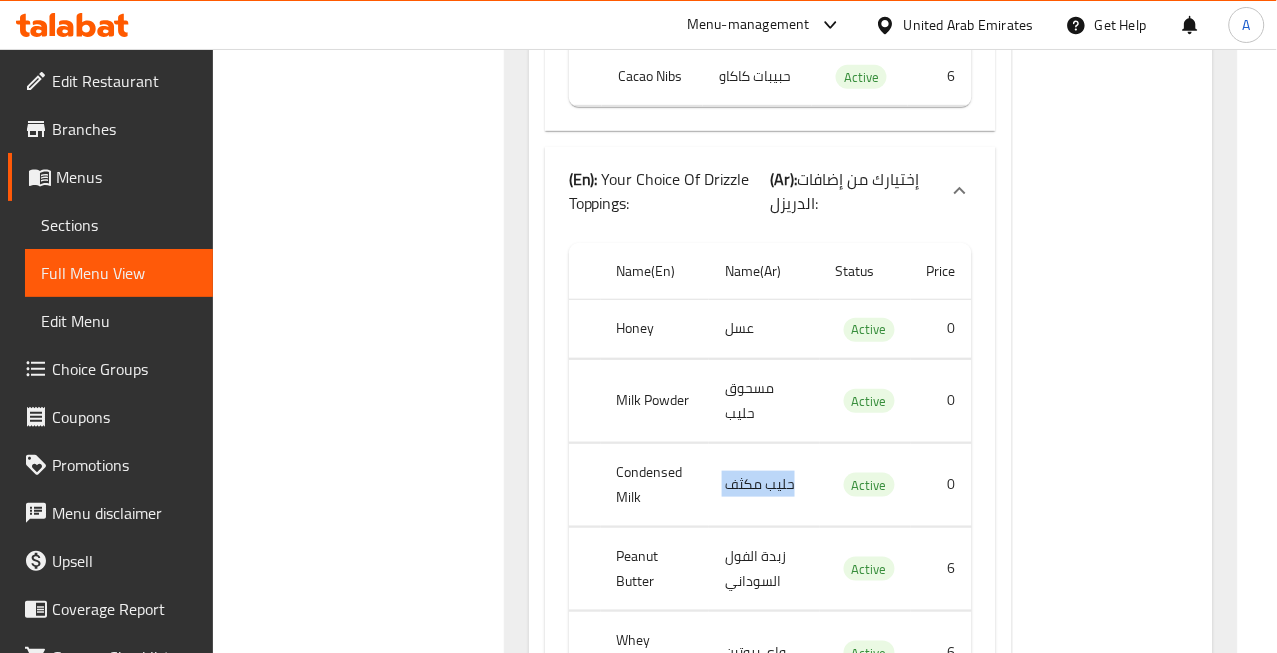click on "حليب مكثف" at bounding box center (769, -15491) 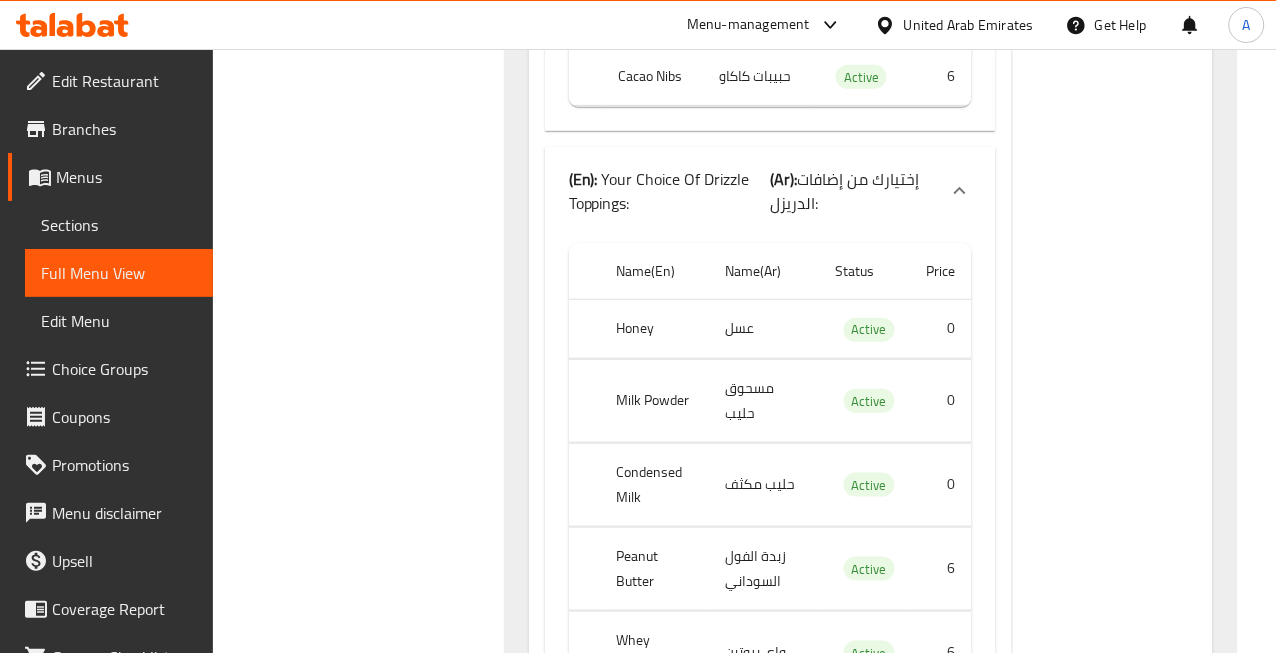 click on "زبدة الفول السوداني" at bounding box center [766, -15048] 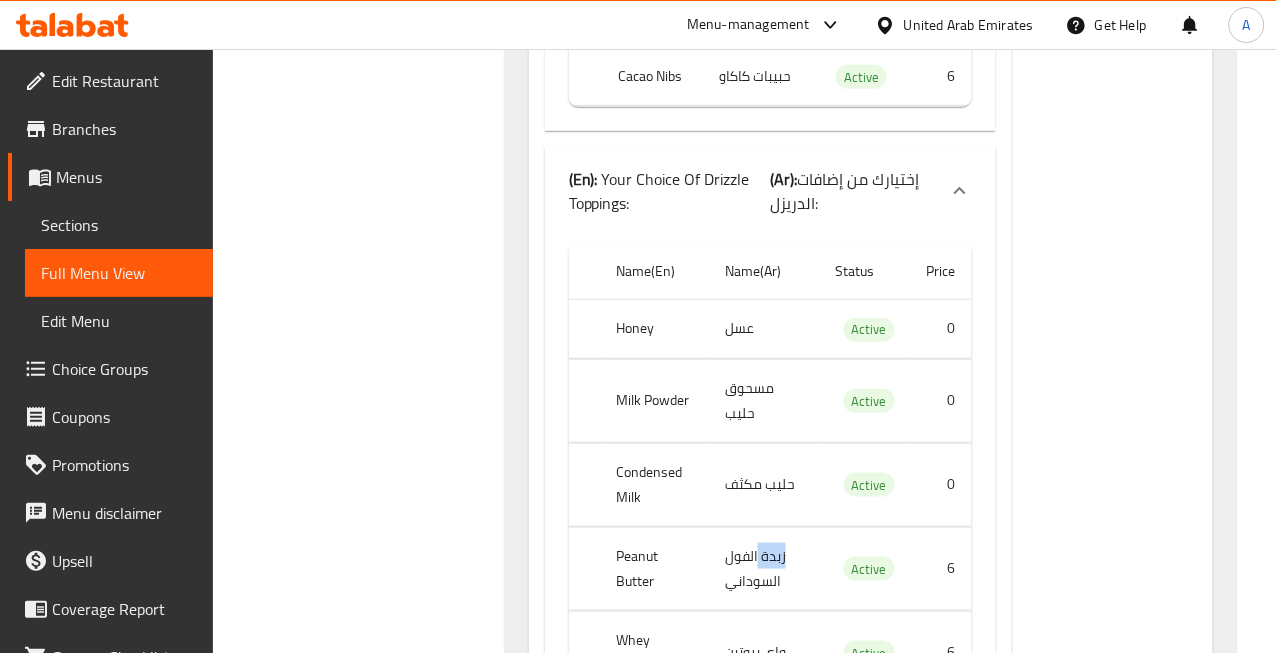 click on "زبدة الفول السوداني" at bounding box center (766, -15048) 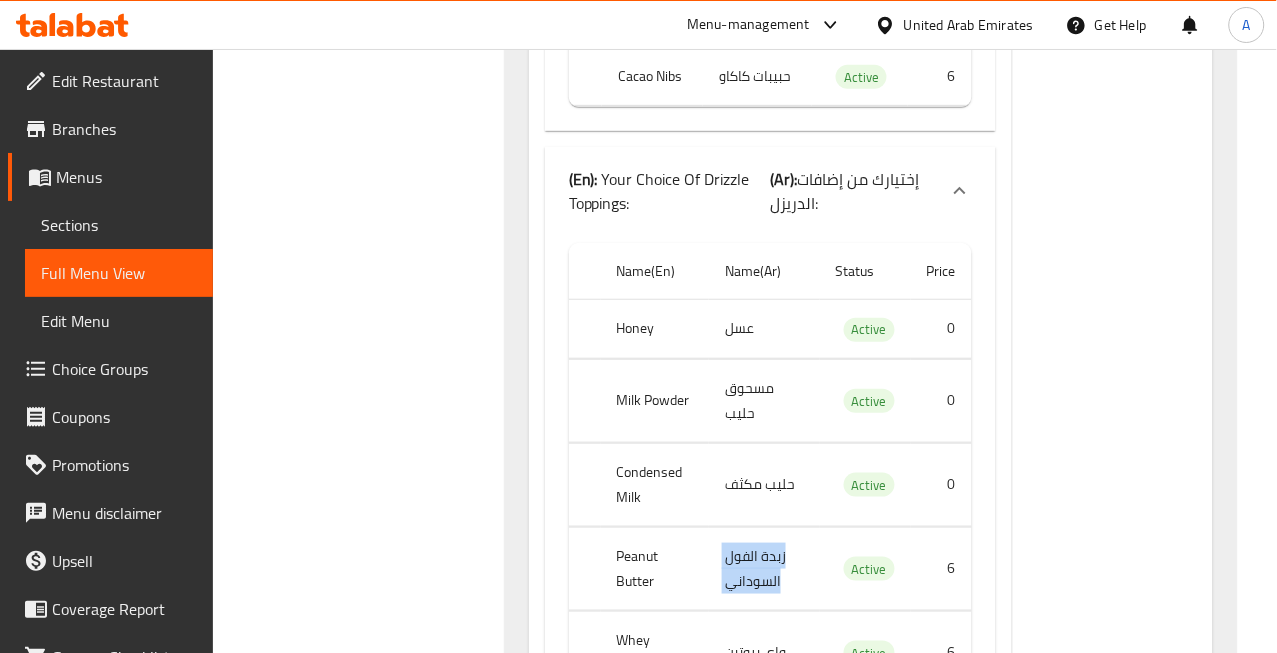 click on "زبدة الفول السوداني" at bounding box center [766, -15048] 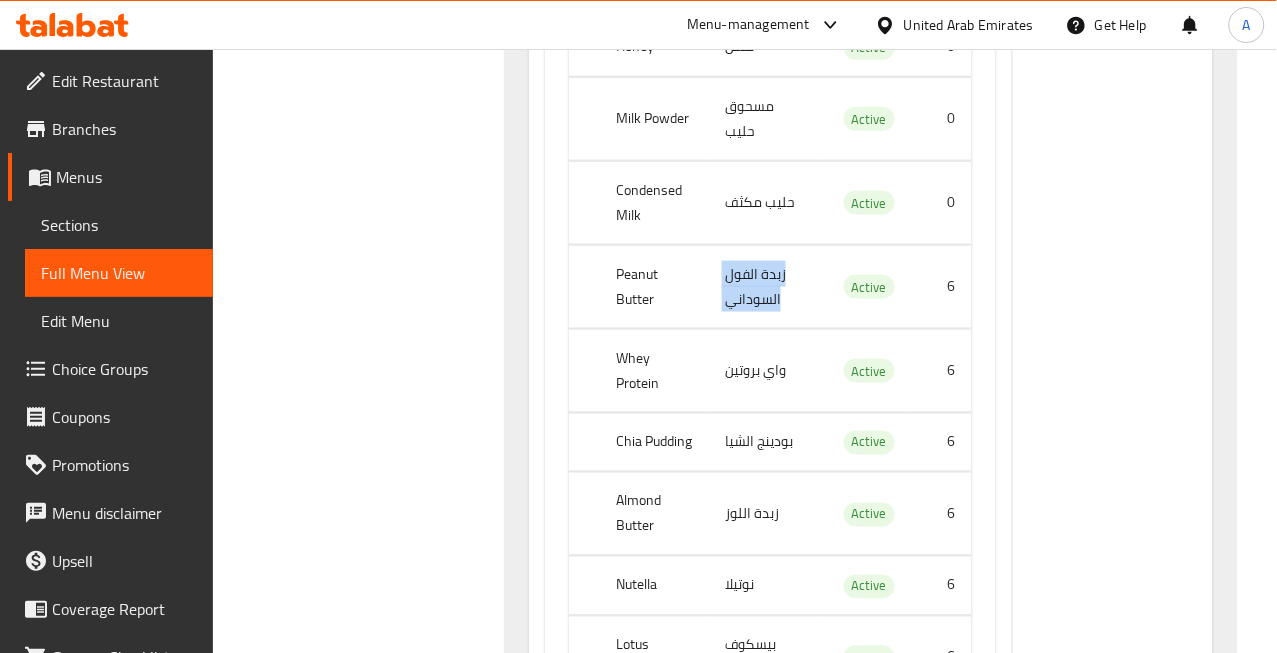 scroll, scrollTop: 16913, scrollLeft: 0, axis: vertical 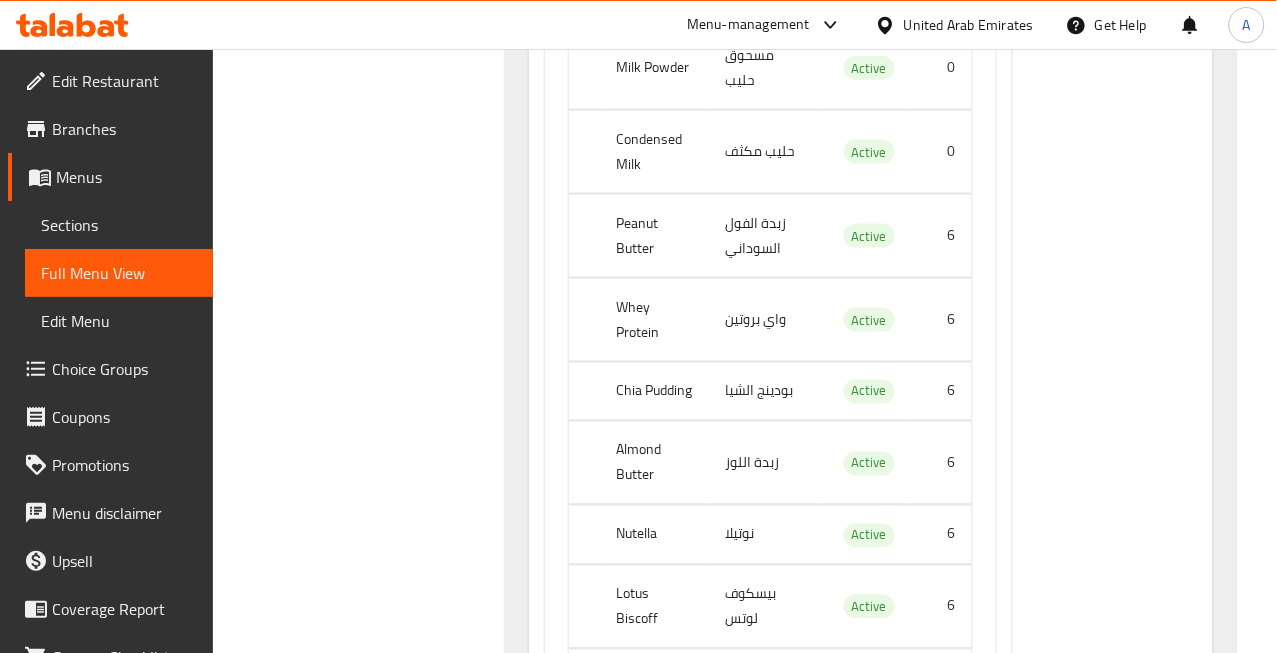 click on "واي بروتين" at bounding box center (766, -15321) 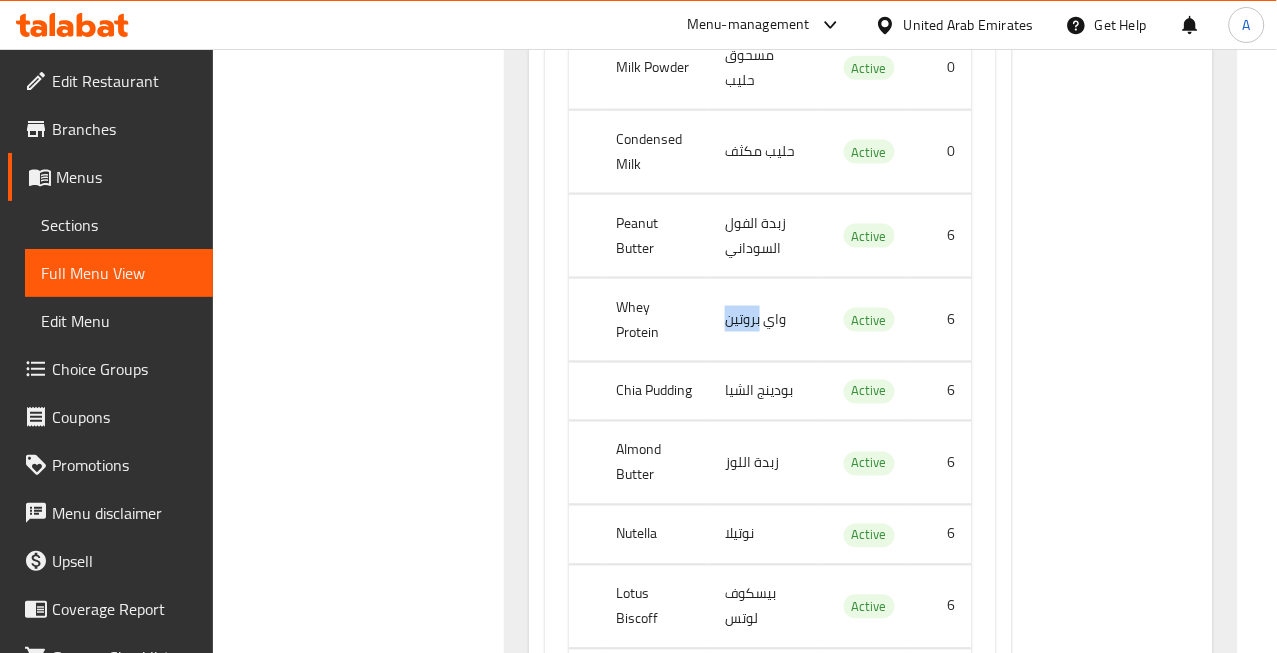 click on "واي بروتين" at bounding box center [766, -15321] 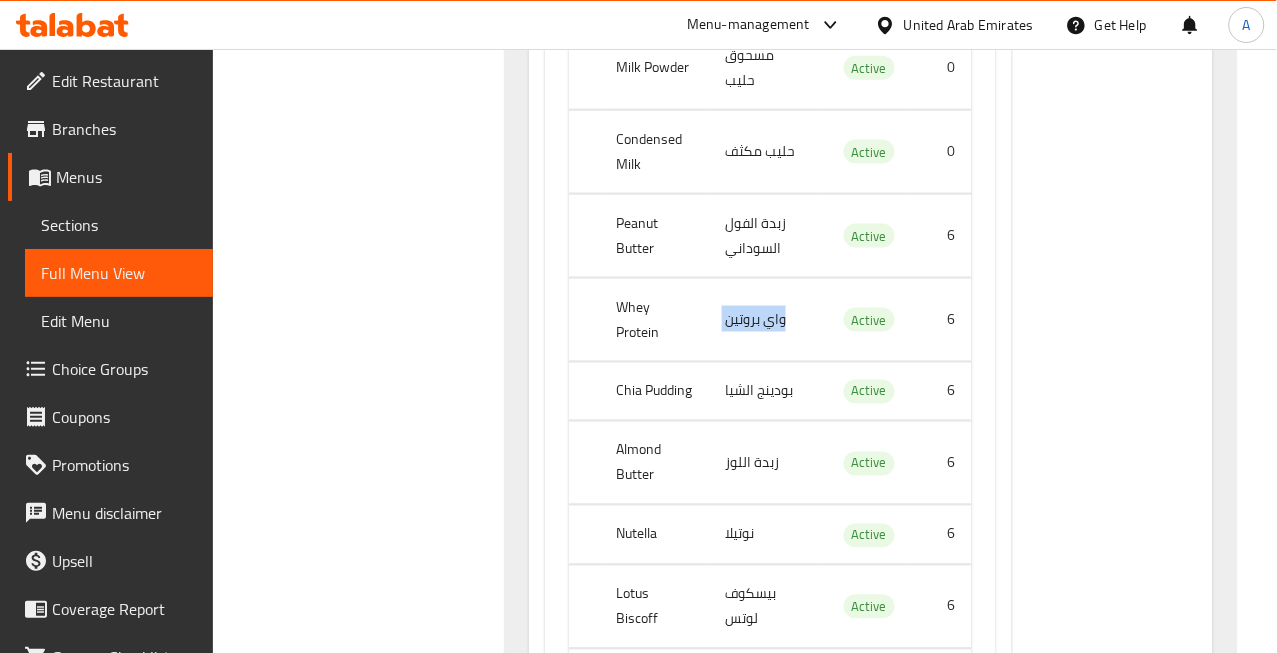 click on "واي بروتين" at bounding box center [766, -15321] 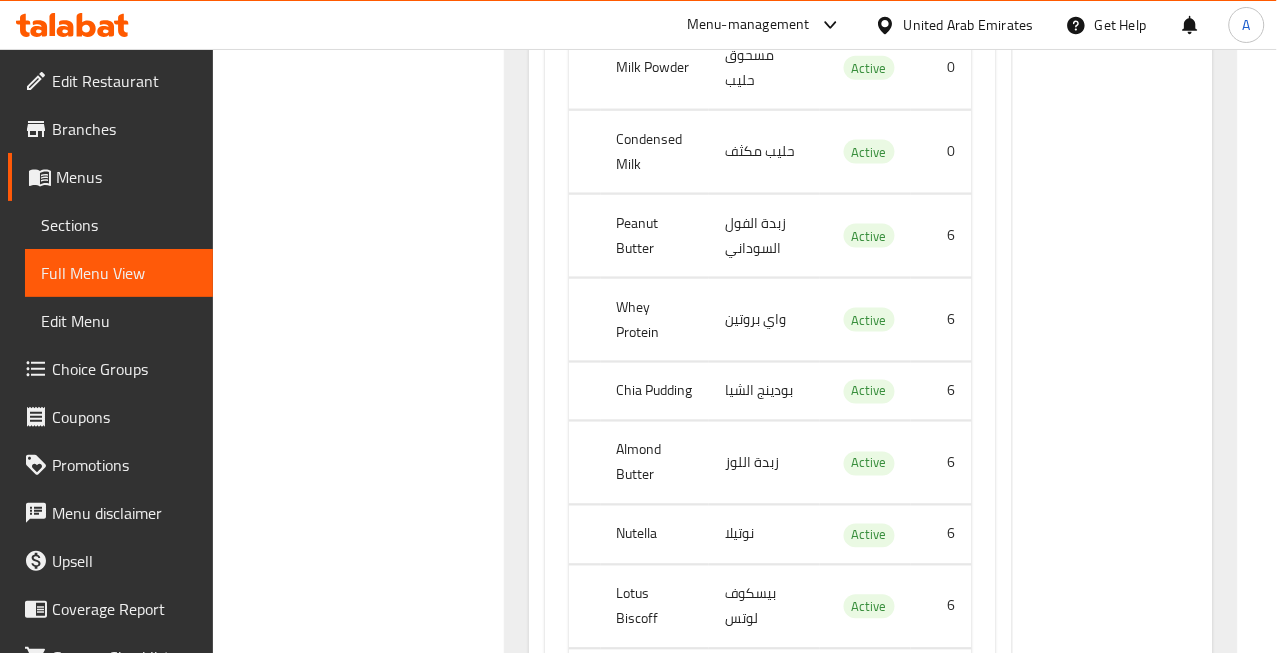 click on "بودينج الشيا" at bounding box center (766, -15262) 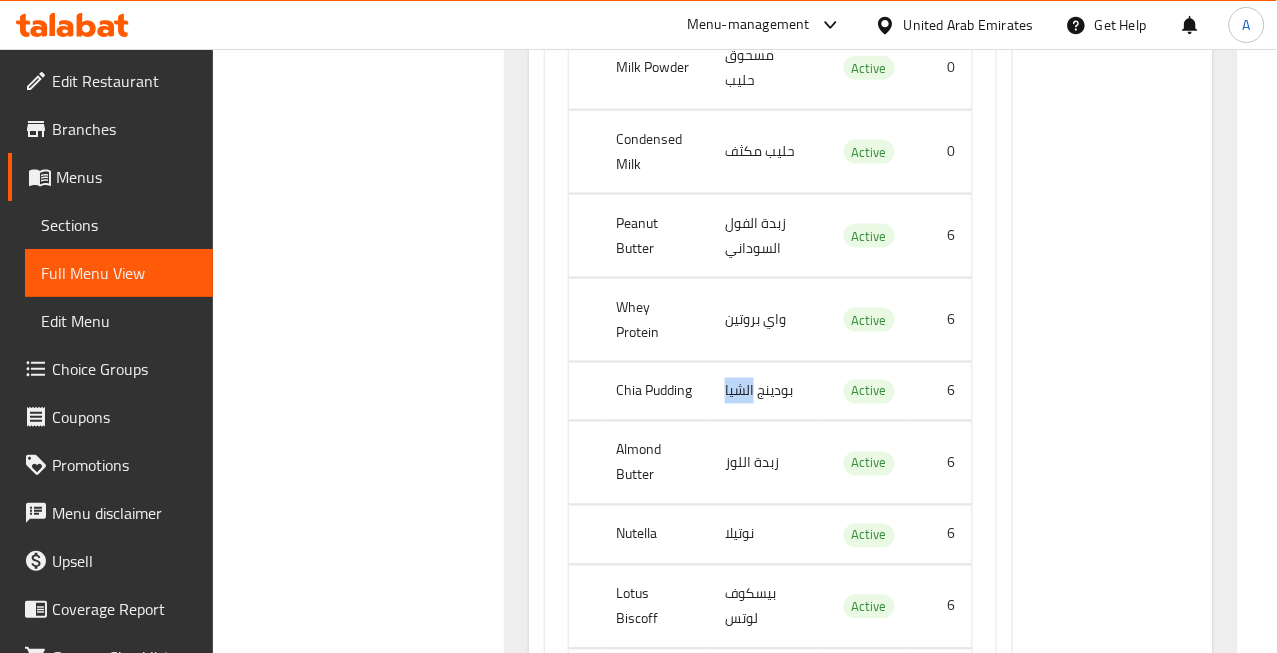 click on "بودينج الشيا" at bounding box center (766, -15262) 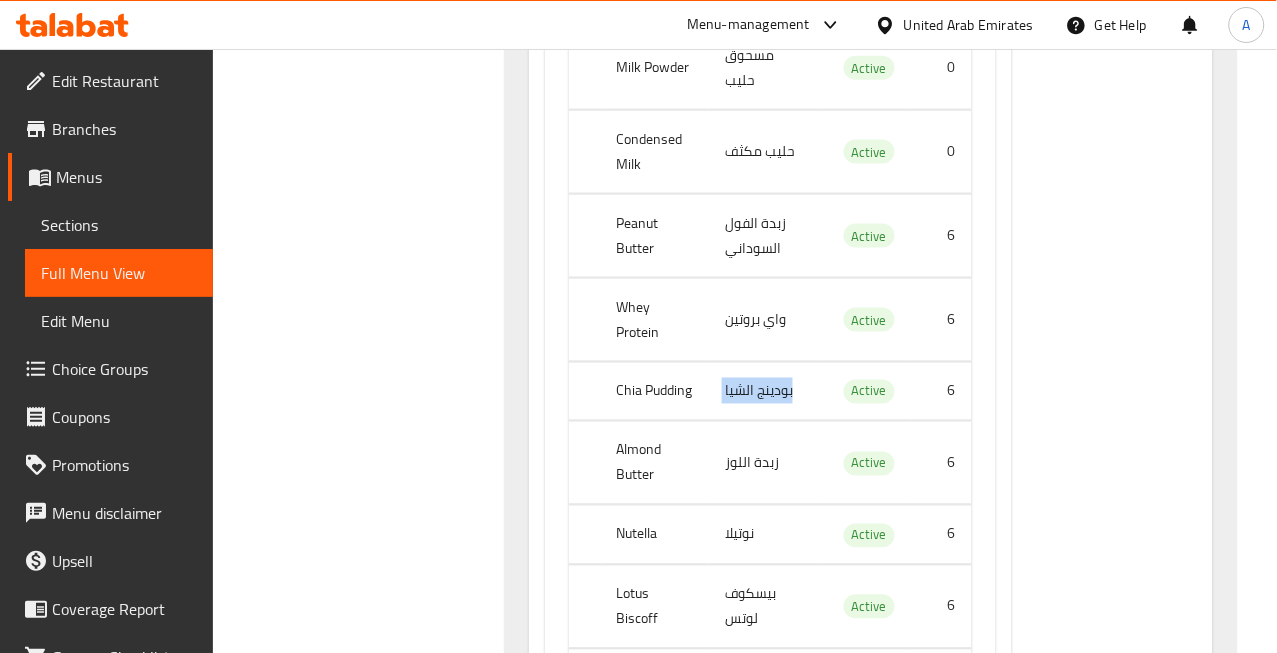 click on "بودينج الشيا" at bounding box center (766, -15262) 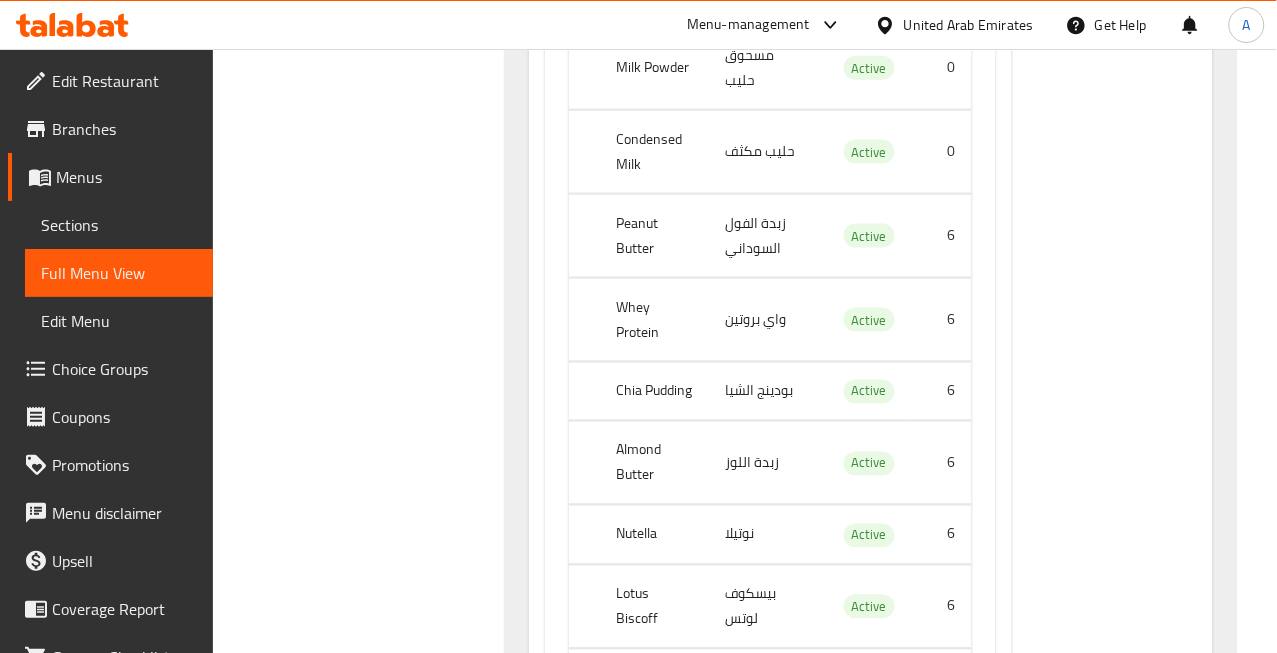 click on "زبدة اللوز" at bounding box center [766, -15190] 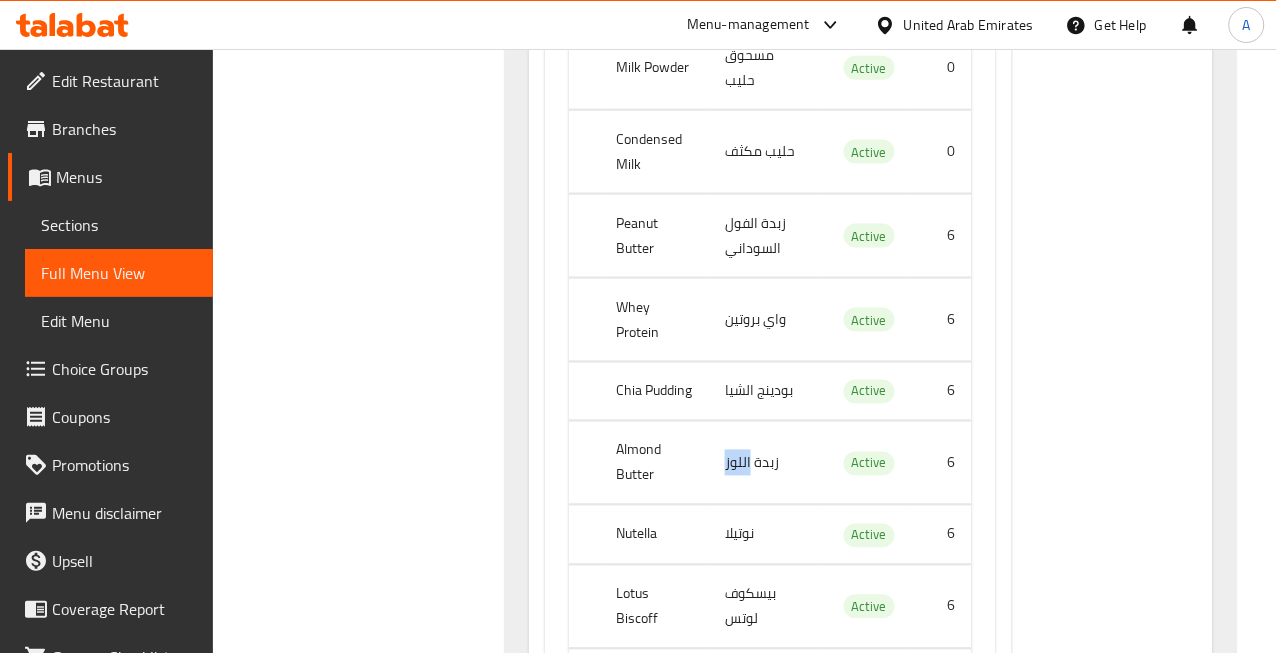 click on "زبدة اللوز" at bounding box center [766, -15190] 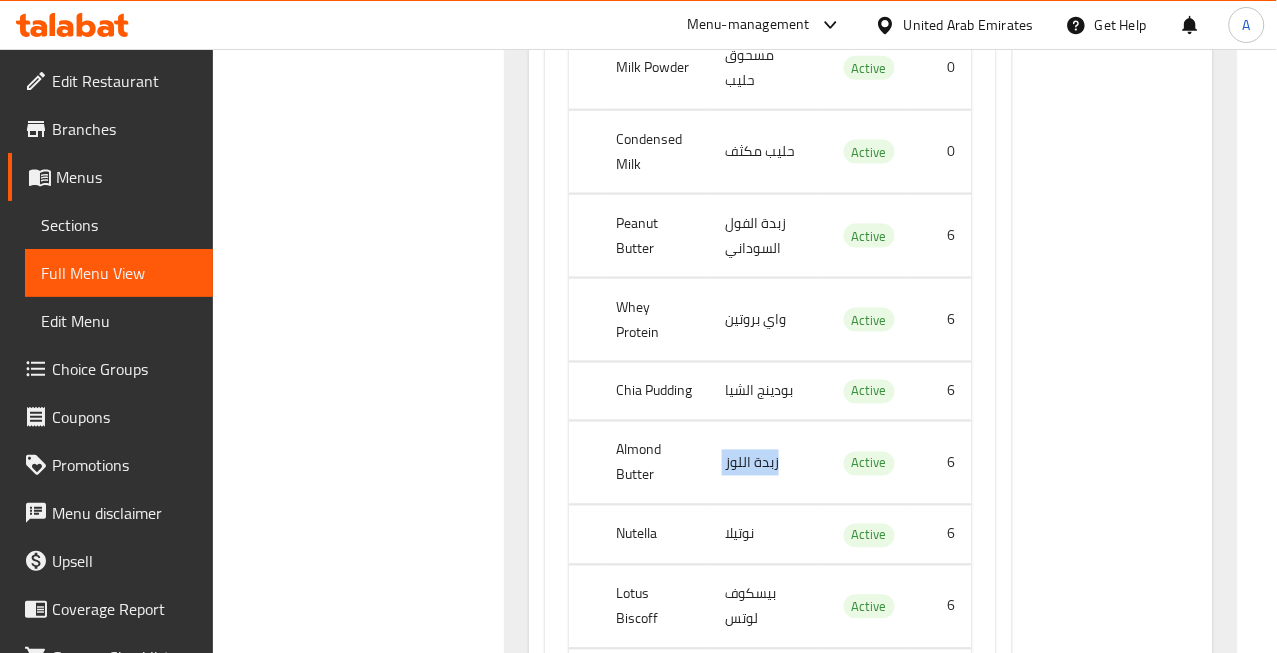 click on "زبدة اللوز" at bounding box center (766, -15190) 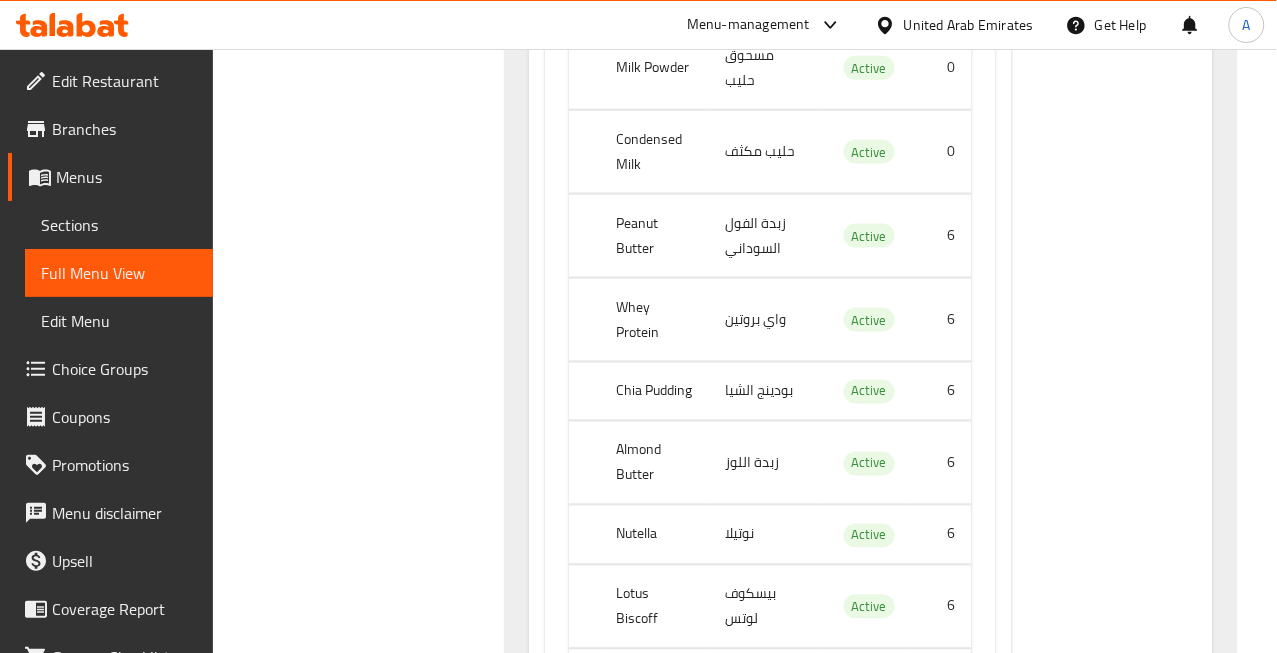 click on "نوتيلا" at bounding box center (766, -15118) 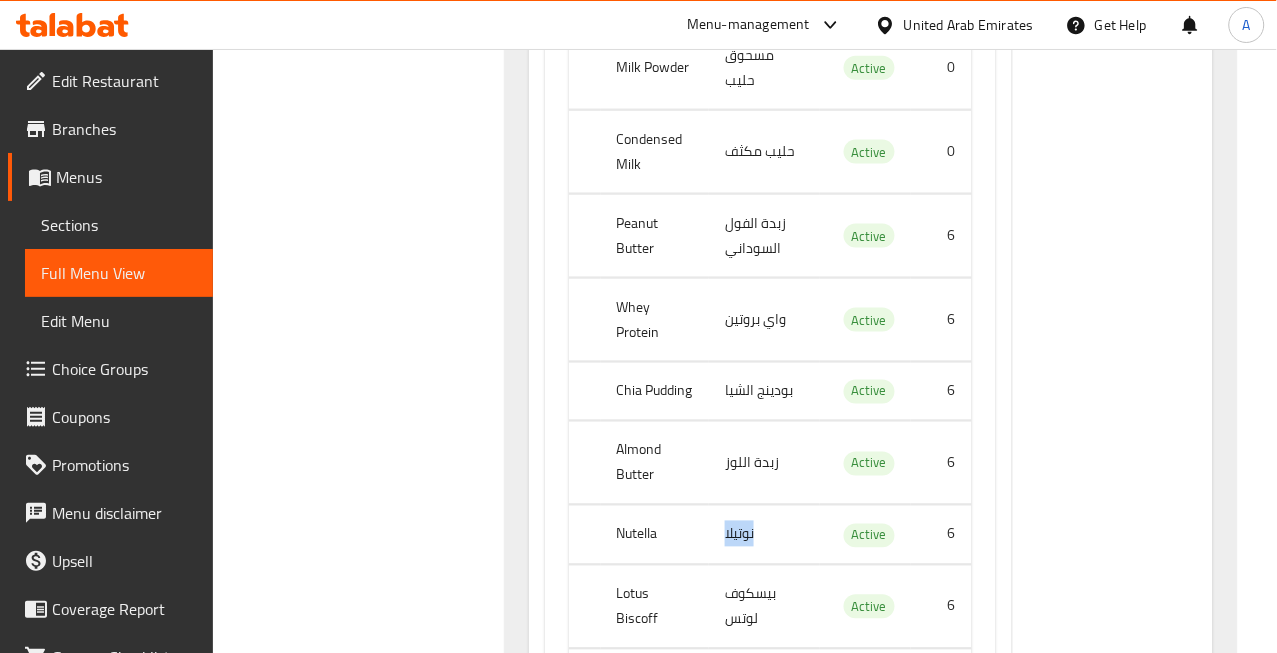 click on "نوتيلا" at bounding box center (766, -15118) 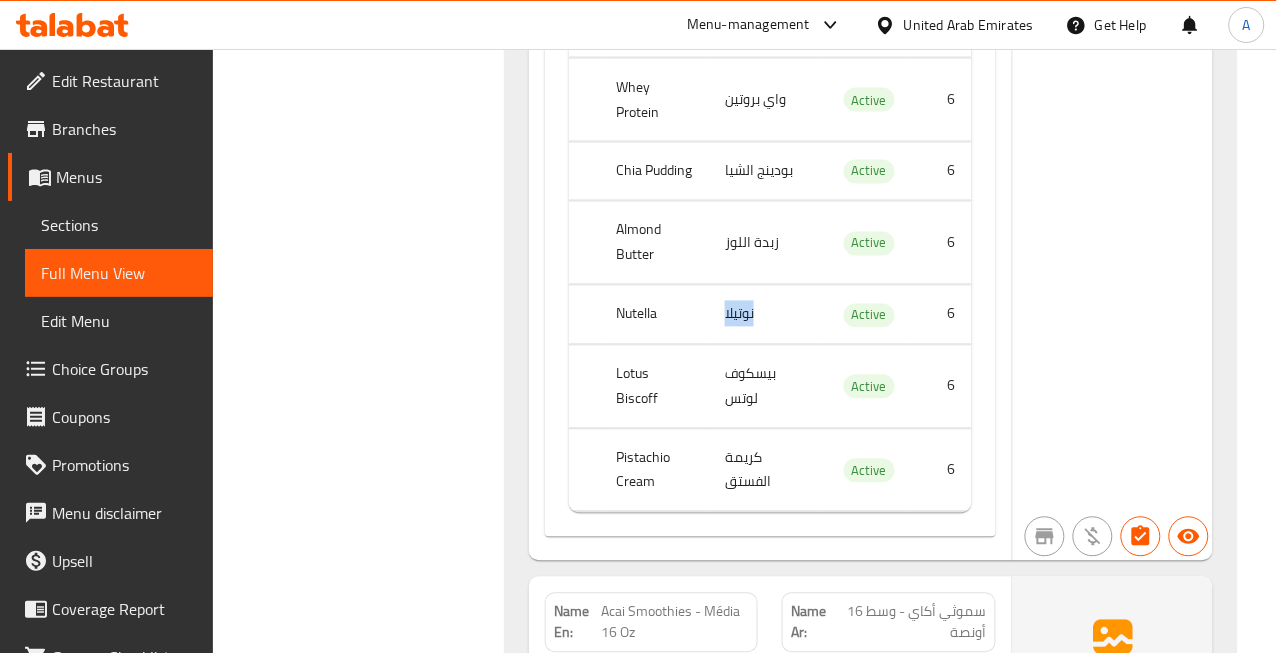 scroll, scrollTop: 17135, scrollLeft: 0, axis: vertical 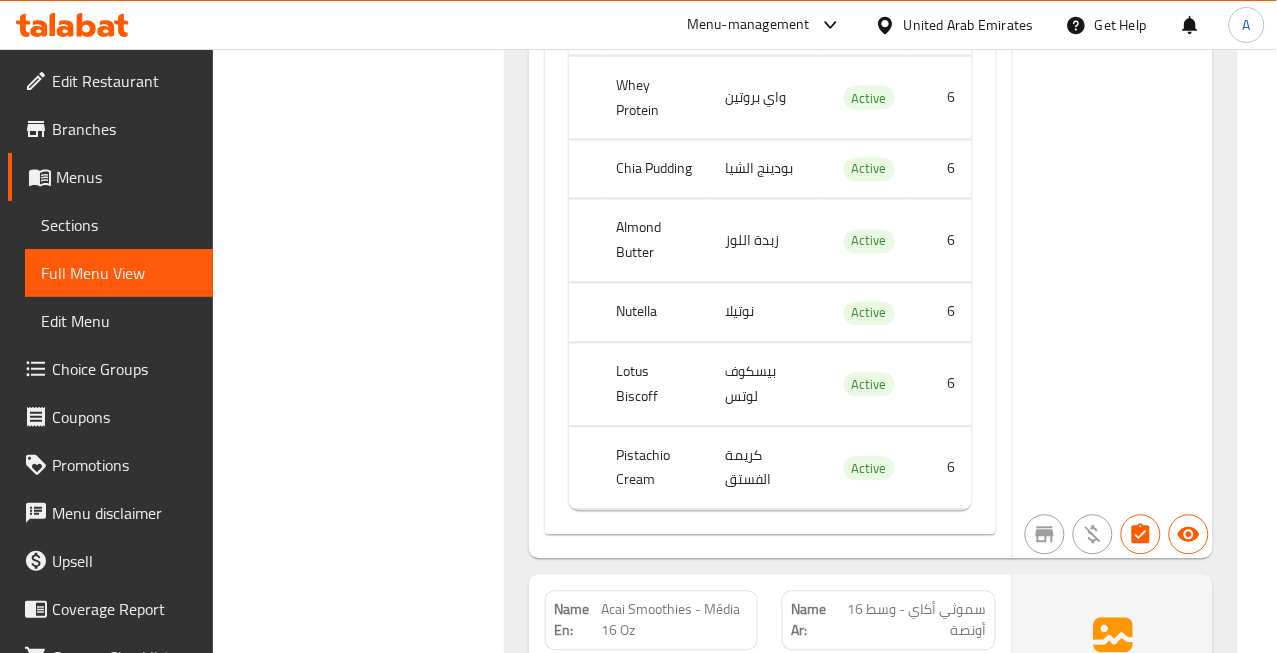 click on "بيسكوف لوتس" at bounding box center (766, -15281) 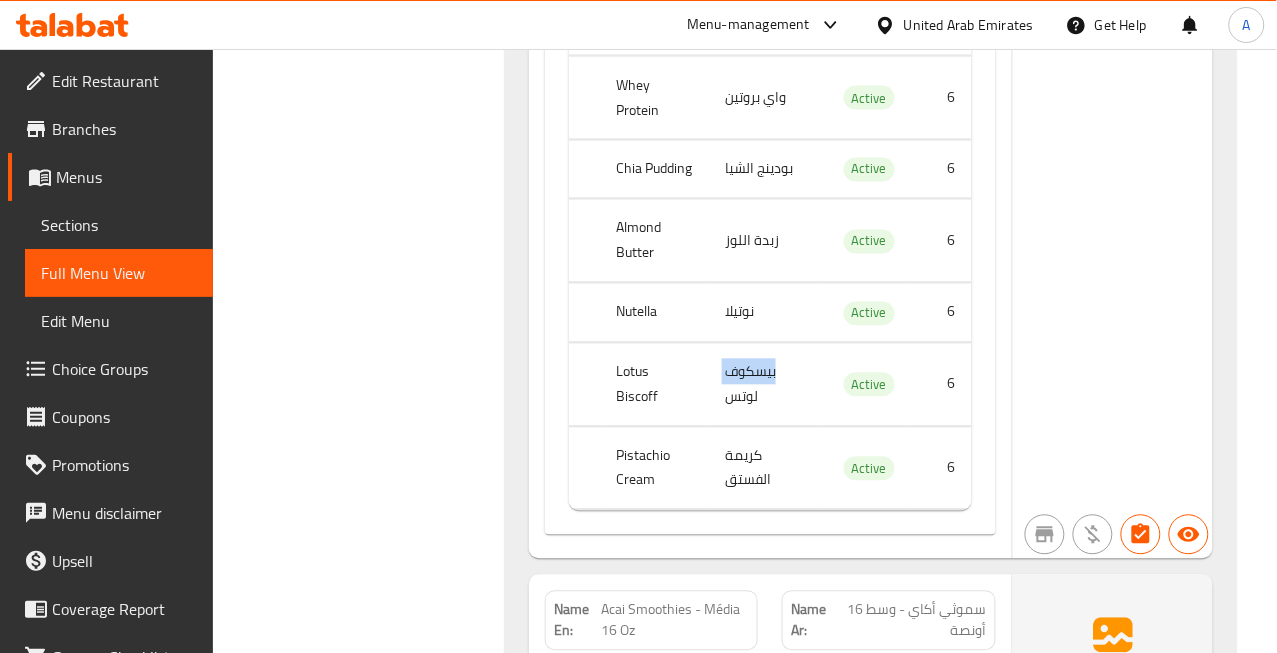 click on "بيسكوف لوتس" at bounding box center [766, -15281] 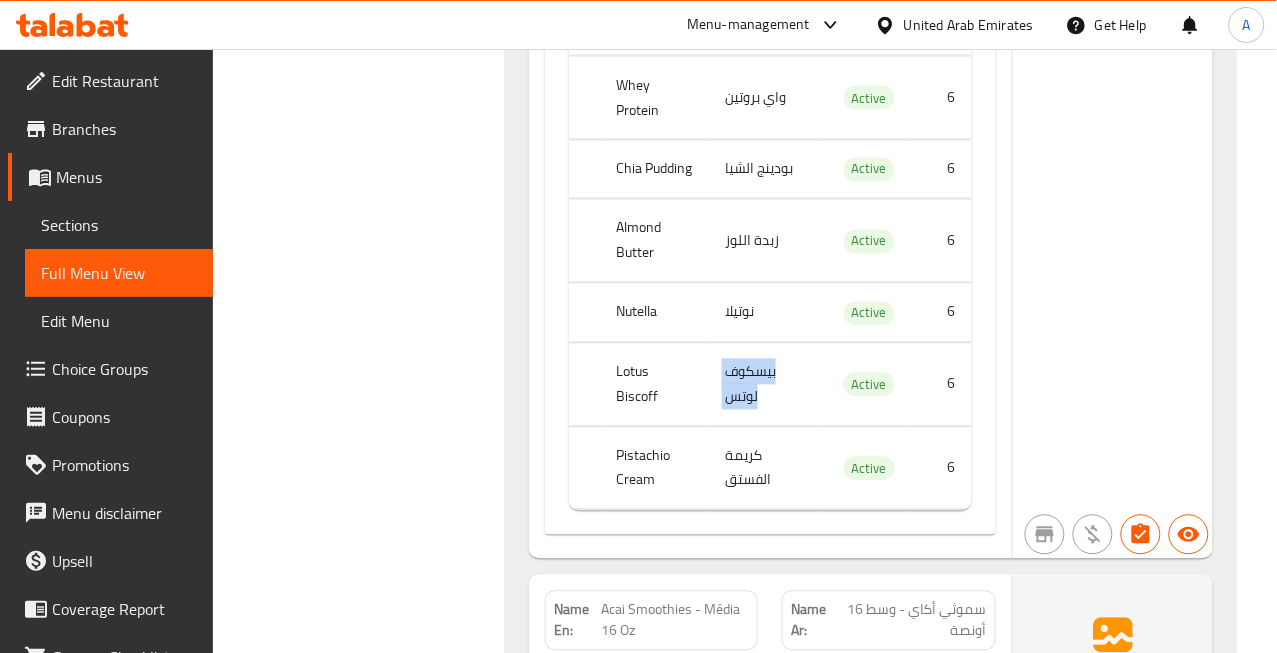 click on "بيسكوف لوتس" at bounding box center [766, -15281] 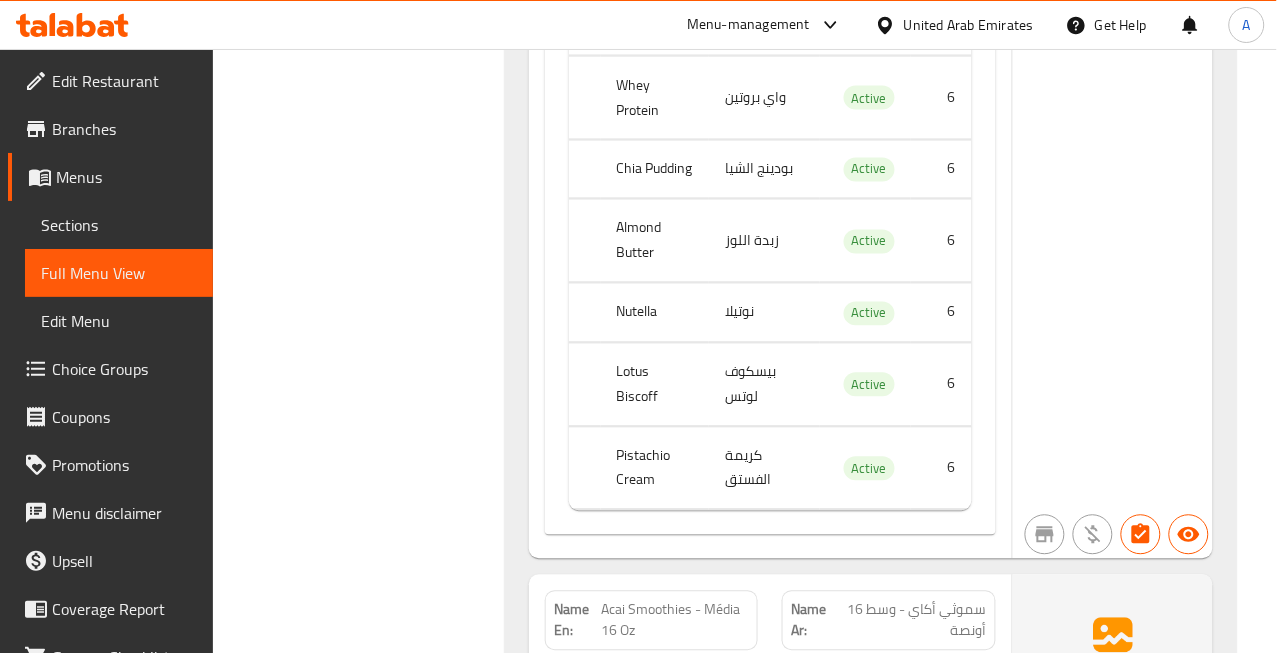 click on "كريمة الفستق" at bounding box center [764, -13388] 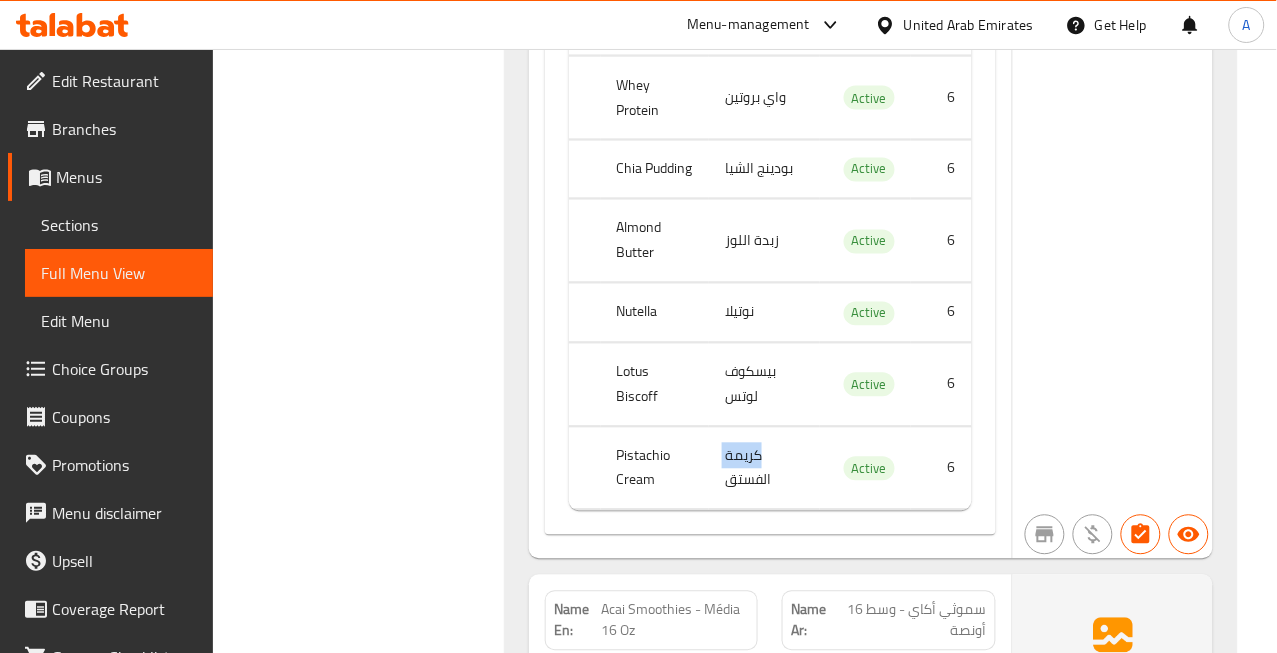 click on "كريمة الفستق" at bounding box center (764, -13388) 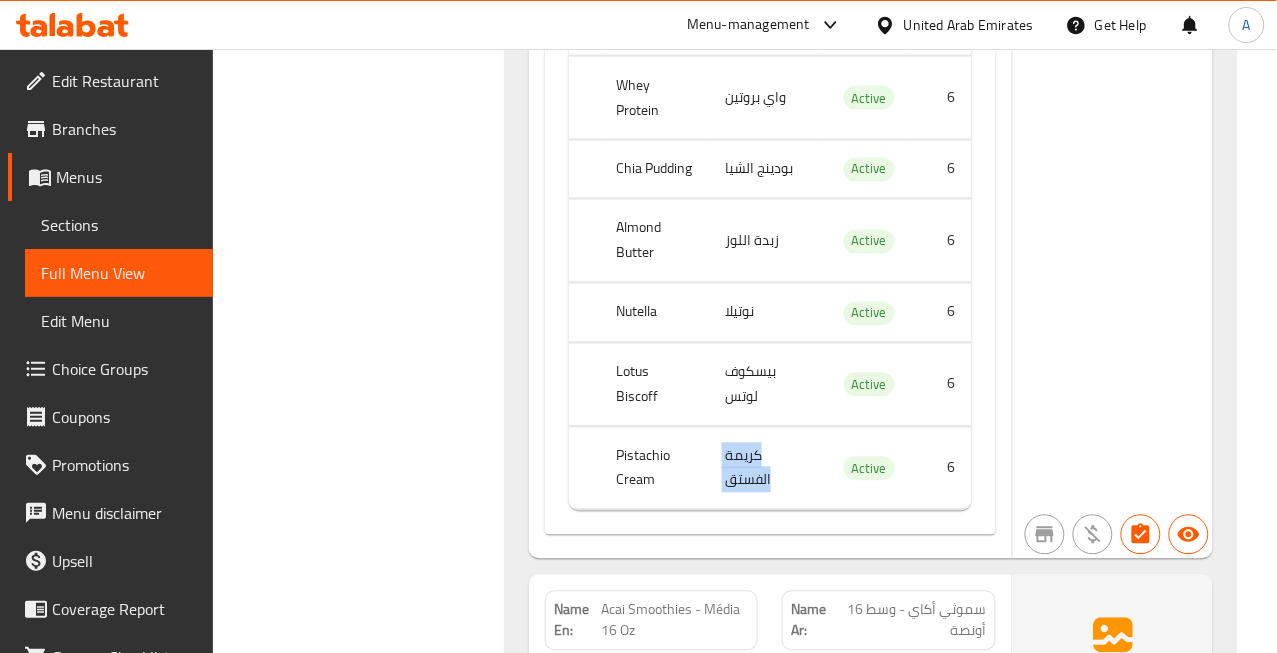 click on "كريمة الفستق" at bounding box center [764, -13388] 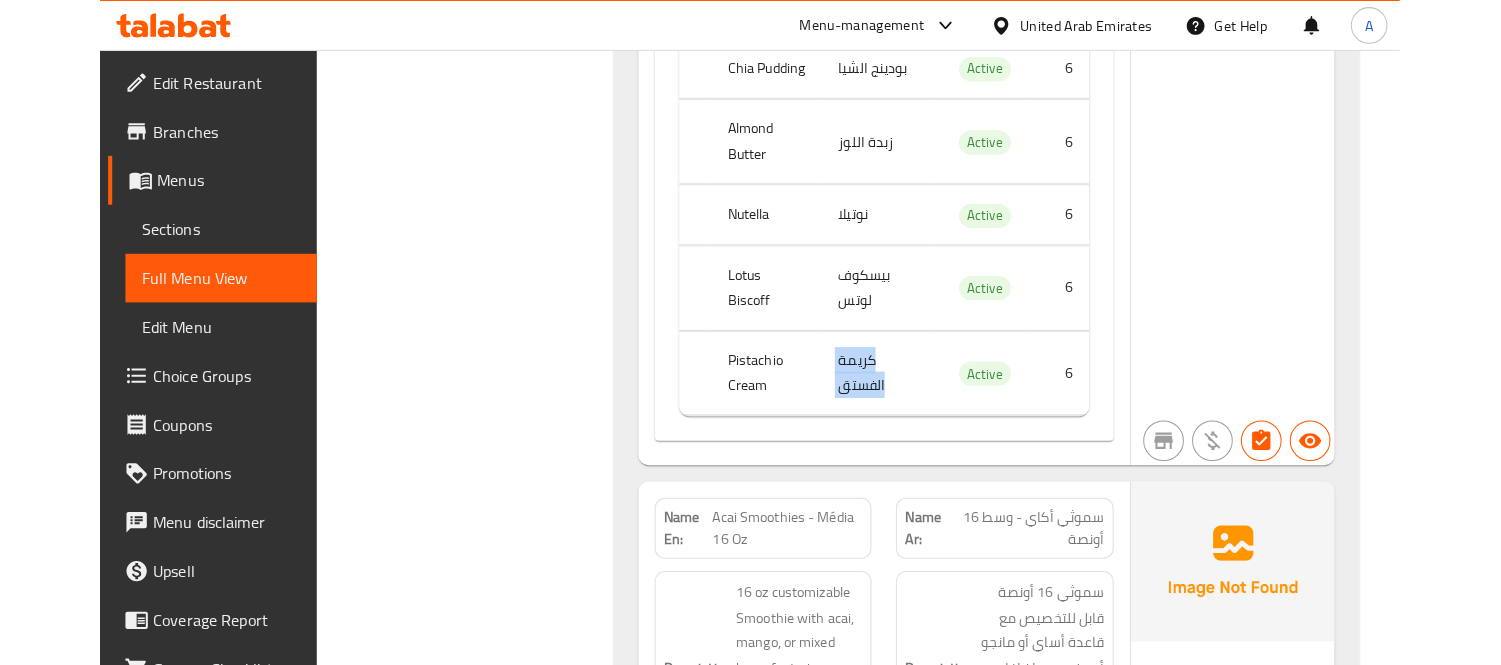 scroll, scrollTop: 17468, scrollLeft: 0, axis: vertical 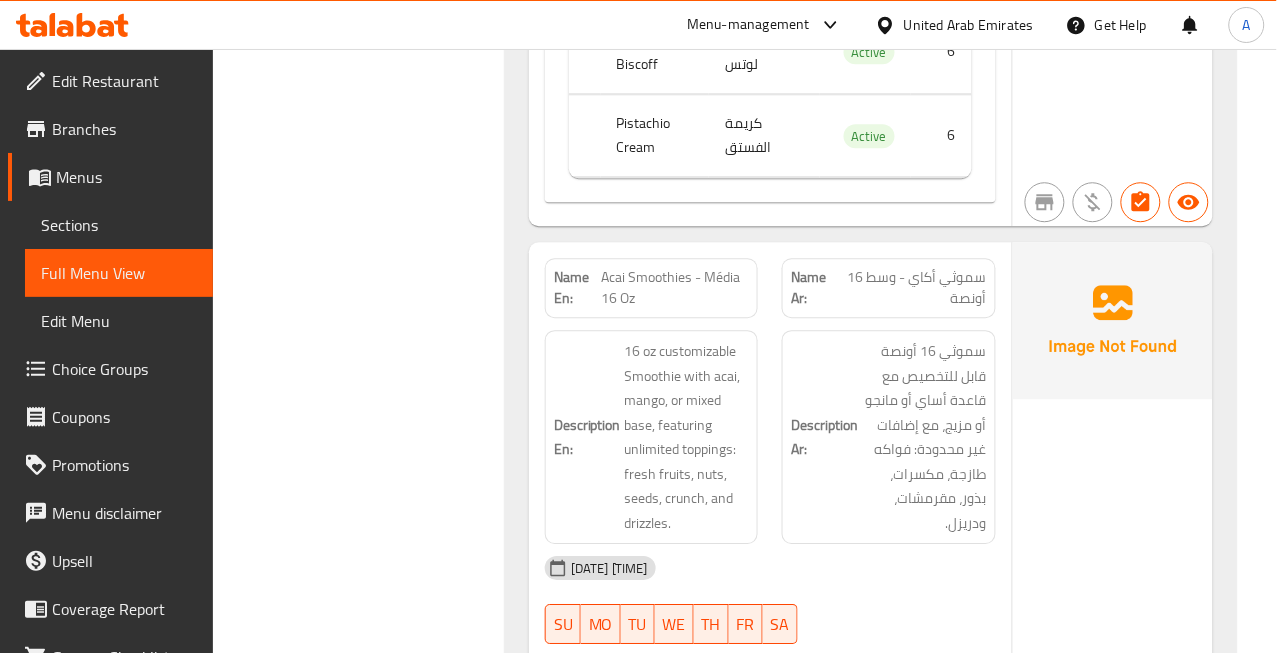 click on "Acai Smoothies - Média 16 Oz" at bounding box center (682, -13579) 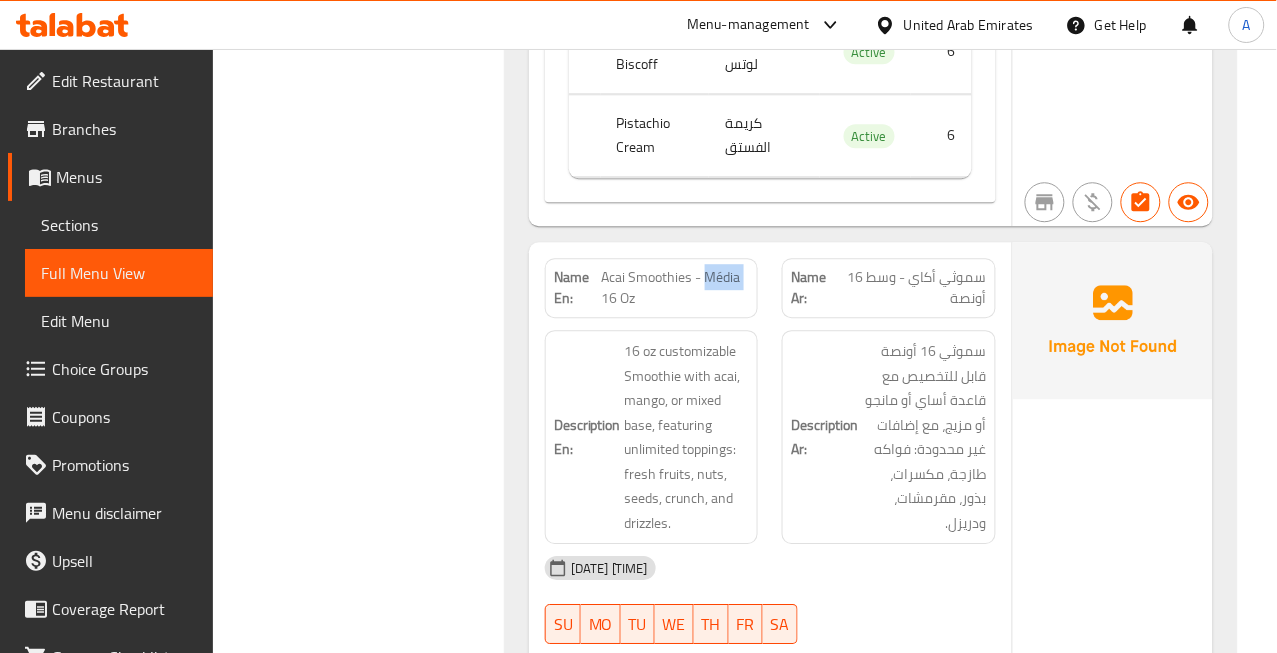 click on "Acai Smoothies - Média 16 Oz" at bounding box center [682, -13579] 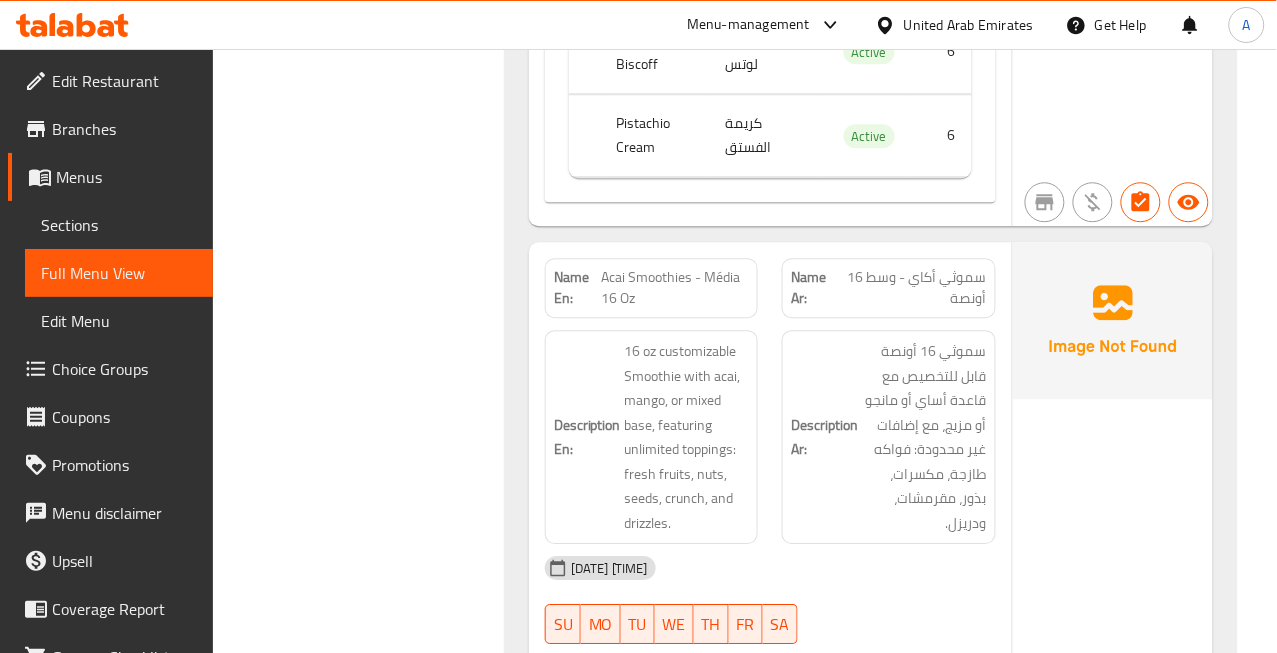click on "Acai Smoothies - Média 16 Oz" at bounding box center [682, -13579] 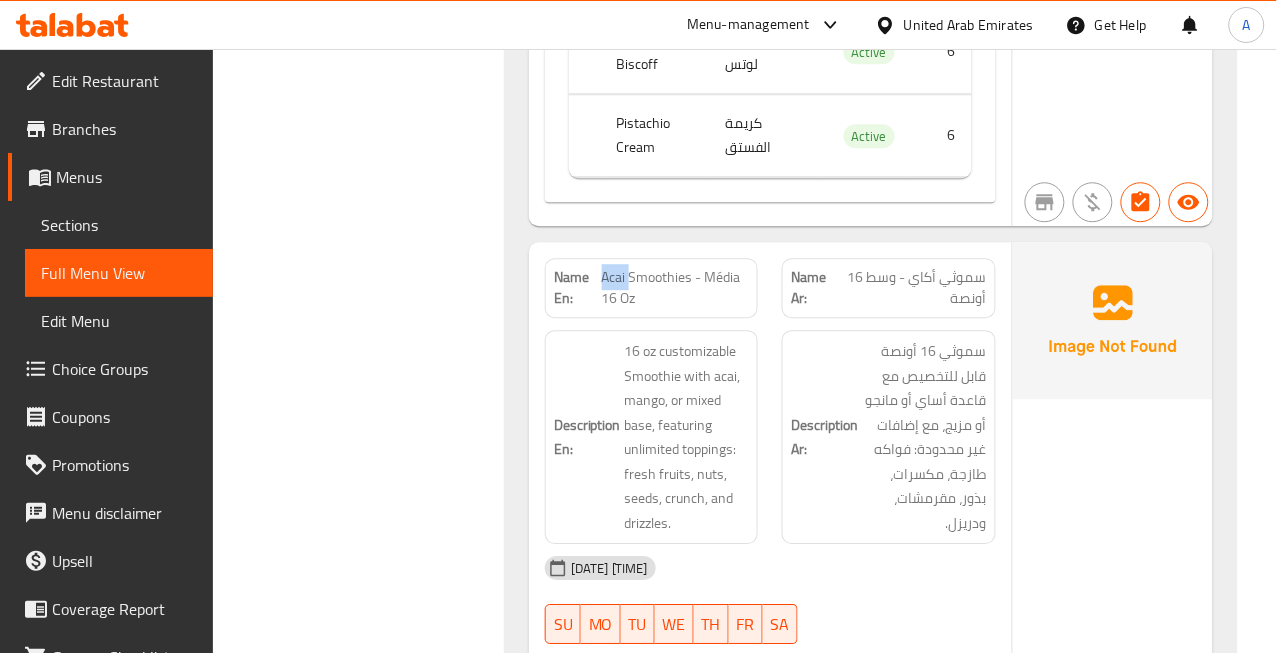 click on "Acai Smoothies - Média 16 Oz" at bounding box center [682, -13579] 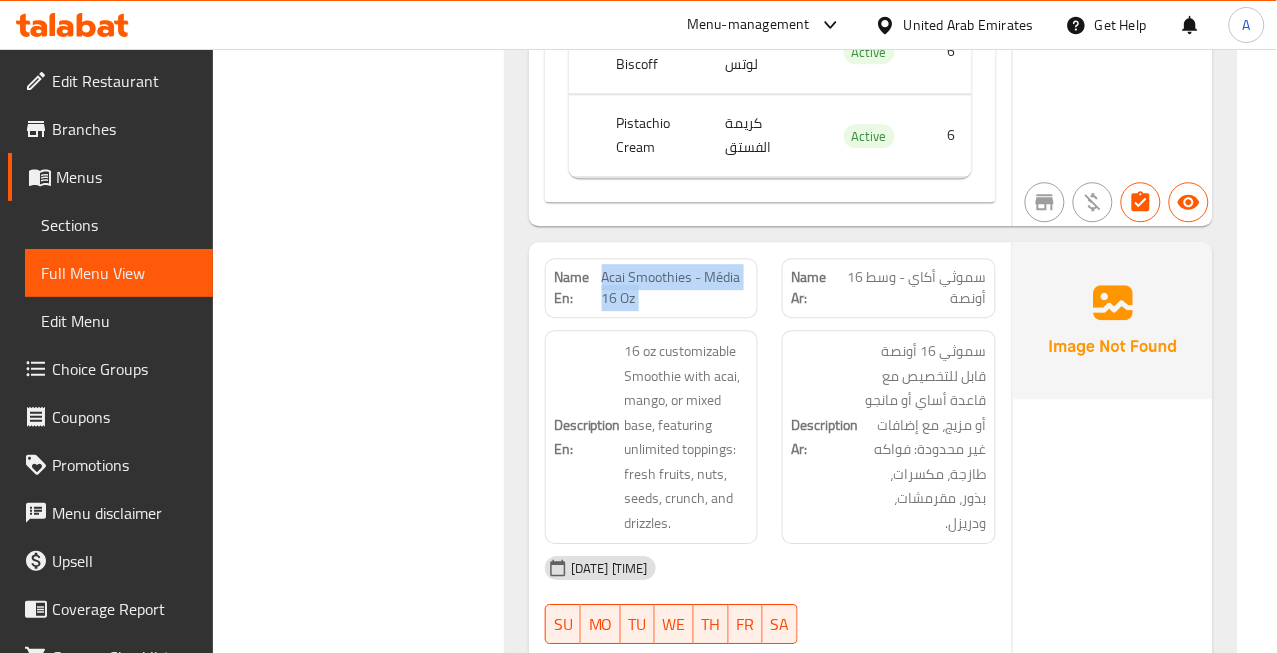 click on "Acai Smoothies - Média 16 Oz" at bounding box center (682, -13579) 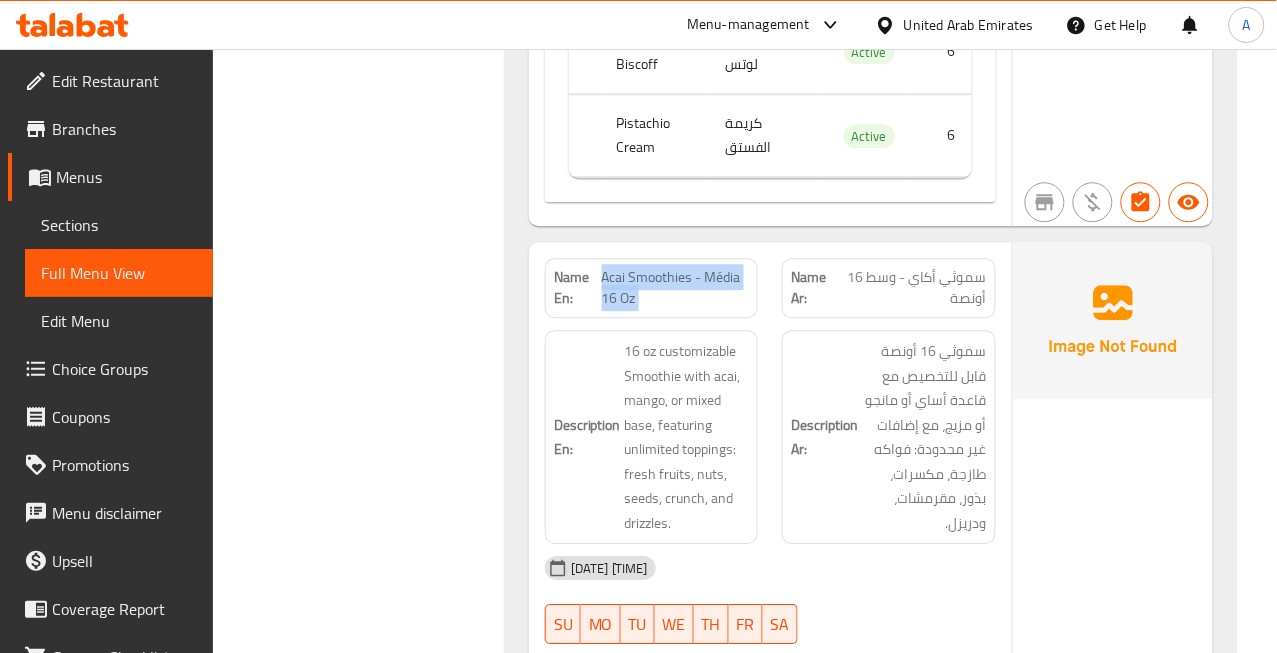 copy on "Acai Smoothies - Média 16 Oz" 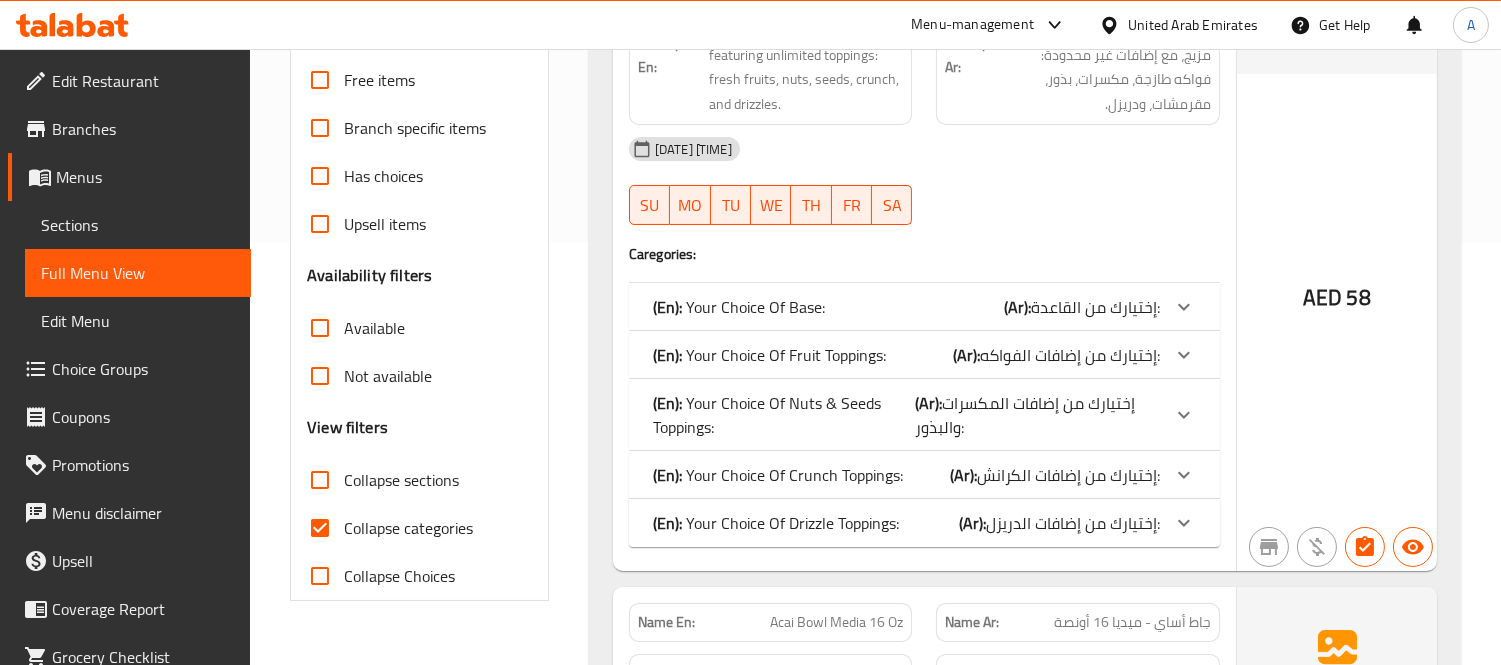 scroll, scrollTop: 444, scrollLeft: 0, axis: vertical 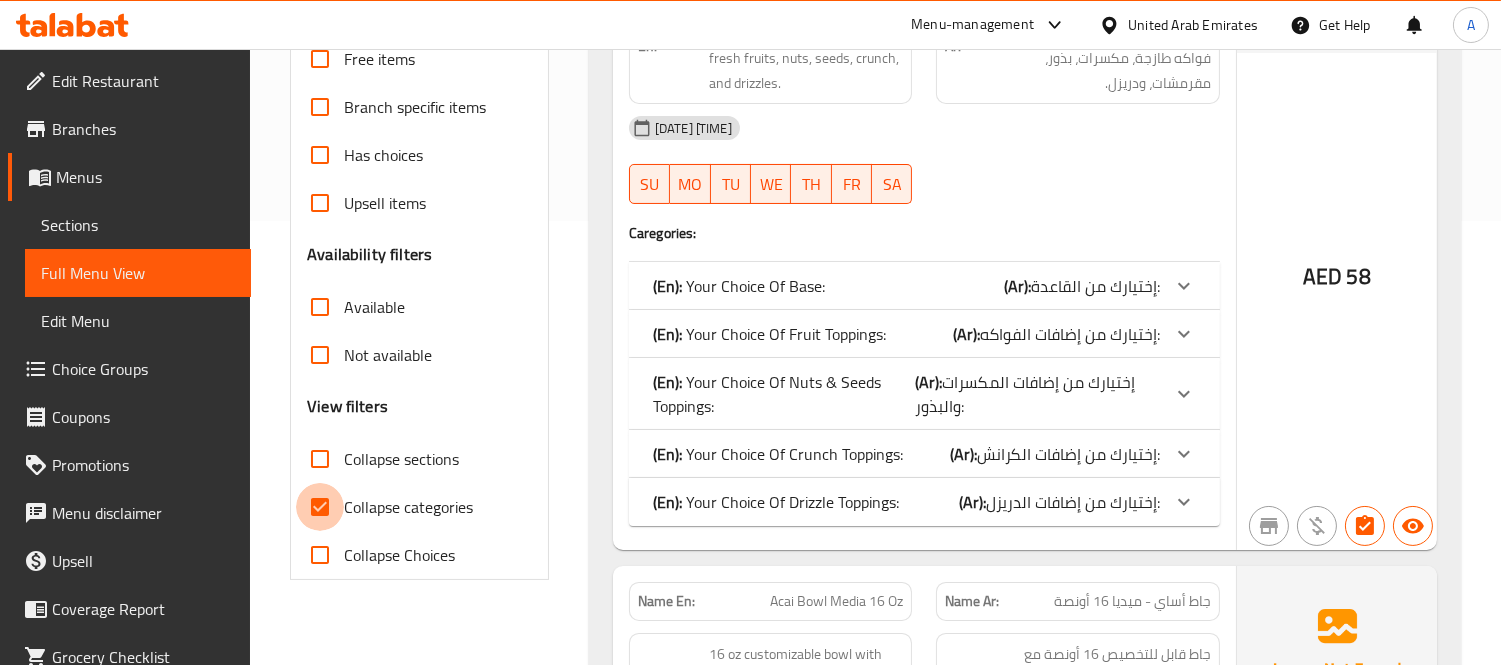 drag, startPoint x: 311, startPoint y: 496, endPoint x: 333, endPoint y: 490, distance: 22.803509 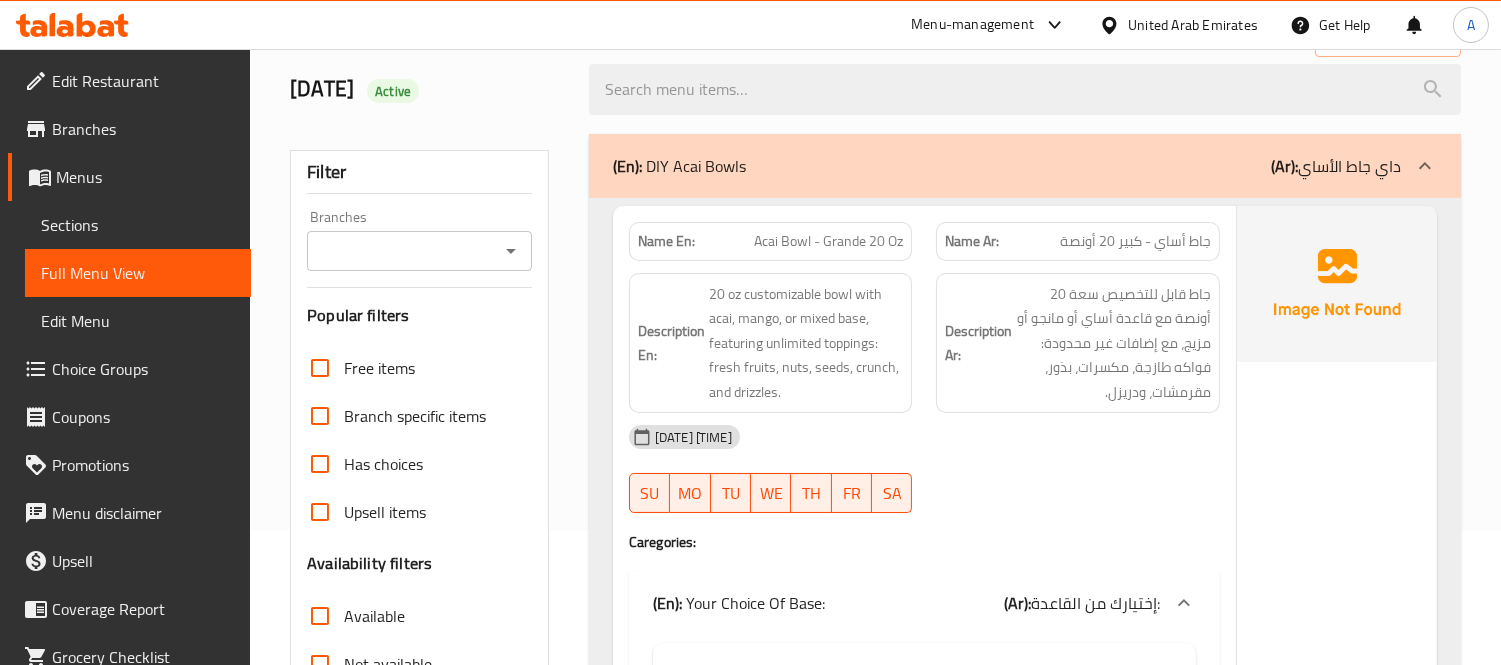 scroll, scrollTop: 0, scrollLeft: 0, axis: both 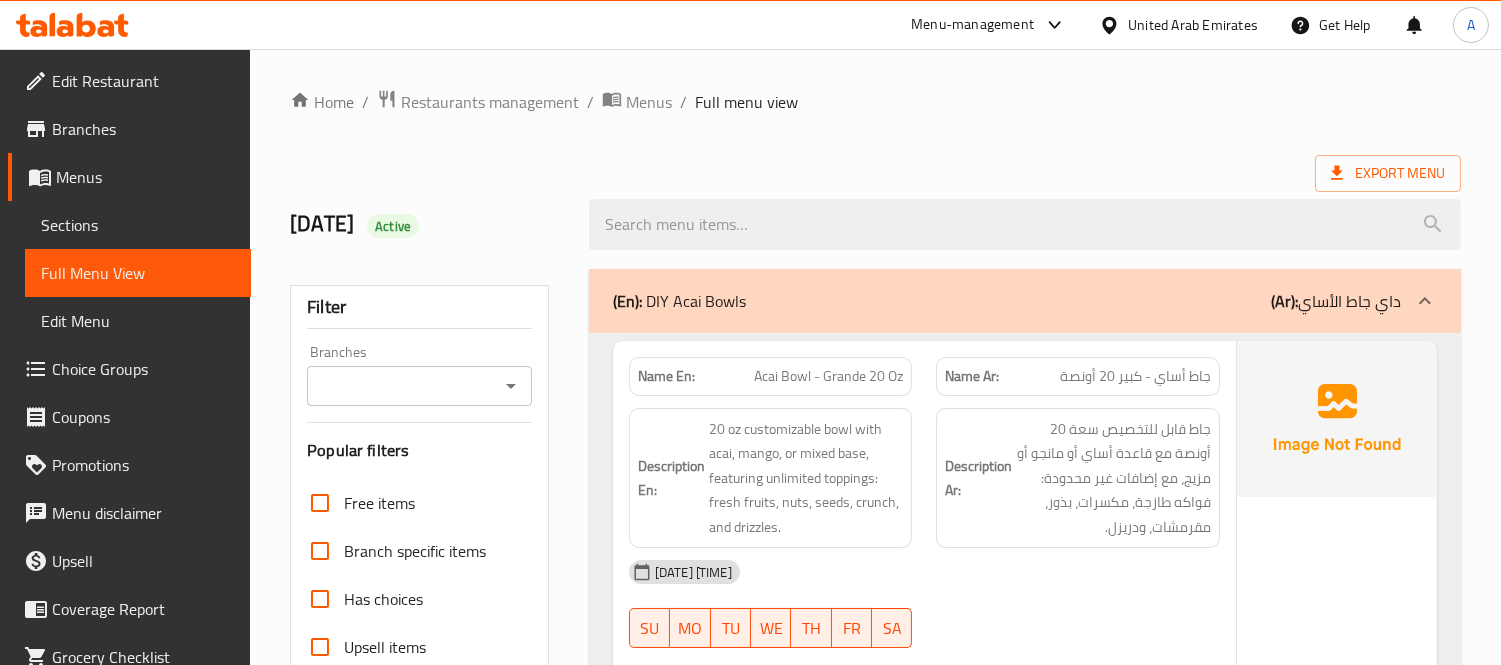 click on "Home / Restaurants management / Menus / Full menu view Export Menu [DATE]   Active Filter Branches Branches Popular filters Free items Branch specific items Has choices Upsell items Availability filters Available Not available View filters Collapse sections Collapse categories Collapse Choices (En):   DIY Acai Bowls (Ar): داي جاط الأساي Name En: Acai Bowl - Grande 20 Oz Name Ar: جاط أساي - كبير 20 أونصة Description En: 20 oz customizable bowl with acai, mango, or mixed base, featuring unlimited toppings: fresh fruits, nuts, seeds, crunch, and drizzles. Description Ar: جاط قابل للتخصيص سعة 20 أونصة مع قاعدة أساي أو مانجو أو مزيج، مع إضافات غير محدودة: فواكه طازجة، مكسرات، بذور، مقرمشات، ودريزل. [DATE] [TIME] SU MO TU WE TH FR SA Caregories: (En):   Your Choice Of Base: (Ar): إختيارك من القاعدة: Name(En) Name(Ar) Status Price Acai أساي Active 0 Mango Active" at bounding box center [875, 13359] 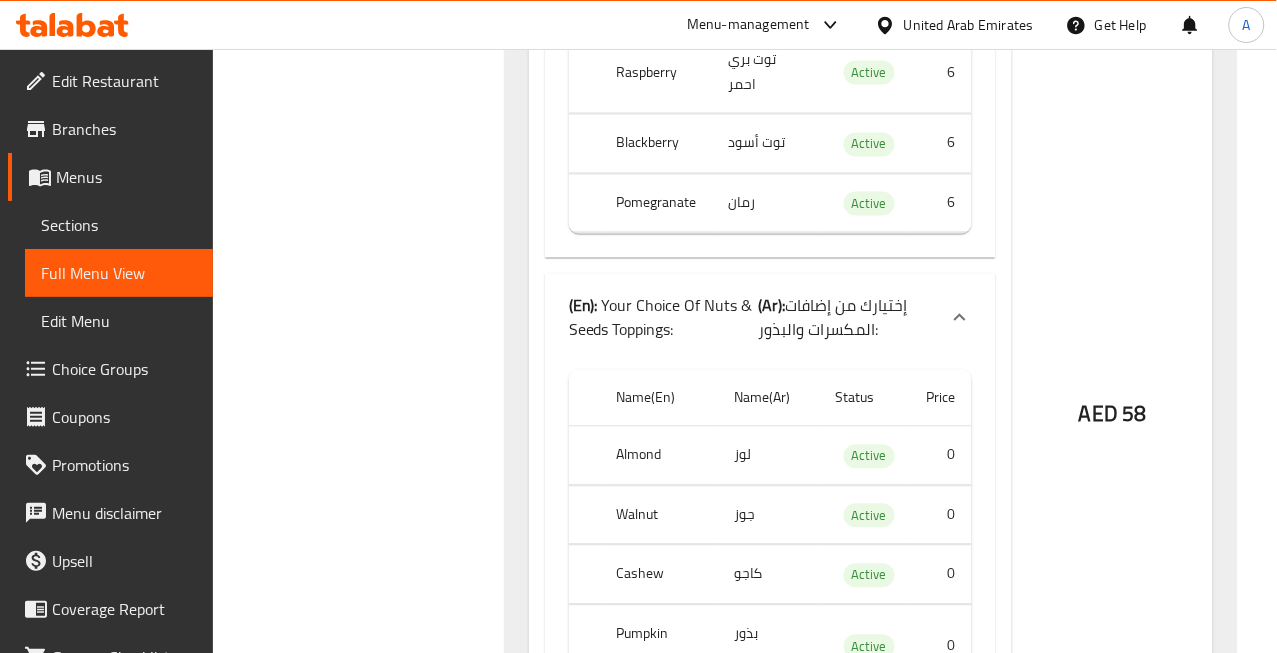 scroll, scrollTop: 17425, scrollLeft: 0, axis: vertical 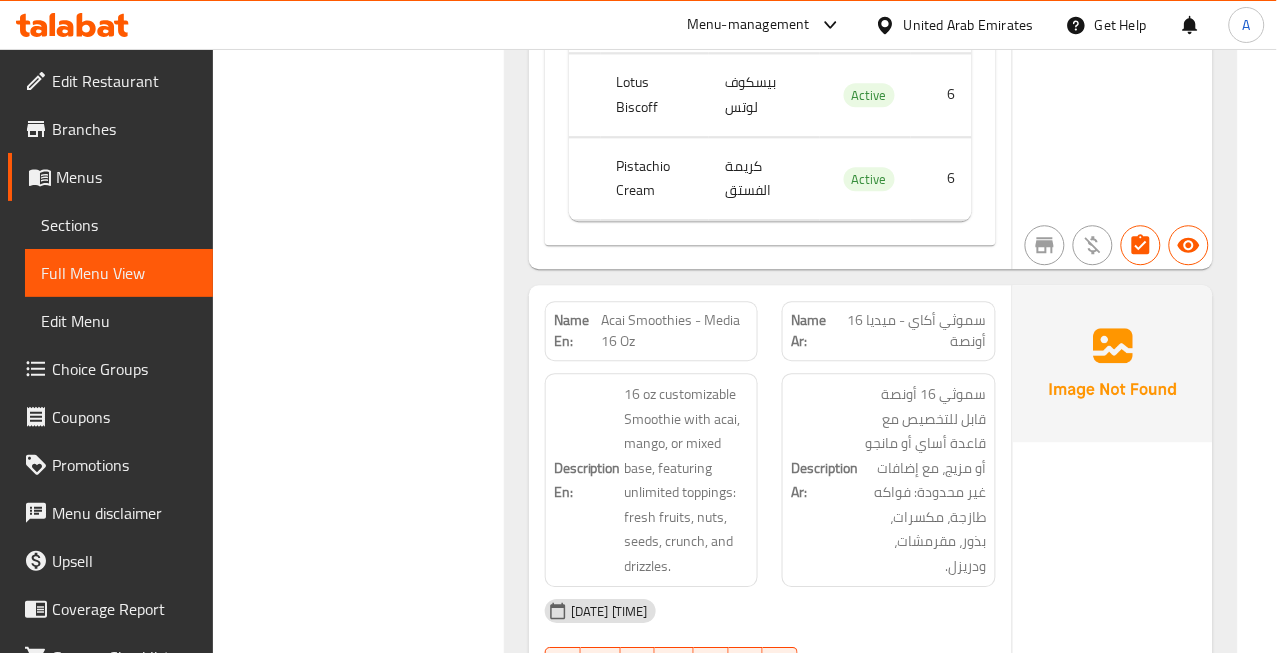 click on "Description Ar: سموثي 16 أونصة قابل للتخصيص مع قاعدة أساي أو مانجو أو مزيج، مع إضافات غير محدودة: فواكه طازجة، مكسرات، بذور، مقرمشات، ودريزل." at bounding box center (889, -13376) 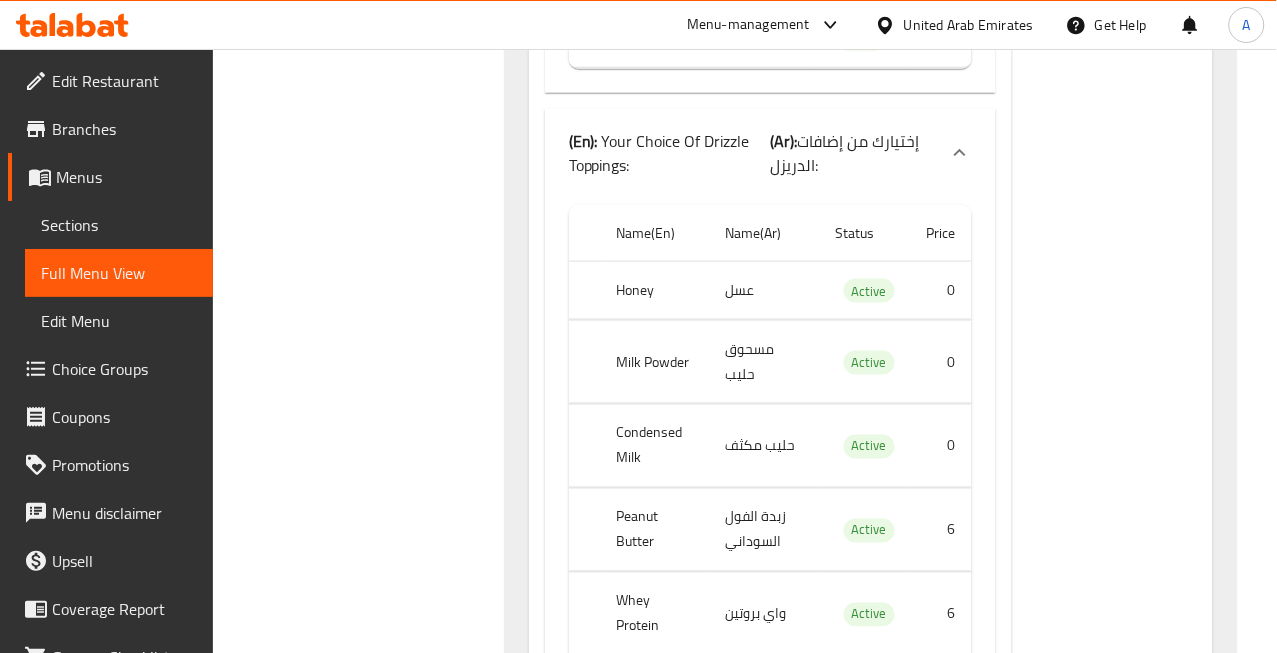 scroll, scrollTop: 20092, scrollLeft: 0, axis: vertical 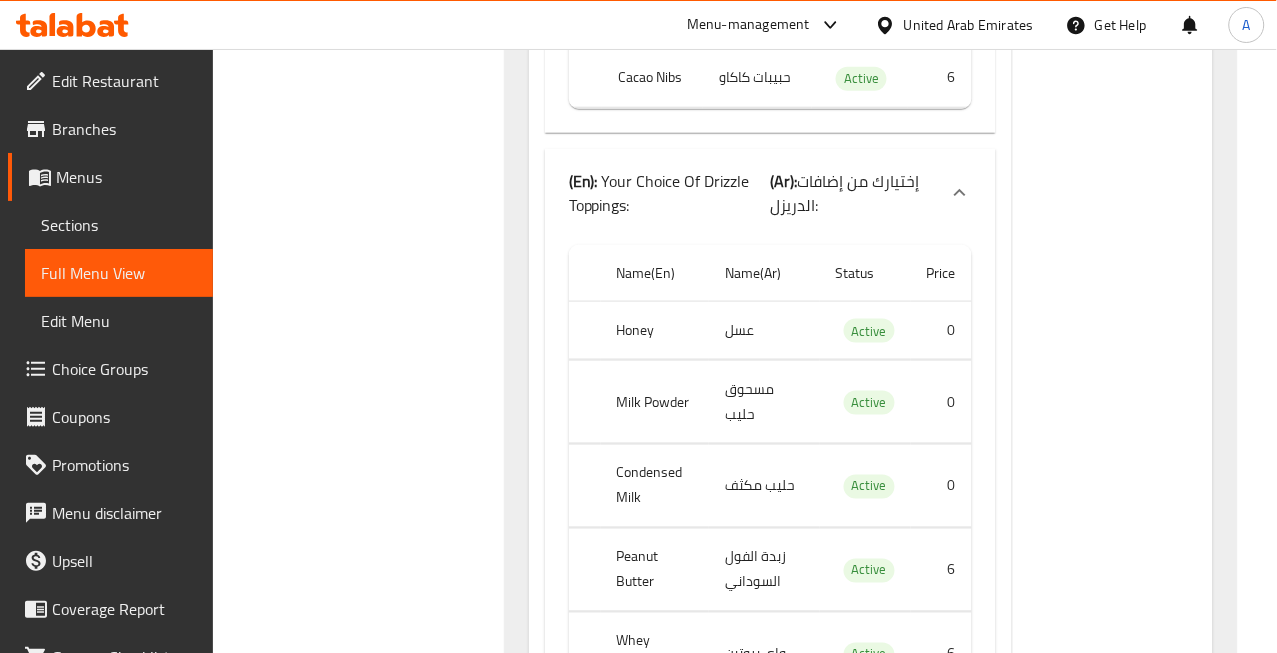 click on "مسحوق حليب" at bounding box center [769, -19075] 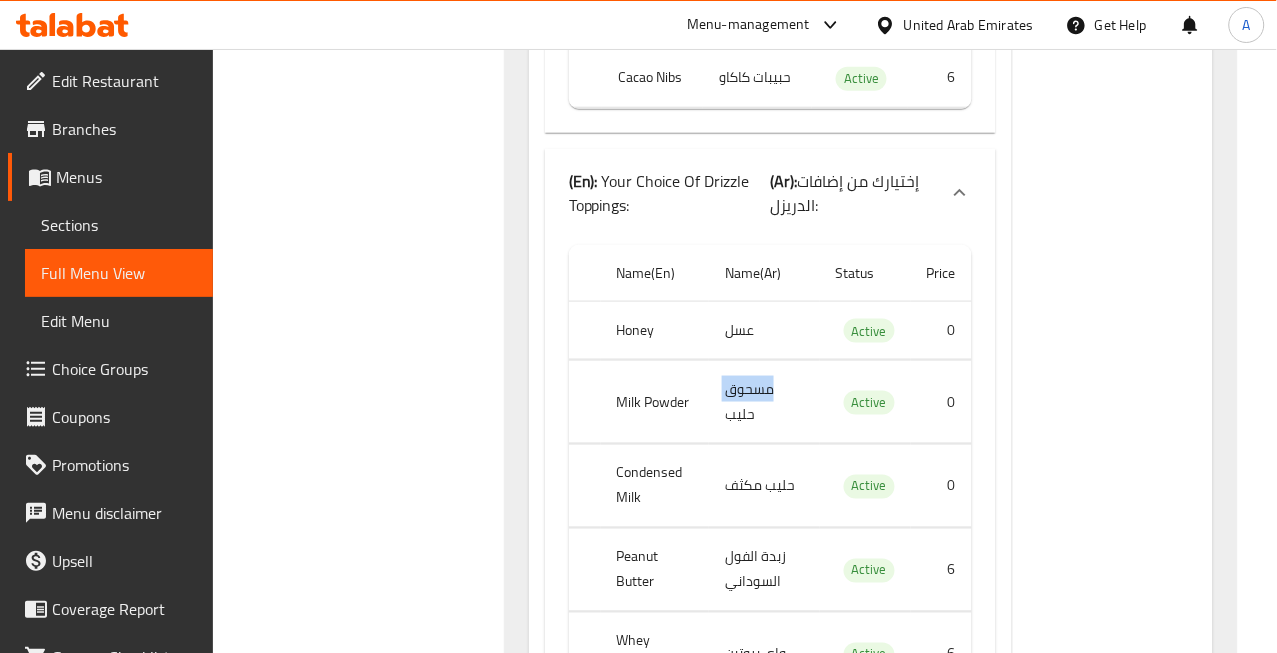 click on "مسحوق حليب" at bounding box center (769, -19075) 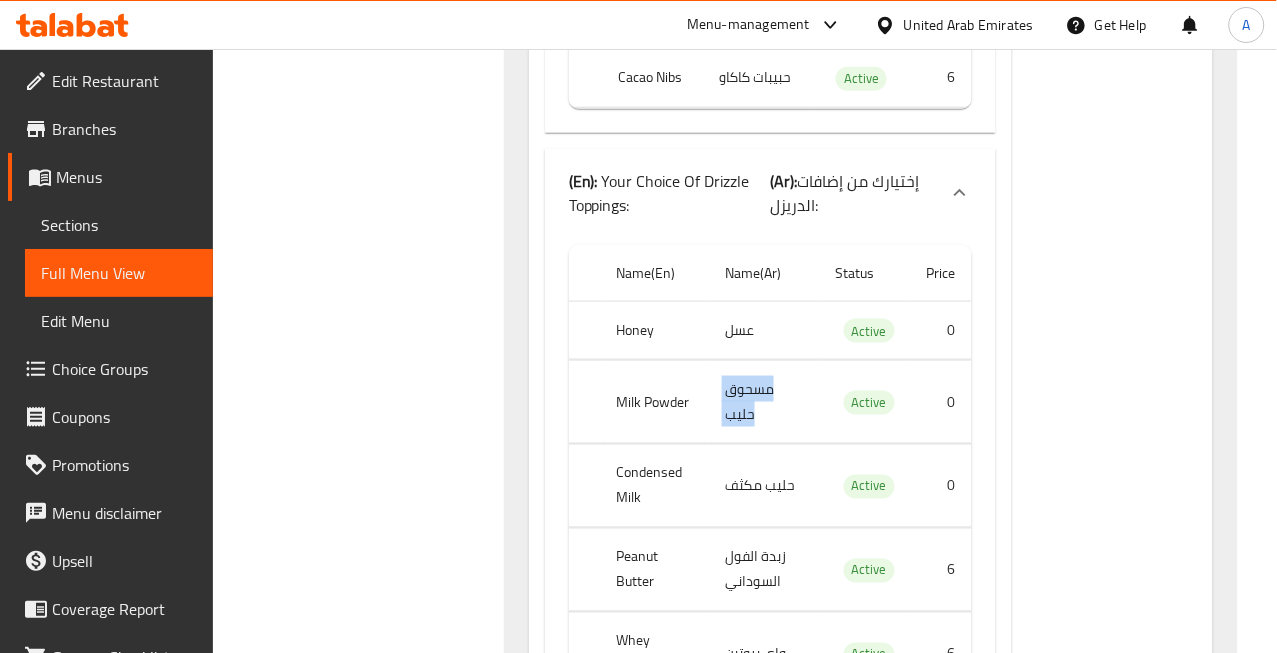 click on "مسحوق حليب" at bounding box center [769, -19075] 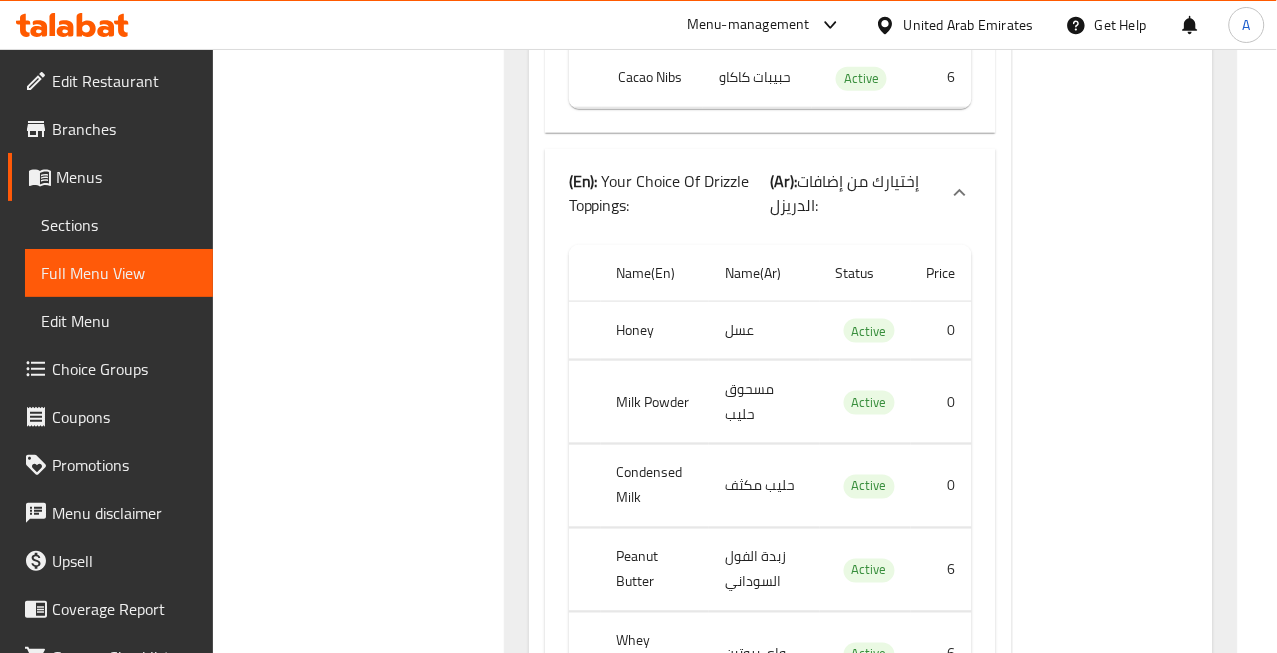 click on "حليب مكثف" at bounding box center [769, -19003] 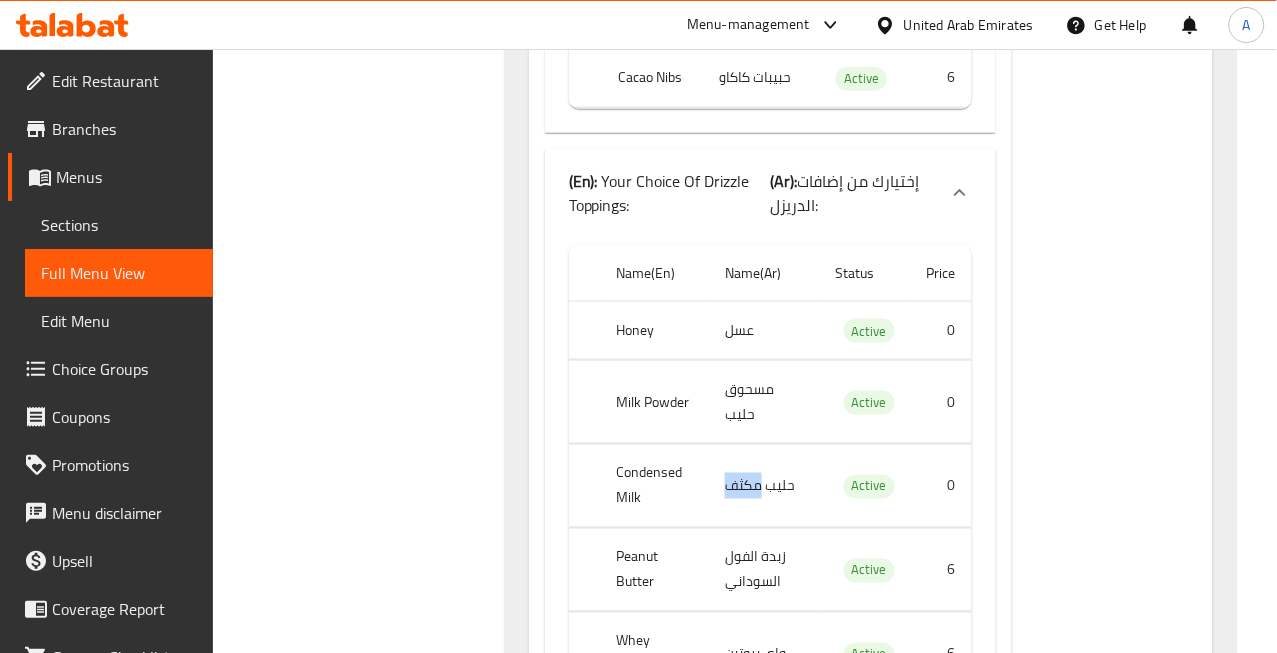 click on "حليب مكثف" at bounding box center [769, -19003] 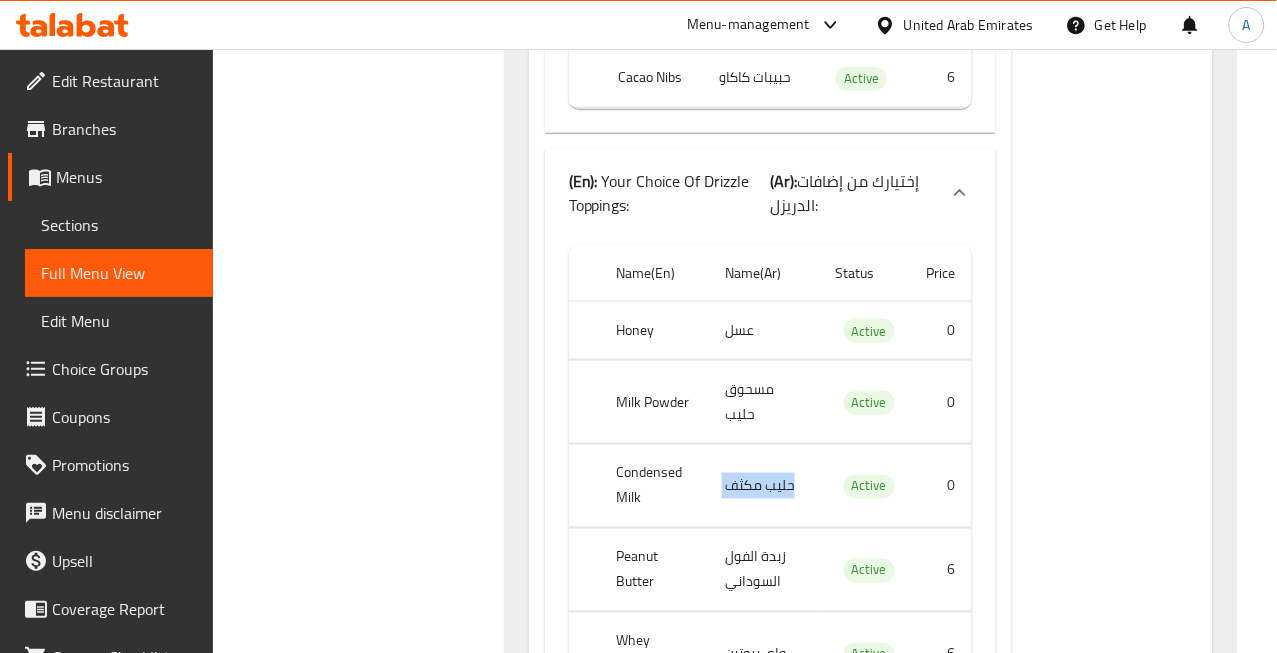 click on "حليب مكثف" at bounding box center (769, -19003) 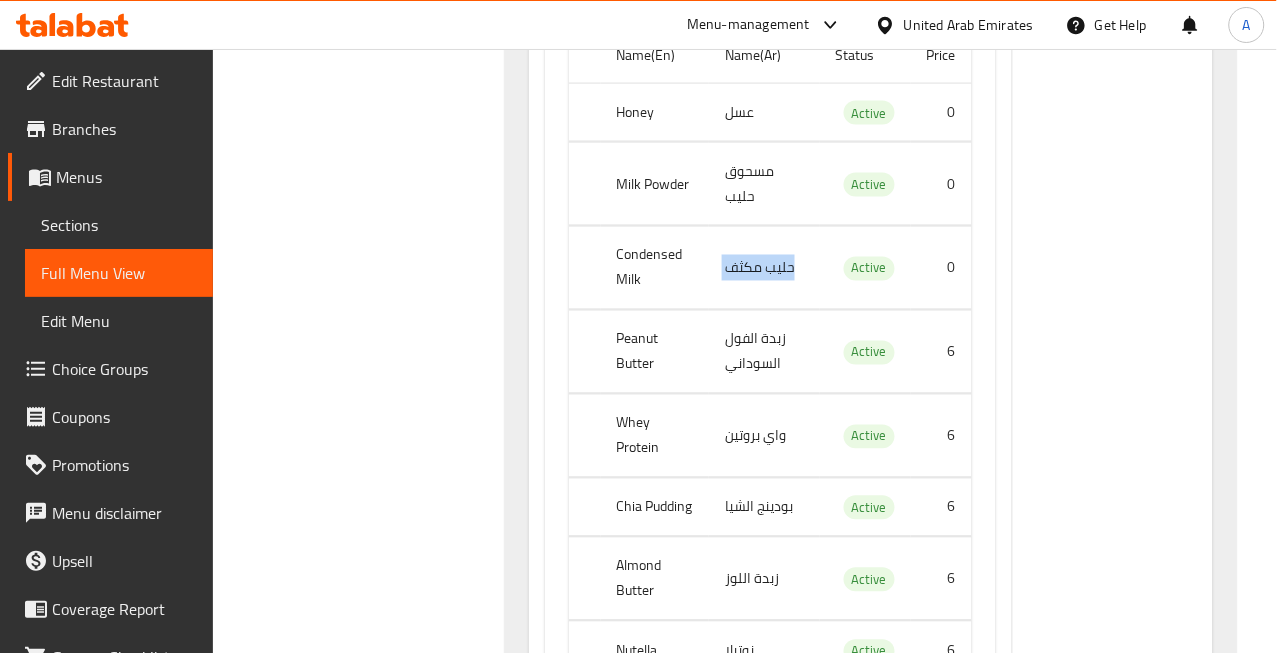 scroll, scrollTop: 20314, scrollLeft: 0, axis: vertical 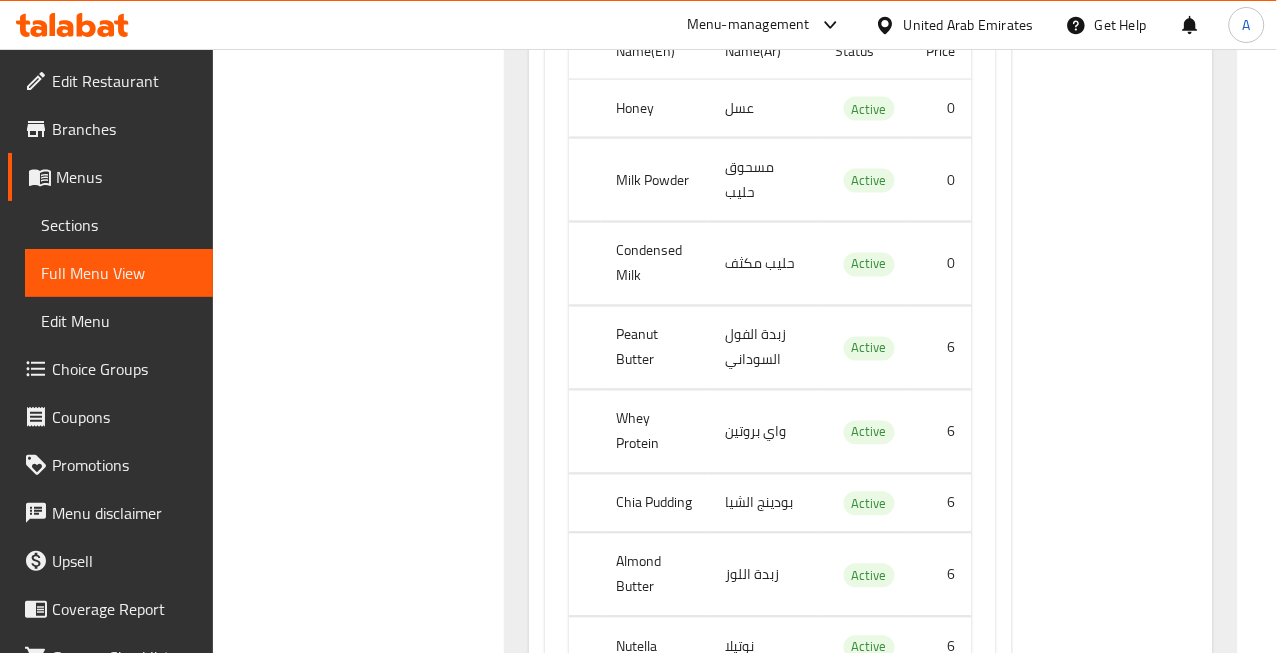 click on "زبدة الفول السوداني" at bounding box center (766, -18782) 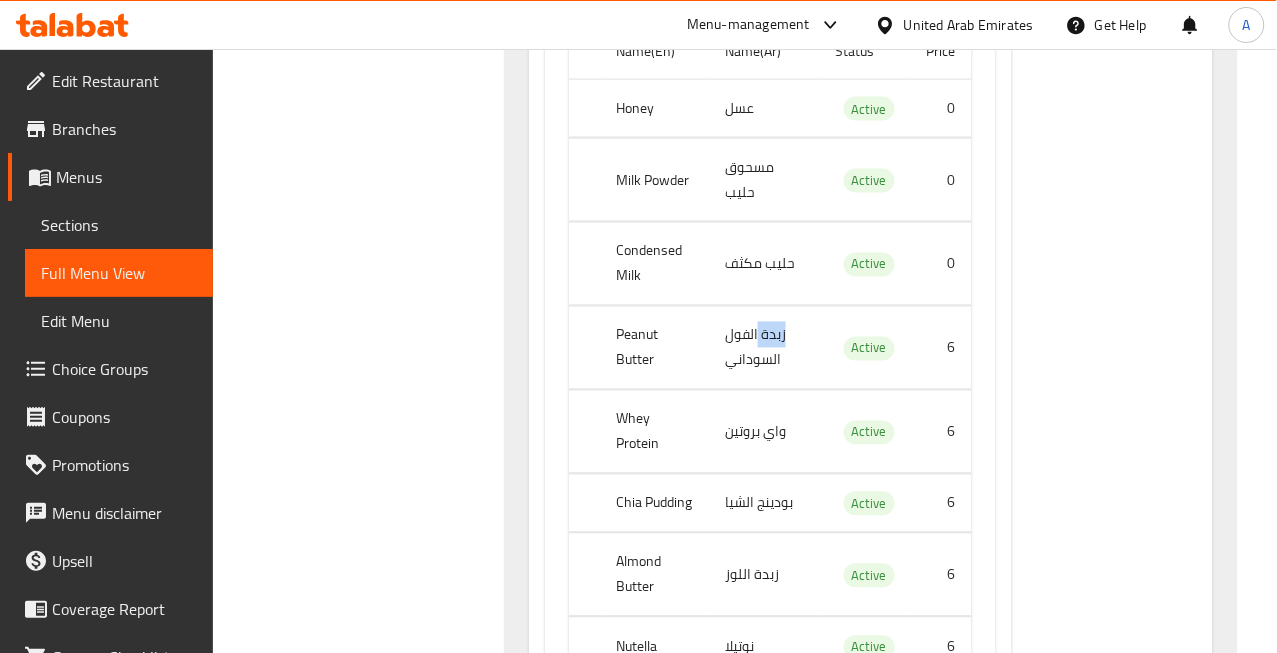 click on "زبدة الفول السوداني" at bounding box center (766, -18782) 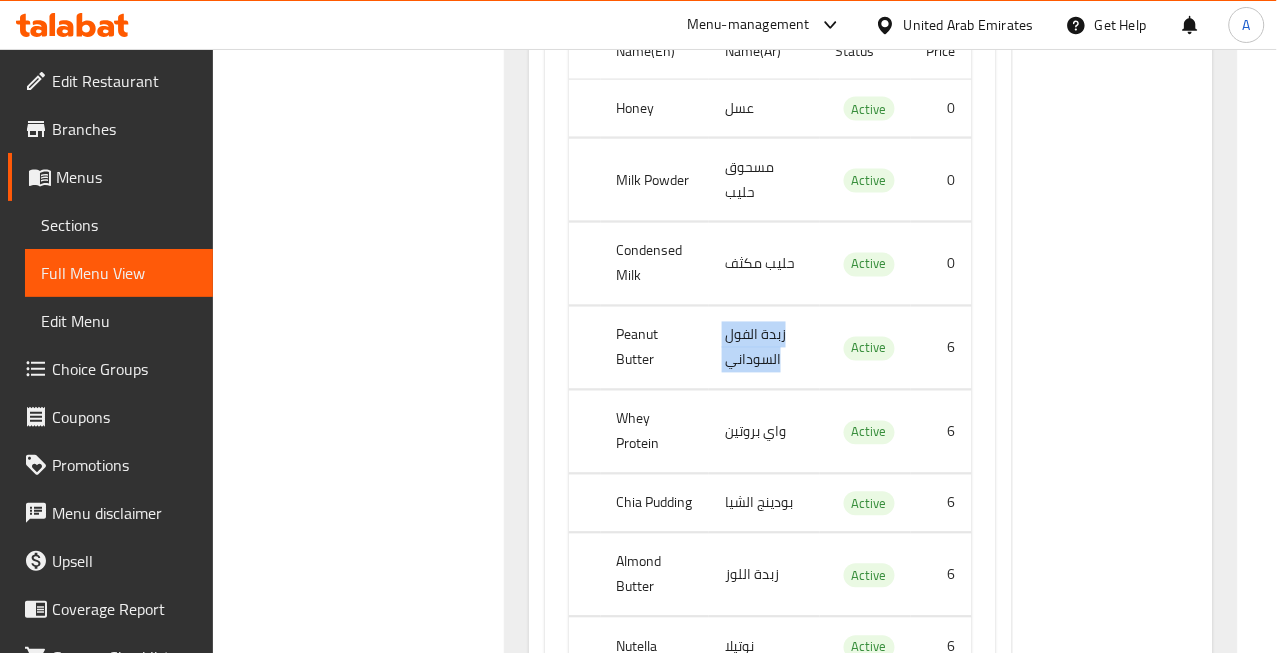 click on "زبدة الفول السوداني" at bounding box center [766, -18782] 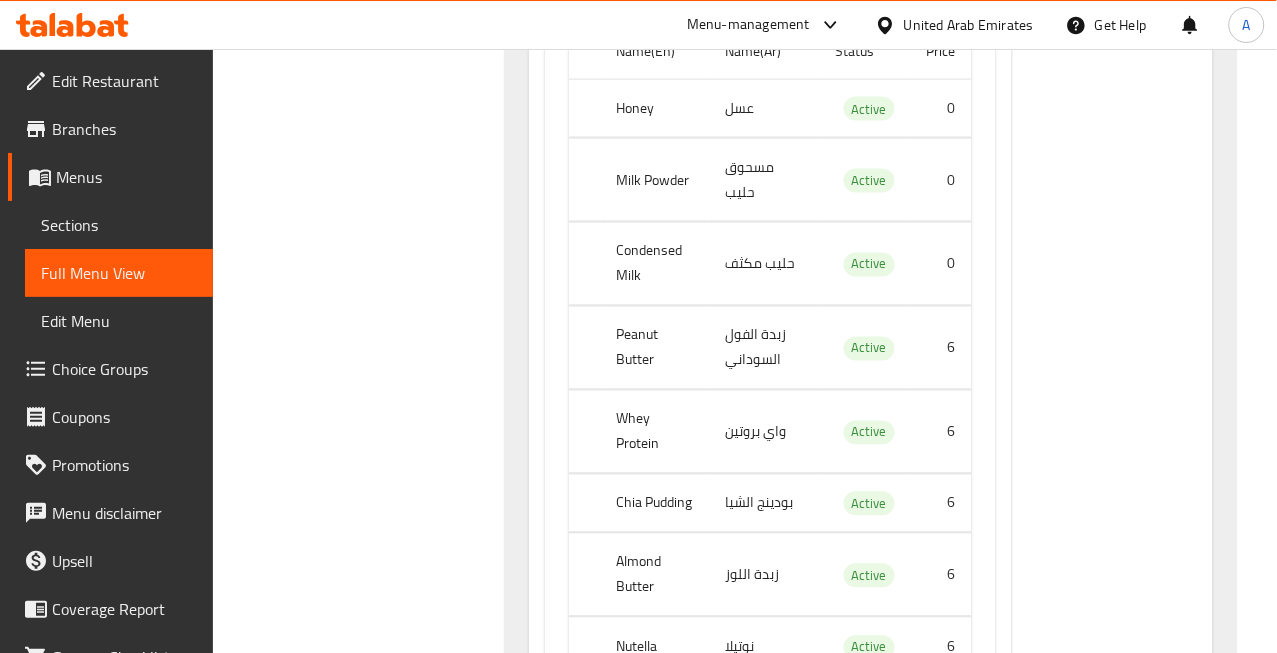 click on "واي بروتين" at bounding box center [766, -18722] 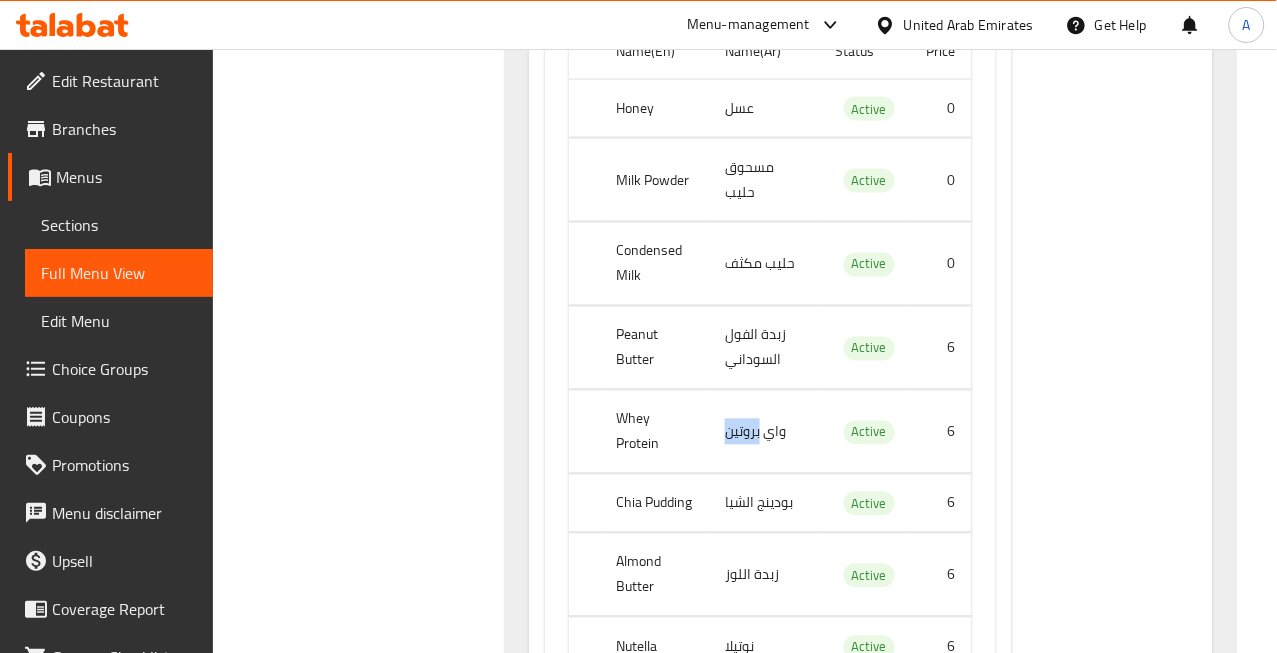 click on "واي بروتين" at bounding box center [766, -18722] 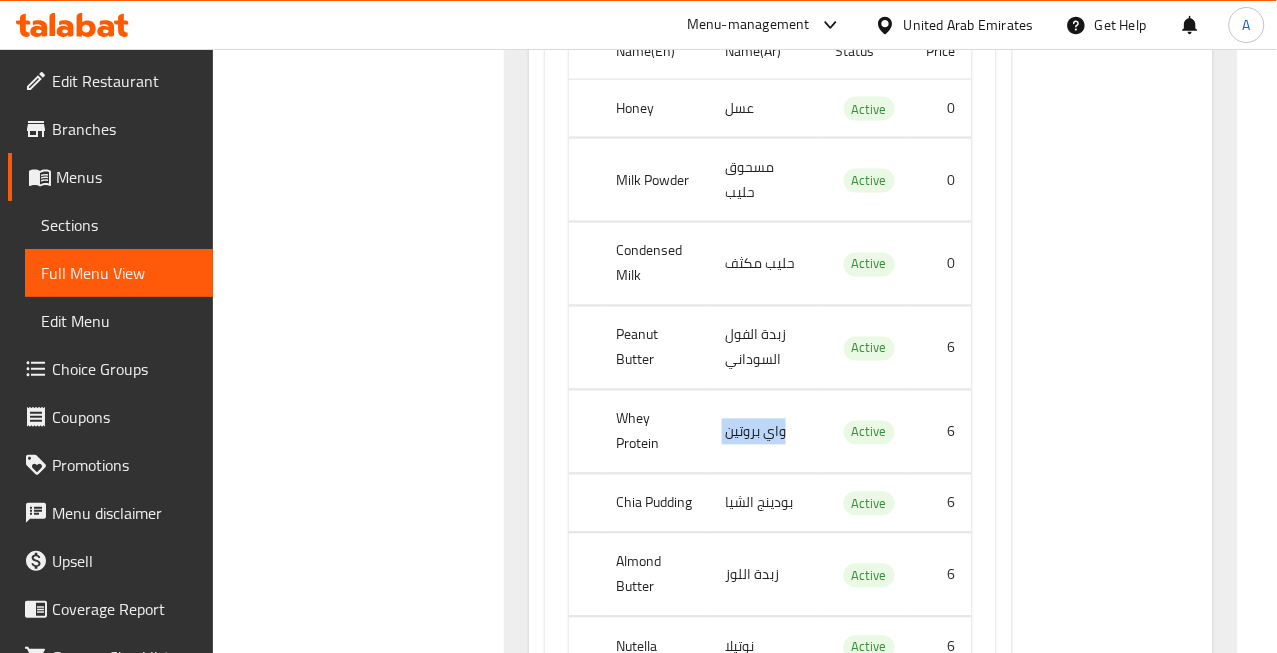 click on "واي بروتين" at bounding box center [766, -18722] 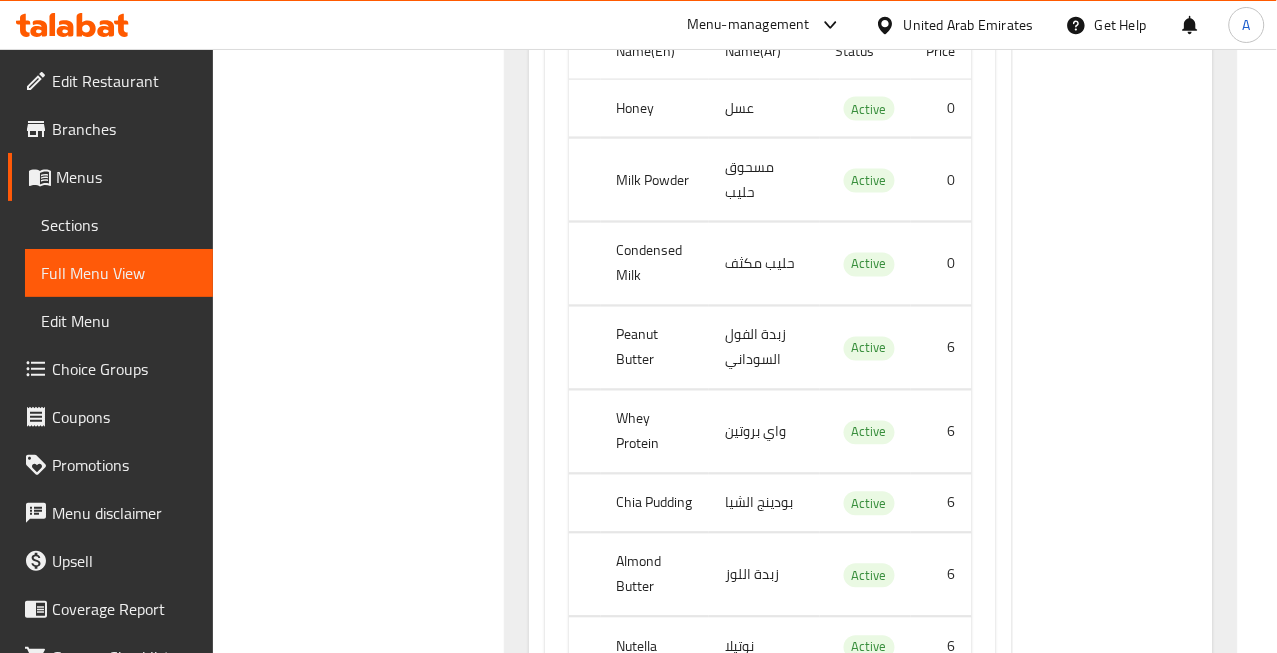 click on "بودينج الشيا" at bounding box center [766, -18663] 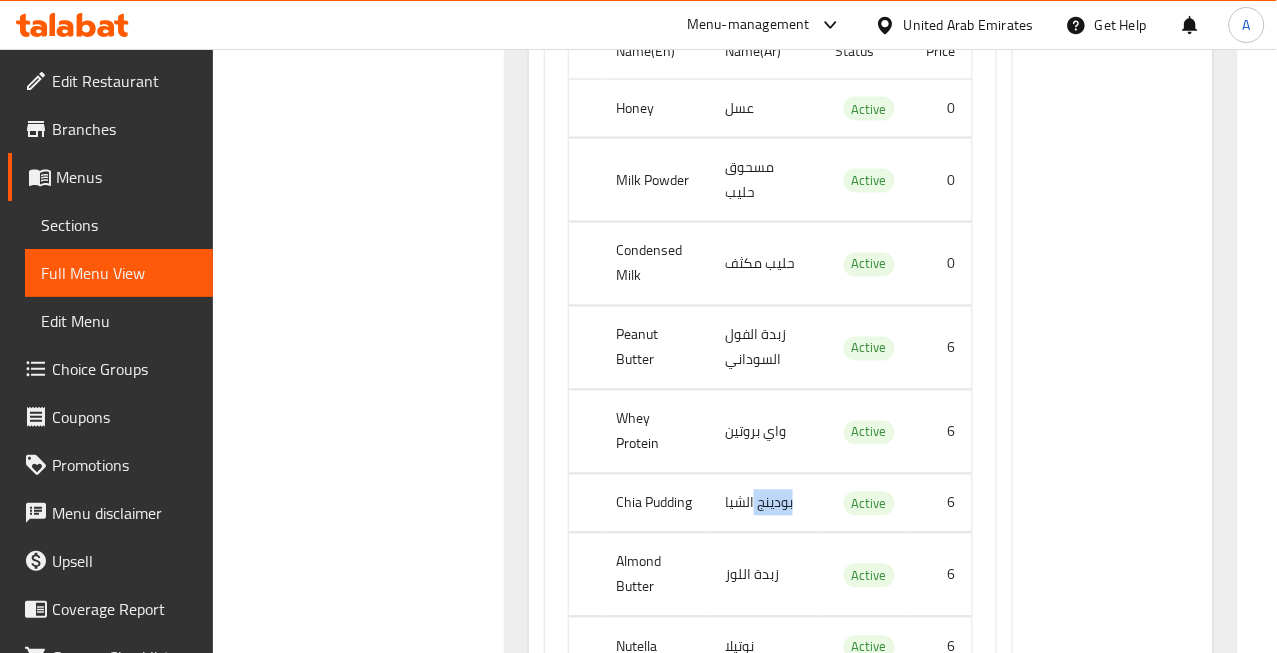 click on "بودينج الشيا" at bounding box center [766, -18663] 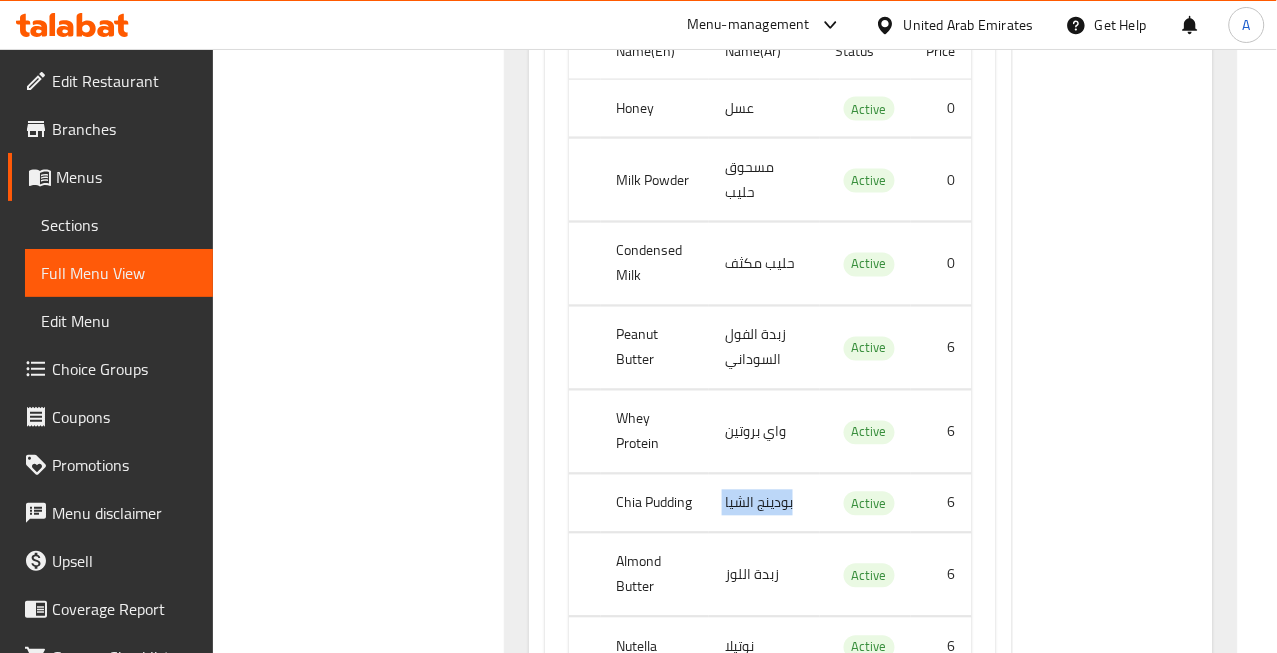 click on "بودينج الشيا" at bounding box center [766, -18663] 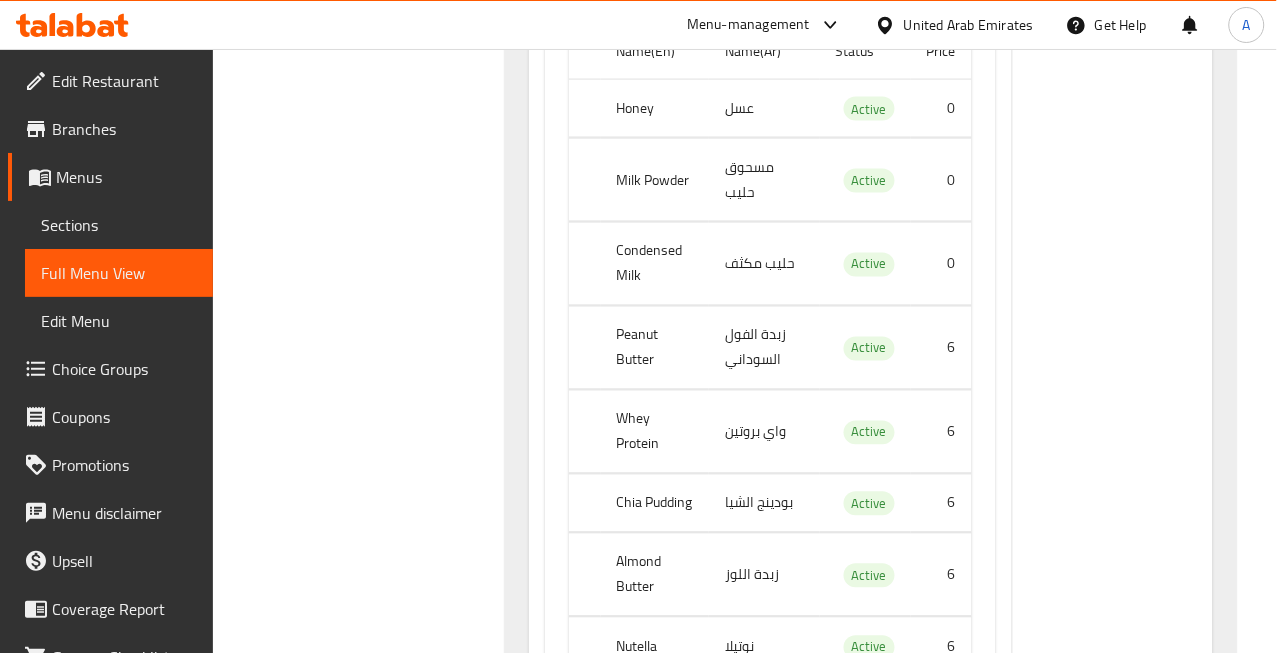click on "Chia Pudding" at bounding box center (657, -18663) 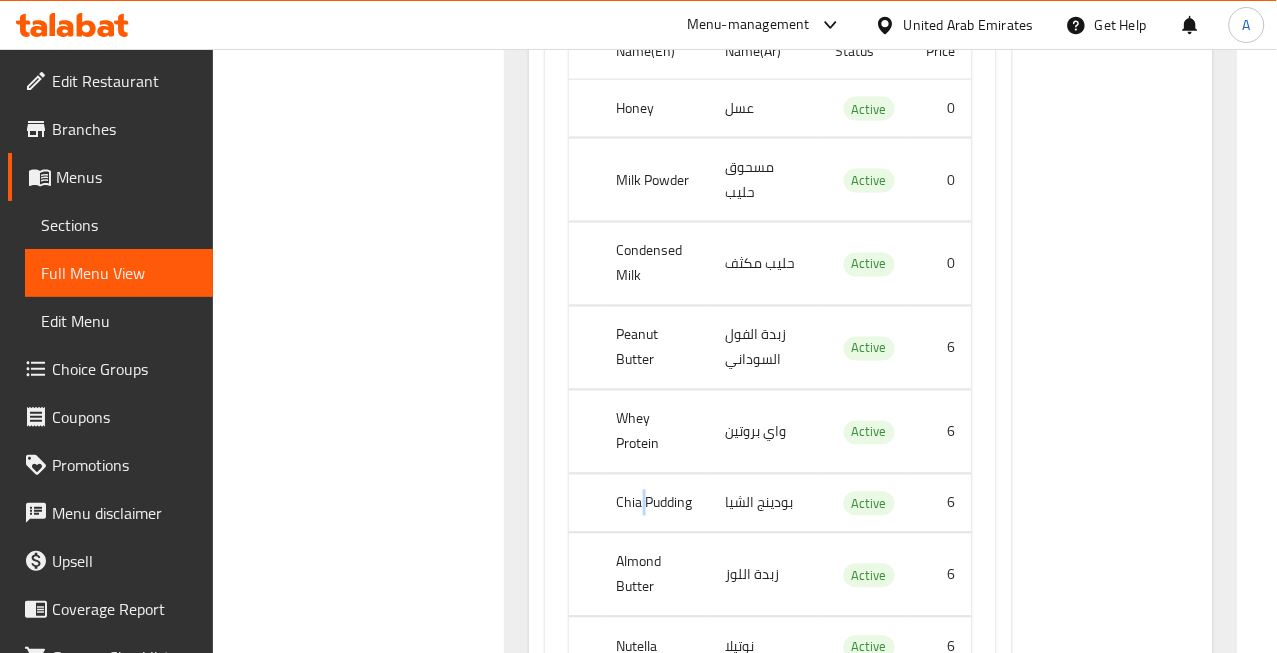 click on "Chia Pudding" at bounding box center (657, -18663) 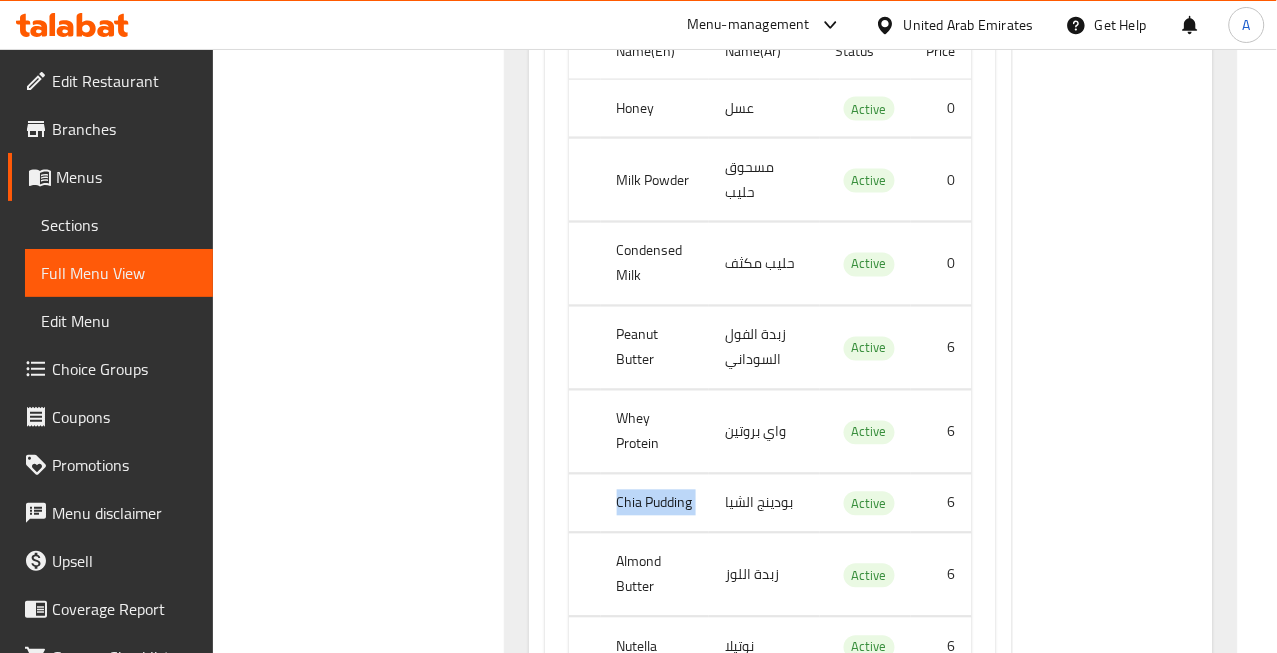 click on "Chia Pudding" at bounding box center [657, -18663] 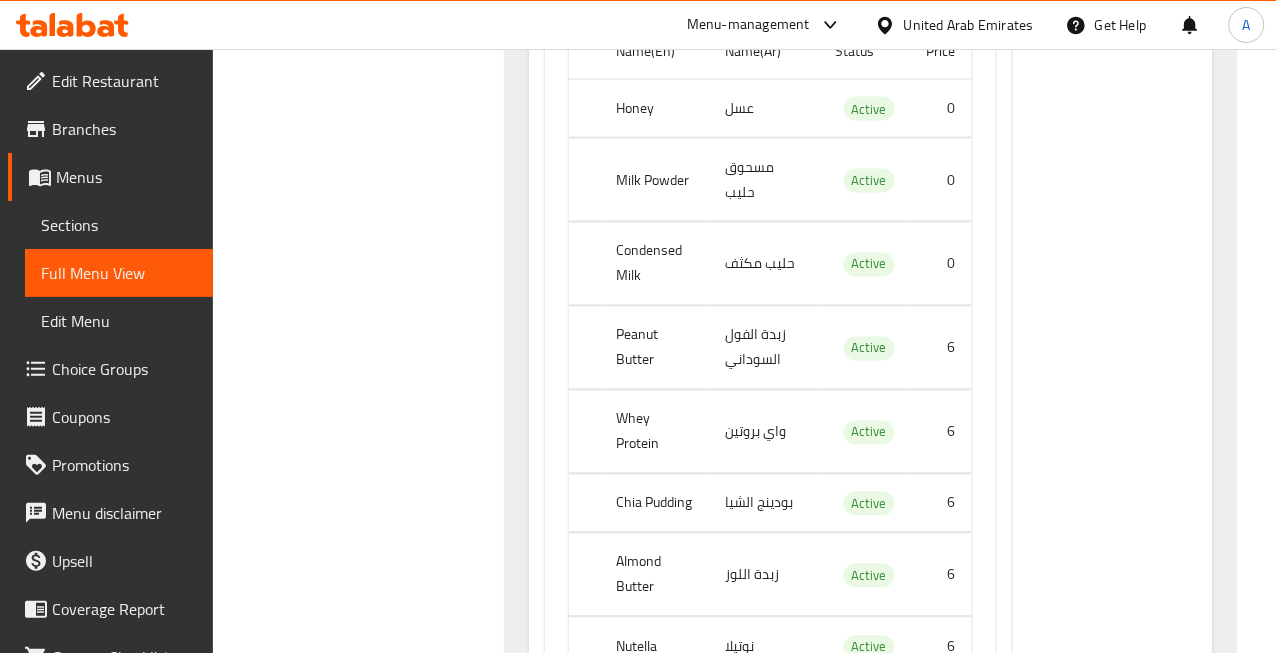 click on "زبدة اللوز" at bounding box center [766, -18591] 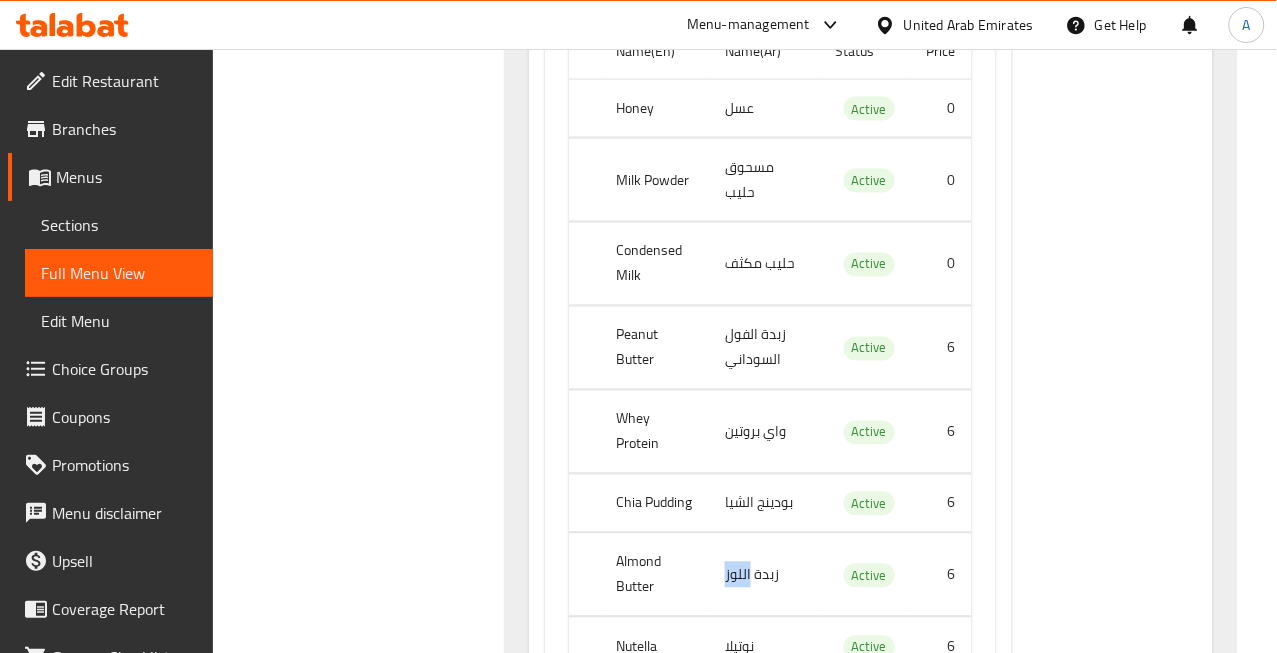 click on "زبدة اللوز" at bounding box center (766, -18591) 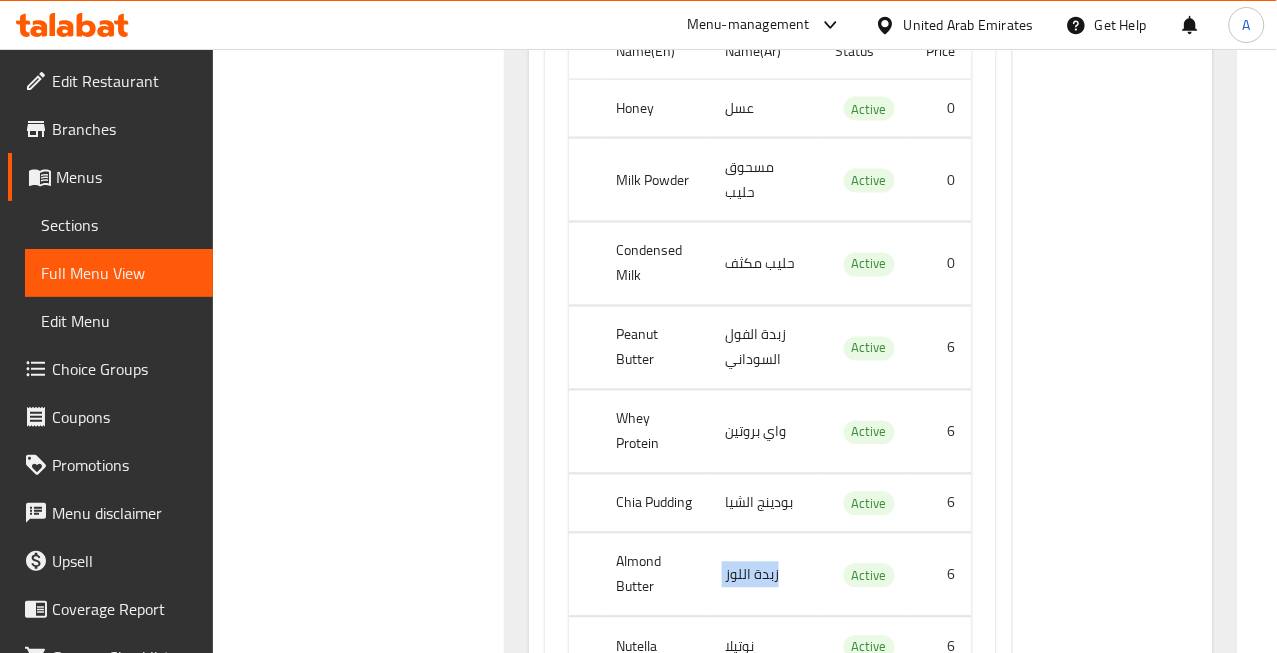 click on "زبدة اللوز" at bounding box center [766, -18591] 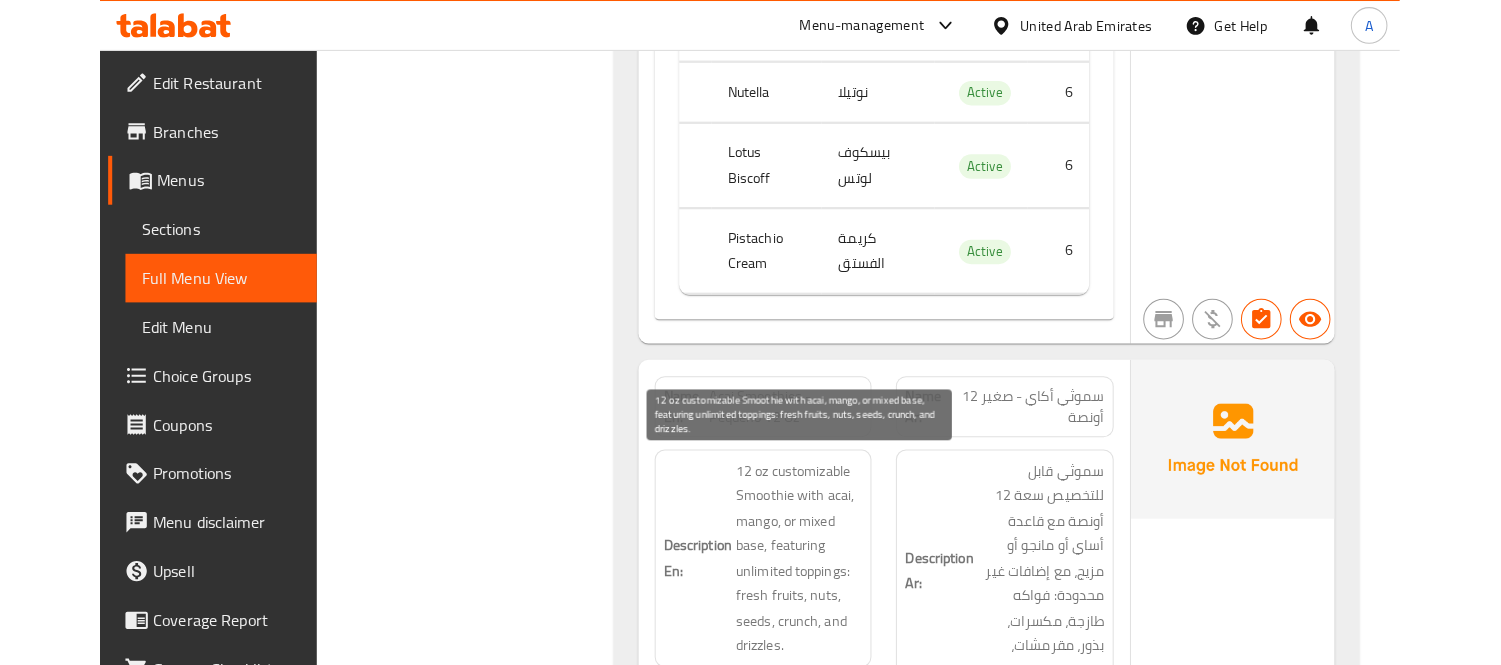 scroll, scrollTop: 20981, scrollLeft: 0, axis: vertical 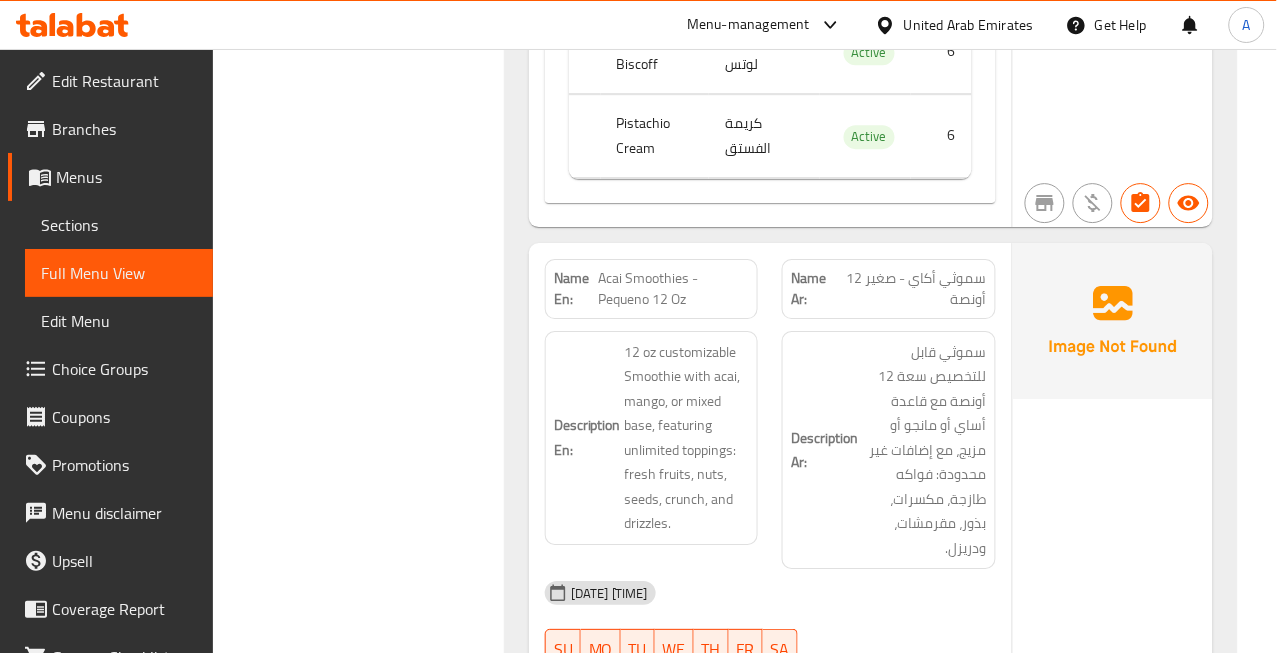 click on "Name En:" at bounding box center (580, -13567) 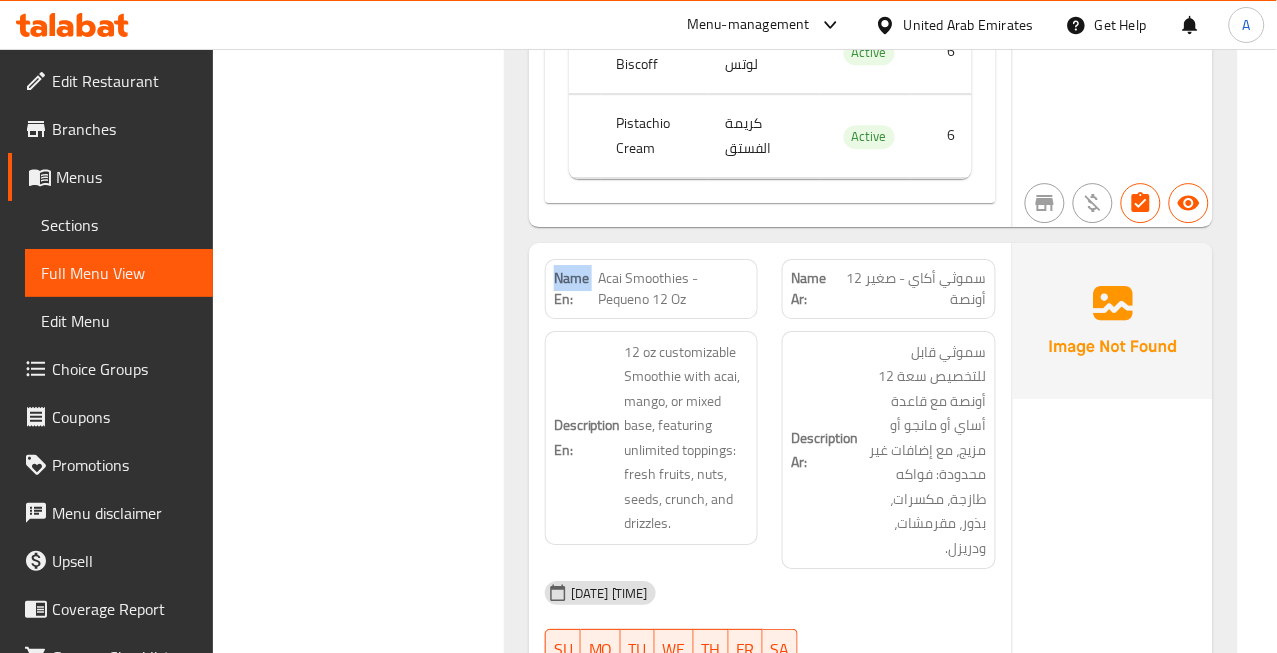 click on "Name En:" at bounding box center (580, -13567) 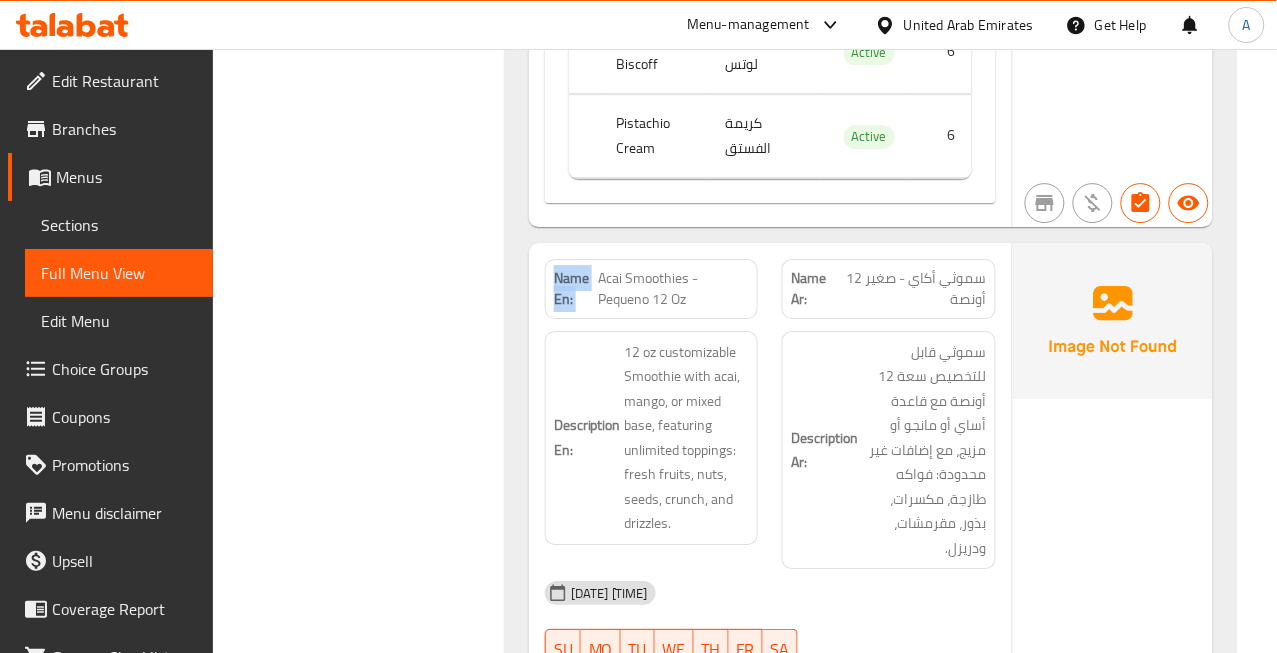 click on "Name En:" at bounding box center (580, -13567) 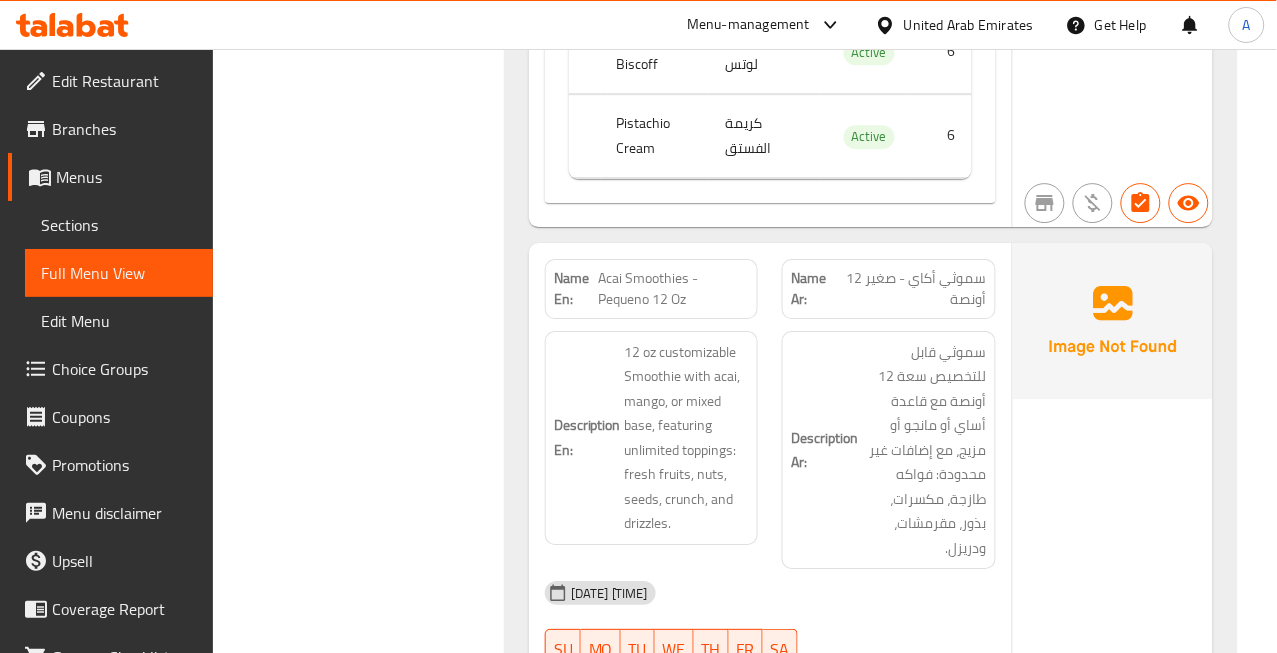 click on "Acai Smoothies - Pequeno 12 Oz" at bounding box center [677, -13567] 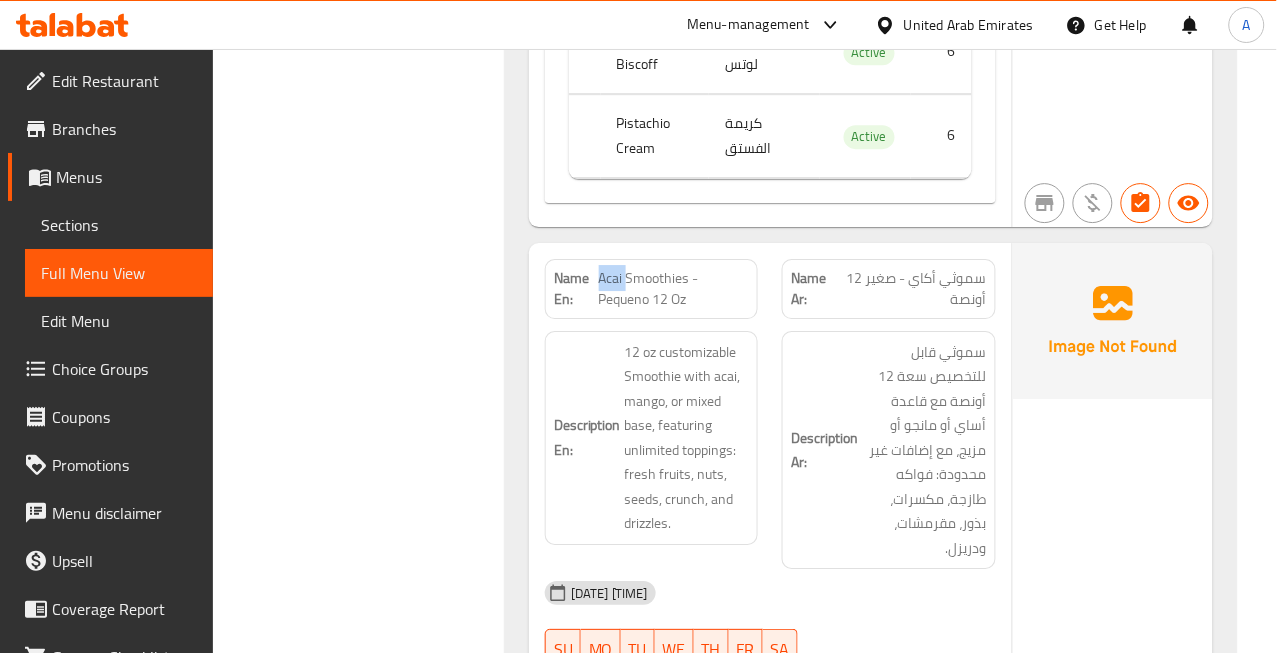 click on "Acai Smoothies - Pequeno 12 Oz" at bounding box center (677, -13567) 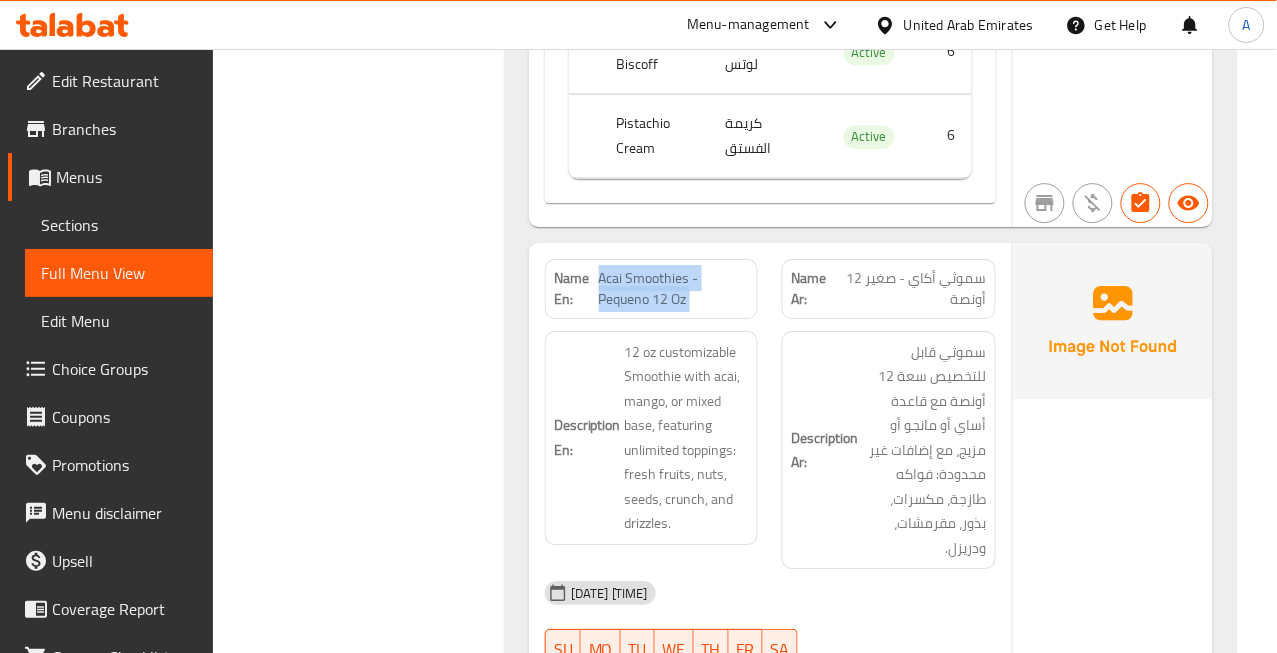 click on "Acai Smoothies - Pequeno 12 Oz" at bounding box center (677, -13567) 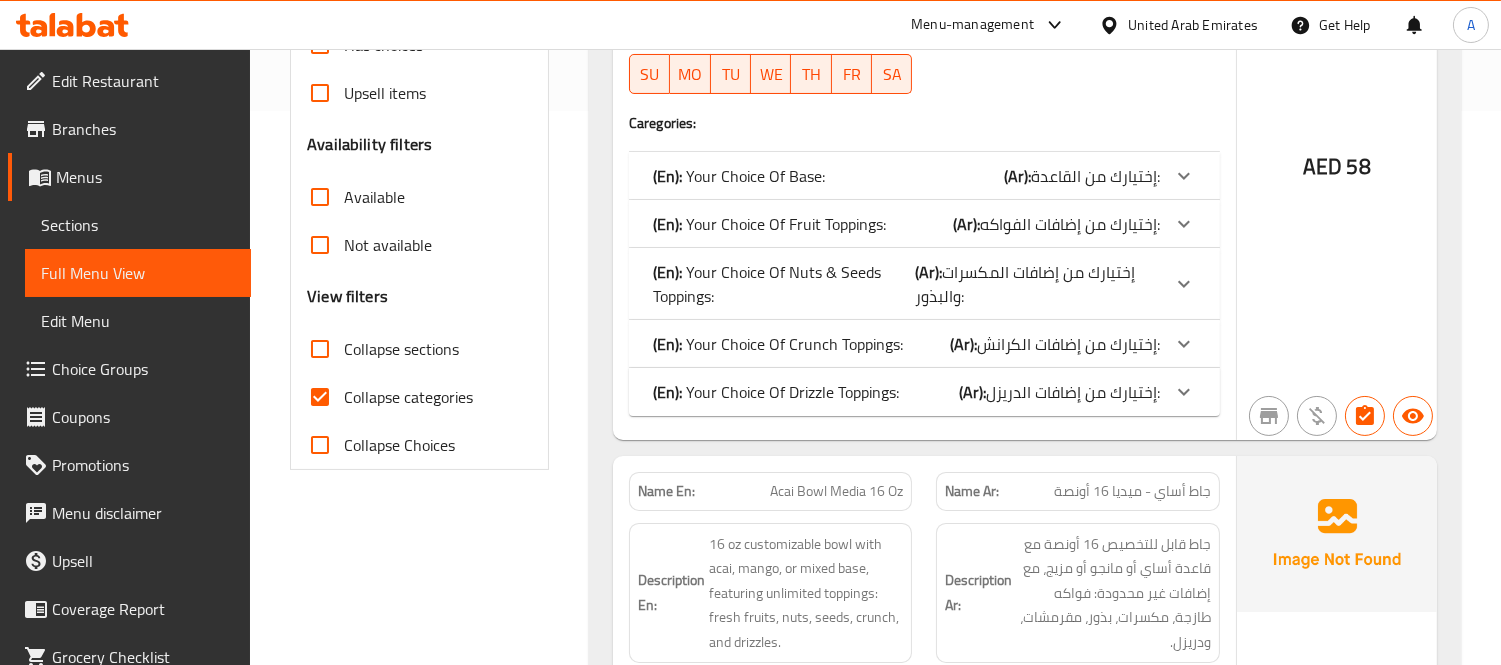 scroll, scrollTop: 555, scrollLeft: 0, axis: vertical 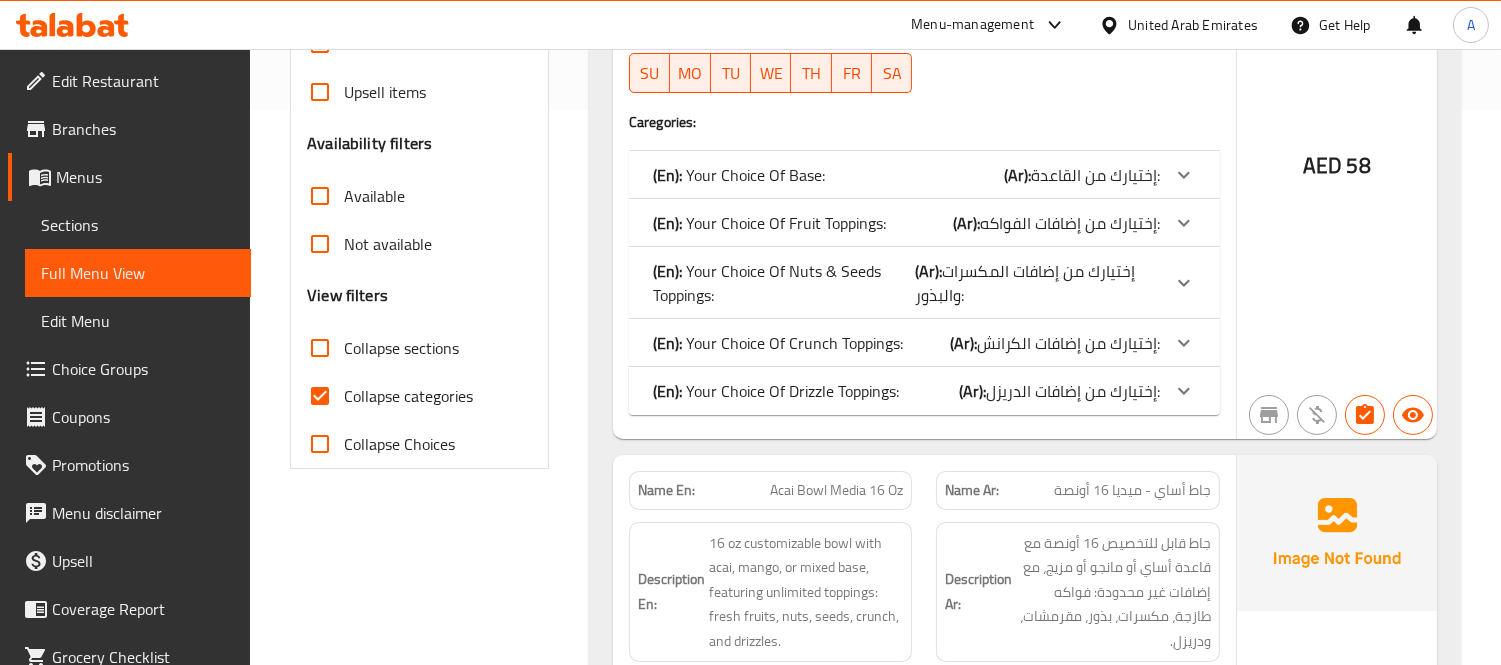 click on "Collapse categories" at bounding box center (320, 396) 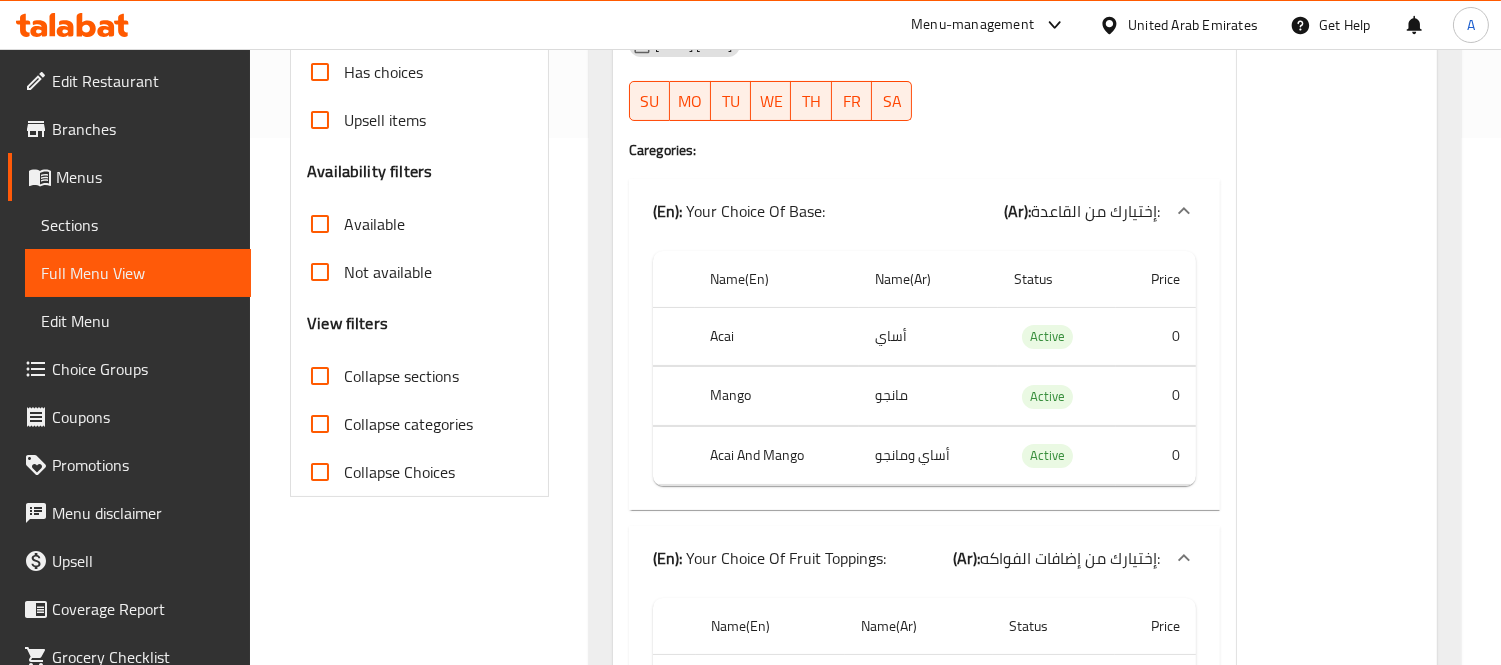 scroll, scrollTop: 0, scrollLeft: 0, axis: both 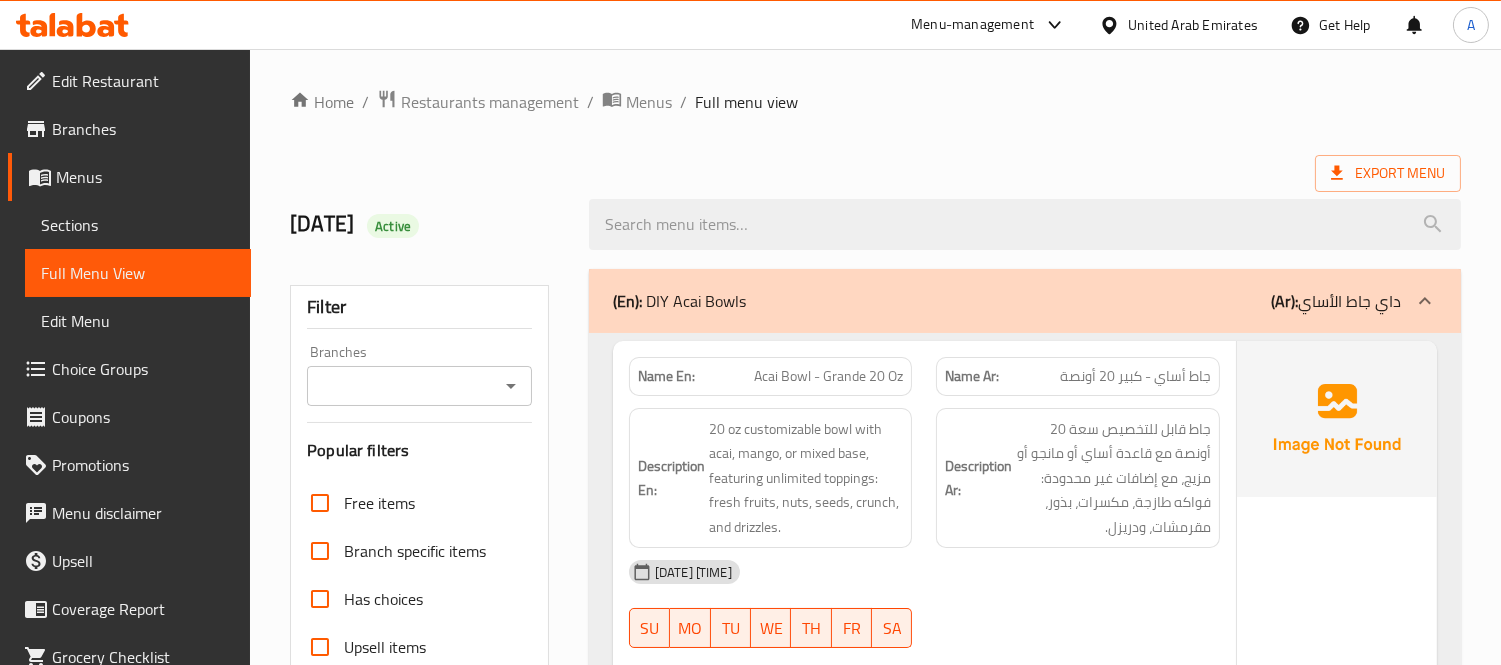click on "Home / Restaurants management / Menus / Full menu view Export Menu [DATE]   Active Filter Branches Branches Popular filters Free items Branch specific items Has choices Upsell items Availability filters Available Not available View filters Collapse sections Collapse categories Collapse Choices (En):   DIY Acai Bowls (Ar): داي جاط الأساي Name En: Acai Bowl - Grande 20 Oz Name Ar: جاط أساي - كبير 20 أونصة Description En: 20 oz customizable bowl with acai, mango, or mixed base, featuring unlimited toppings: fresh fruits, nuts, seeds, crunch, and drizzles. Description Ar: جاط قابل للتخصيص سعة 20 أونصة مع قاعدة أساي أو مانجو أو مزيج، مع إضافات غير محدودة: فواكه طازجة، مكسرات، بذور، مقرمشات، ودريزل. [DATE] [TIME] SU MO TU WE TH FR SA Caregories: (En):   Your Choice Of Base: (Ar): إختيارك من القاعدة: Name(En) Name(Ar) Status Price Acai أساي Active 0 Mango Active" at bounding box center (875, 13359) 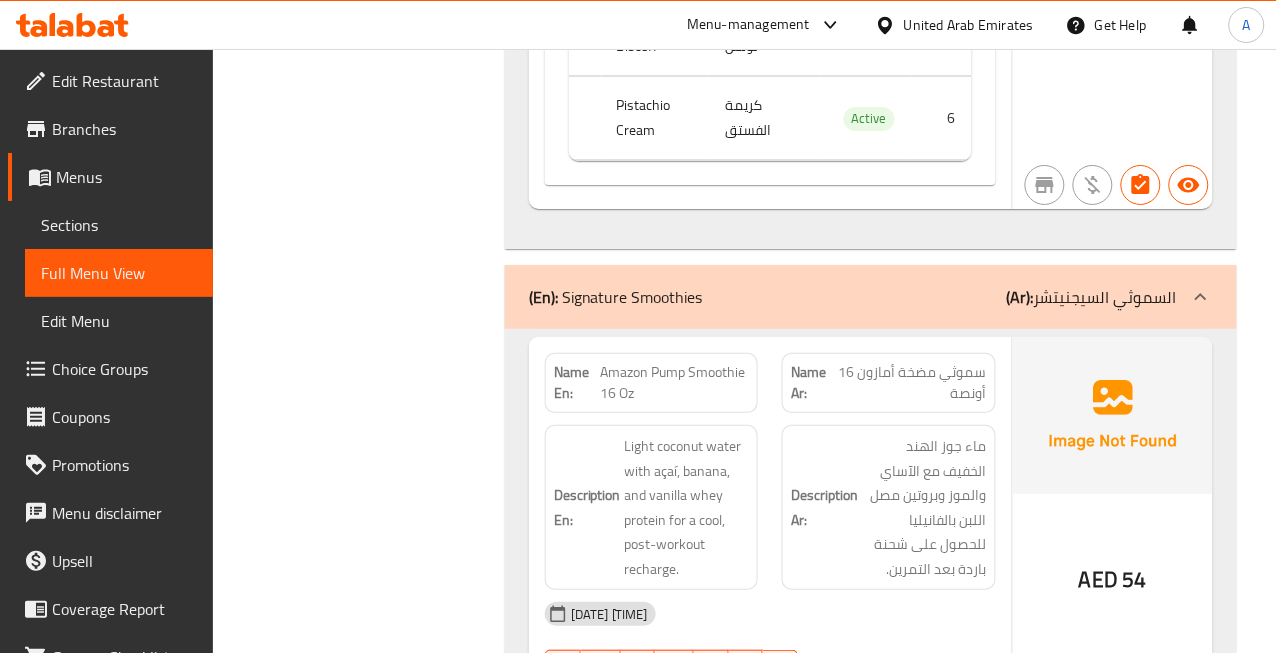 scroll, scrollTop: 24605, scrollLeft: 0, axis: vertical 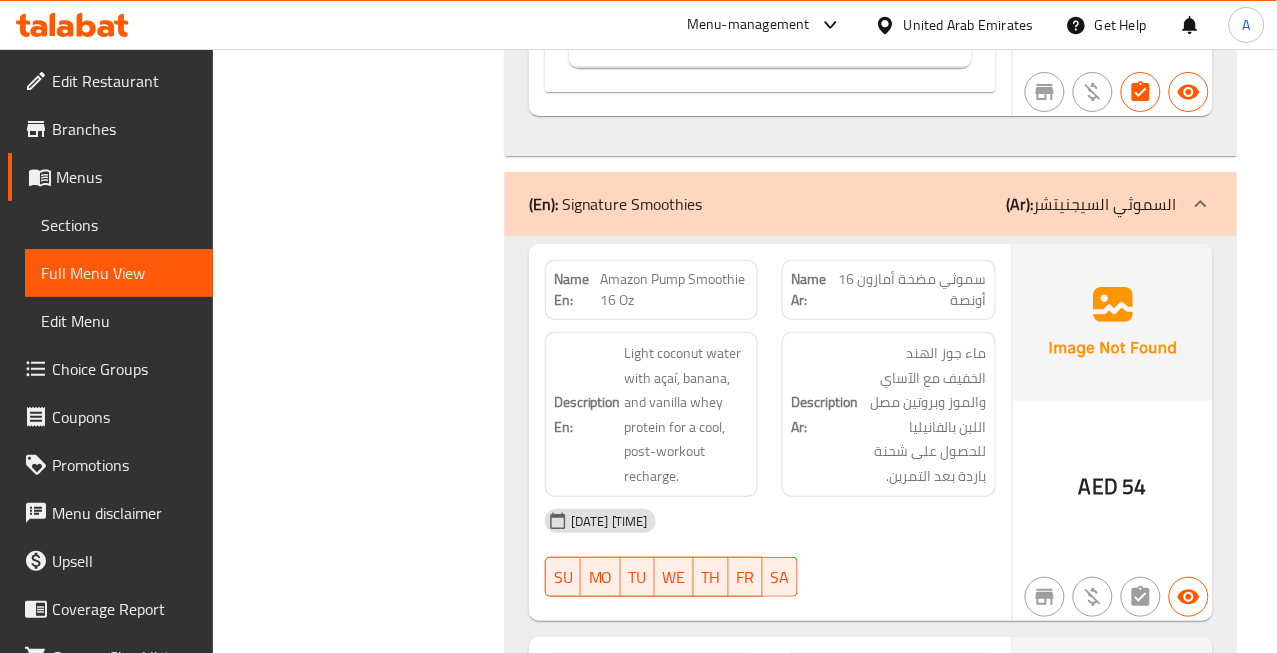 click on "Amazon Pump Smoothie 16 Oz" at bounding box center [678, -24218] 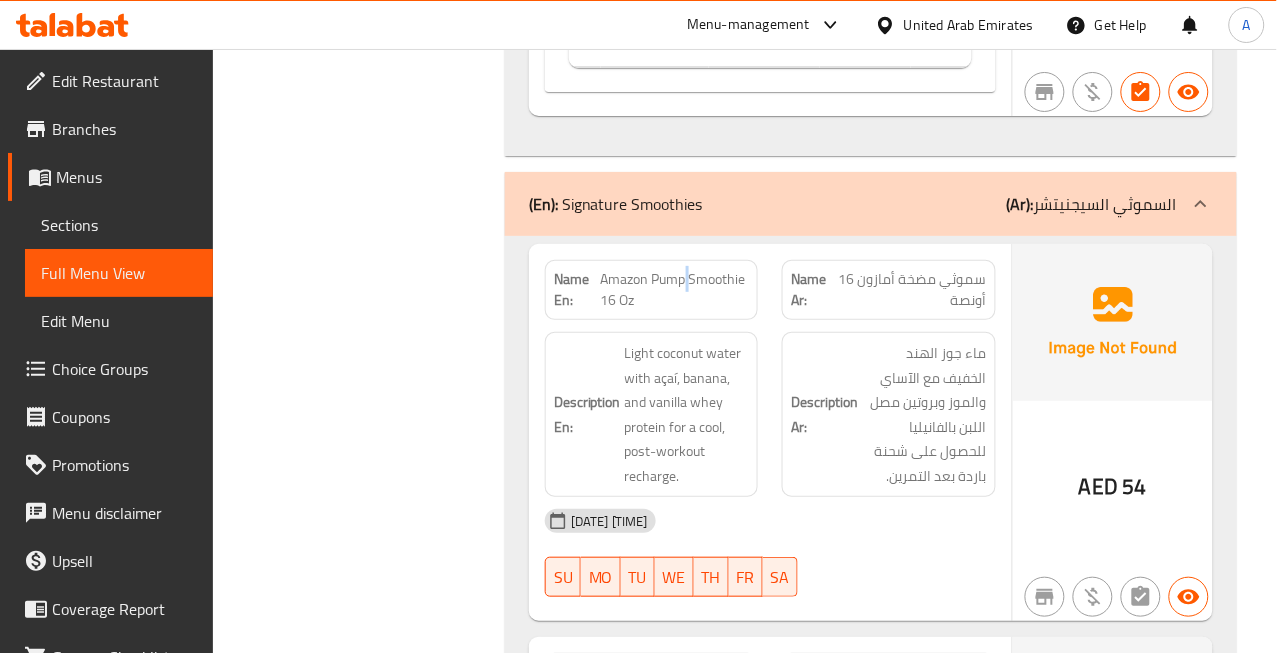 click on "Amazon Pump Smoothie 16 Oz" at bounding box center (678, -24218) 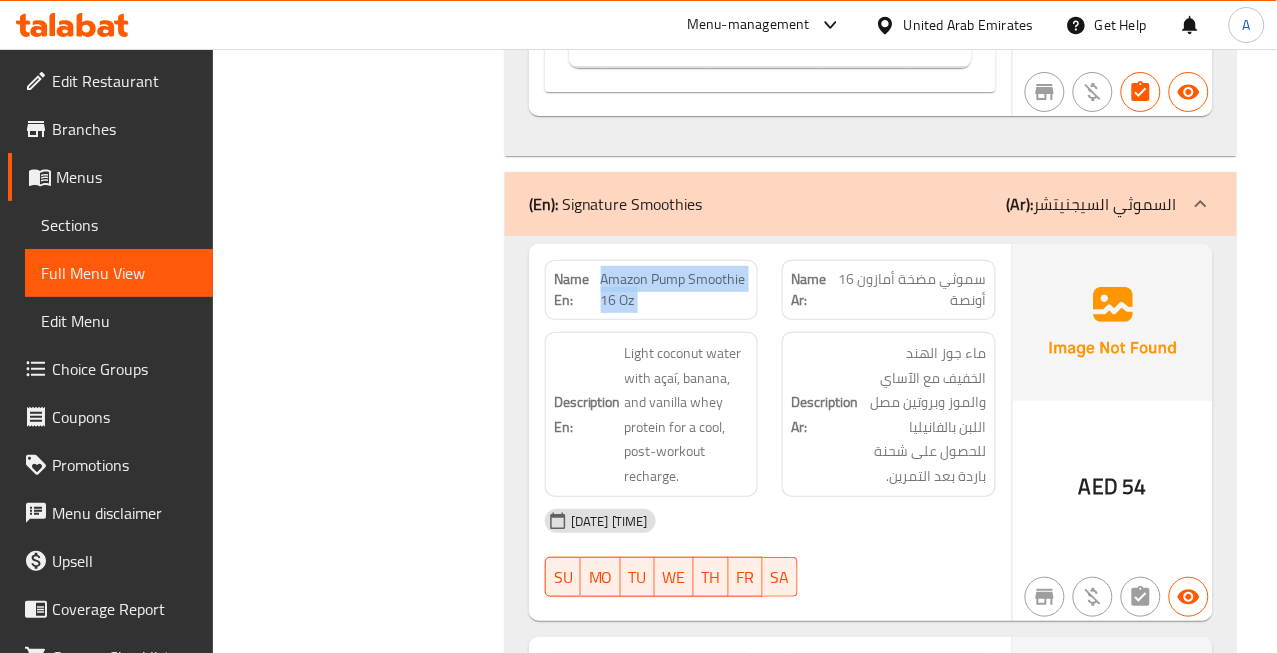 click on "Amazon Pump Smoothie 16 Oz" at bounding box center [678, -24218] 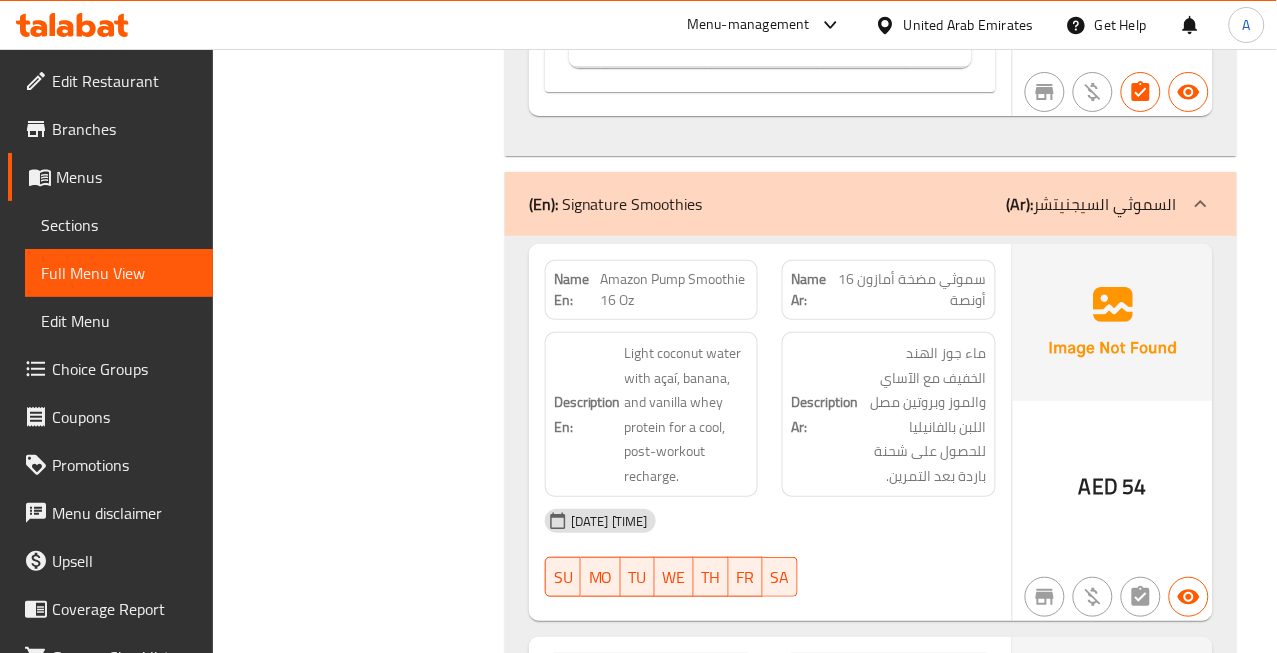 click on "سموثي مضخة أمازون 16 أونصة" at bounding box center [915, -24218] 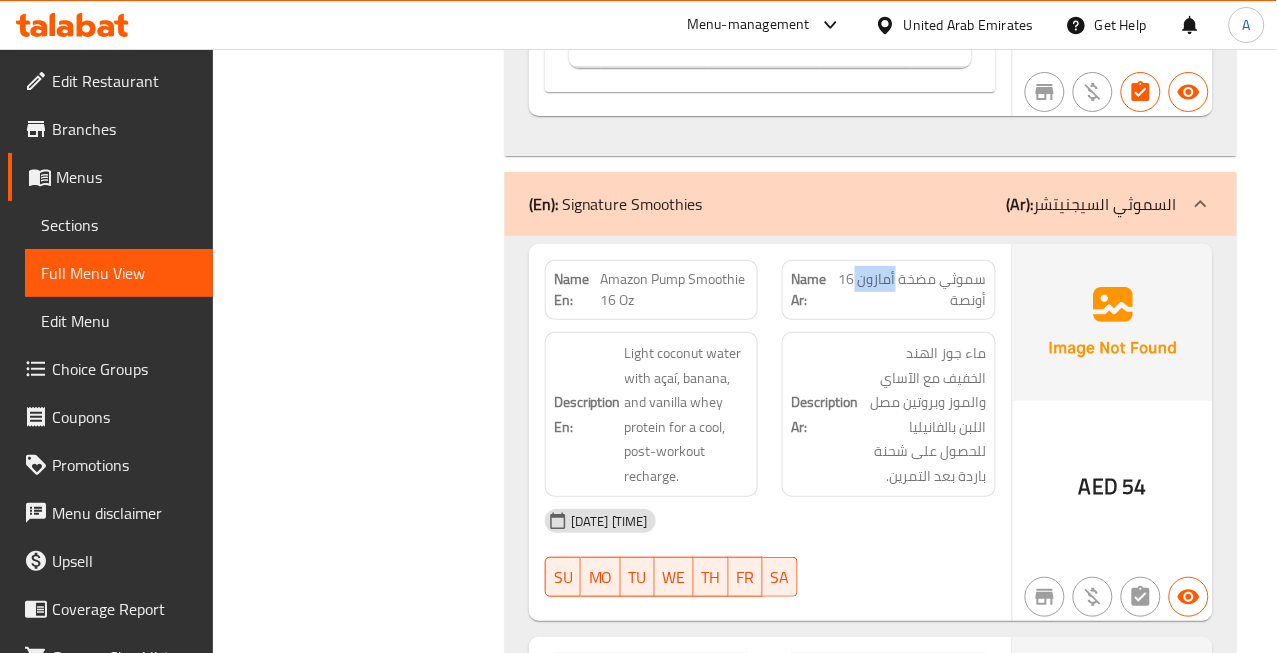 click on "سموثي مضخة أمازون 16 أونصة" at bounding box center (915, -24218) 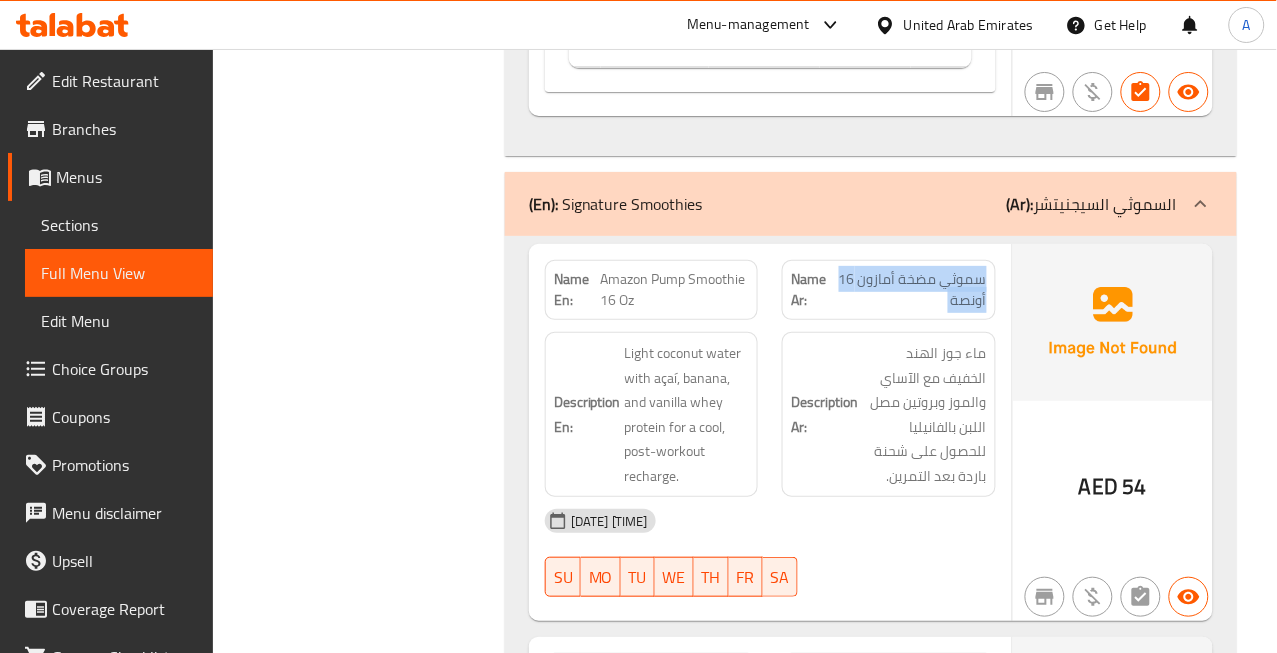 click on "سموثي مضخة أمازون 16 أونصة" at bounding box center (915, -24218) 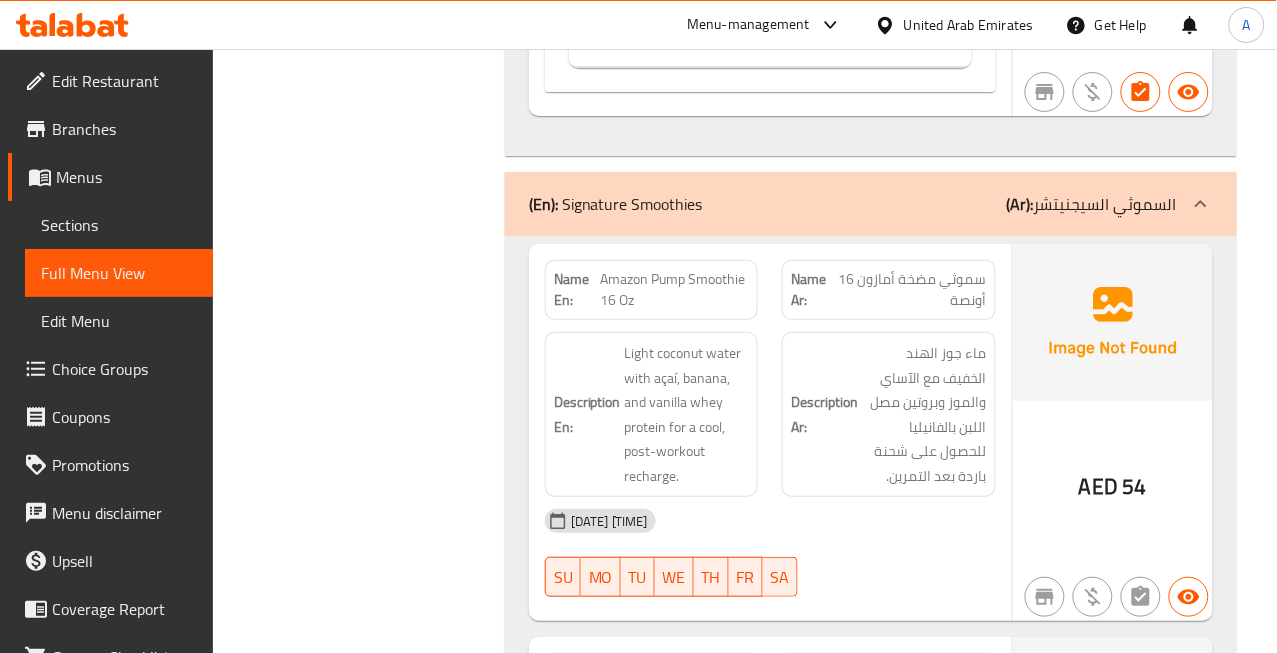 click on "Amazon Pump Smoothie 16 Oz" at bounding box center [678, -24218] 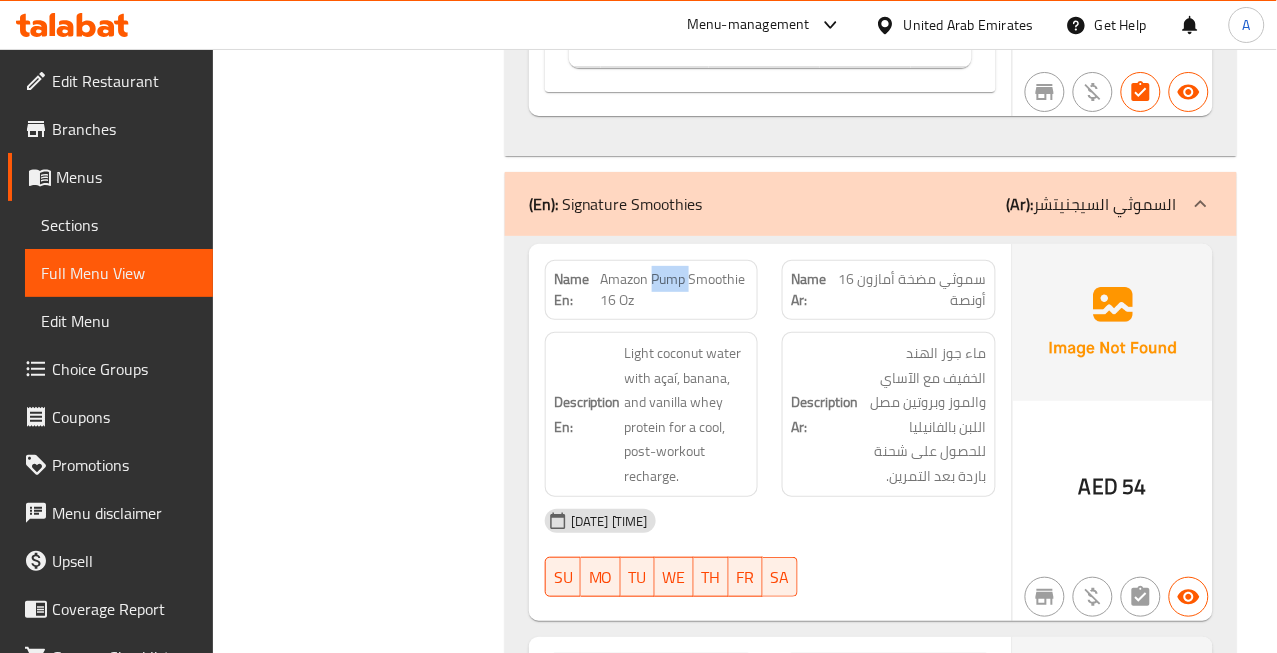 click on "Amazon Pump Smoothie 16 Oz" at bounding box center [678, -24218] 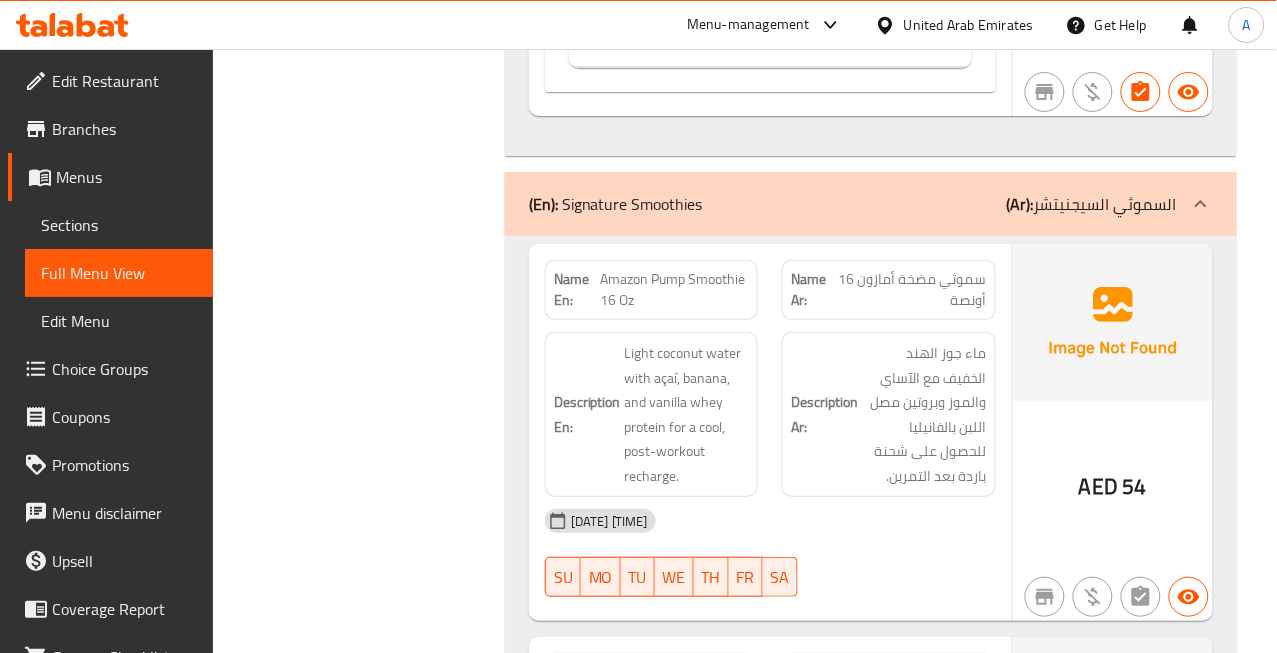 click on "Amazon Pump Smoothie 16 Oz" at bounding box center [678, -24218] 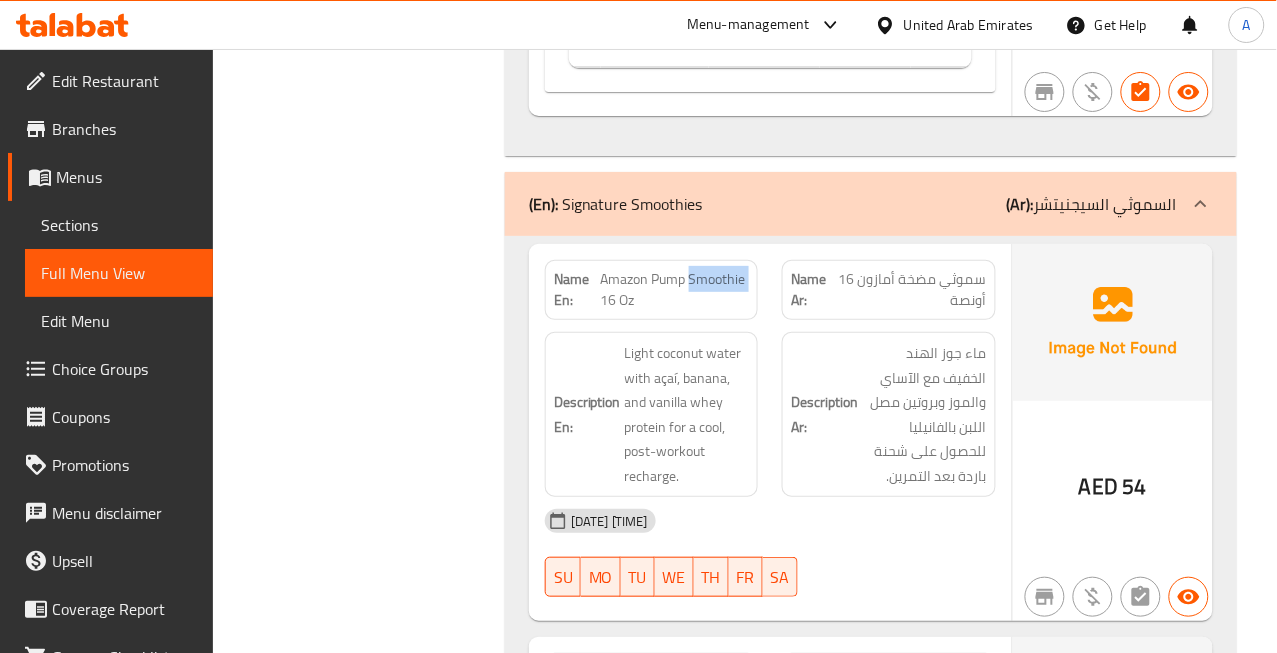 click on "Amazon Pump Smoothie 16 Oz" at bounding box center (678, -24218) 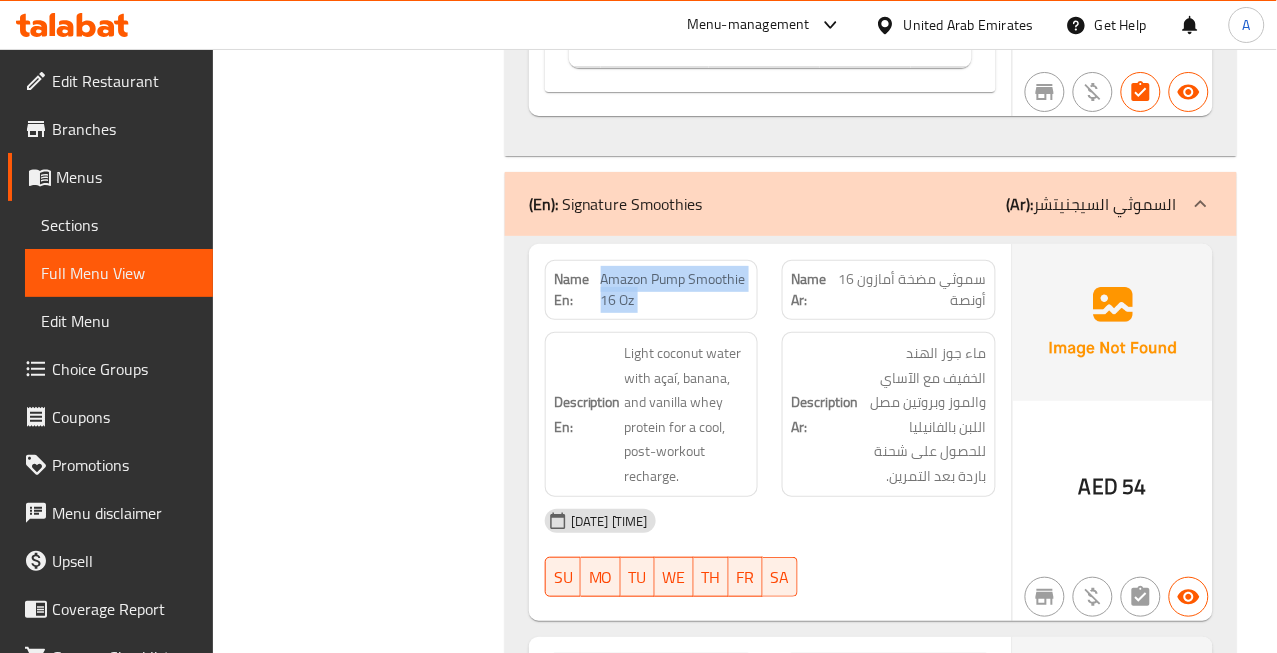 click on "Amazon Pump Smoothie 16 Oz" at bounding box center (678, -24218) 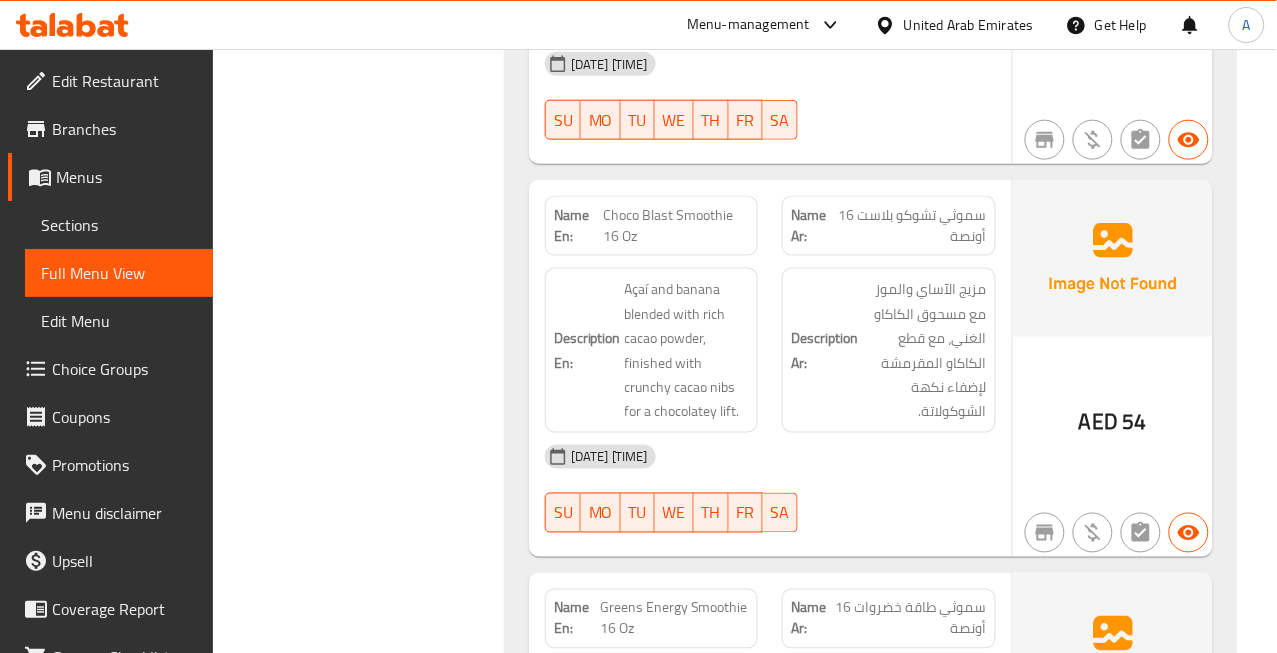 scroll, scrollTop: 25050, scrollLeft: 0, axis: vertical 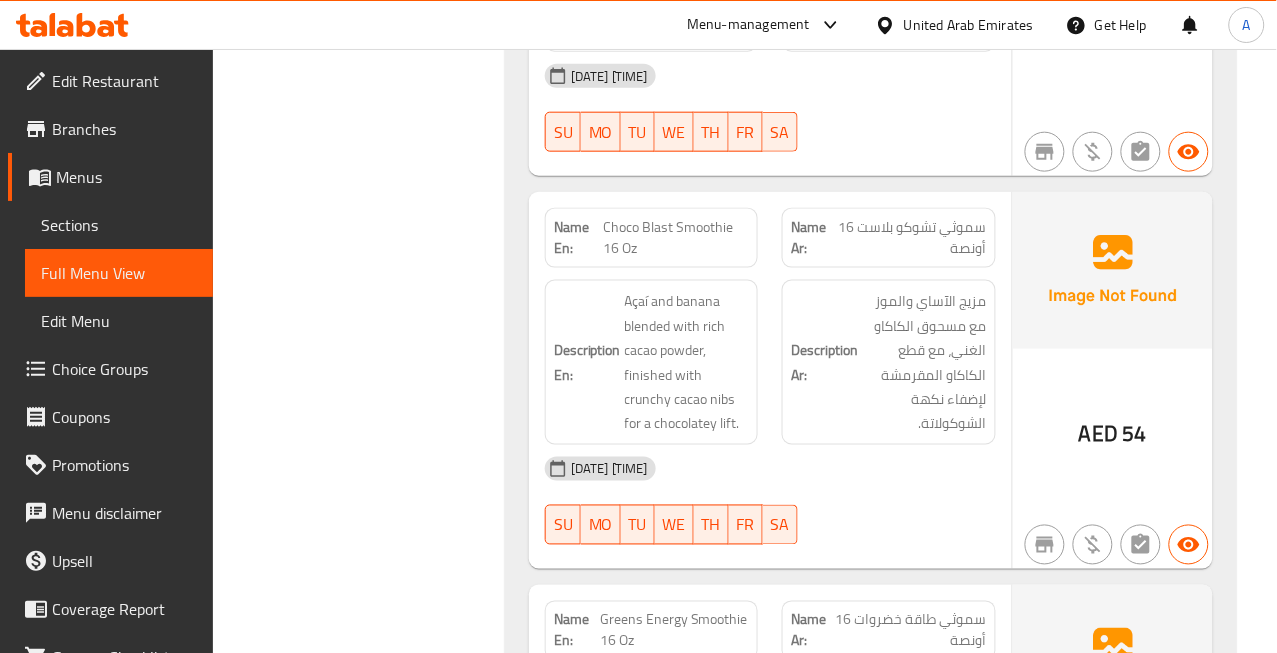 click on "Choco Blast Smoothie 16 Oz" at bounding box center (682, -21161) 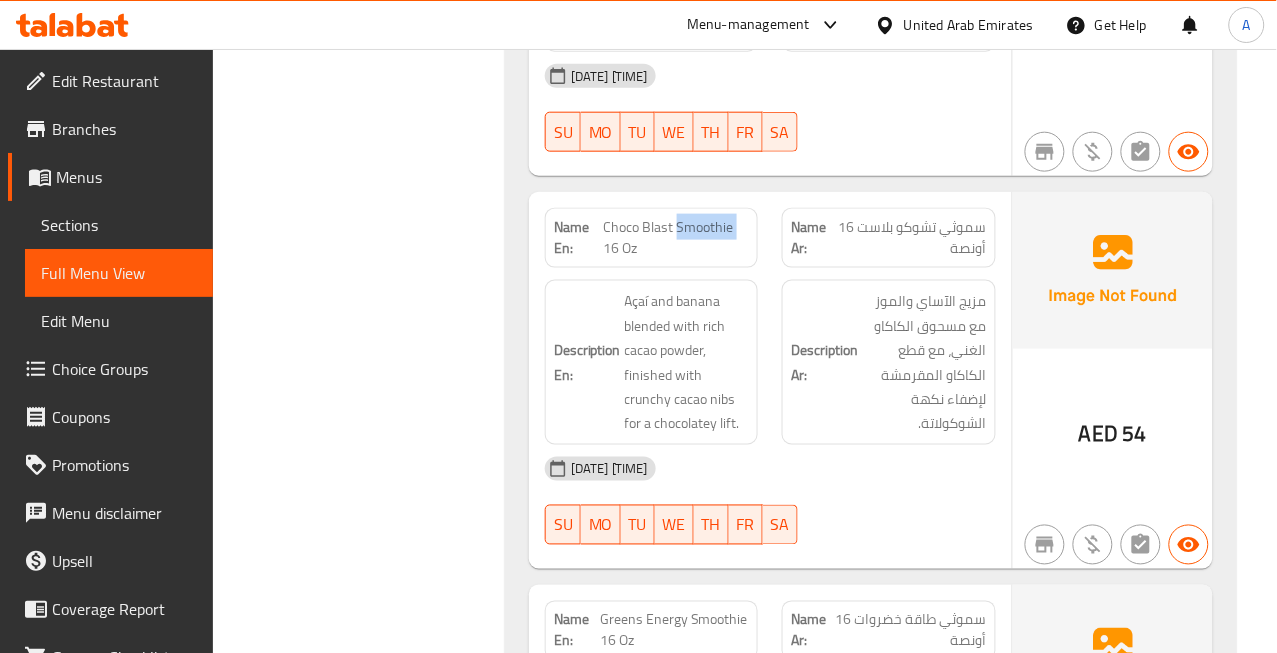 click on "Choco Blast Smoothie 16 Oz" at bounding box center (682, -21161) 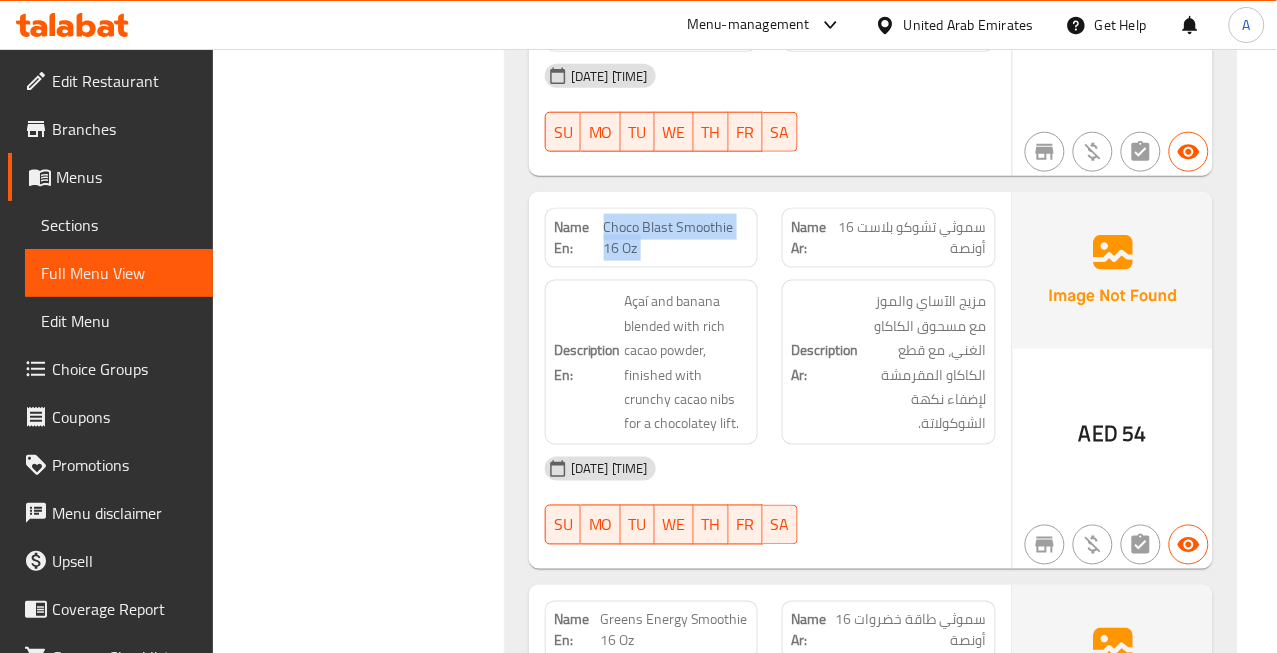 click on "Choco Blast Smoothie 16 Oz" at bounding box center (682, -21161) 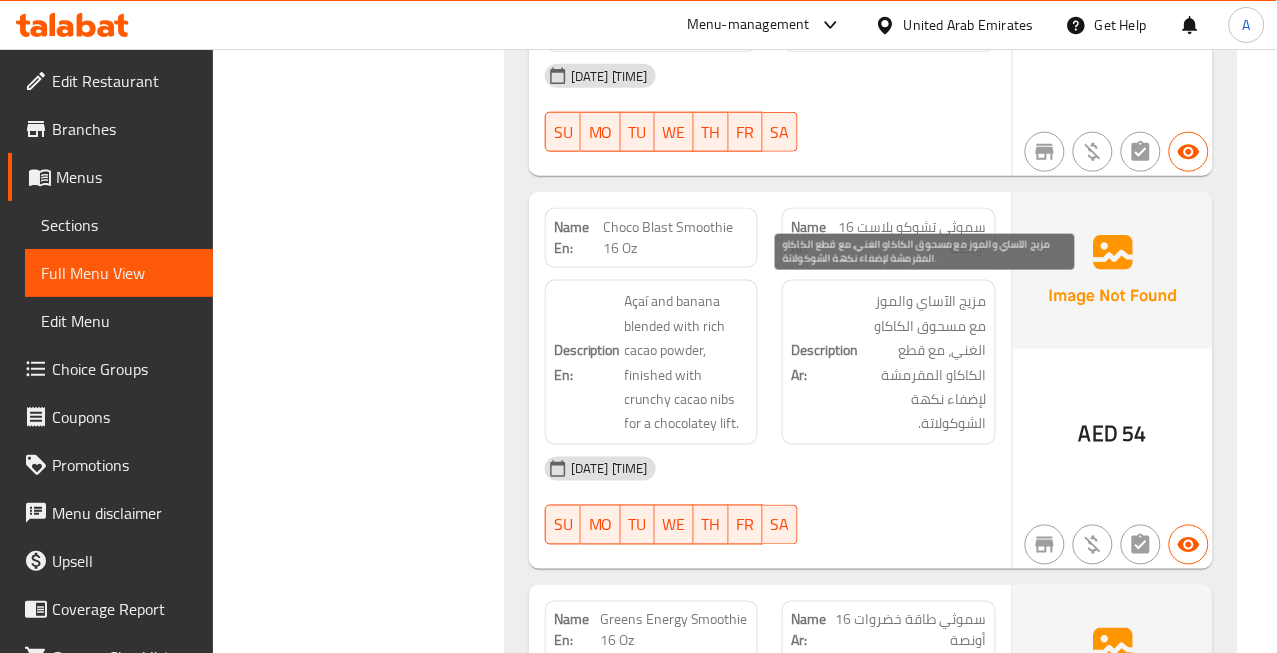 click on "مزيج الآساي والموز مع مسحوق الكاكاو الغني، مع قطع الكاكاو المقرمشة لإضفاء نكهة الشوكولاتة." at bounding box center (924, 362) 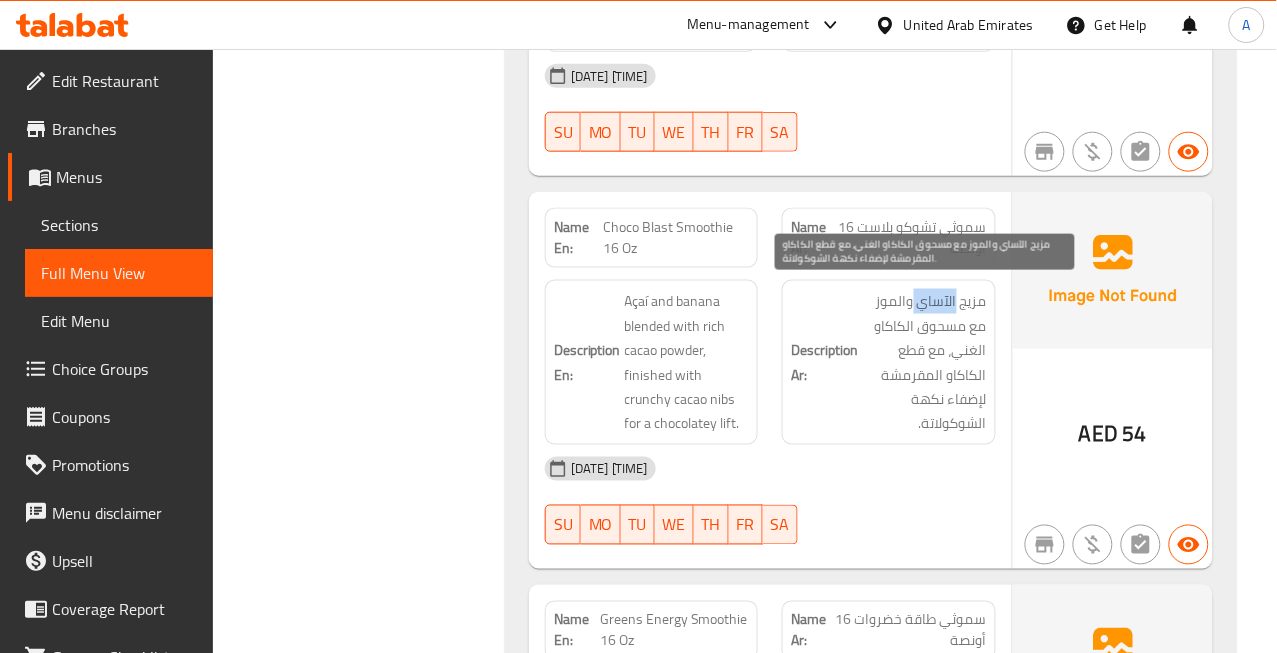 click on "مزيج الآساي والموز مع مسحوق الكاكاو الغني، مع قطع الكاكاو المقرمشة لإضفاء نكهة الشوكولاتة." at bounding box center (924, 362) 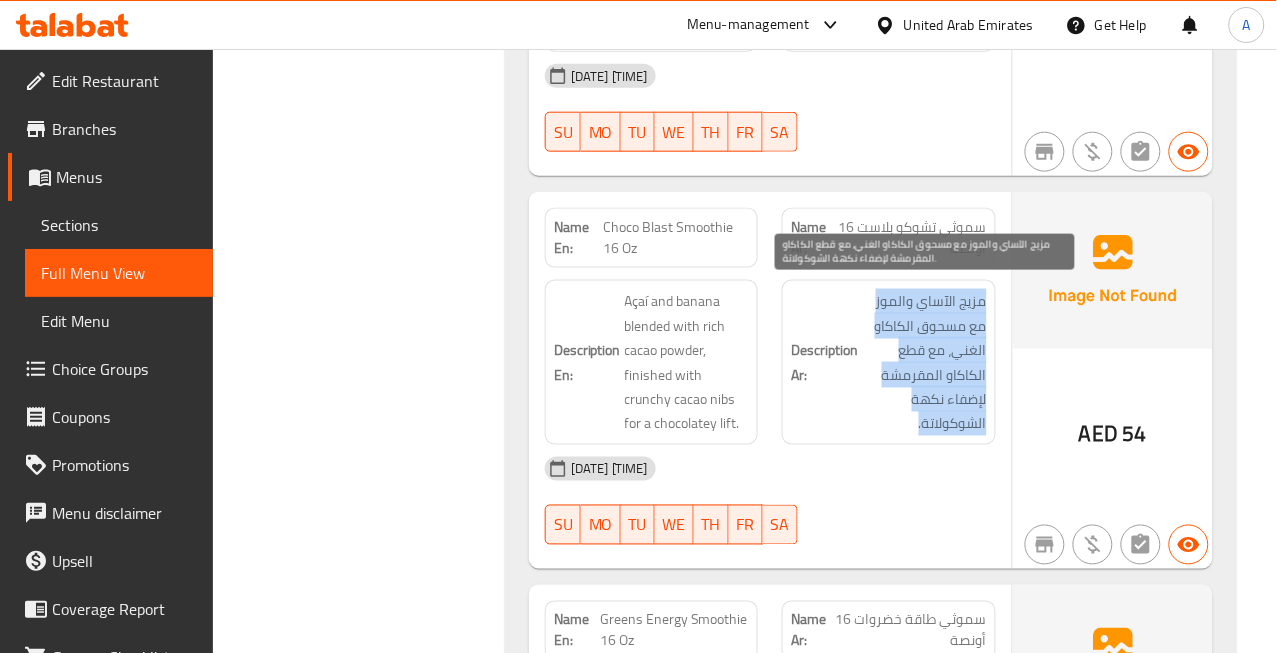 click on "مزيج الآساي والموز مع مسحوق الكاكاو الغني، مع قطع الكاكاو المقرمشة لإضفاء نكهة الشوكولاتة." at bounding box center [924, 362] 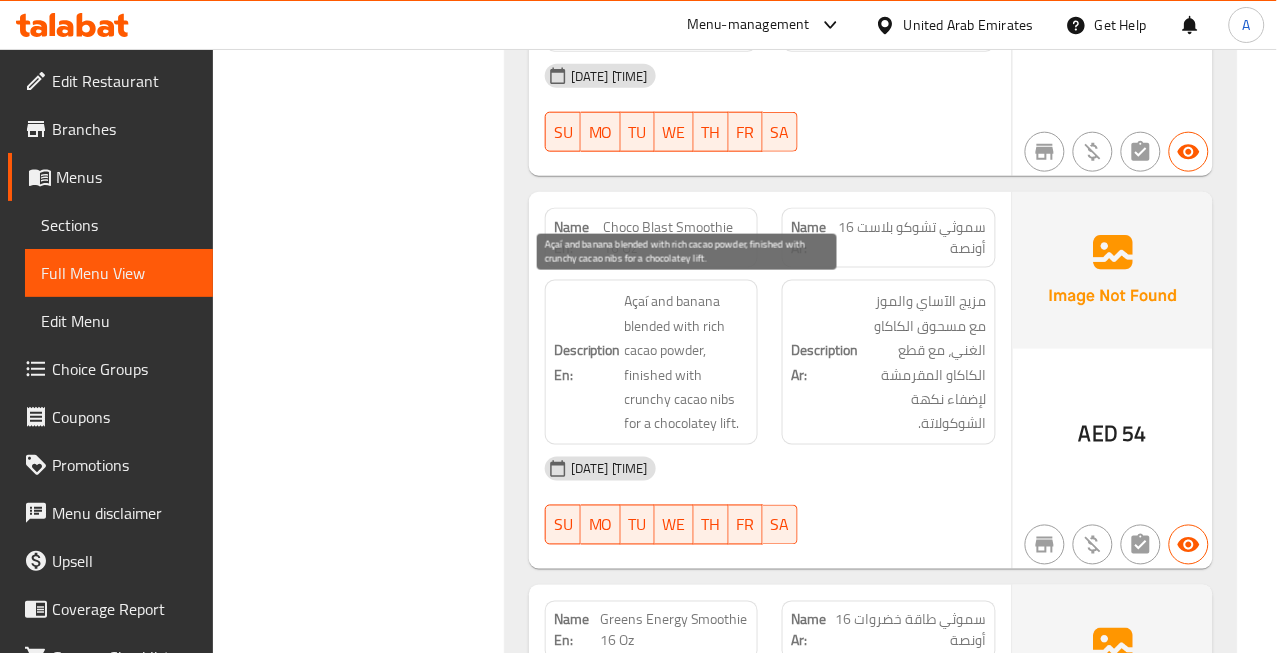 click on "Açaí and banana blended with rich cacao powder, finished with crunchy cacao nibs for a chocolatey lift." at bounding box center [687, 362] 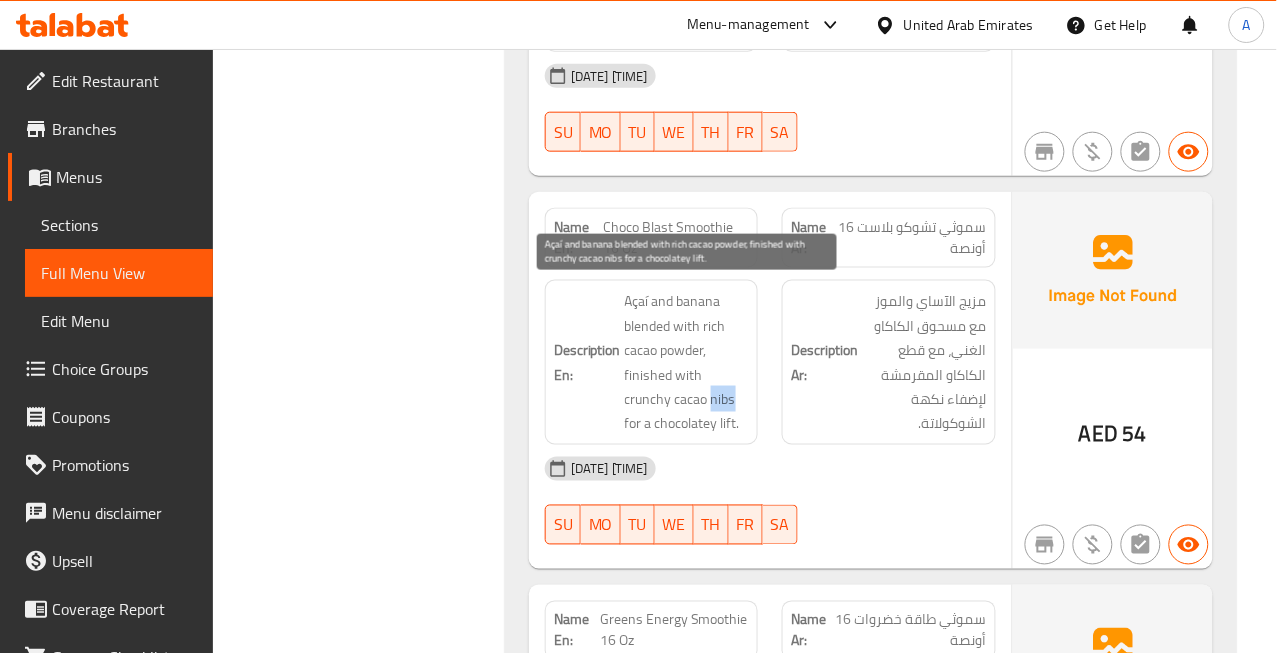 click on "Açaí and banana blended with rich cacao powder, finished with crunchy cacao nibs for a chocolatey lift." at bounding box center (687, 362) 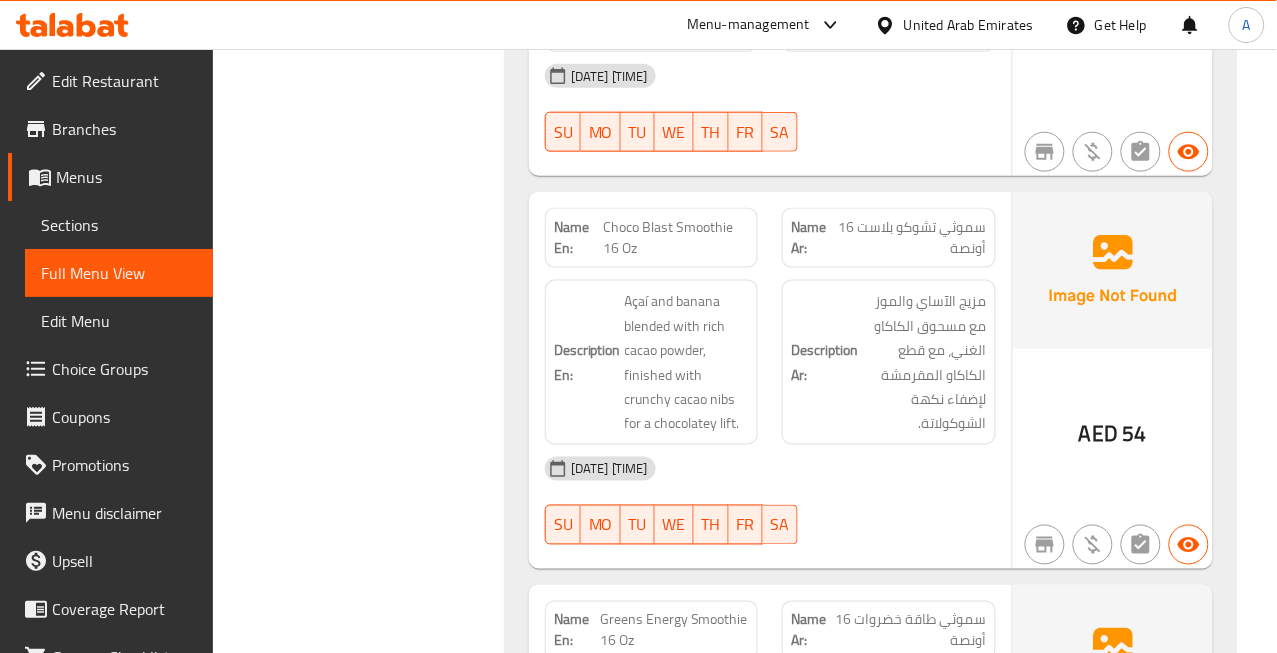 click on "Choco Blast Smoothie 16 Oz" at bounding box center [682, -21161] 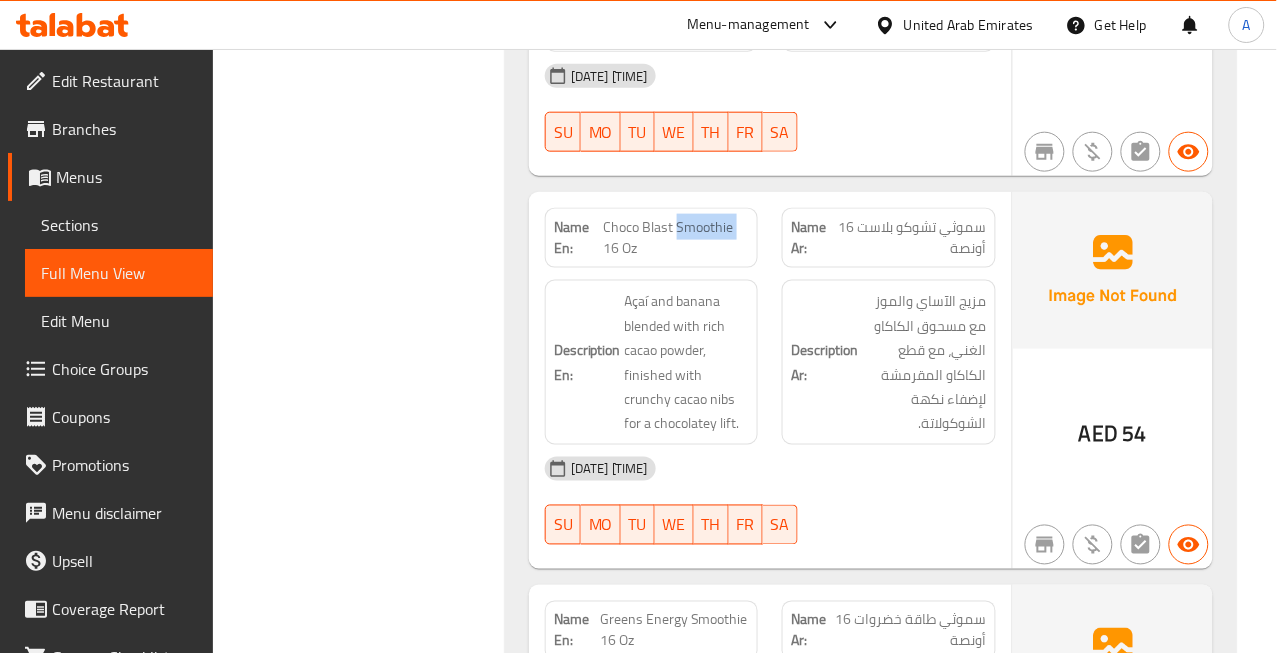 click on "Choco Blast Smoothie 16 Oz" at bounding box center (682, -21161) 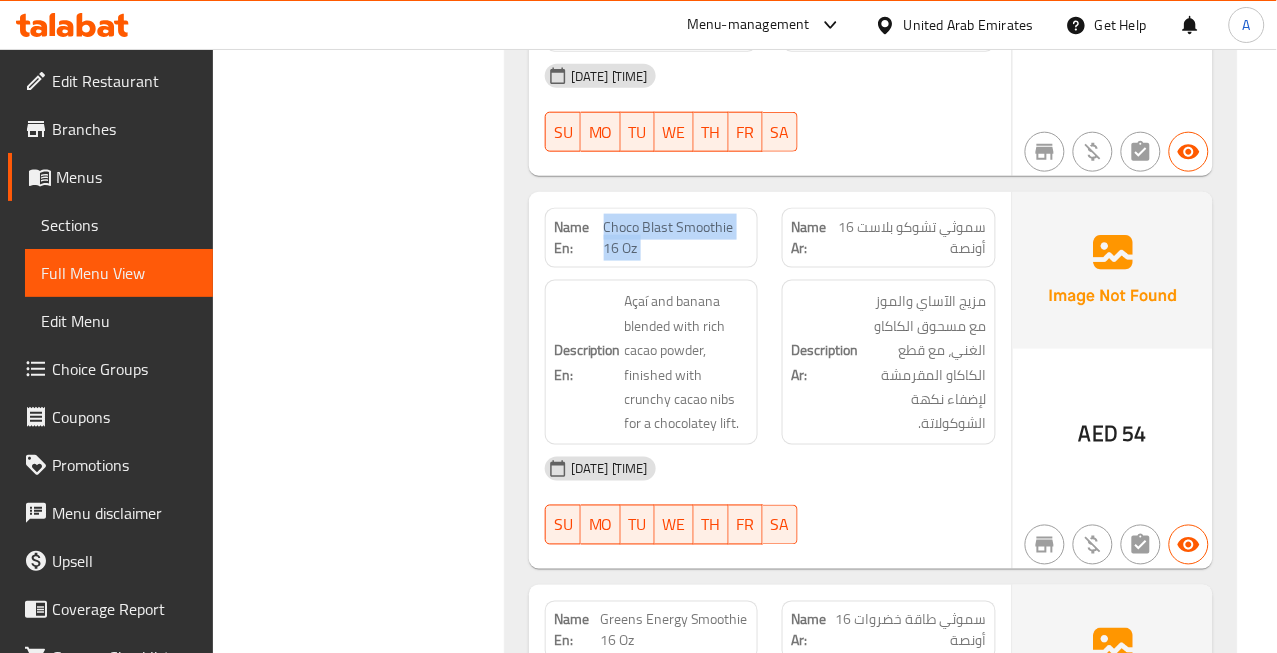click on "Choco Blast Smoothie 16 Oz" at bounding box center (682, -21161) 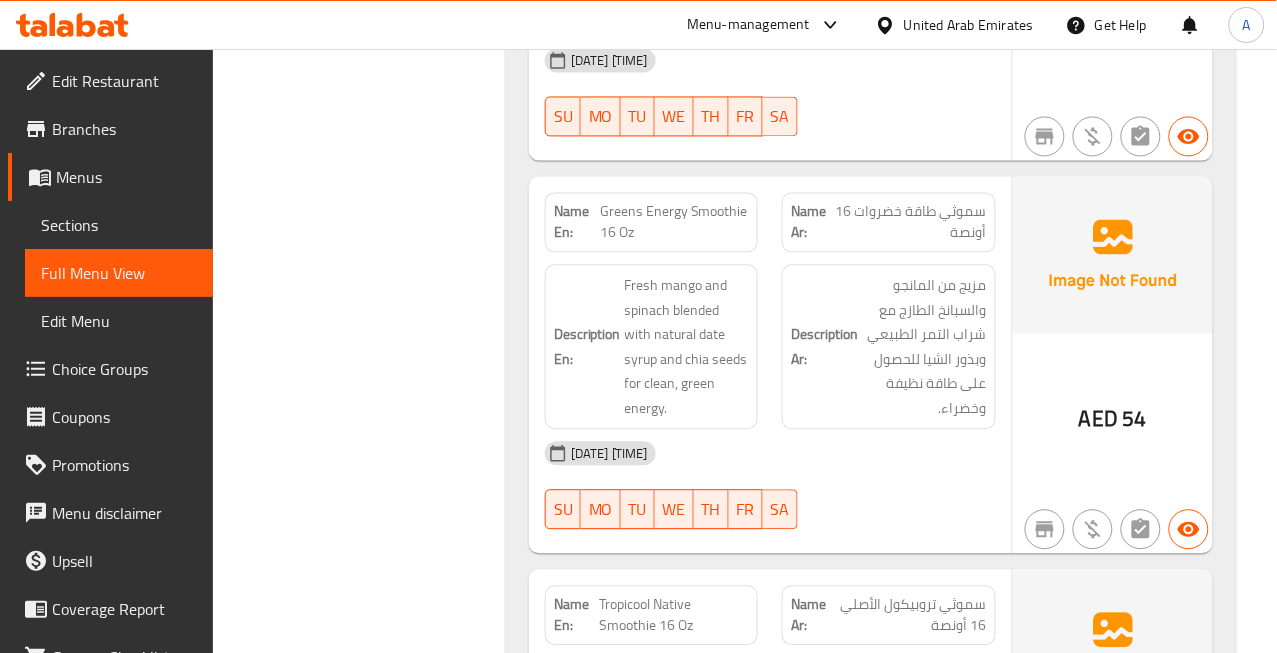 scroll, scrollTop: 25478, scrollLeft: 0, axis: vertical 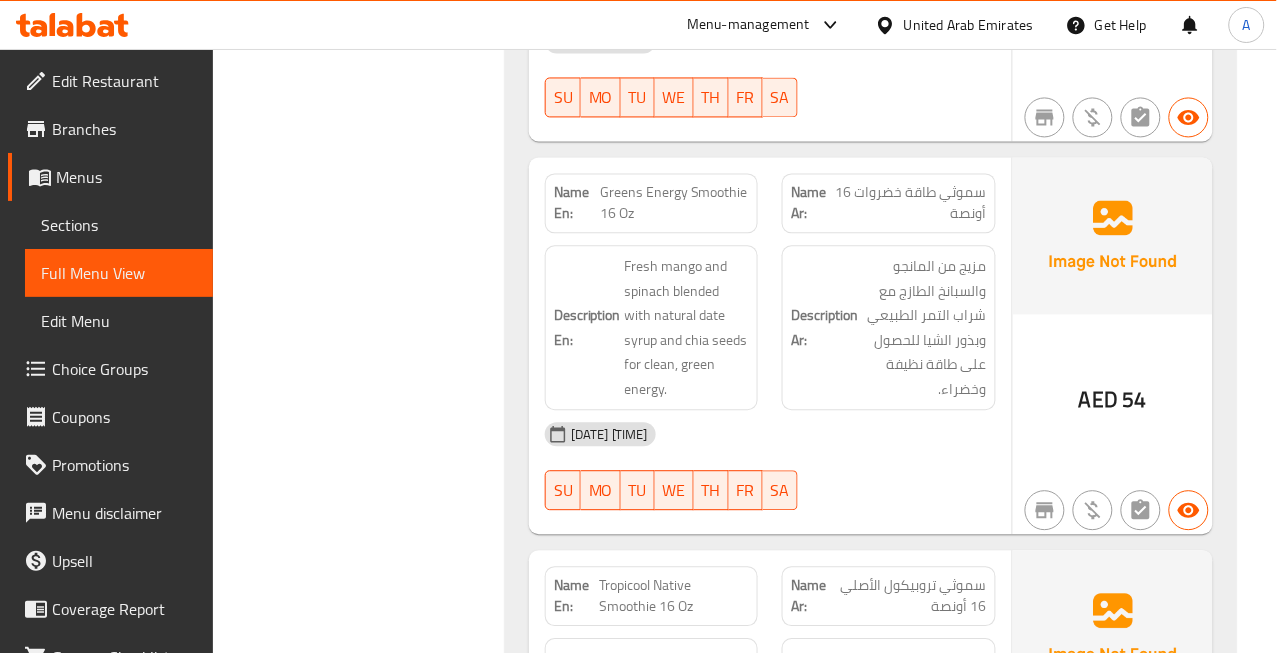 click on "سموثي طاقة خضروات 16 أونصة" at bounding box center [913, -18064] 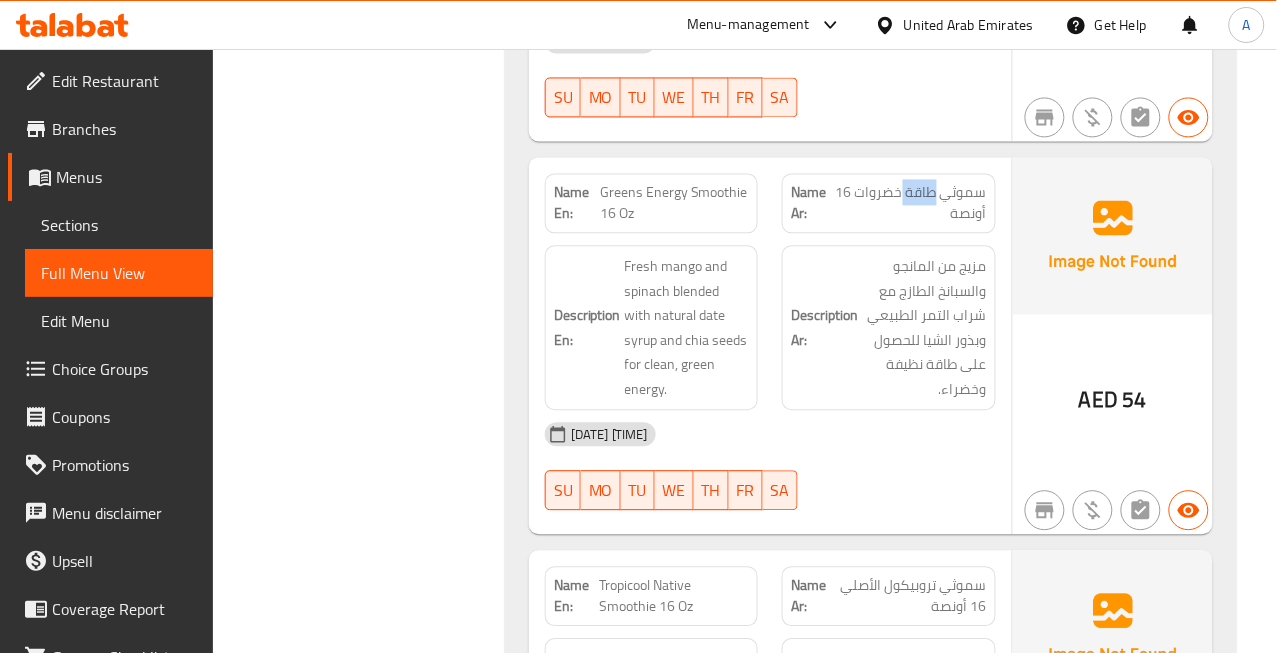 click on "سموثي طاقة خضروات 16 أونصة" at bounding box center [913, -18064] 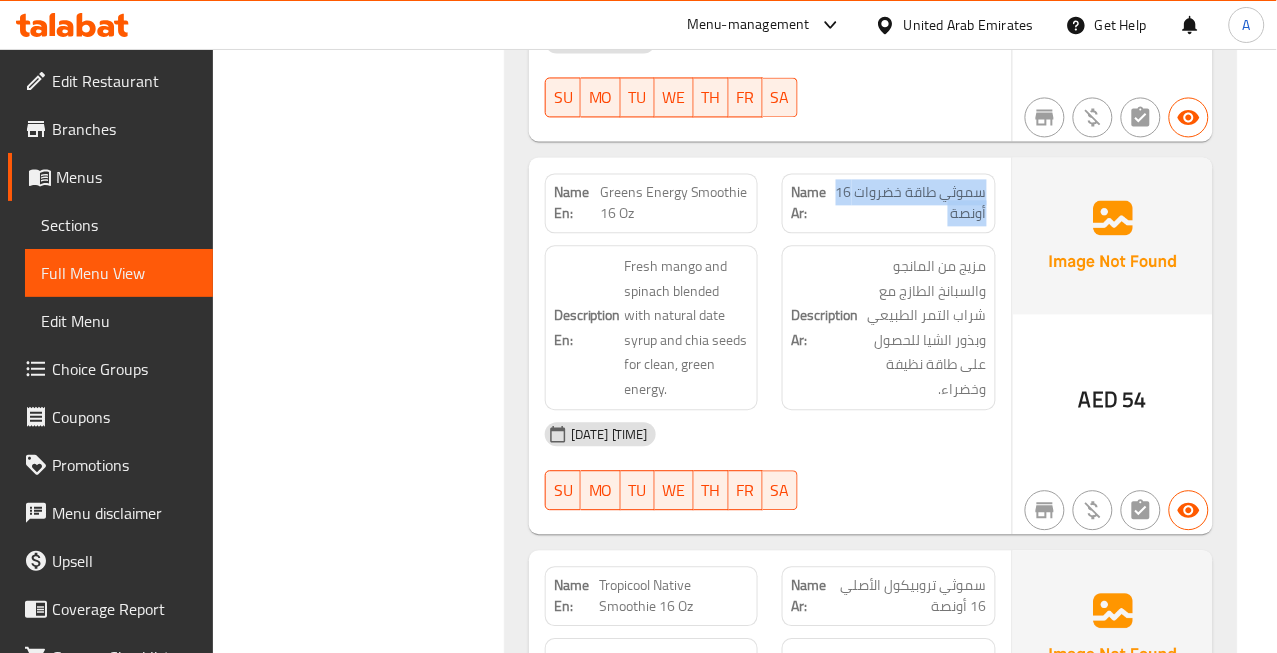 click on "سموثي طاقة خضروات 16 أونصة" at bounding box center (913, -18064) 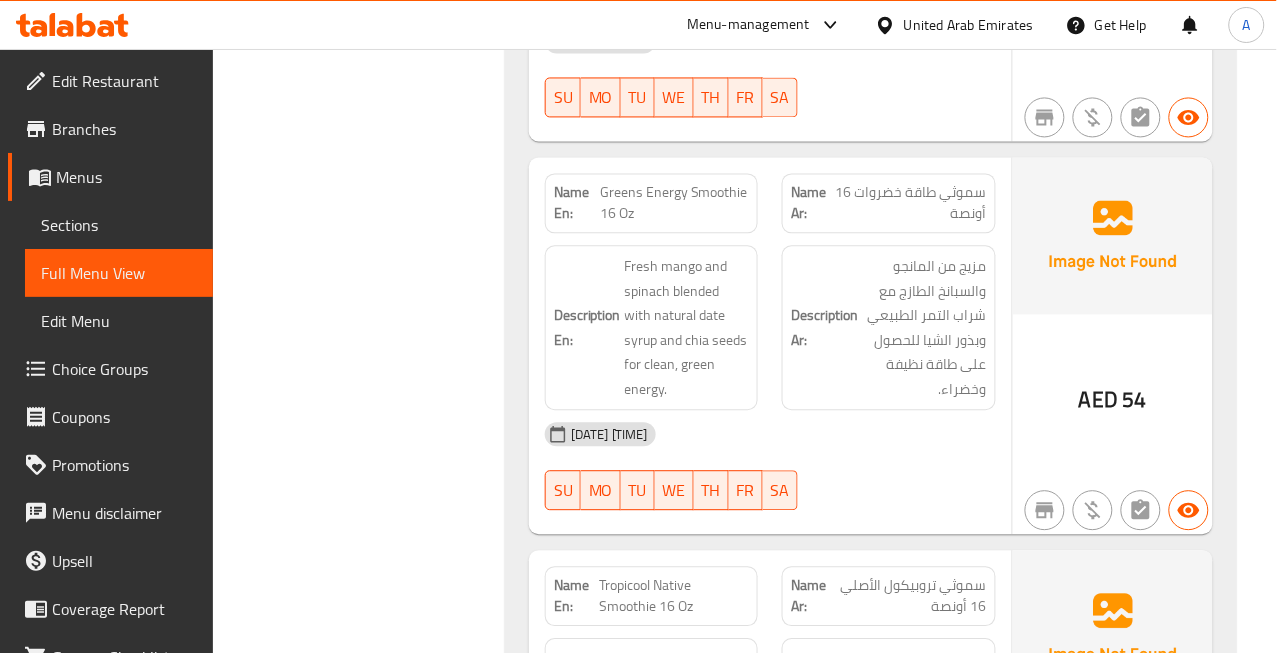click on "Greens Energy Smoothie 16 Oz" at bounding box center [677, -18064] 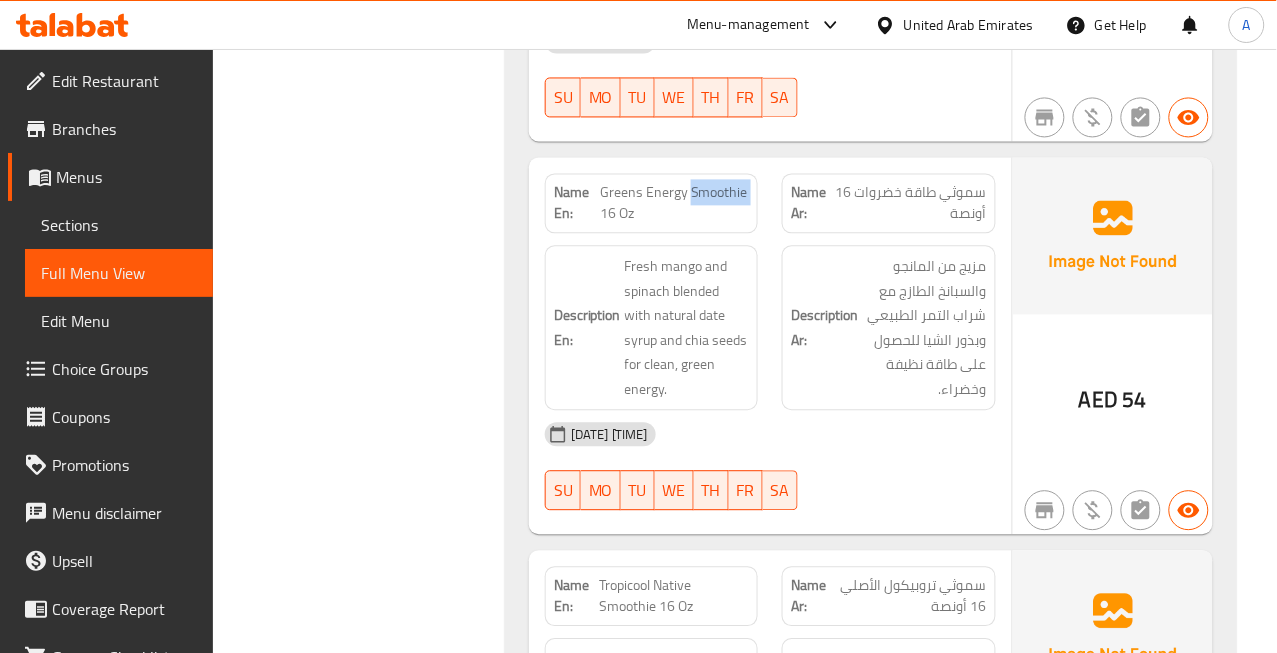 click on "Greens Energy Smoothie 16 Oz" at bounding box center (677, -18064) 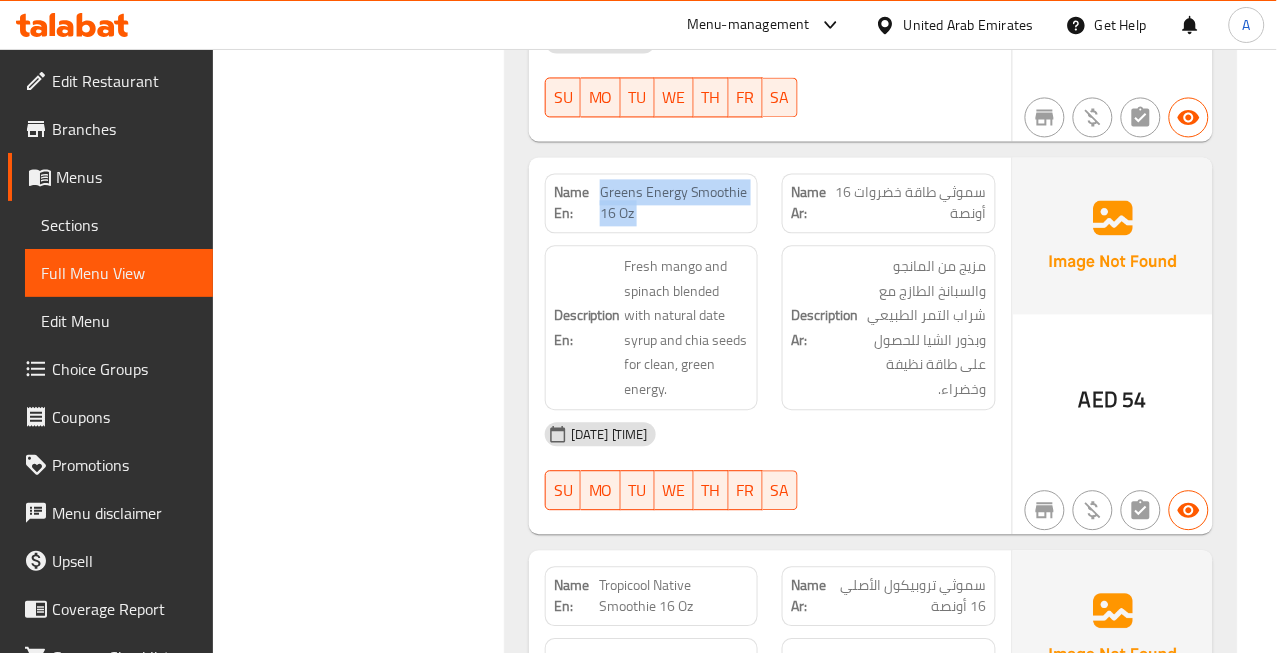 click on "Greens Energy Smoothie 16 Oz" at bounding box center (677, -18064) 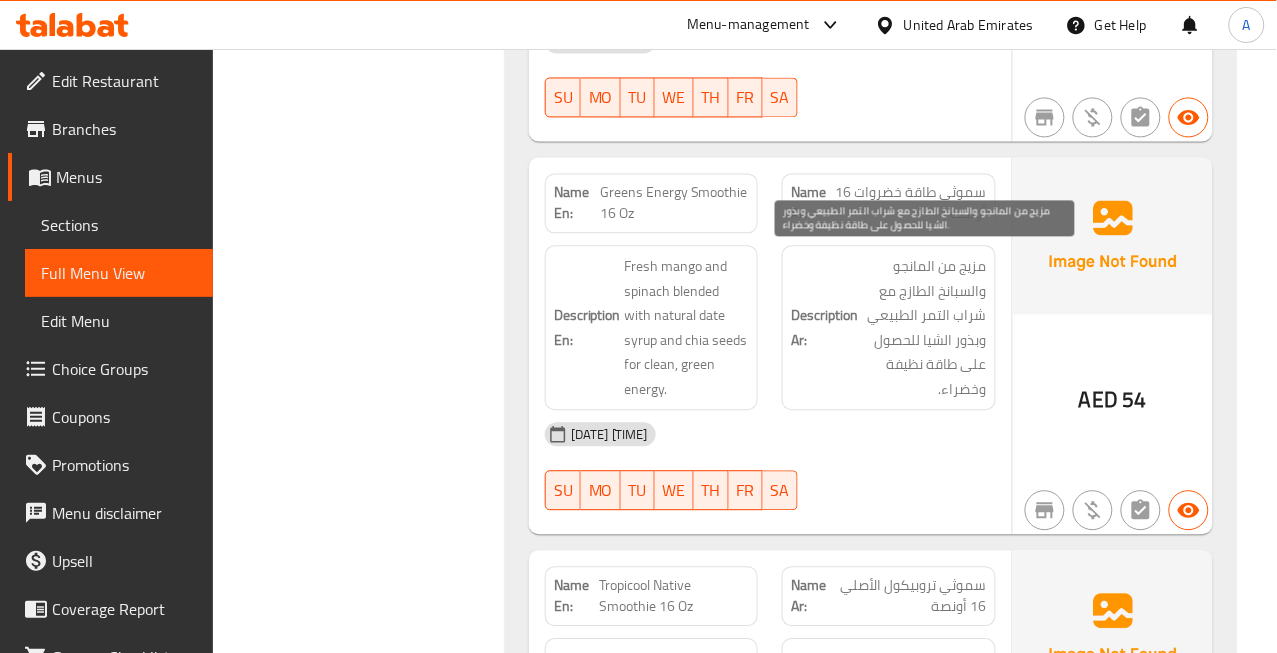 click on "مزيج من المانجو والسبانخ الطازج مع شراب التمر الطبيعي وبذور الشيا للحصول على طاقة نظيفة وخضراء." at bounding box center (924, 327) 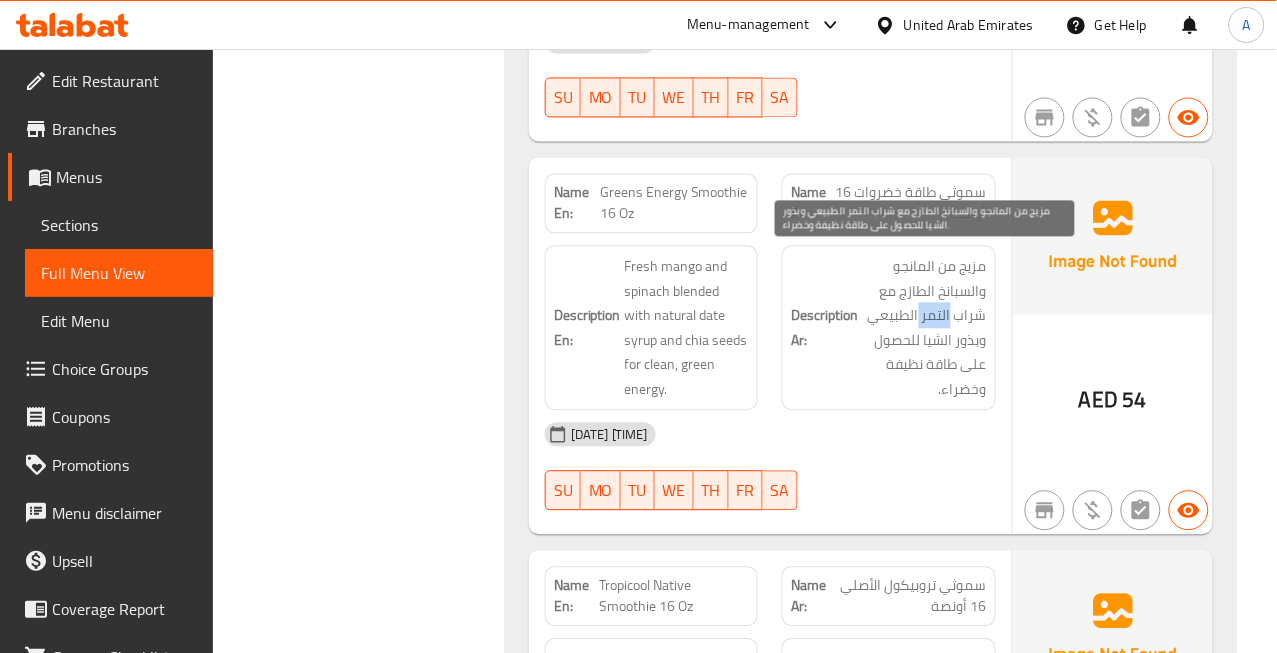 click on "مزيج من المانجو والسبانخ الطازج مع شراب التمر الطبيعي وبذور الشيا للحصول على طاقة نظيفة وخضراء." at bounding box center [924, 327] 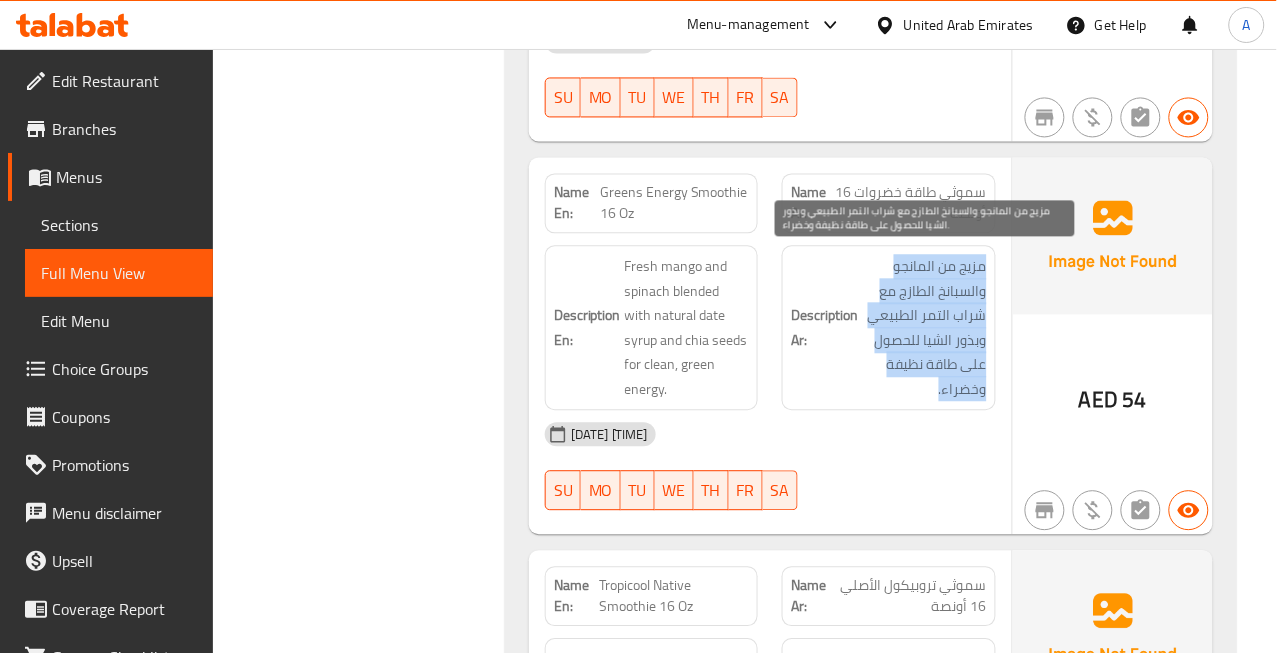 click on "مزيج من المانجو والسبانخ الطازج مع شراب التمر الطبيعي وبذور الشيا للحصول على طاقة نظيفة وخضراء." at bounding box center [924, 327] 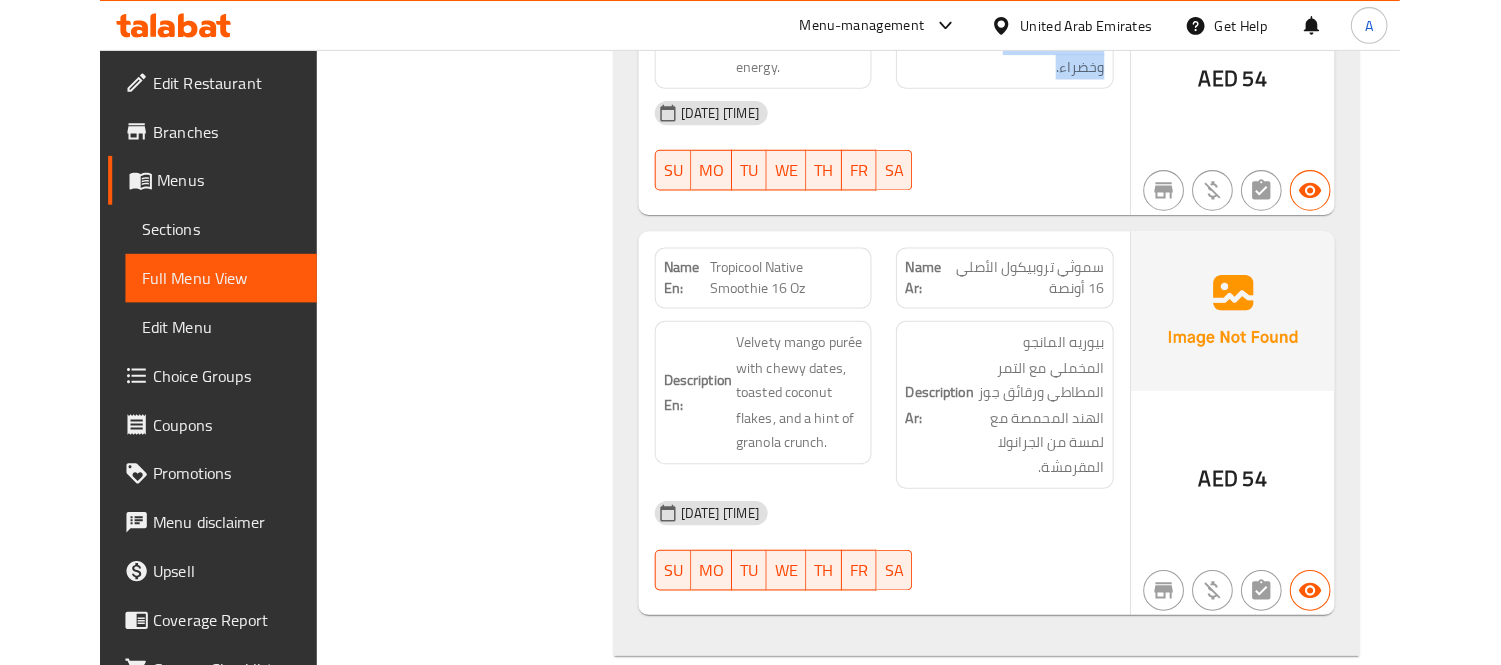 scroll, scrollTop: 25812, scrollLeft: 0, axis: vertical 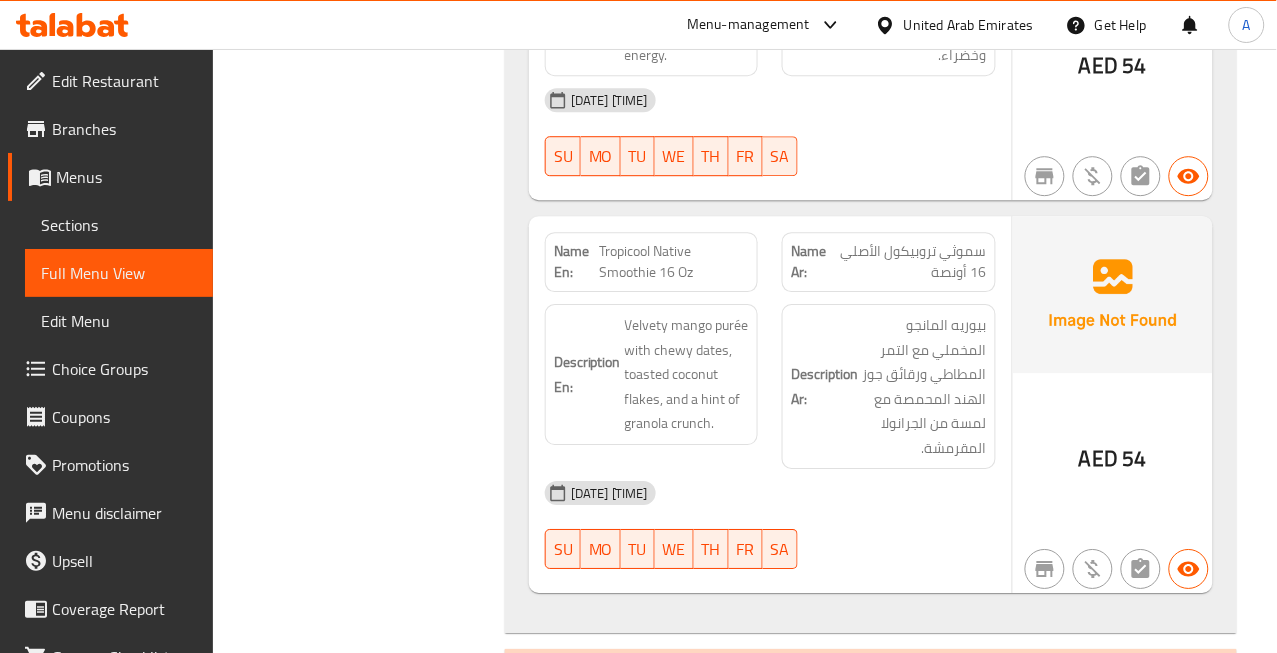 click on "Tropicool Native Smoothie 16 Oz" at bounding box center [701, -12453] 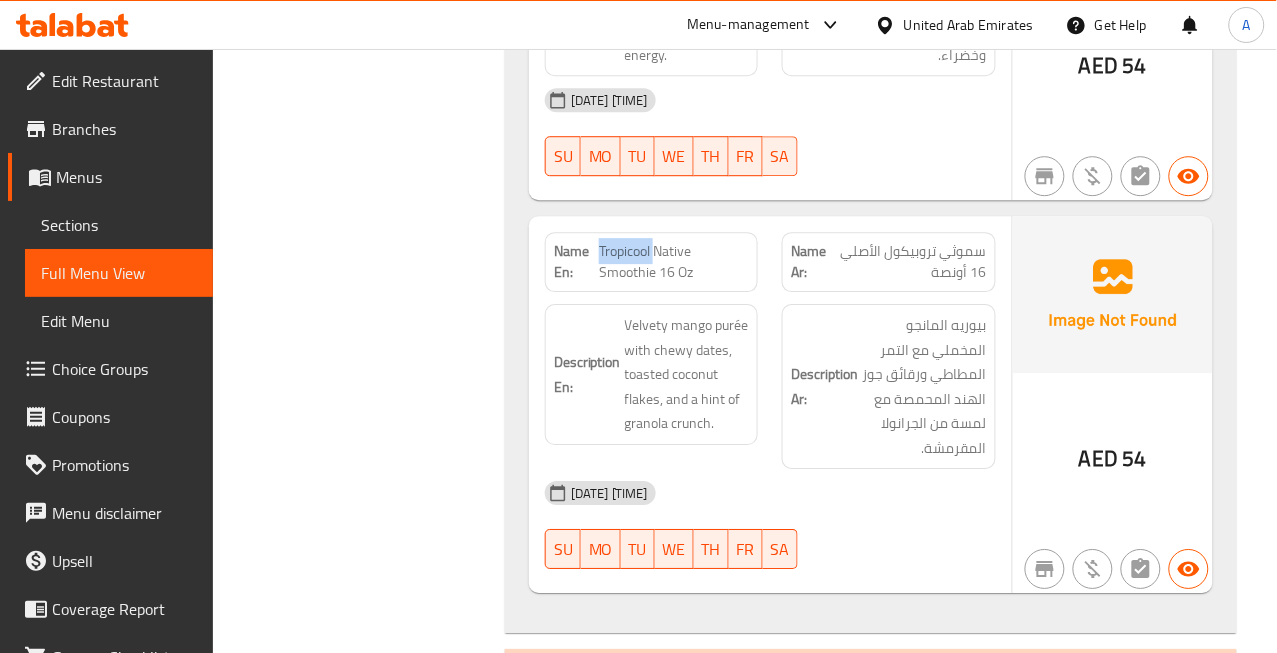 click on "Tropicool Native Smoothie 16 Oz" at bounding box center [701, -12453] 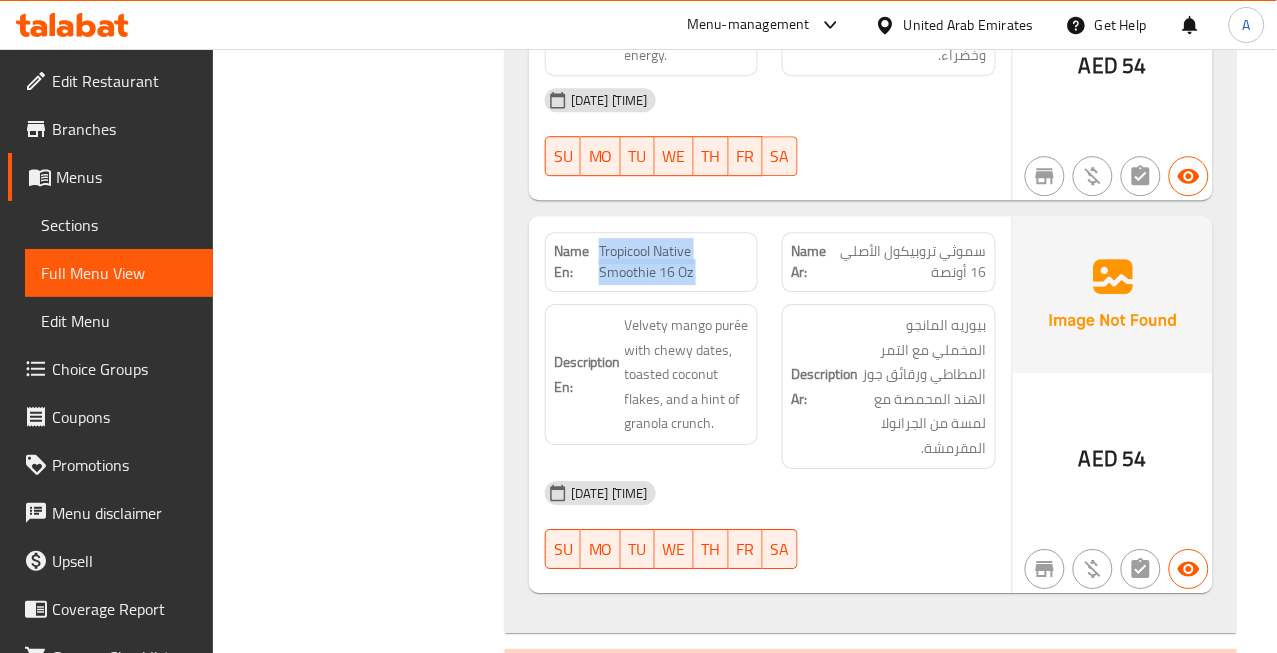 click on "Tropicool Native Smoothie 16 Oz" at bounding box center (701, -12453) 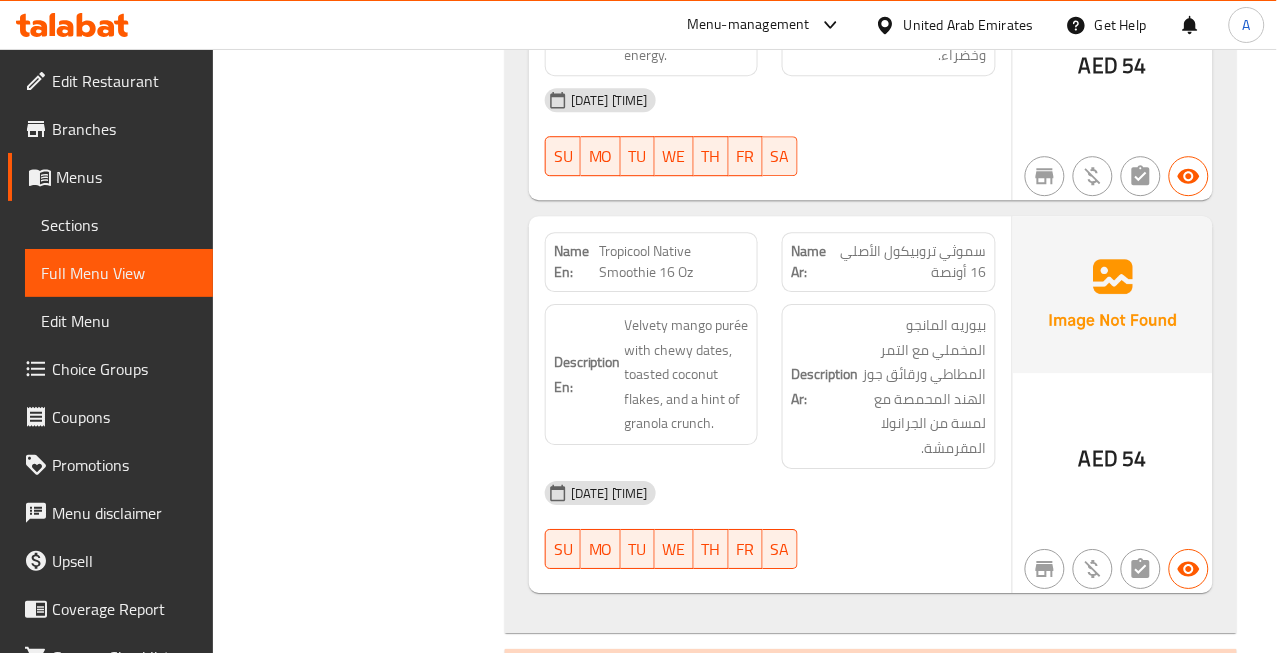 click on "Name Ar: سموثي تروبيكول الأصلي 16 أونصة" at bounding box center (889, -12453) 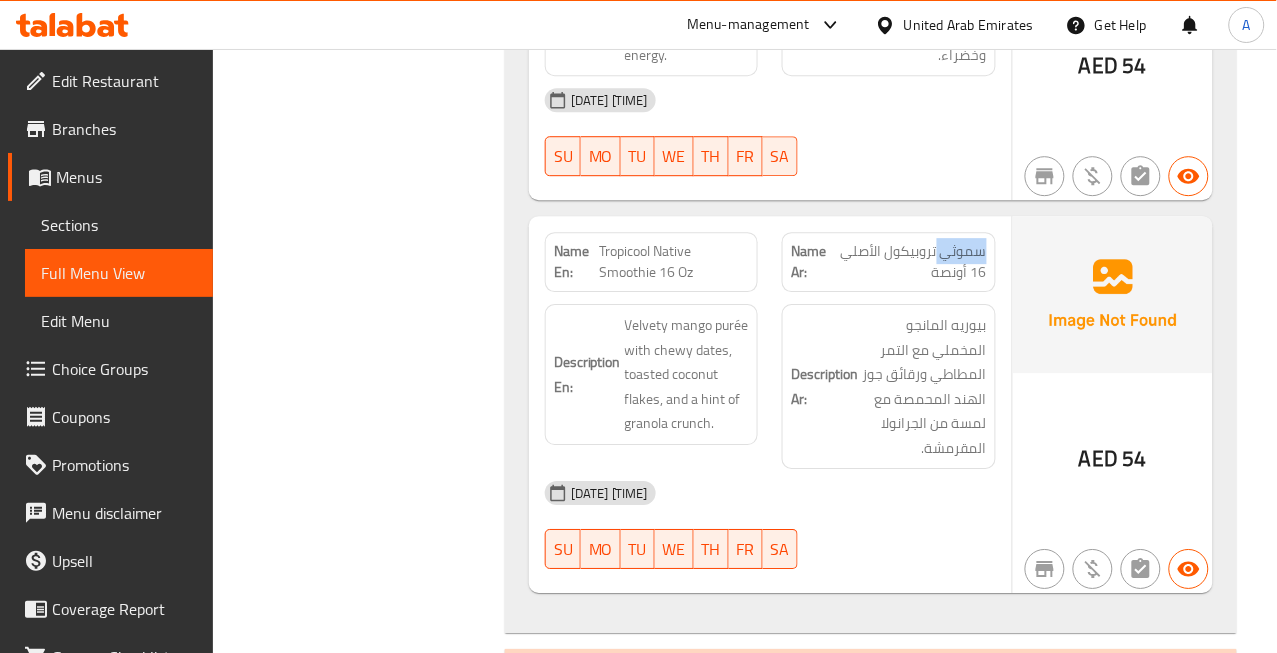 click on "سموثي تروبيكول الأصلي 16 أونصة" at bounding box center (948, -12453) 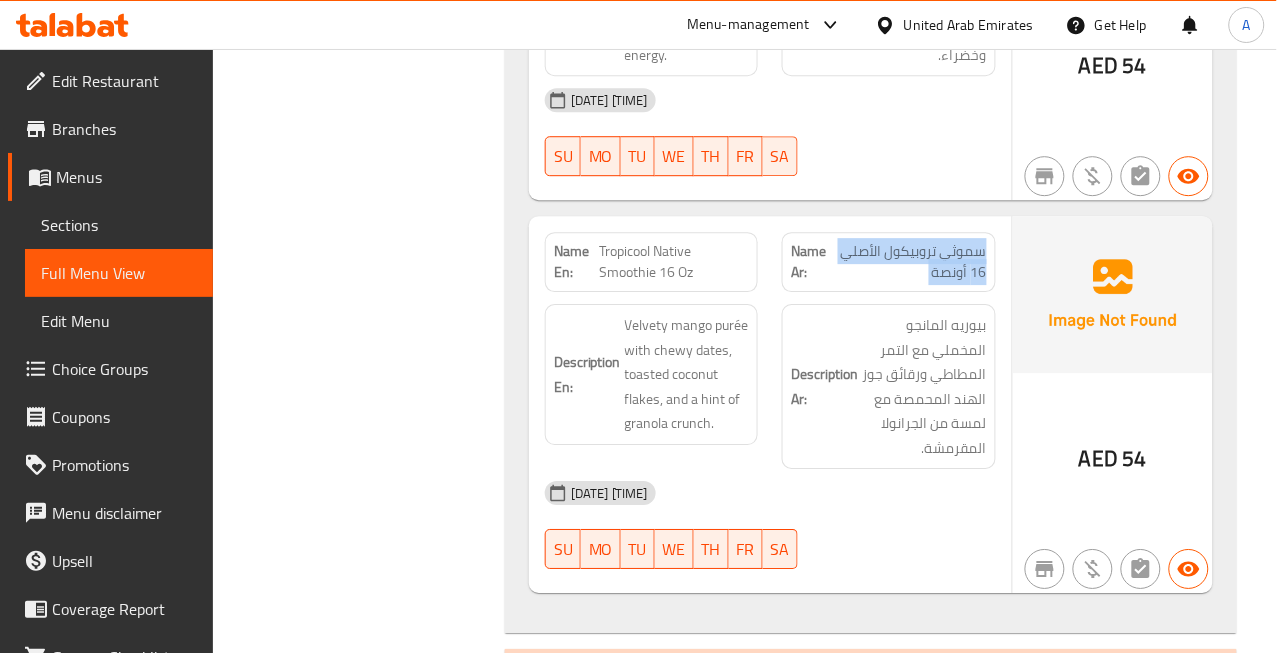 click on "سموثي تروبيكول الأصلي 16 أونصة" at bounding box center (948, -12453) 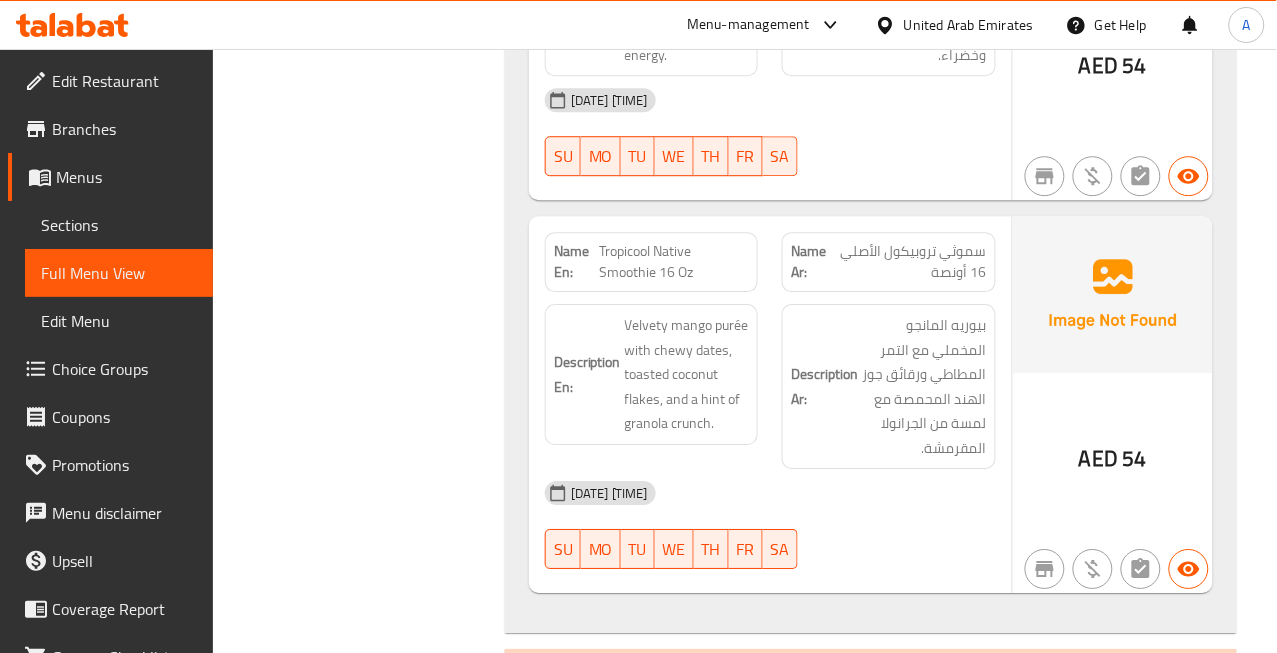 click on "Tropicool Native Smoothie 16 Oz" at bounding box center (701, -12453) 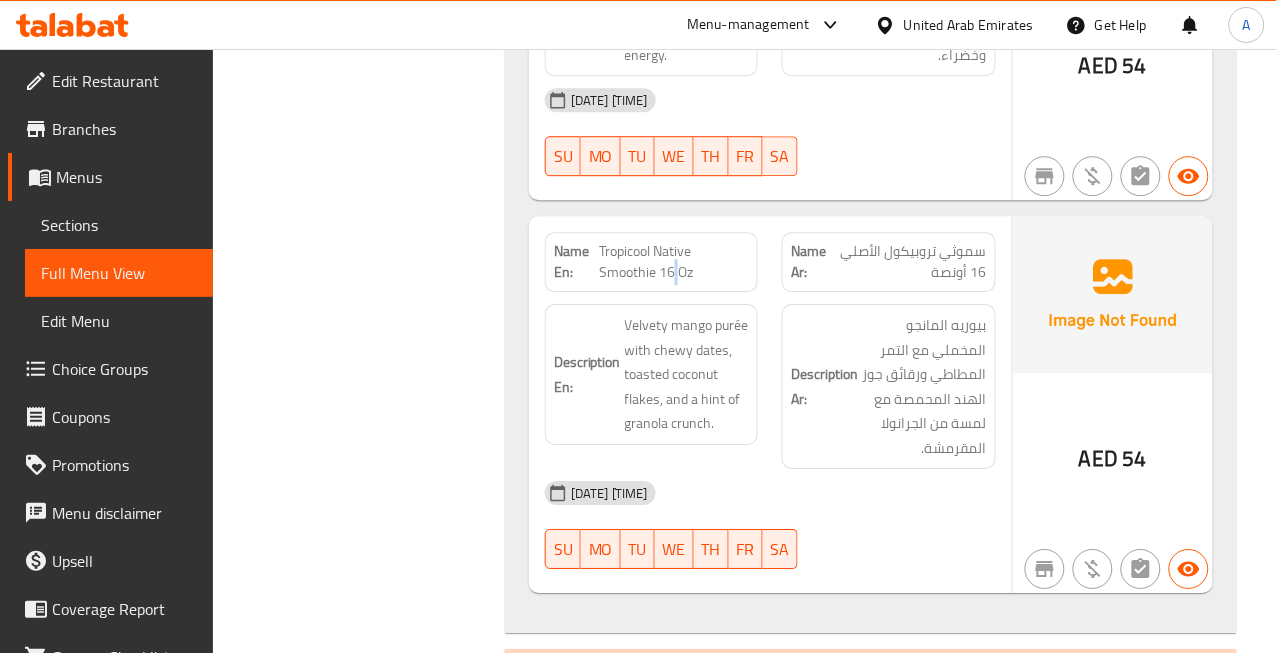 click on "Tropicool Native Smoothie 16 Oz" at bounding box center (701, -12453) 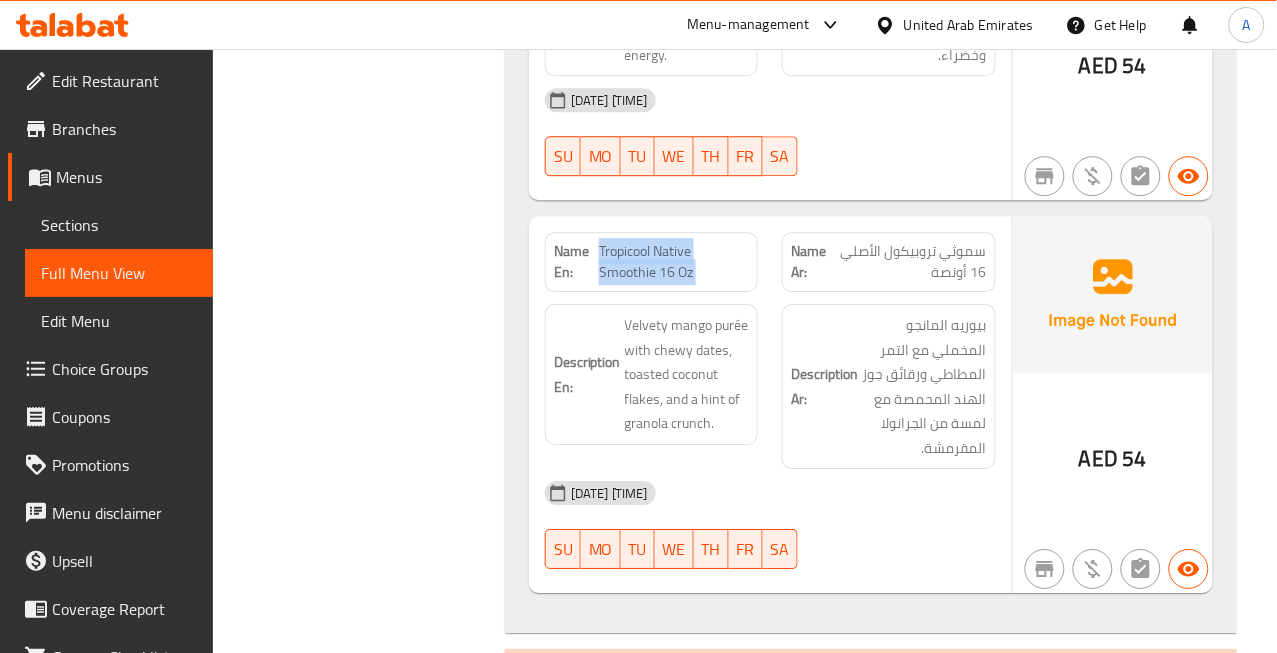 click on "Tropicool Native Smoothie 16 Oz" at bounding box center (701, -12453) 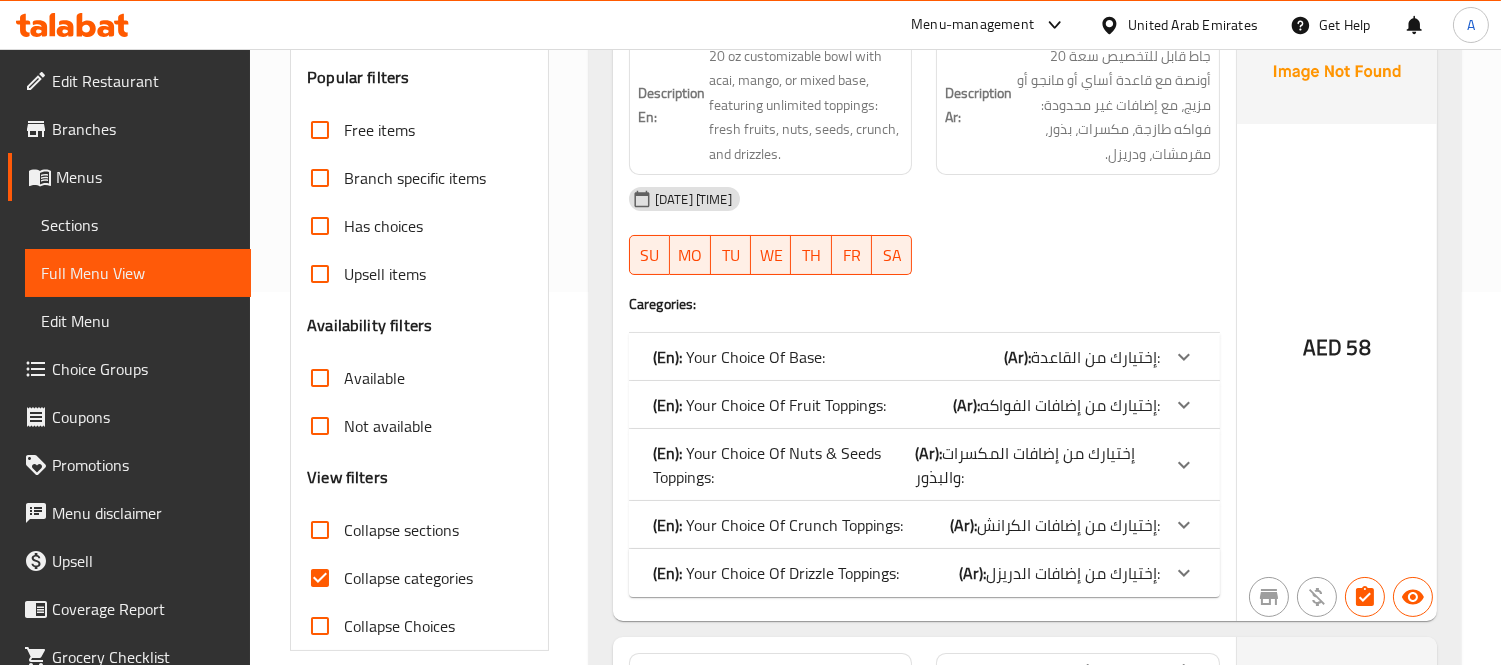 scroll, scrollTop: 444, scrollLeft: 0, axis: vertical 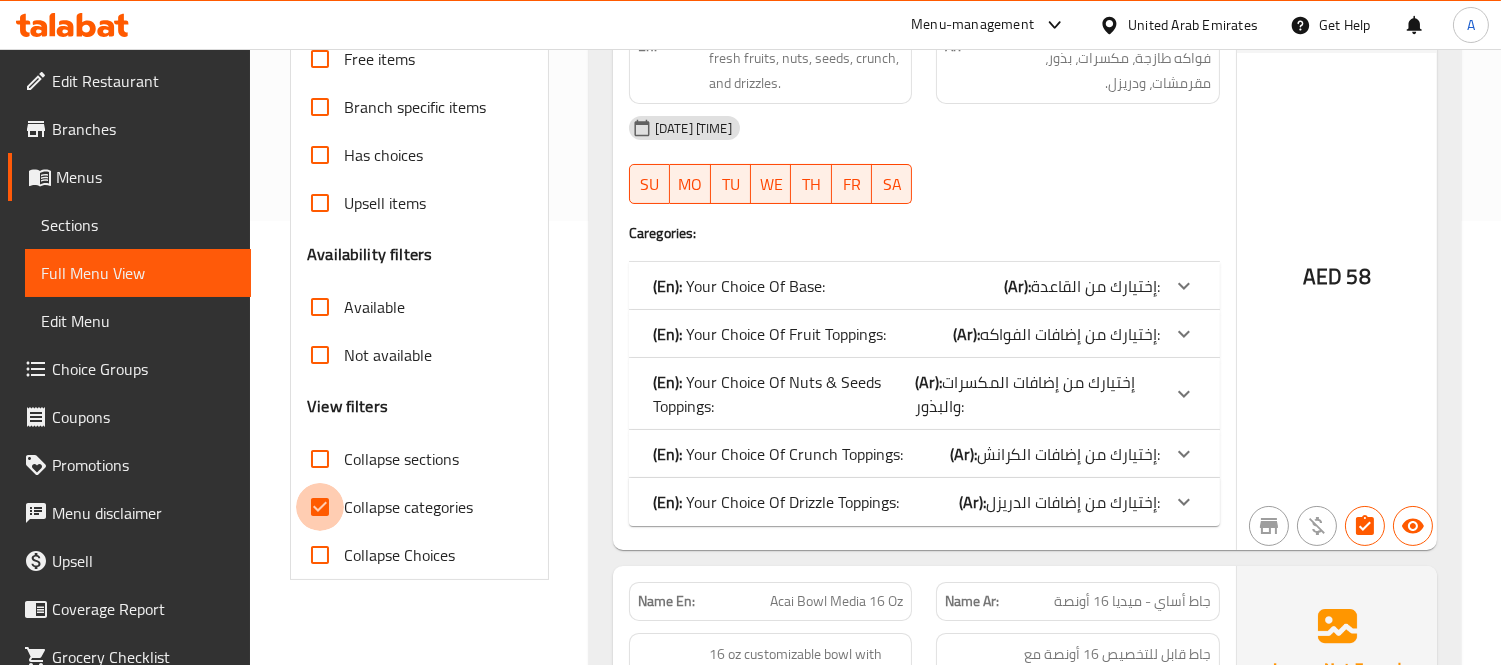 click on "Collapse categories" at bounding box center [320, 507] 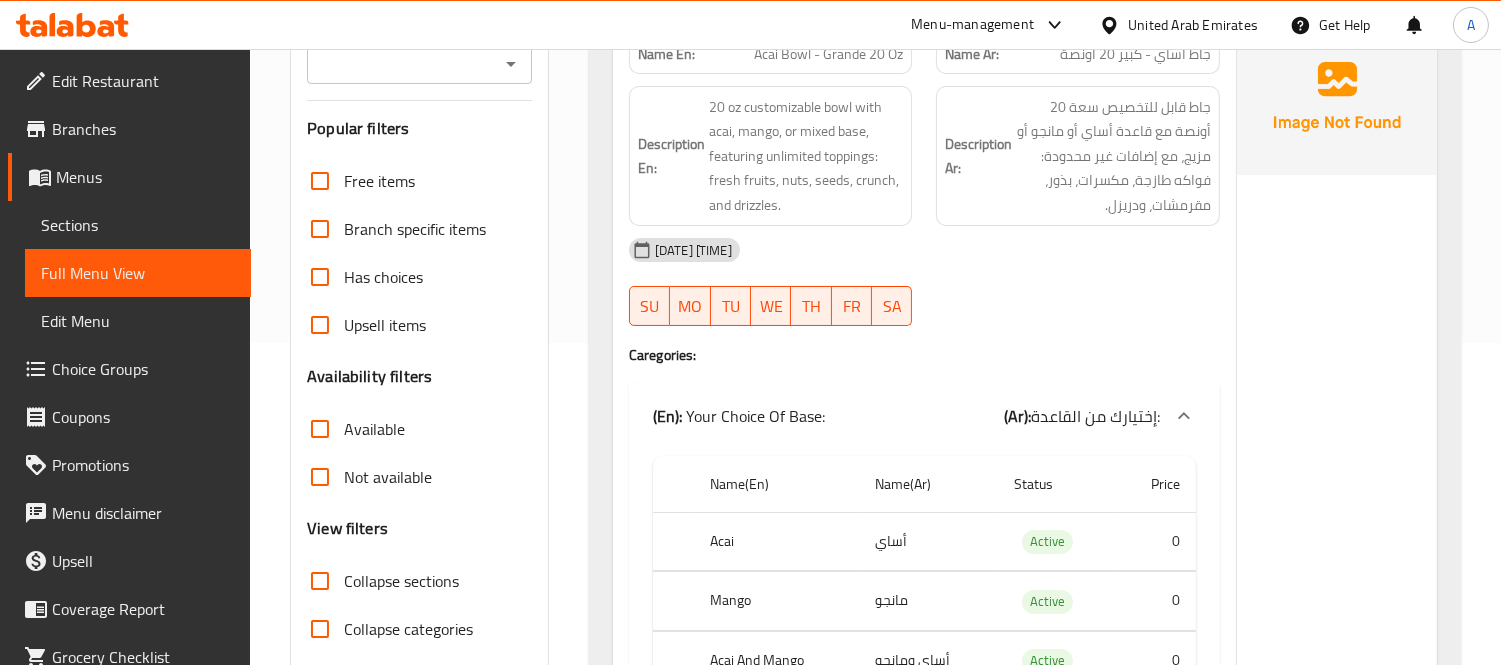 scroll, scrollTop: 0, scrollLeft: 0, axis: both 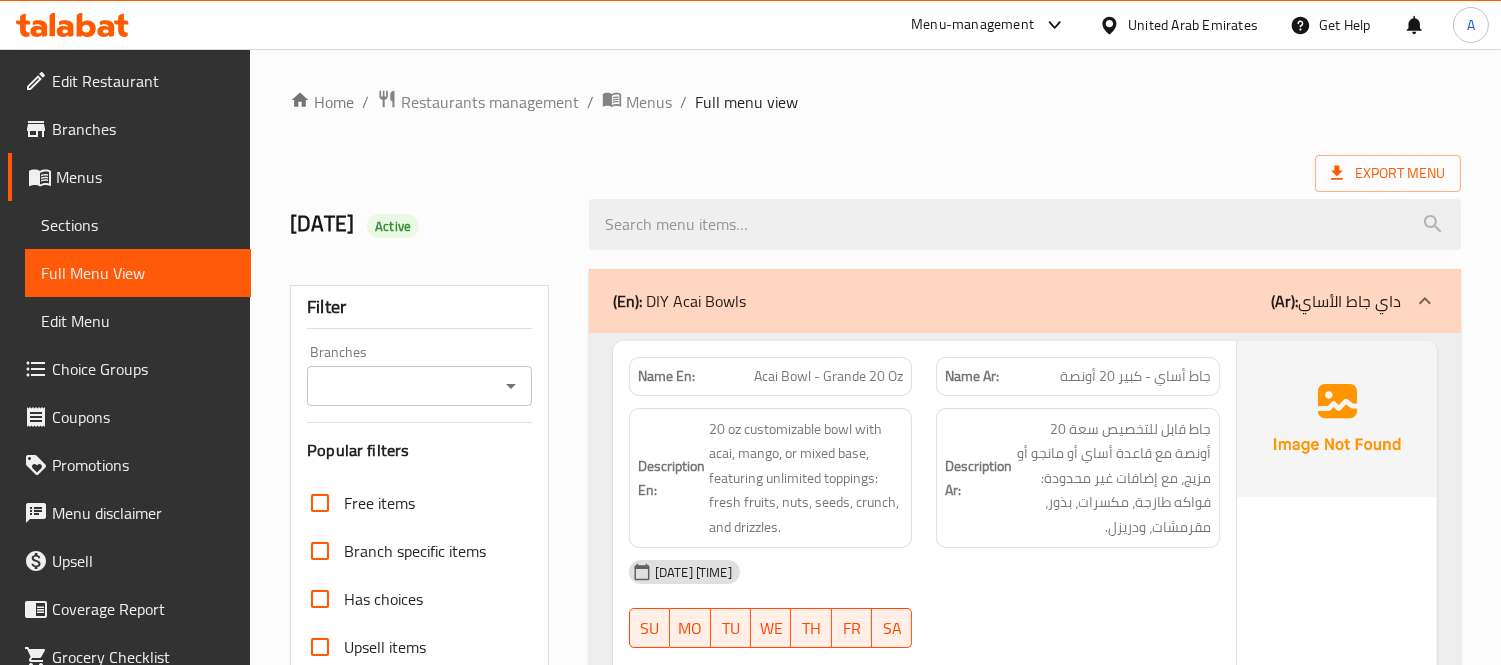 click on "Home / Restaurants management / Menus / Full menu view" at bounding box center [875, 102] 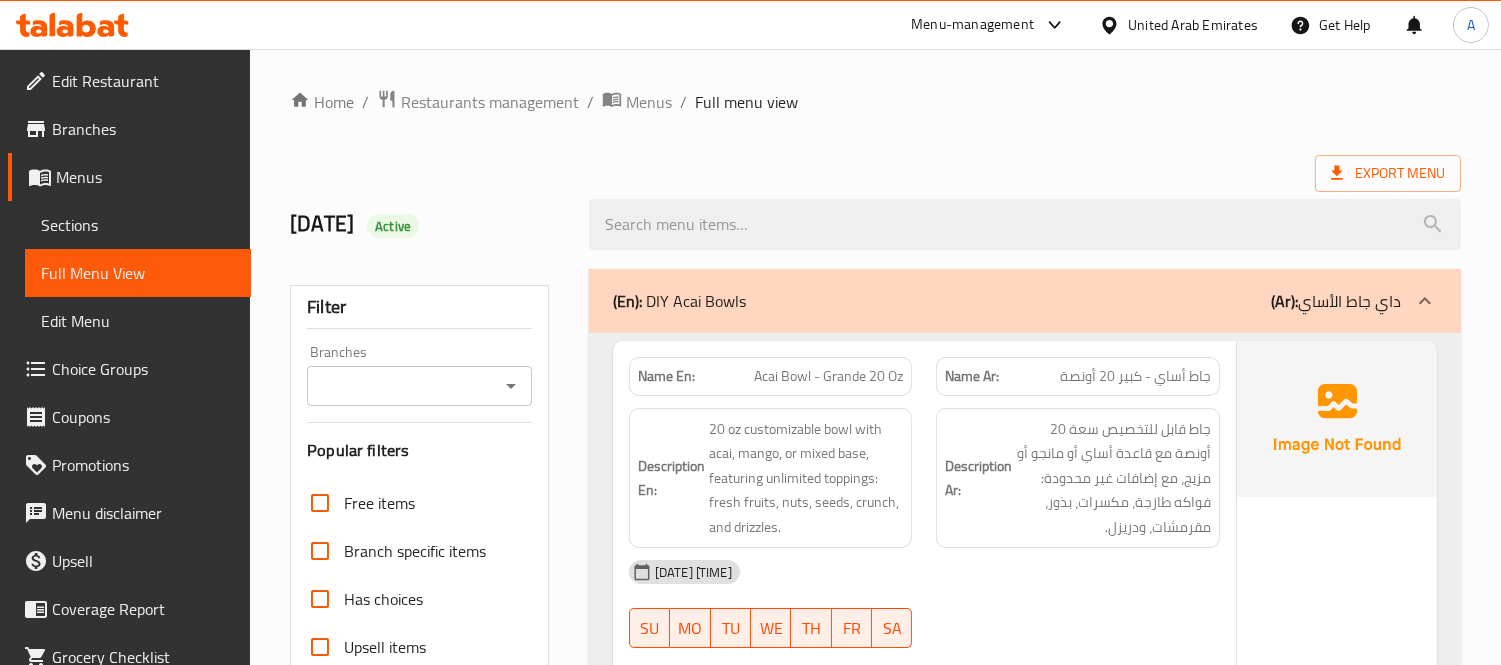 scroll, scrollTop: 22785, scrollLeft: 0, axis: vertical 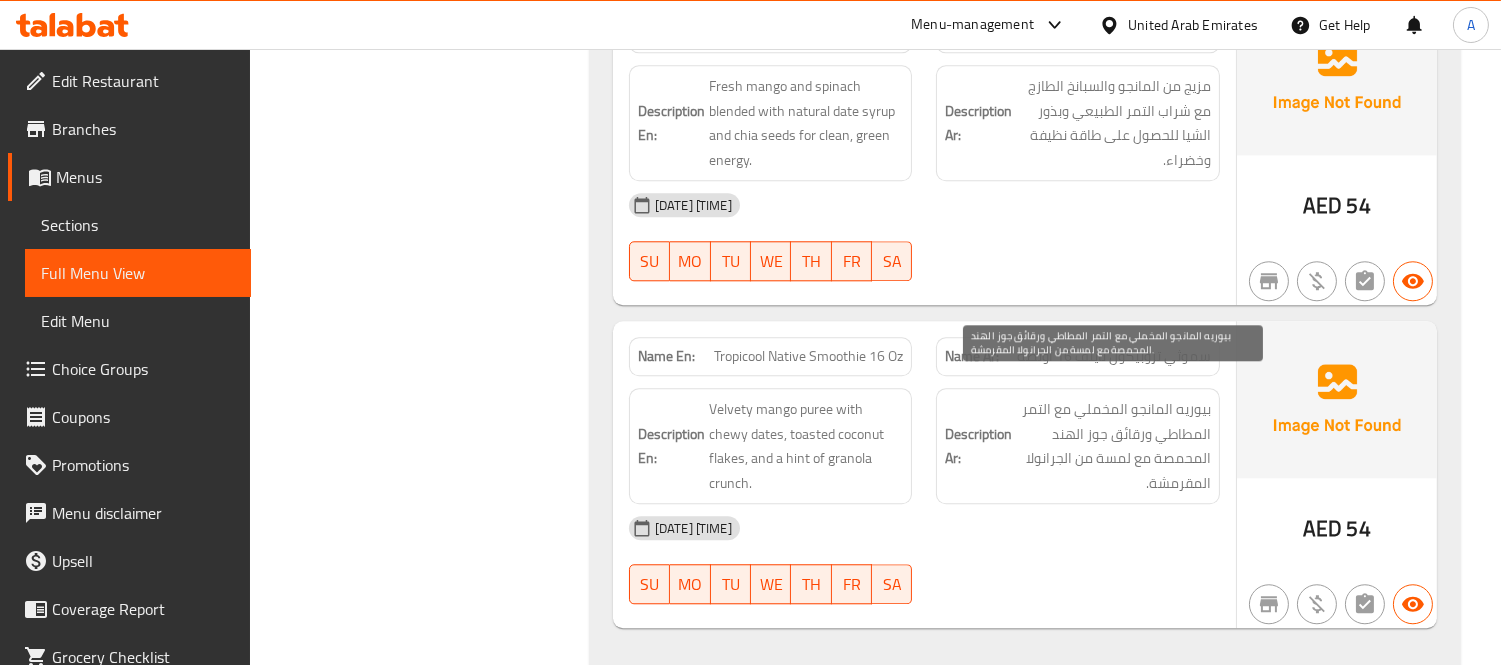 click on "بيوريه المانجو المخملي مع التمر المطاطي ورقائق جوز الهند المحمصة مع لمسة من الجرانولا المقرمشة." at bounding box center [1113, 446] 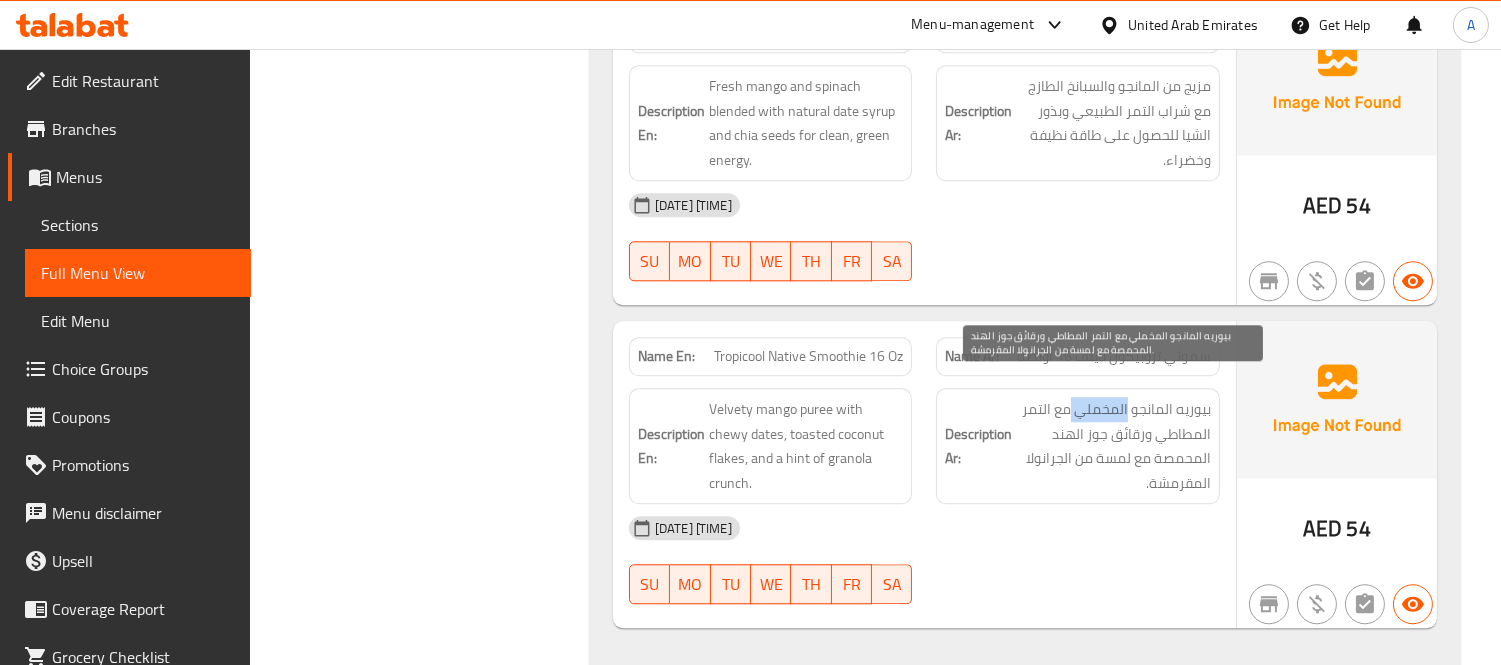 click on "بيوريه المانجو المخملي مع التمر المطاطي ورقائق جوز الهند المحمصة مع لمسة من الجرانولا المقرمشة." at bounding box center (1113, 446) 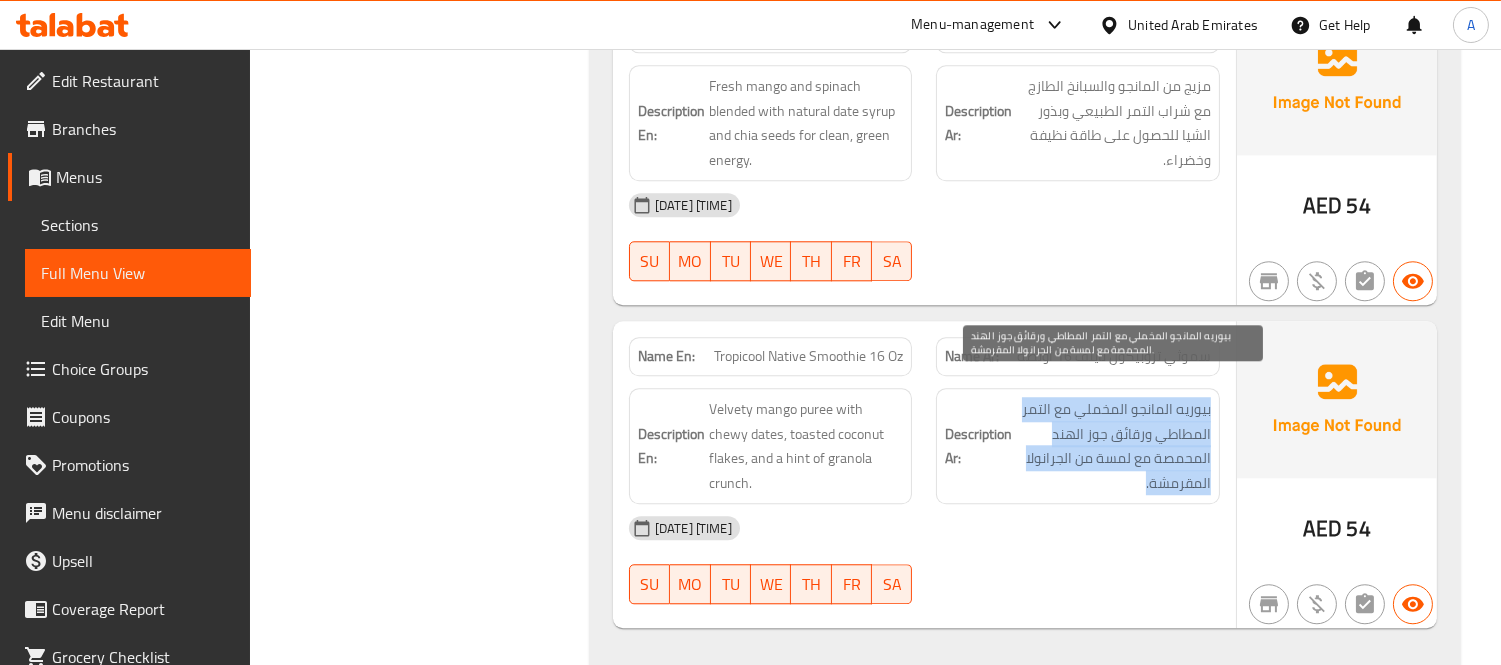 click on "بيوريه المانجو المخملي مع التمر المطاطي ورقائق جوز الهند المحمصة مع لمسة من الجرانولا المقرمشة." at bounding box center [1113, 446] 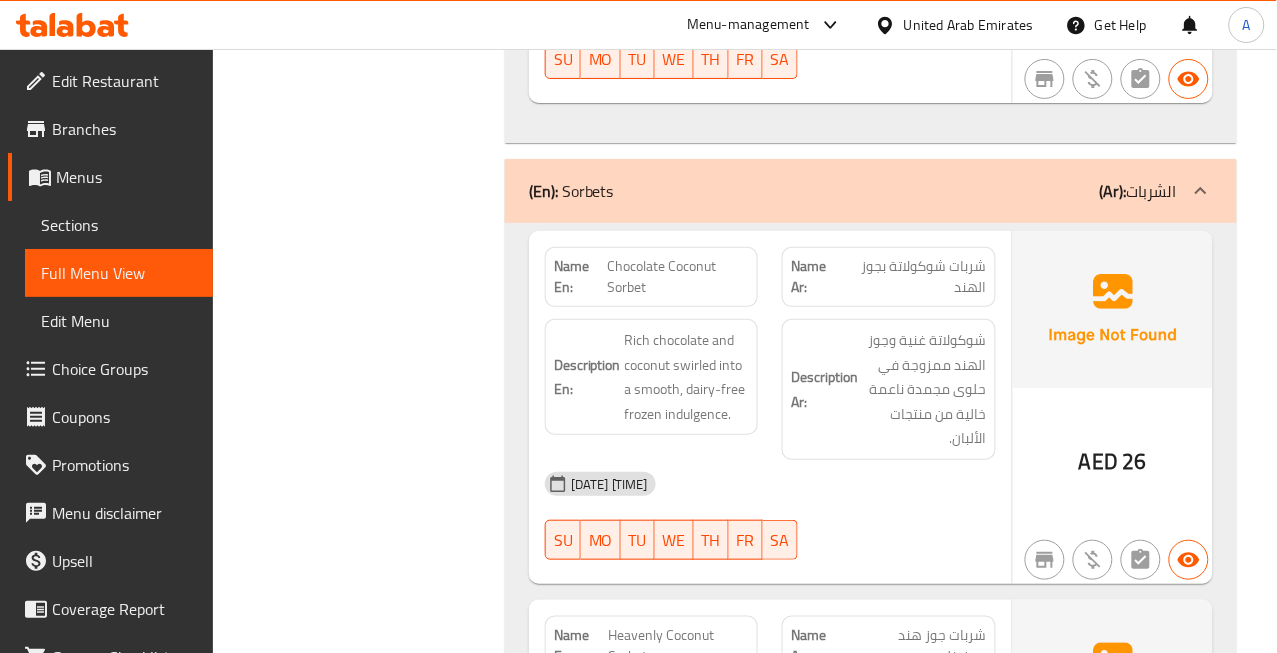 scroll, scrollTop: 26341, scrollLeft: 0, axis: vertical 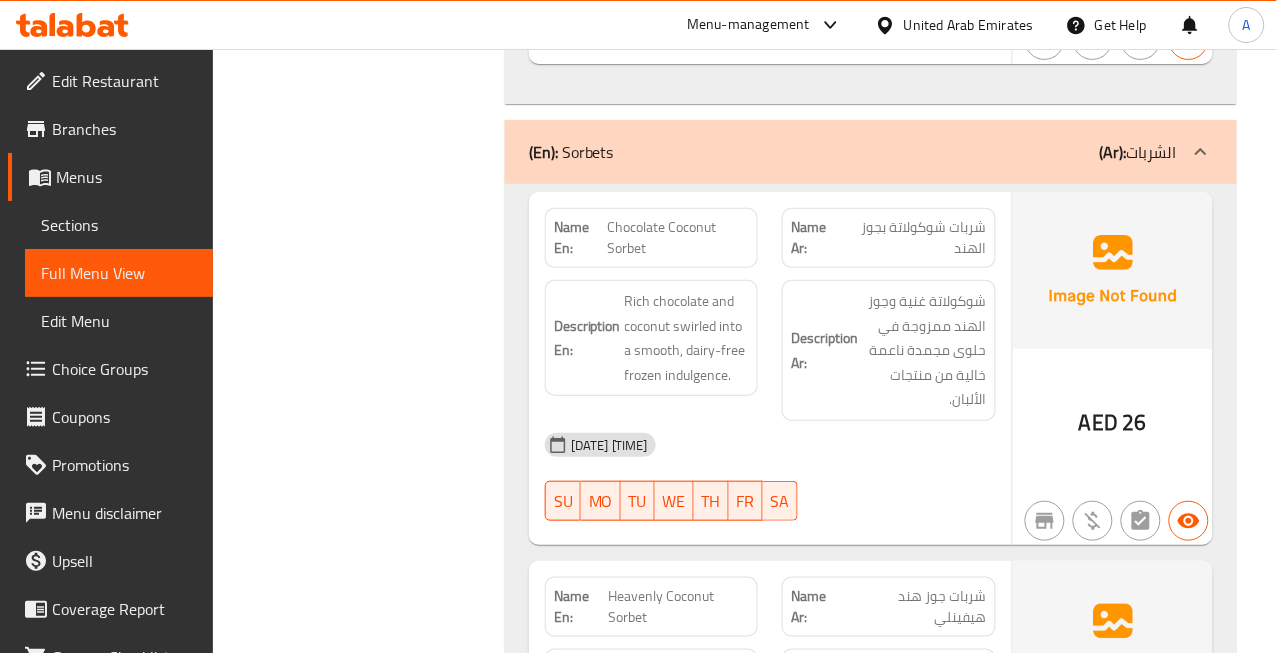 click on "Chocolate Coconut Sorbet" at bounding box center (678, -25954) 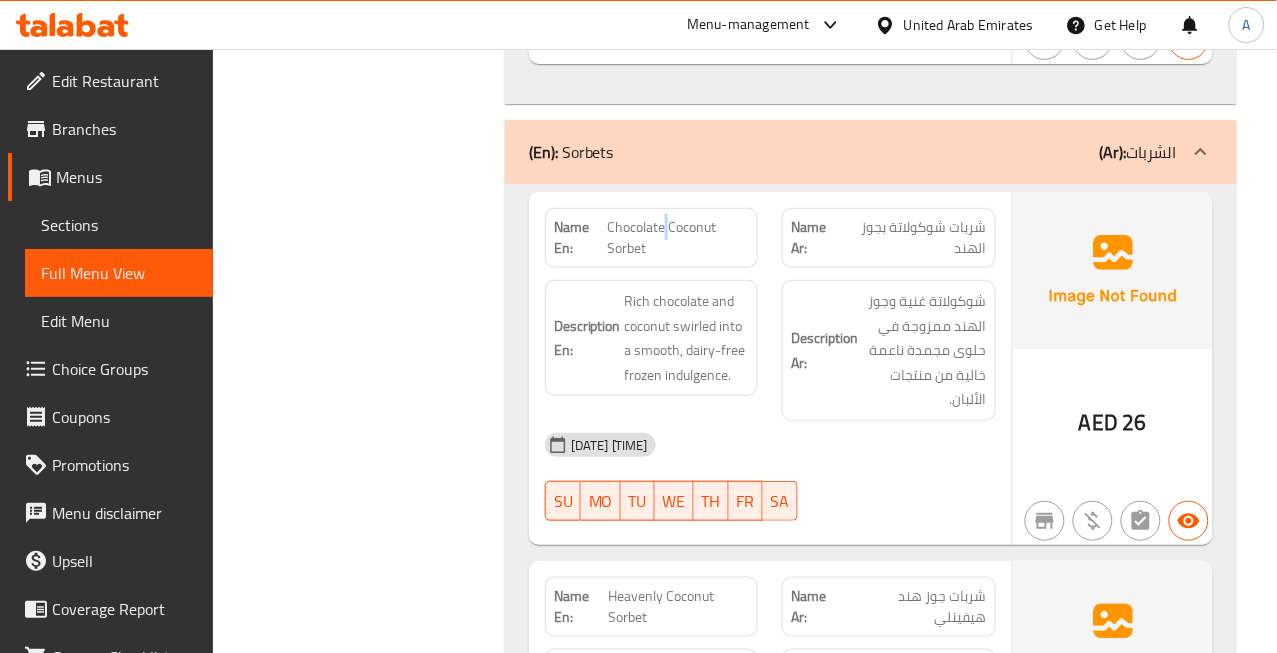 click on "Chocolate Coconut Sorbet" at bounding box center (678, -25954) 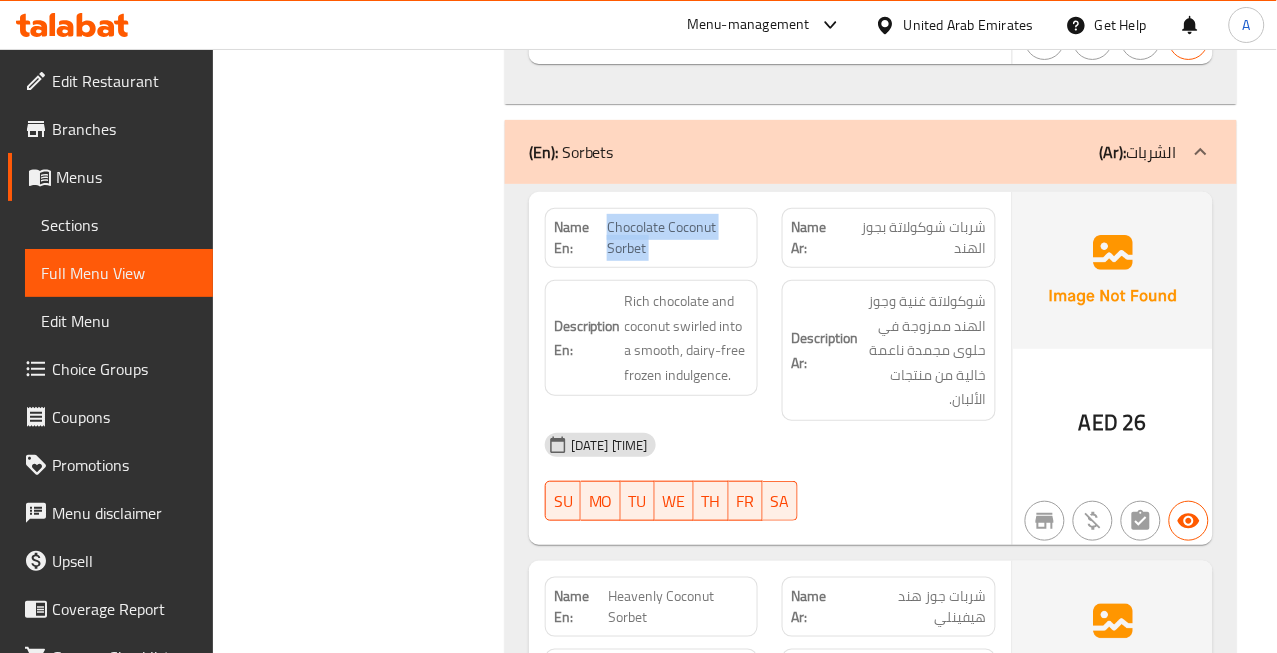 click on "Chocolate Coconut Sorbet" at bounding box center [678, -25954] 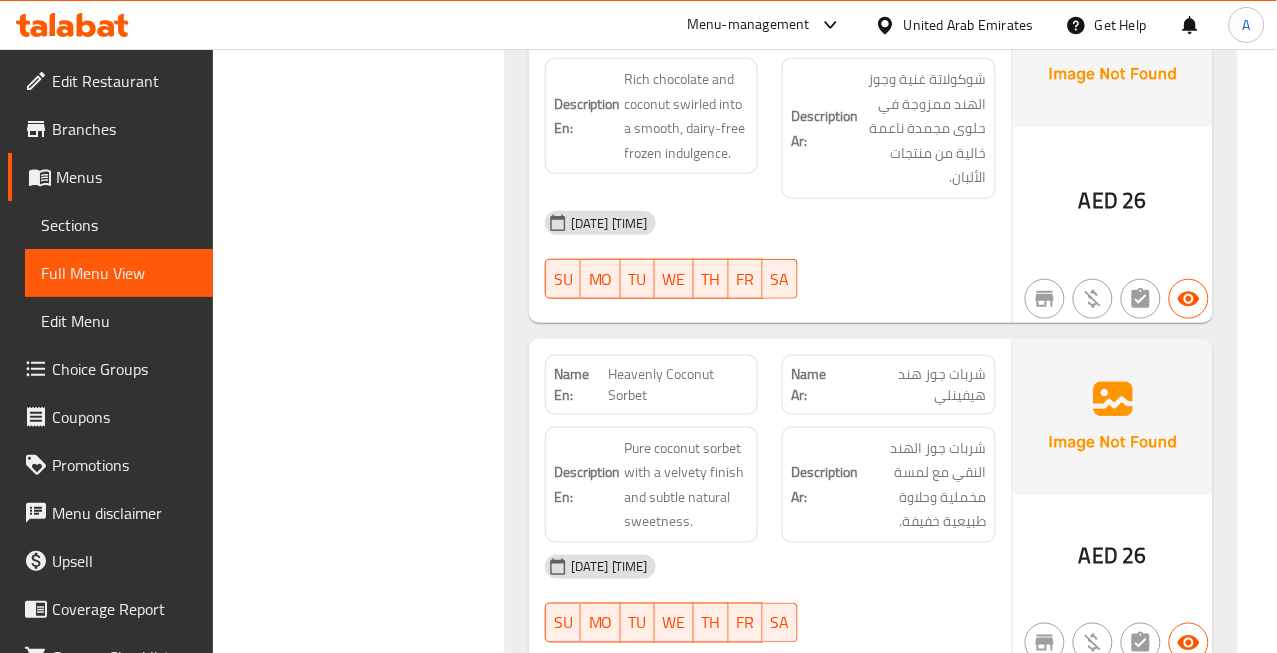 scroll, scrollTop: 26674, scrollLeft: 0, axis: vertical 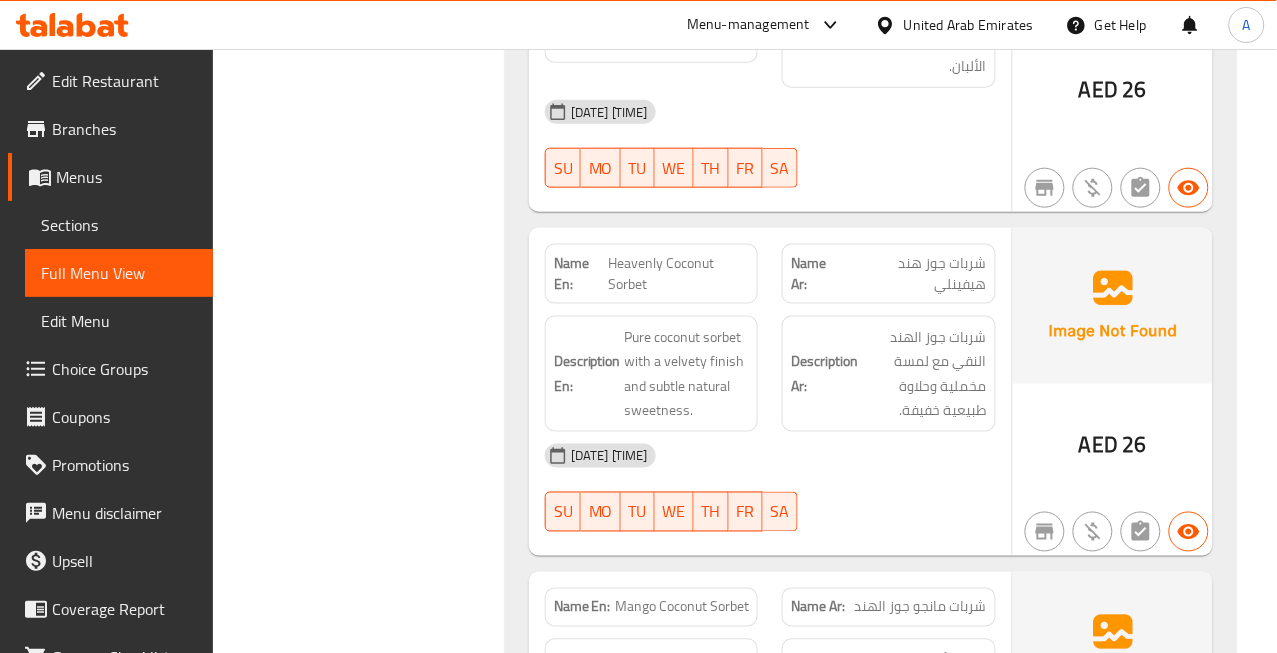 click on "شربات جوز هند هيفينلي" at bounding box center (914, -22774) 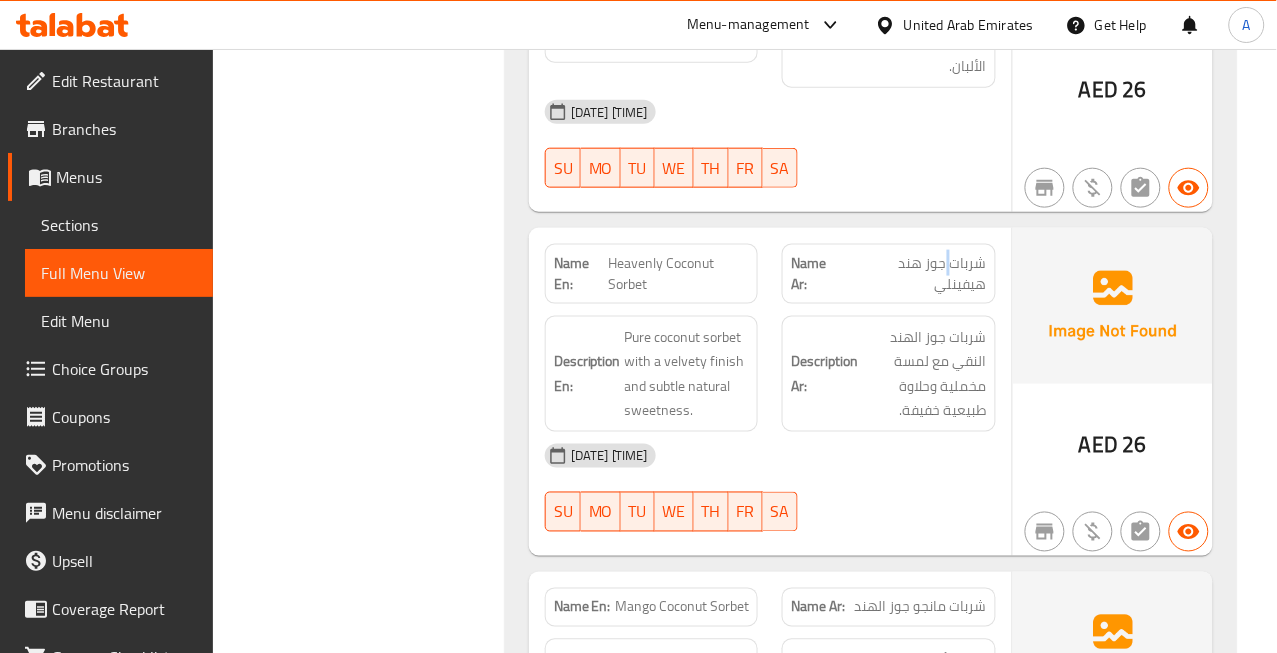 click on "شربات جوز هند هيفينلي" at bounding box center (914, -22774) 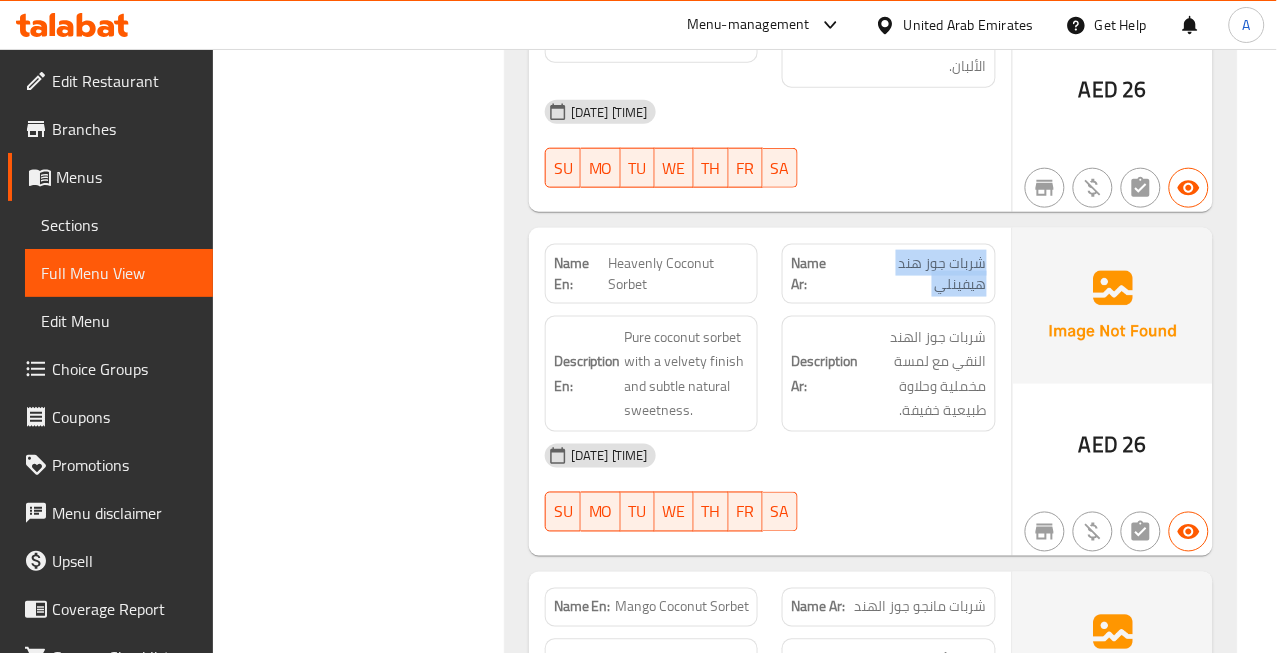click on "شربات جوز هند هيفينلي" at bounding box center [914, -22774] 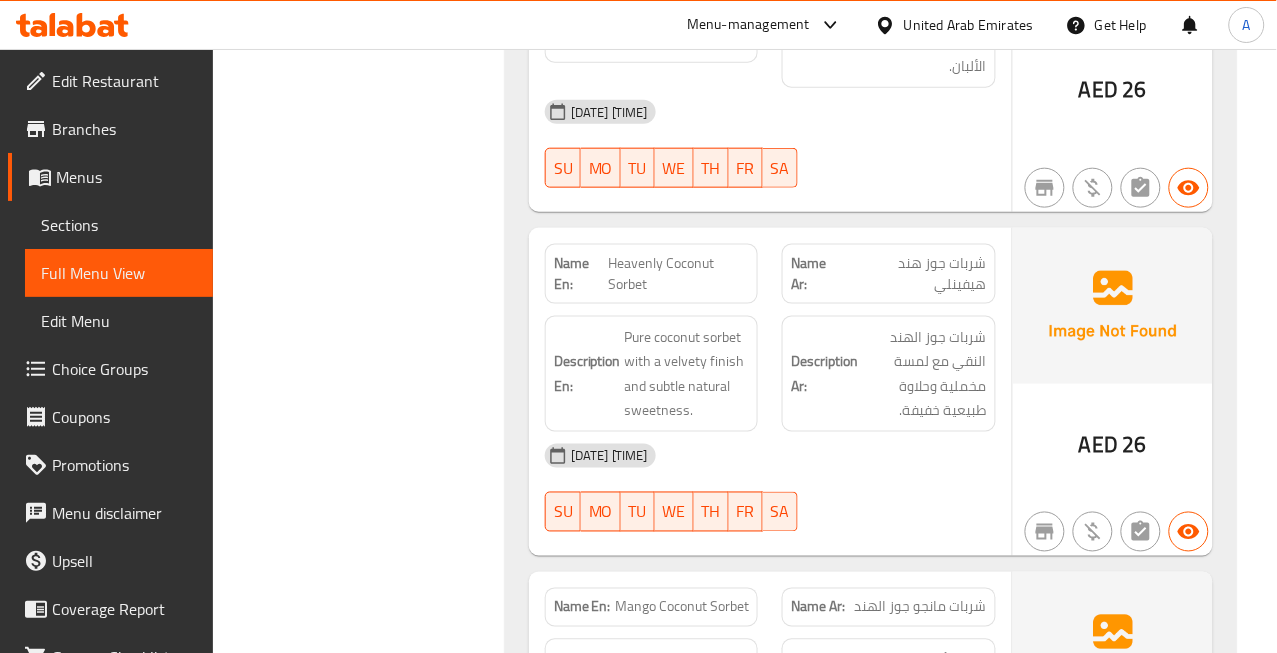 click on "Heavenly Coconut Sorbet" at bounding box center (682, -22785) 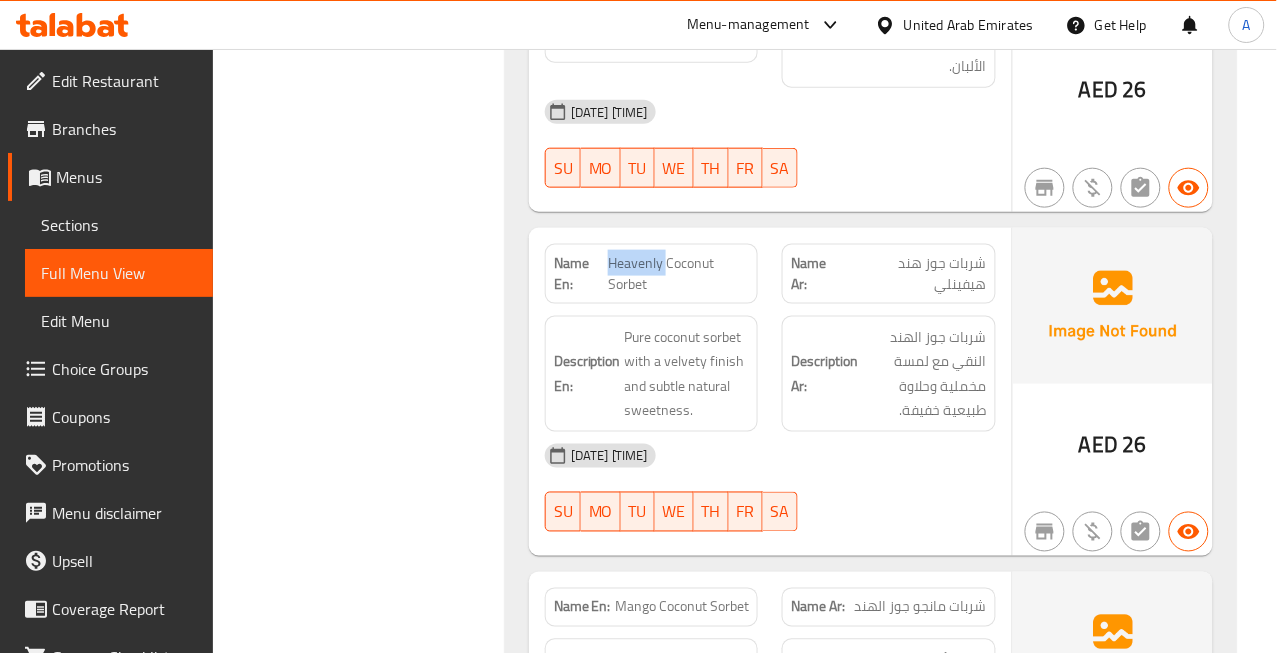click on "Heavenly Coconut Sorbet" at bounding box center [682, -22785] 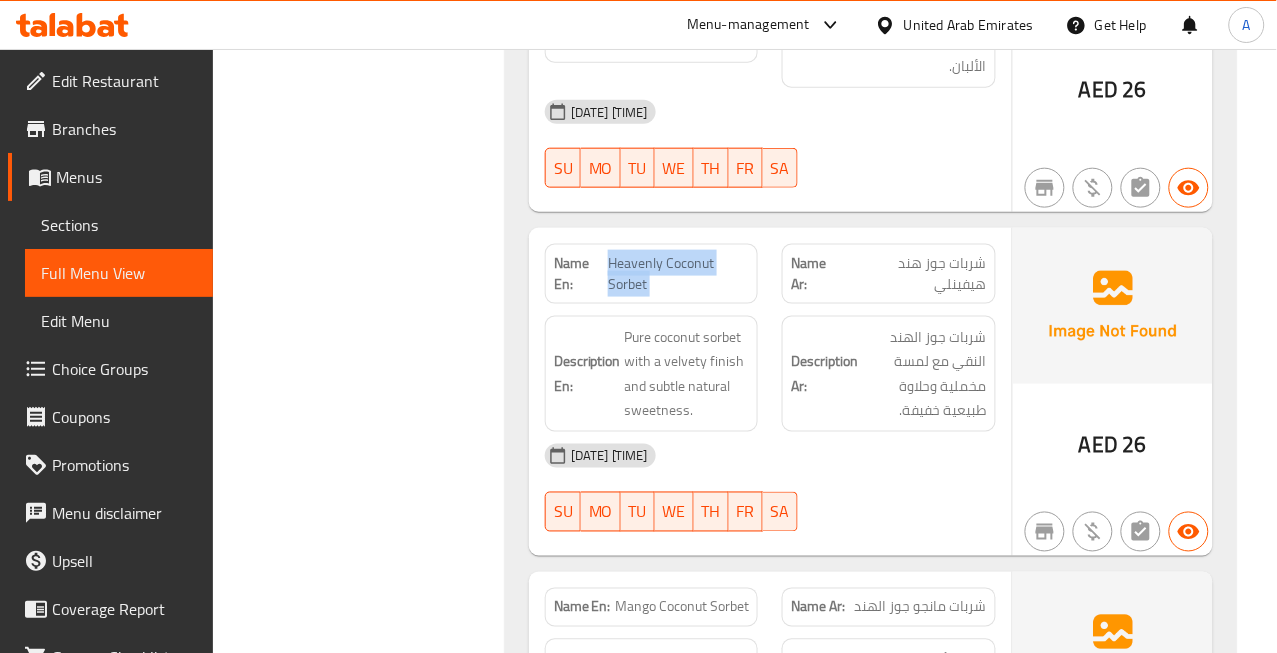 click on "Heavenly Coconut Sorbet" at bounding box center [682, -22785] 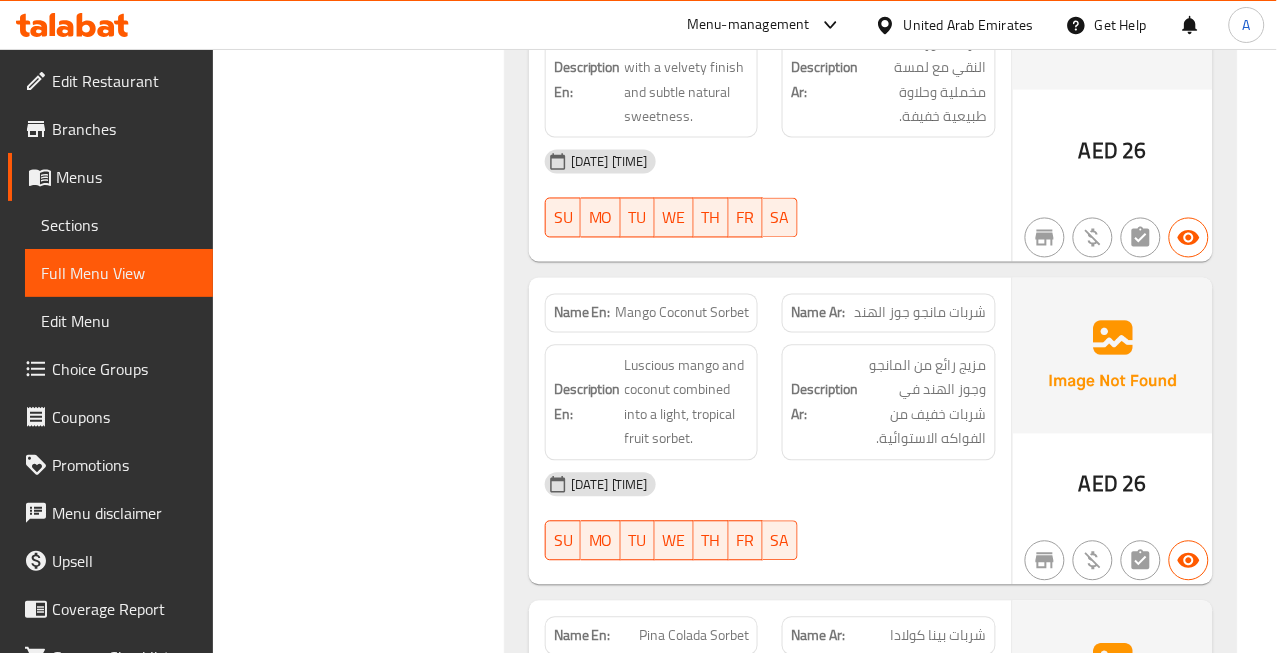 scroll, scrollTop: 27007, scrollLeft: 0, axis: vertical 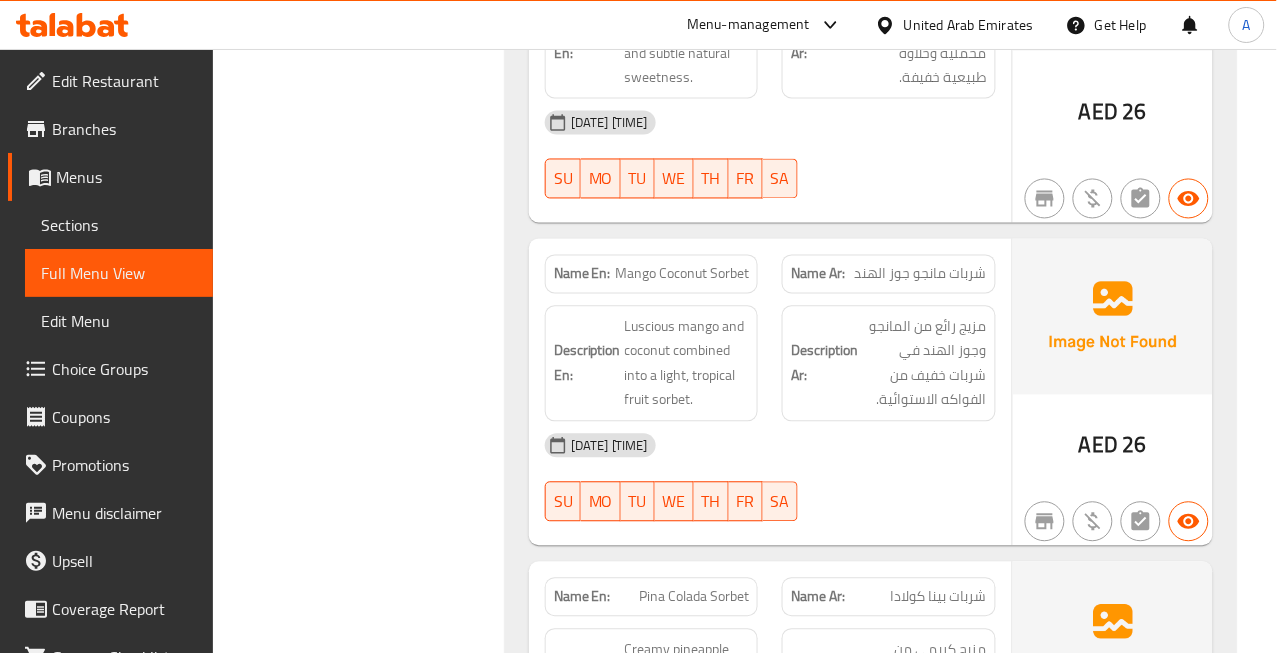 click on "شربات مانجو جوز الهند" at bounding box center (913, -19593) 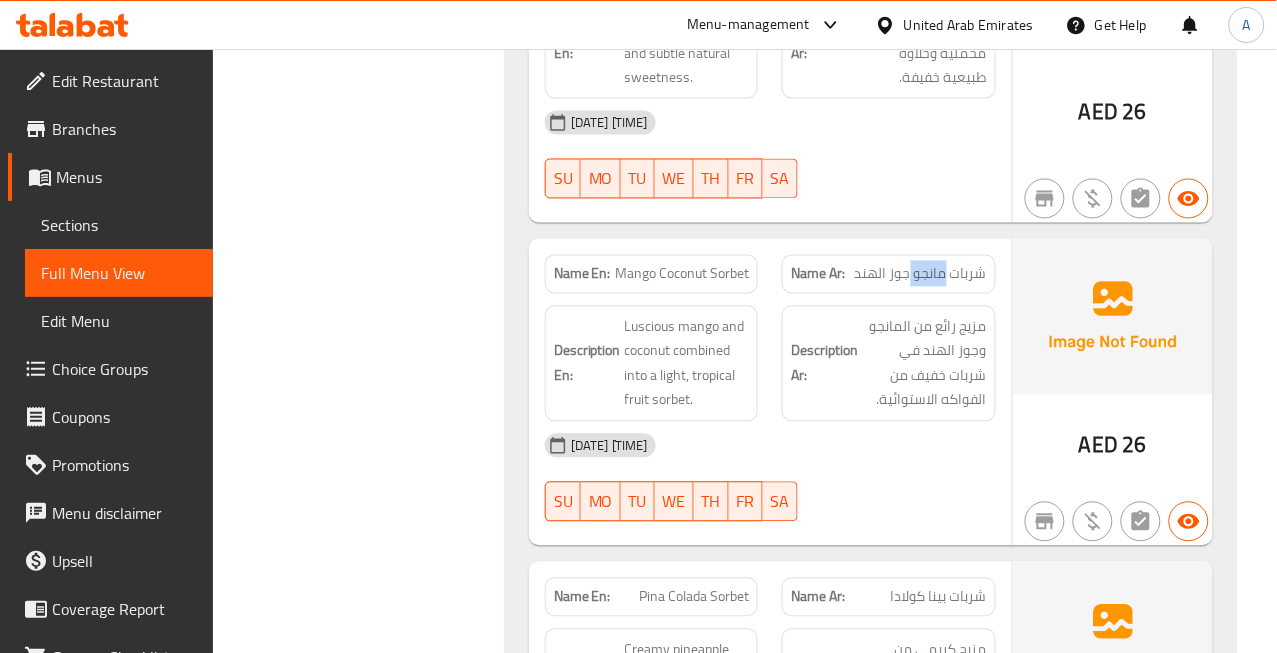 click on "شربات مانجو جوز الهند" at bounding box center (913, -19593) 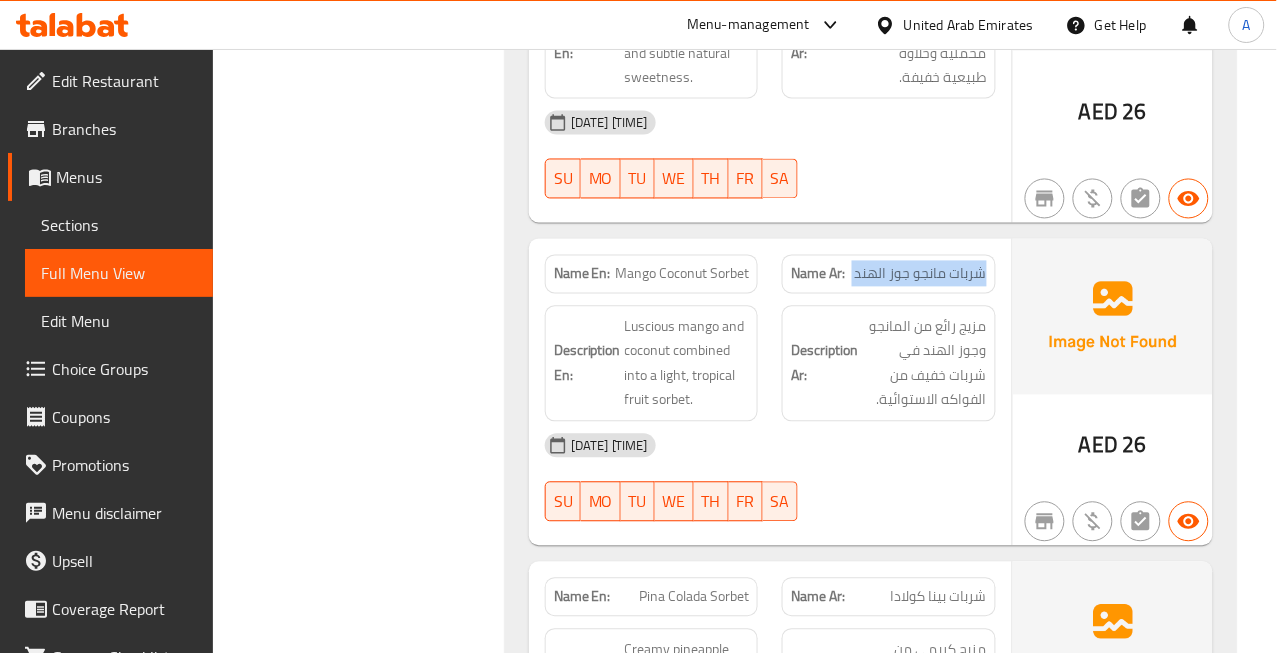 click on "شربات مانجو جوز الهند" at bounding box center (913, -19593) 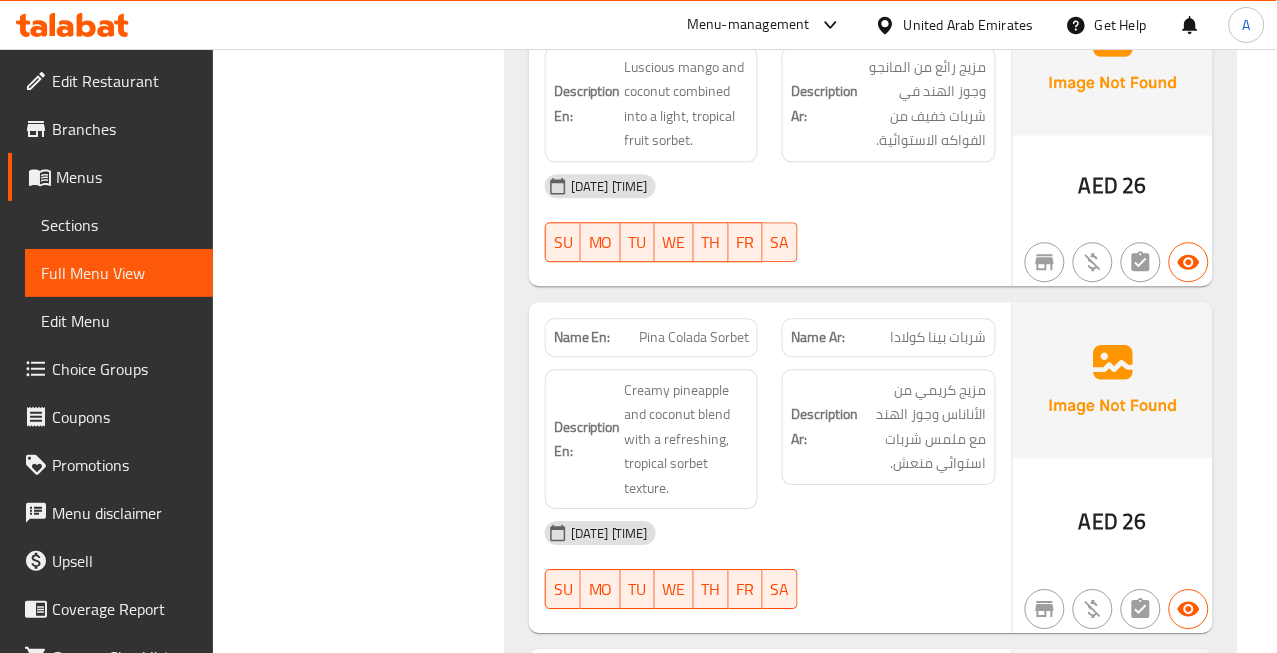 scroll, scrollTop: 27452, scrollLeft: 0, axis: vertical 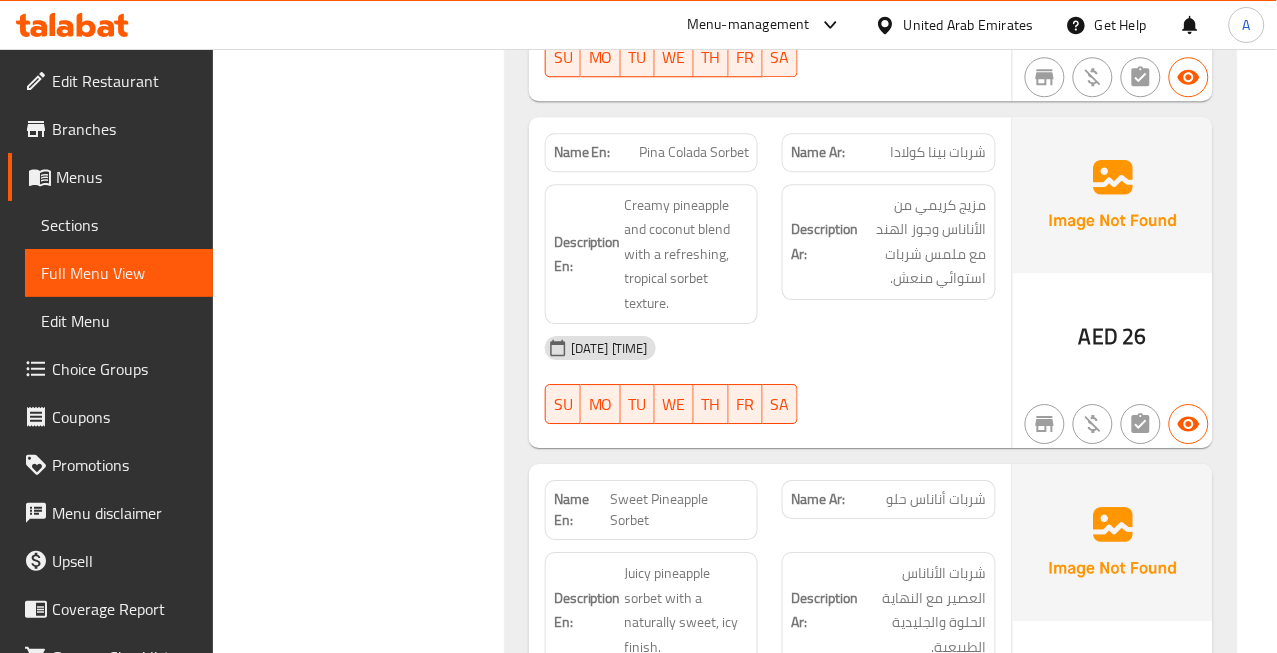 click on "Name Ar: شربات بينا كولادا" at bounding box center (889, -14093) 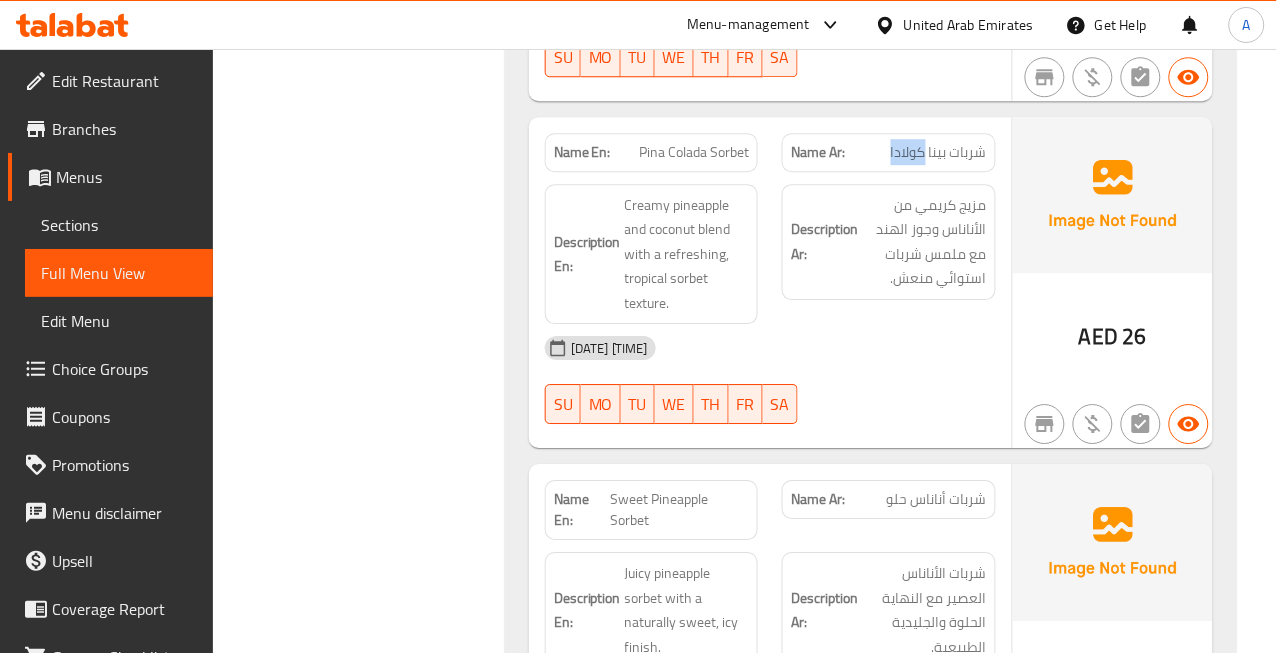click on "Name Ar: شربات بينا كولادا" at bounding box center [889, -14093] 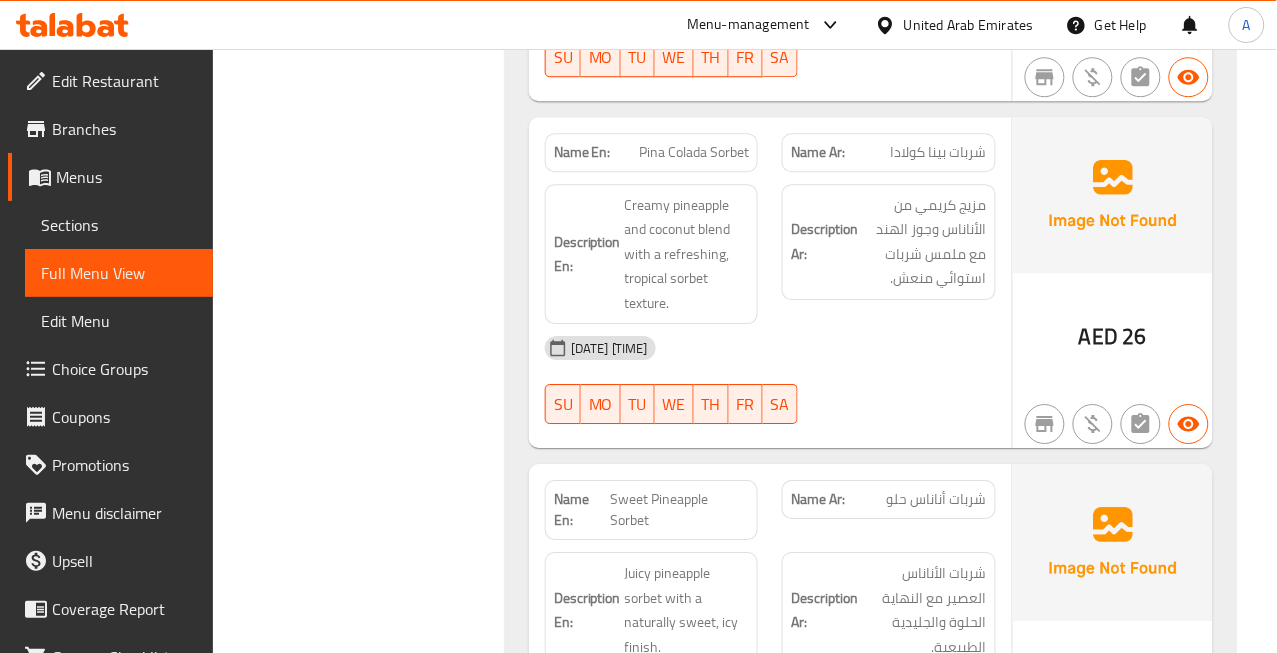 click on "شربات بينا كولادا" at bounding box center [948, -14093] 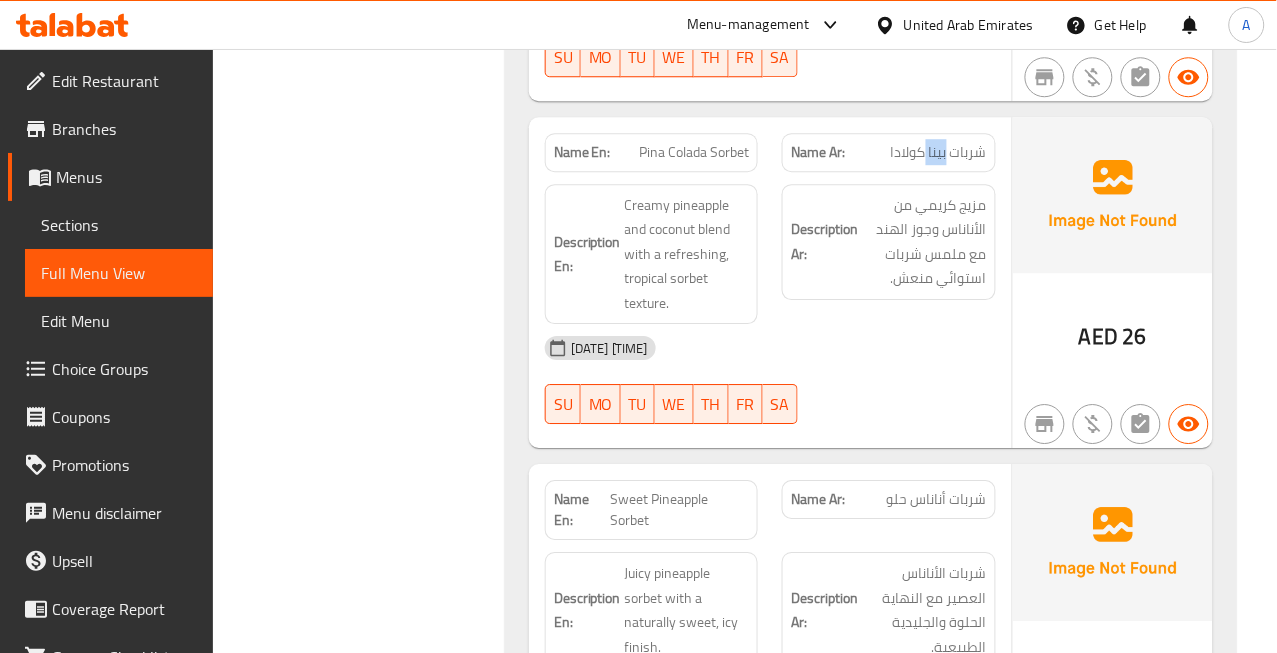 click on "شربات بينا كولادا" at bounding box center [948, -14093] 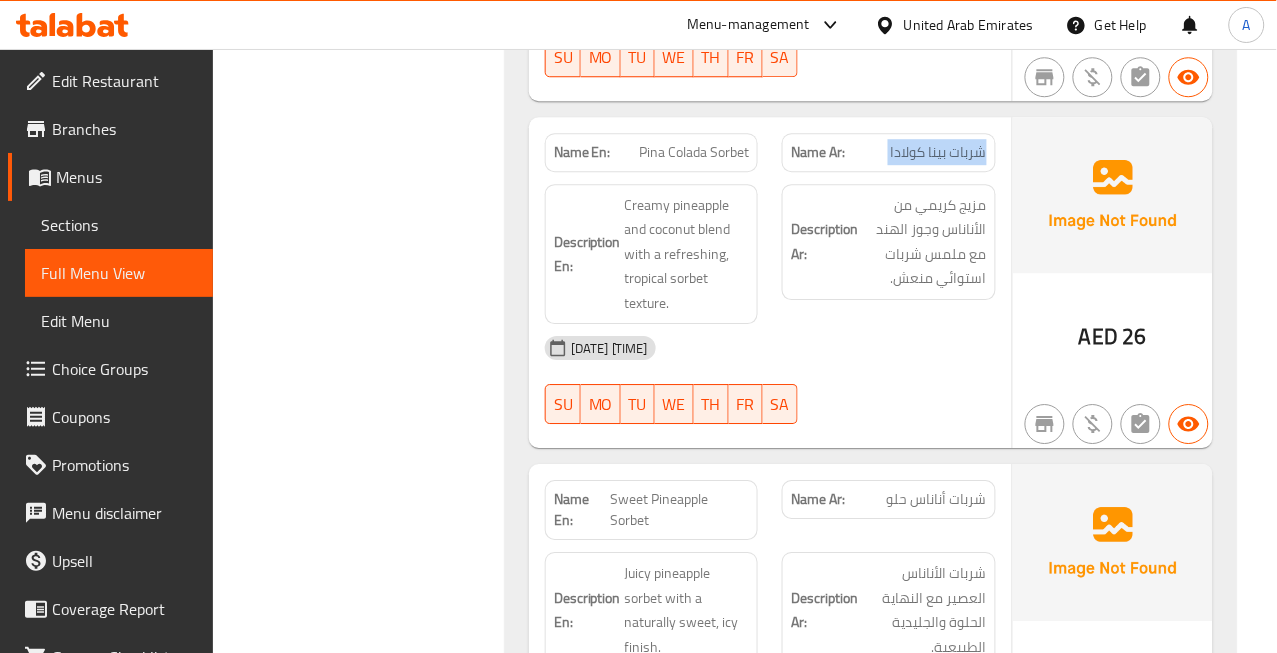 click on "شربات بينا كولادا" at bounding box center [948, -14093] 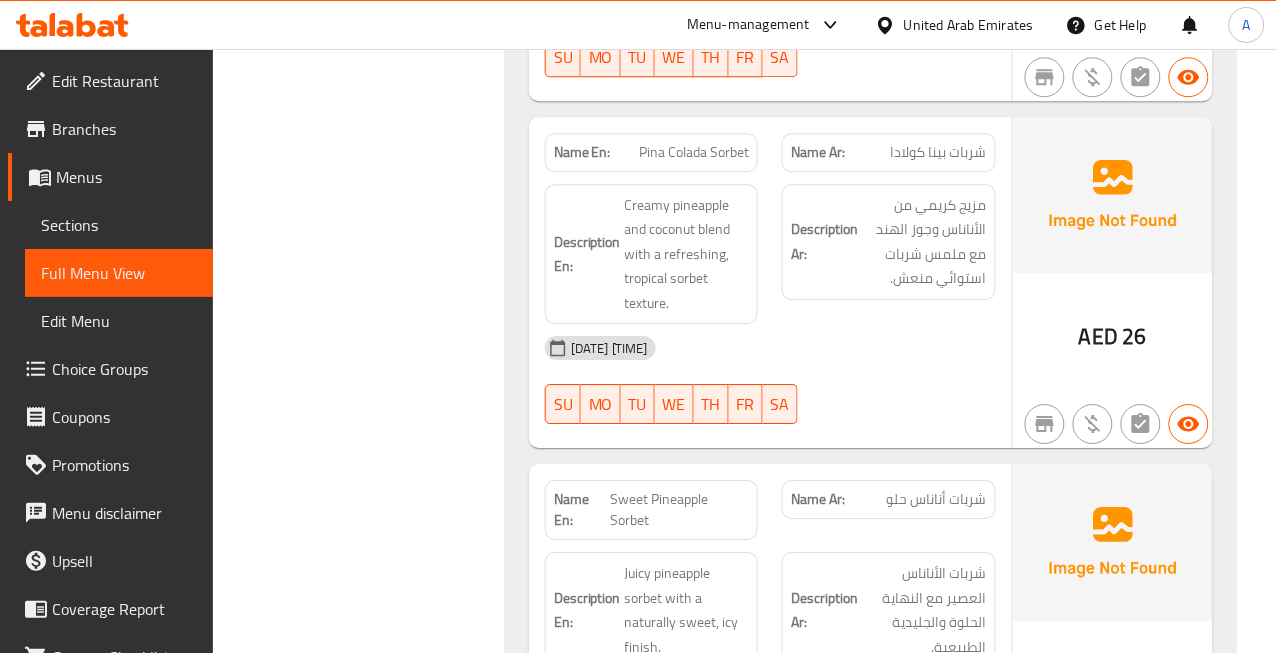 click on "Pina Colada Sorbet" at bounding box center [701, -14093] 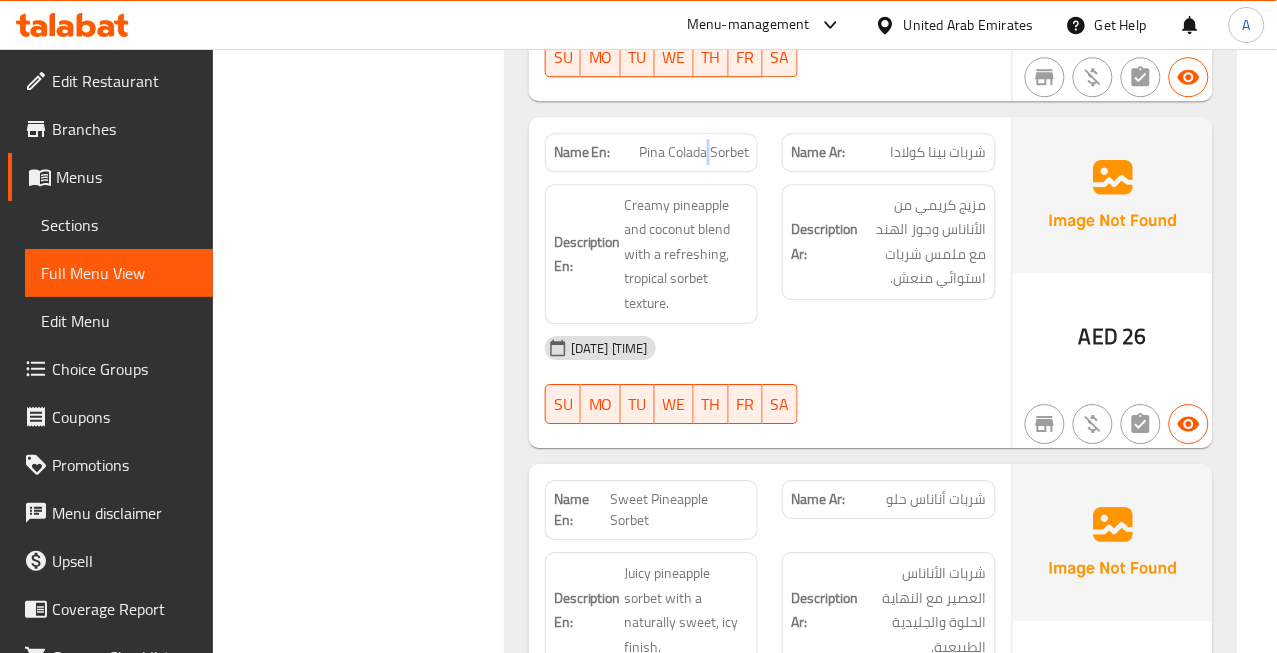 click on "Pina Colada Sorbet" at bounding box center (701, -14093) 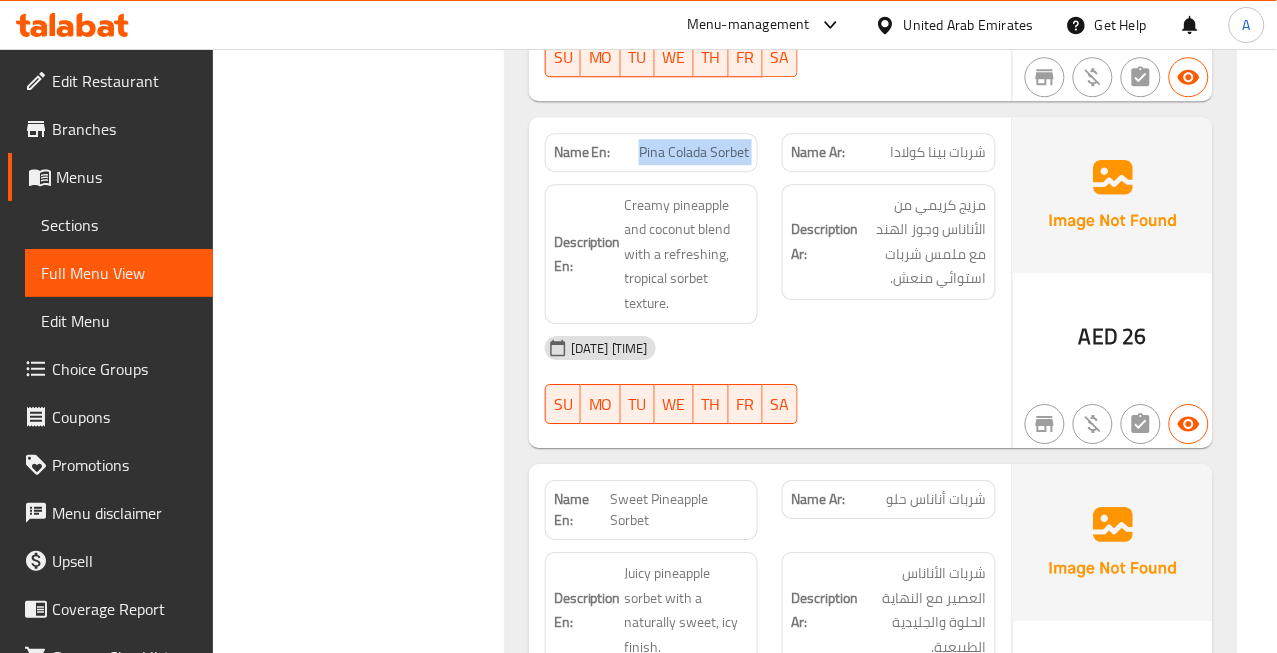 click on "Pina Colada Sorbet" at bounding box center (701, -14093) 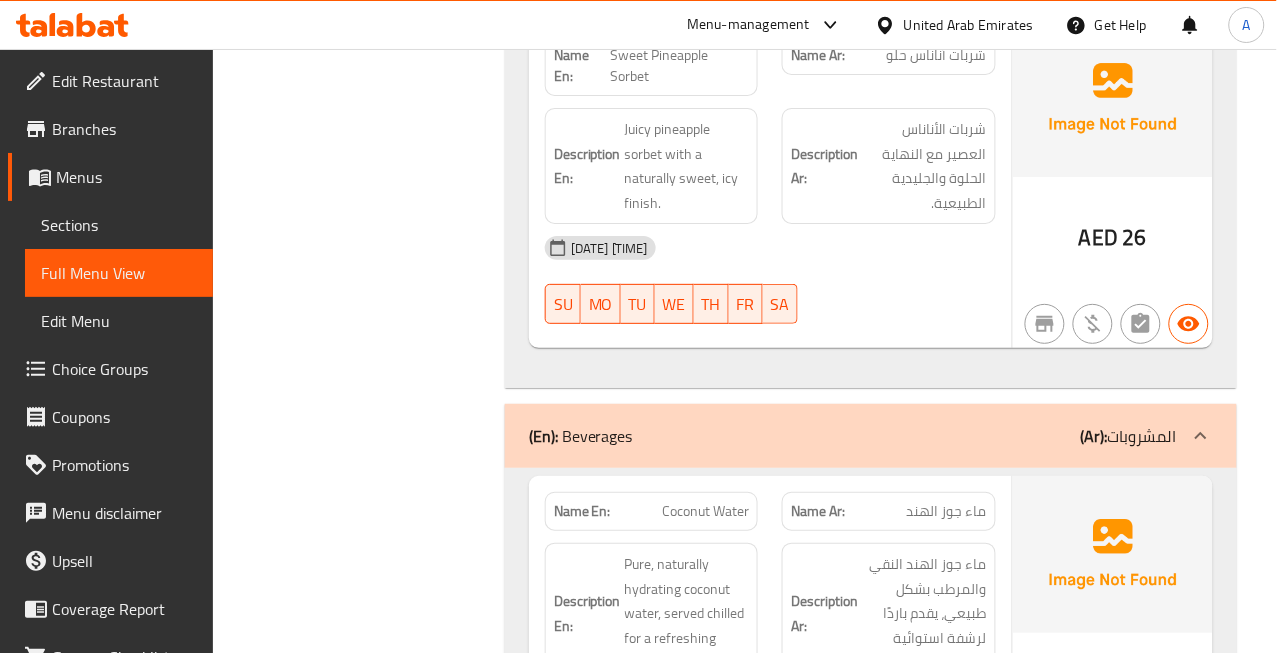 scroll, scrollTop: 27785, scrollLeft: 0, axis: vertical 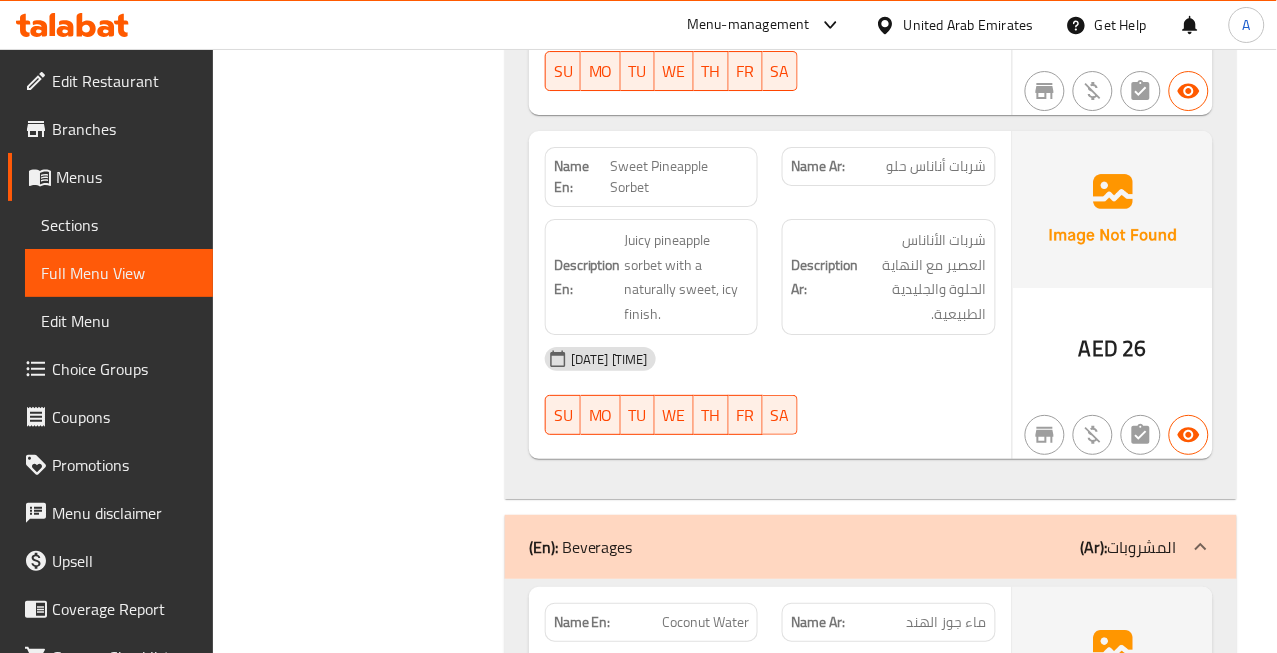 click on "Name Ar: شربات أناناس حلو" at bounding box center (889, 166) 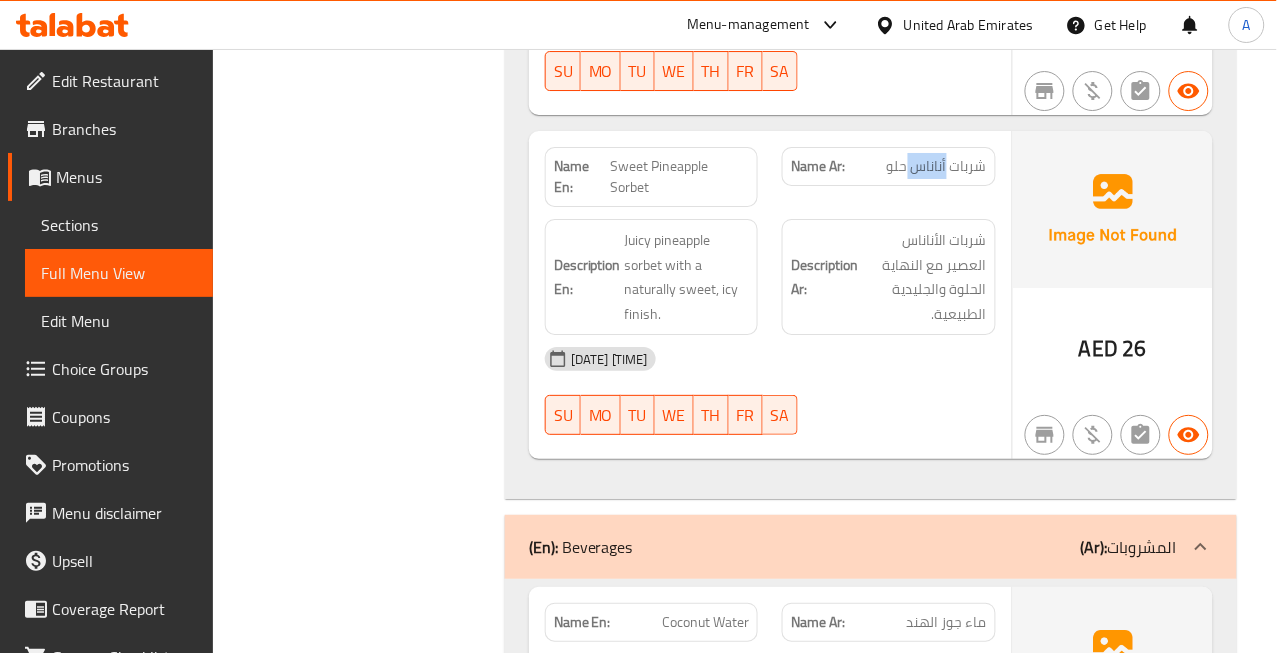 click on "شربات أناناس حلو" at bounding box center (937, 166) 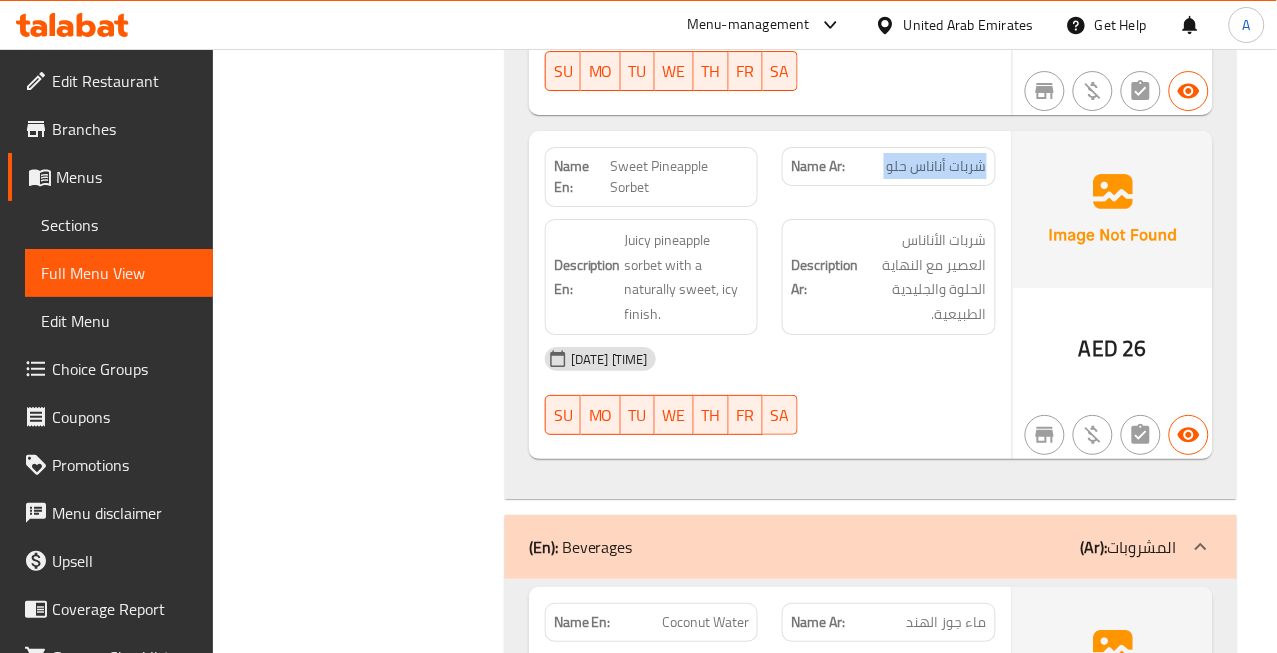 click on "شربات أناناس حلو" at bounding box center (937, 166) 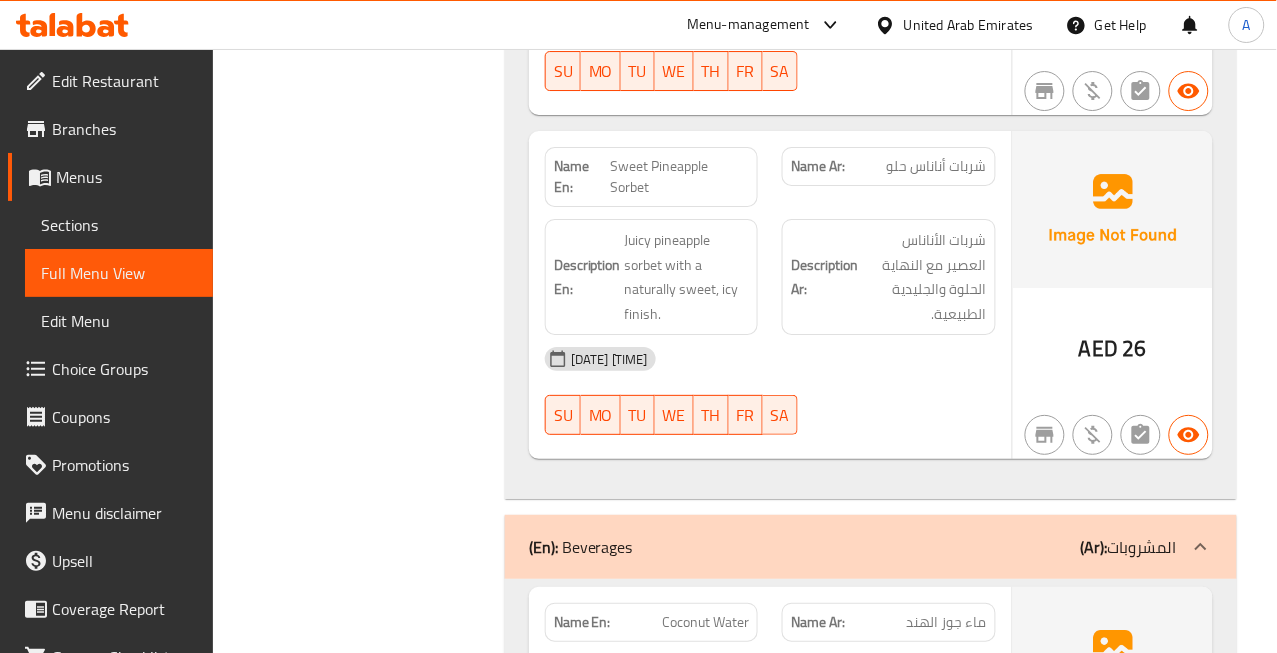 click on "Name En: Sweet Pineapple Sorbet" at bounding box center [652, 177] 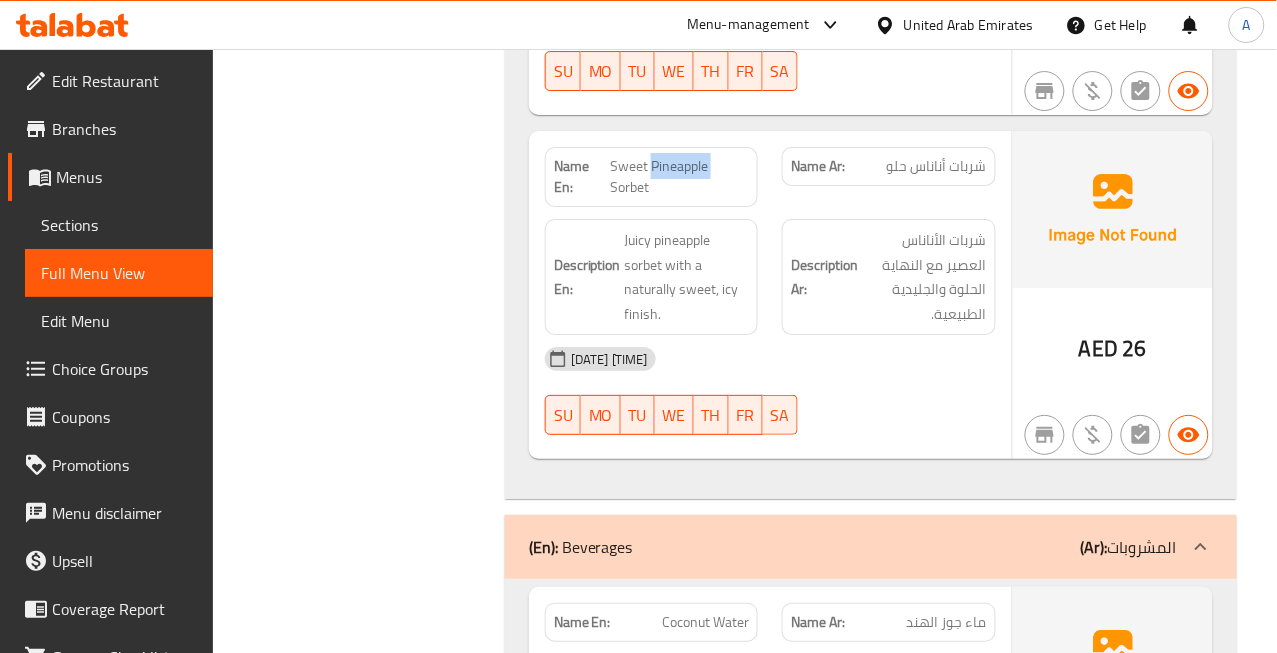 click on "Sweet Pineapple Sorbet" at bounding box center (679, 177) 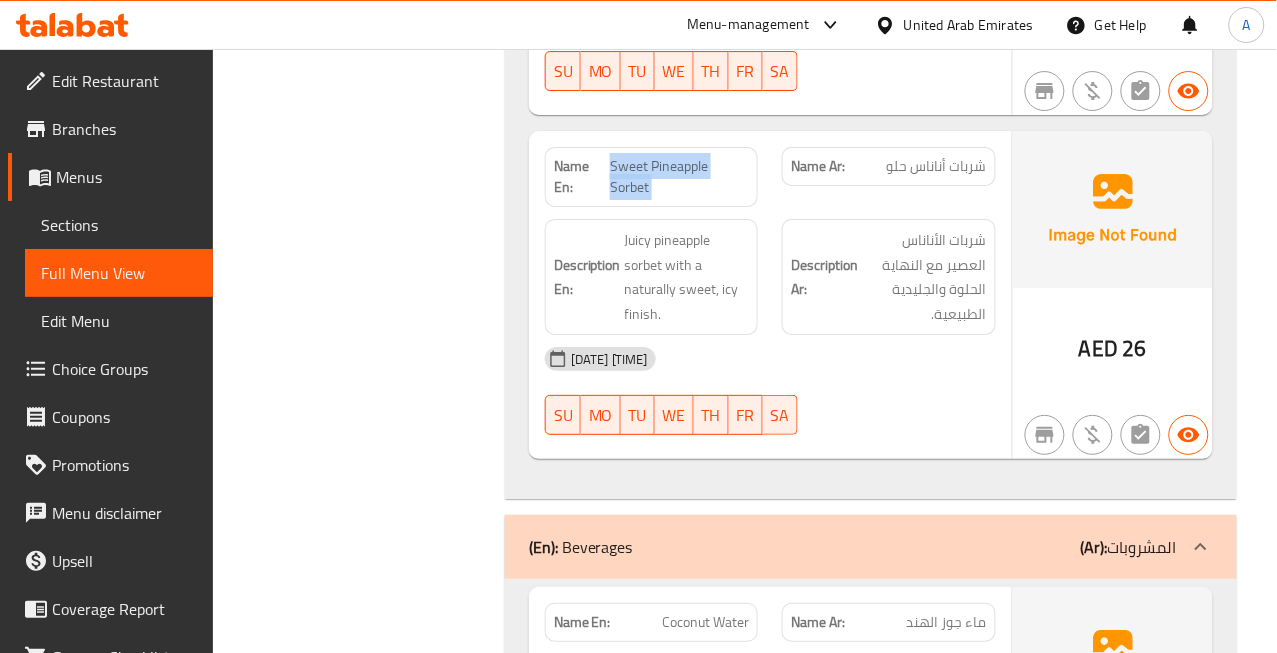 click on "Sweet Pineapple Sorbet" at bounding box center [679, 177] 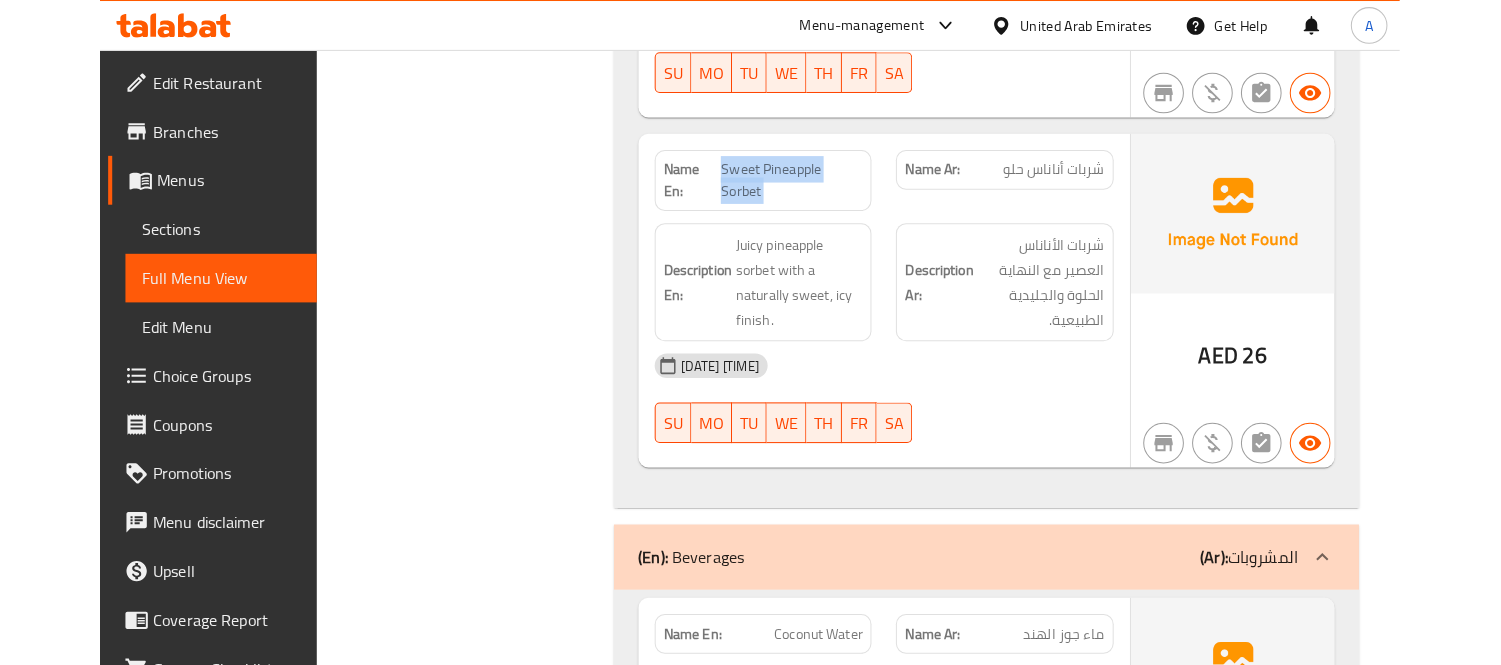 scroll, scrollTop: 25984, scrollLeft: 0, axis: vertical 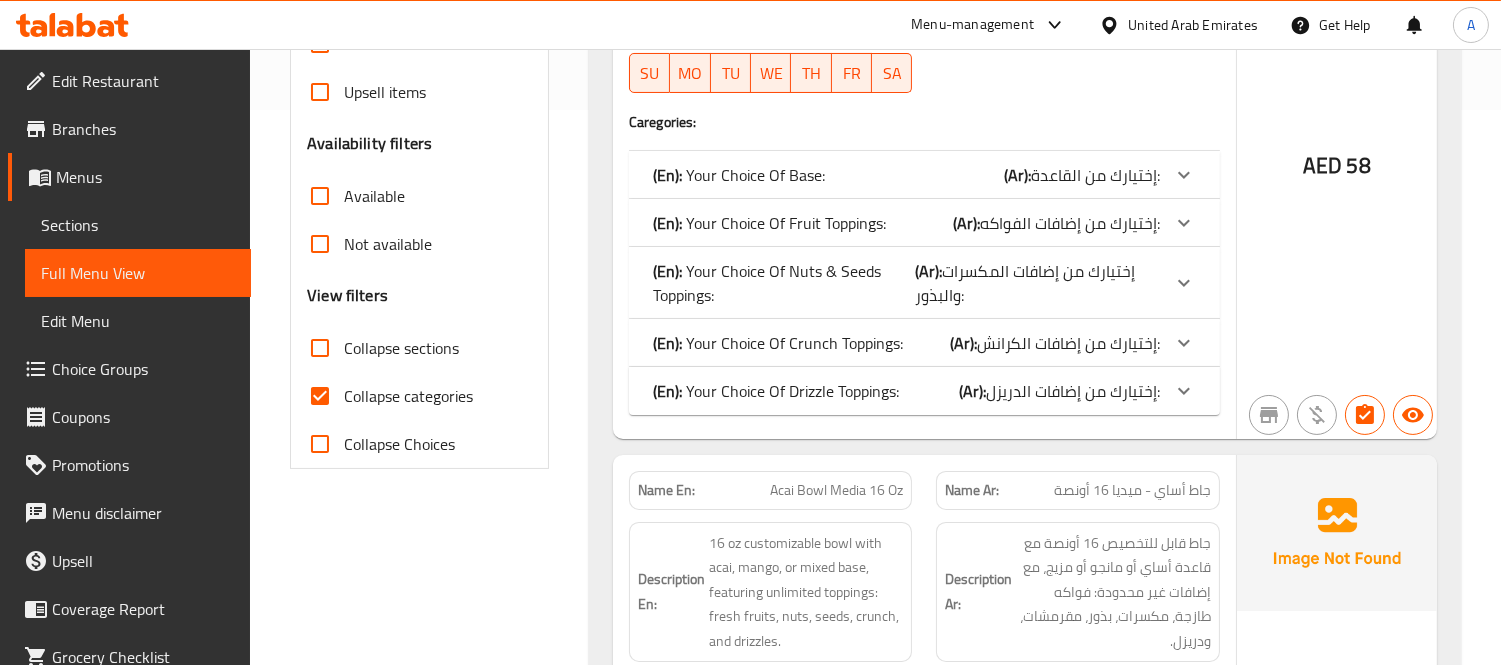 click on "Collapse categories" at bounding box center (320, 396) 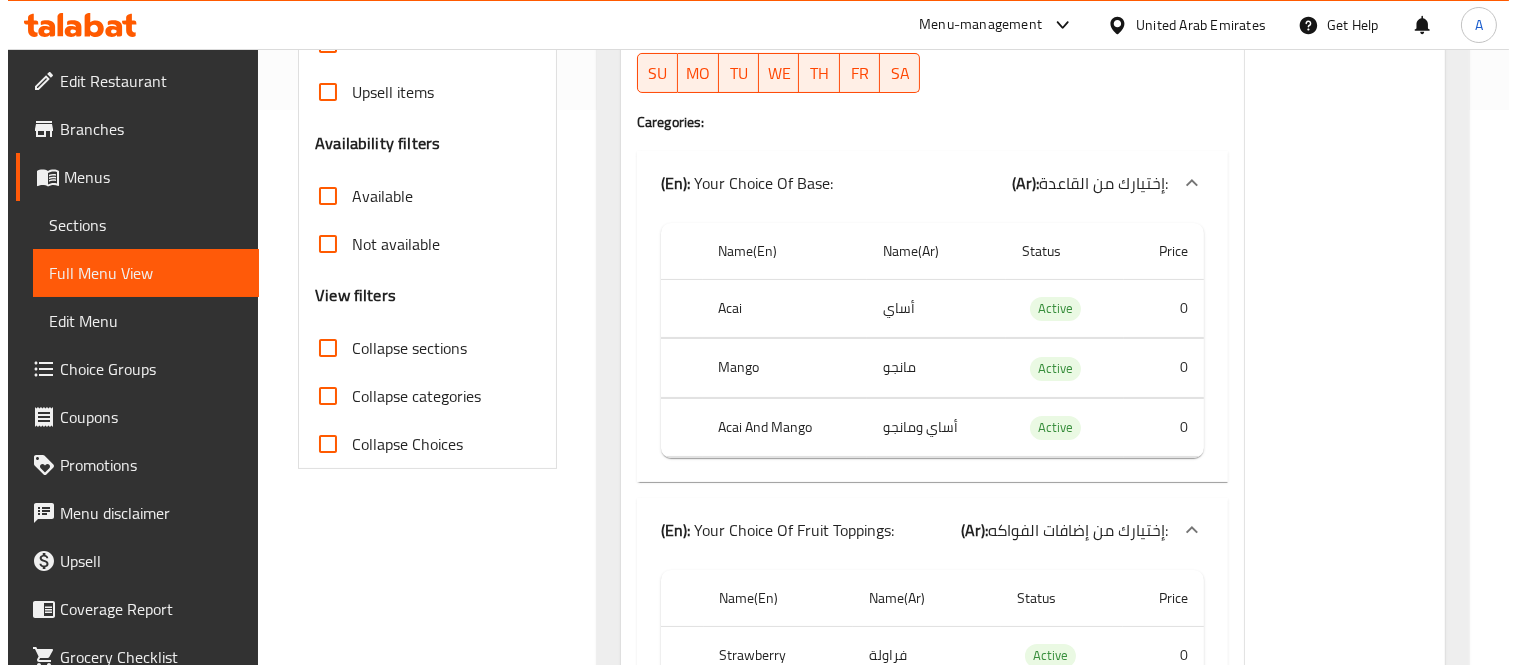 scroll, scrollTop: 0, scrollLeft: 0, axis: both 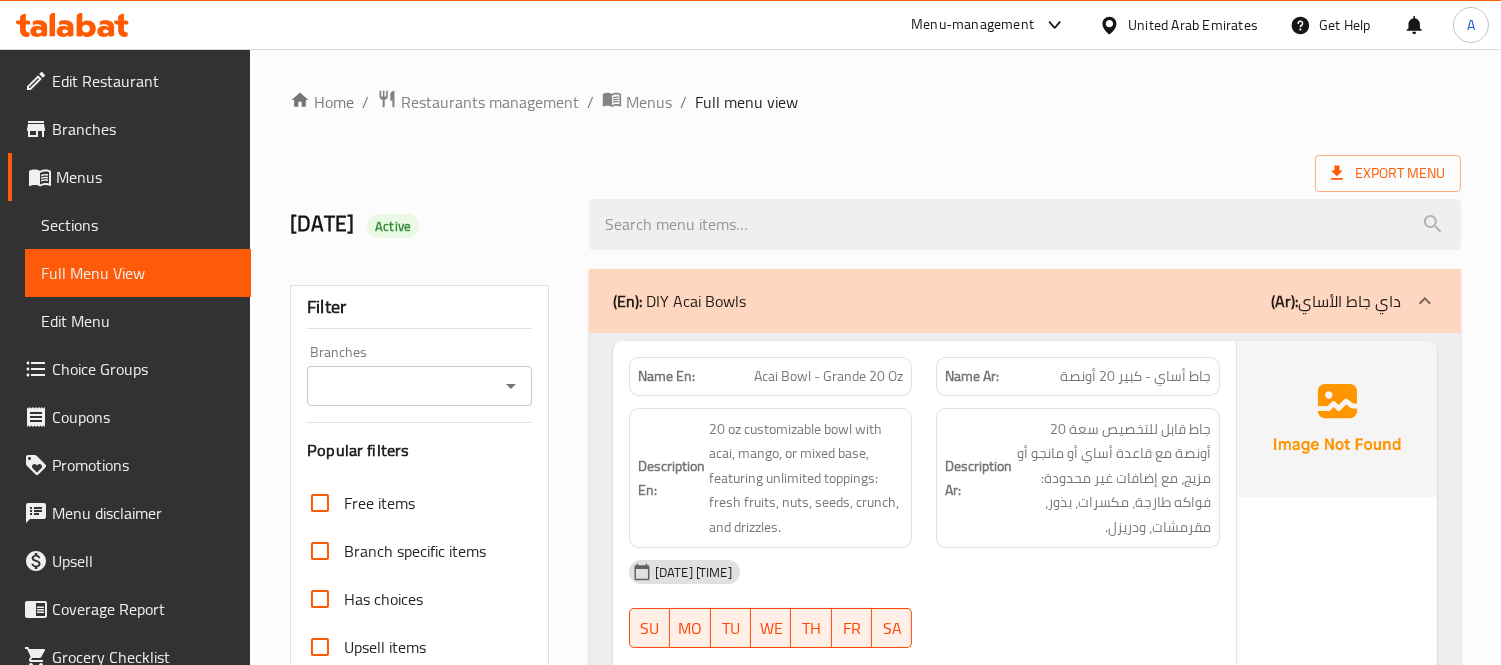 click on "Home / Restaurants management / Menus / Full menu view Export Menu [DATE]   Active Filter Branches Branches Popular filters Free items Branch specific items Has choices Upsell items Availability filters Available Not available View filters Collapse sections Collapse categories Collapse Choices (En):   DIY Acai Bowls (Ar): داي جاط الأساي Name En: Acai Bowl - Grande 20 Oz Name Ar: جاط أساي - كبير 20 أونصة Description En: 20 oz customizable bowl with acai, mango, or mixed base, featuring unlimited toppings: fresh fruits, nuts, seeds, crunch, and drizzles. Description Ar: جاط قابل للتخصيص سعة 20 أونصة مع قاعدة أساي أو مانجو أو مزيج، مع إضافات غير محدودة: فواكه طازجة، مكسرات، بذور، مقرمشات، ودريزل. [DATE] [TIME] SU MO TU WE TH FR SA Caregories: (En):   Your Choice Of Base: (Ar): إختيارك من القاعدة: Name(En) Name(Ar) Status Price Acai أساي Active 0 Mango Active" at bounding box center (875, 13359) 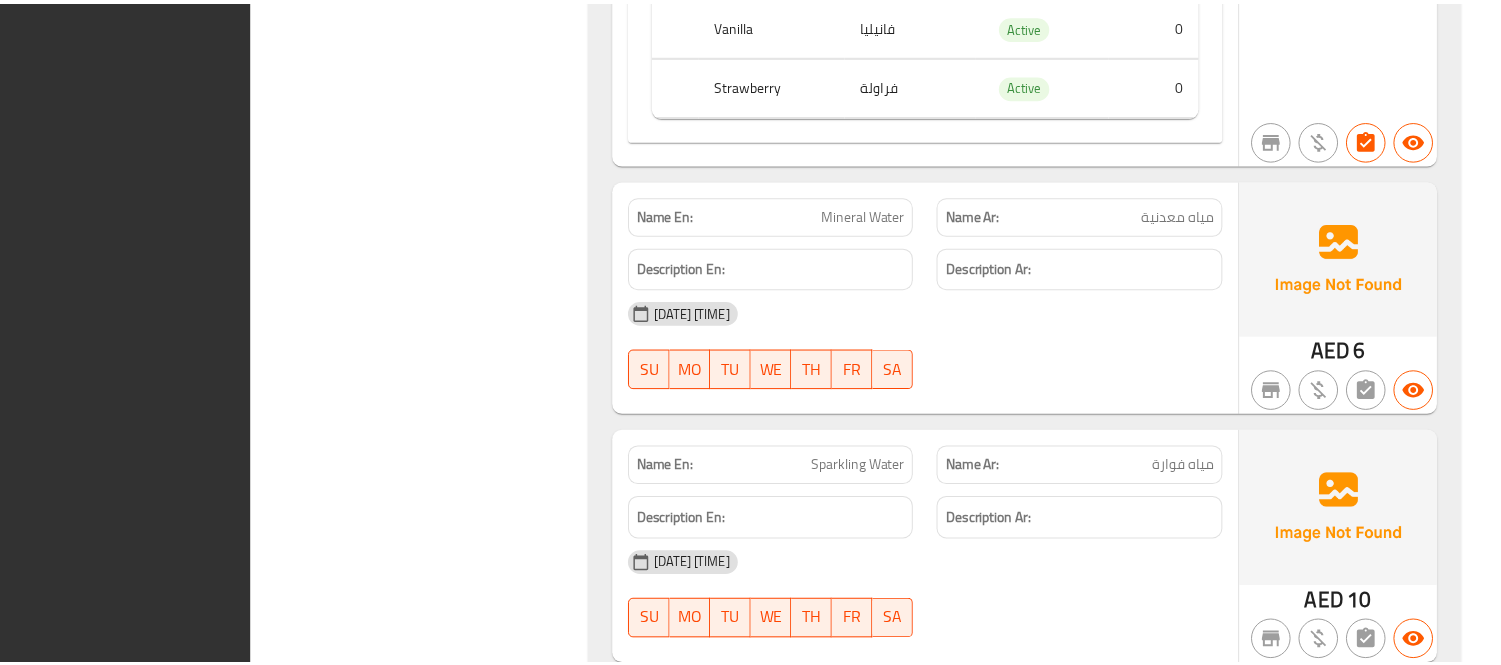 scroll, scrollTop: 25985, scrollLeft: 0, axis: vertical 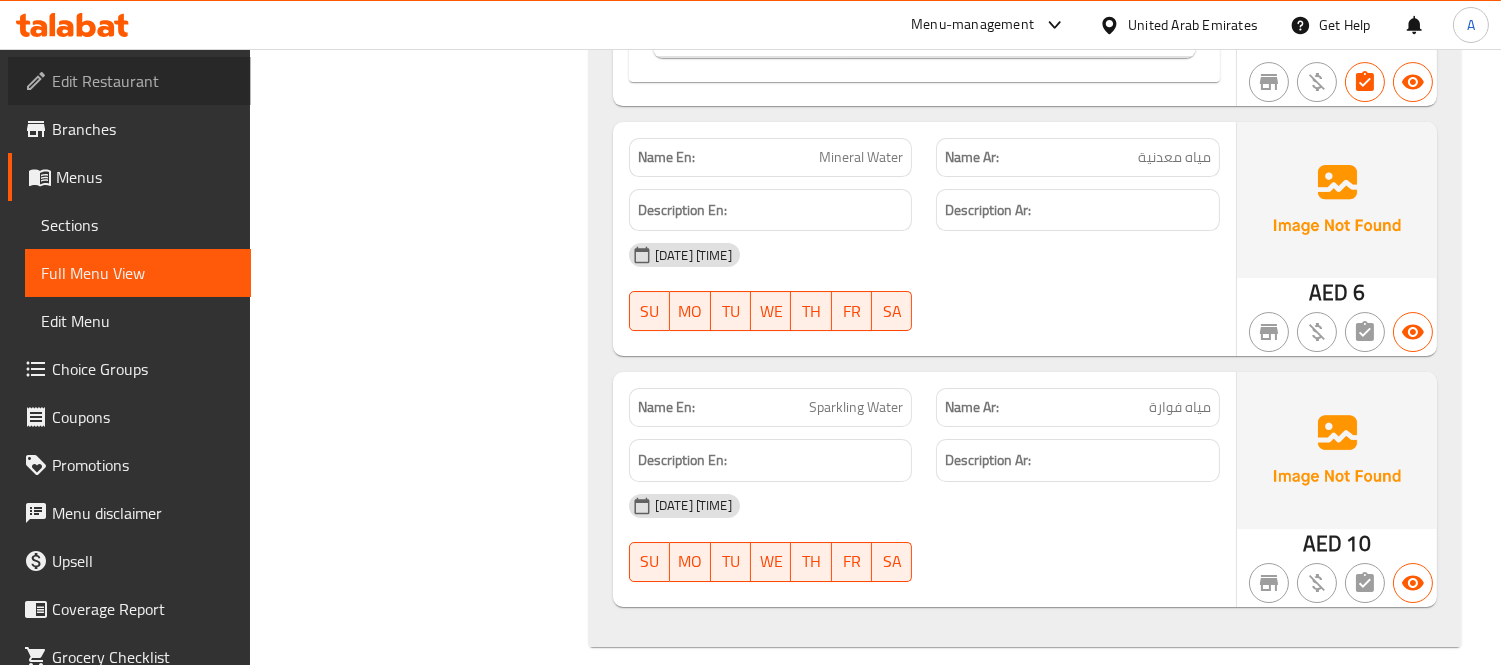 click on "Edit Restaurant" at bounding box center (143, 81) 